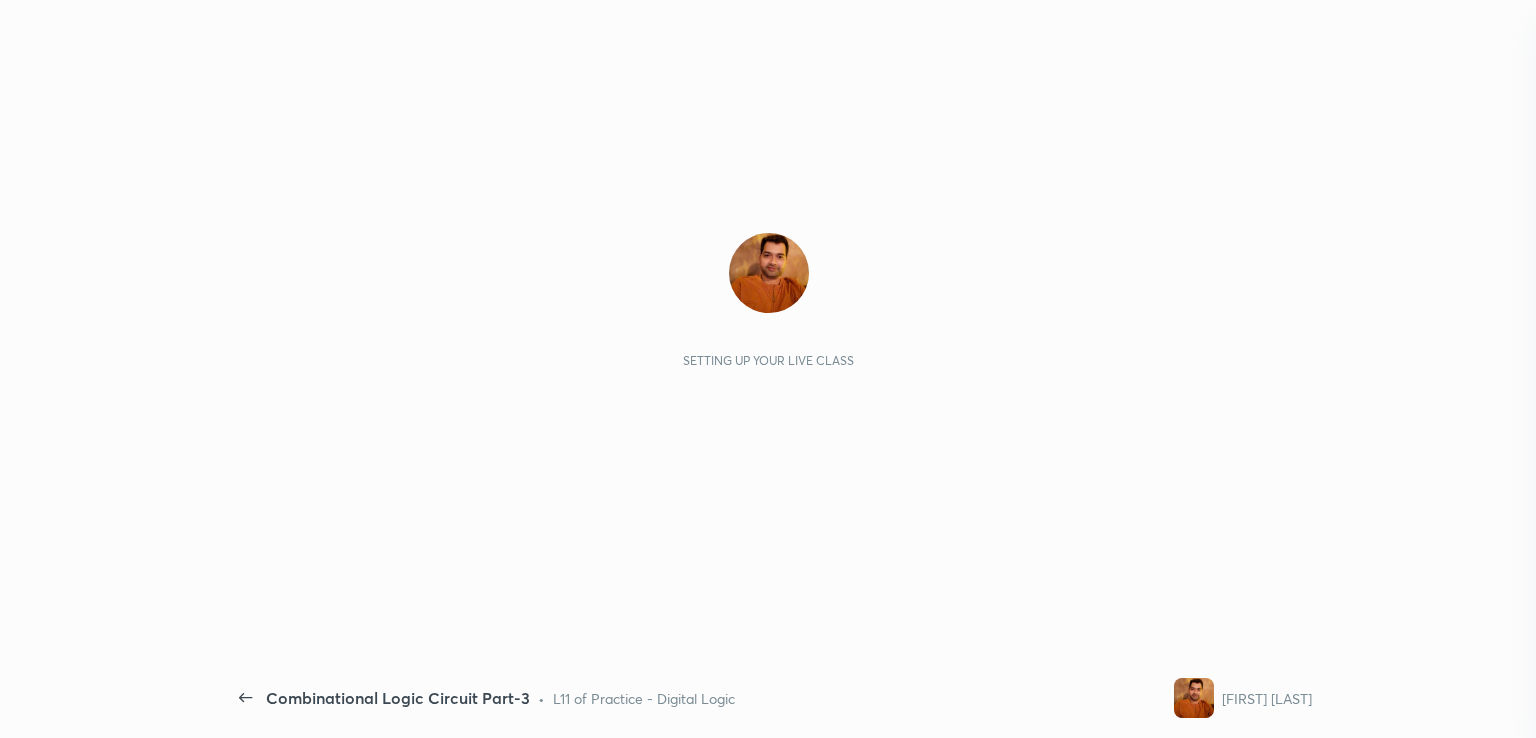 scroll, scrollTop: 0, scrollLeft: 0, axis: both 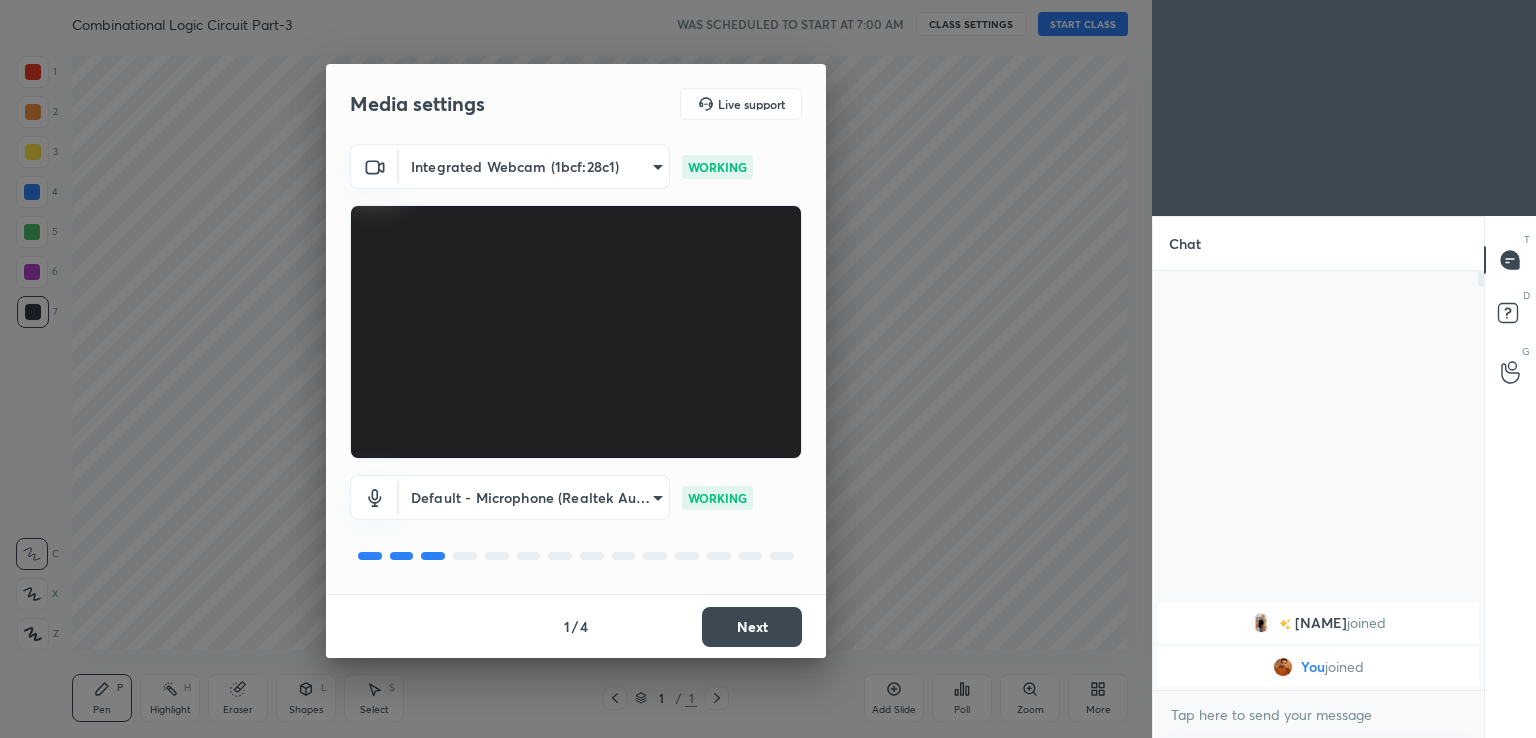 click on "Next" at bounding box center [752, 627] 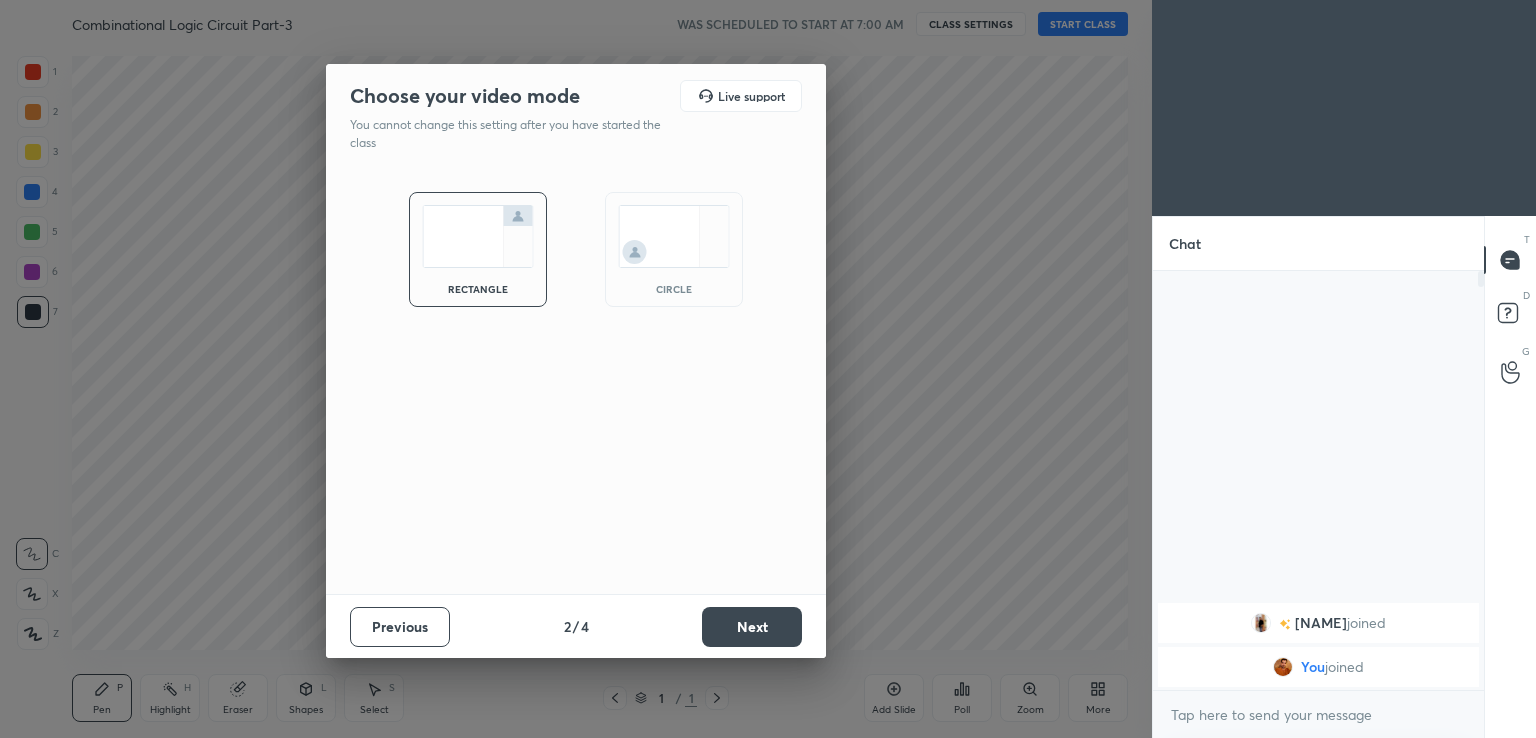 click on "Next" at bounding box center [752, 627] 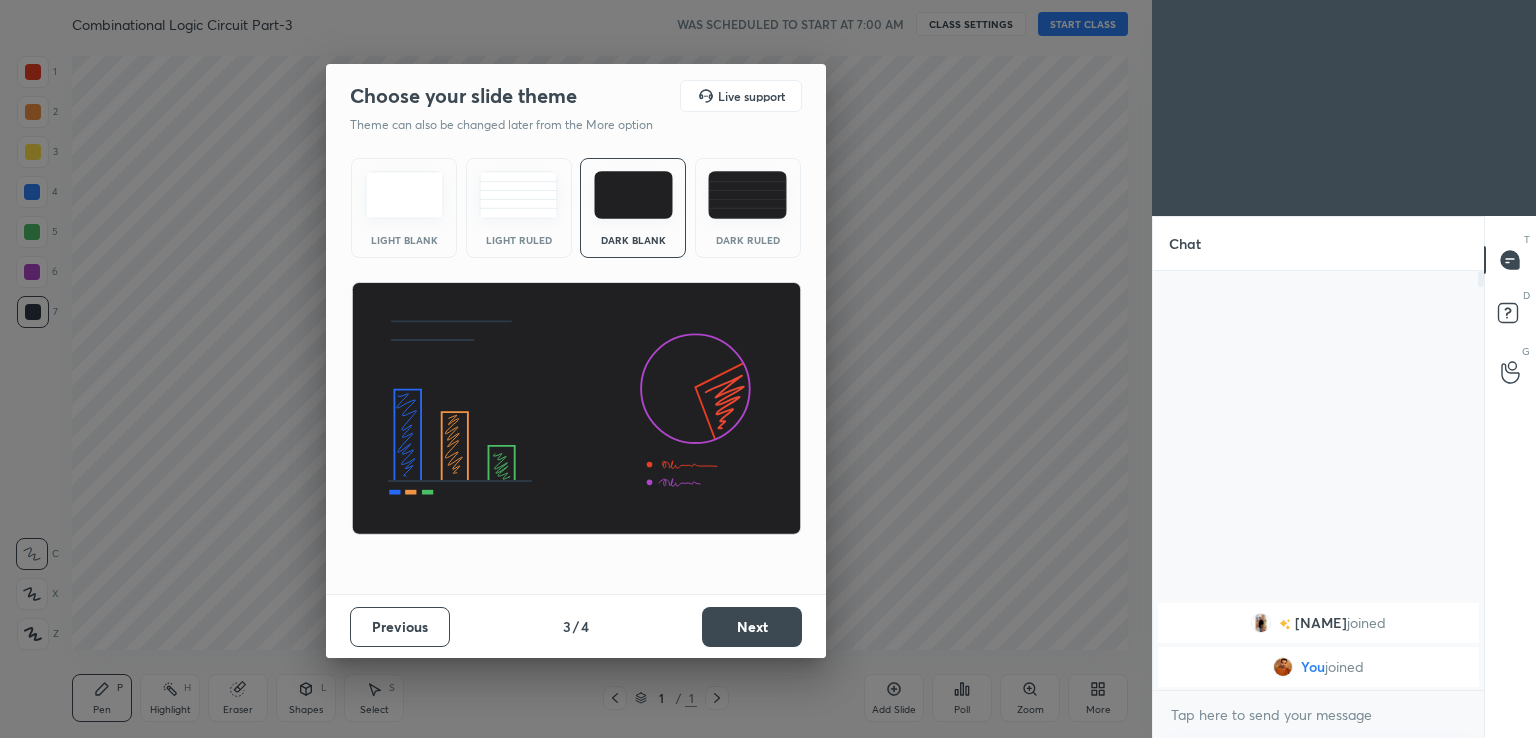 click on "Next" at bounding box center (752, 627) 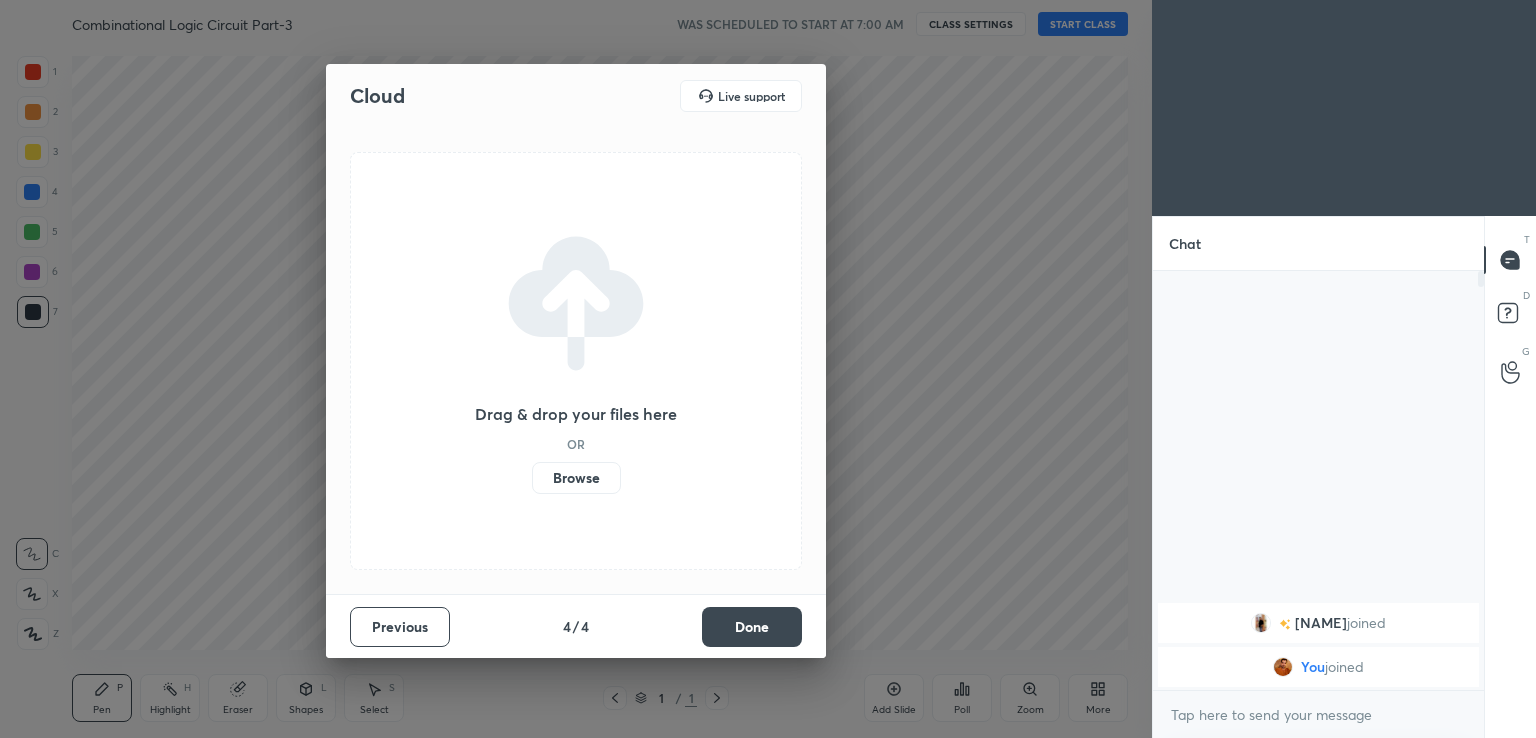 click on "Done" at bounding box center (752, 627) 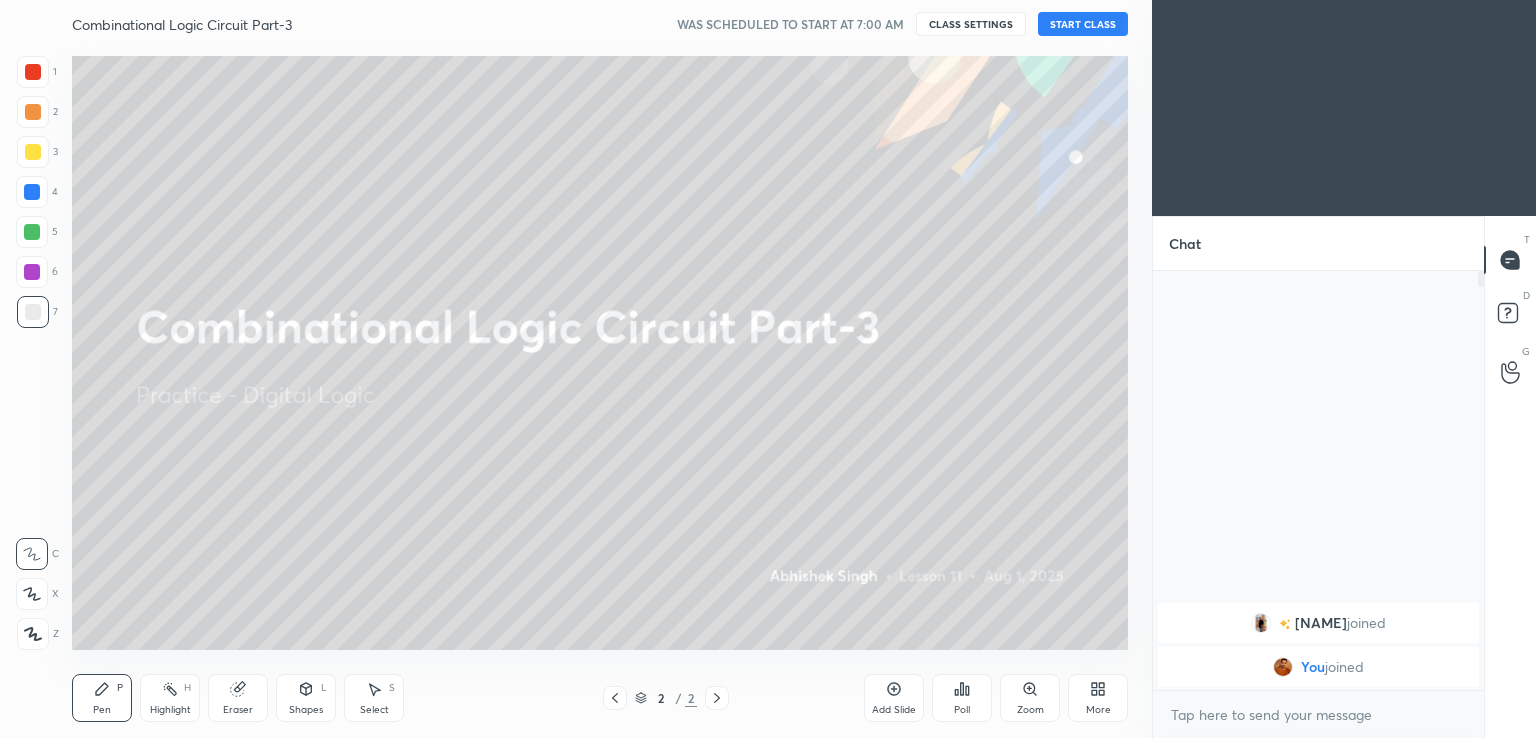 click on "START CLASS" at bounding box center (1083, 24) 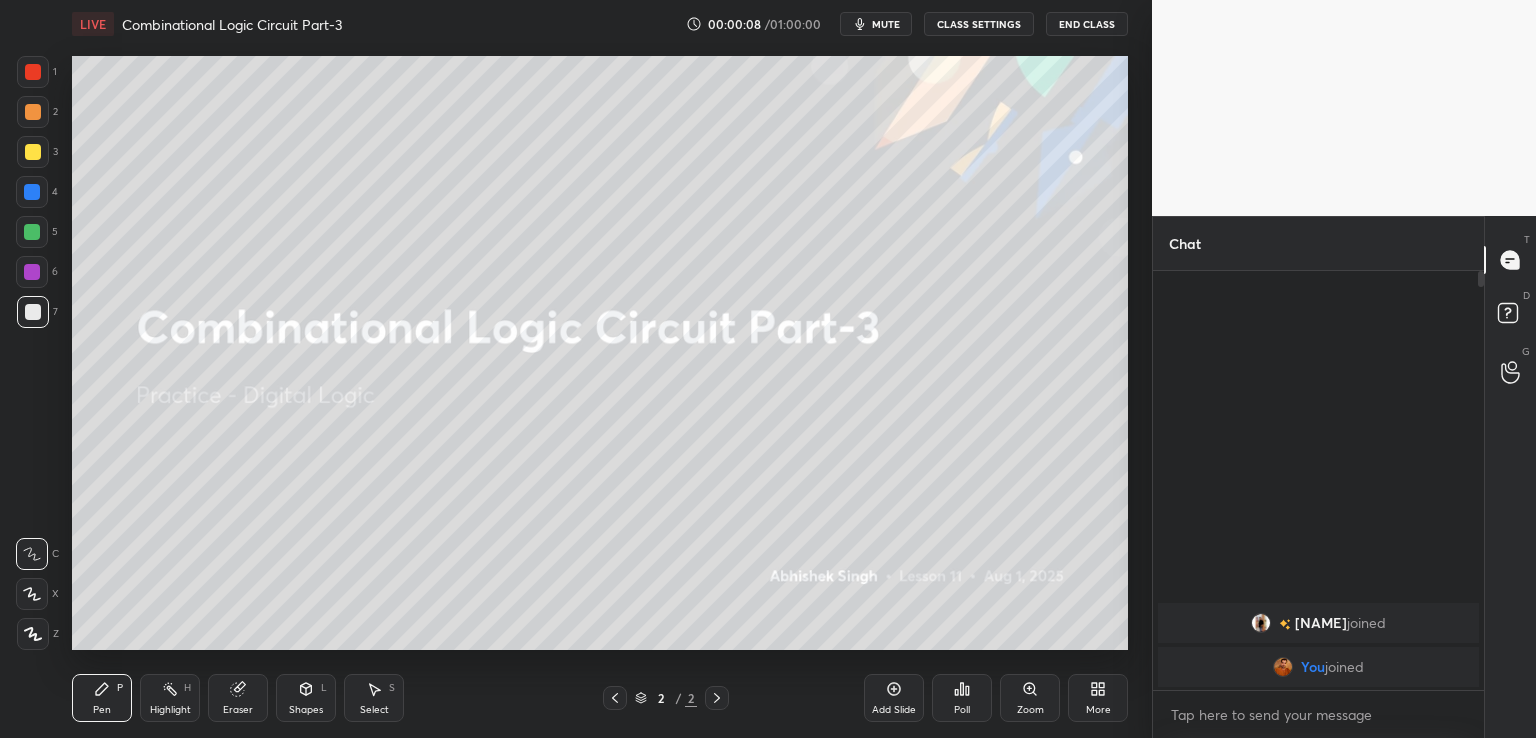 click on "More" at bounding box center [1098, 710] 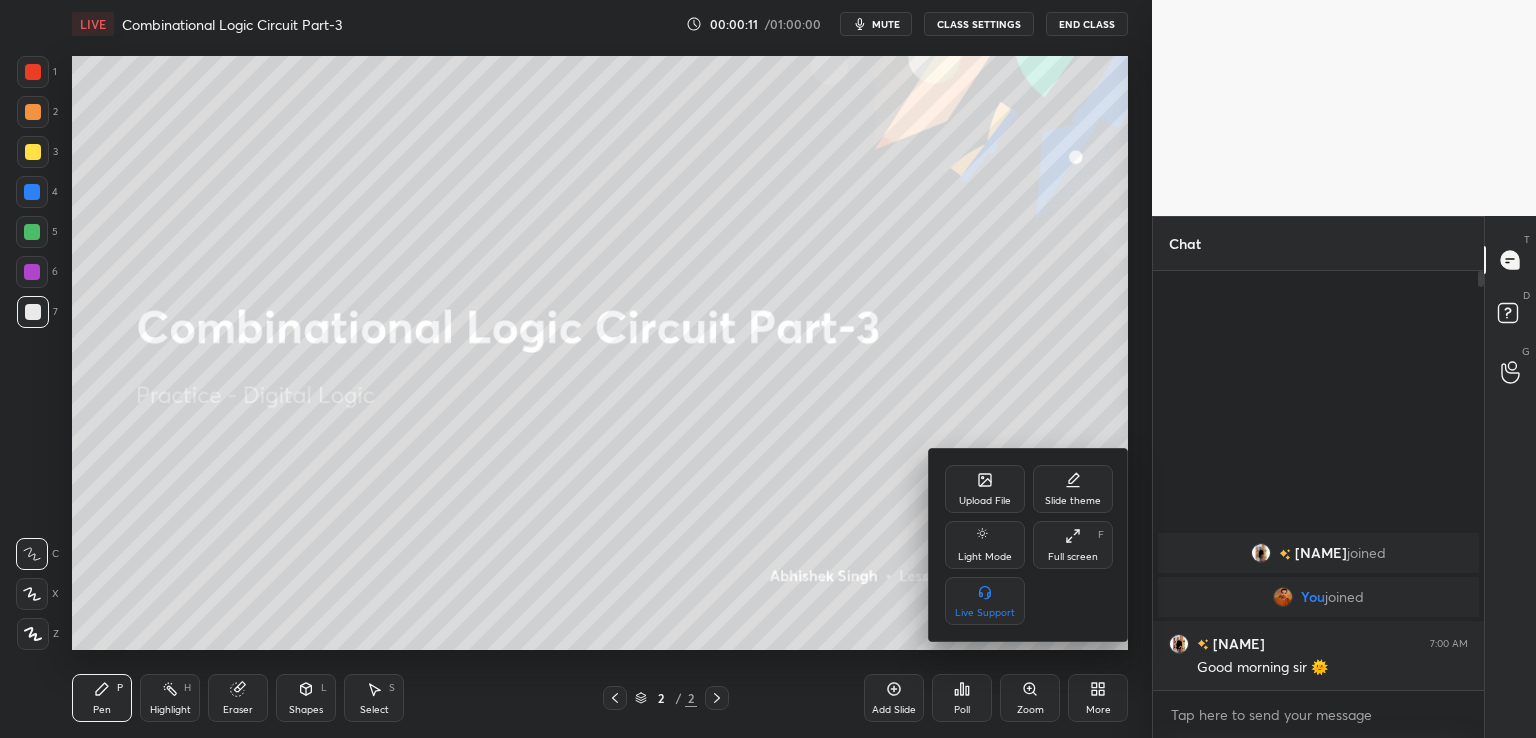 click on "Upload File" at bounding box center (985, 489) 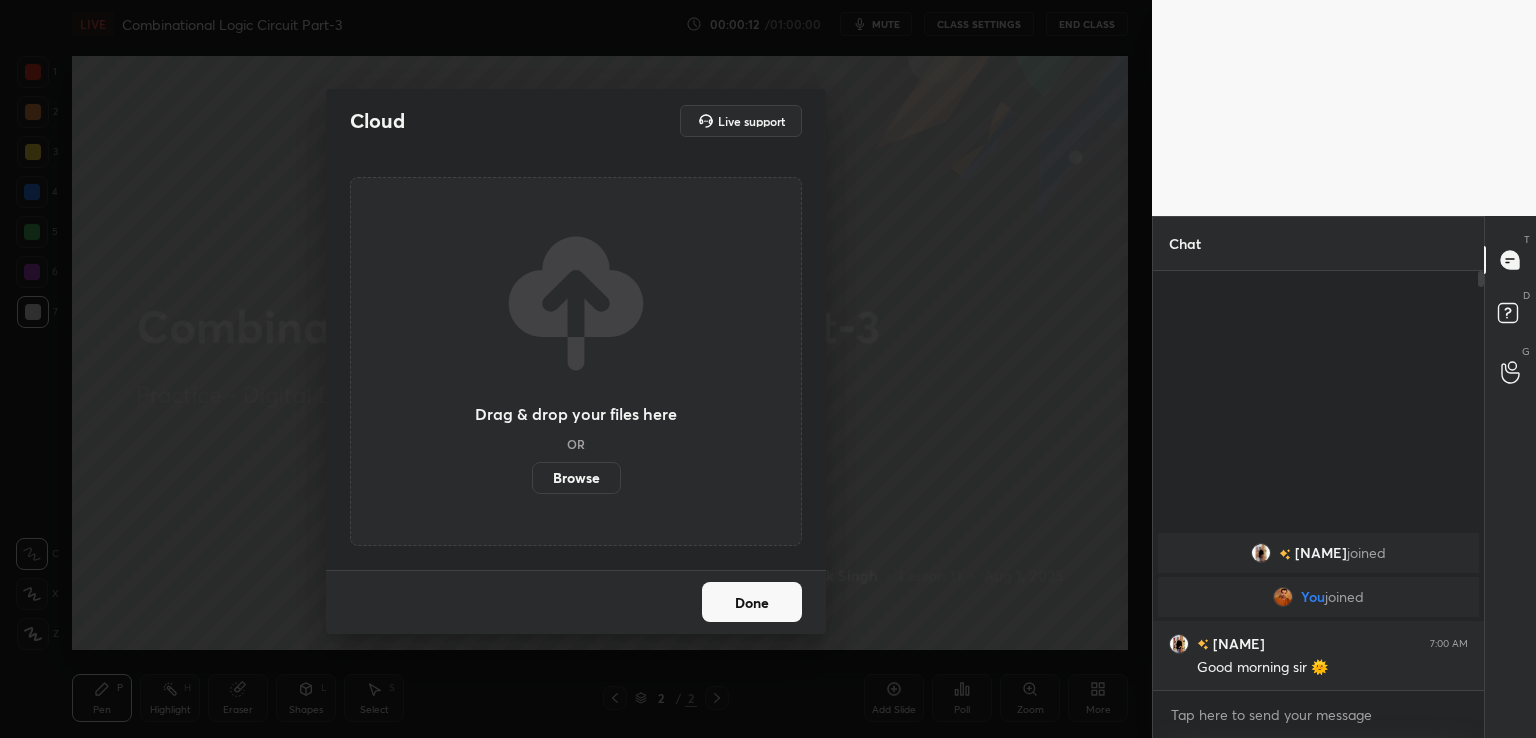 click on "Browse" at bounding box center [576, 478] 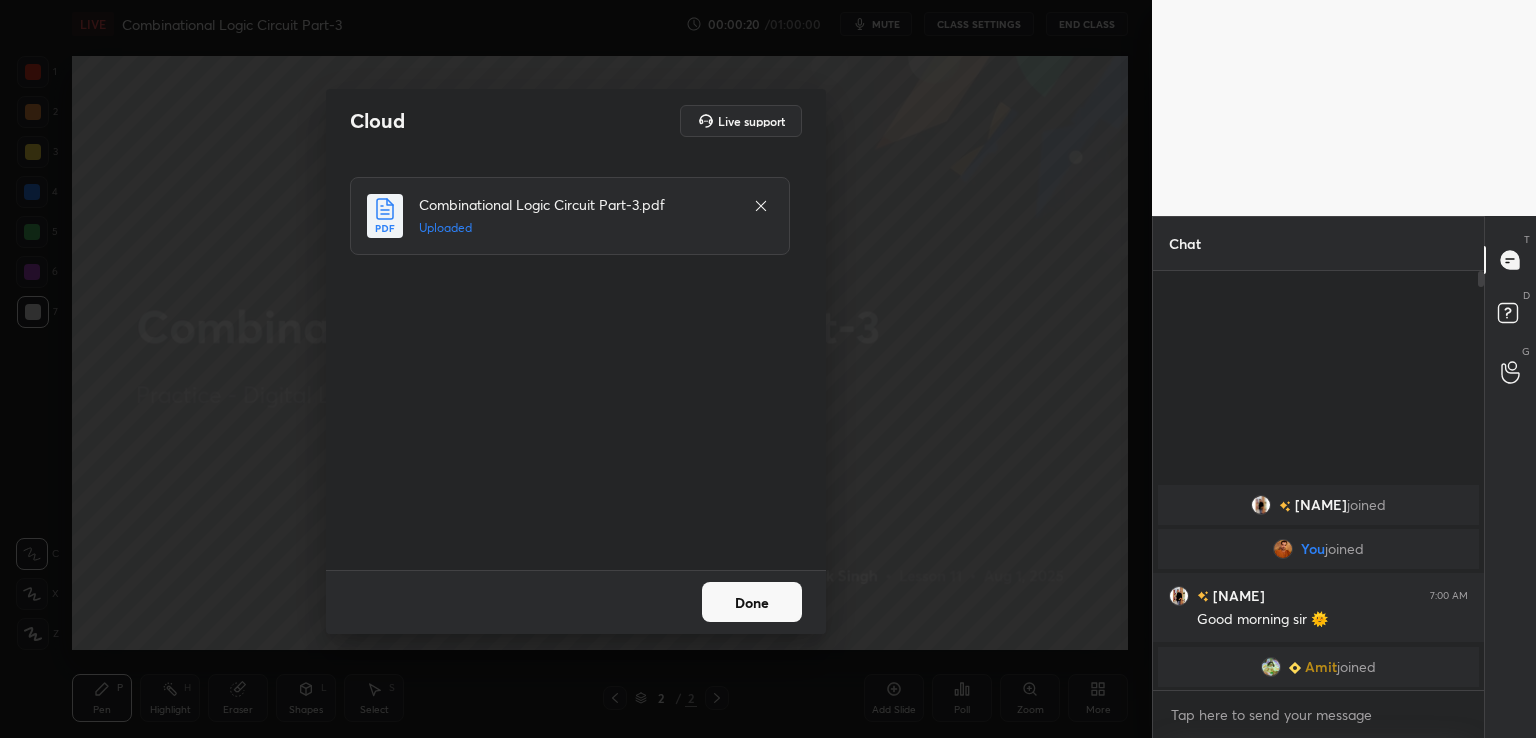 click on "Done" at bounding box center [752, 602] 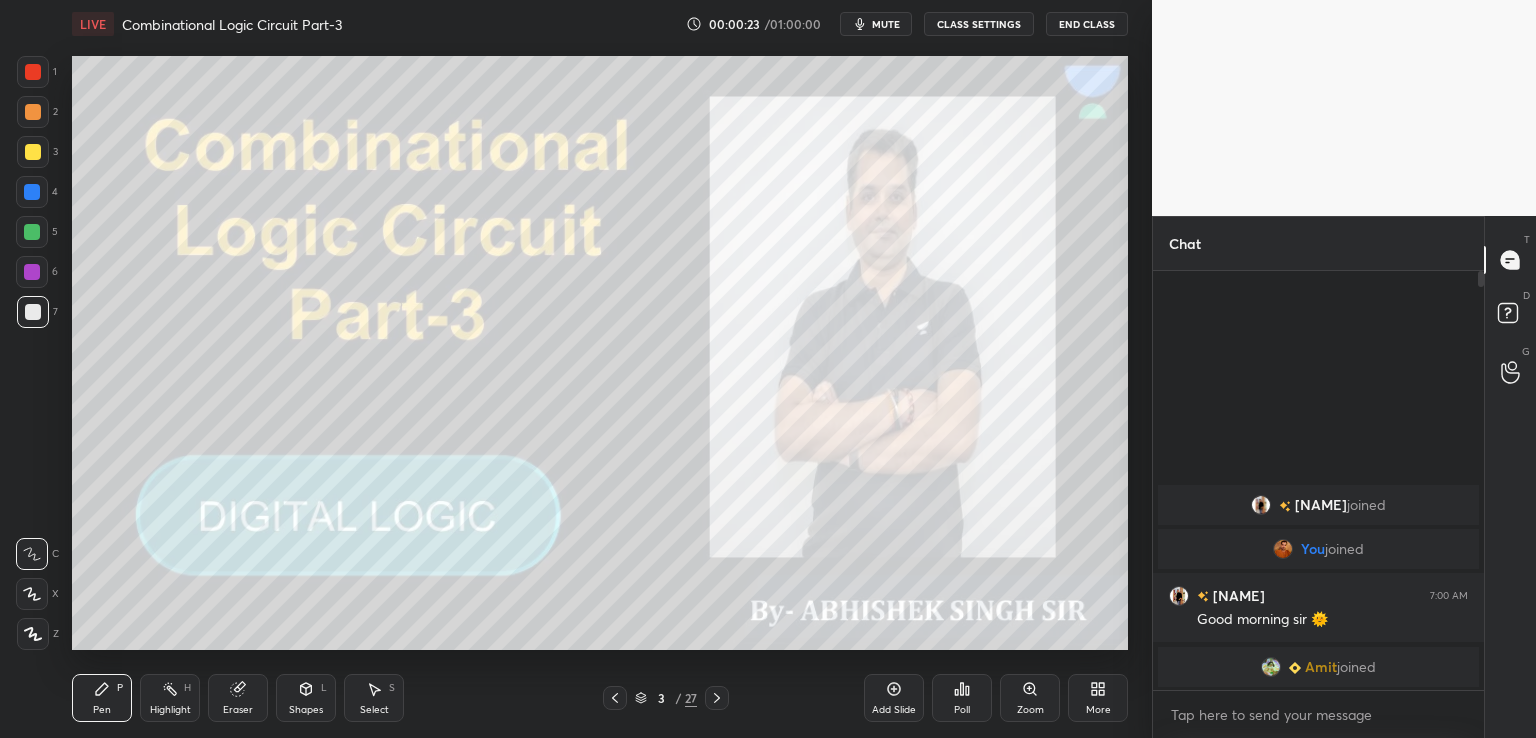 click on "More" at bounding box center [1098, 710] 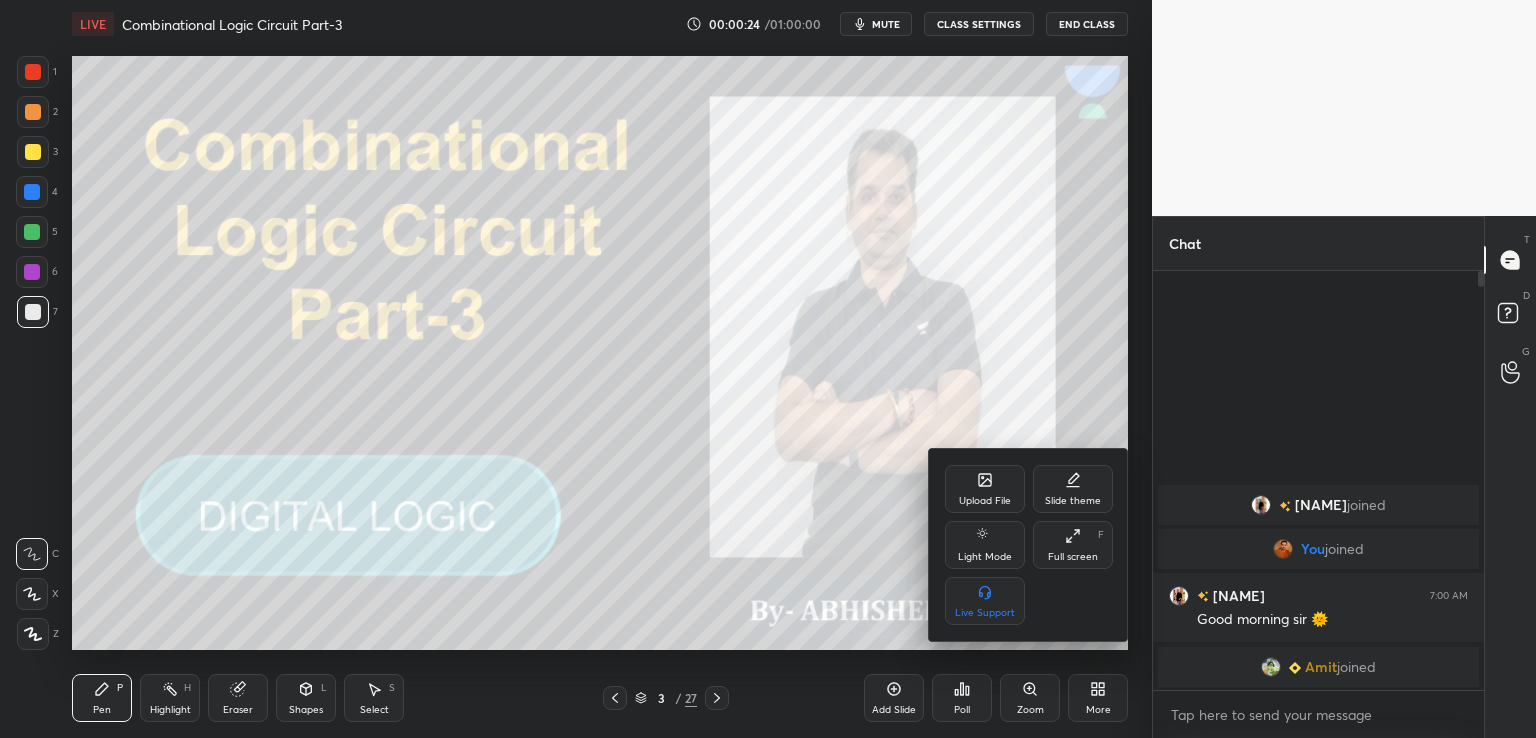 click at bounding box center (768, 369) 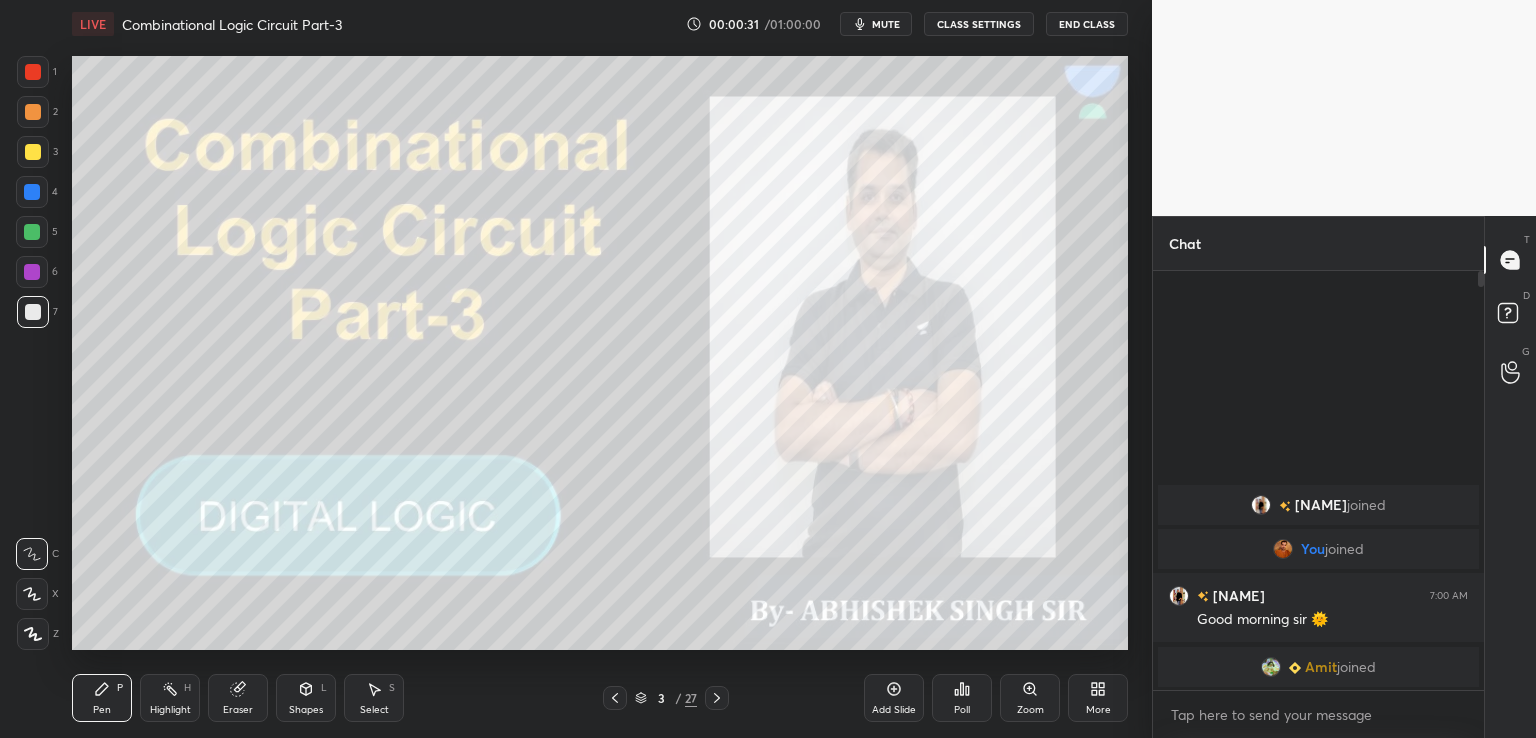 click on "More" at bounding box center [1098, 698] 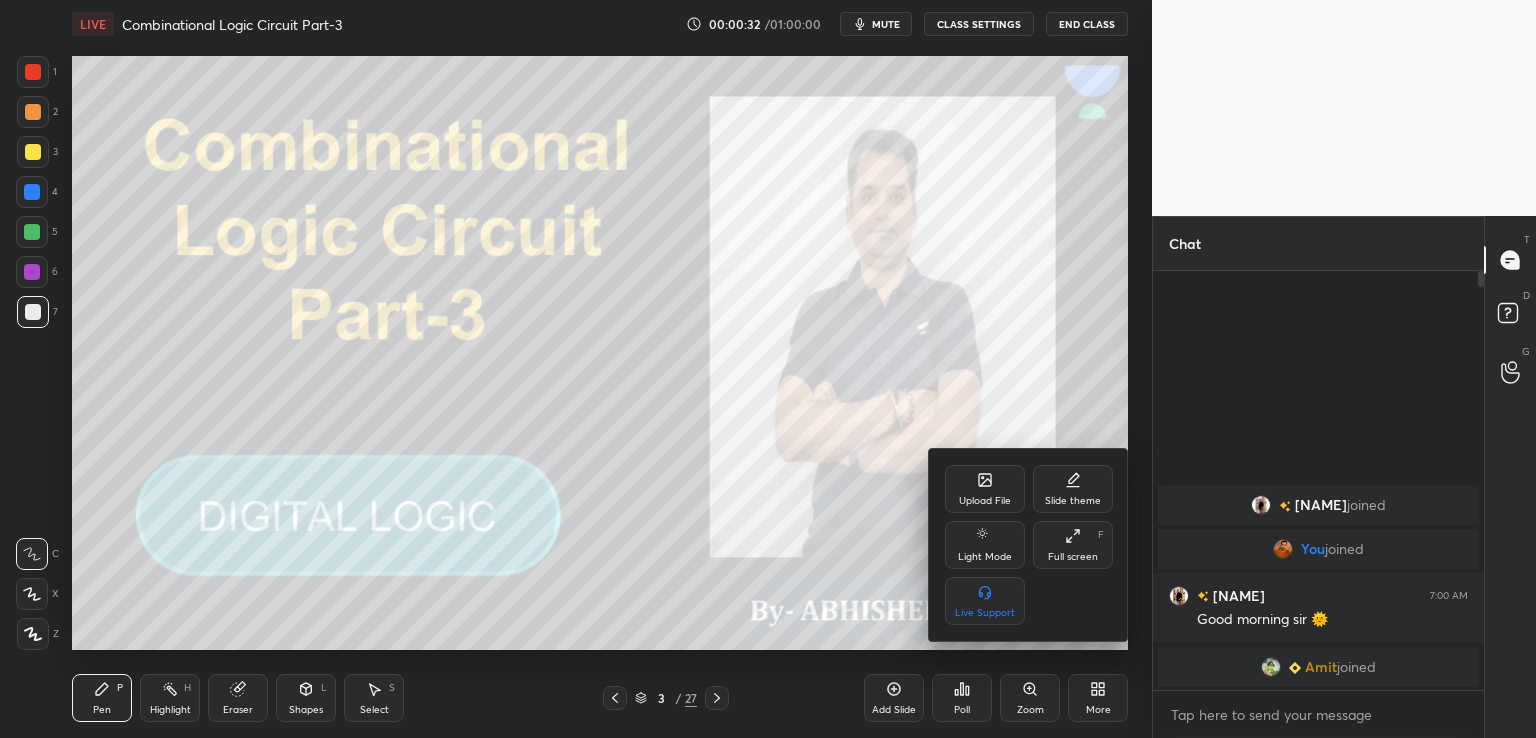 click on "Full screen F" at bounding box center [1073, 545] 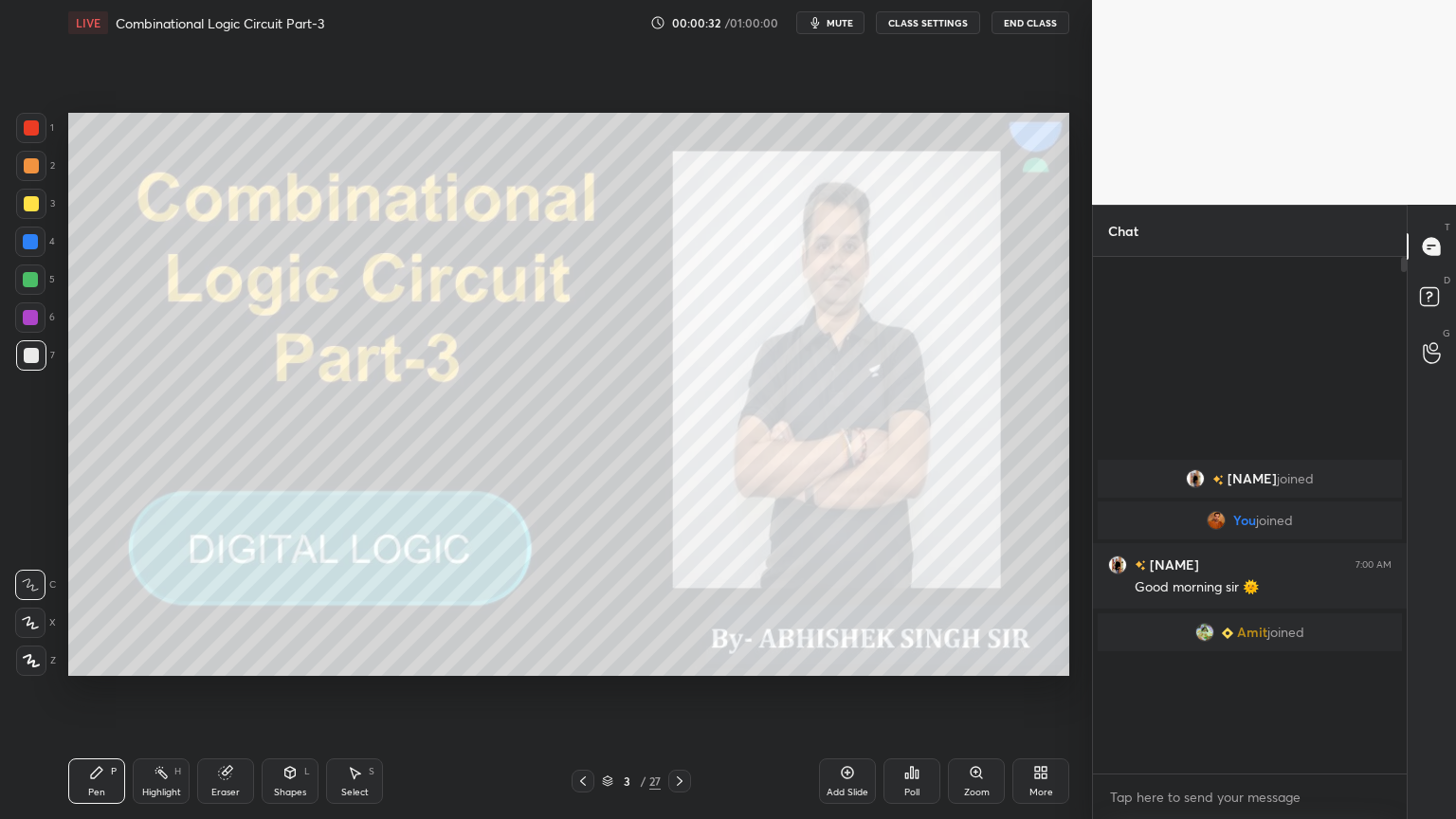 scroll, scrollTop: 94094, scrollLeft: 93776, axis: both 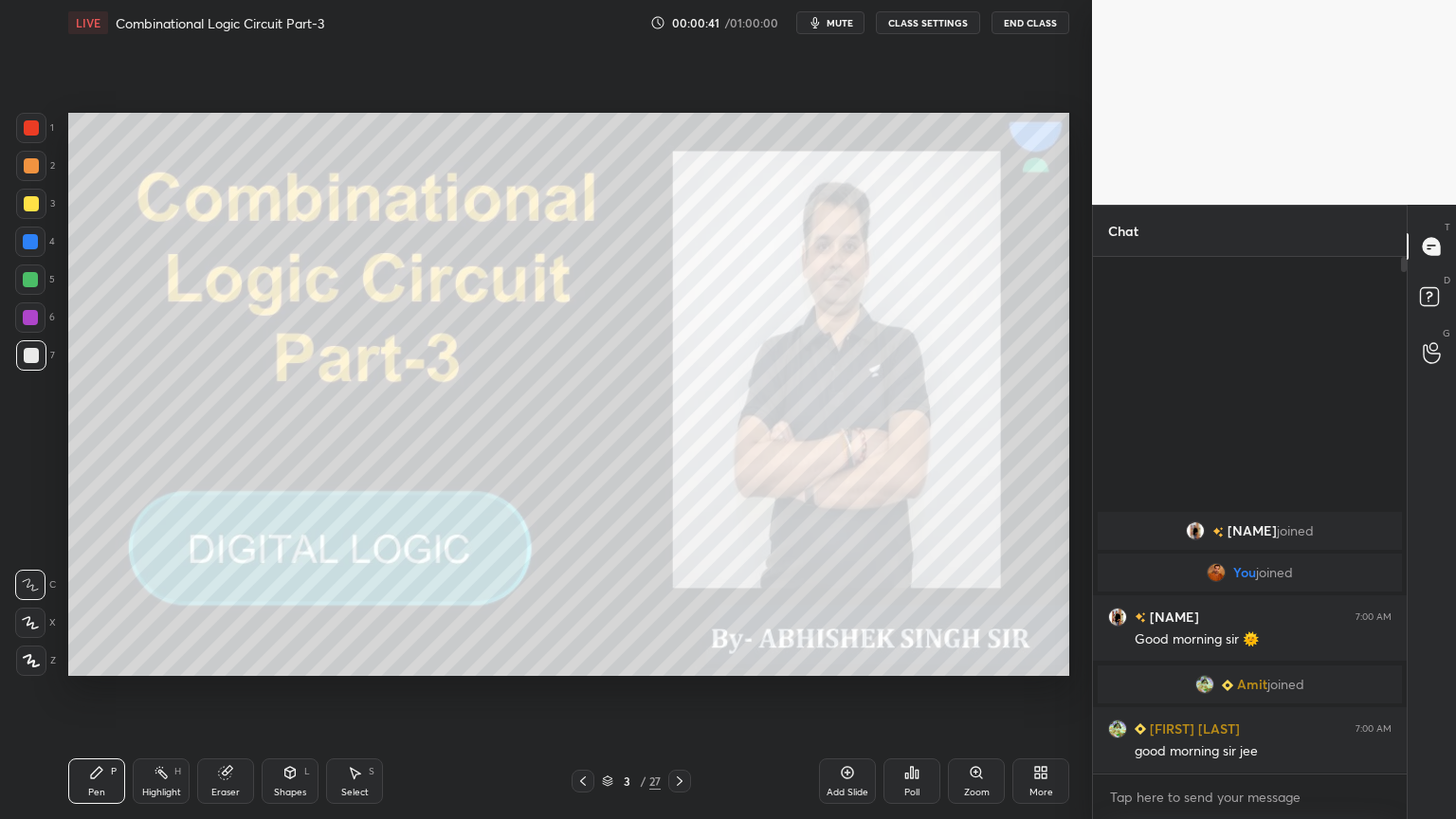 click at bounding box center [30, 280] 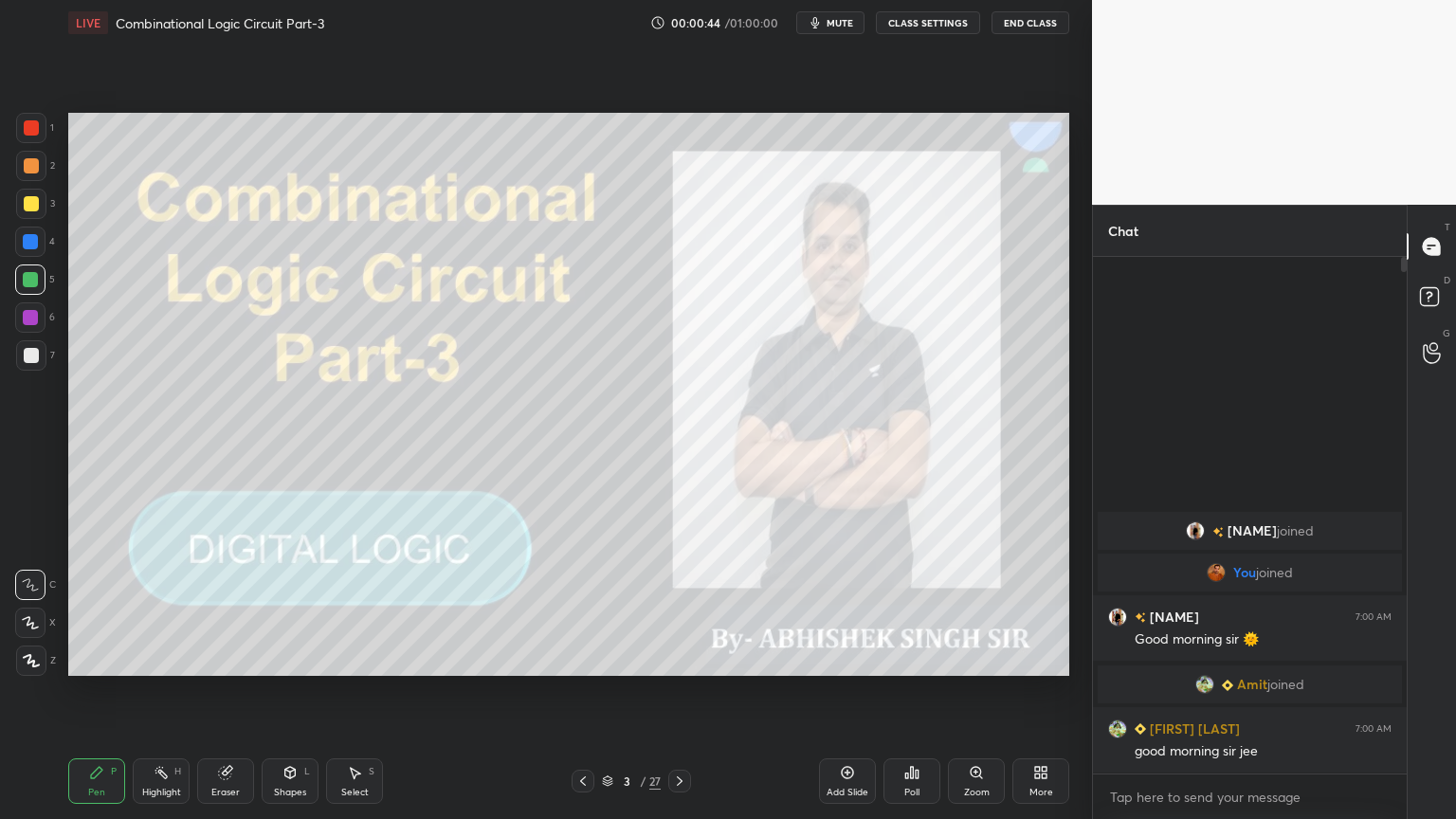 click on "More" at bounding box center (1041, 781) 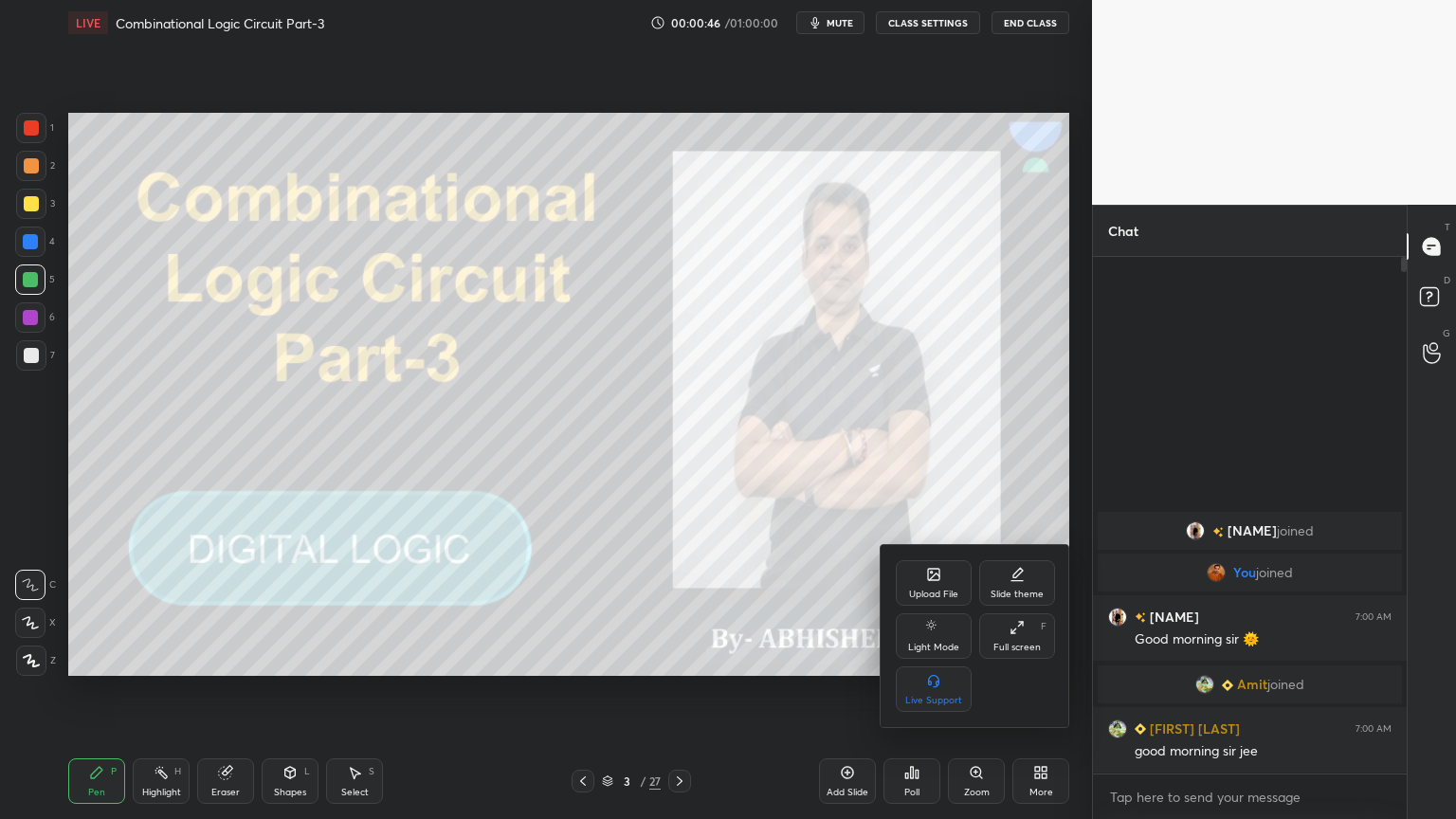 click on "Full screen F" at bounding box center [1017, 636] 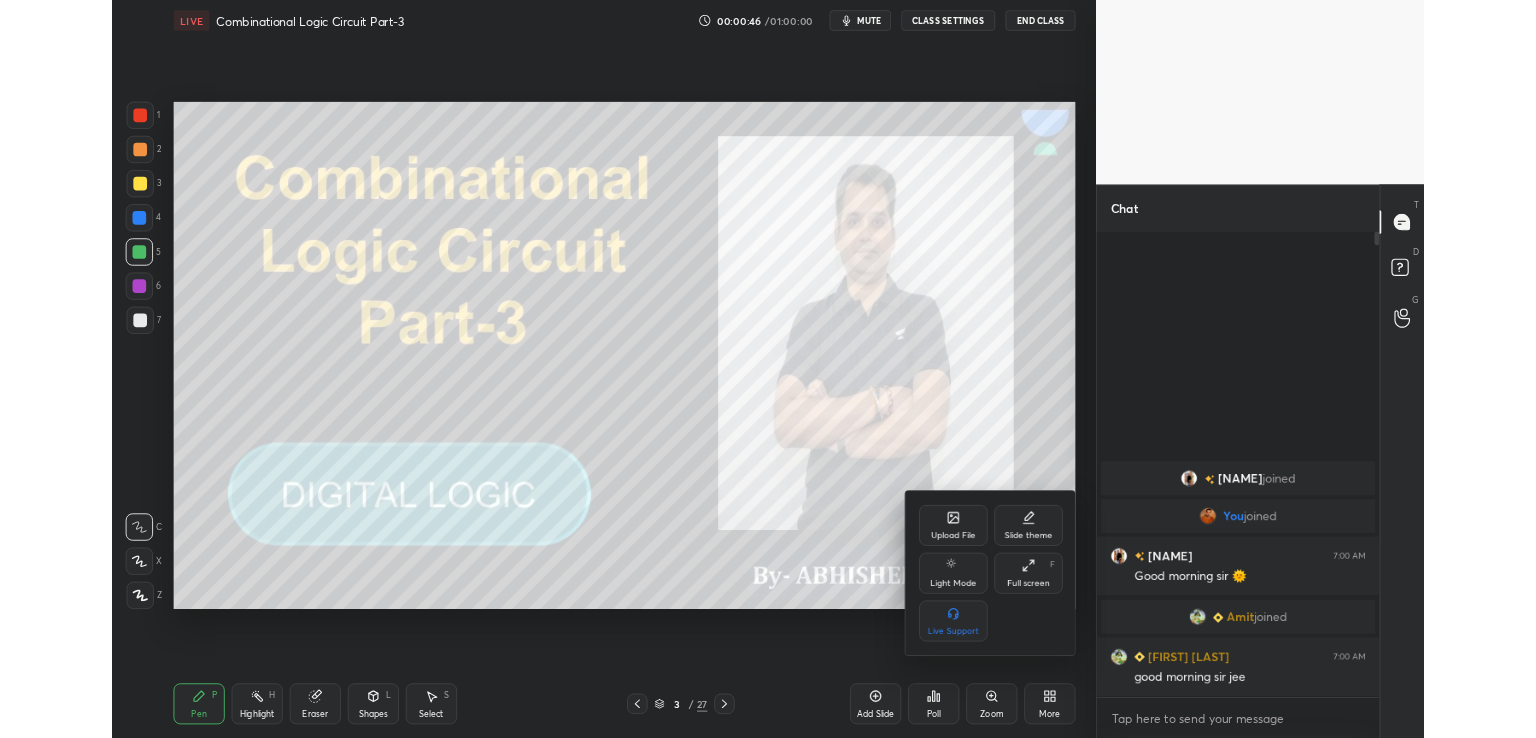 scroll, scrollTop: 610, scrollLeft: 1072, axis: both 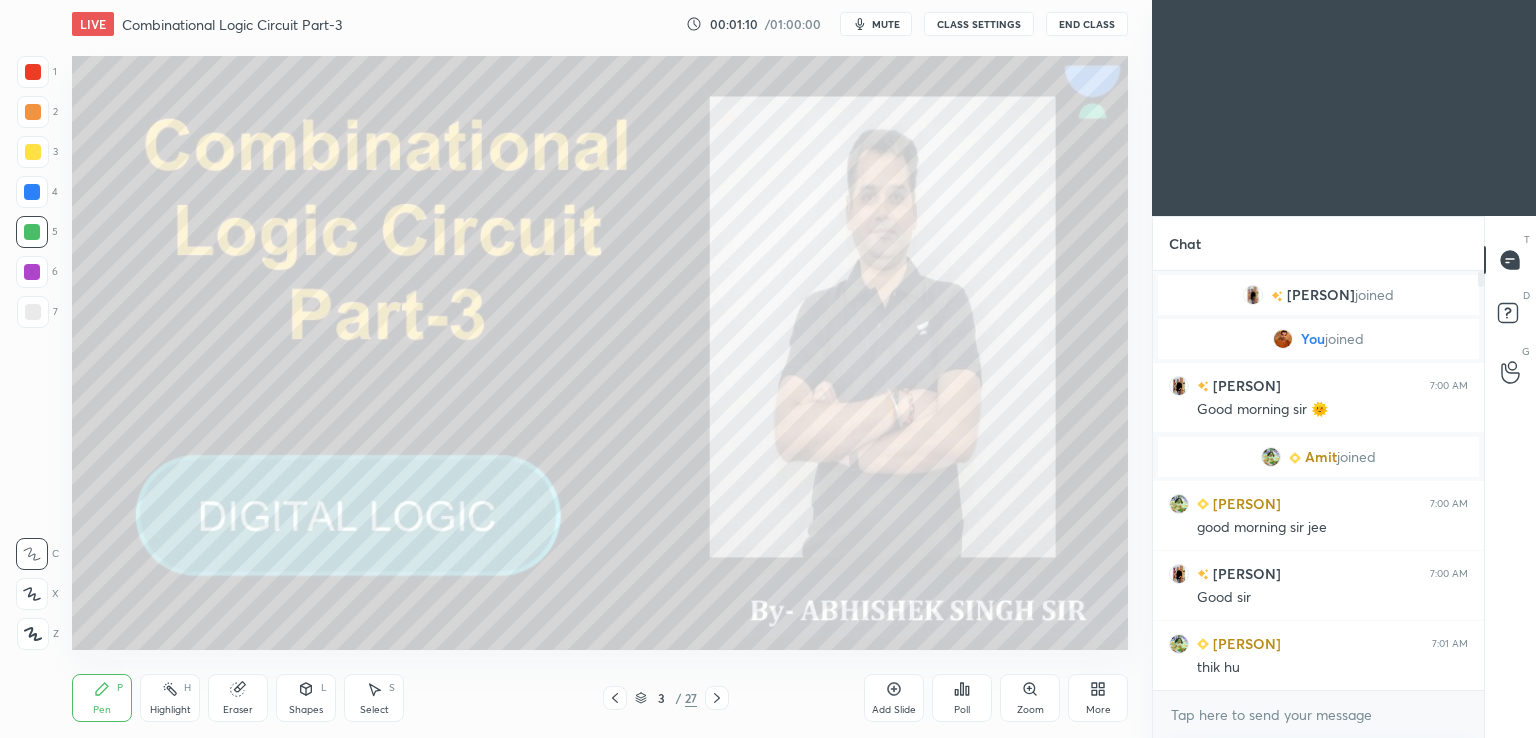 click on "More" at bounding box center [1098, 698] 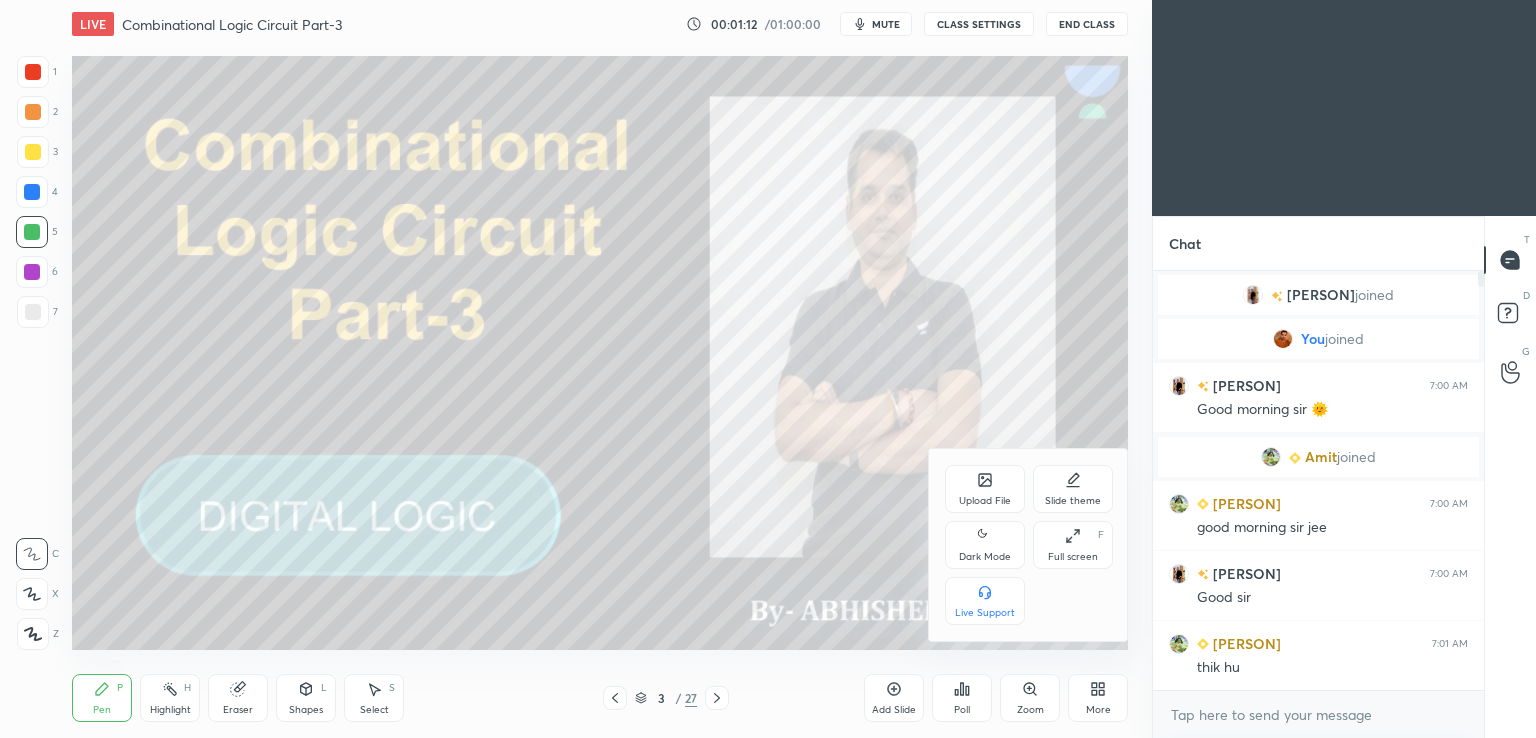 click on "Full screen F" at bounding box center [1073, 545] 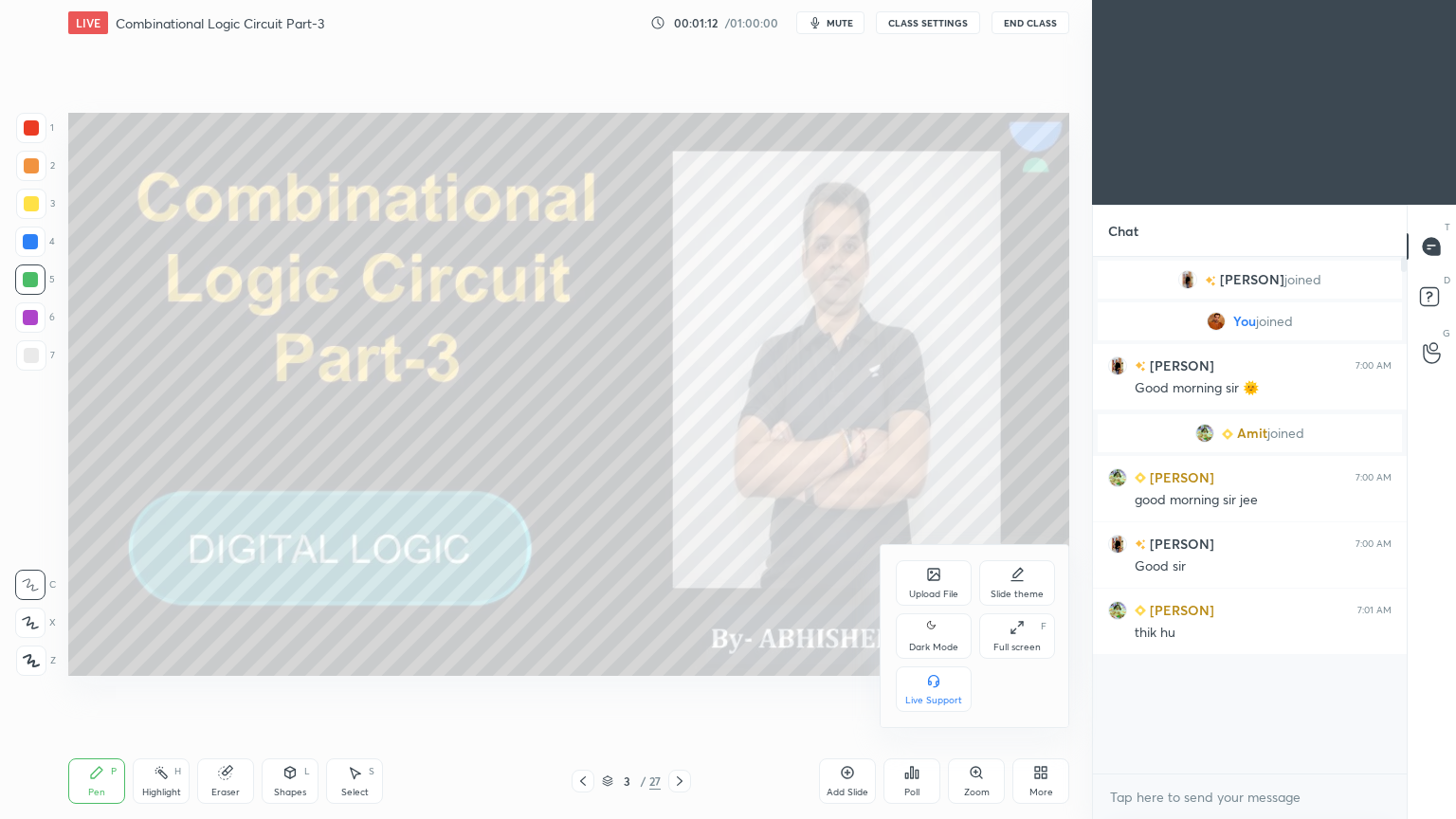 scroll, scrollTop: 94094, scrollLeft: 93776, axis: both 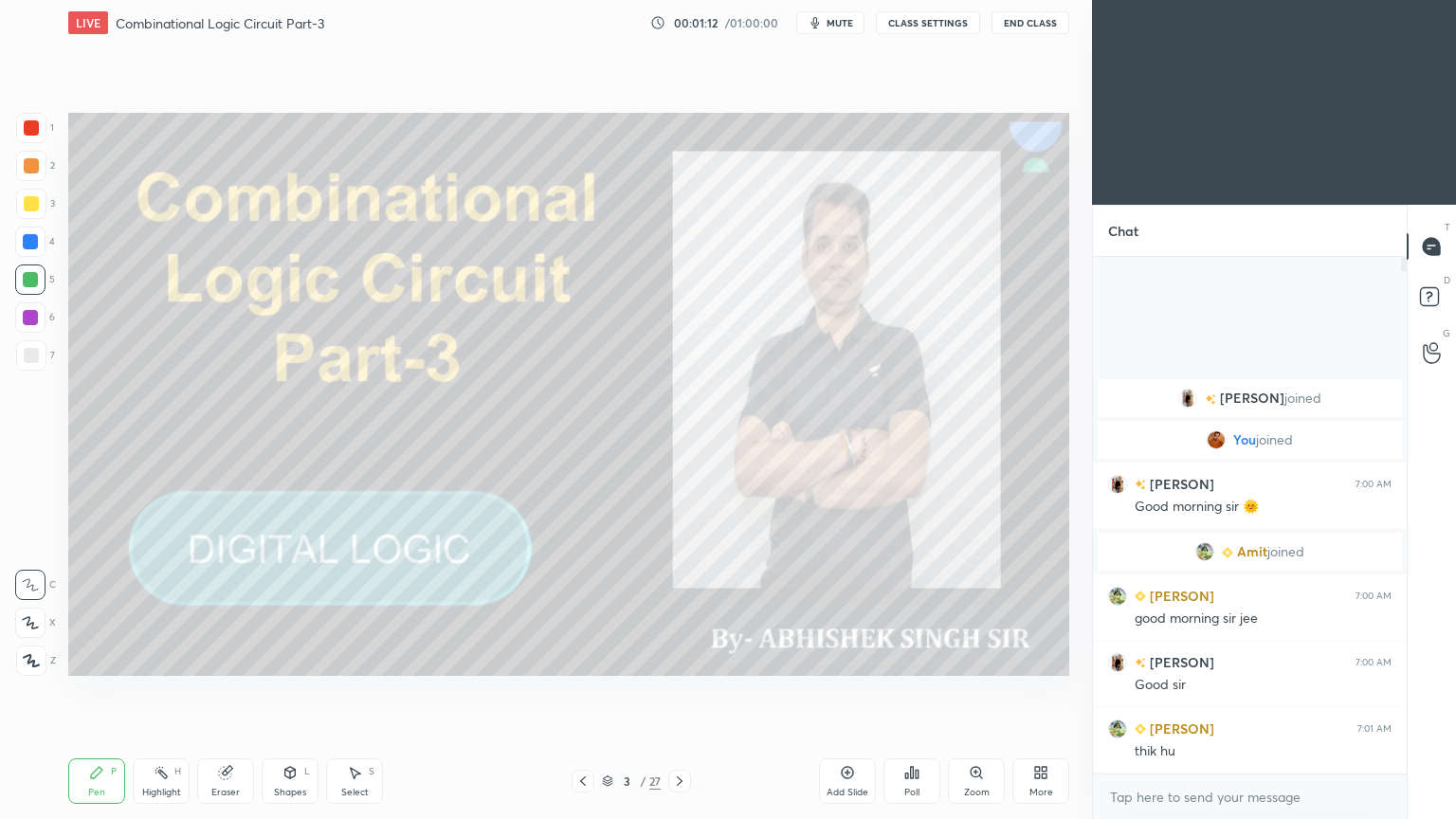 type on "x" 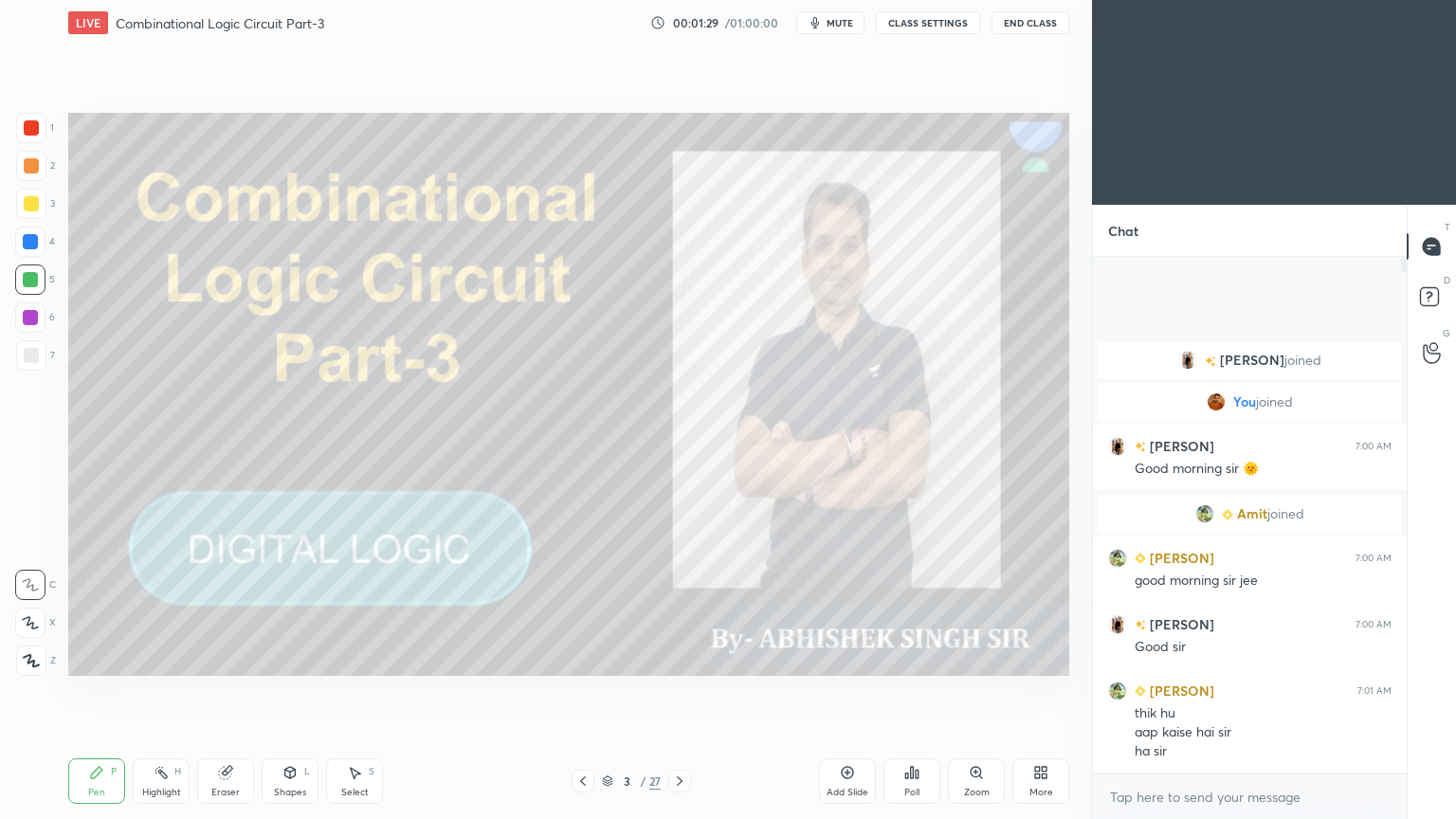 click 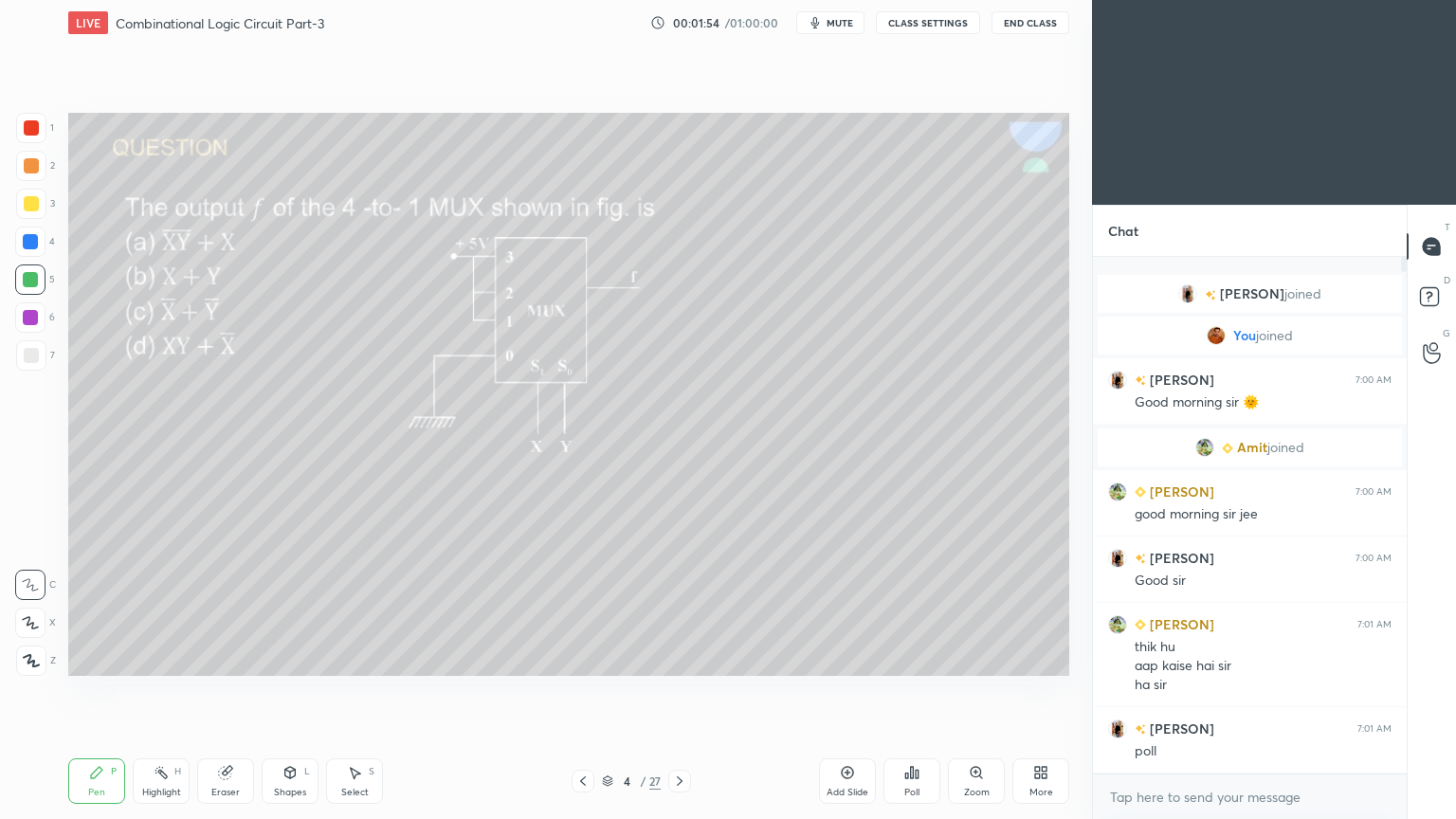 click on "Poll" at bounding box center (912, 781) 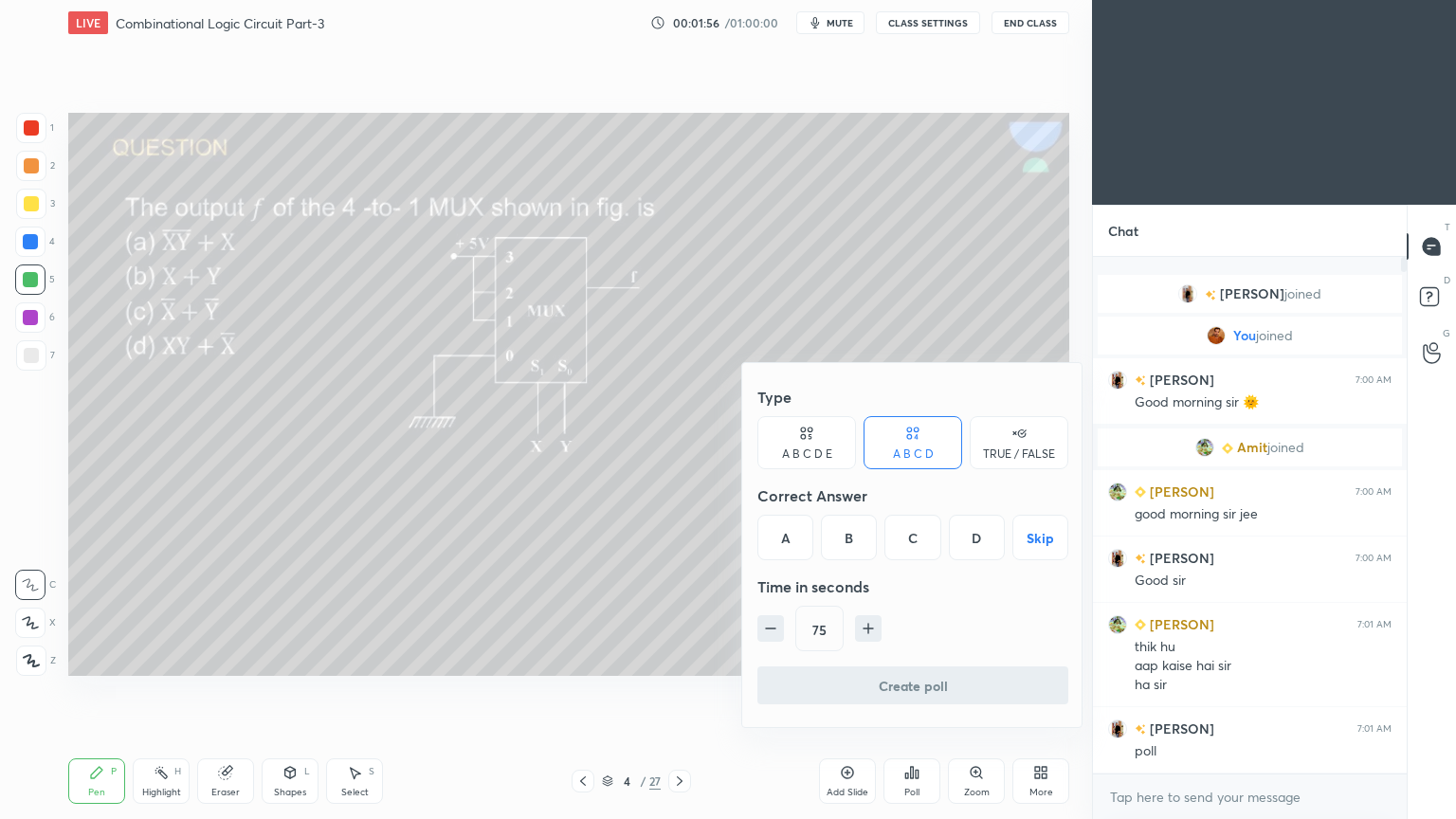 click at bounding box center [771, 628] 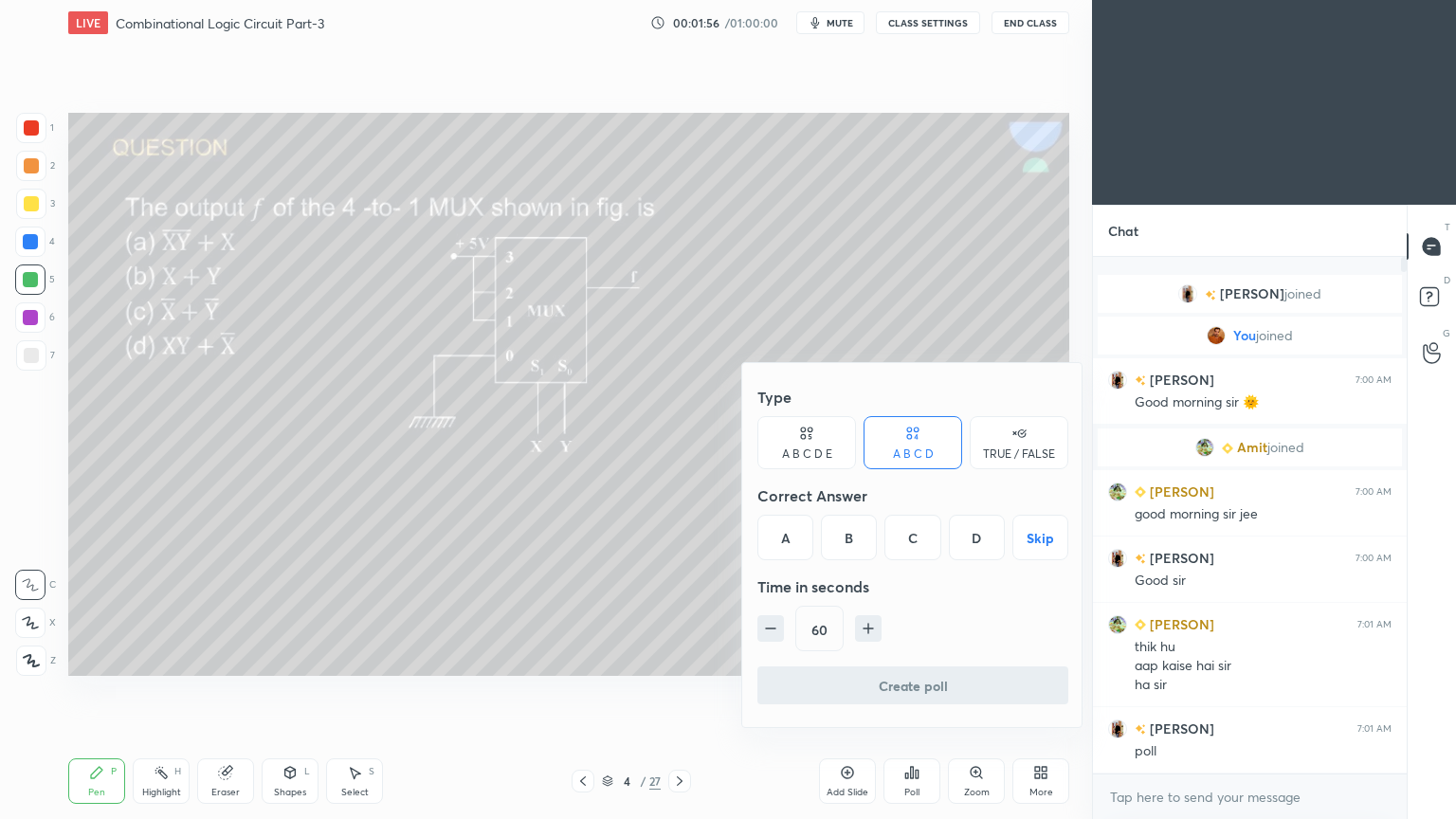 click 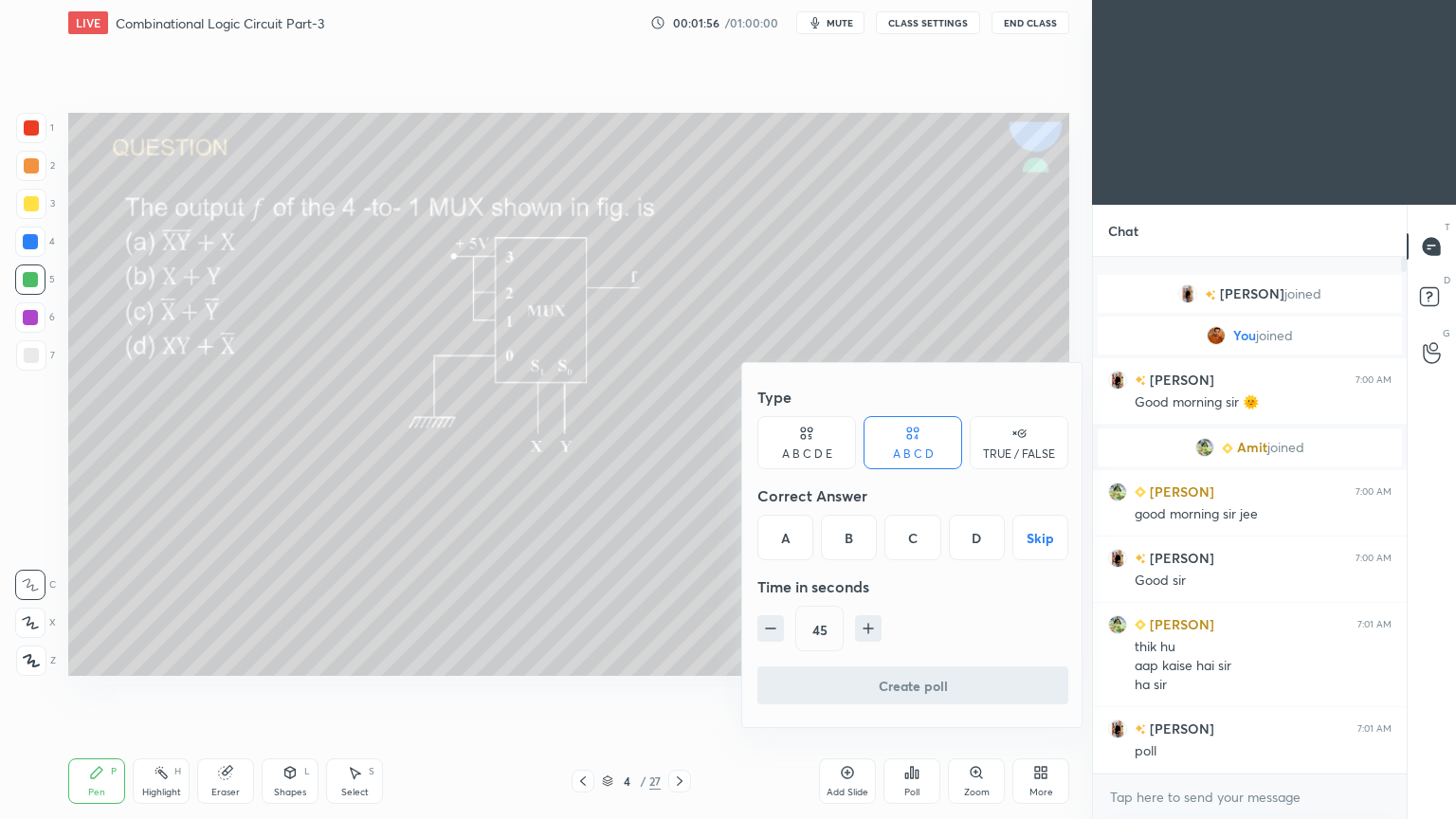 click 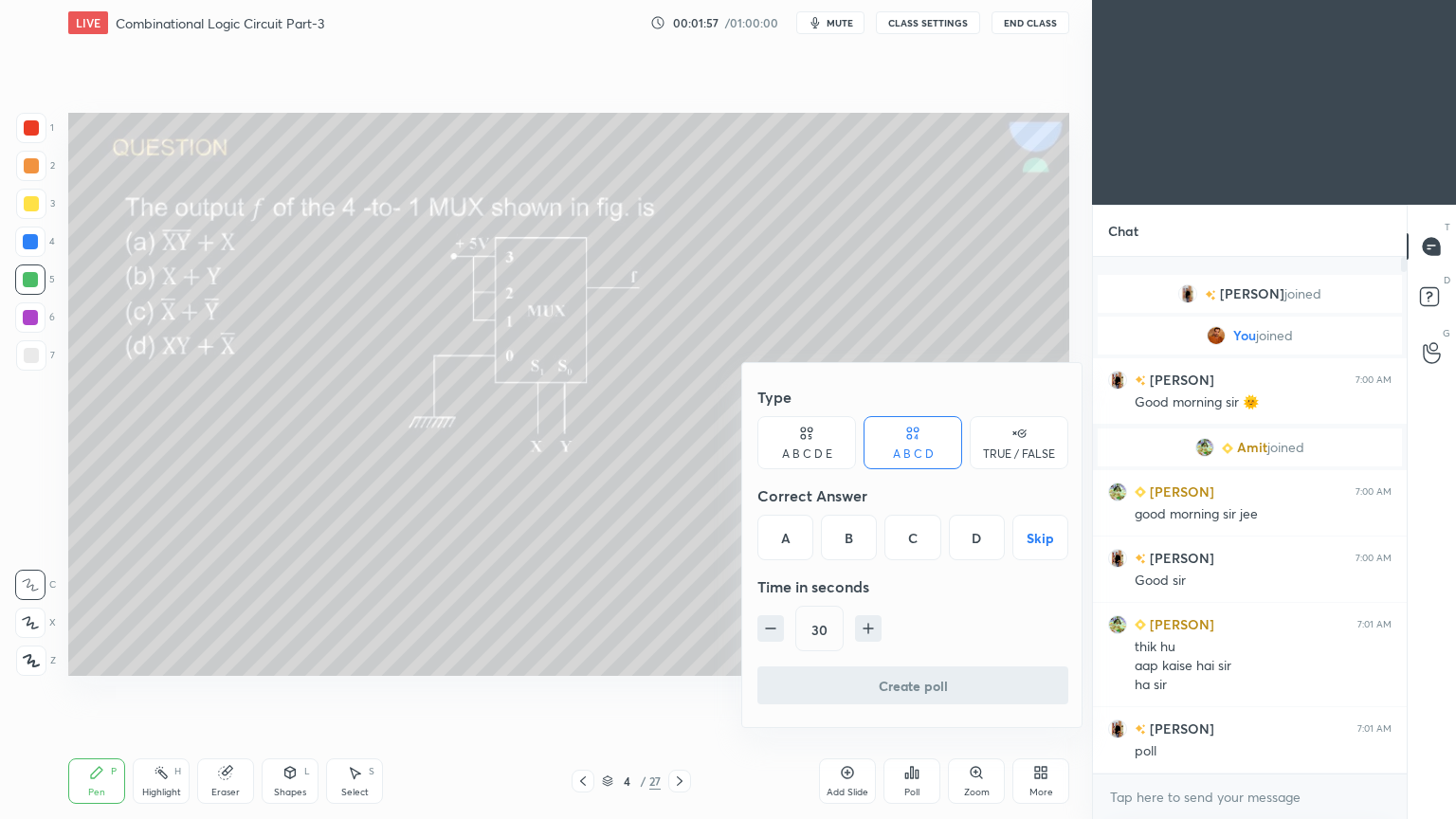 click 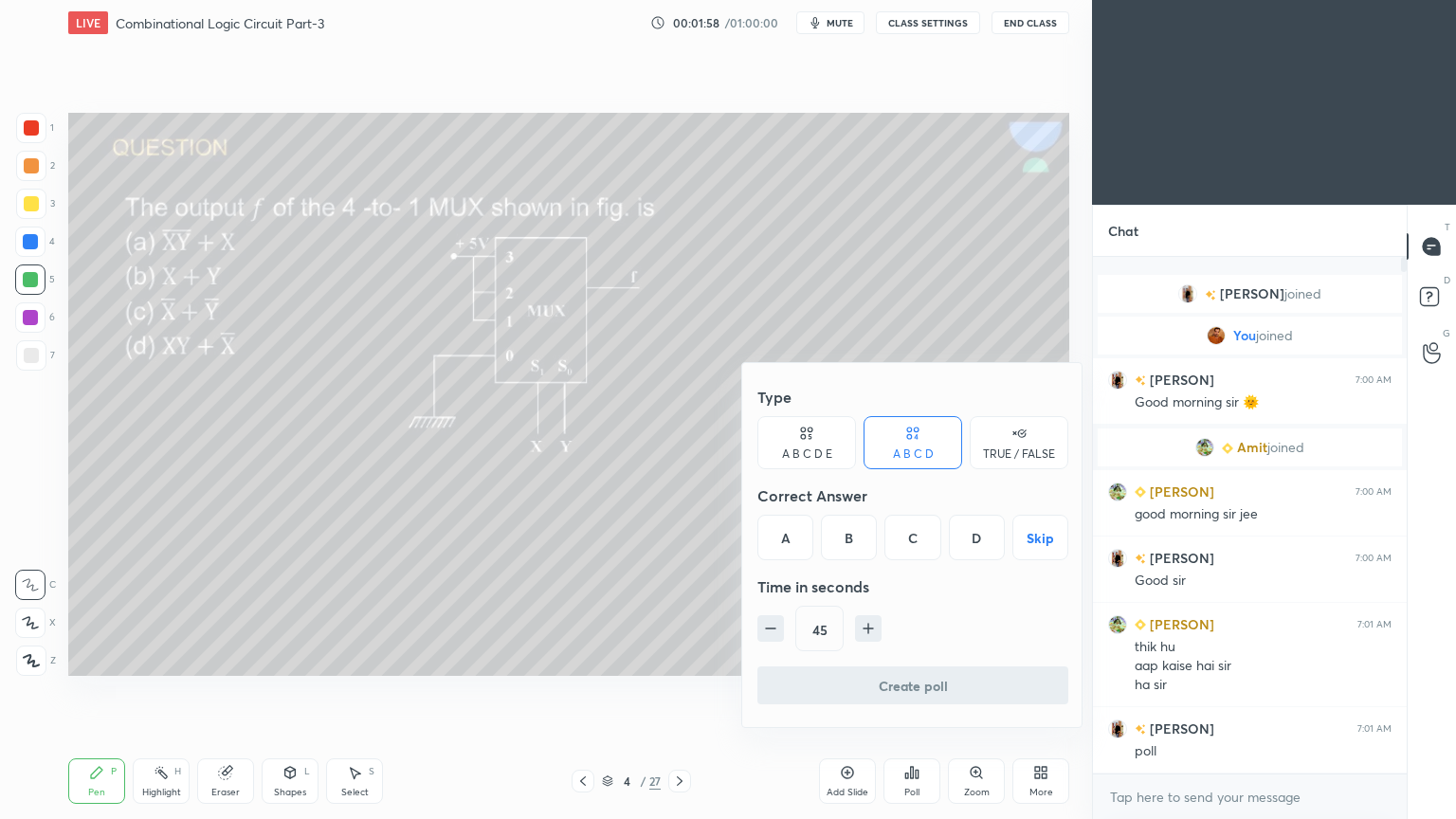 click on "B" at bounding box center [848, 537] 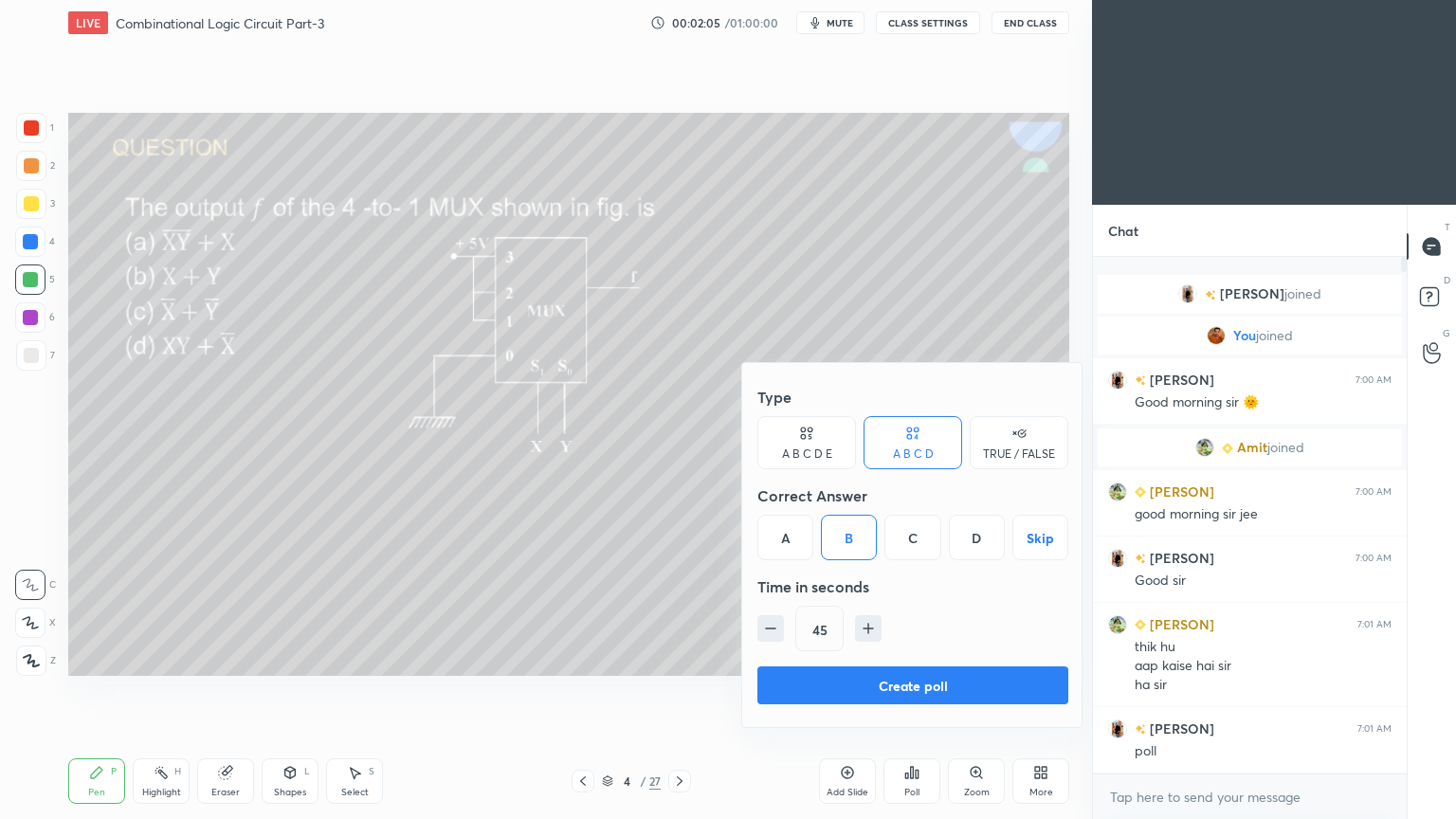 click on "Create poll" at bounding box center [913, 685] 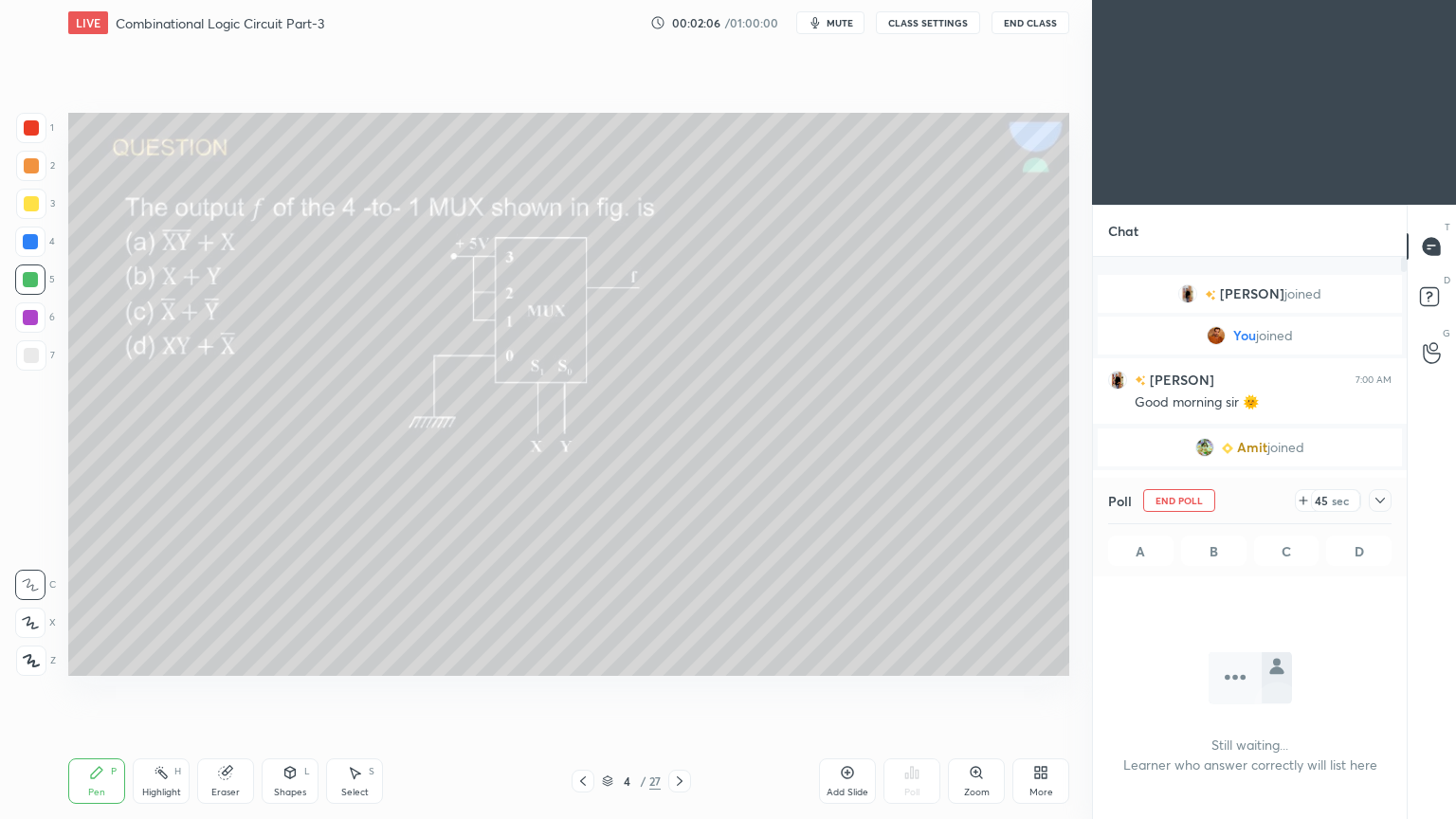 scroll, scrollTop: 471, scrollLeft: 308, axis: both 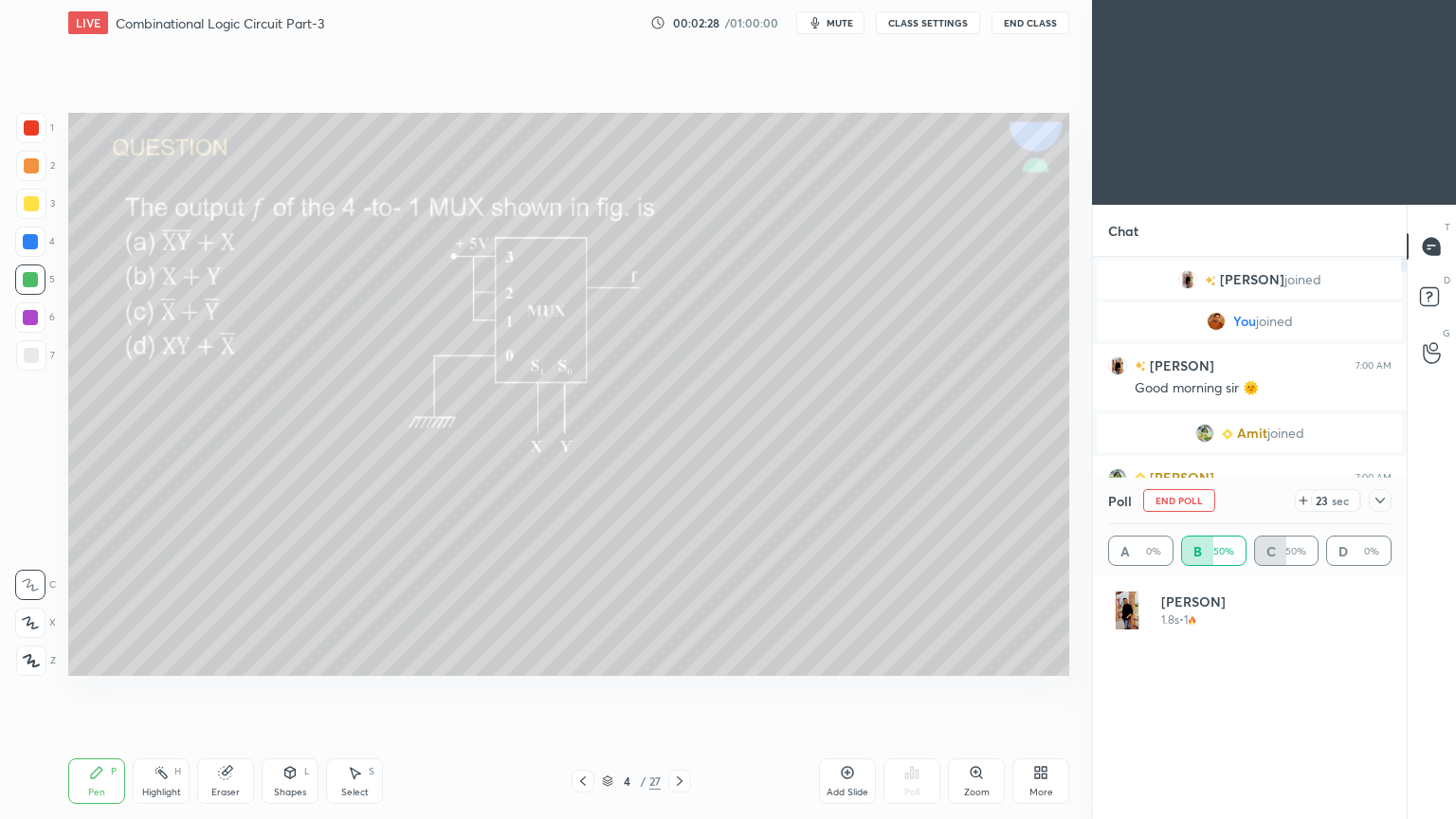 click at bounding box center [1380, 500] 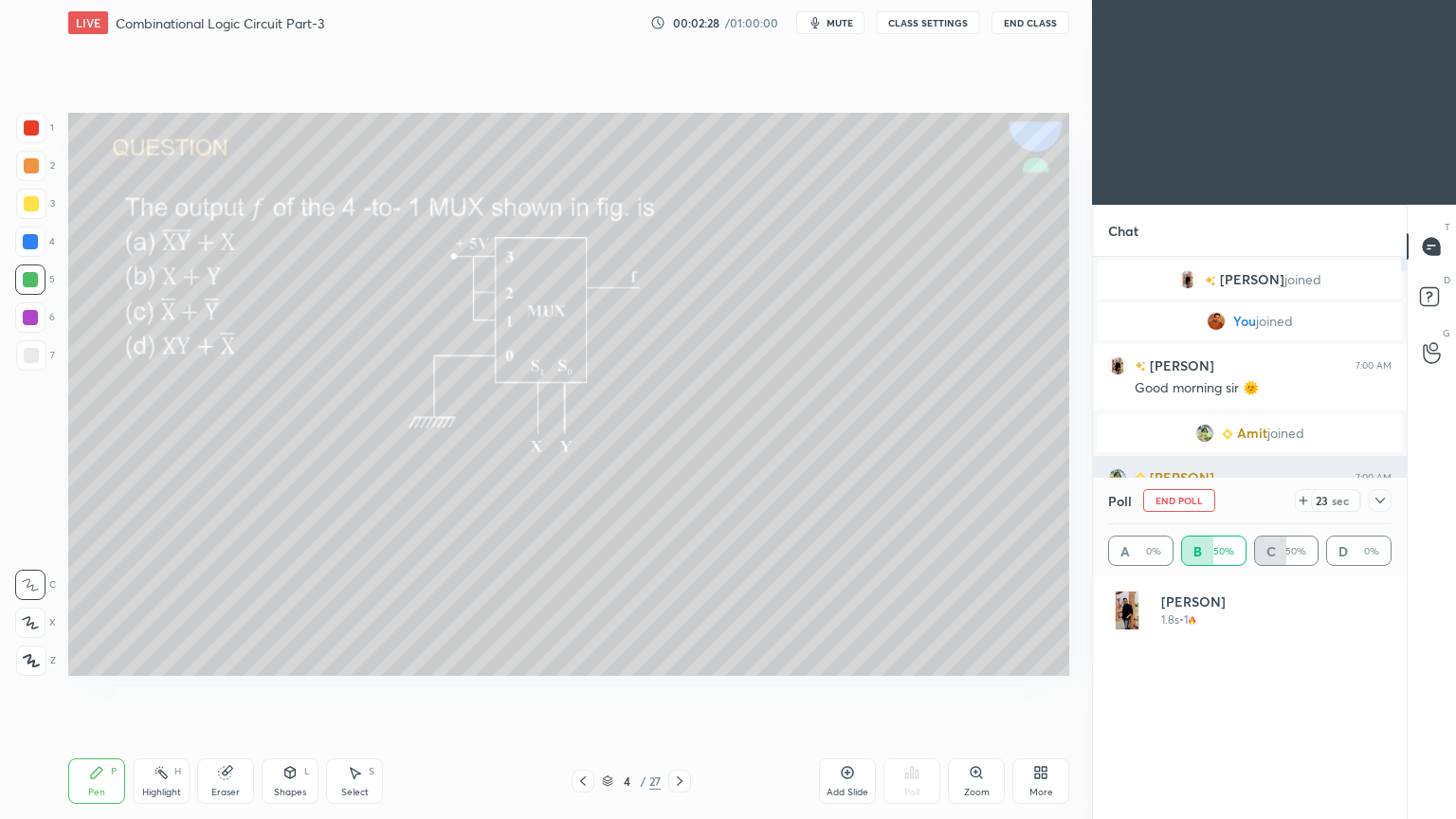 scroll, scrollTop: 124, scrollLeft: 278, axis: both 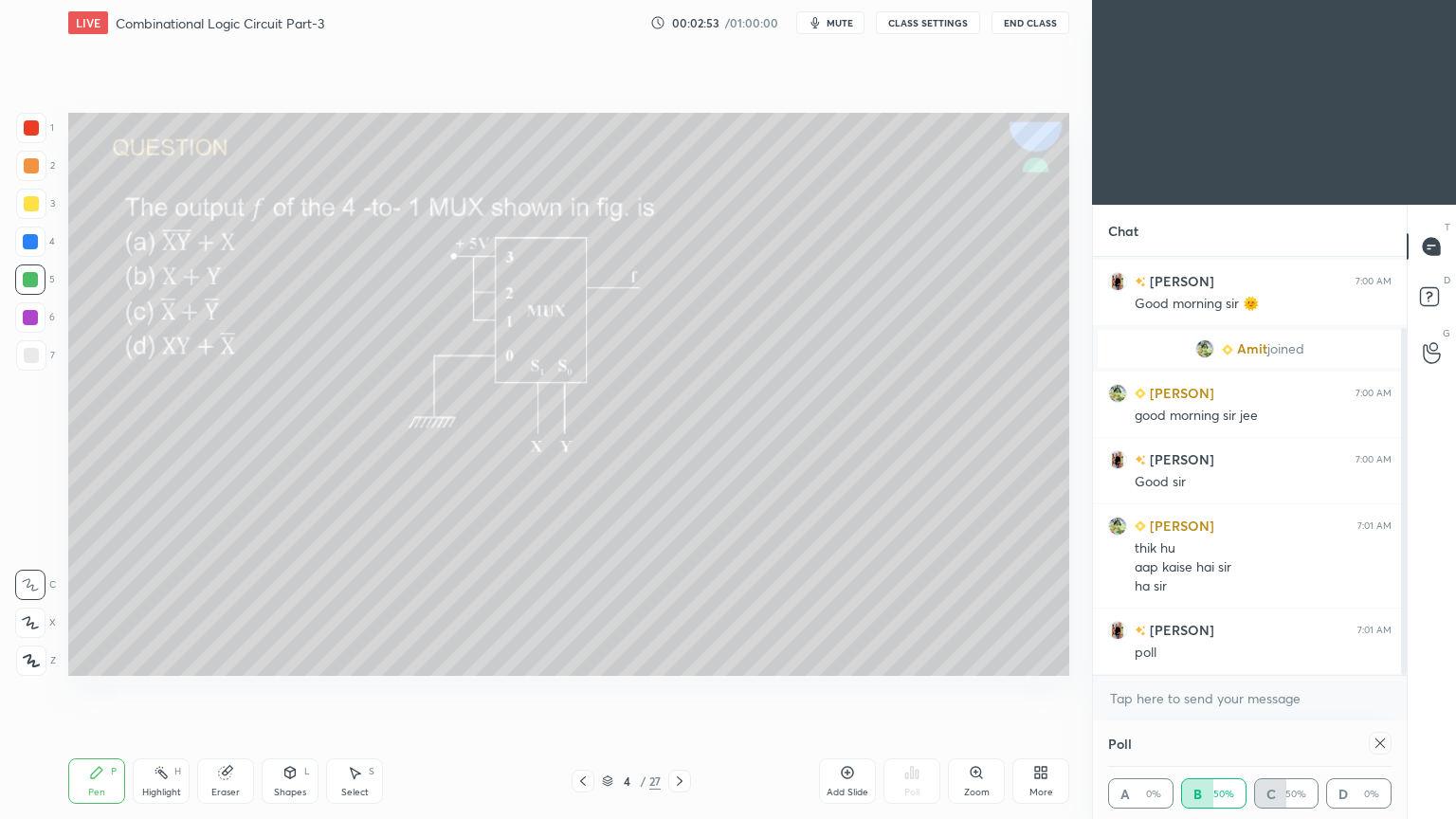 click at bounding box center [1380, 743] 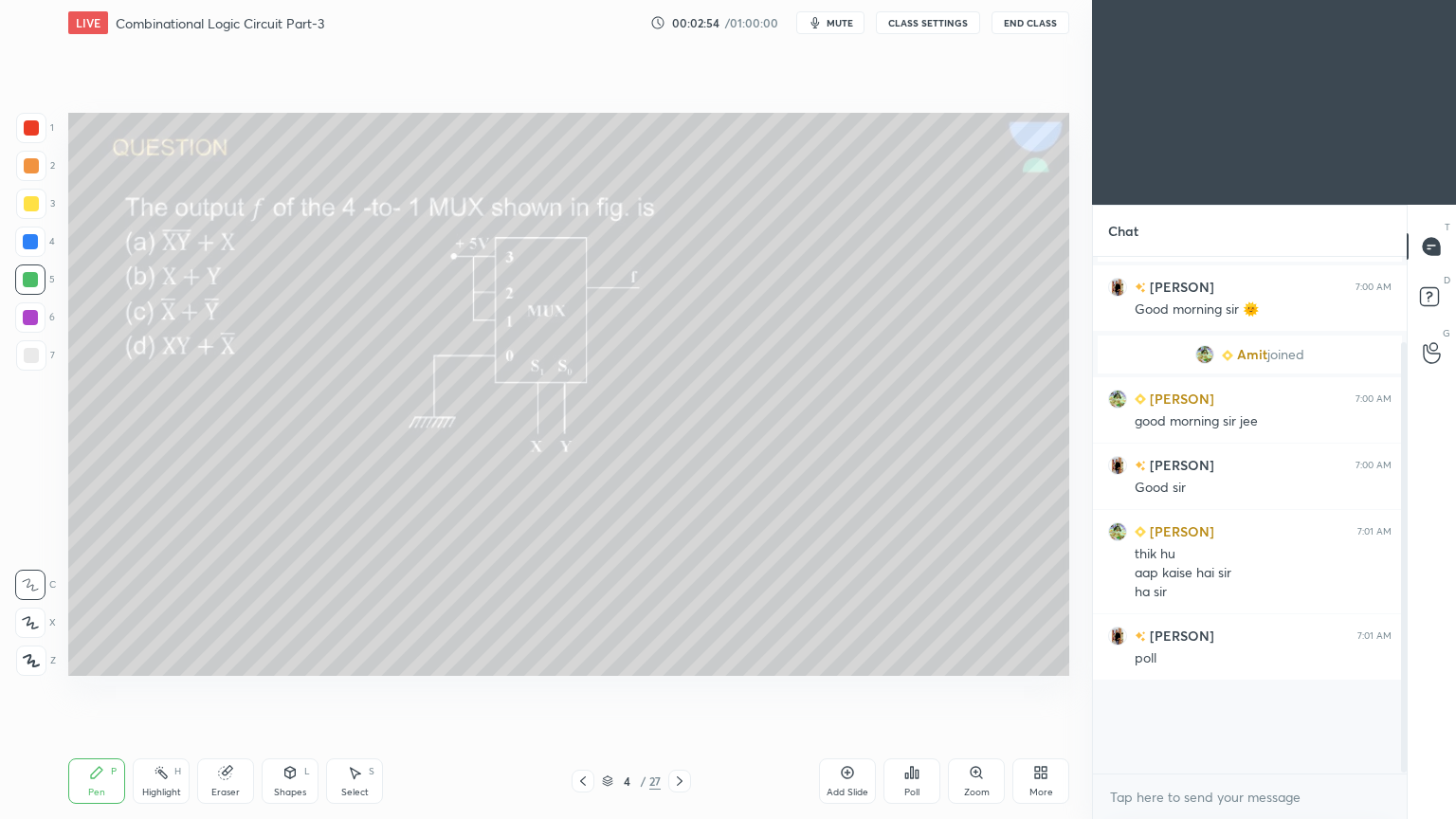 scroll, scrollTop: 435, scrollLeft: 308, axis: both 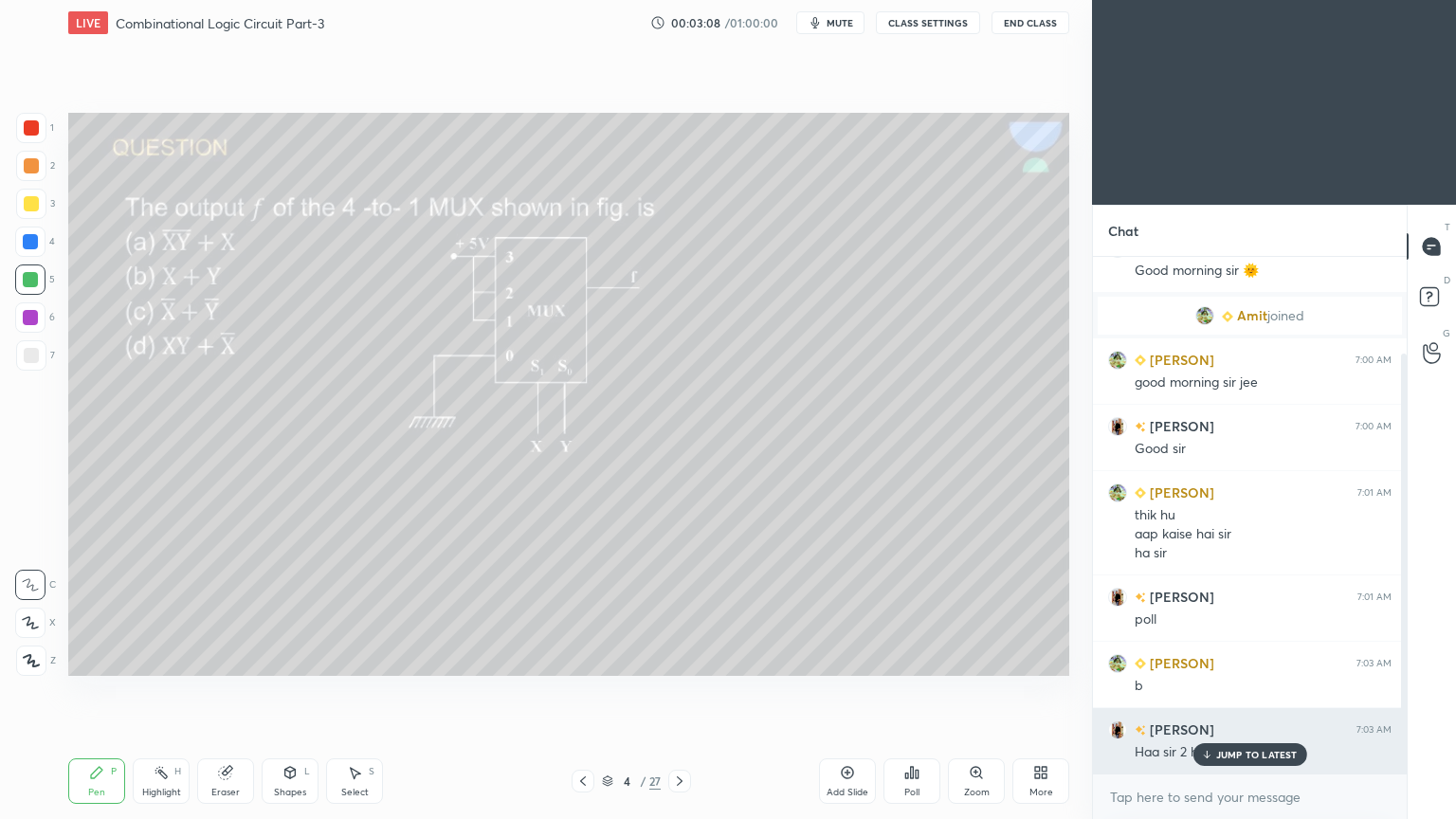click on "JUMP TO LATEST" at bounding box center [1257, 755] 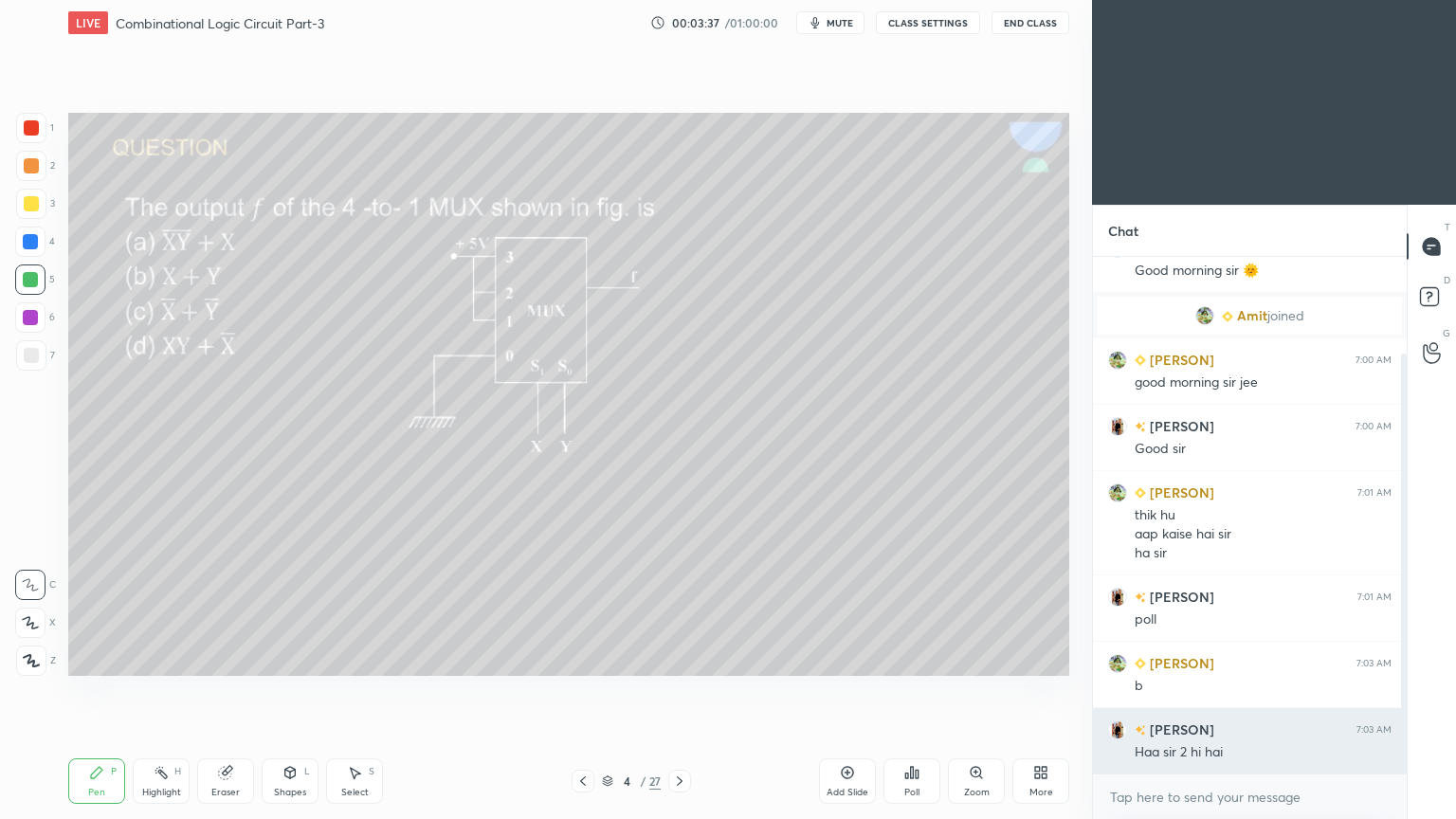 scroll, scrollTop: 155, scrollLeft: 0, axis: vertical 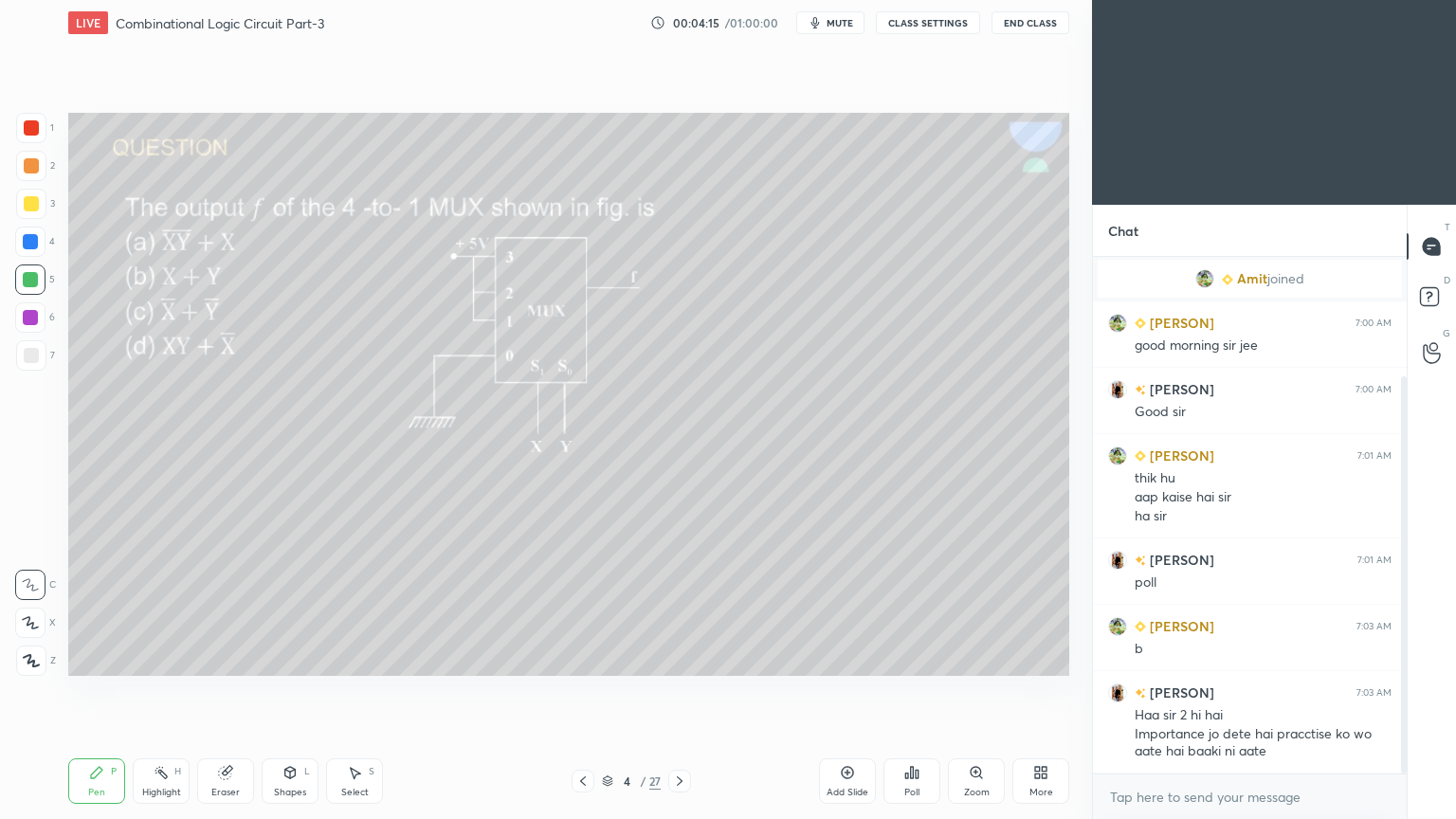 click at bounding box center (30, 280) 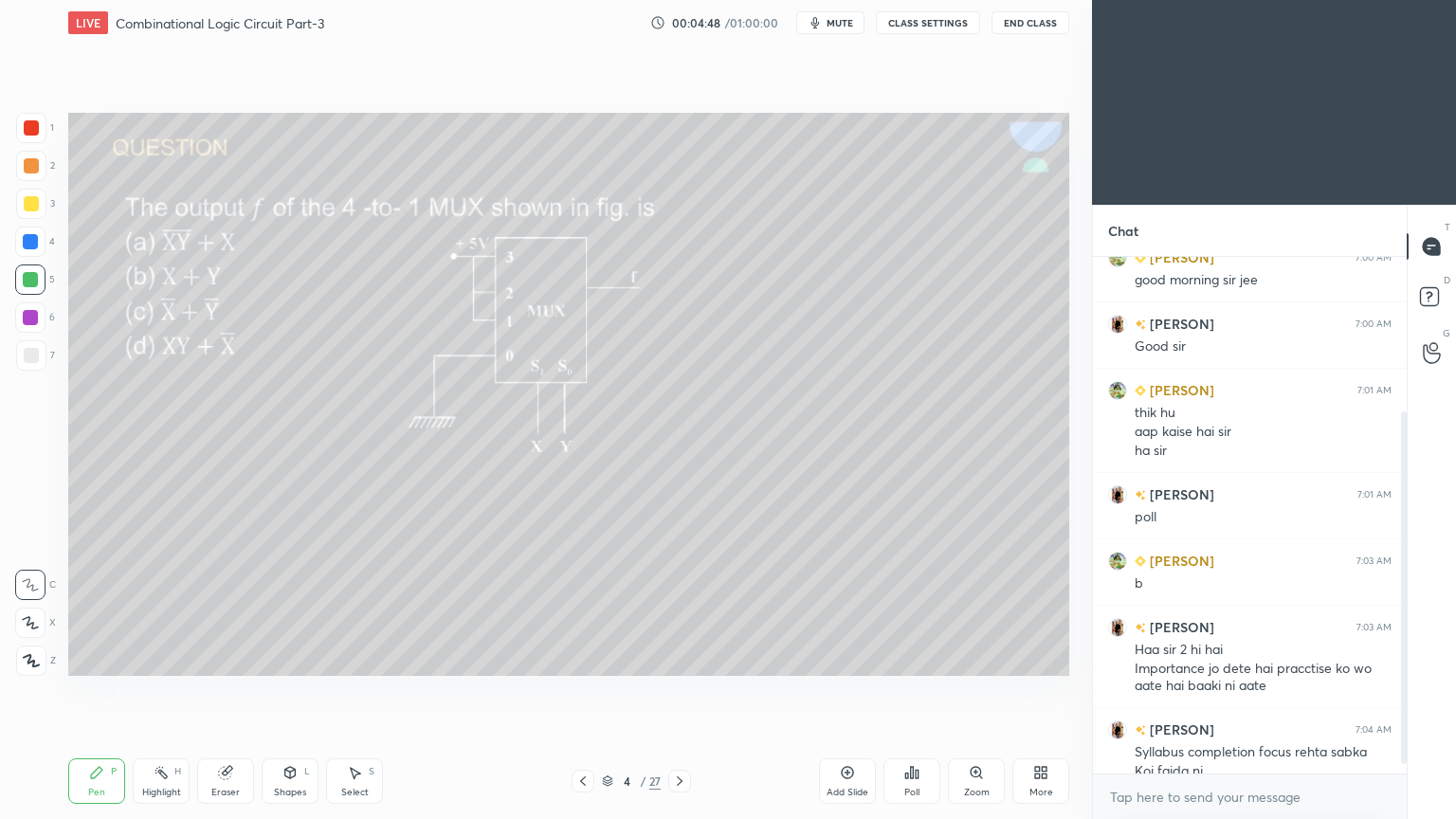 scroll, scrollTop: 239, scrollLeft: 0, axis: vertical 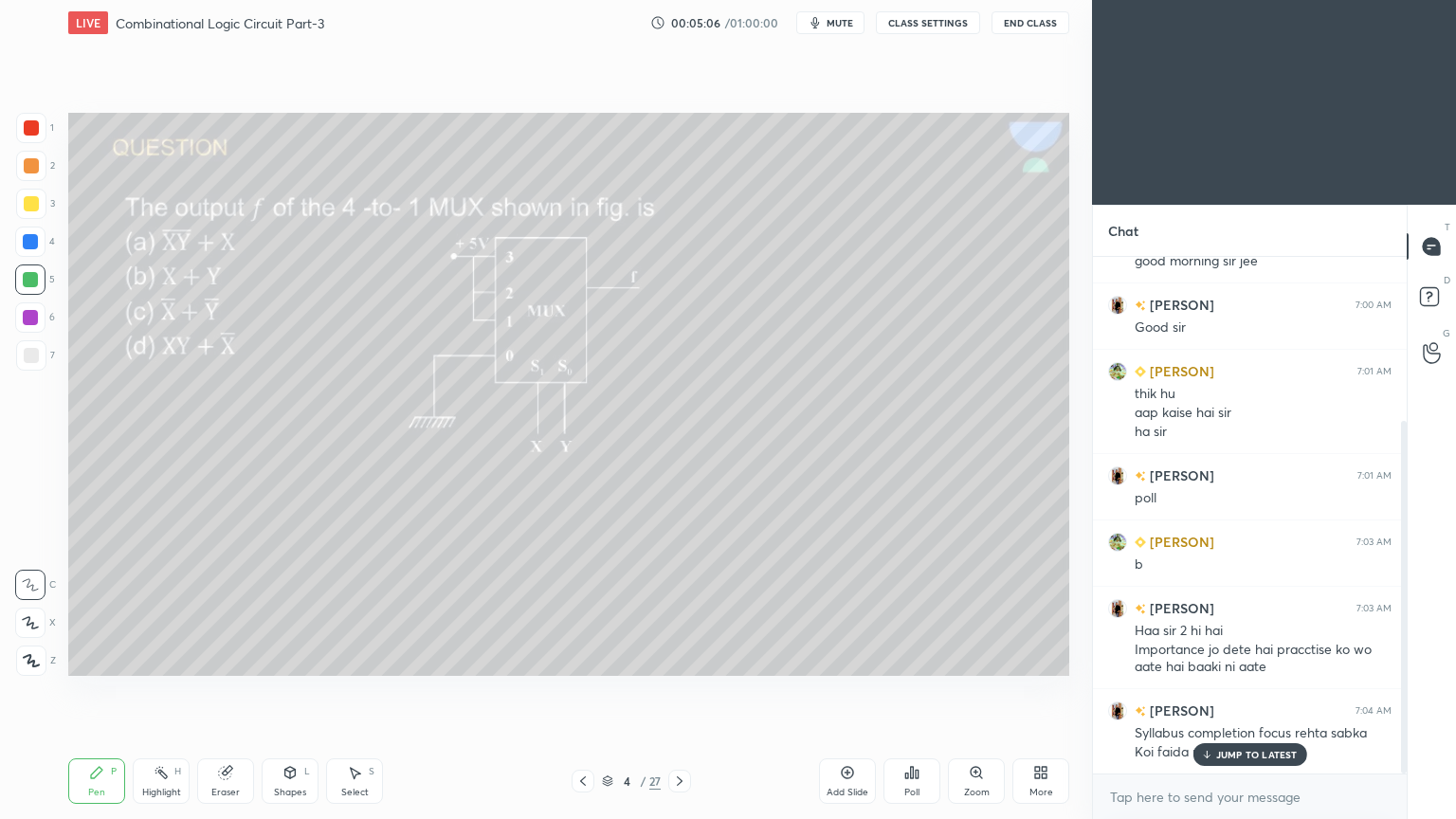 click on "3" at bounding box center [35, 204] 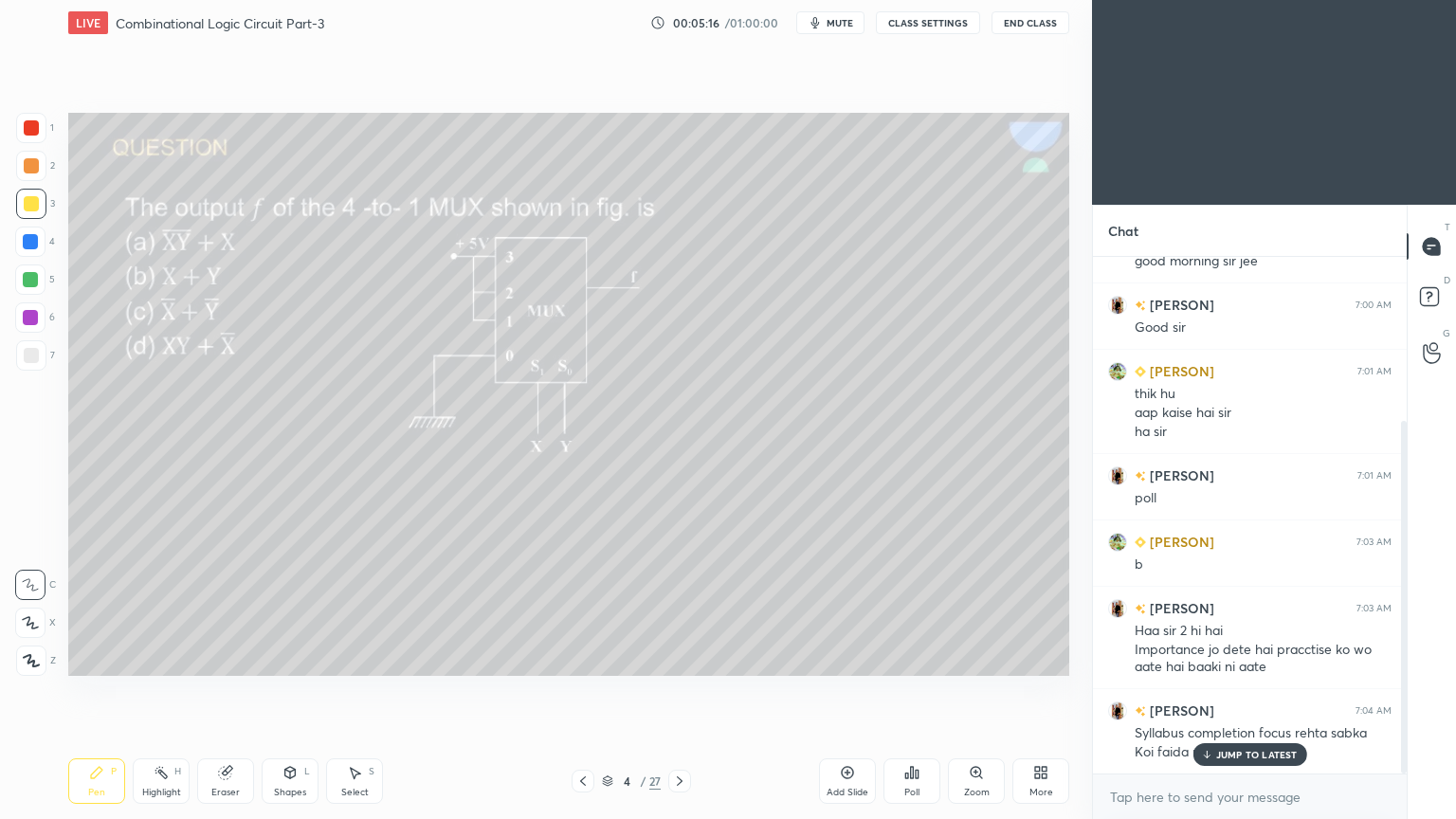 click at bounding box center [31, 166] 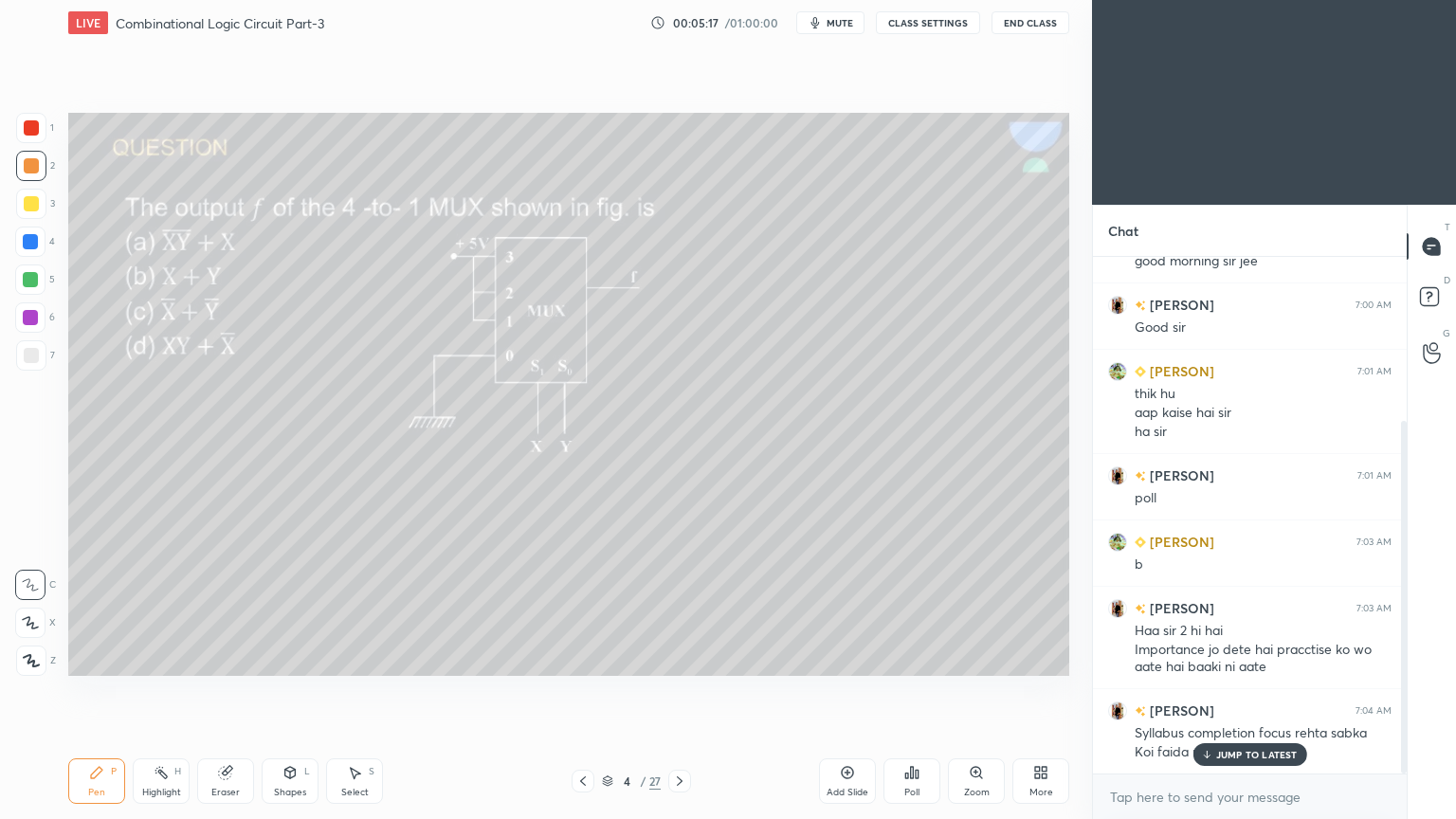 click 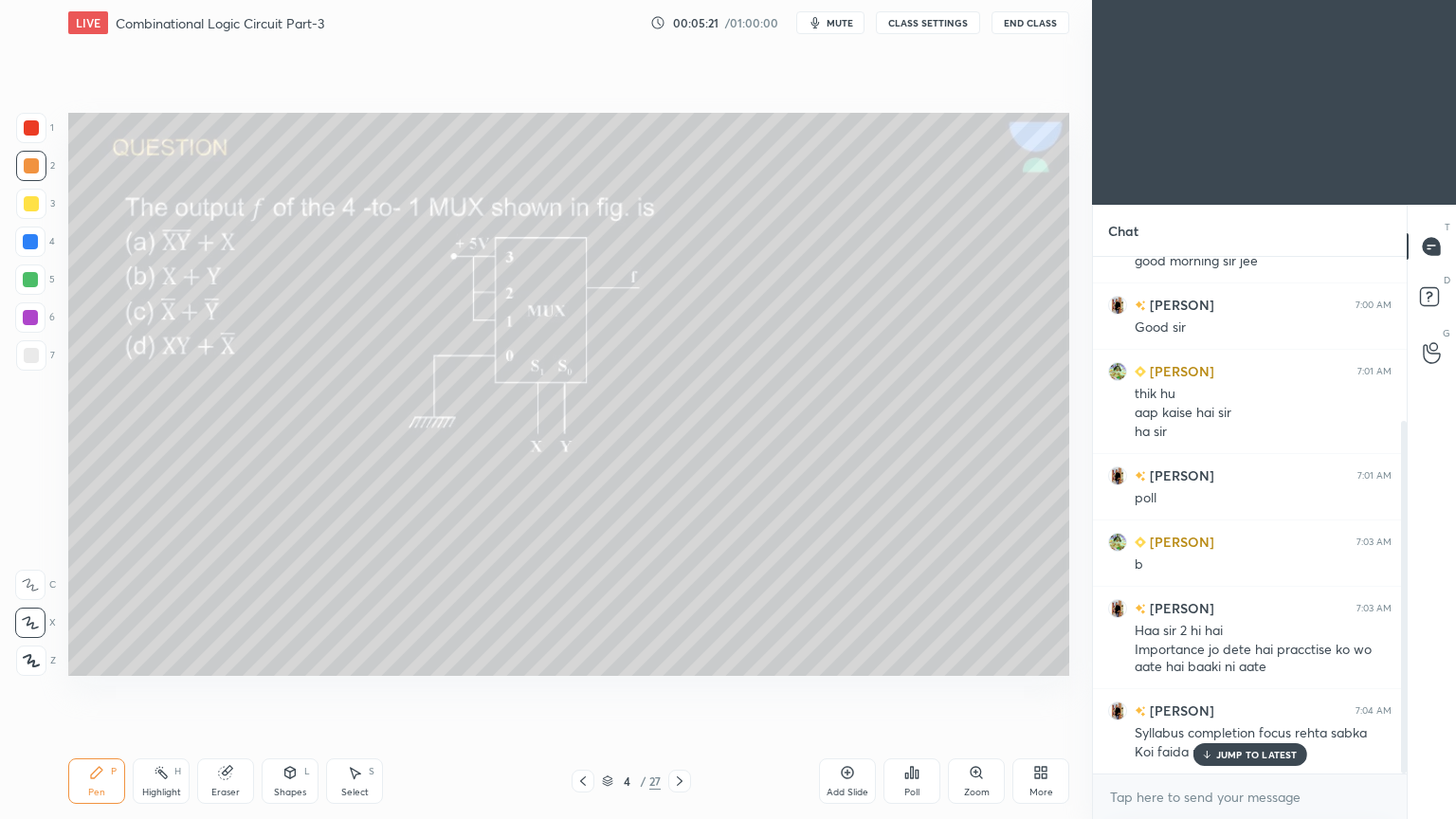 click 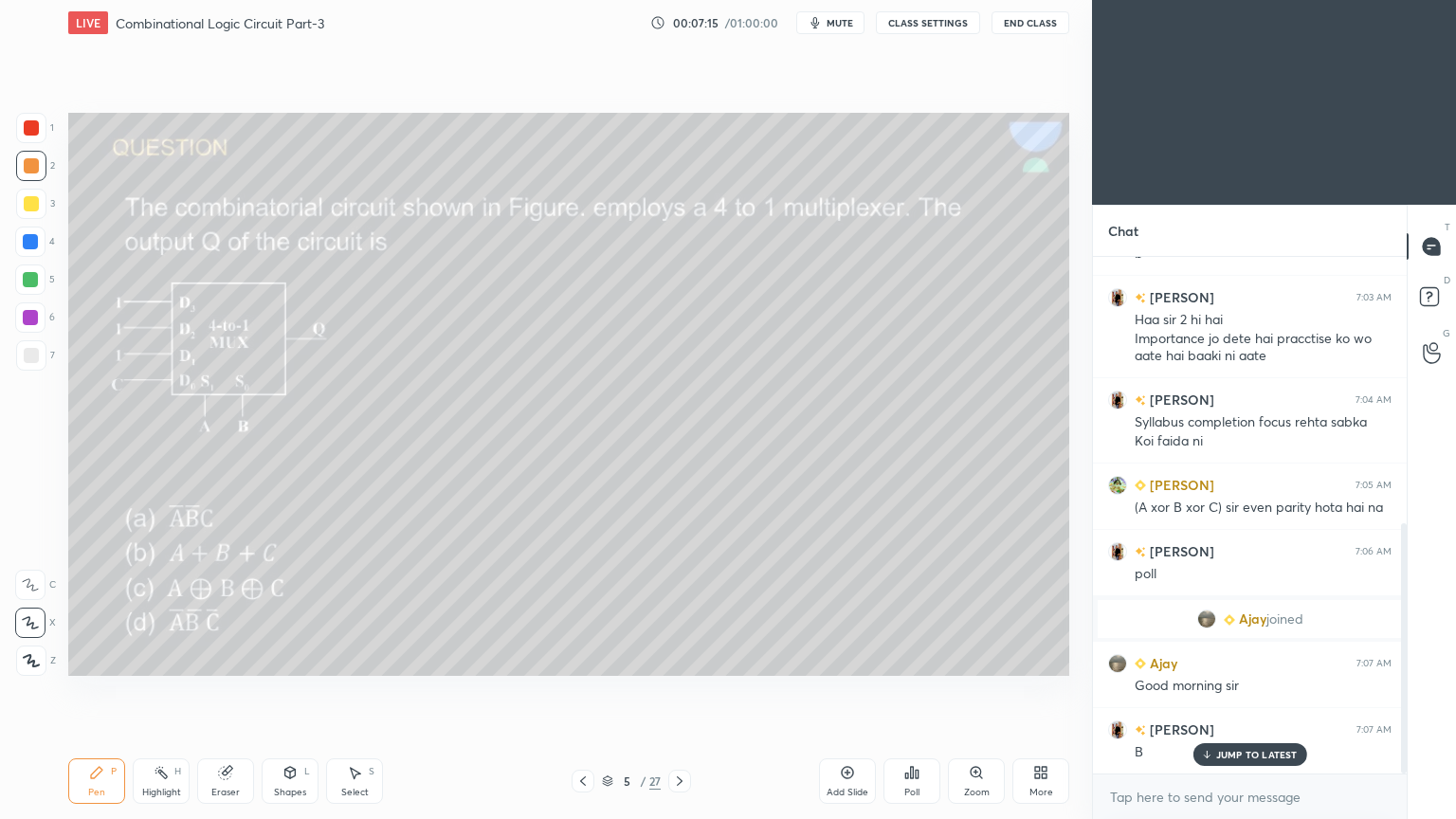 scroll, scrollTop: 617, scrollLeft: 0, axis: vertical 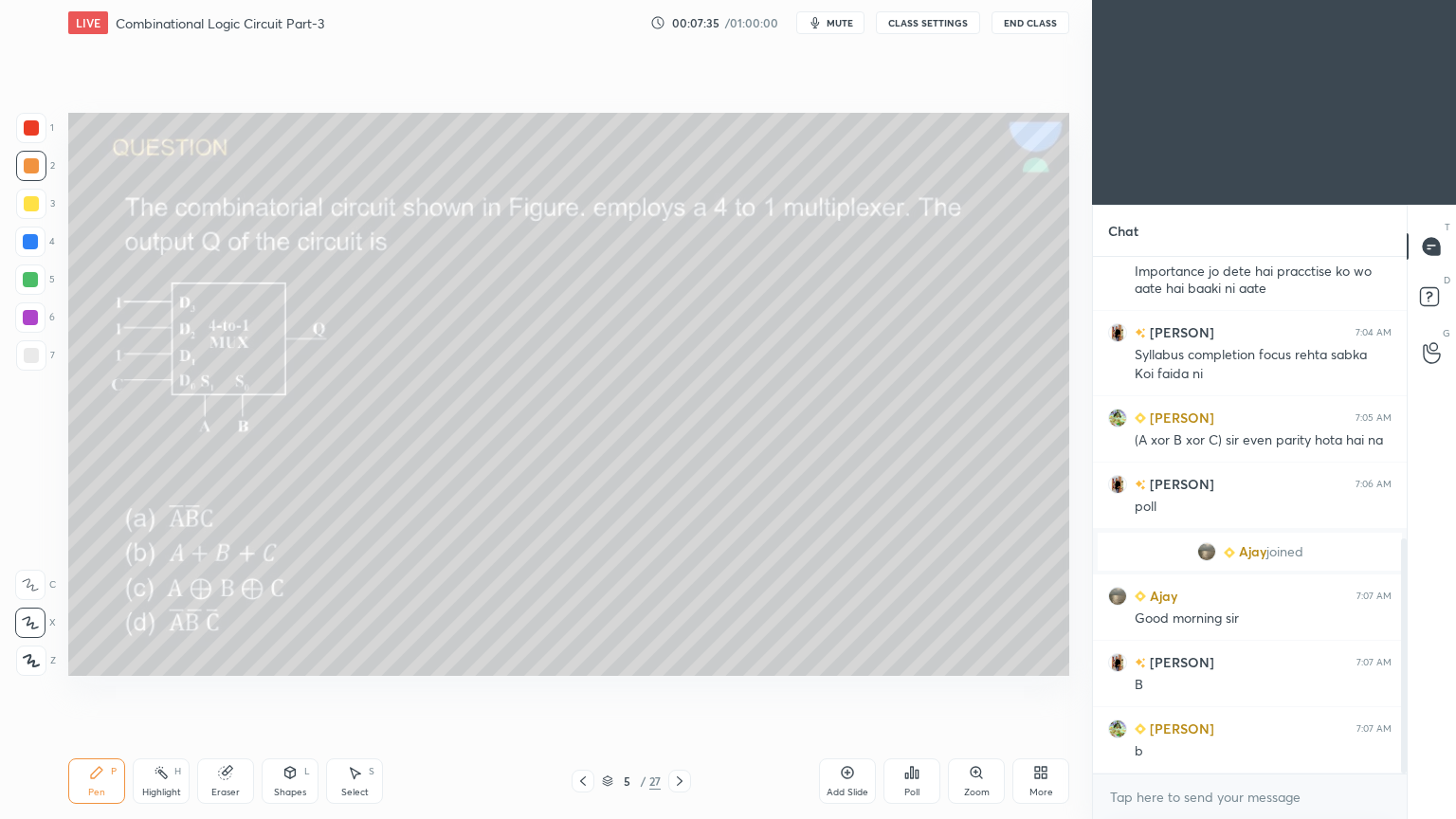 click at bounding box center (30, 280) 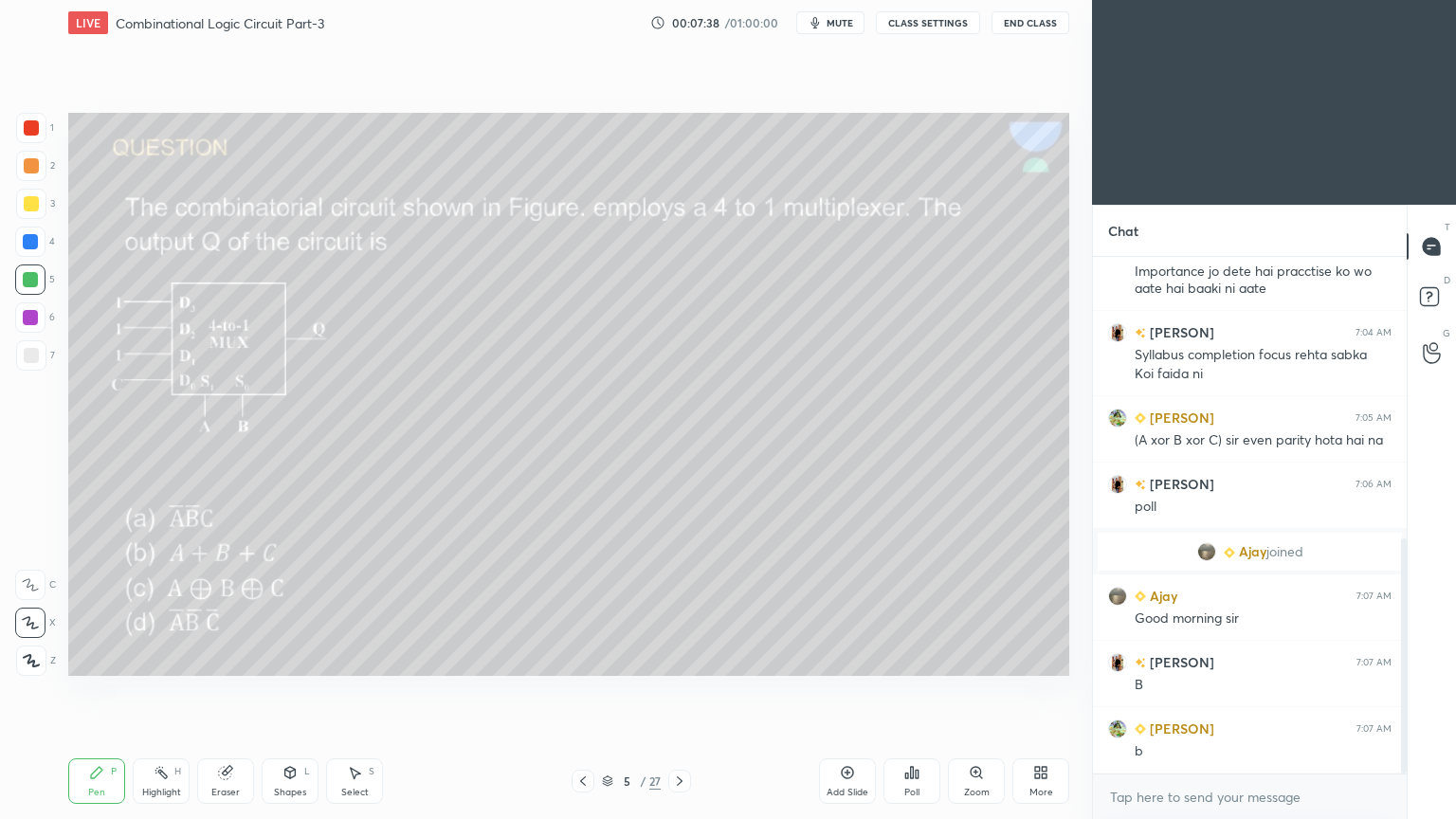 click 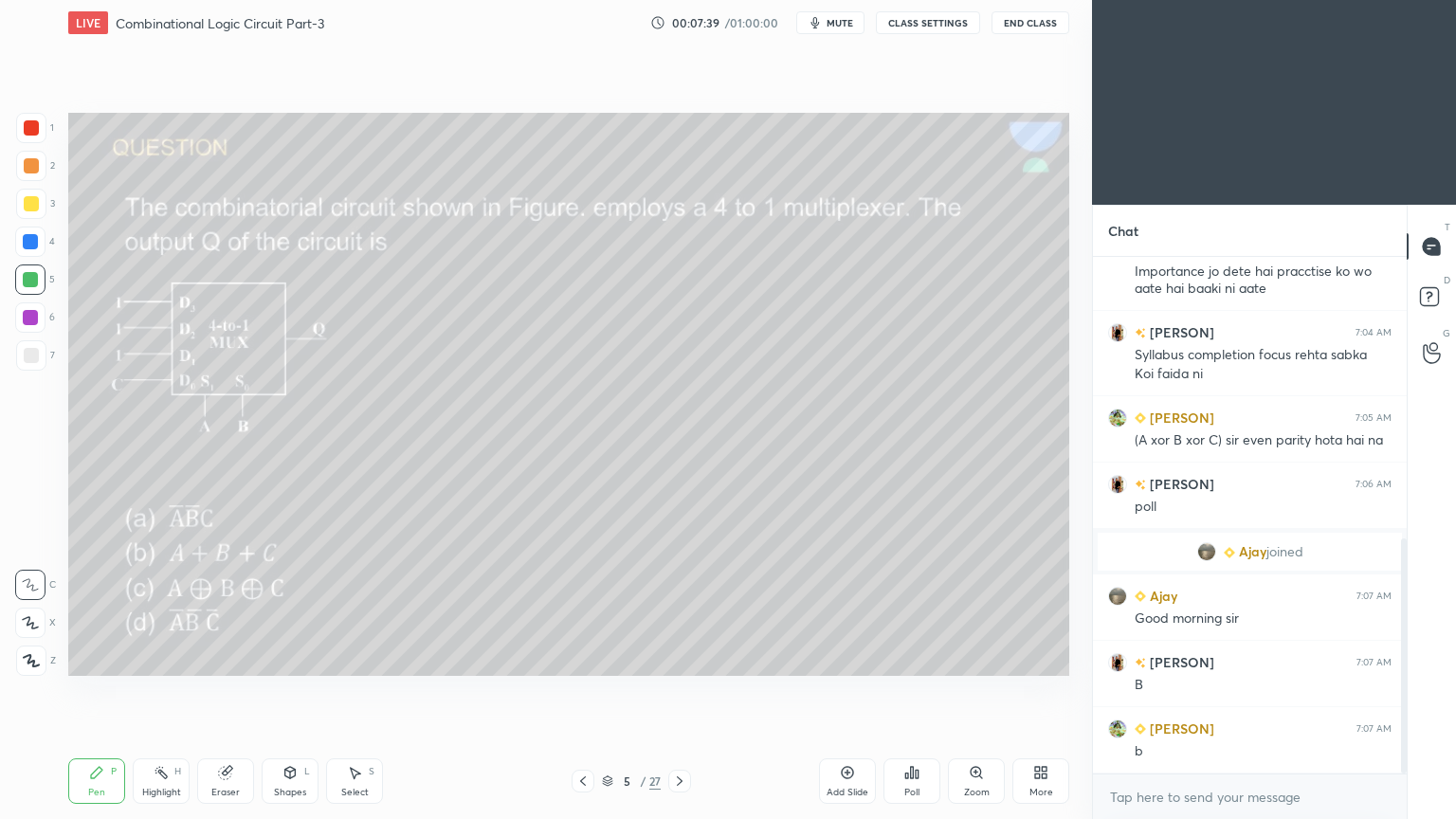 click 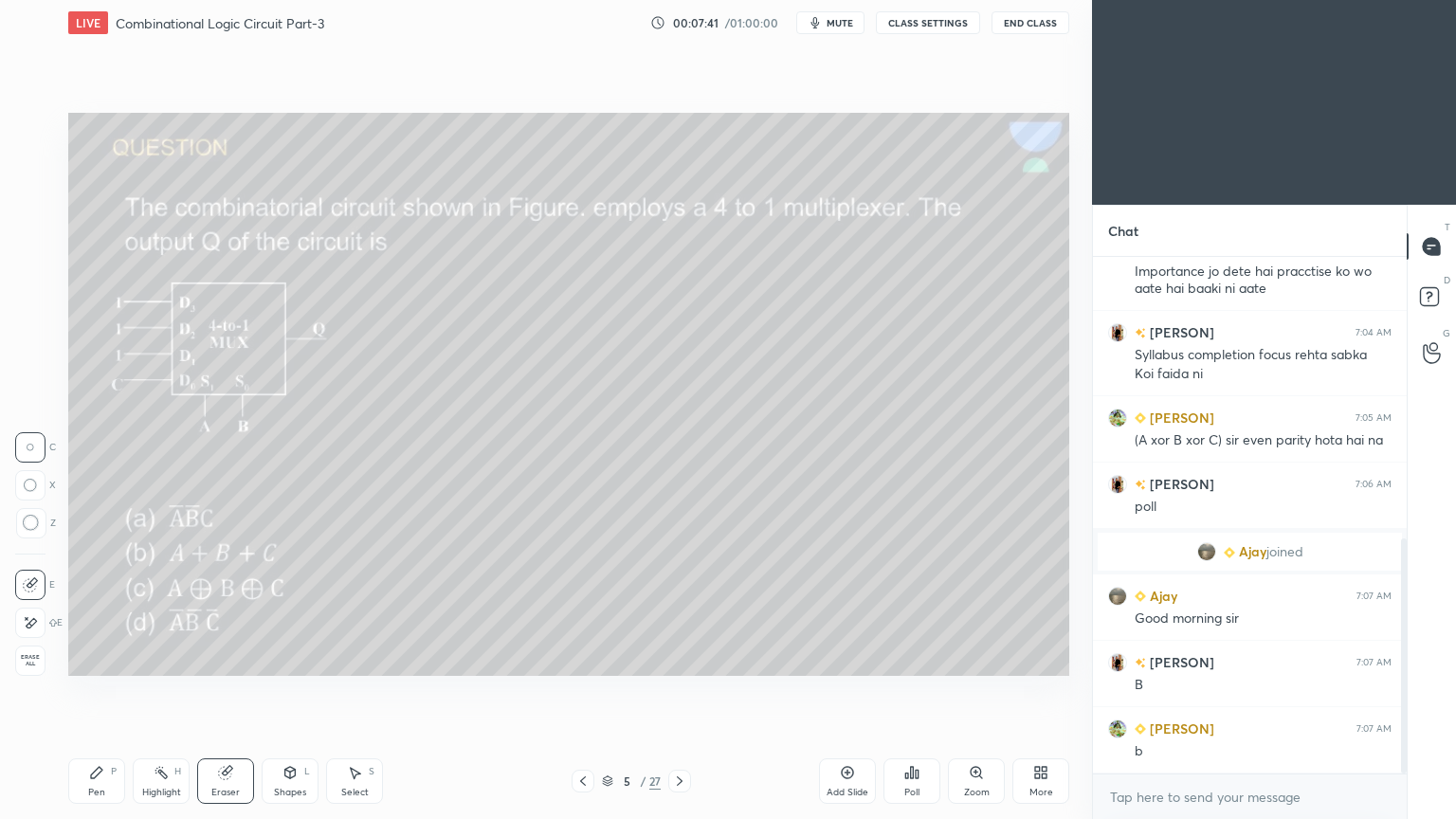click on "Pen" at bounding box center [97, 792] 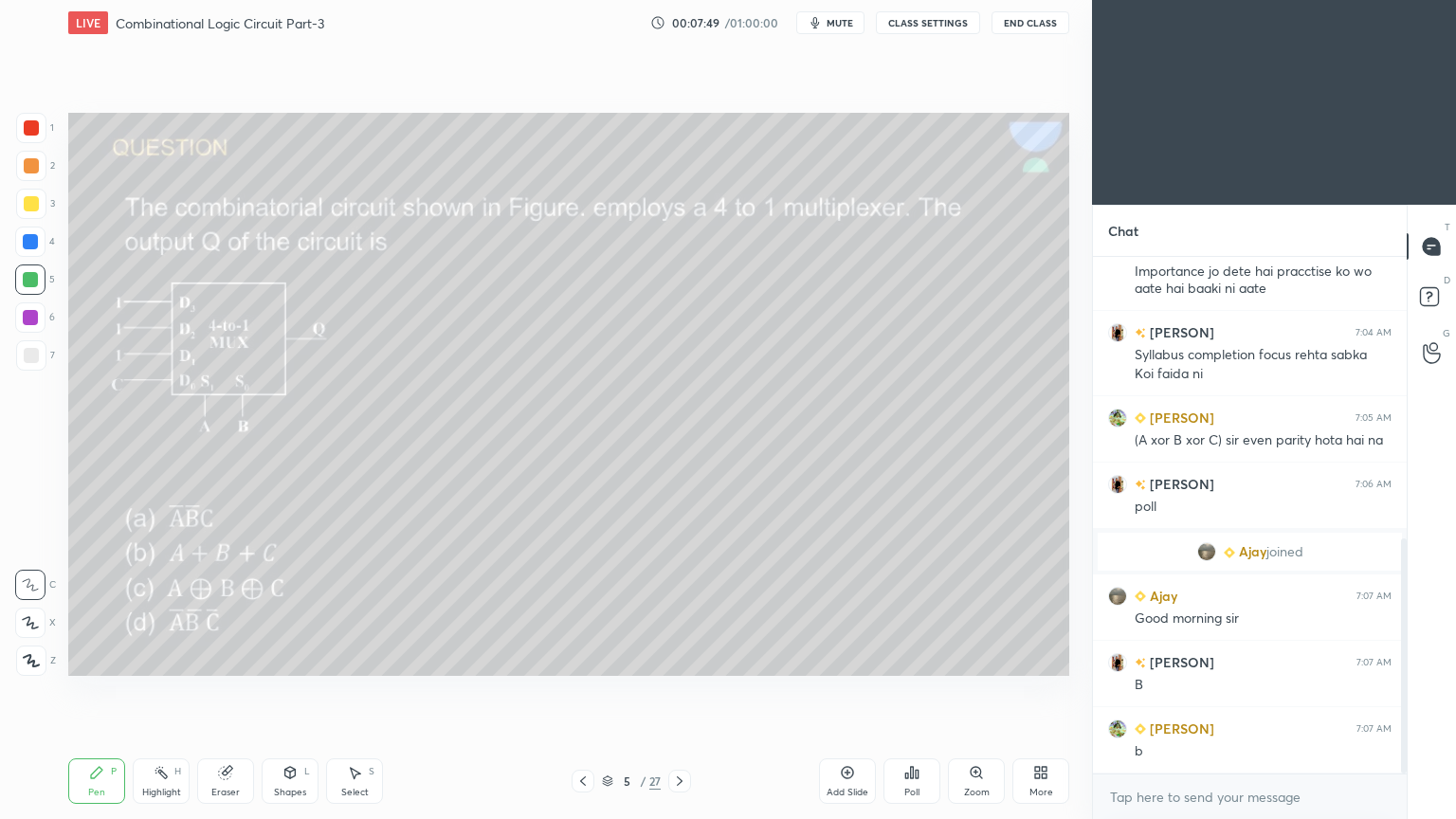 scroll, scrollTop: 682, scrollLeft: 0, axis: vertical 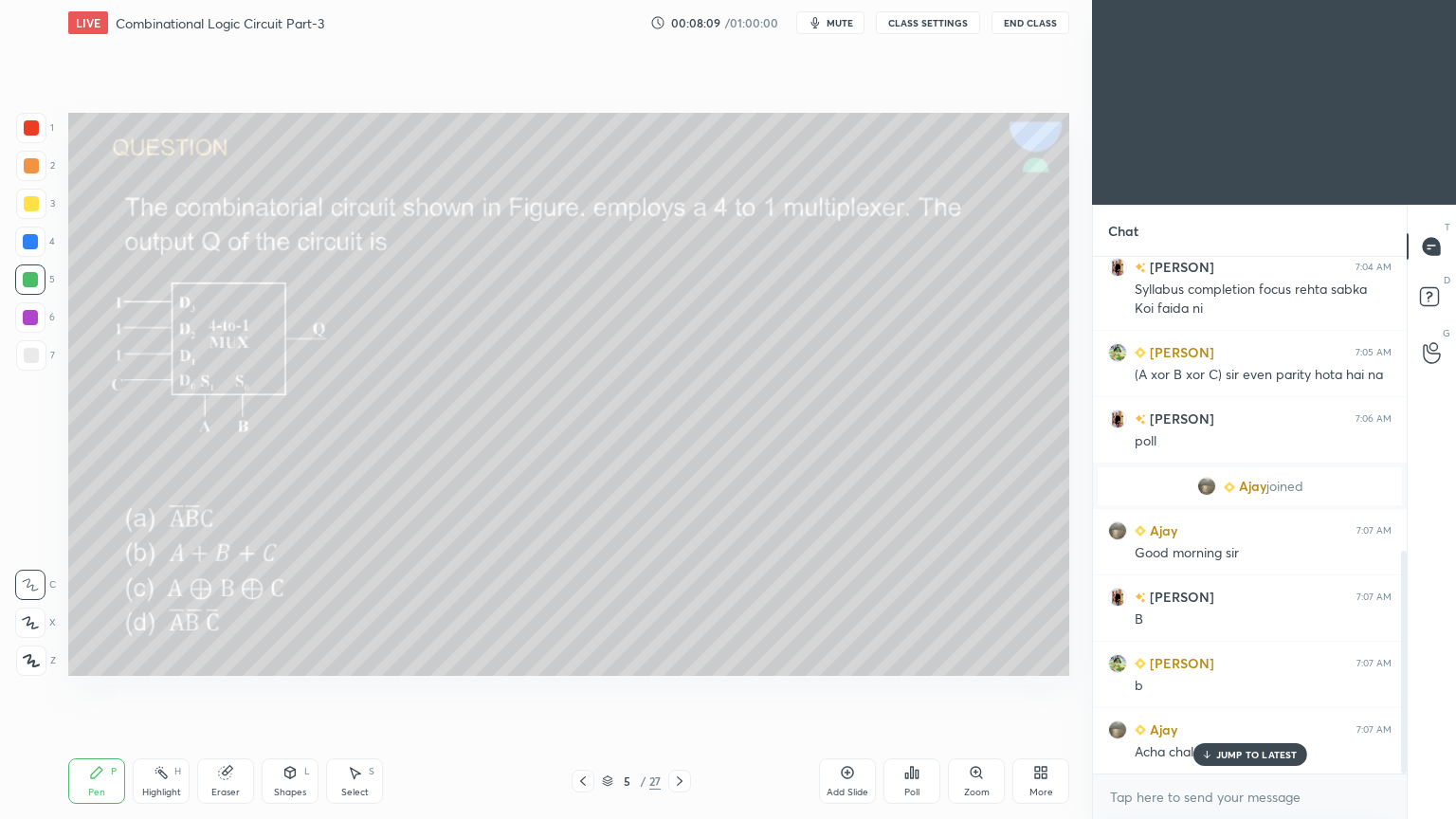click at bounding box center [31, 204] 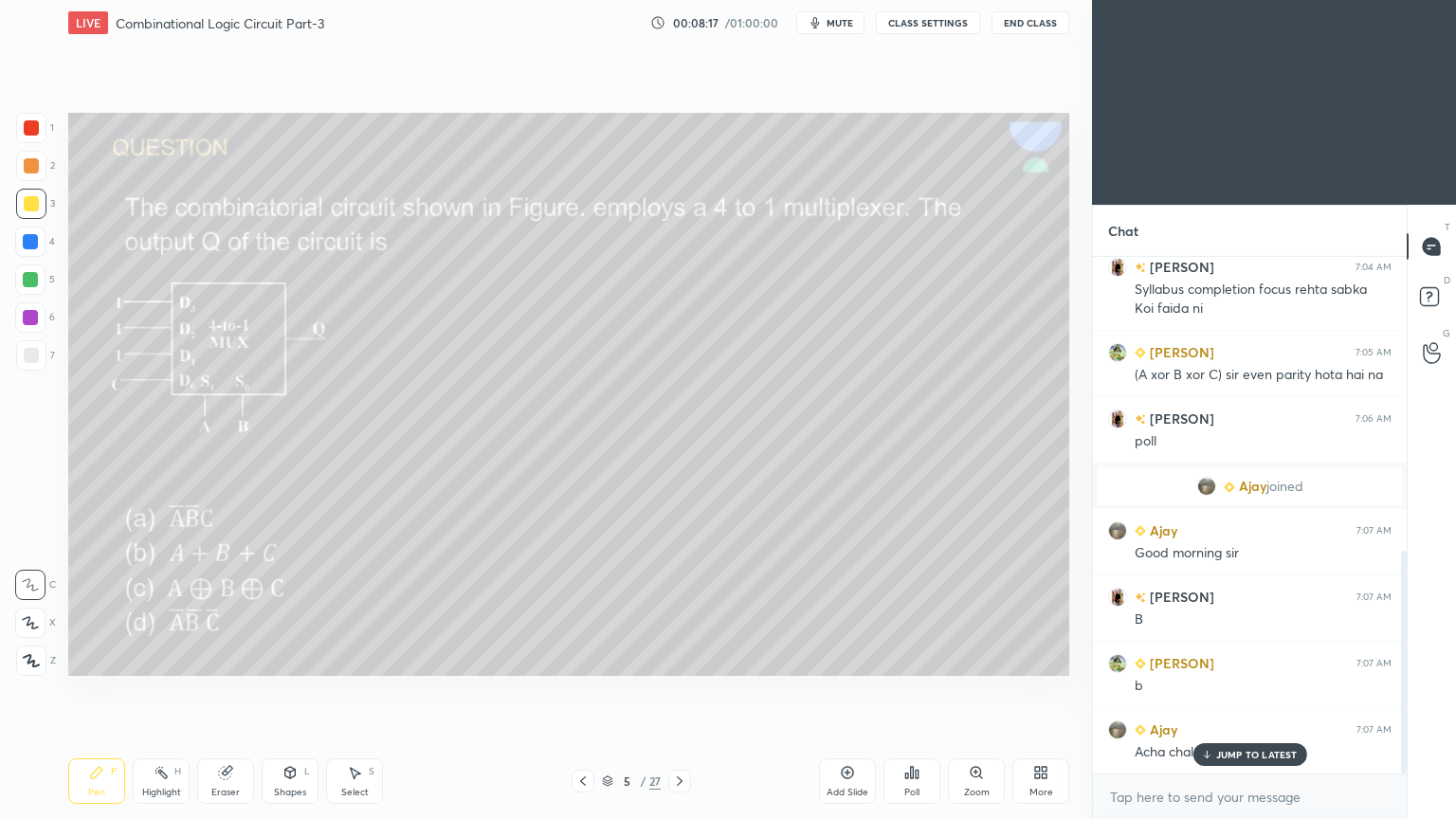 click on "Shapes" at bounding box center (290, 792) 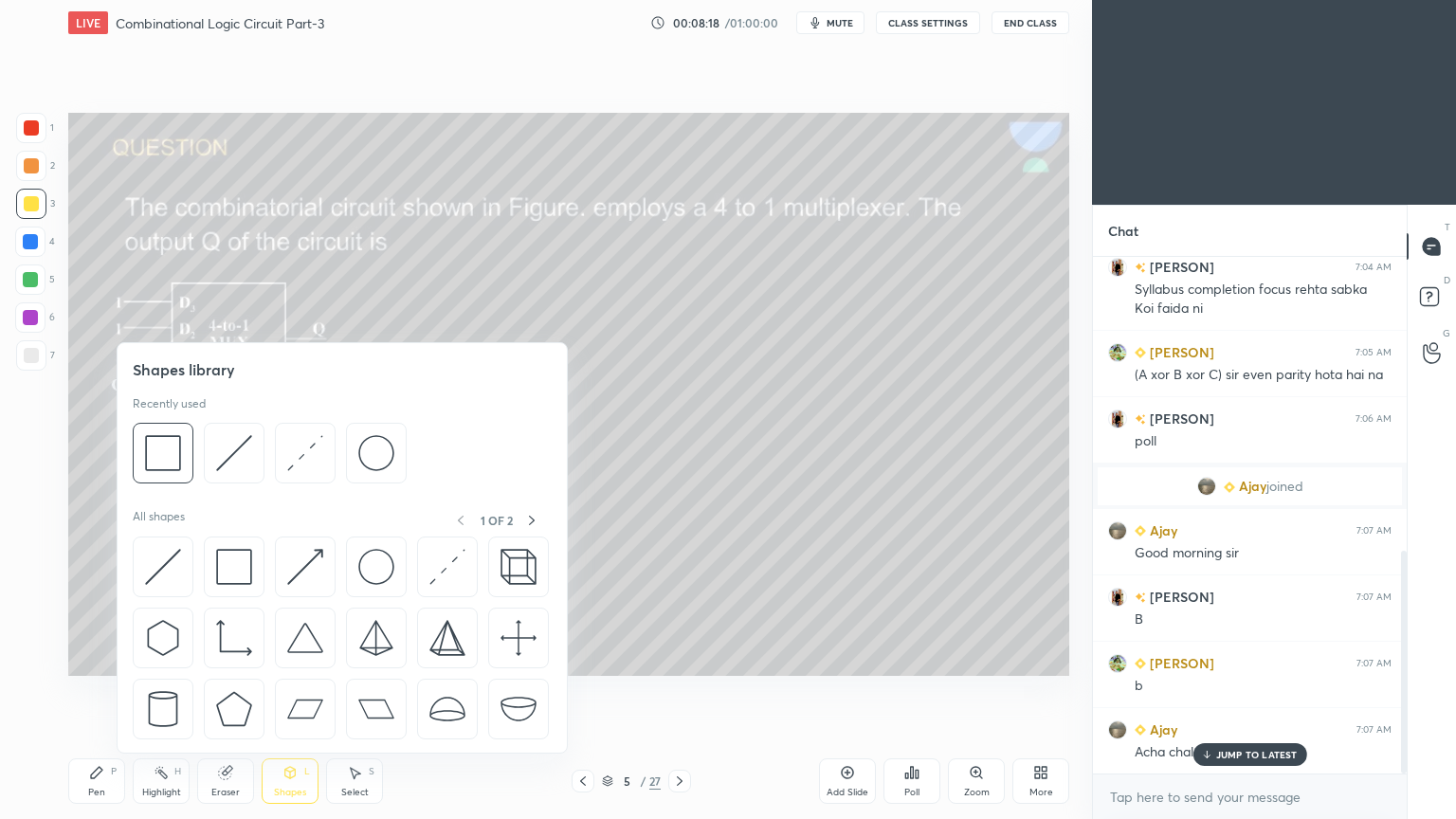 scroll, scrollTop: 750, scrollLeft: 0, axis: vertical 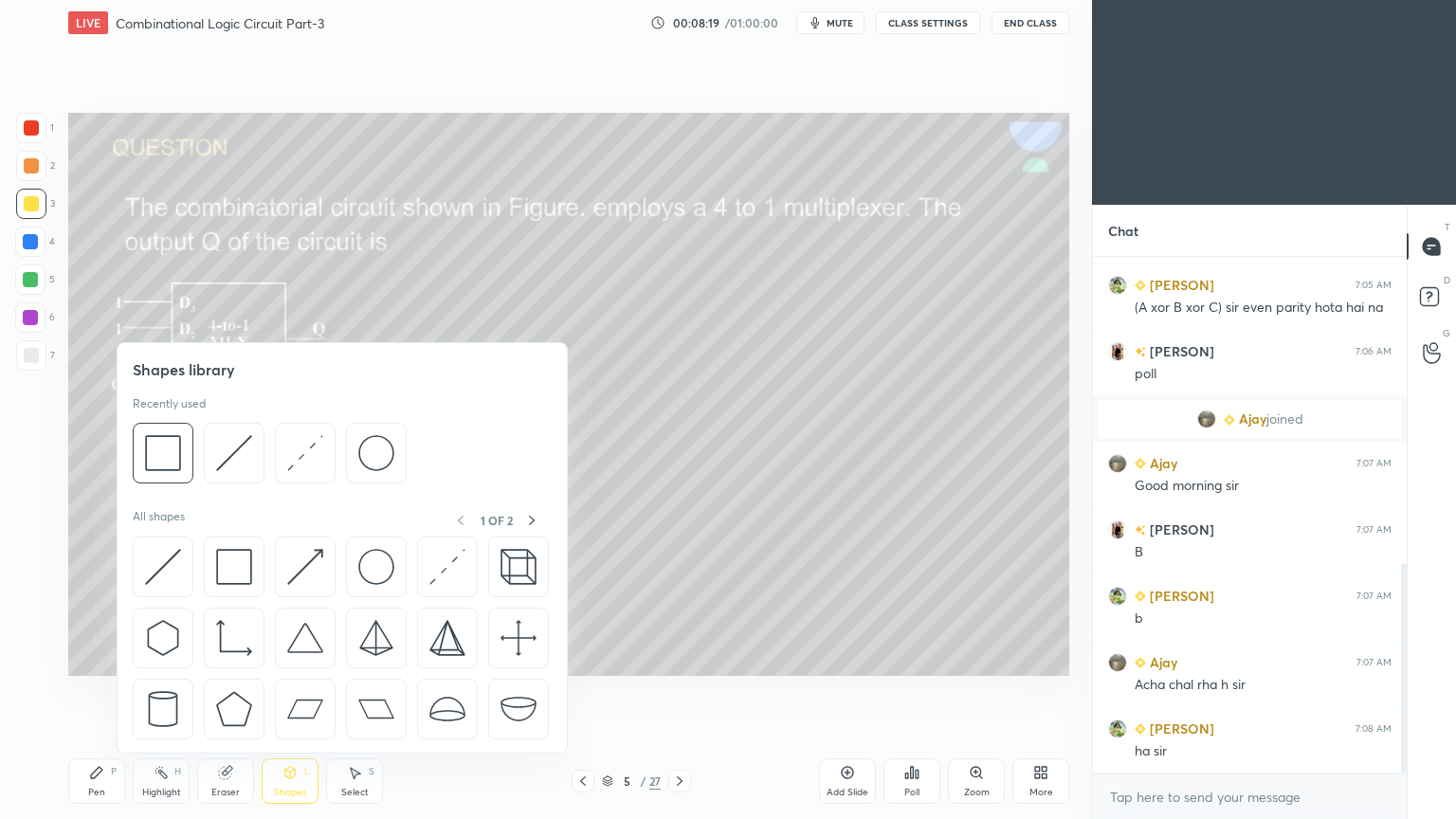 click on "Pen P" at bounding box center [97, 781] 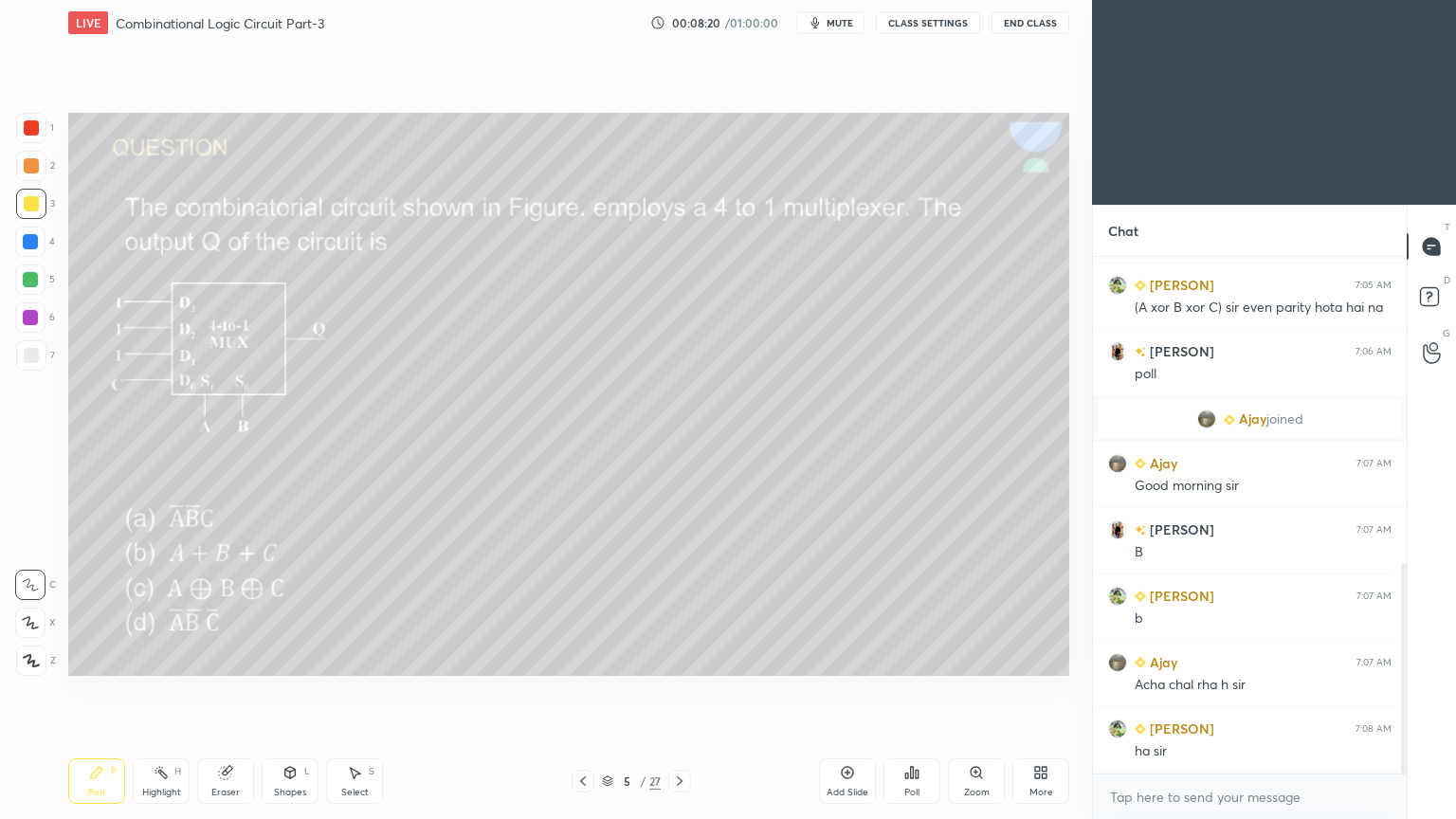 click at bounding box center [30, 242] 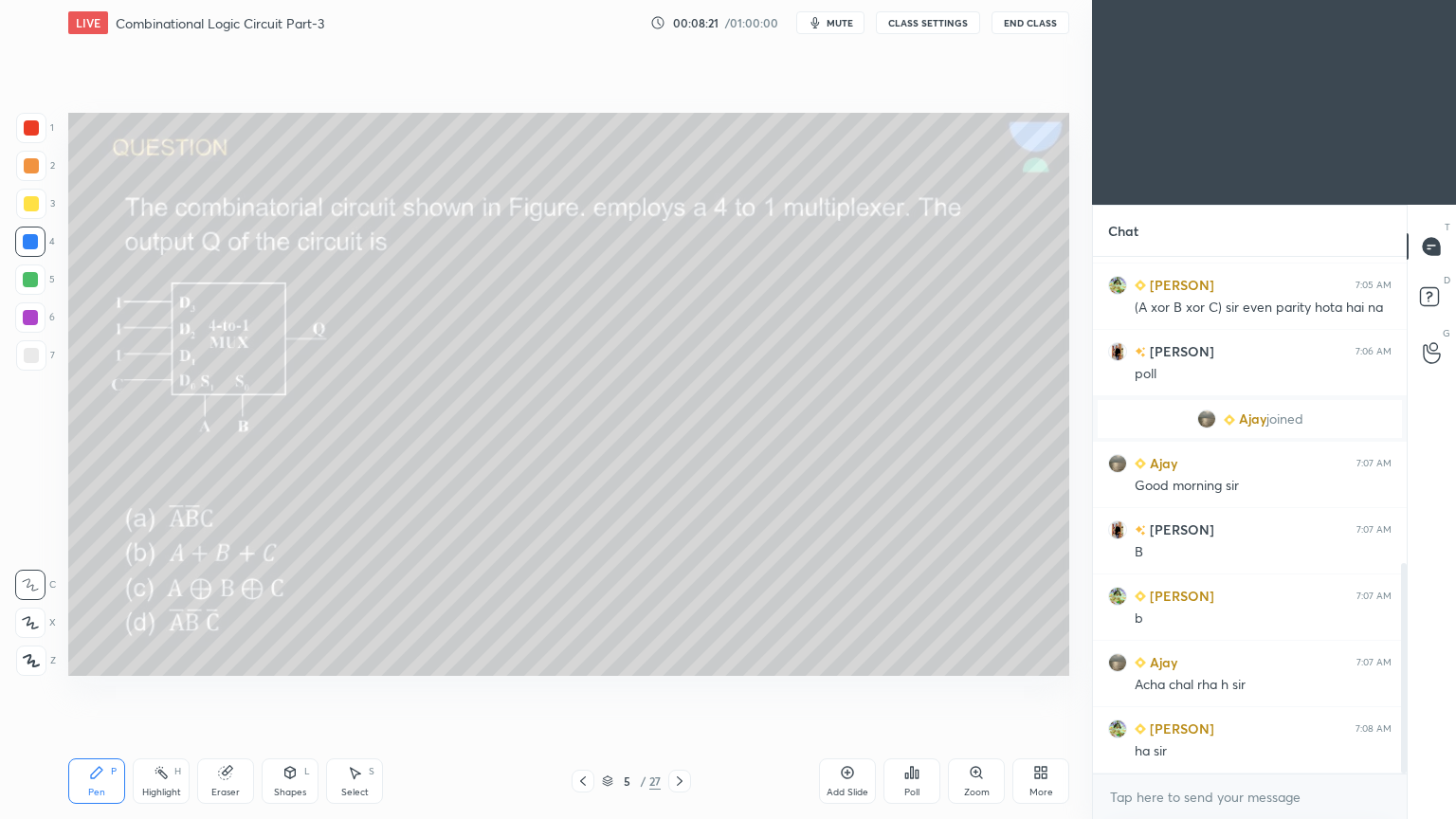 click on "Shapes L" at bounding box center (290, 781) 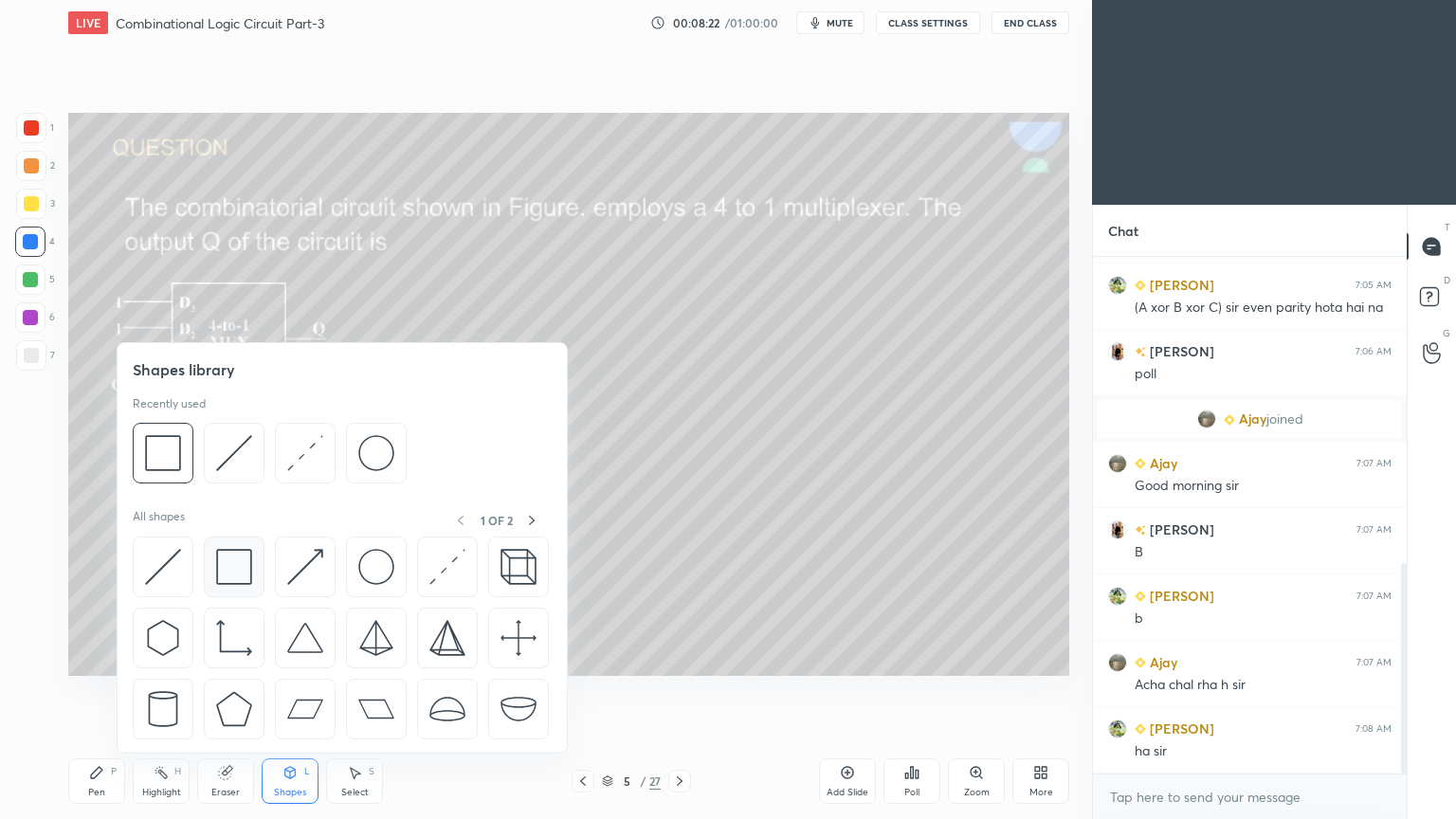click at bounding box center (234, 567) 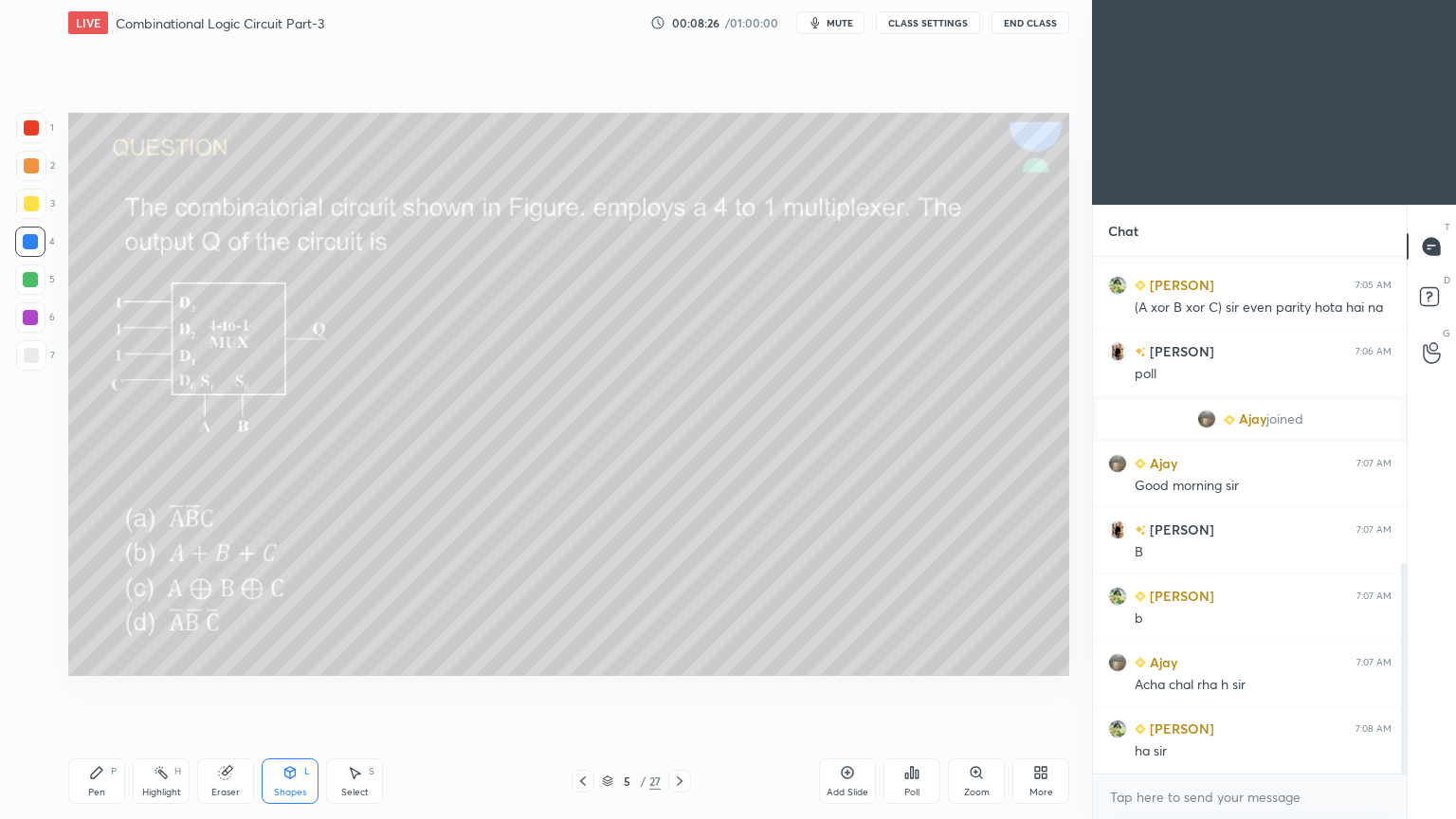 click 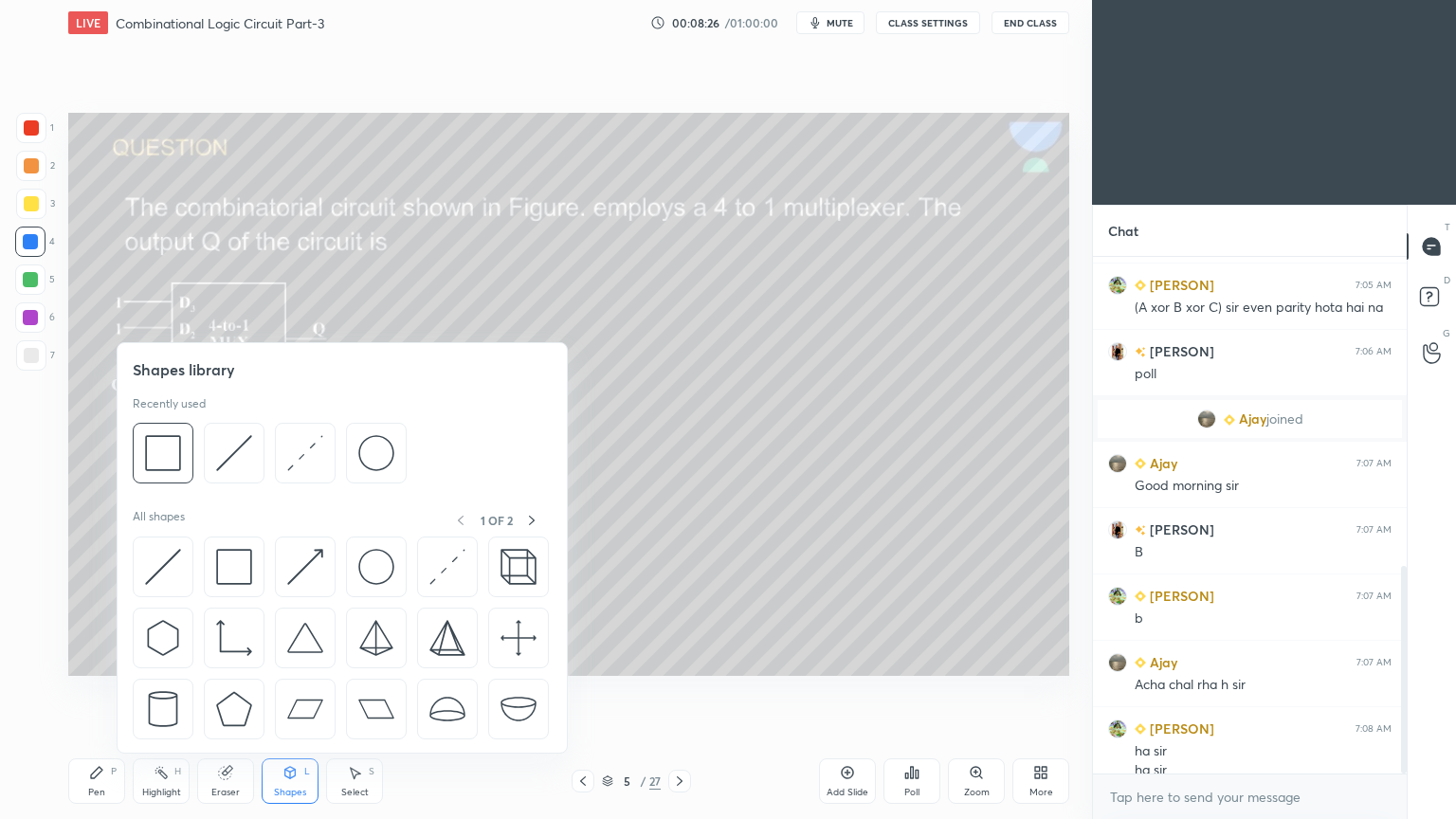 scroll, scrollTop: 769, scrollLeft: 0, axis: vertical 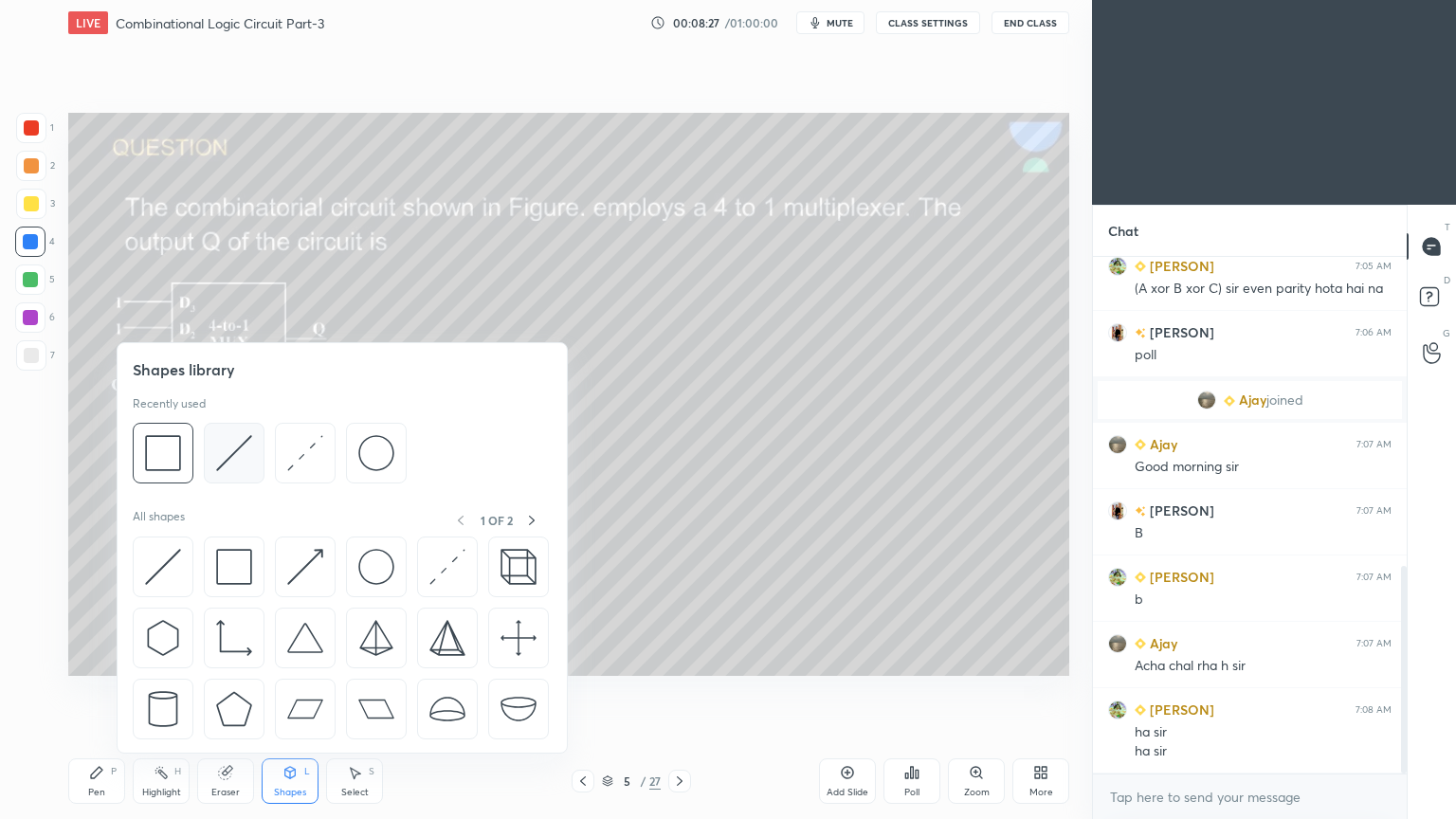 click at bounding box center [234, 453] 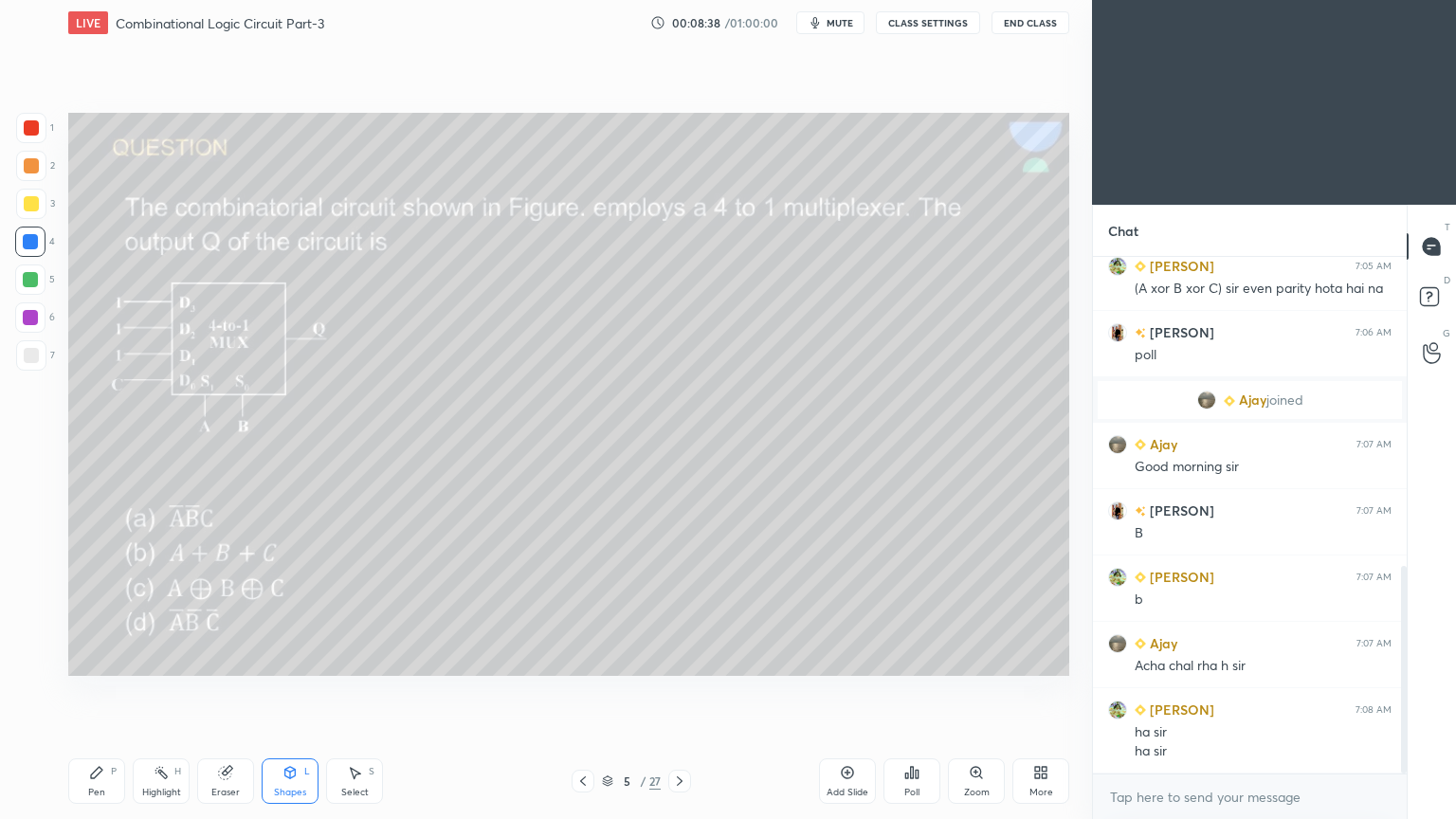 scroll, scrollTop: 788, scrollLeft: 0, axis: vertical 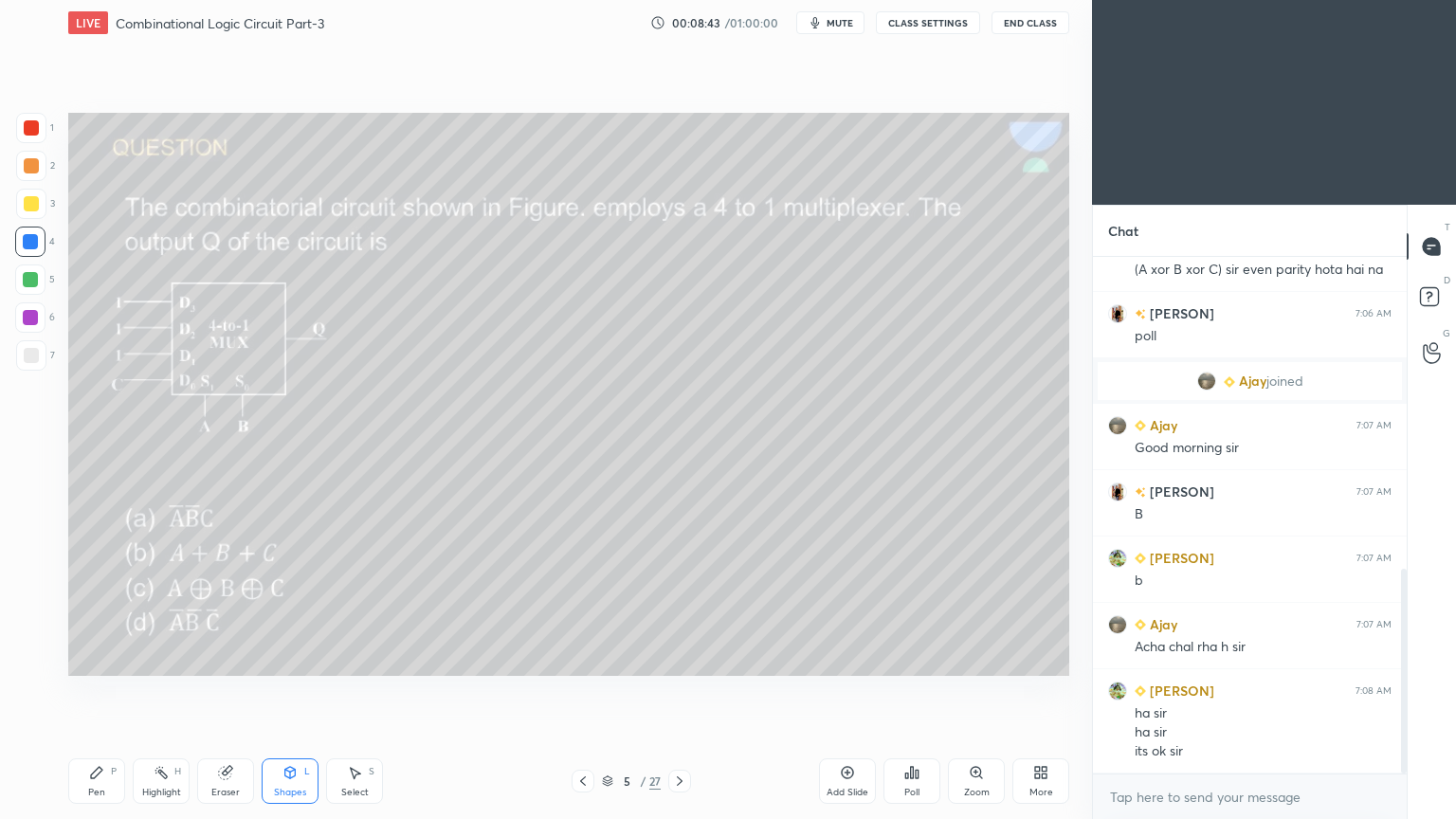 click on "Pen P Highlight H Eraser Shapes L Select S 5 / 27 Add Slide Poll Zoom More" at bounding box center (569, 781) 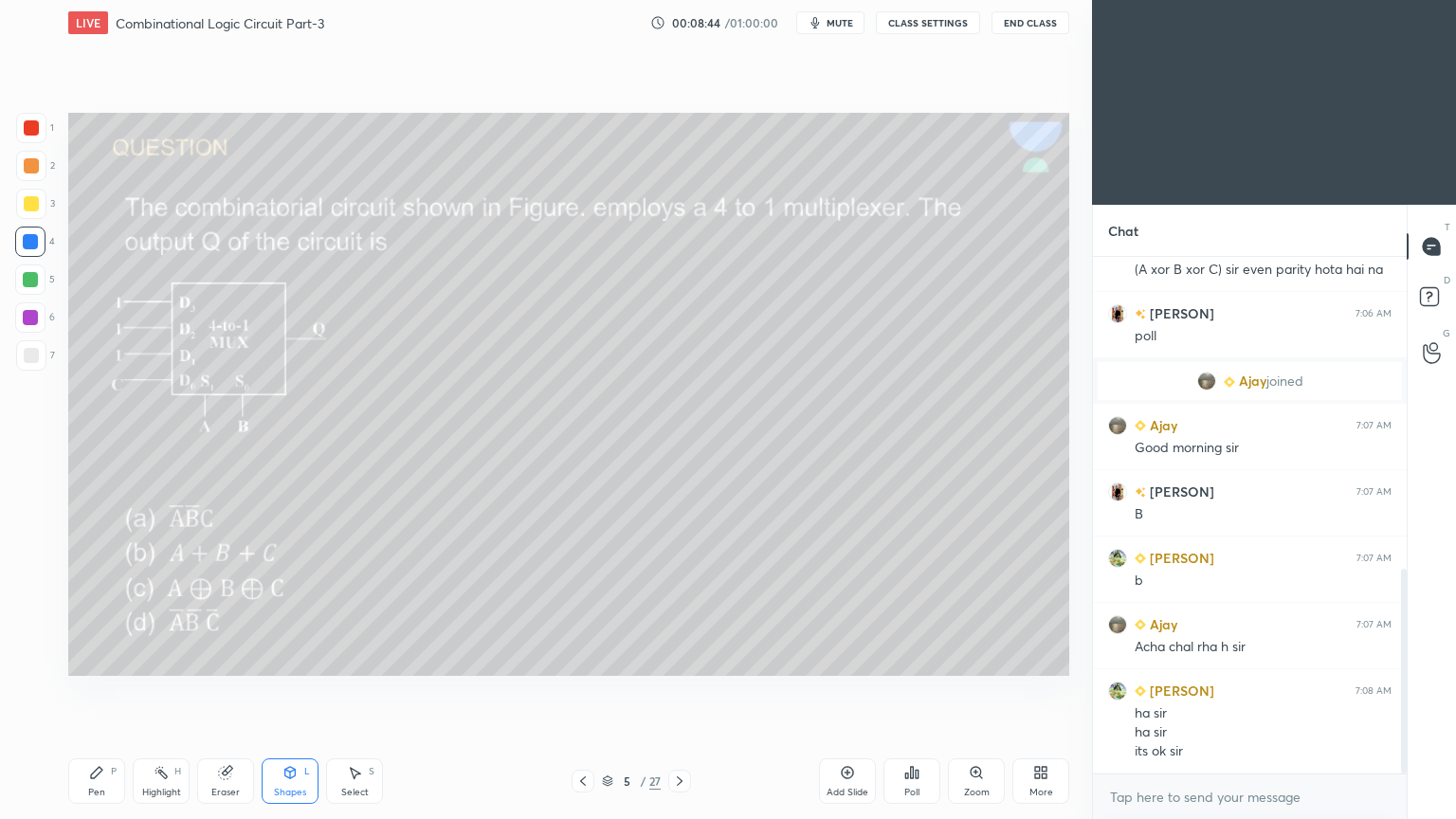 click on "Pen" at bounding box center (97, 792) 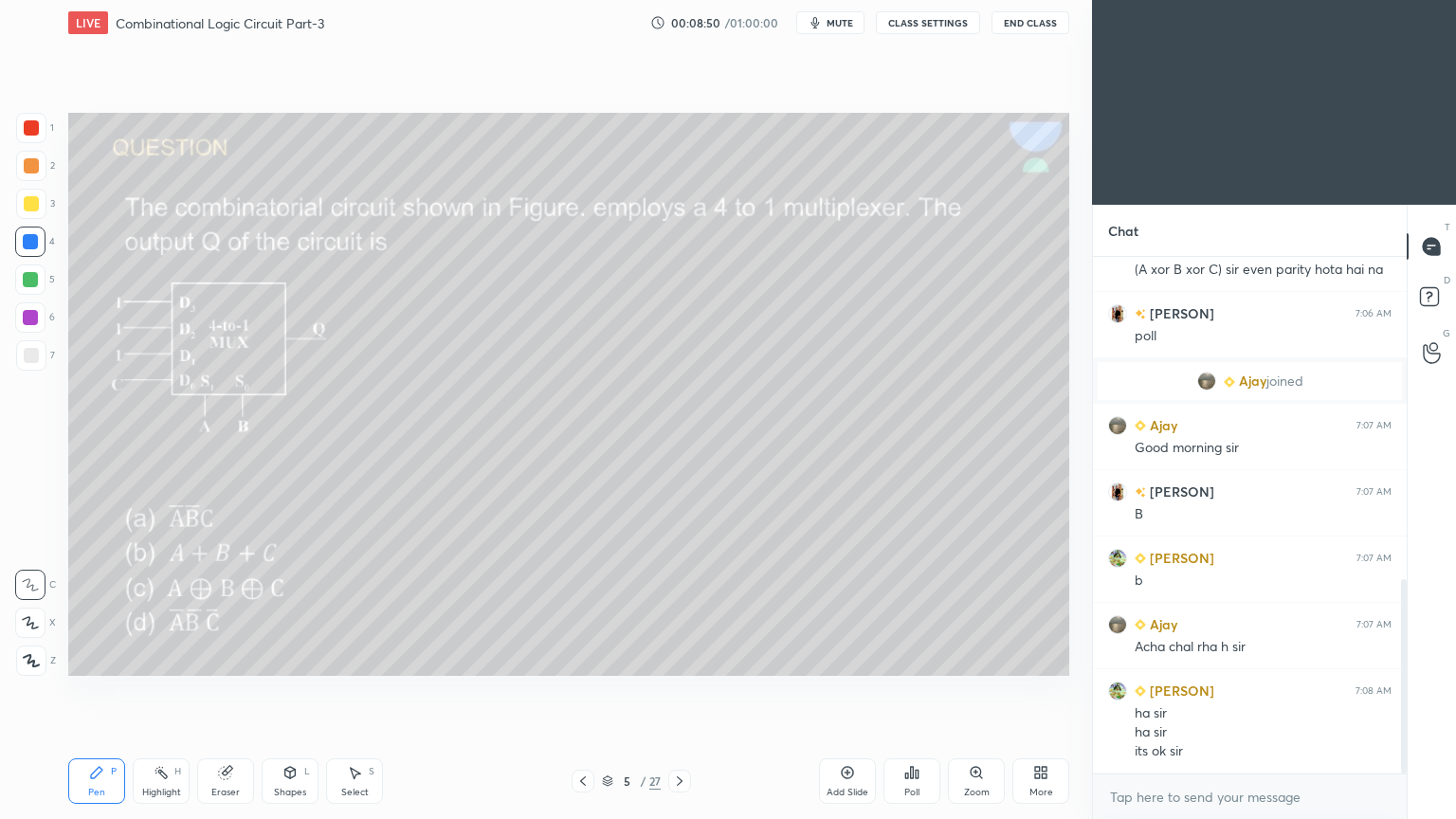 scroll, scrollTop: 853, scrollLeft: 0, axis: vertical 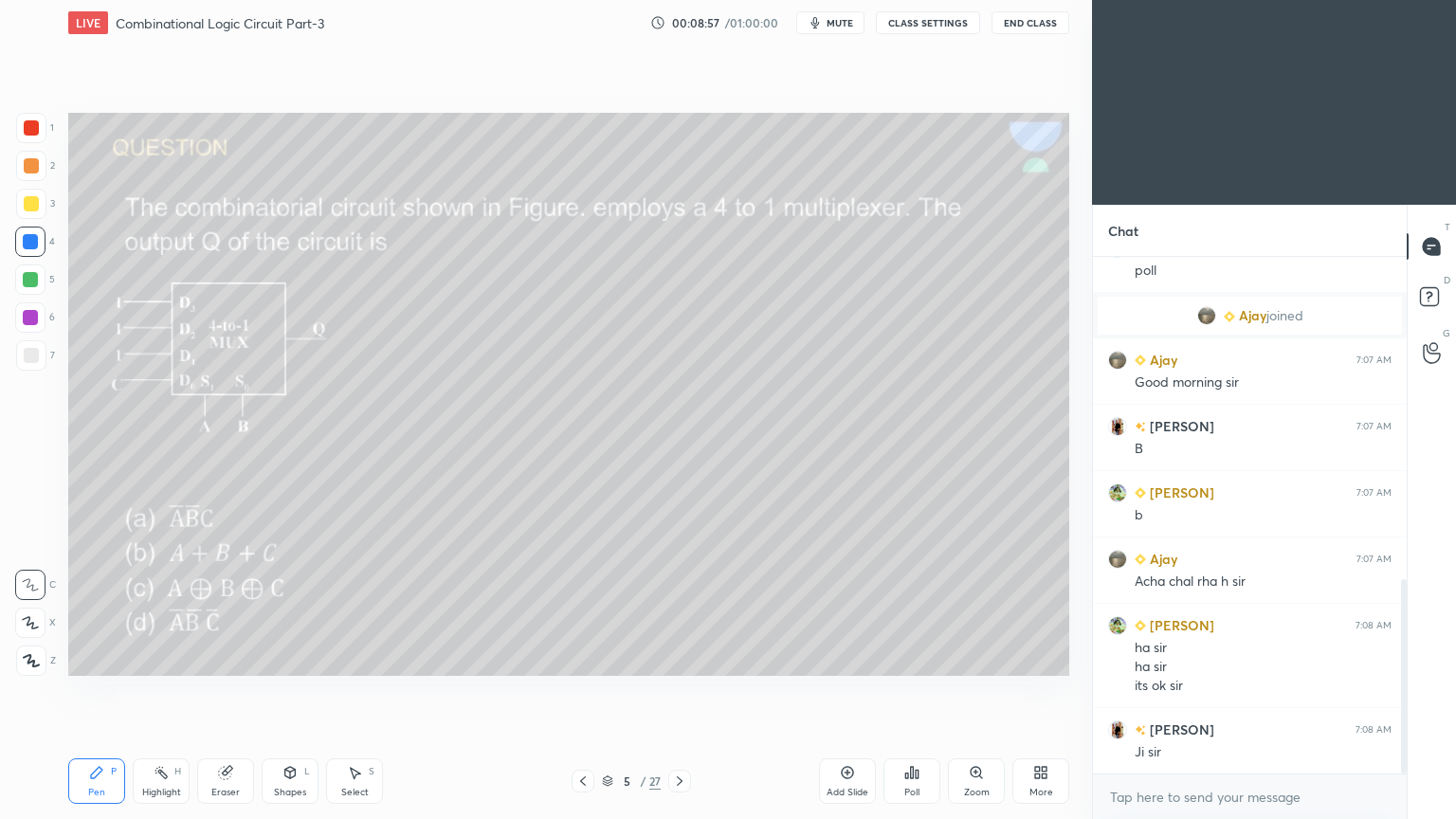 click at bounding box center [31, 355] 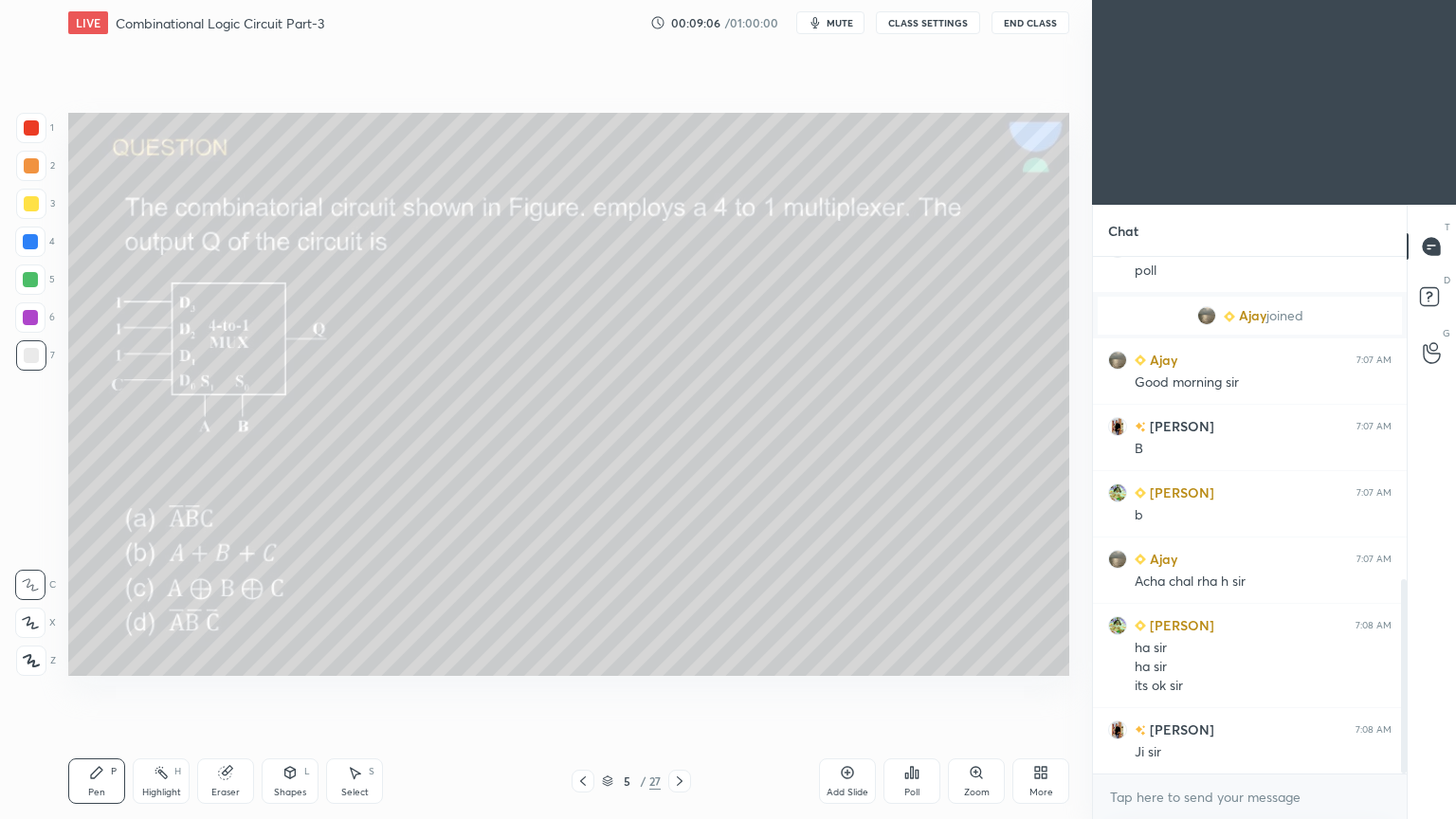 scroll, scrollTop: 920, scrollLeft: 0, axis: vertical 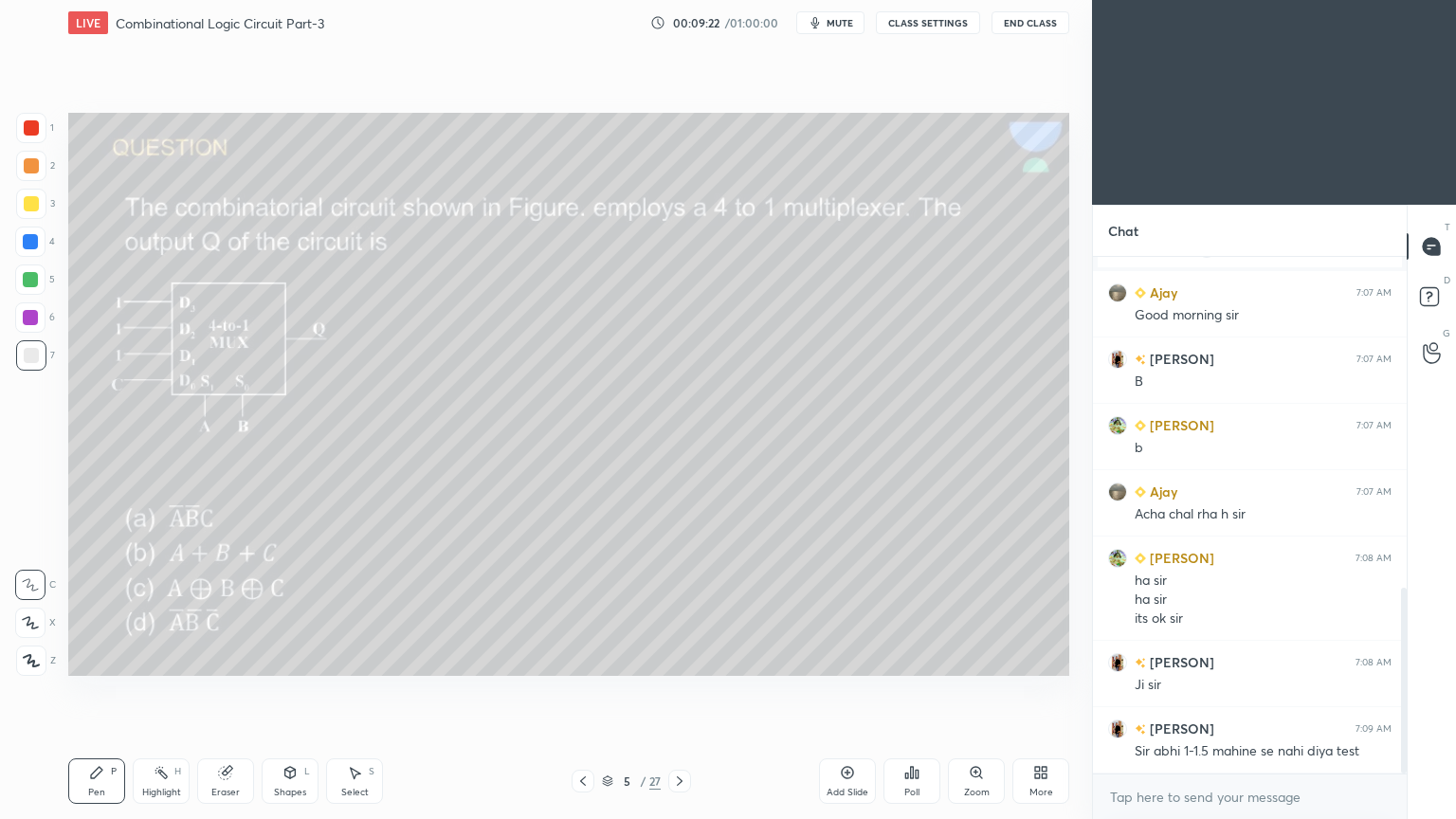 click at bounding box center [31, 204] 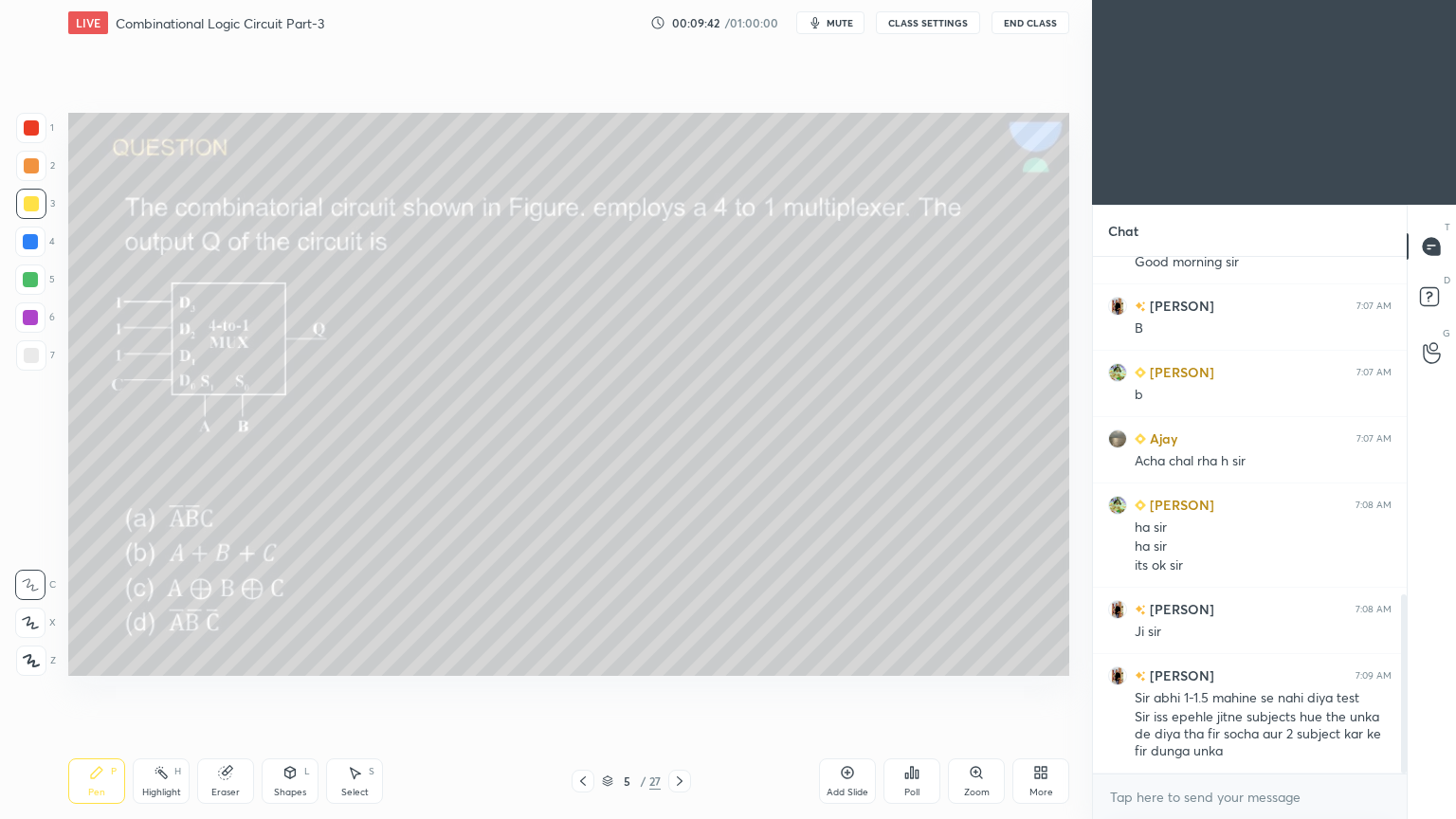 scroll, scrollTop: 992, scrollLeft: 0, axis: vertical 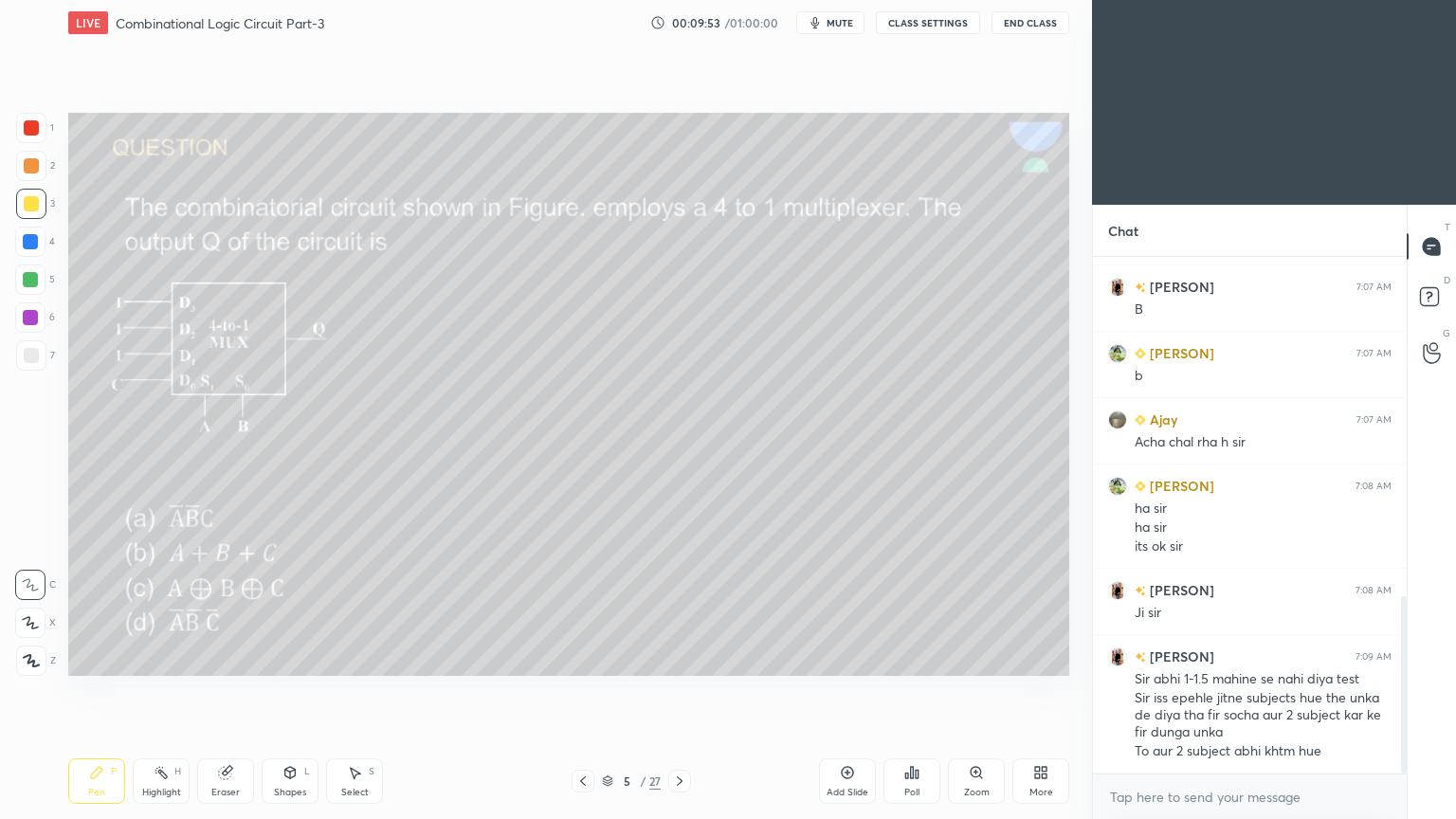 click 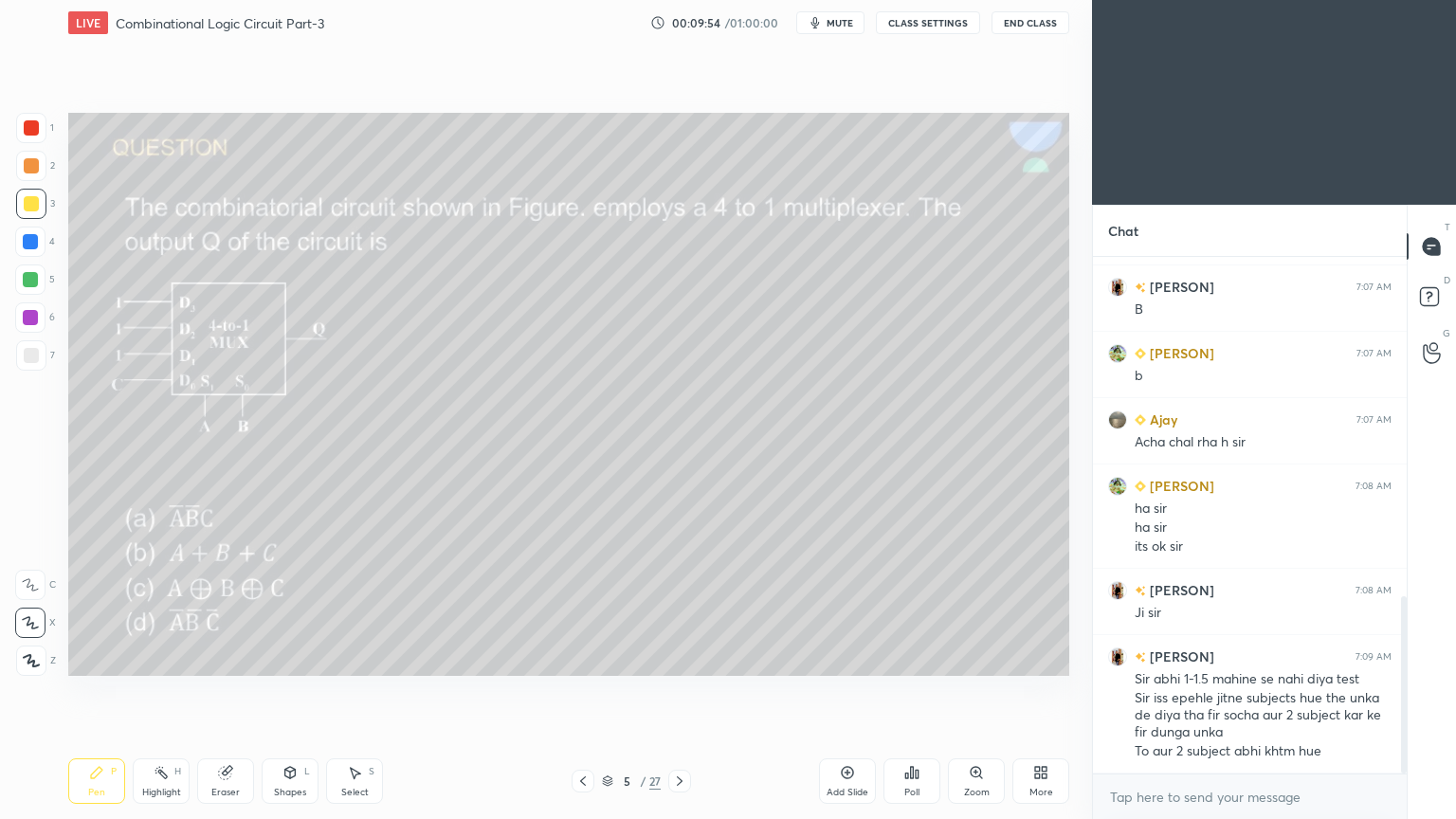 click at bounding box center (31, 166) 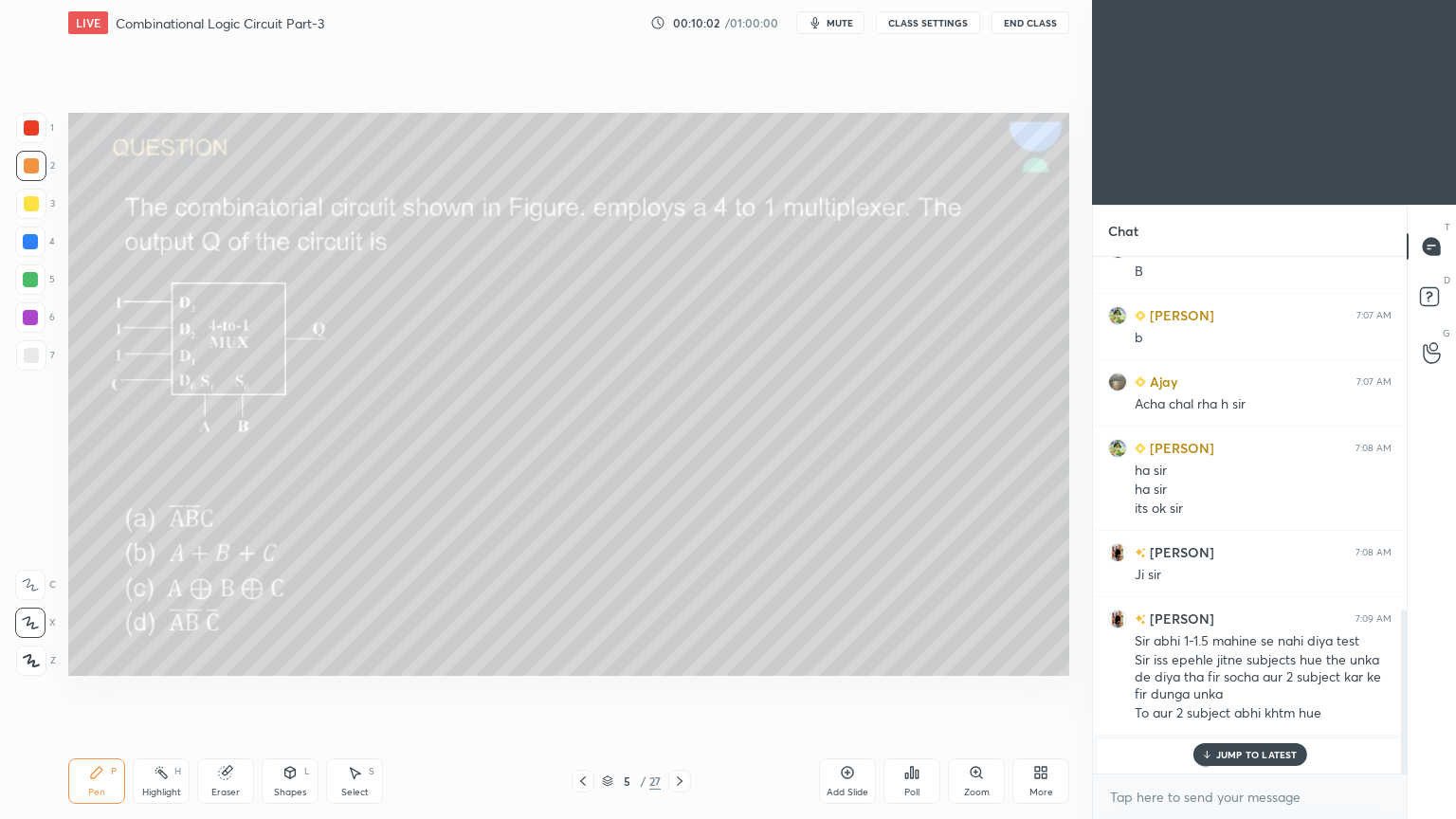 scroll, scrollTop: 1111, scrollLeft: 0, axis: vertical 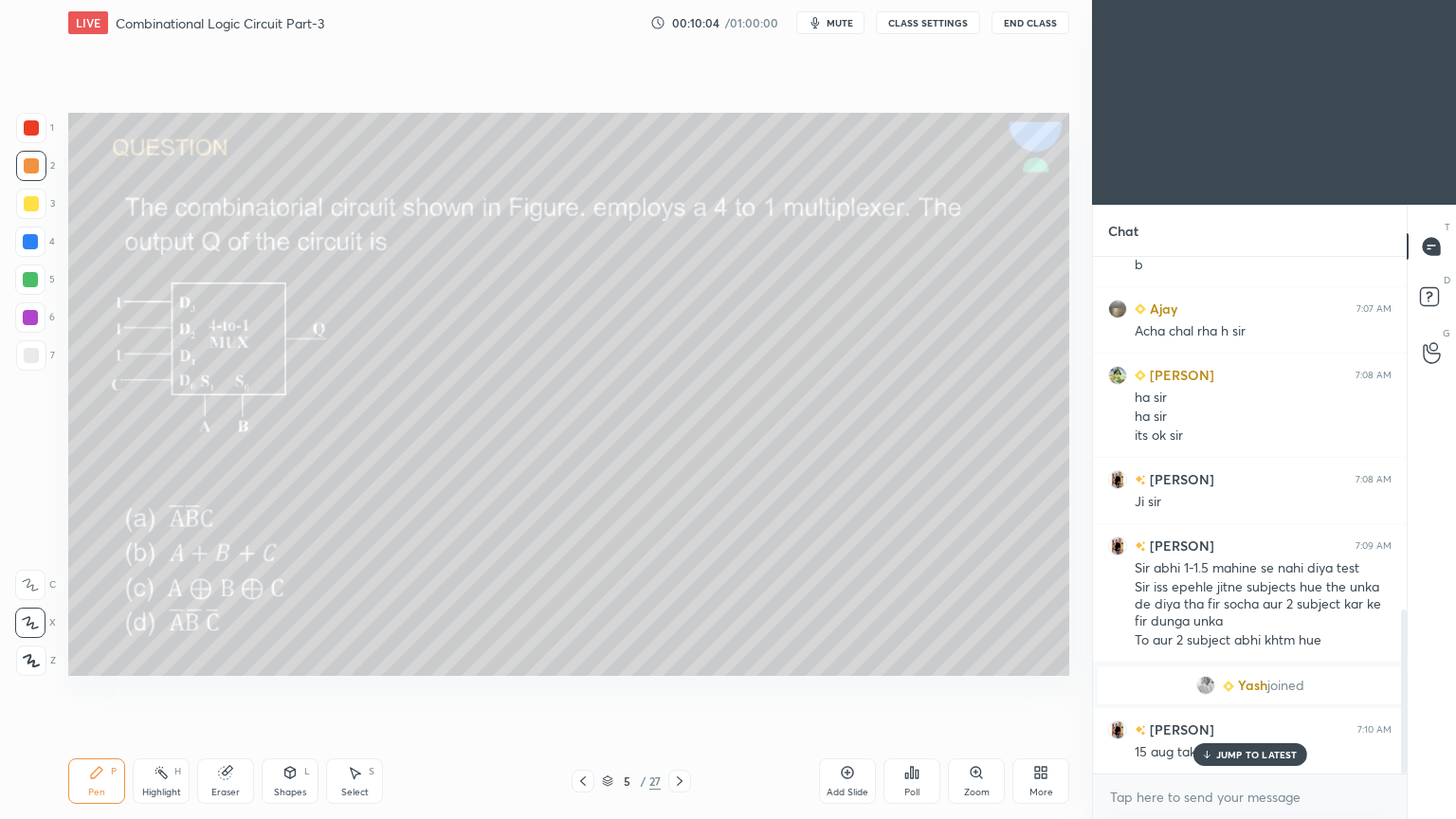 click on "JUMP TO LATEST" at bounding box center [1257, 755] 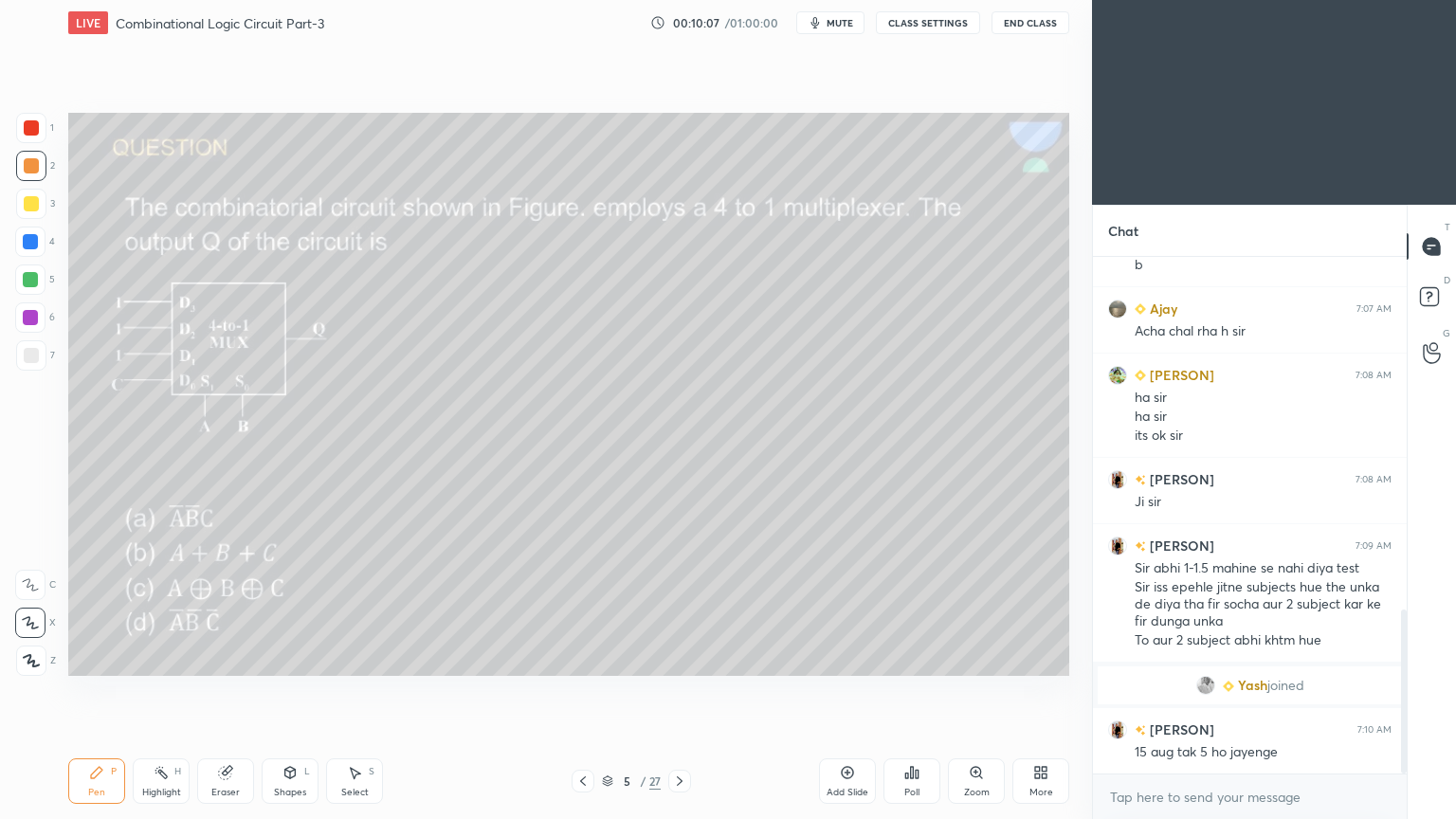 click 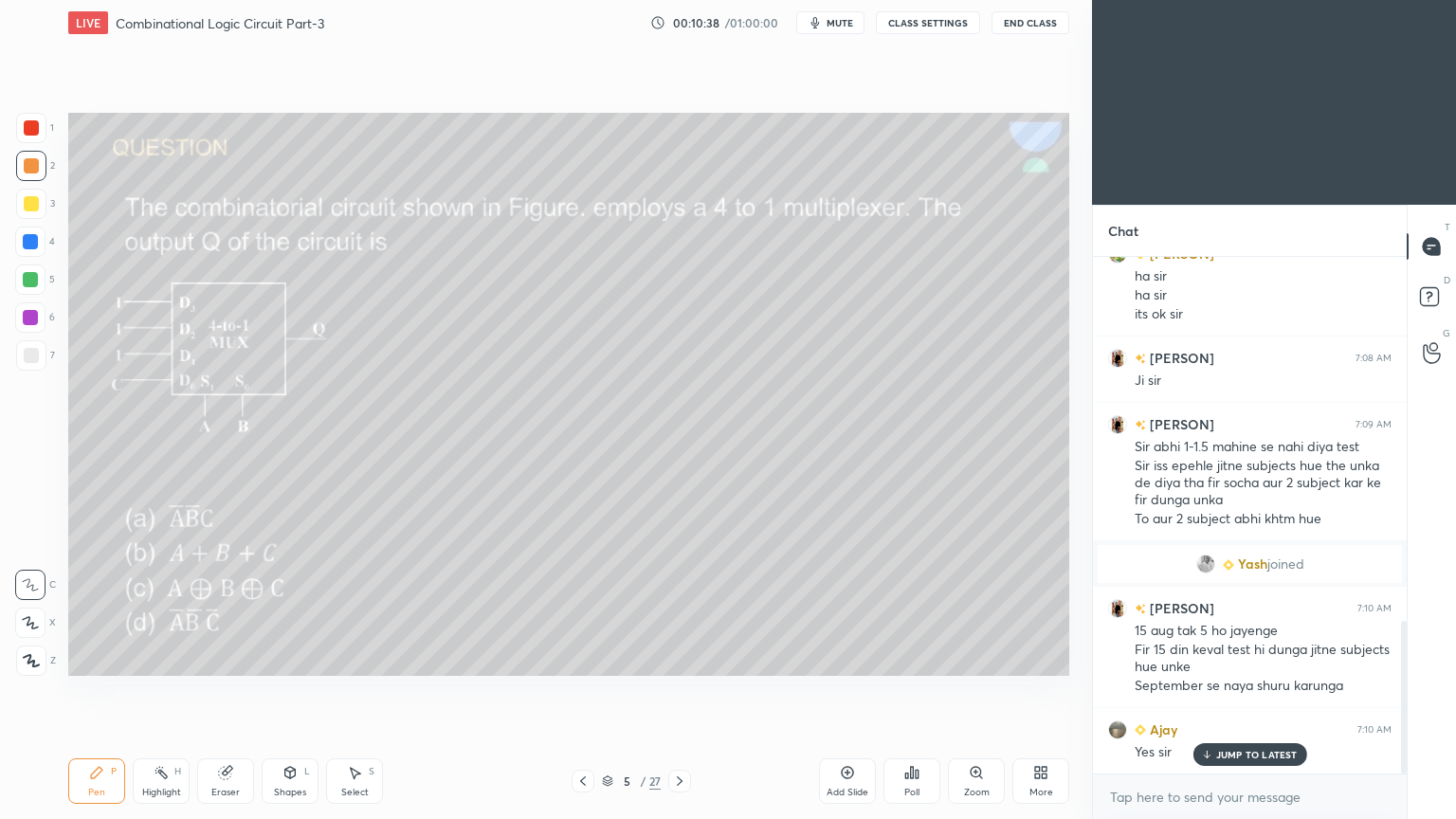 scroll, scrollTop: 1251, scrollLeft: 0, axis: vertical 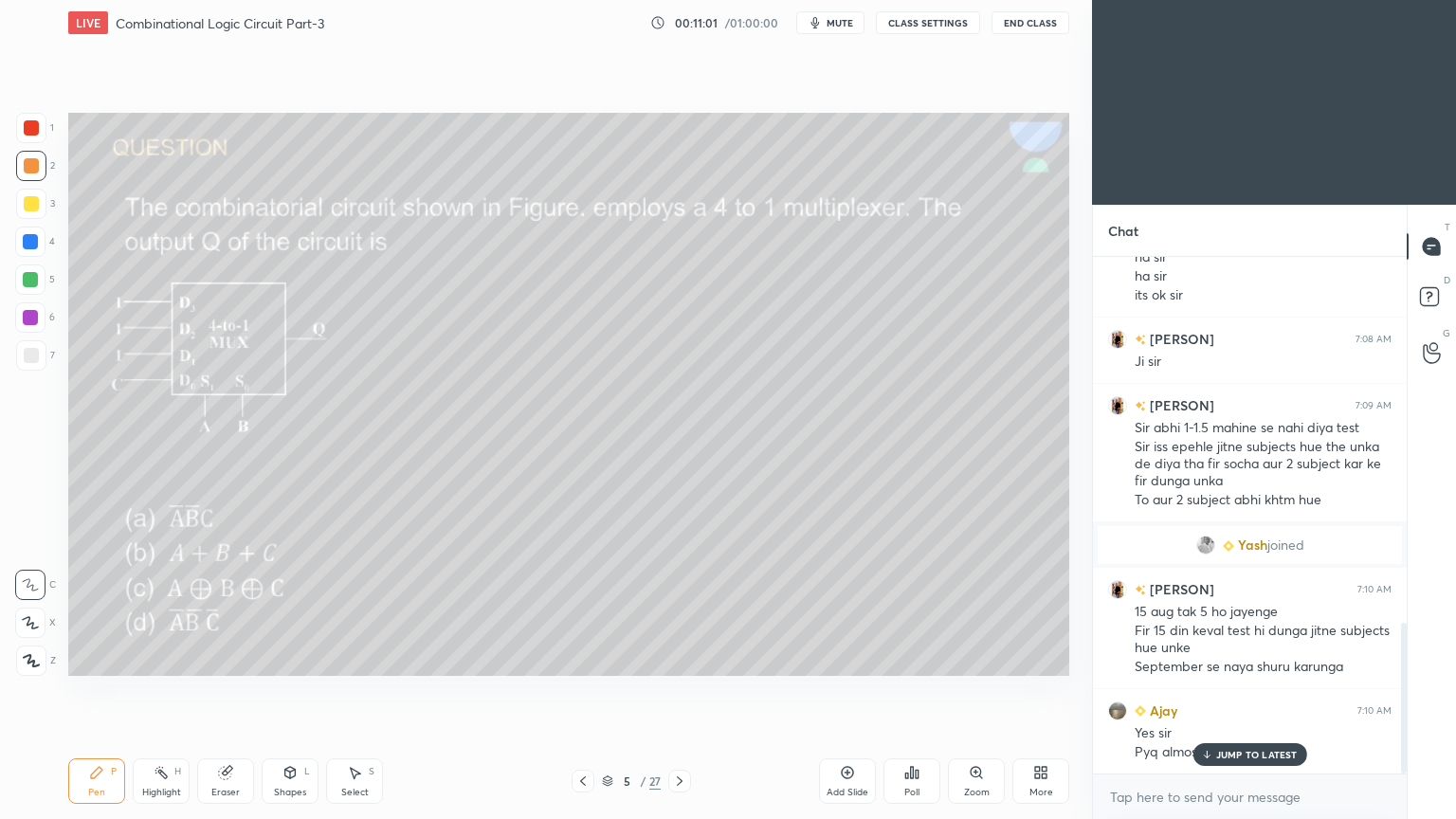 click at bounding box center (30, 280) 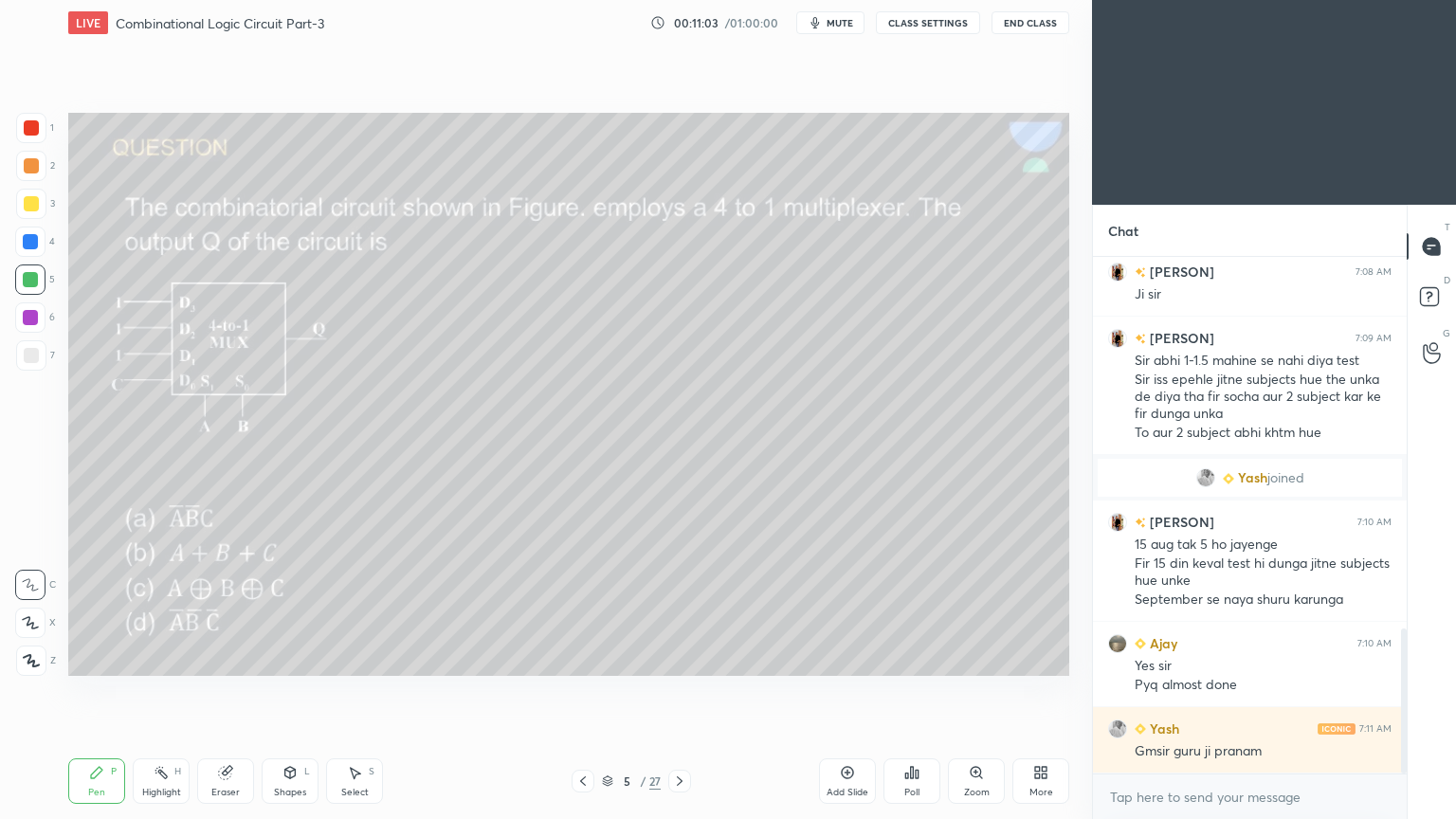 scroll, scrollTop: 1384, scrollLeft: 0, axis: vertical 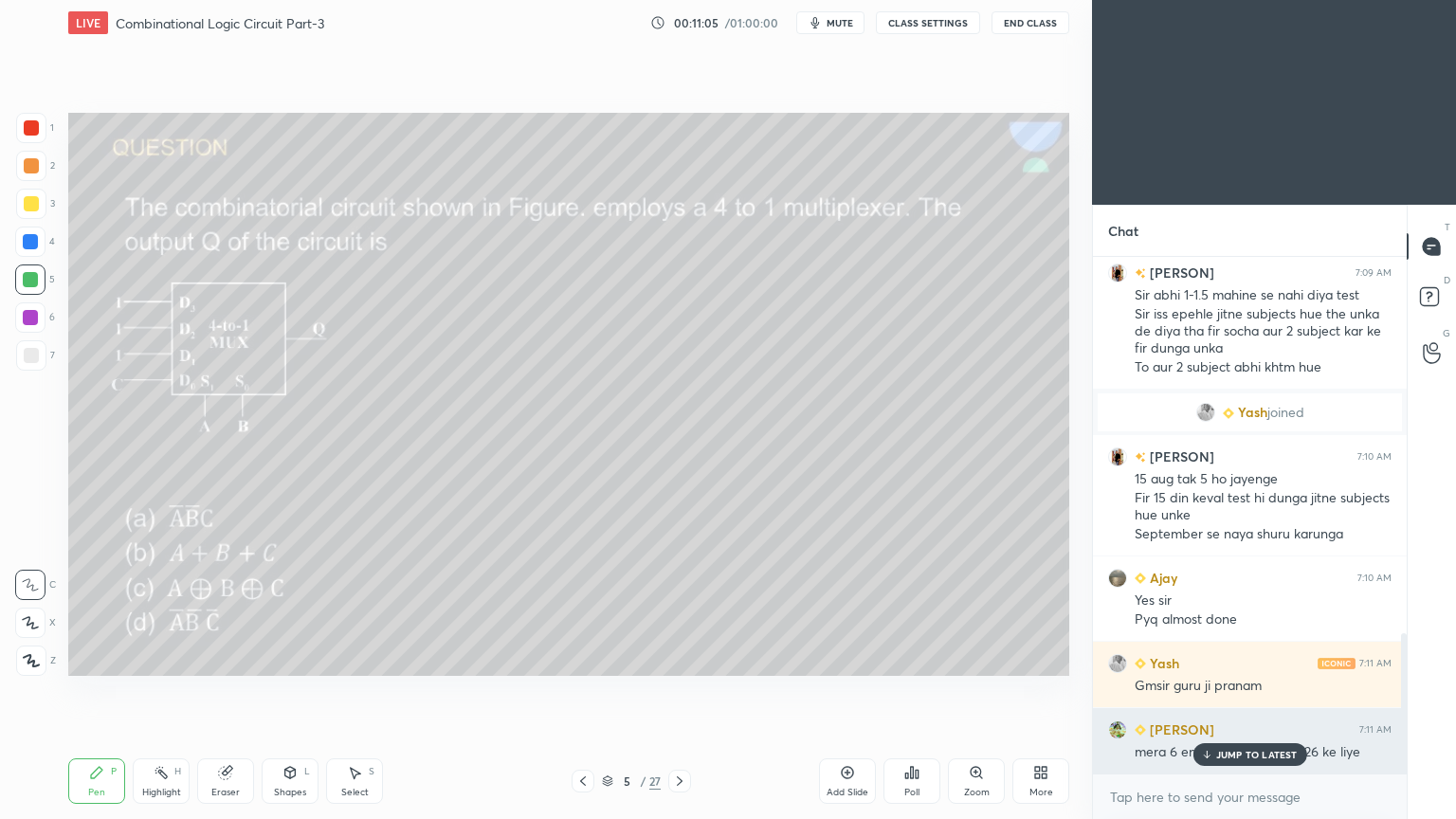 click on "JUMP TO LATEST" at bounding box center [1257, 755] 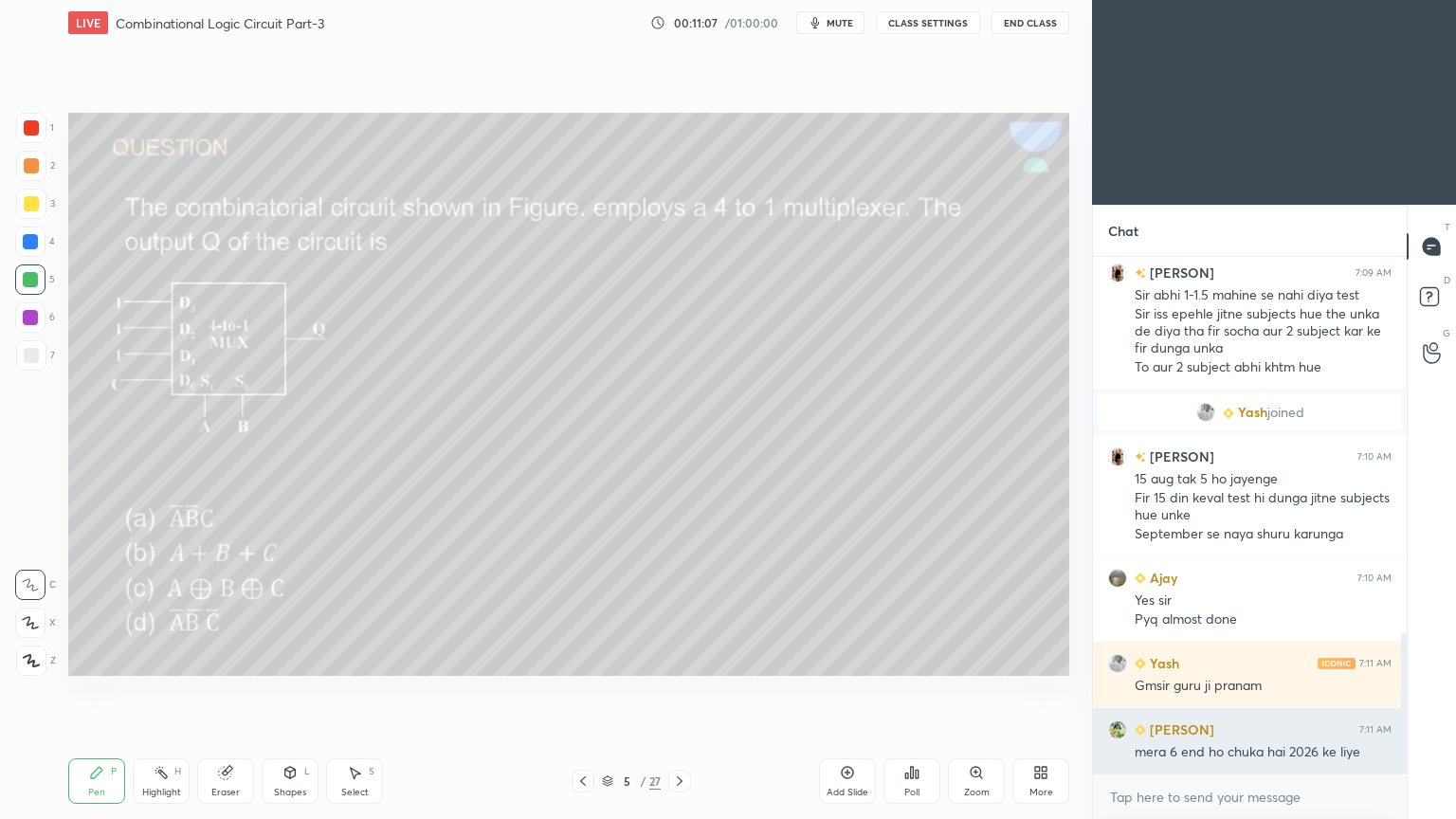 scroll, scrollTop: 1451, scrollLeft: 0, axis: vertical 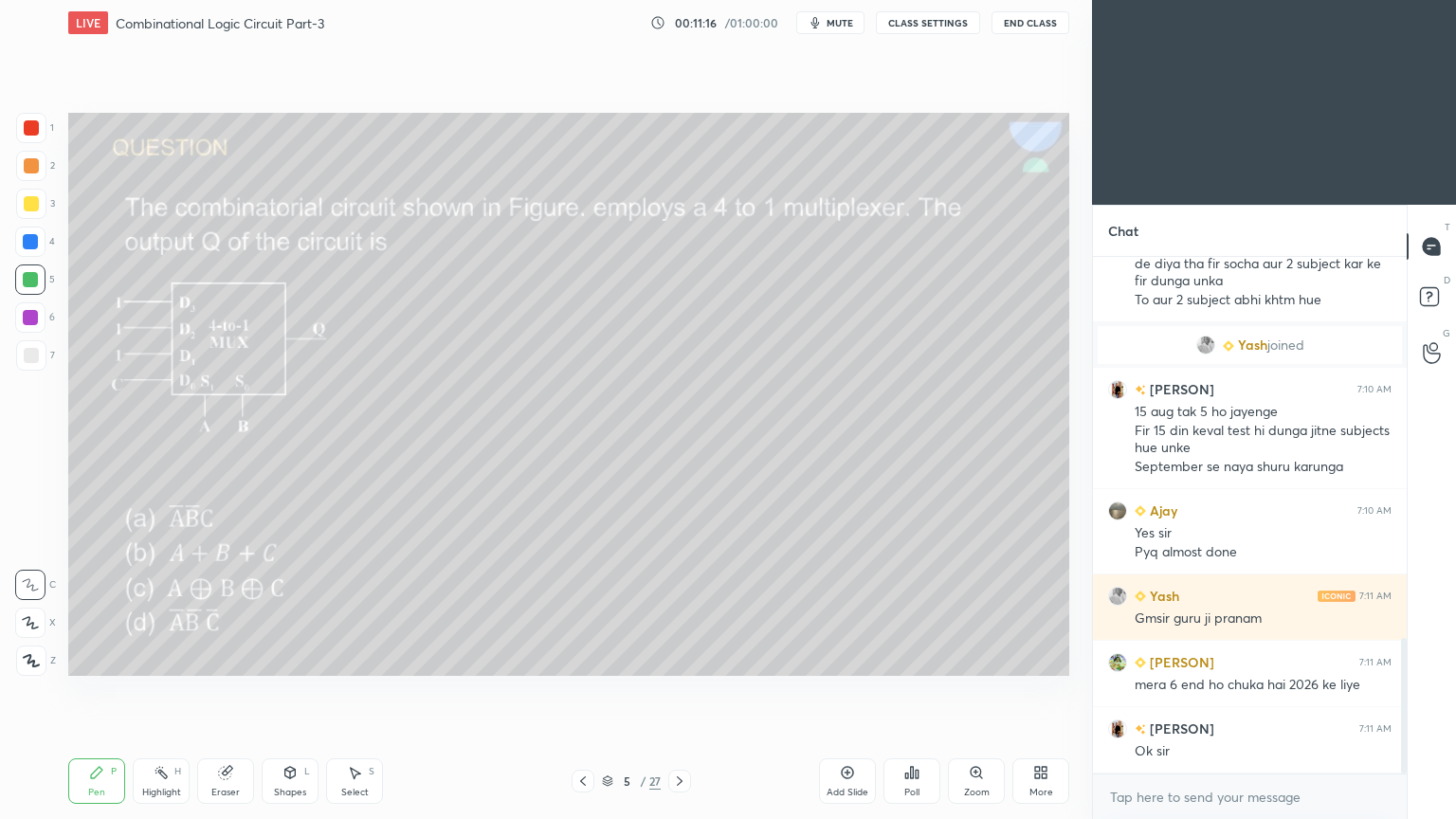 click on "Eraser" at bounding box center (226, 781) 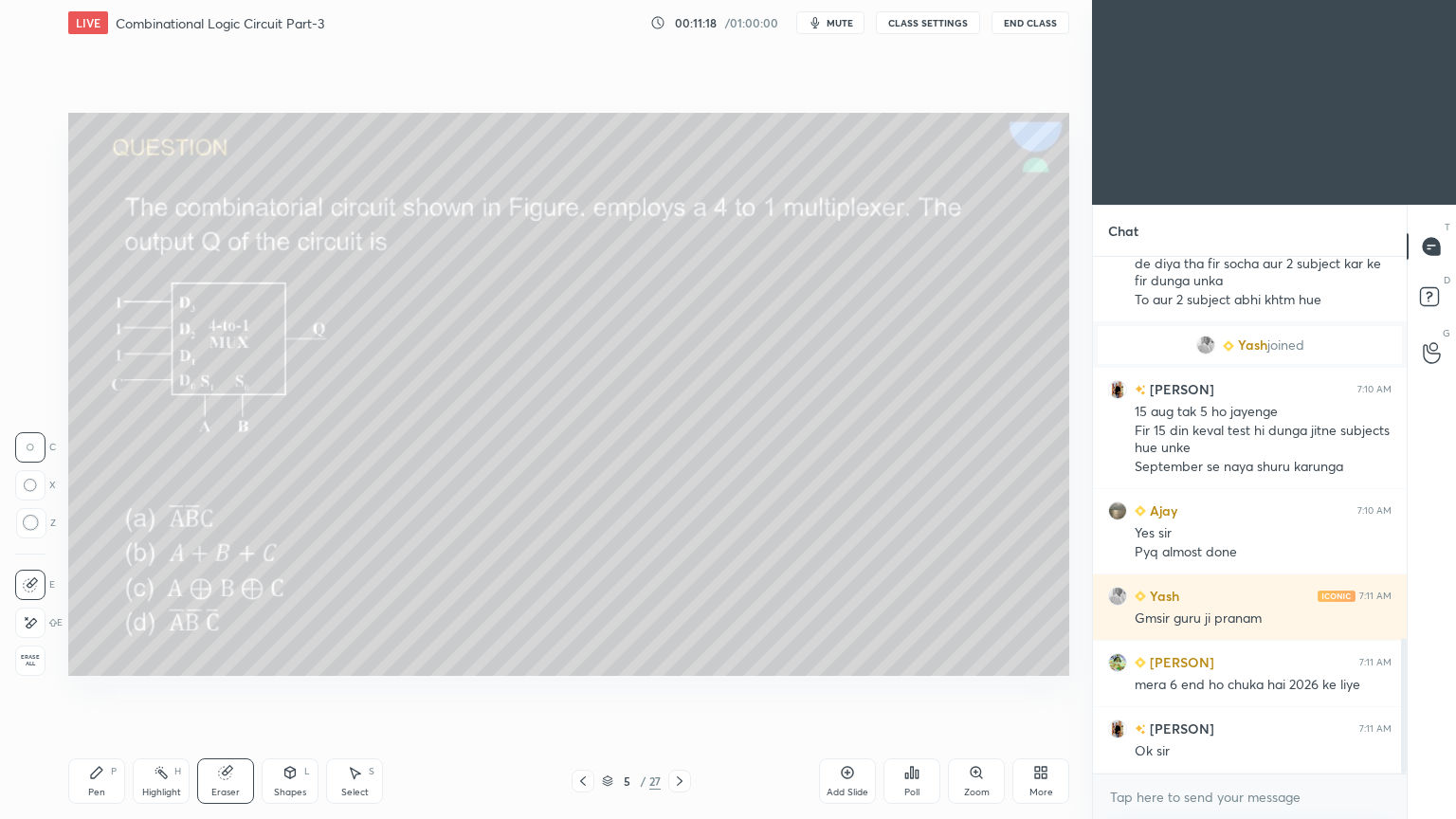 click on "Pen P" at bounding box center (97, 781) 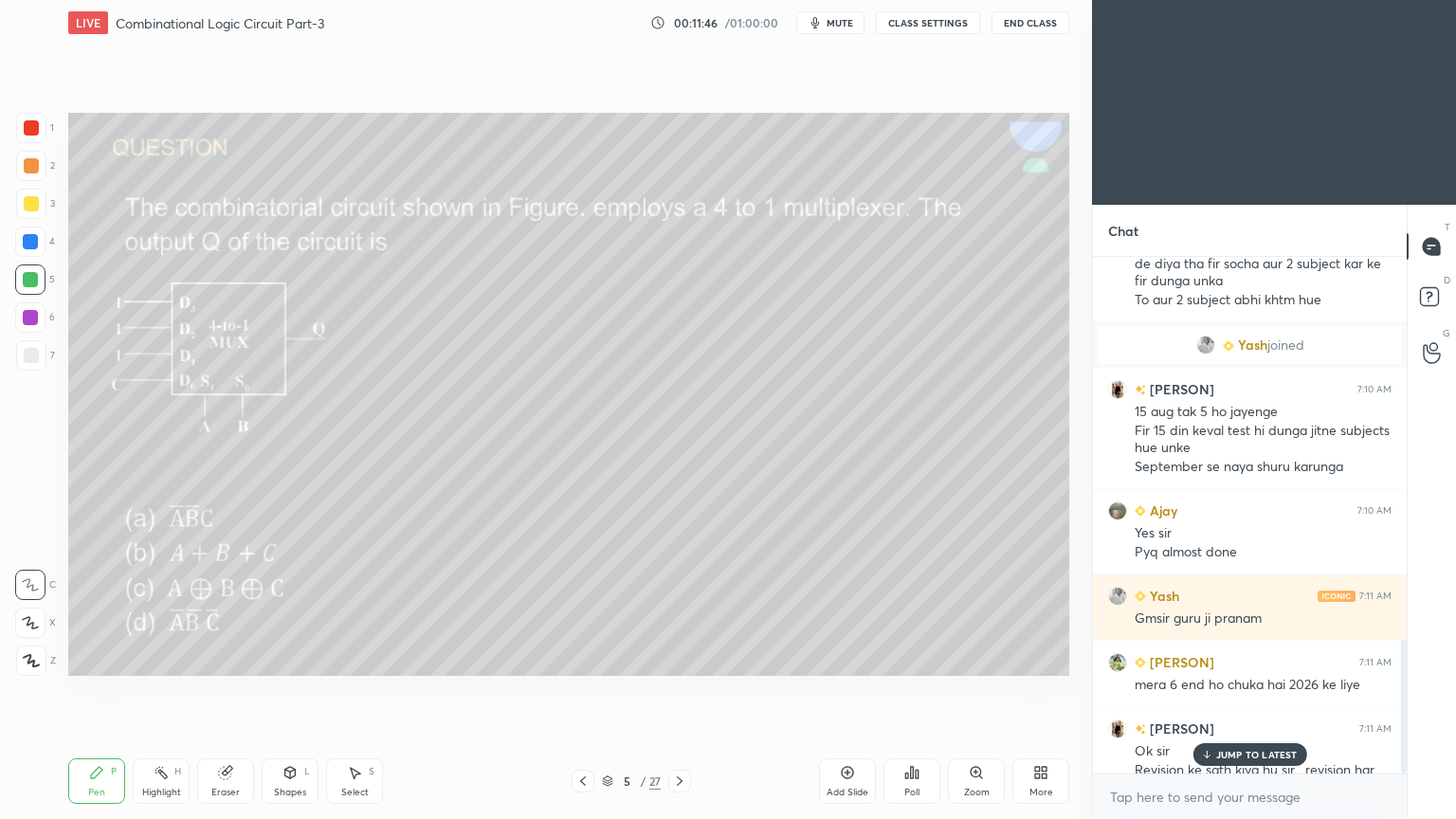 scroll, scrollTop: 1486, scrollLeft: 0, axis: vertical 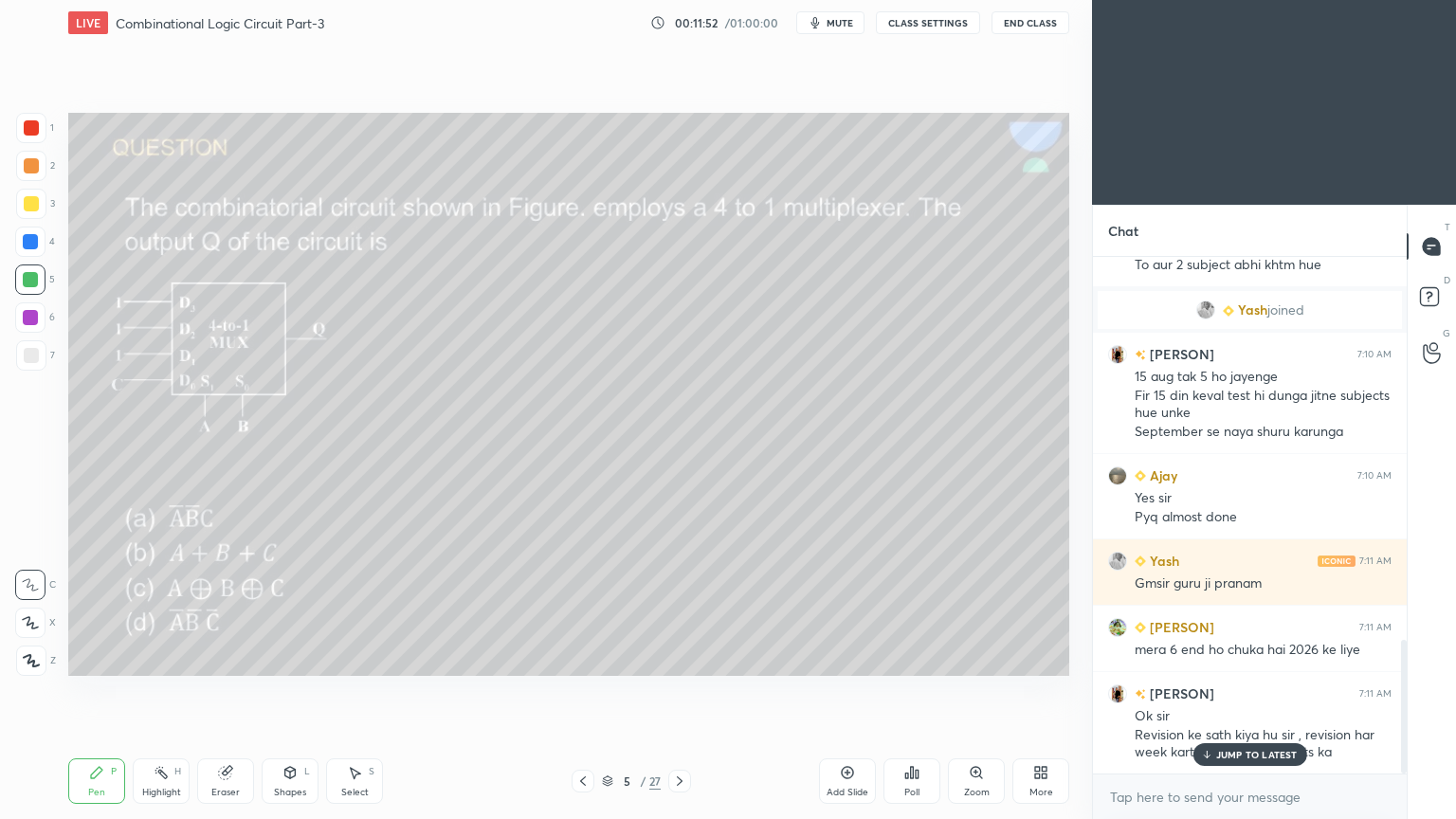 click on "Shapes" at bounding box center [290, 792] 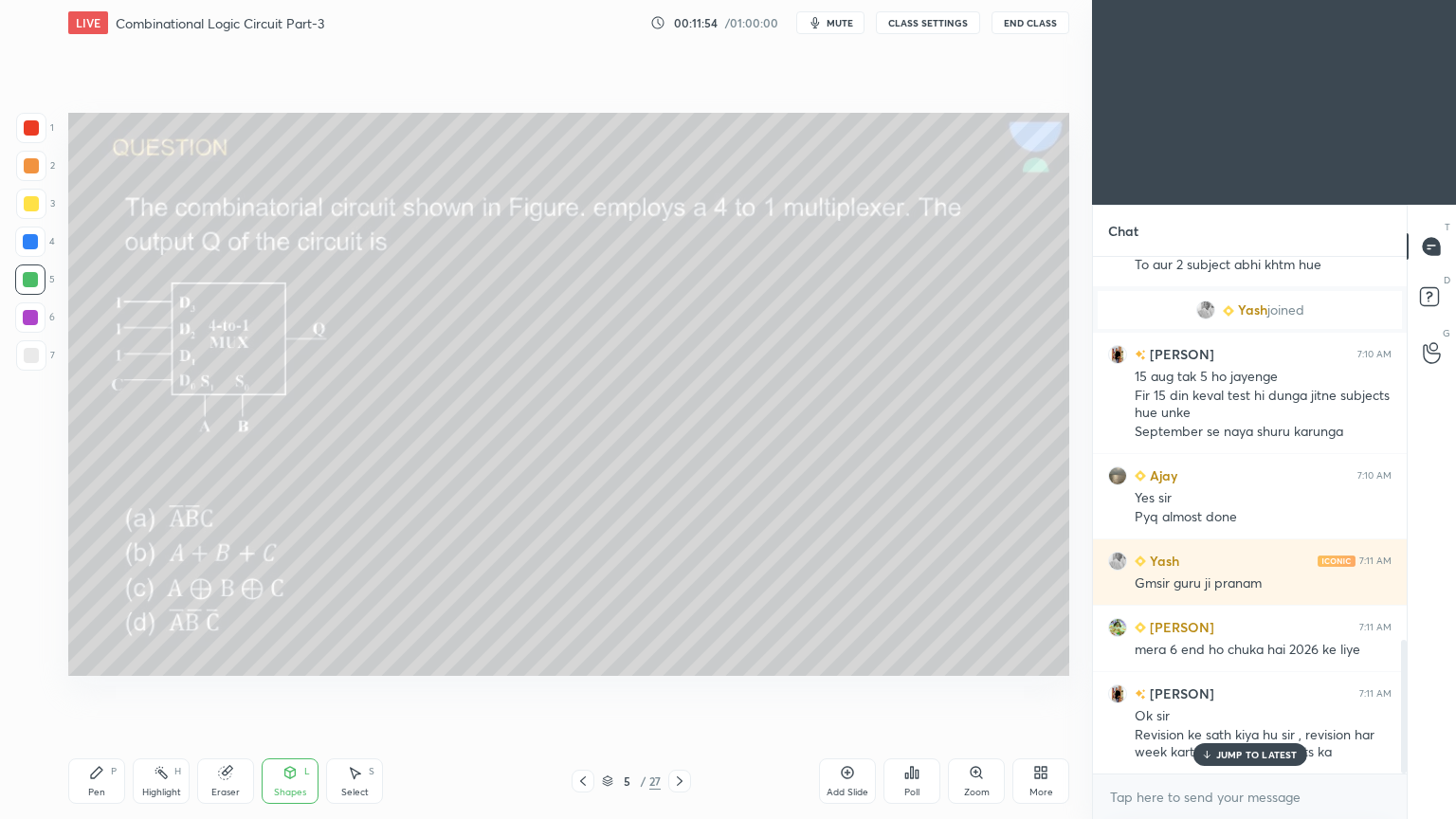 click 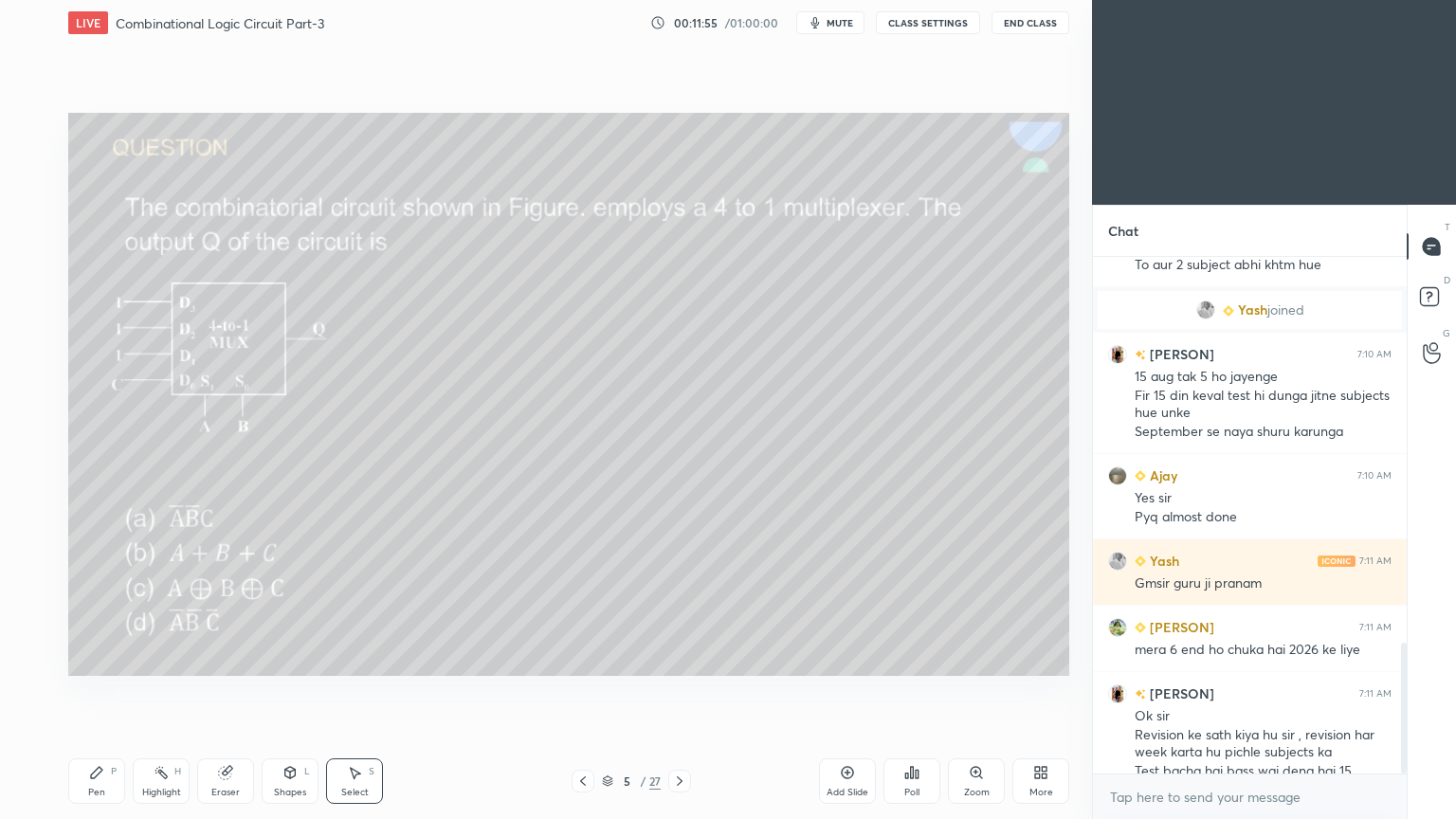 scroll, scrollTop: 1523, scrollLeft: 0, axis: vertical 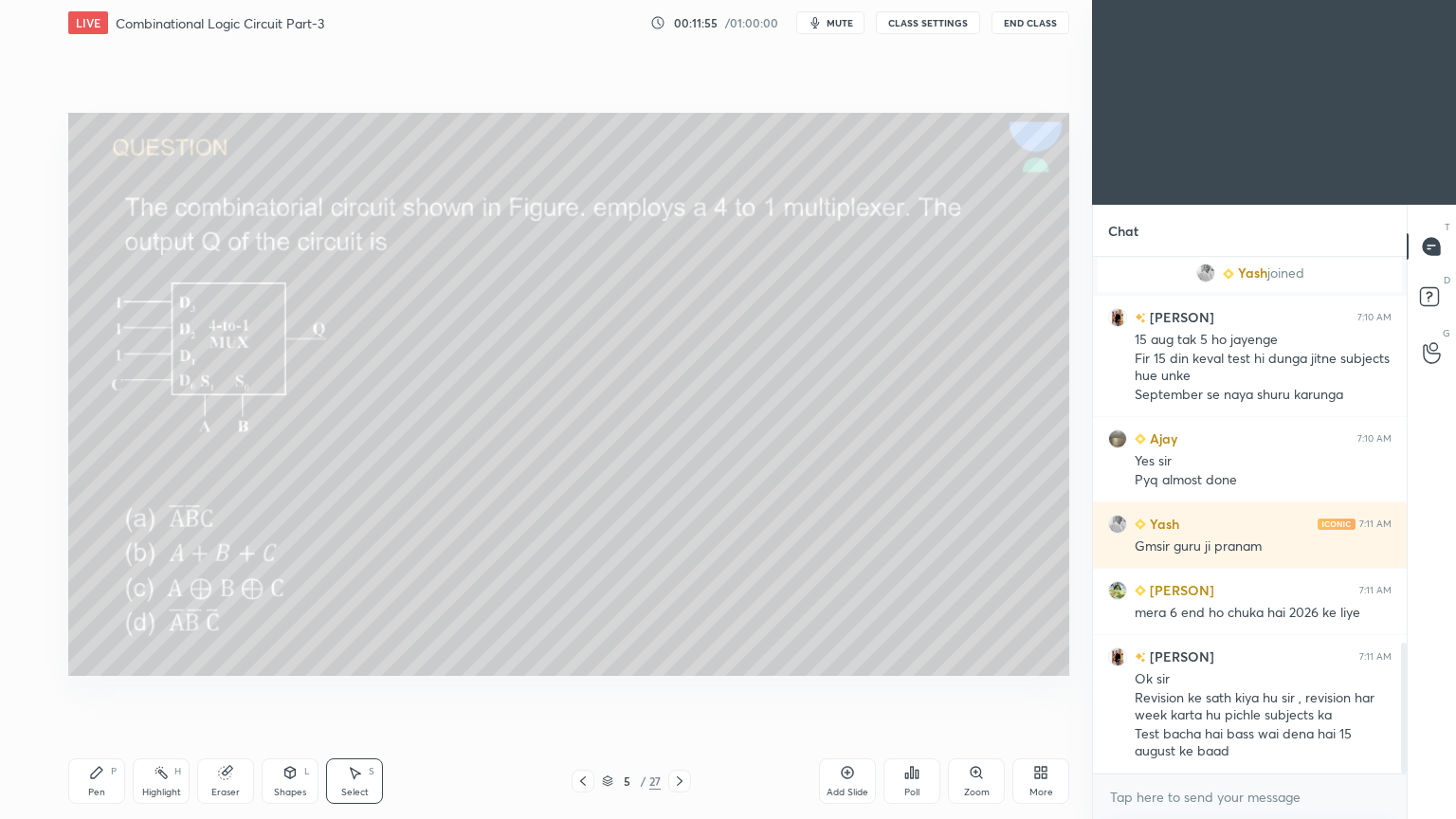 click on "0 ° Undo Copy Duplicate Duplicate to new slide Delete" at bounding box center (569, 394) 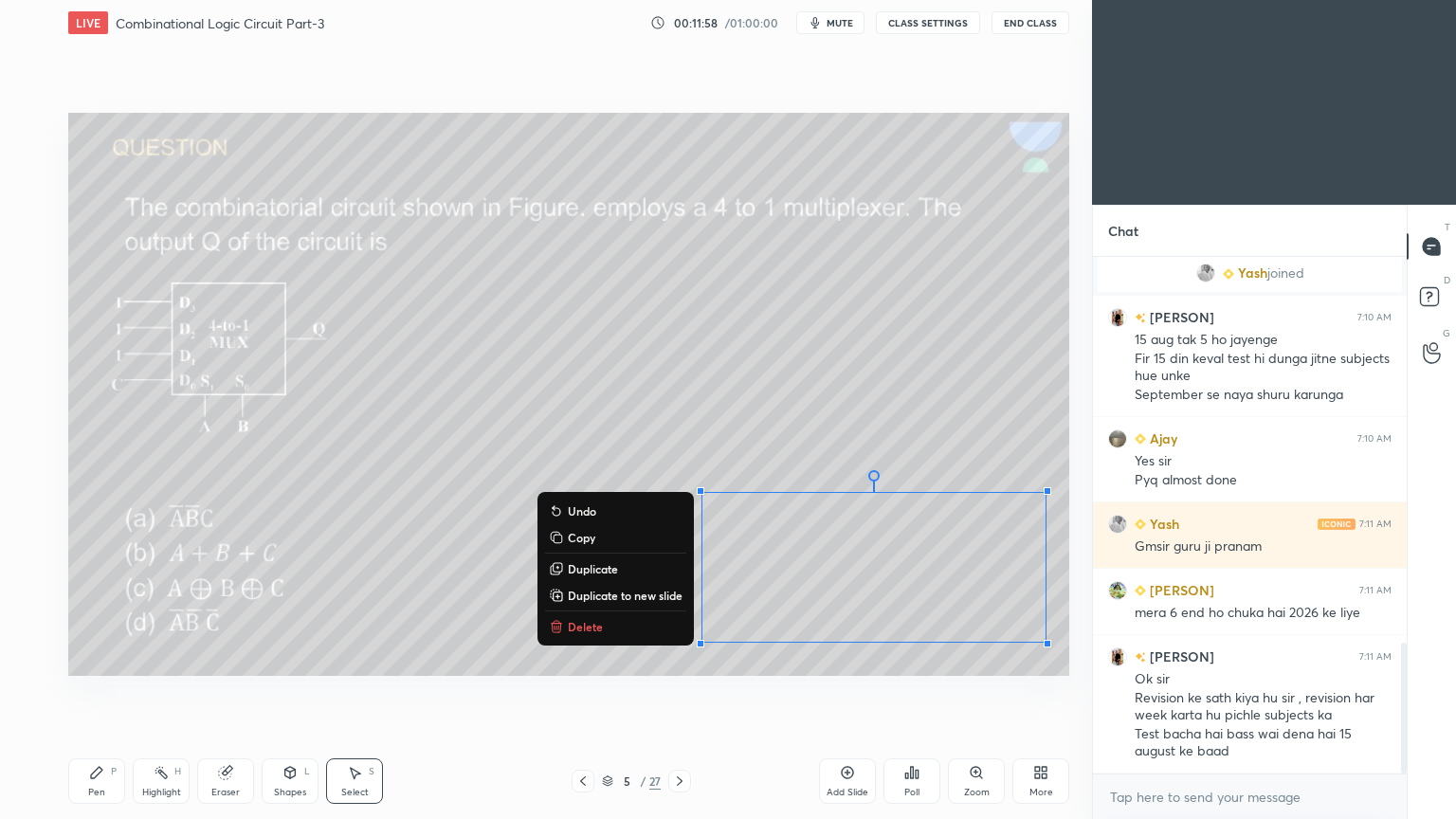 click on "Delete" at bounding box center [585, 627] 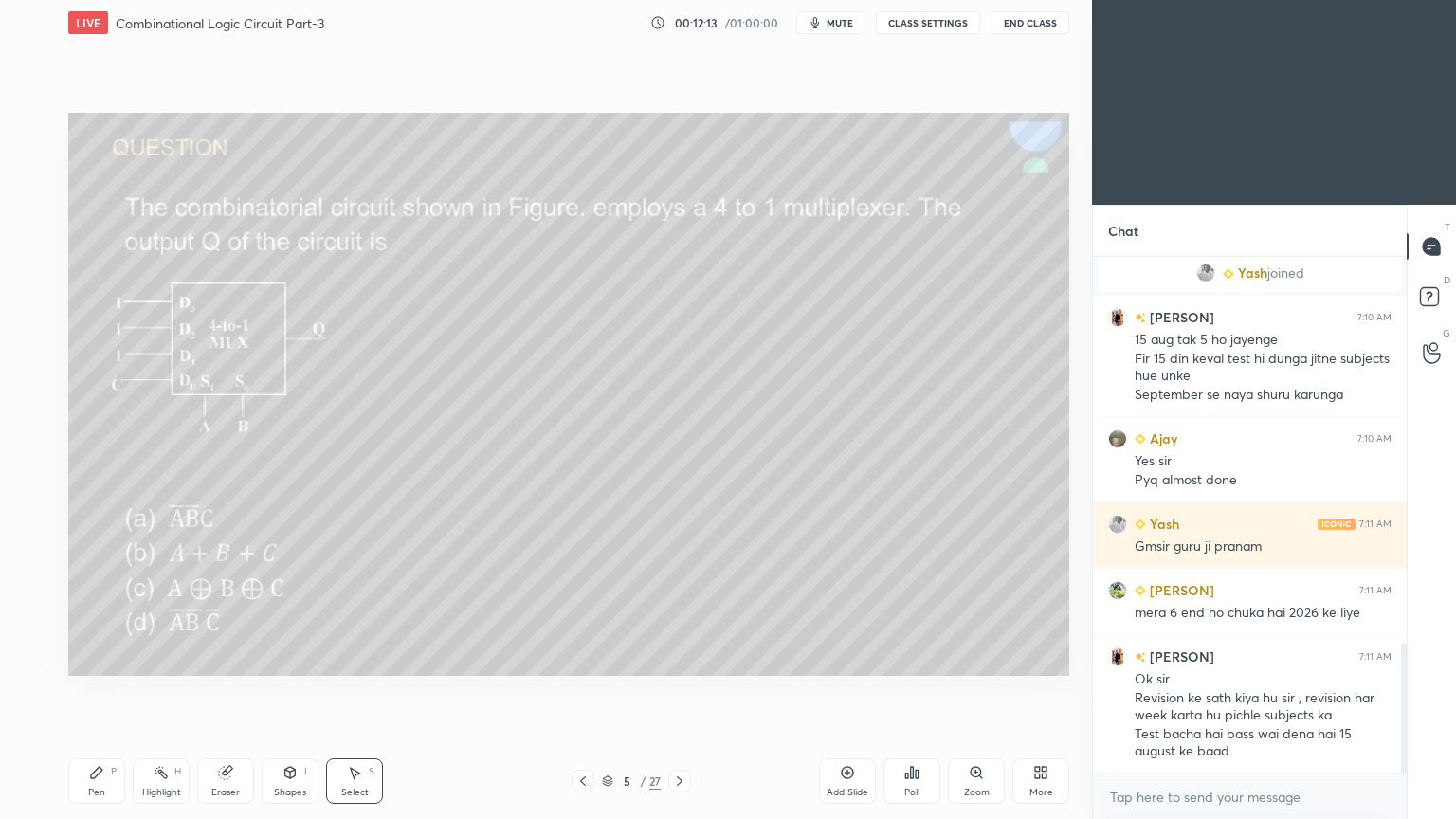 click on "Eraser" at bounding box center (226, 781) 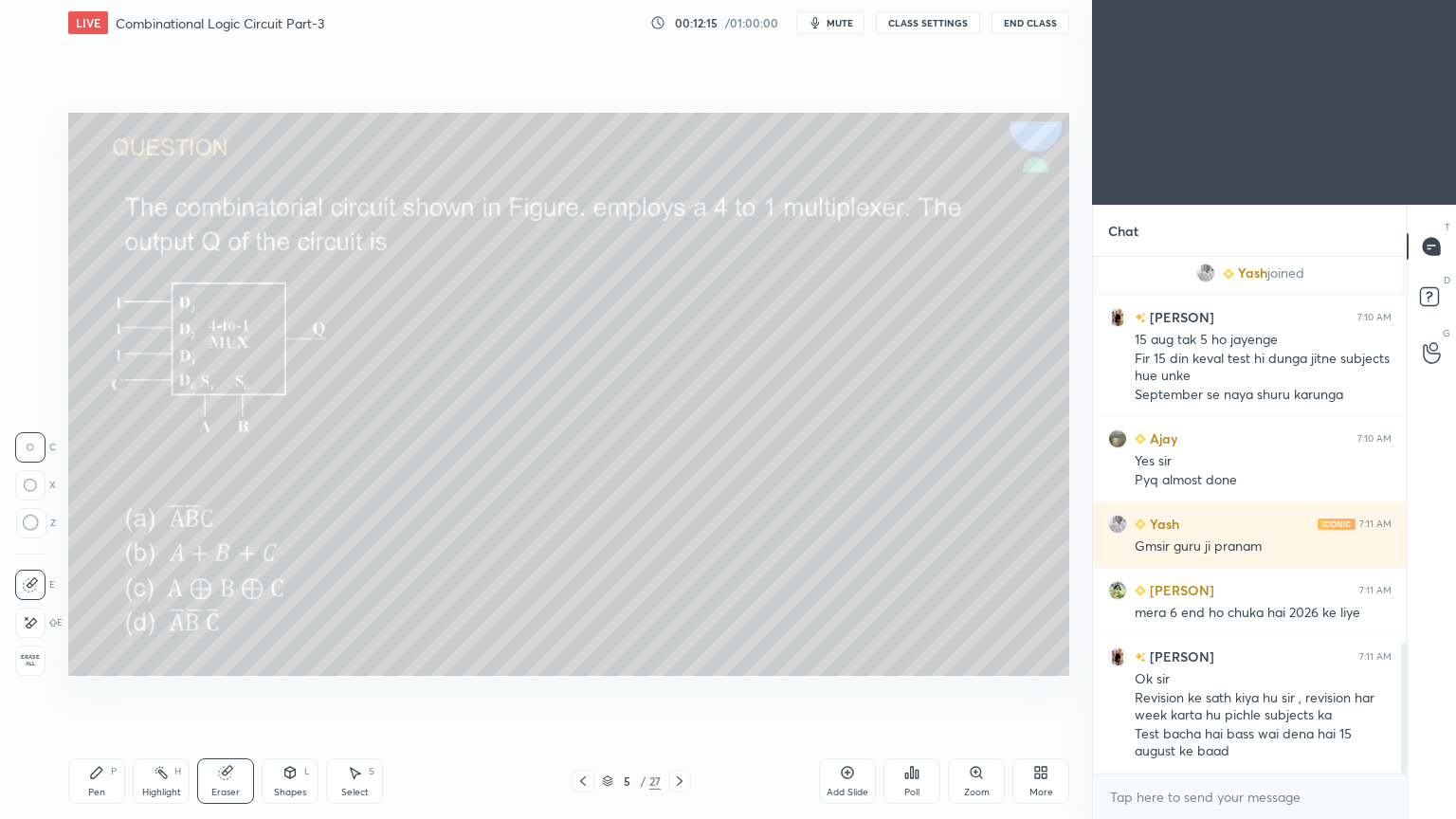 click on "Pen P" at bounding box center (97, 781) 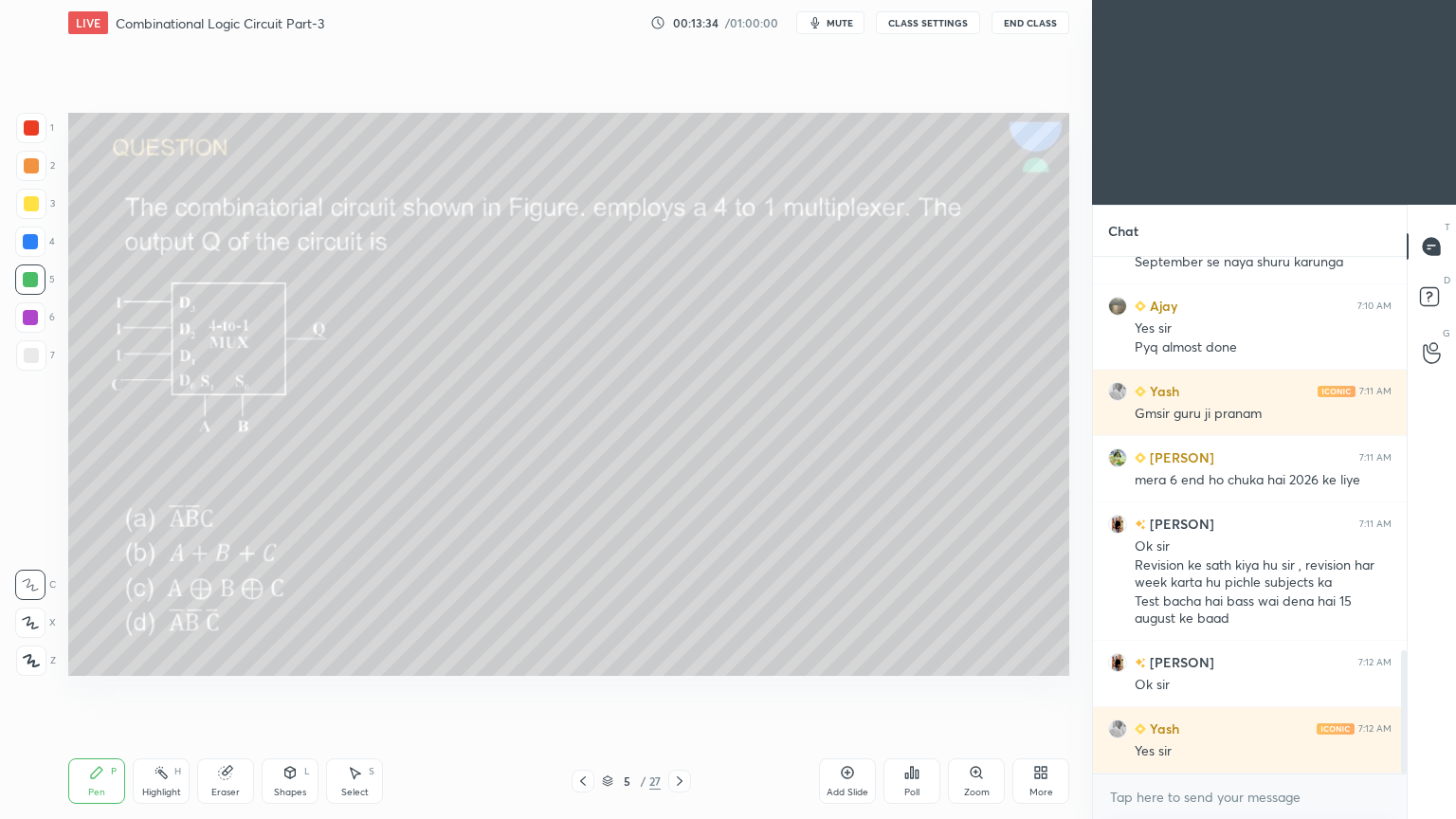 scroll, scrollTop: 1737, scrollLeft: 0, axis: vertical 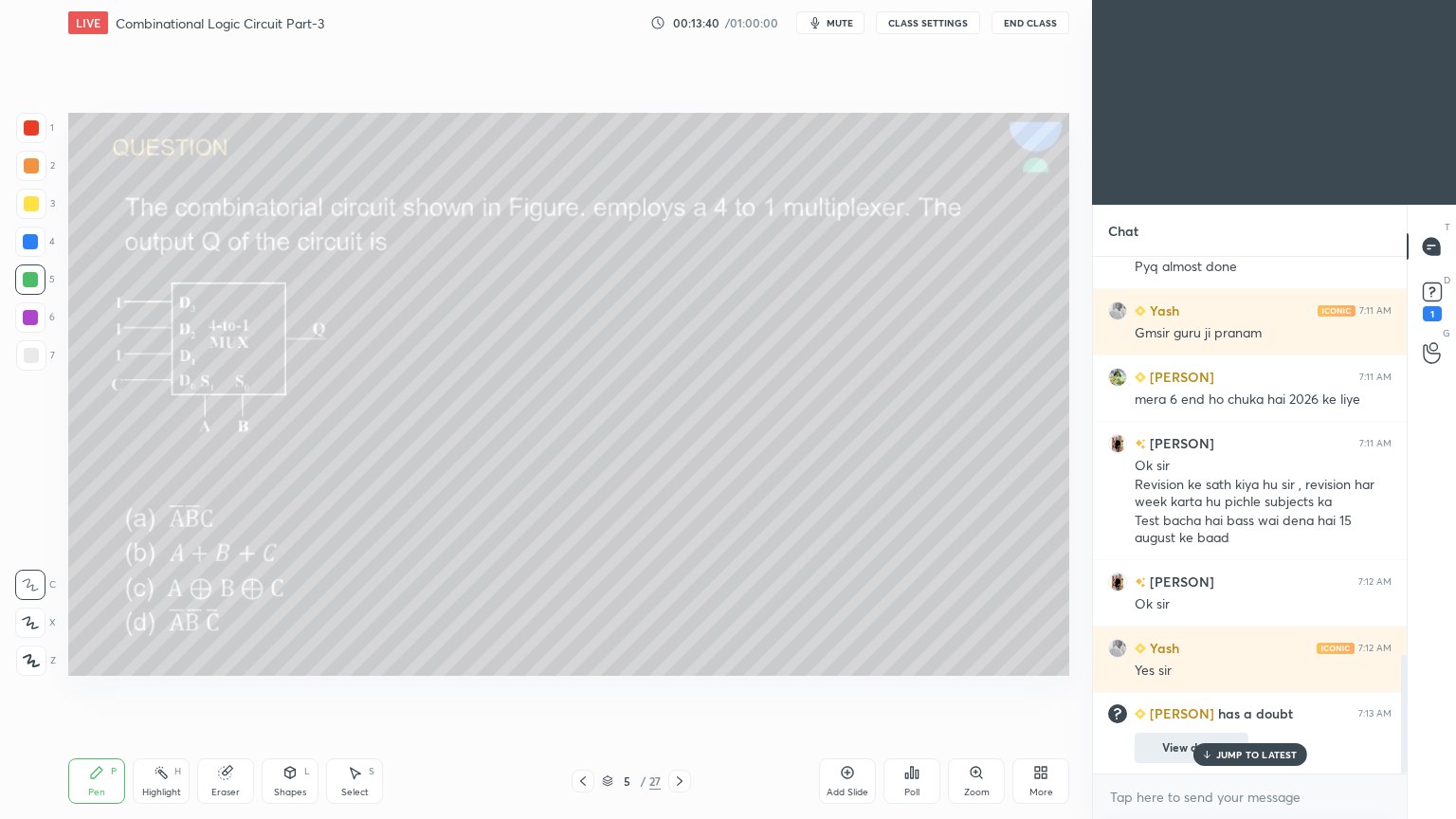 click on "JUMP TO LATEST" at bounding box center [1257, 755] 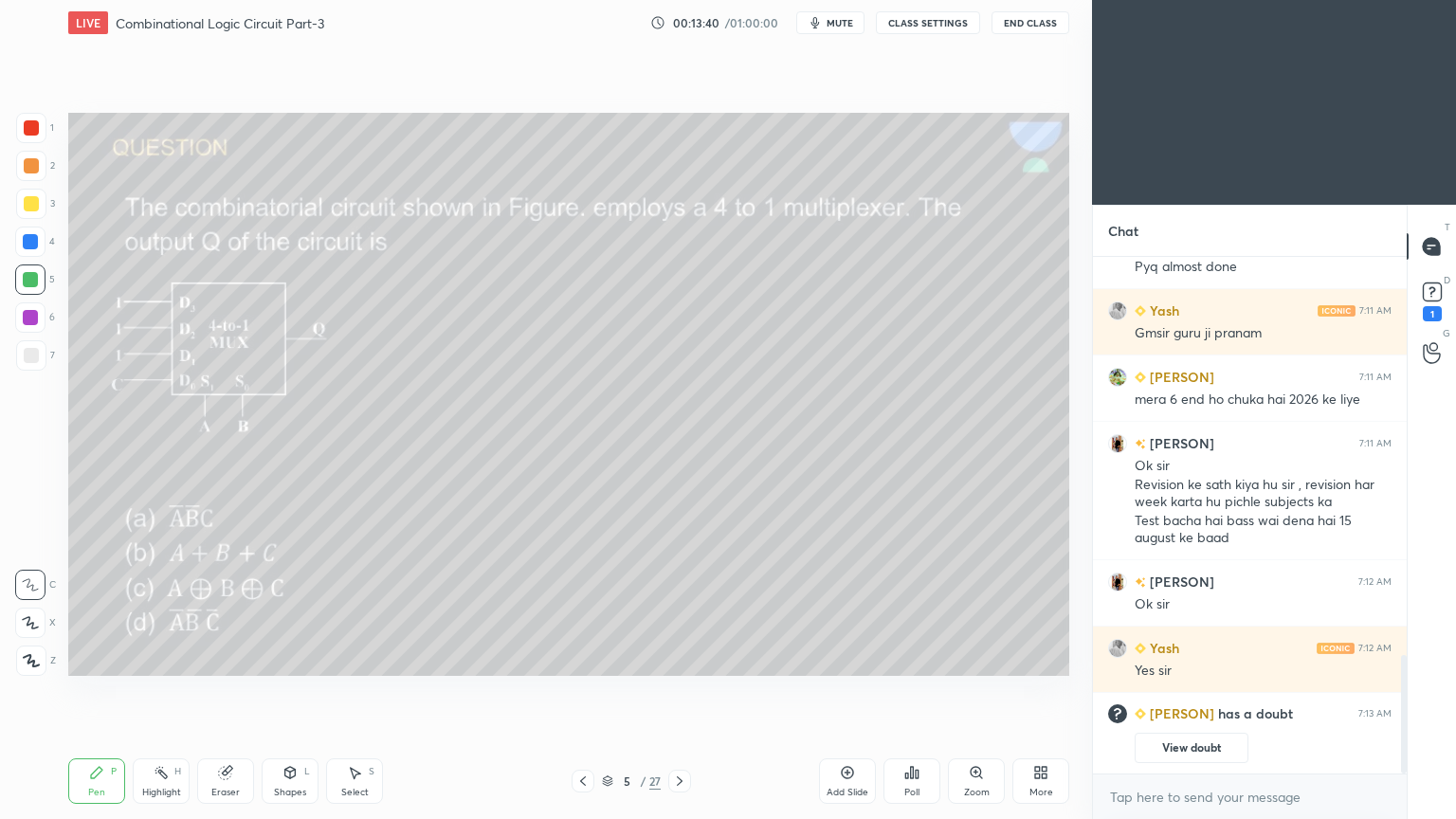 click on "View doubt" at bounding box center (1192, 748) 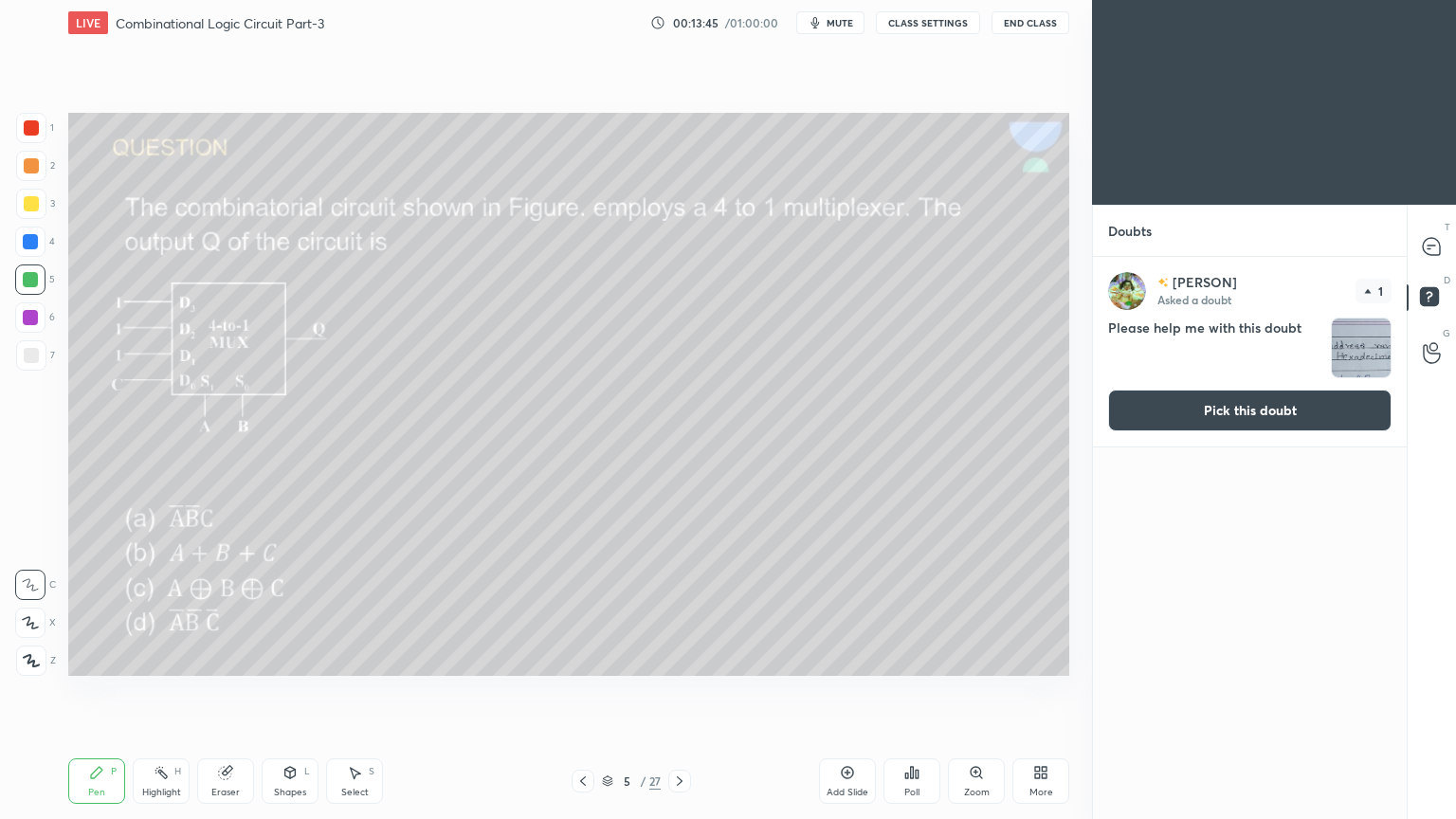 click at bounding box center [1361, 348] 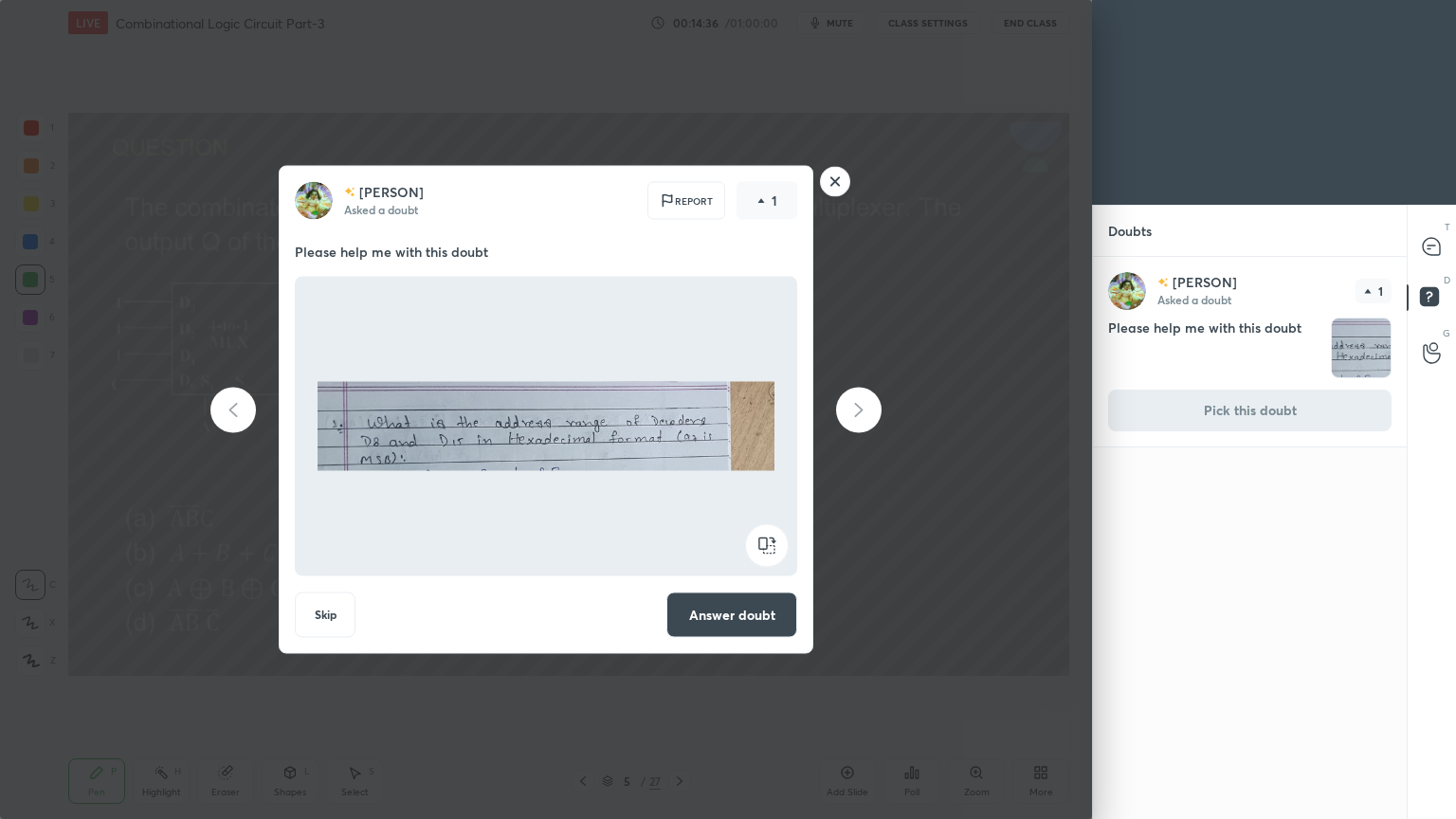 click 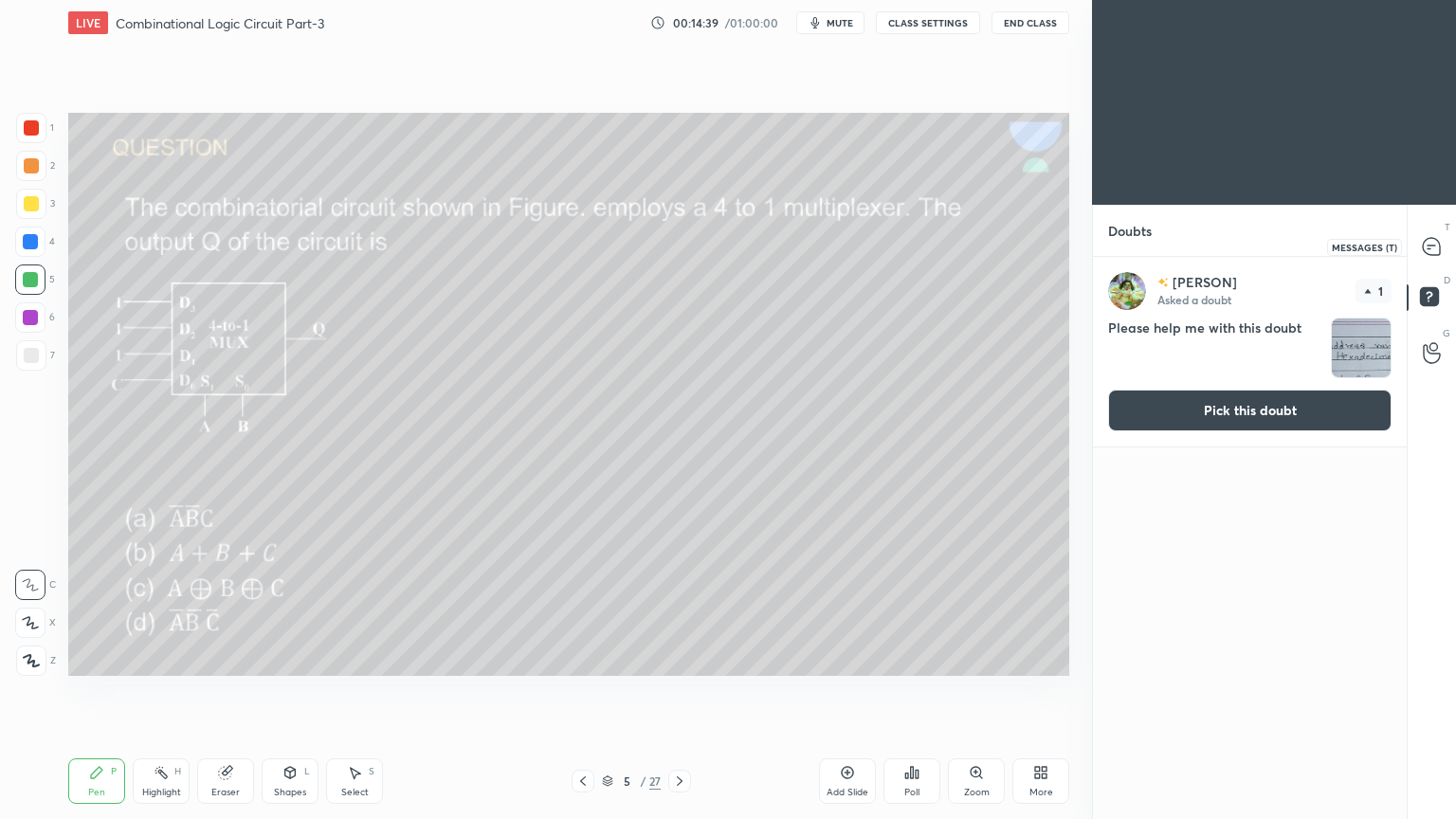click at bounding box center [1432, 246] 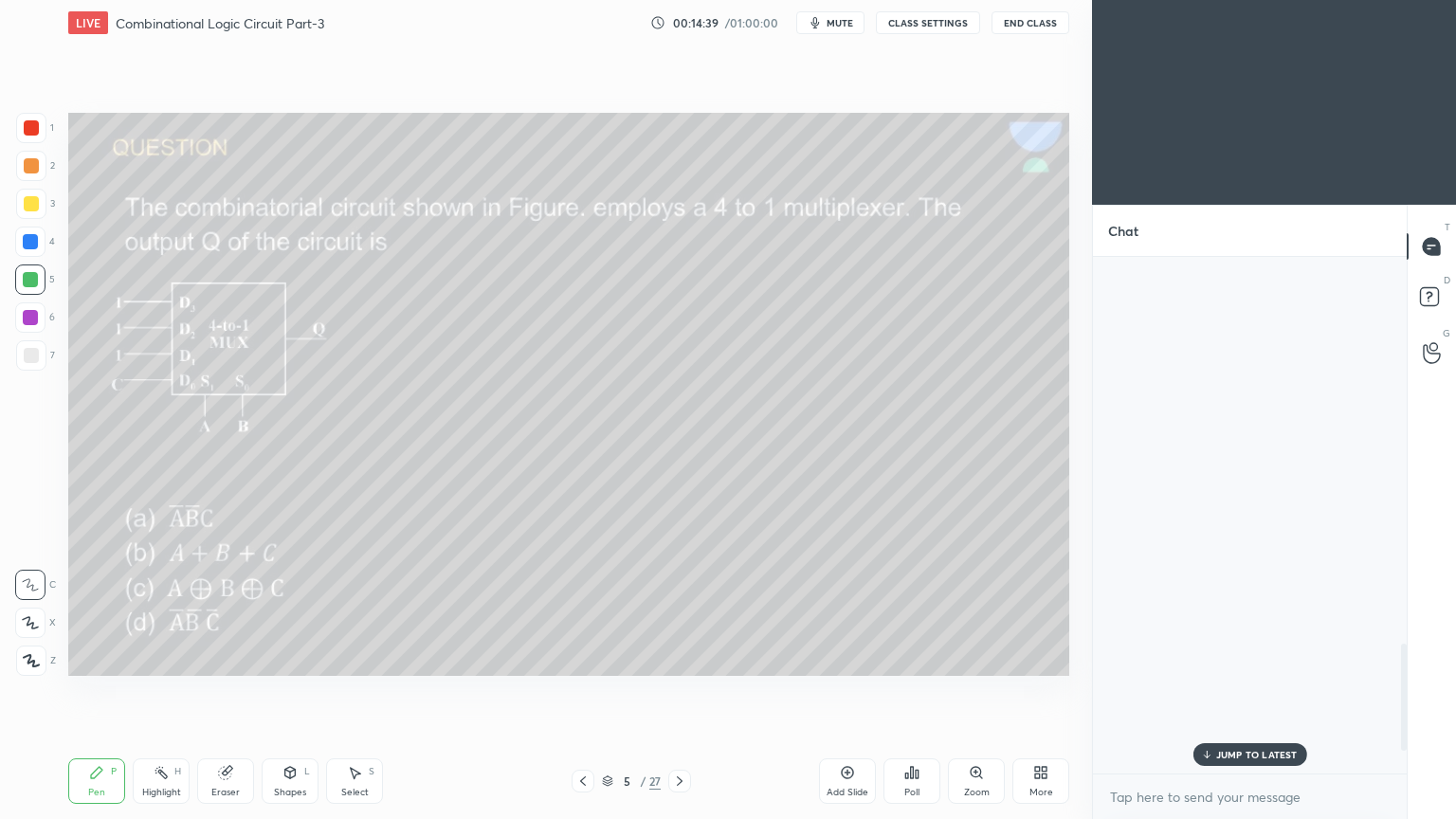 scroll, scrollTop: 1872, scrollLeft: 0, axis: vertical 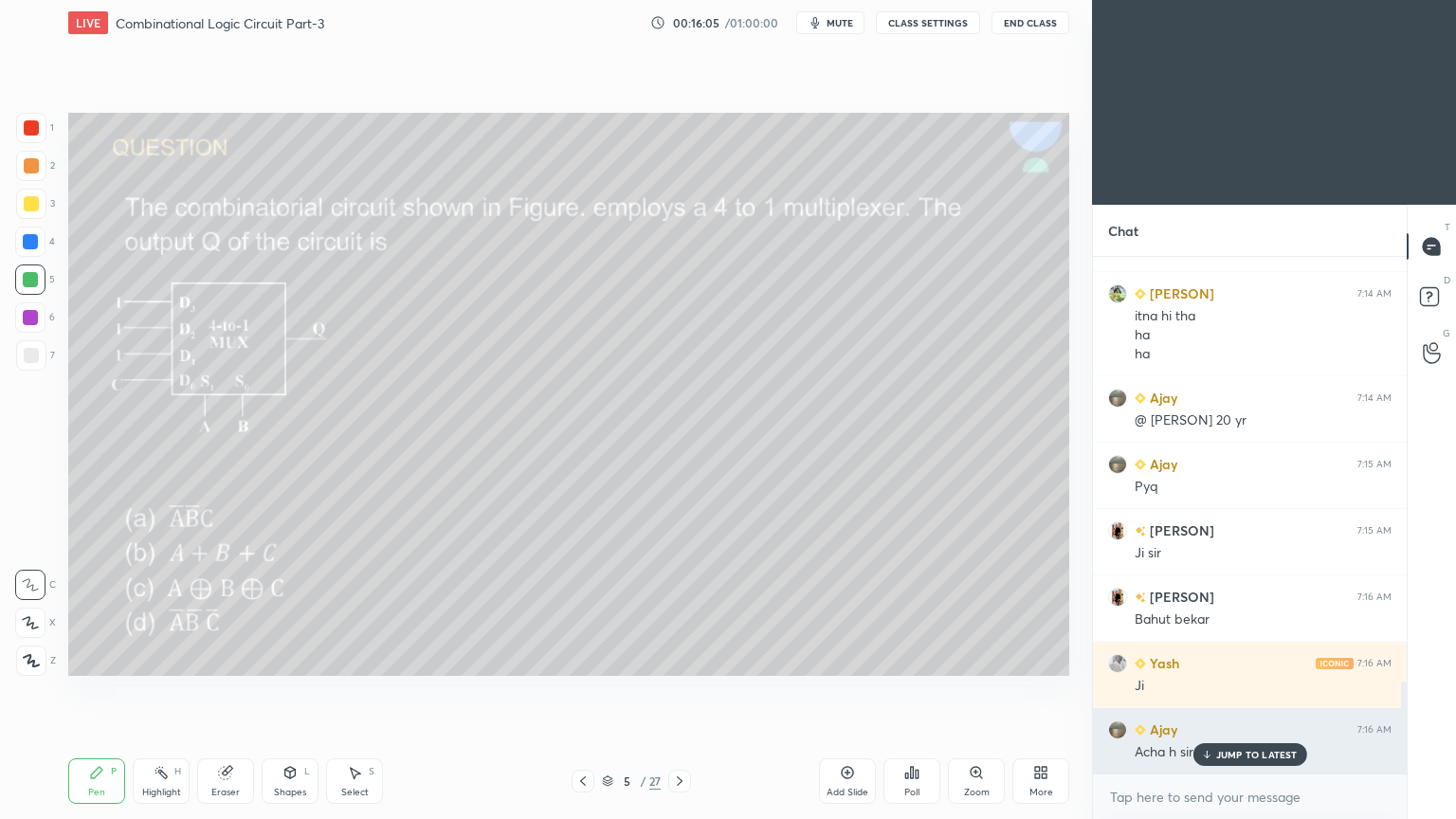 click on "JUMP TO LATEST" at bounding box center (1257, 755) 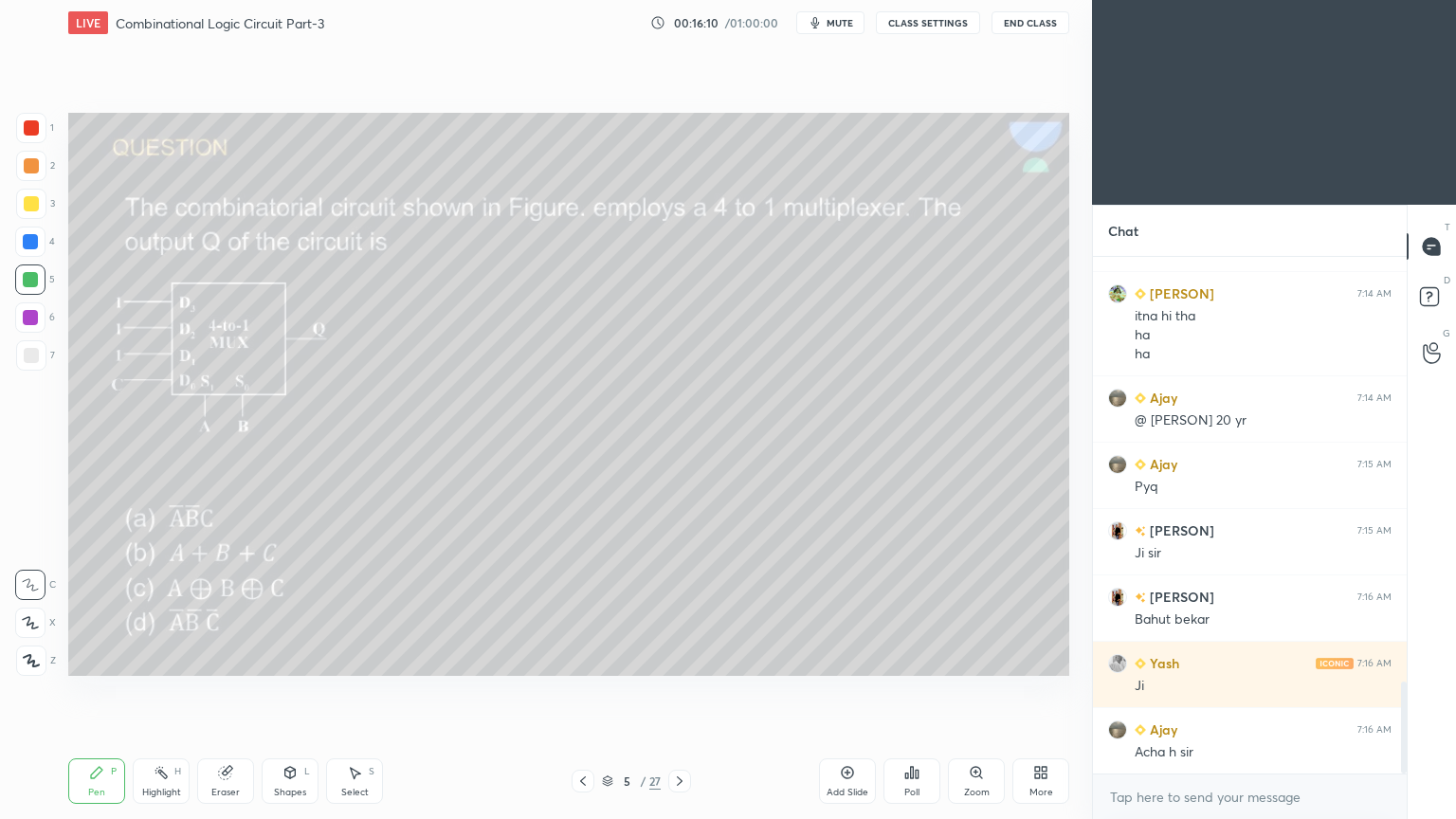 click on "Eraser" at bounding box center (226, 792) 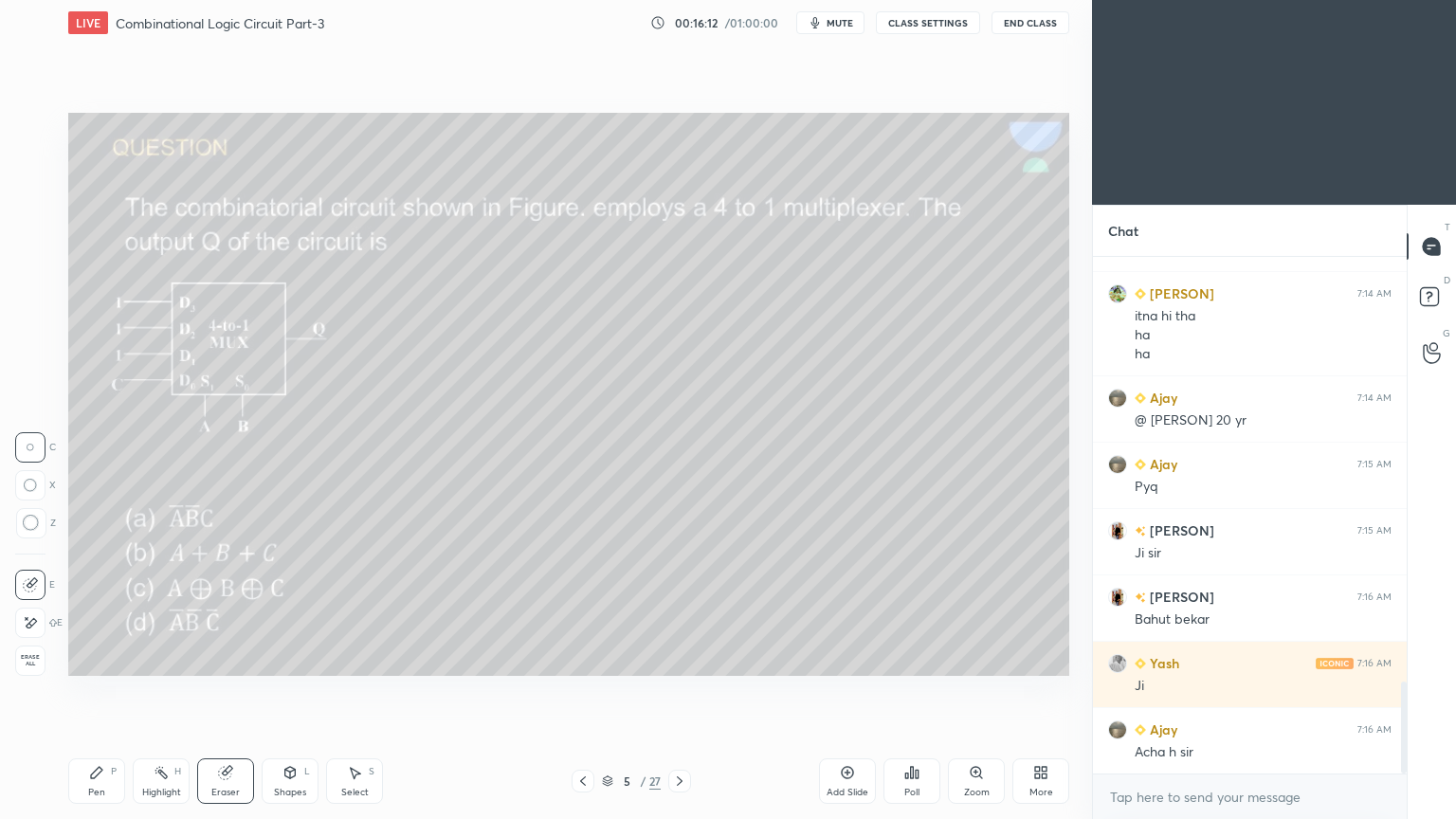 click on "Pen P" at bounding box center (97, 781) 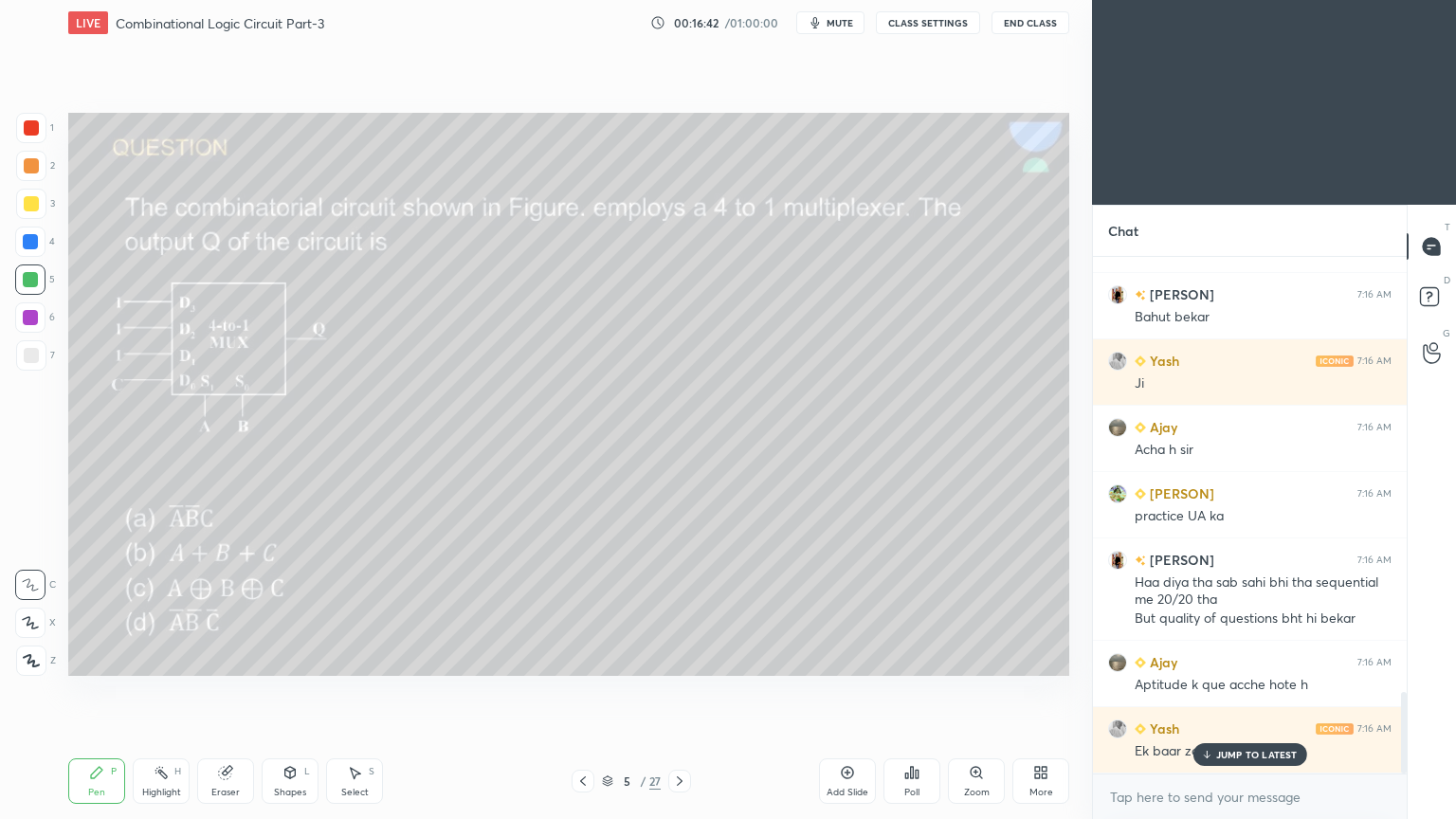 scroll, scrollTop: 2749, scrollLeft: 0, axis: vertical 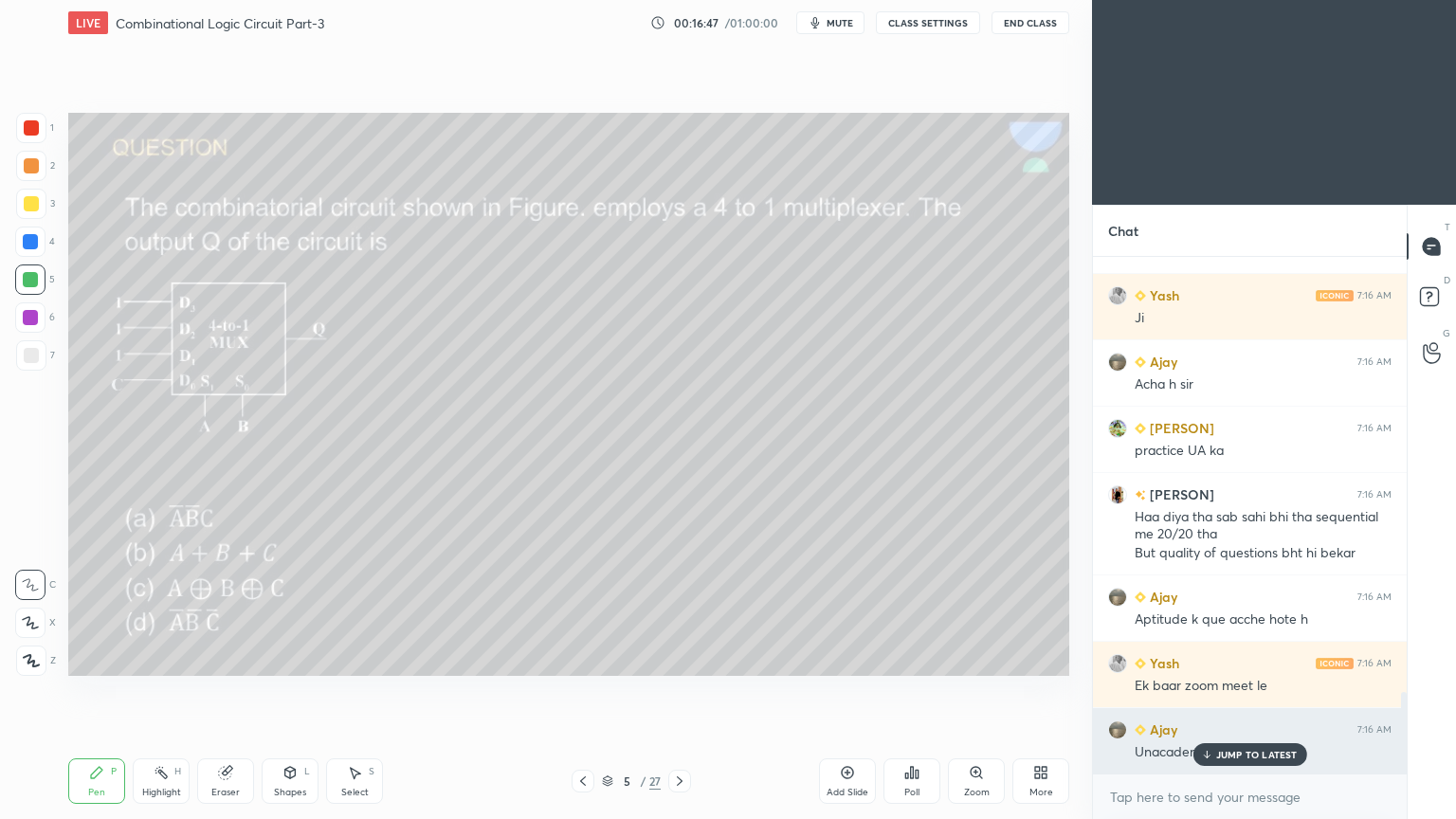 click on "JUMP TO LATEST" at bounding box center (1257, 755) 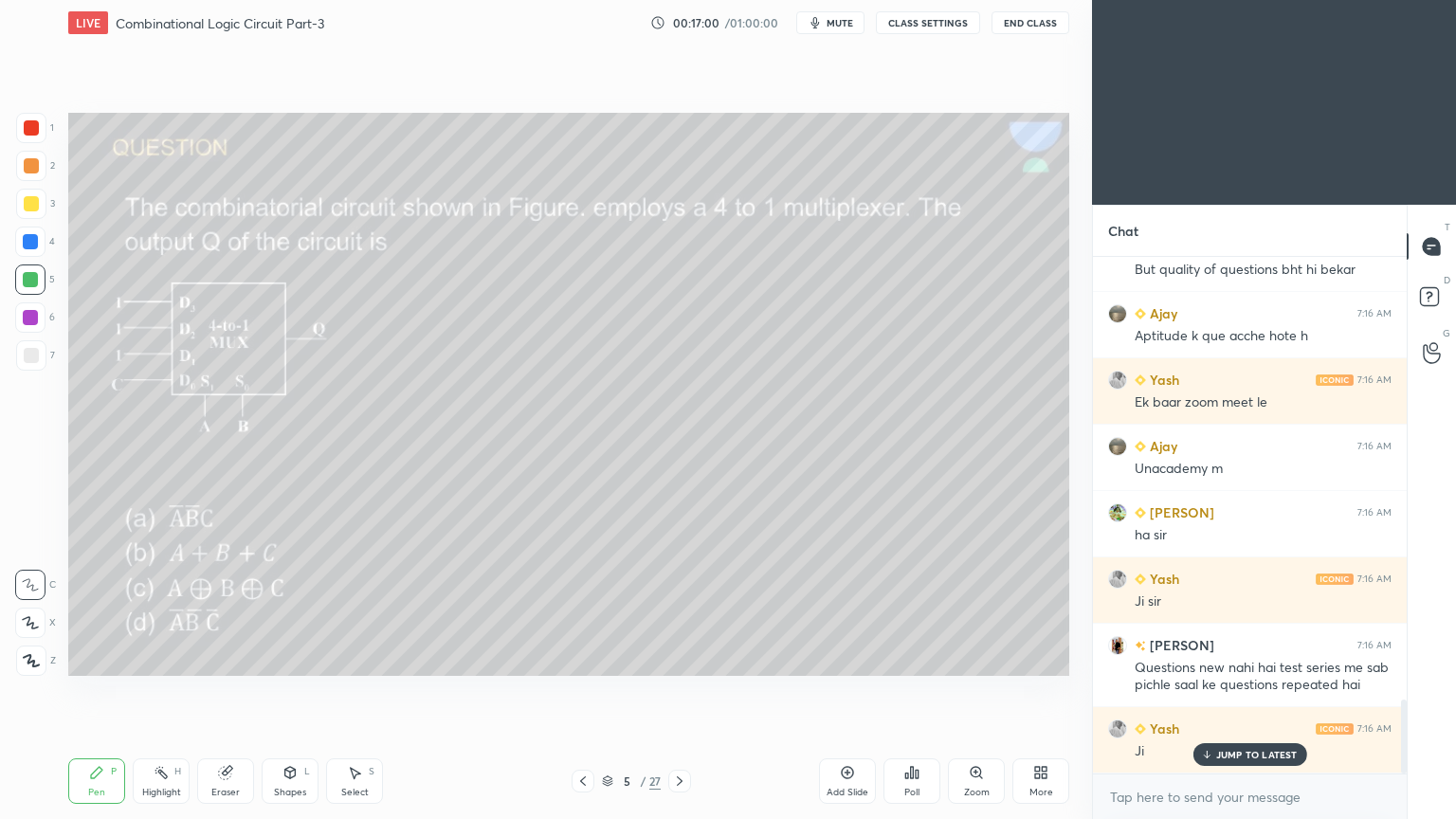 scroll, scrollTop: 3098, scrollLeft: 0, axis: vertical 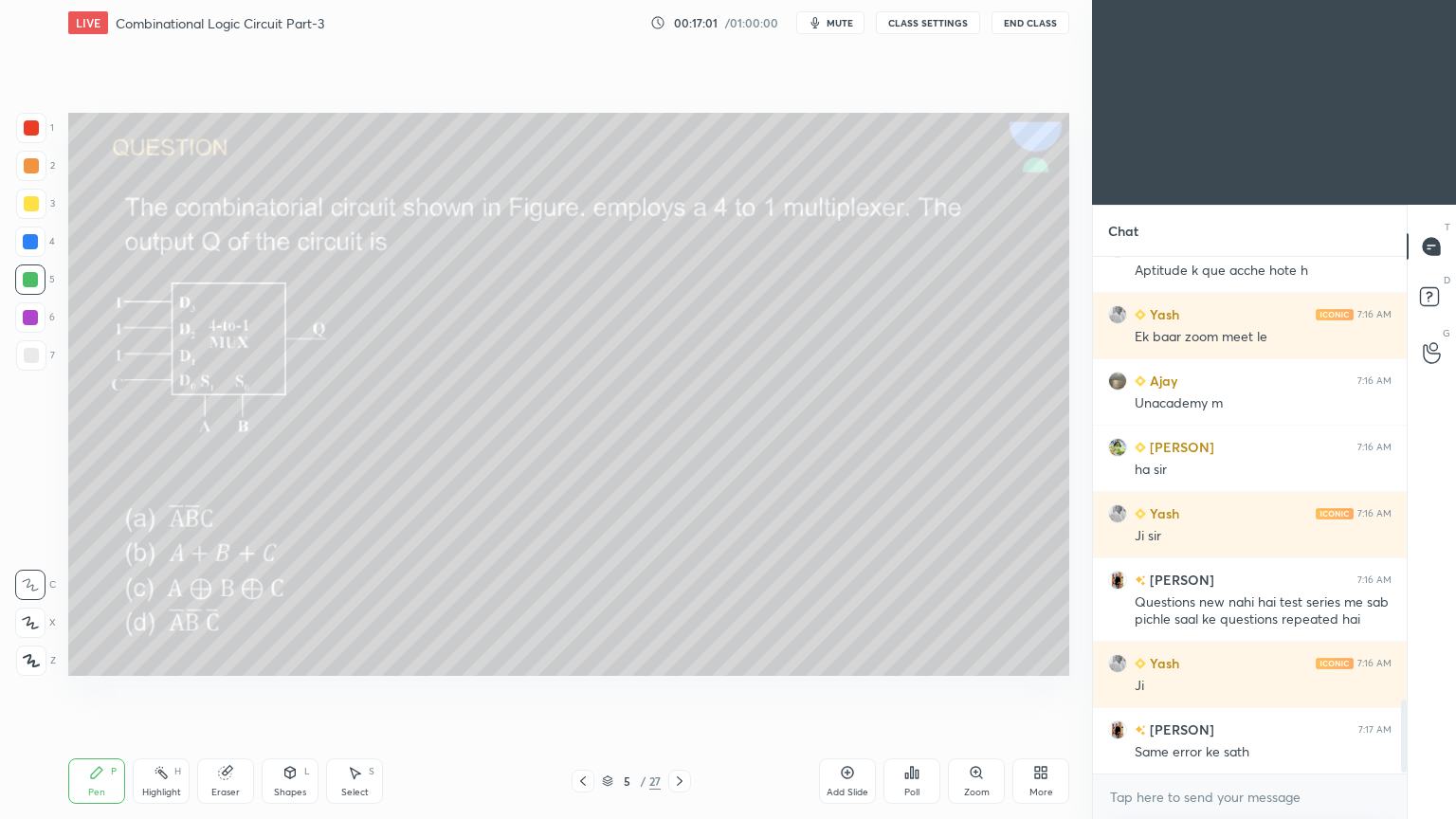 click on "[PERSON] 7:16 AM Aptitude k que acche hote h [PERSON] 7:16 AM Ek baar zoom meet le [PERSON] 7:16 AM Unacademy m [PERSON] 7:16 AM ha sir [PERSON] 7:16 AM Ji sir [PERSON] 7:16 AM Questions new nahi hai test series me sab pichle saal ke questions repeated hai [PERSON] 7:16 AM Ji [PERSON] 7:17 AM Same error ke sath [PERSON] 7:17 AM jee" at bounding box center [1249, 515] 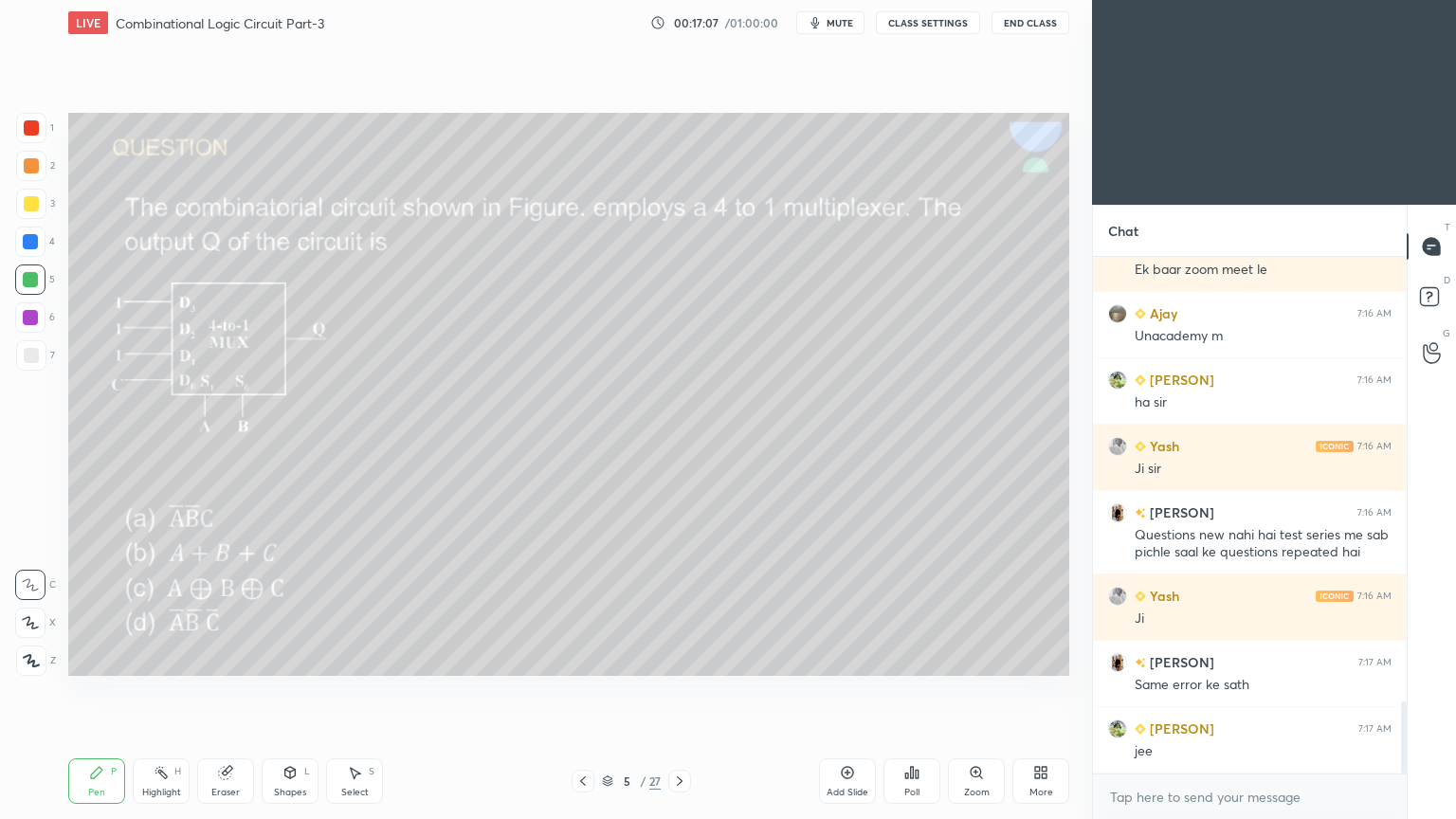 click 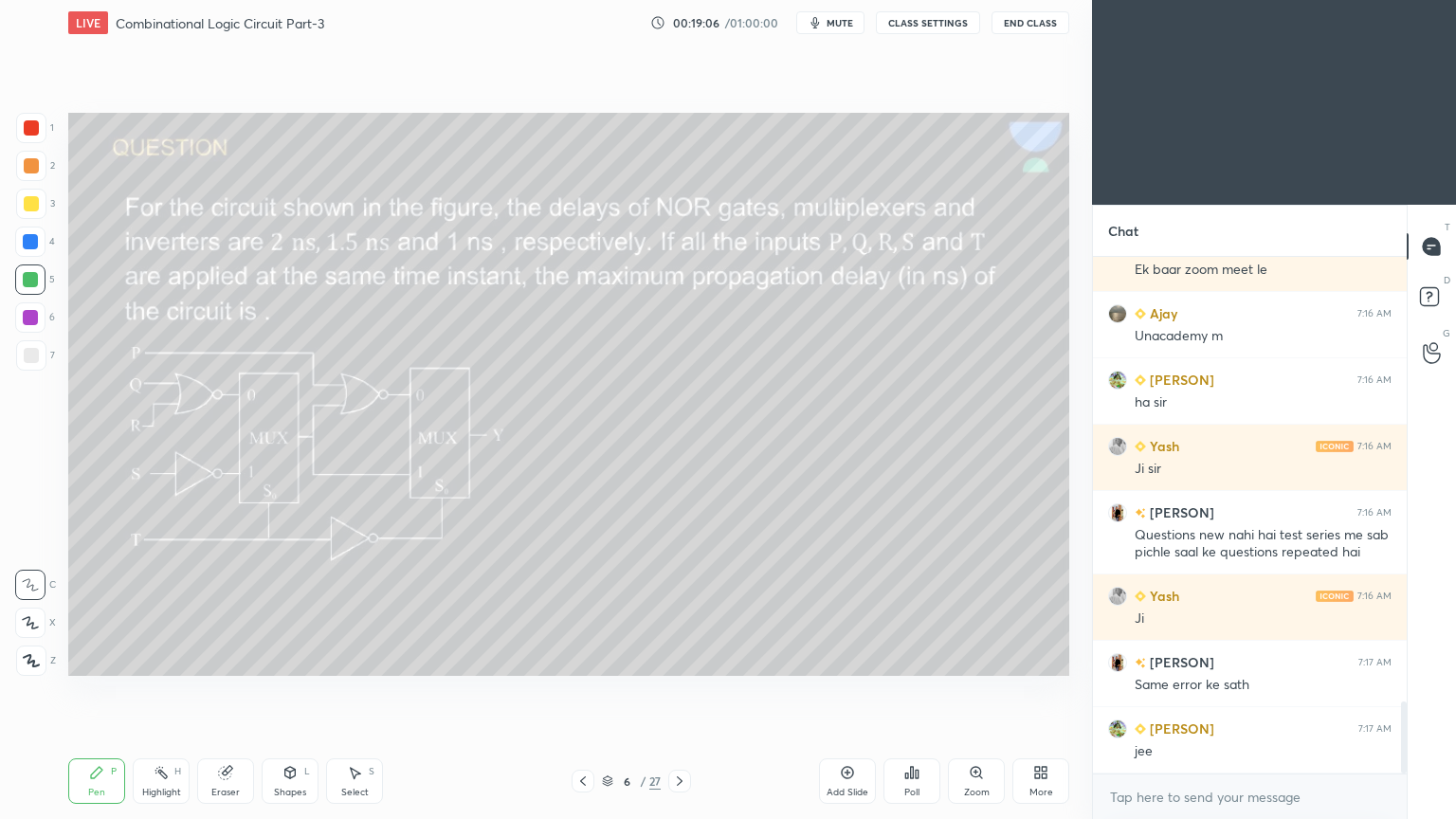 scroll, scrollTop: 3230, scrollLeft: 0, axis: vertical 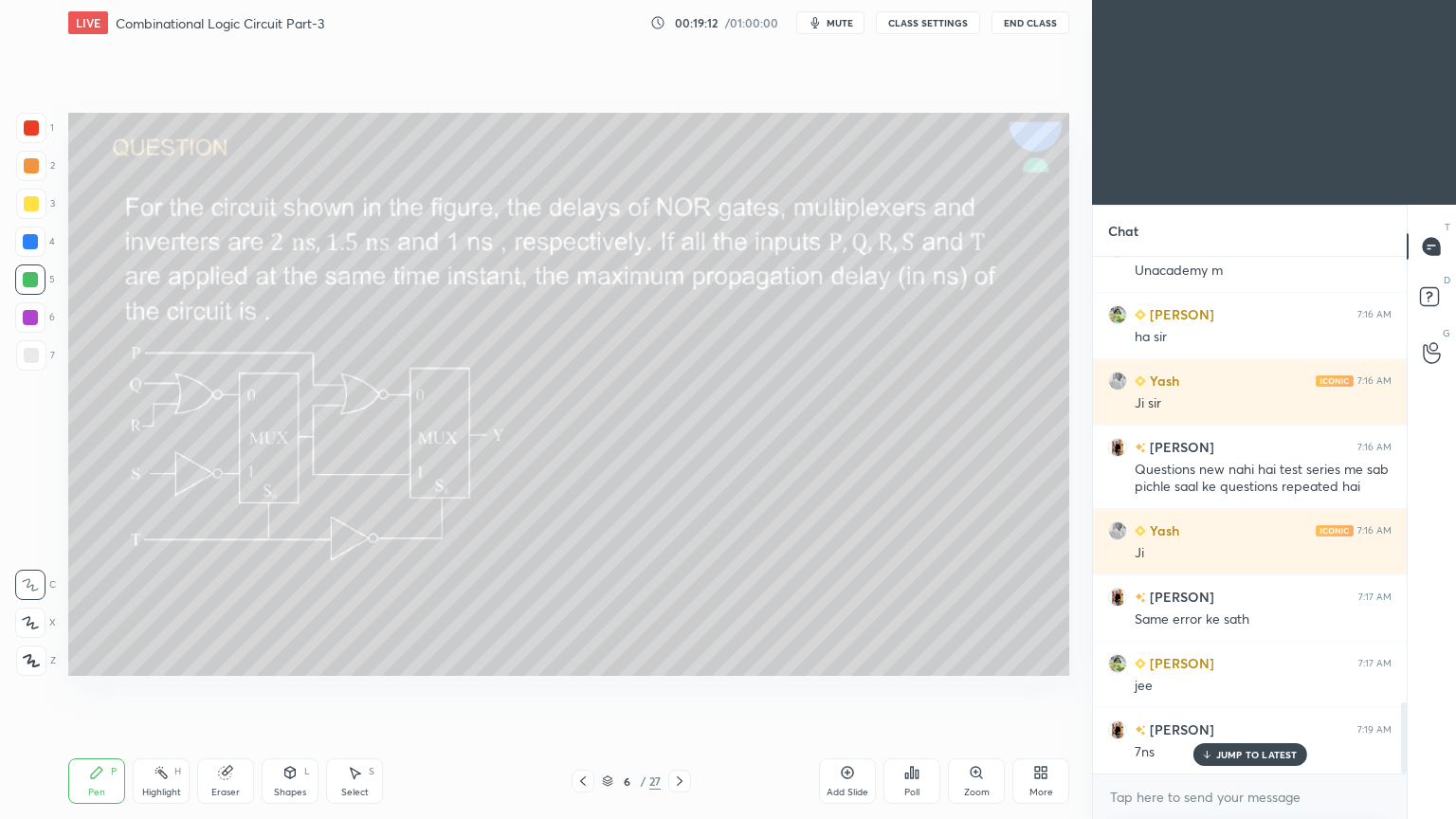 click at bounding box center [546, 410] 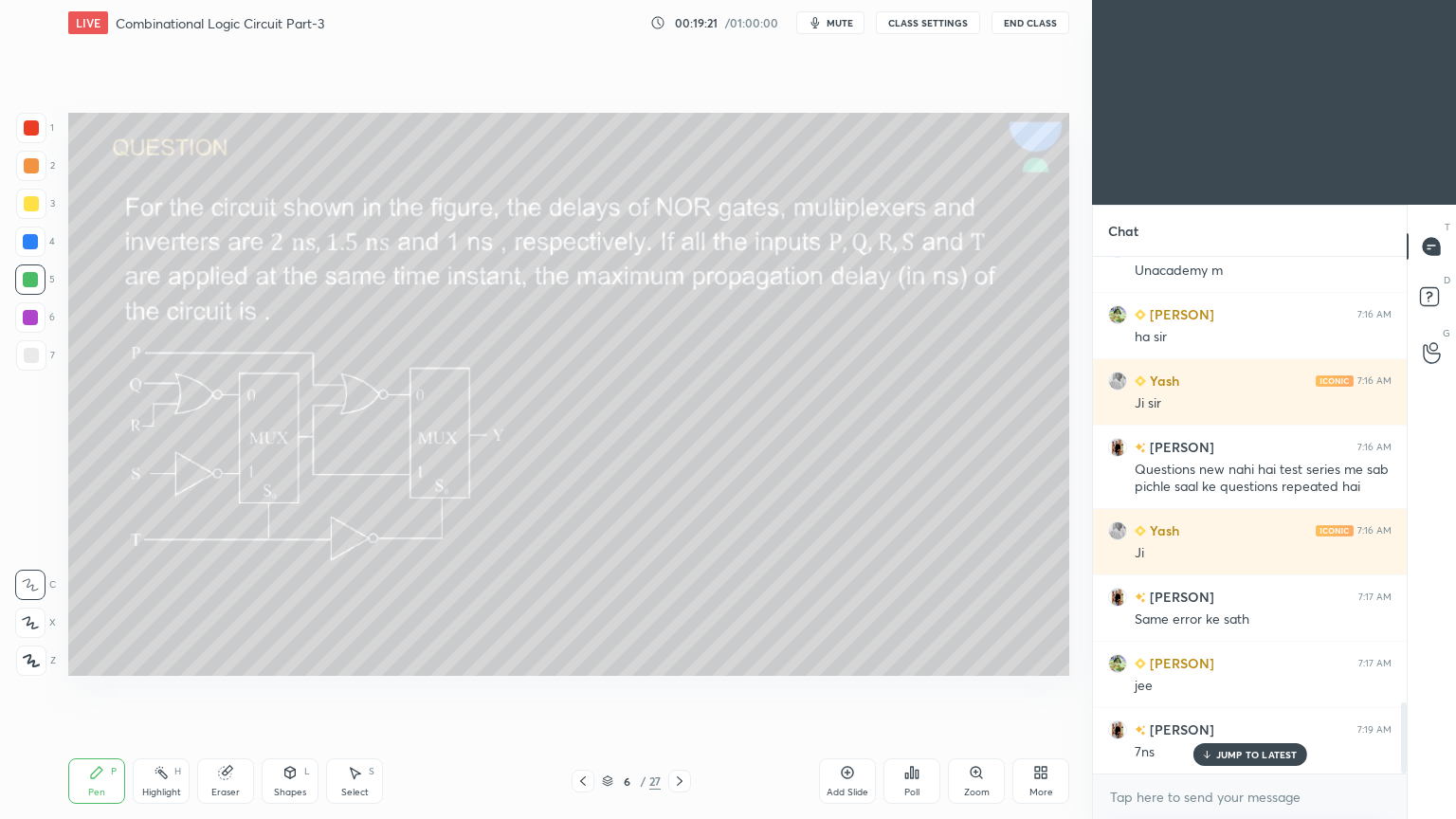 scroll, scrollTop: 3298, scrollLeft: 0, axis: vertical 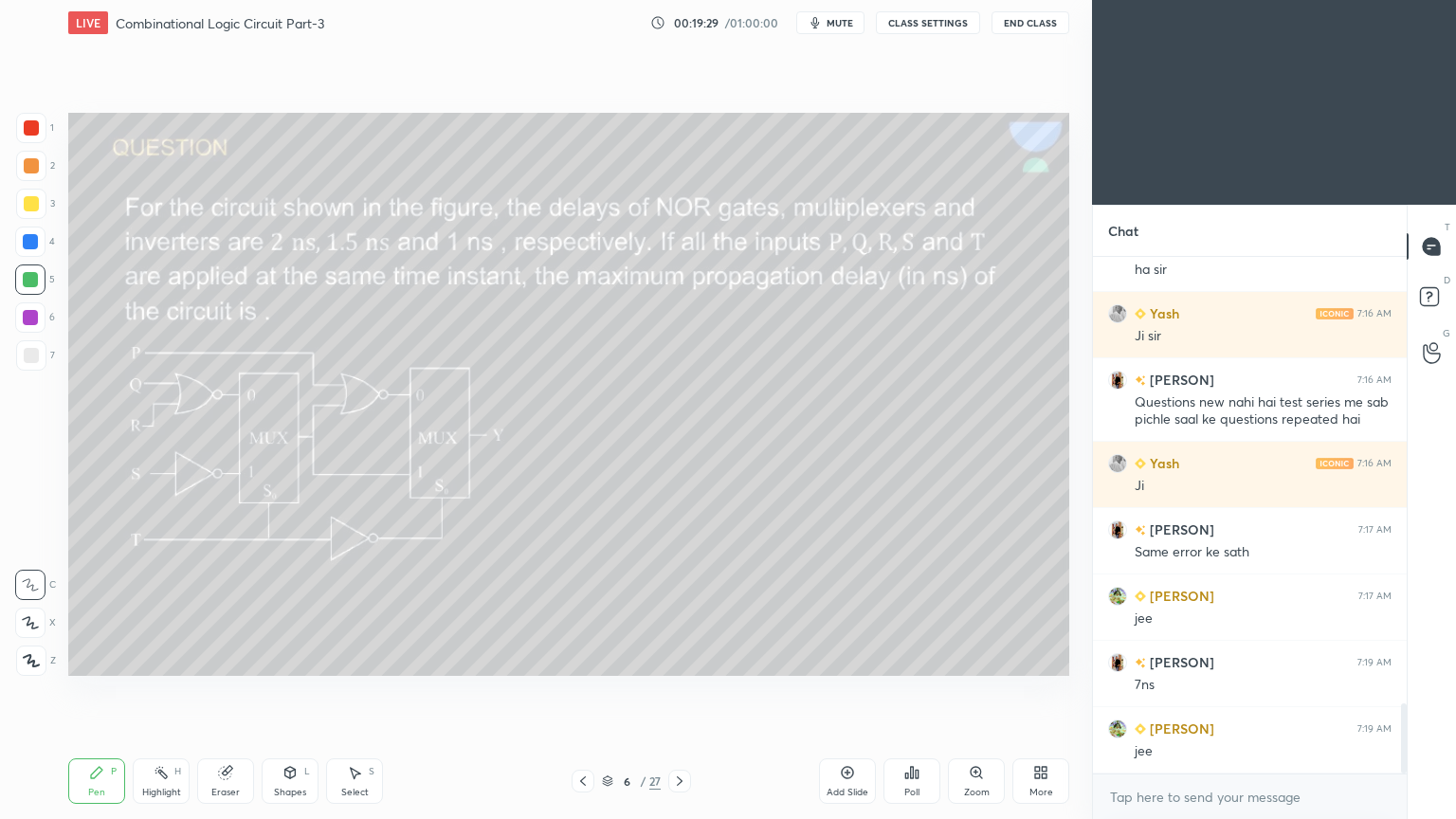 click at bounding box center (30, 318) 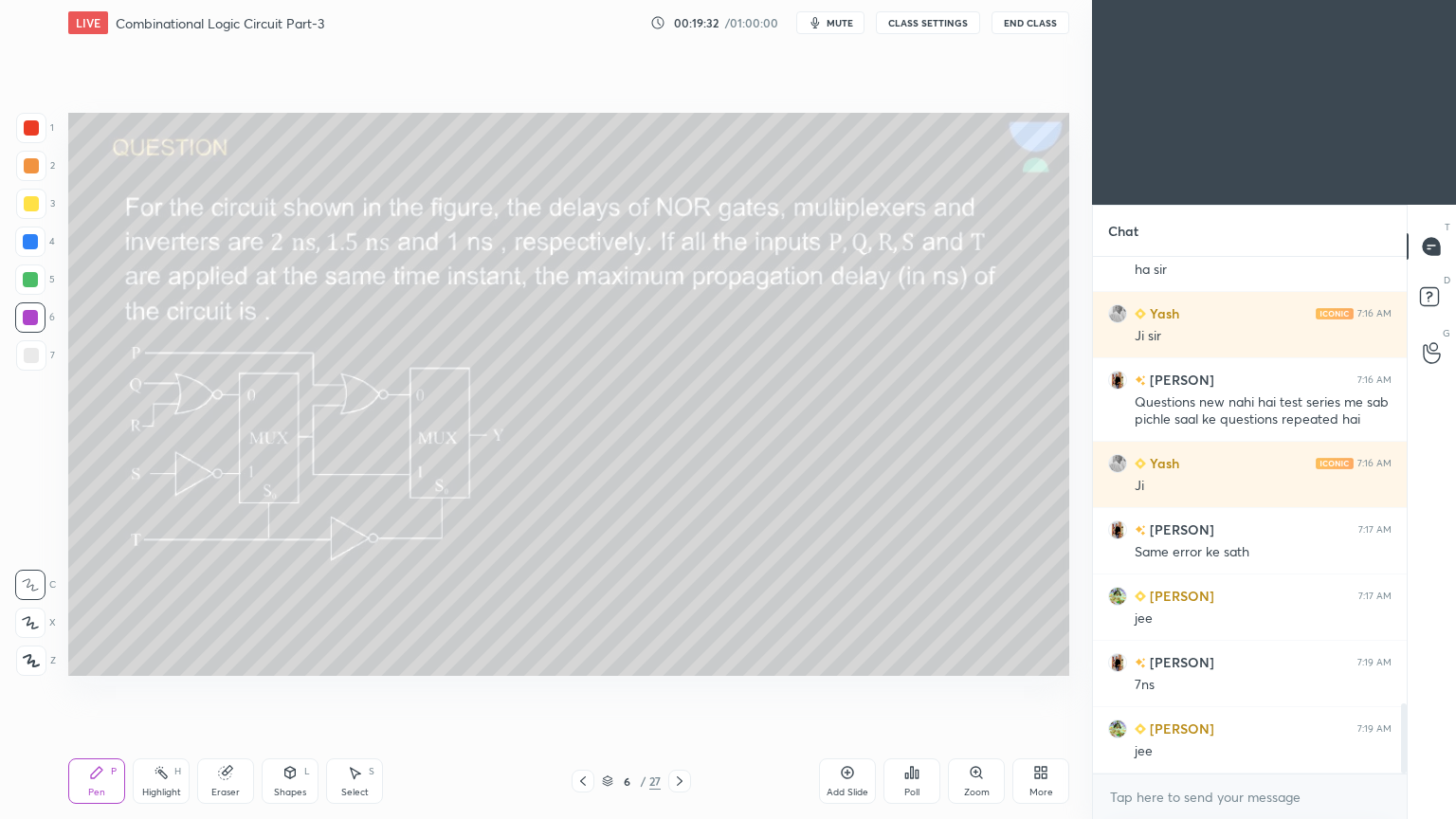 scroll, scrollTop: 3363, scrollLeft: 0, axis: vertical 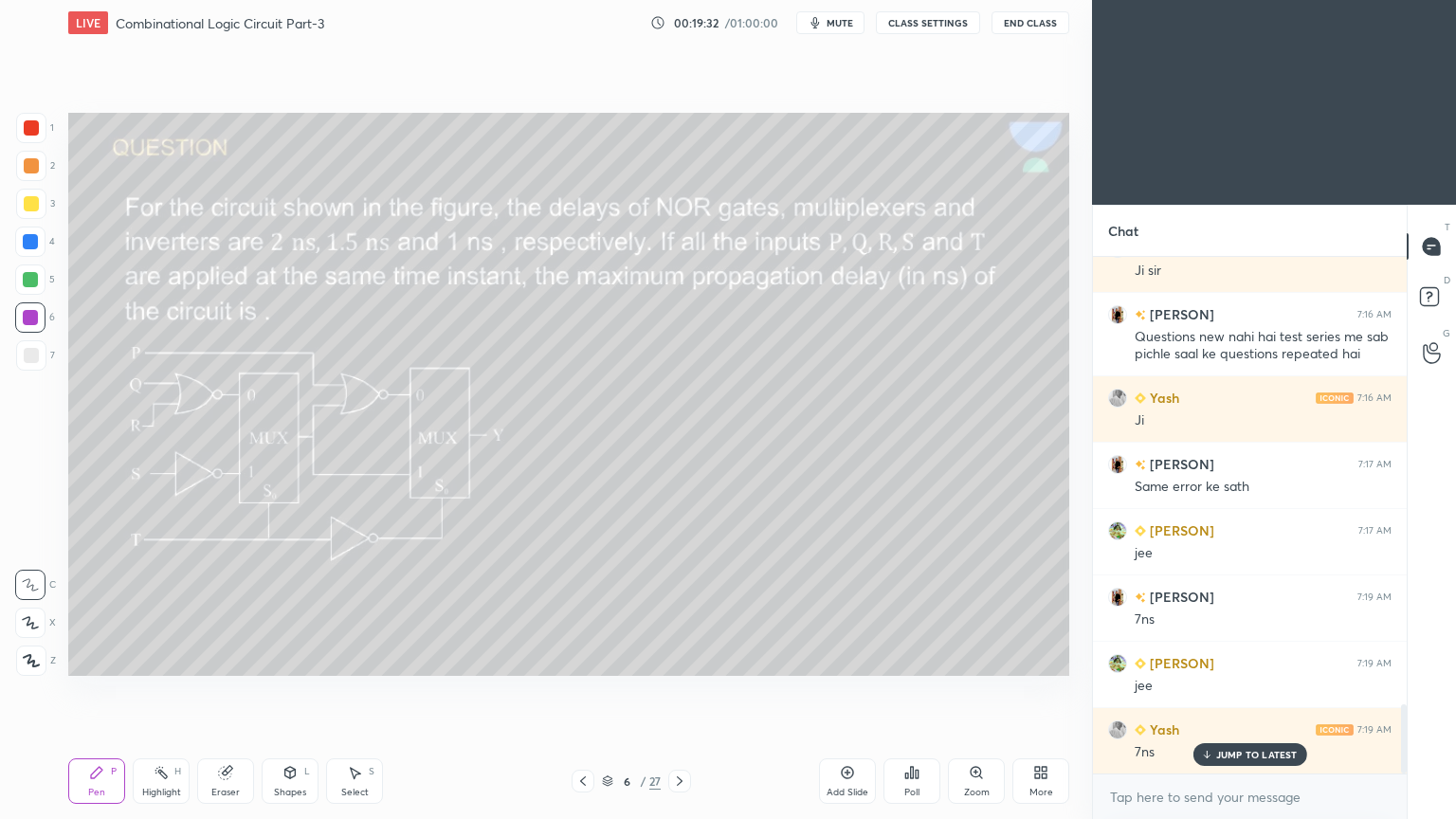 click 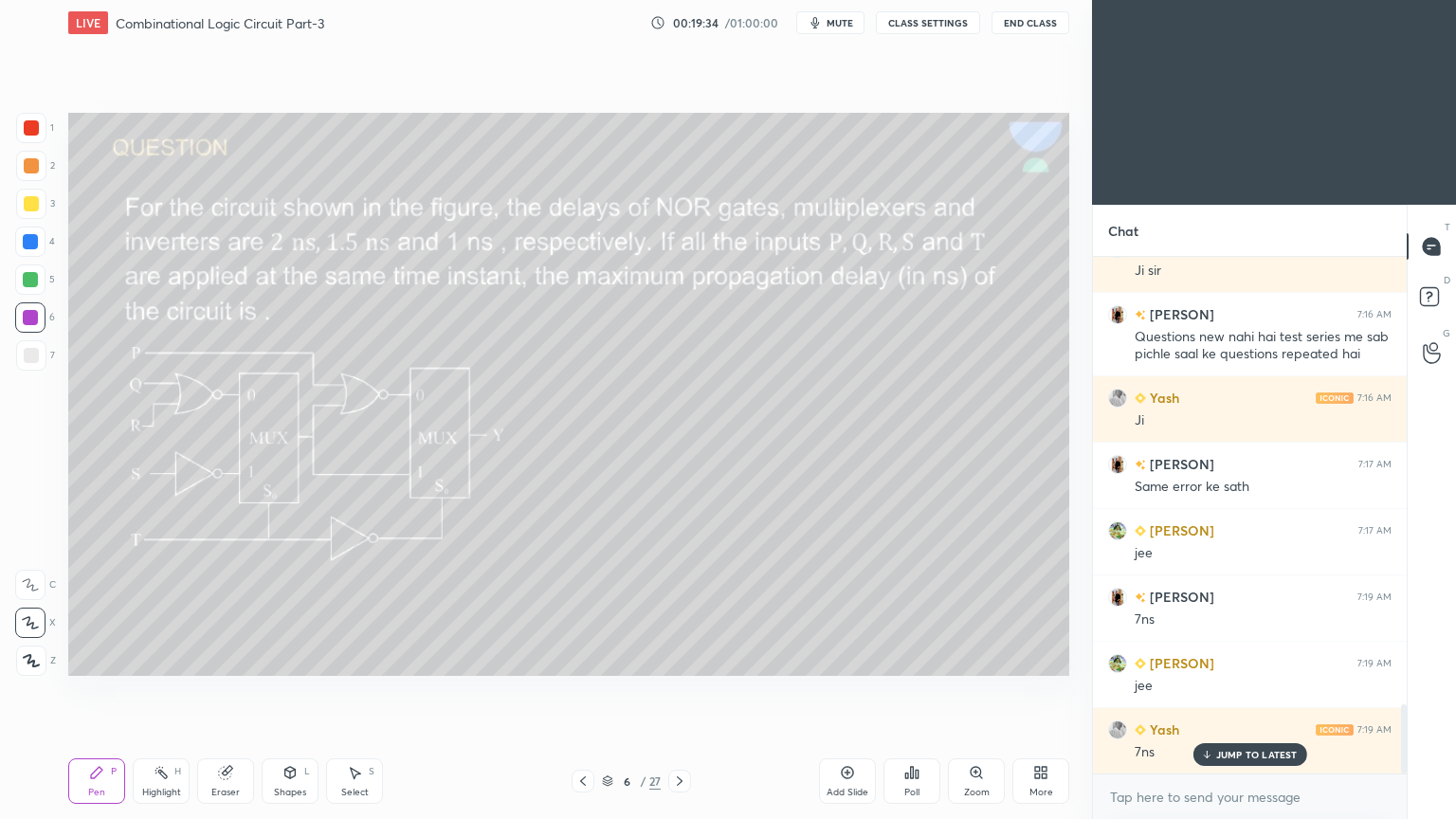 click on "Shapes L" at bounding box center [290, 781] 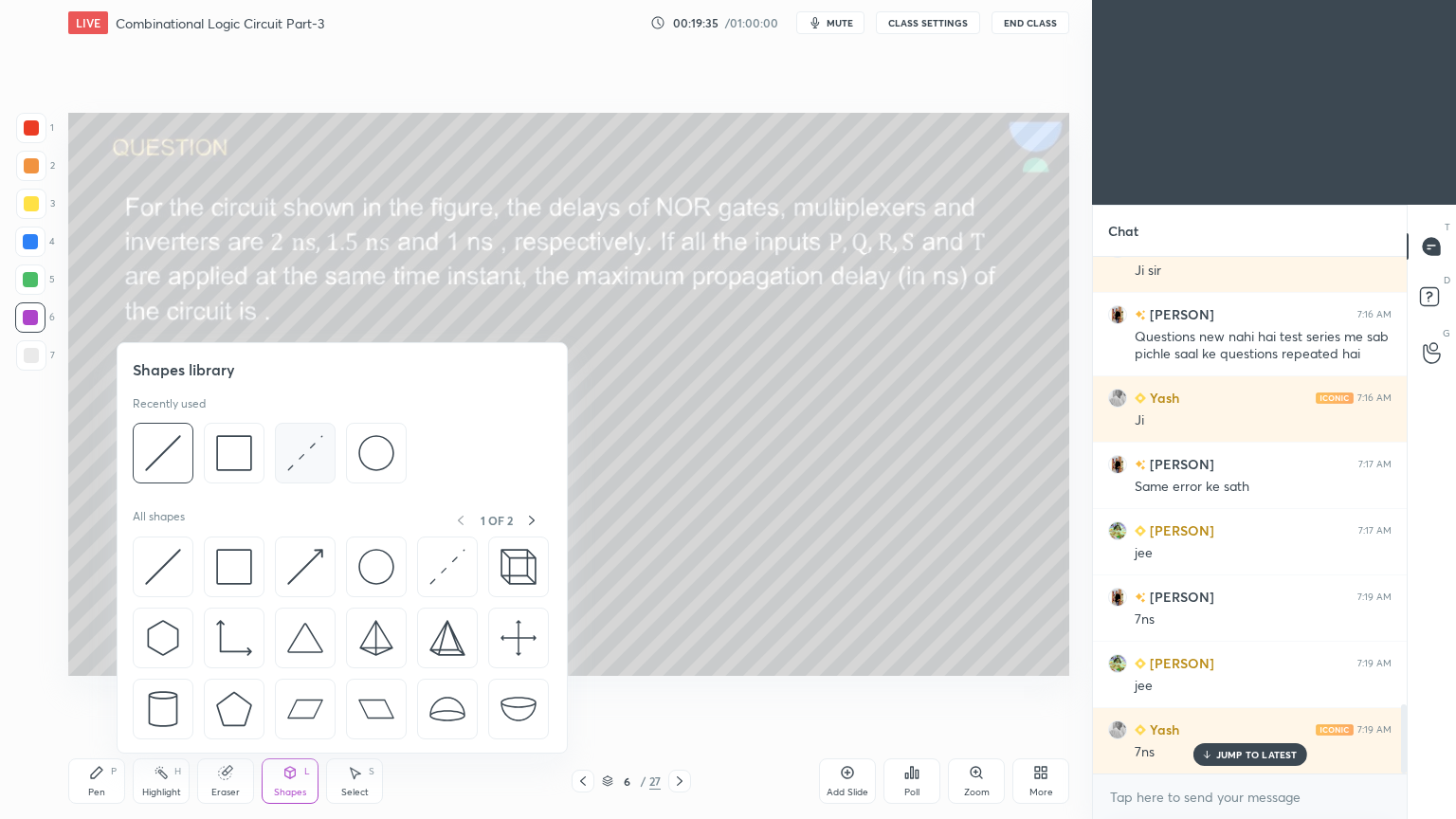 click at bounding box center (305, 453) 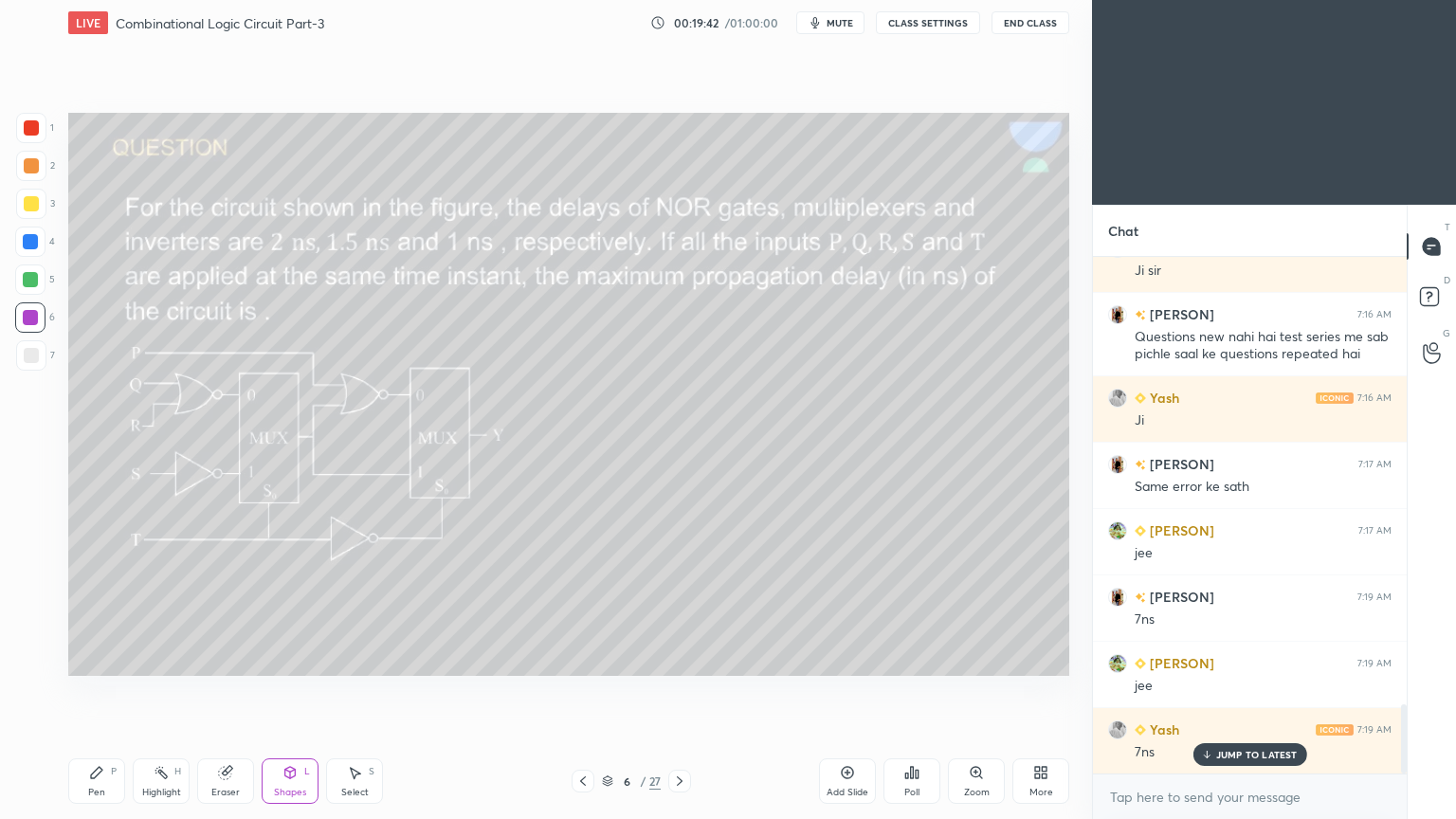 click on "Pen P" at bounding box center [97, 781] 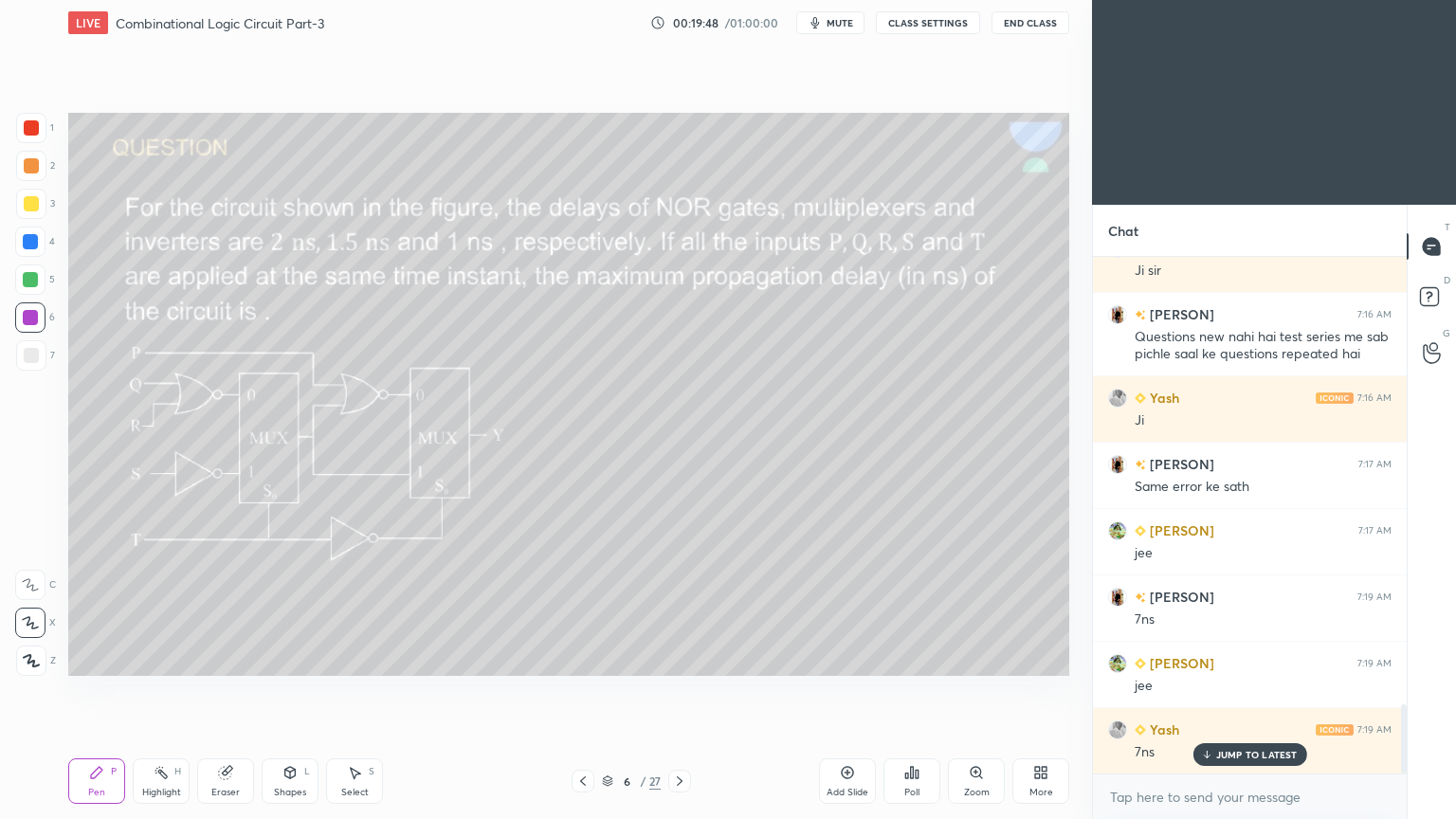click at bounding box center [31, 204] 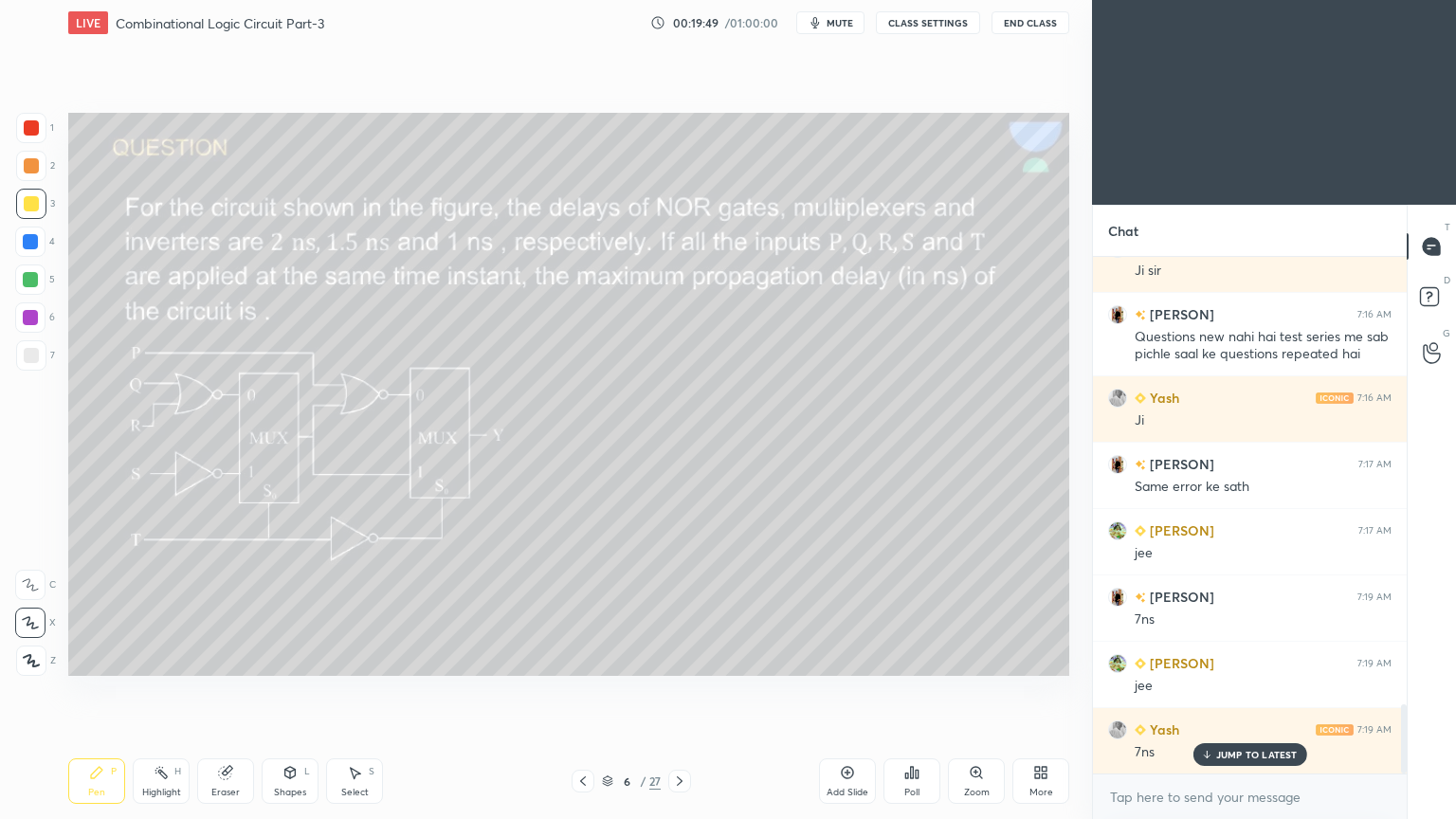 click 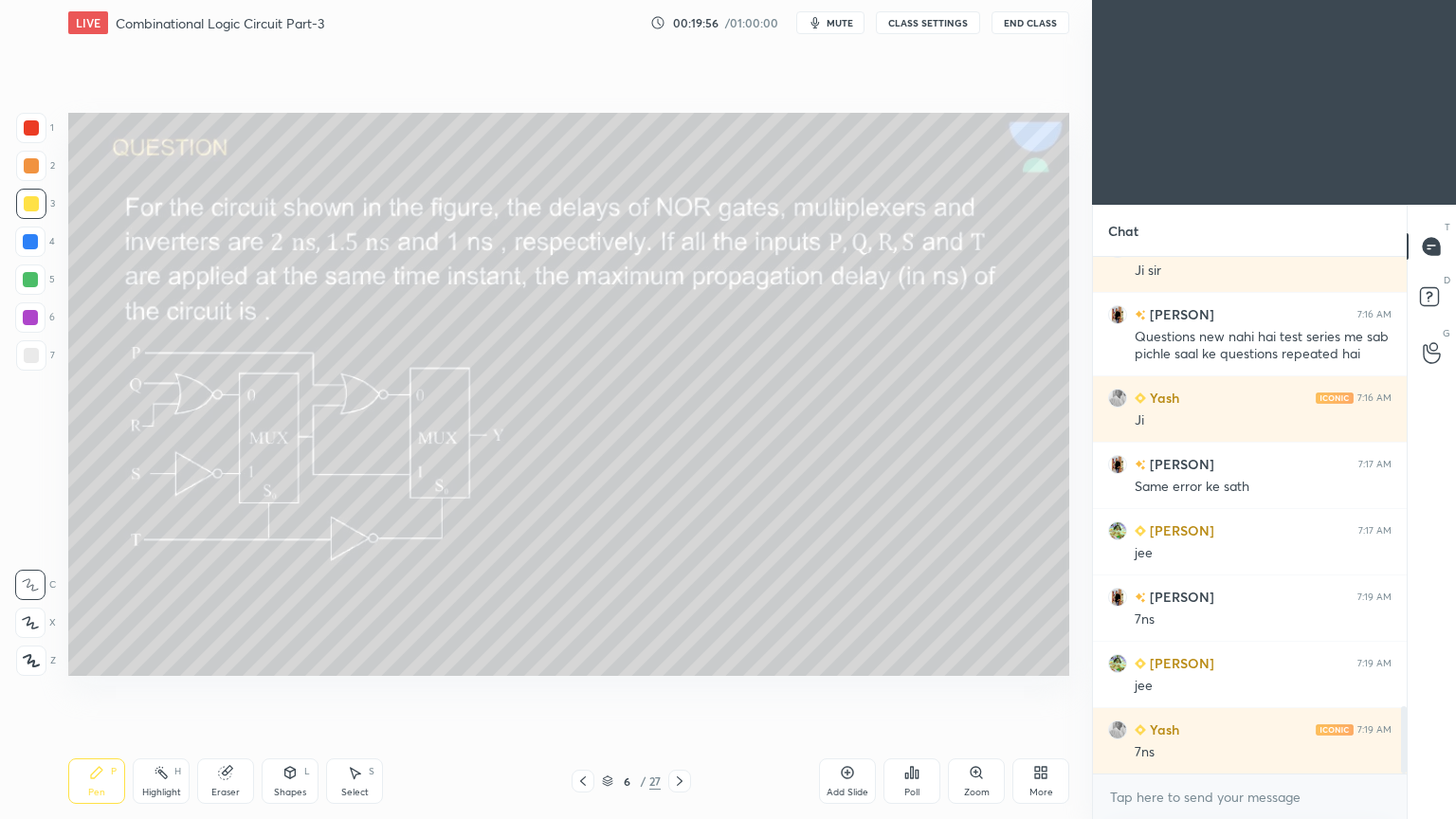 scroll, scrollTop: 3431, scrollLeft: 0, axis: vertical 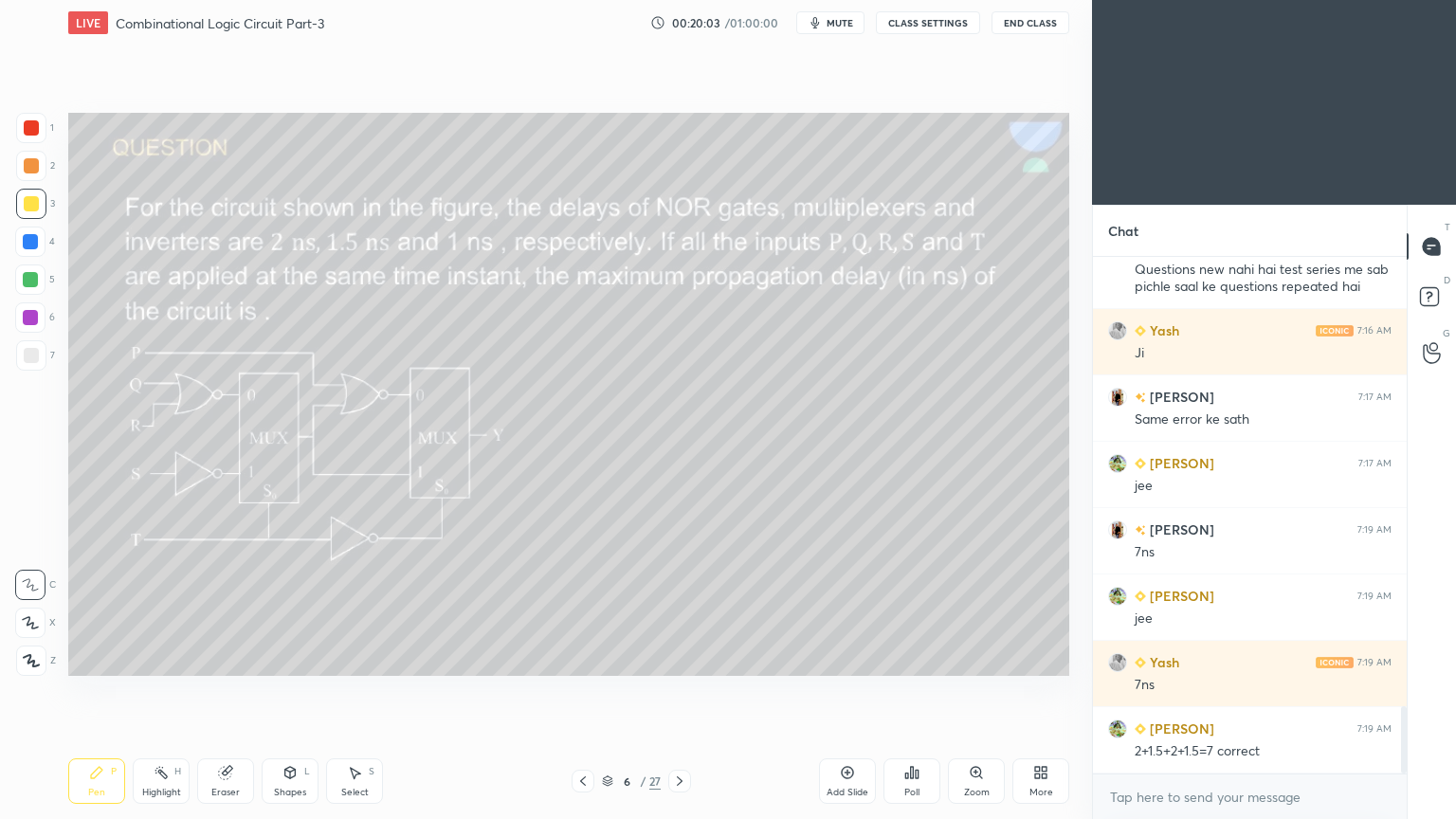 click at bounding box center (30, 280) 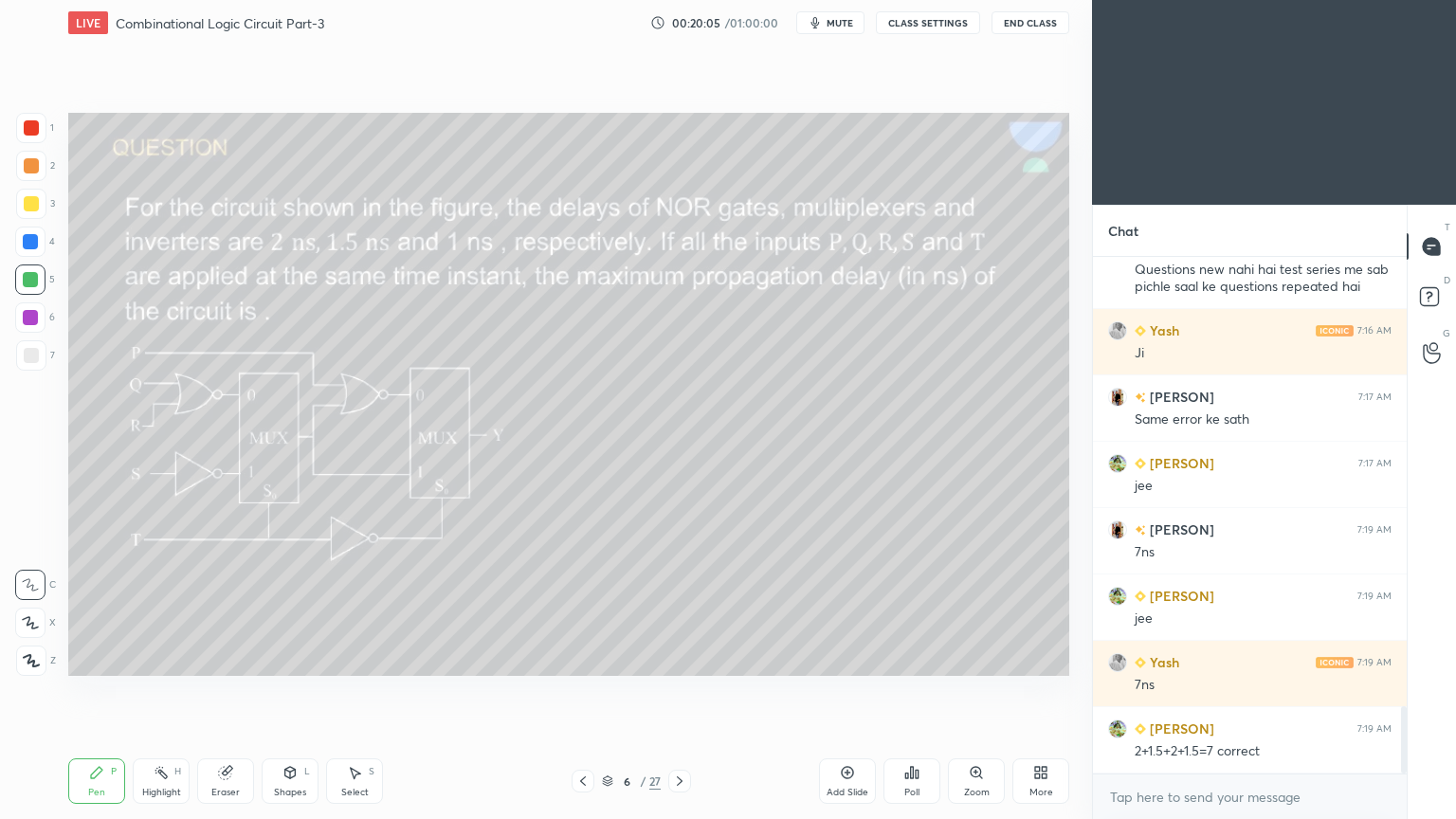 click 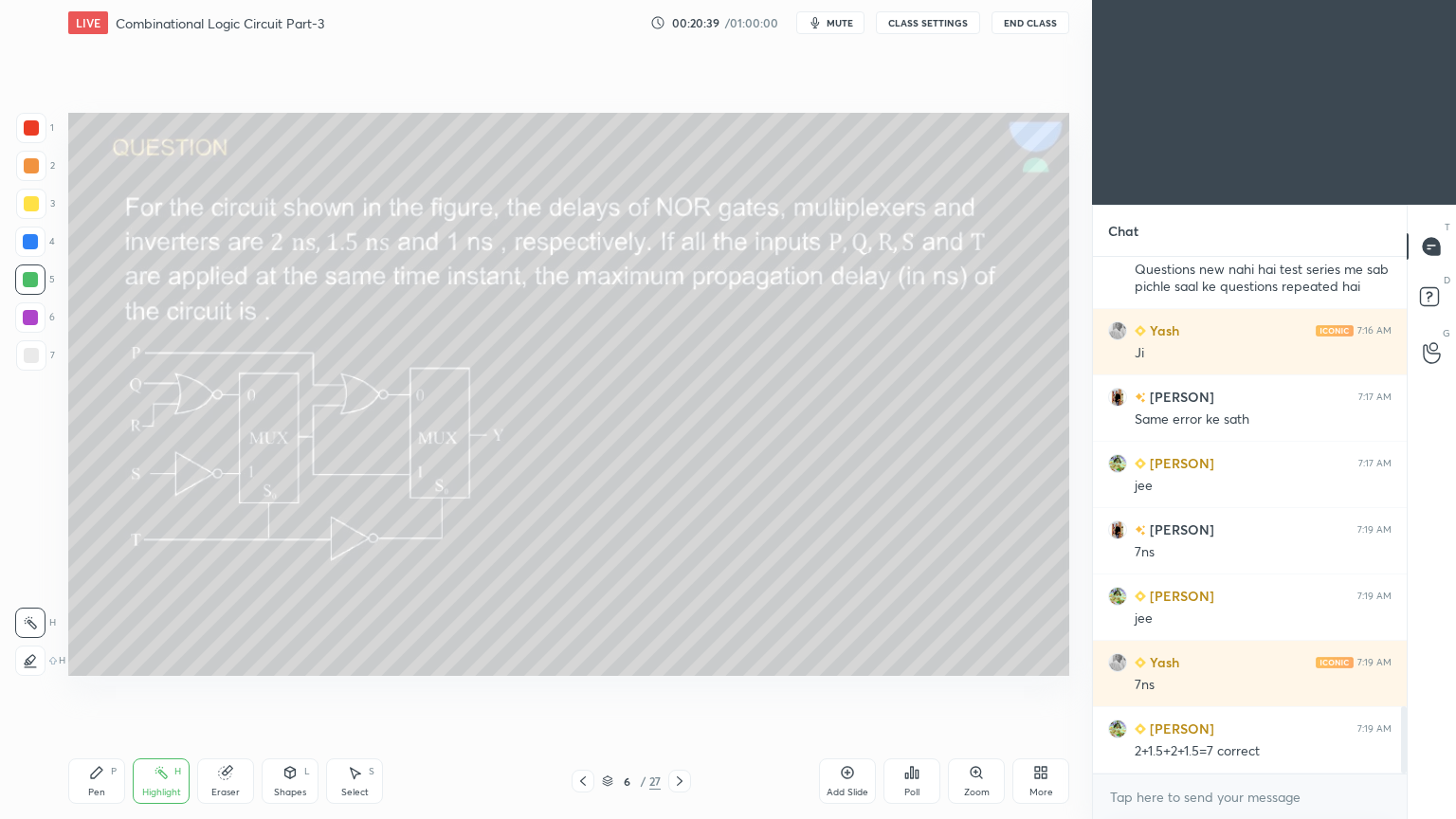 click on "Pen" at bounding box center (97, 792) 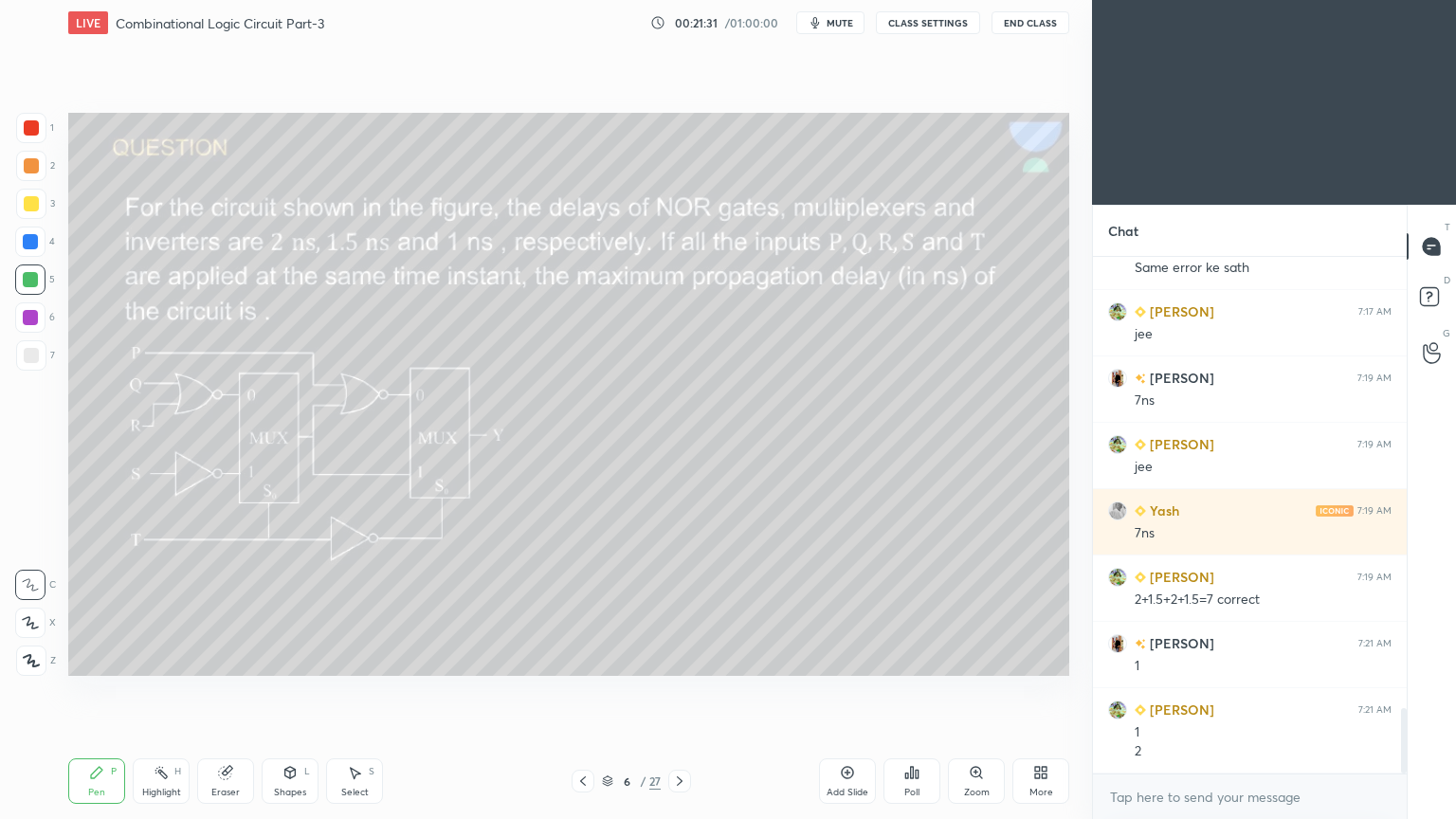 scroll, scrollTop: 3601, scrollLeft: 0, axis: vertical 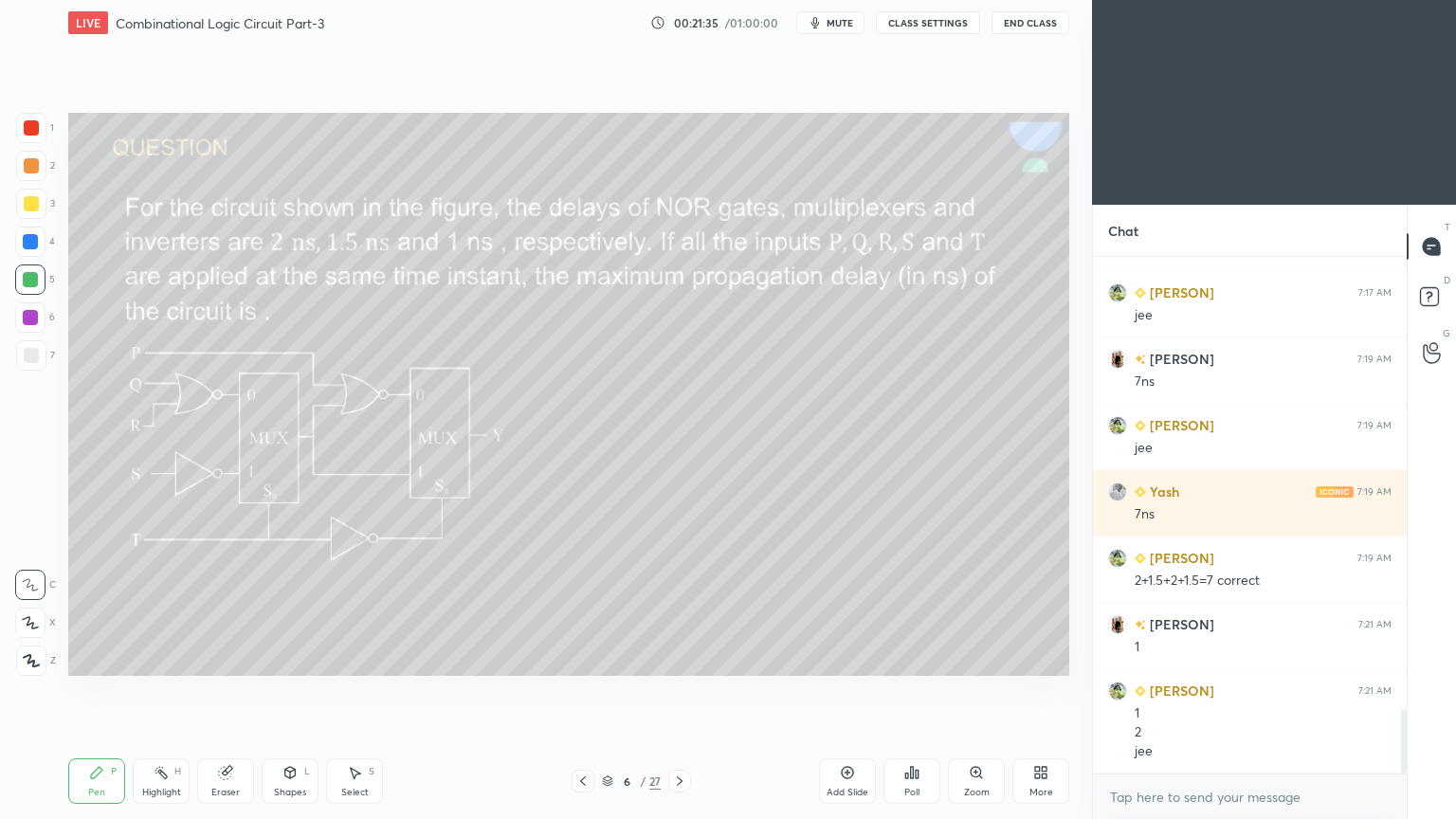 click on "Highlight H" at bounding box center (161, 781) 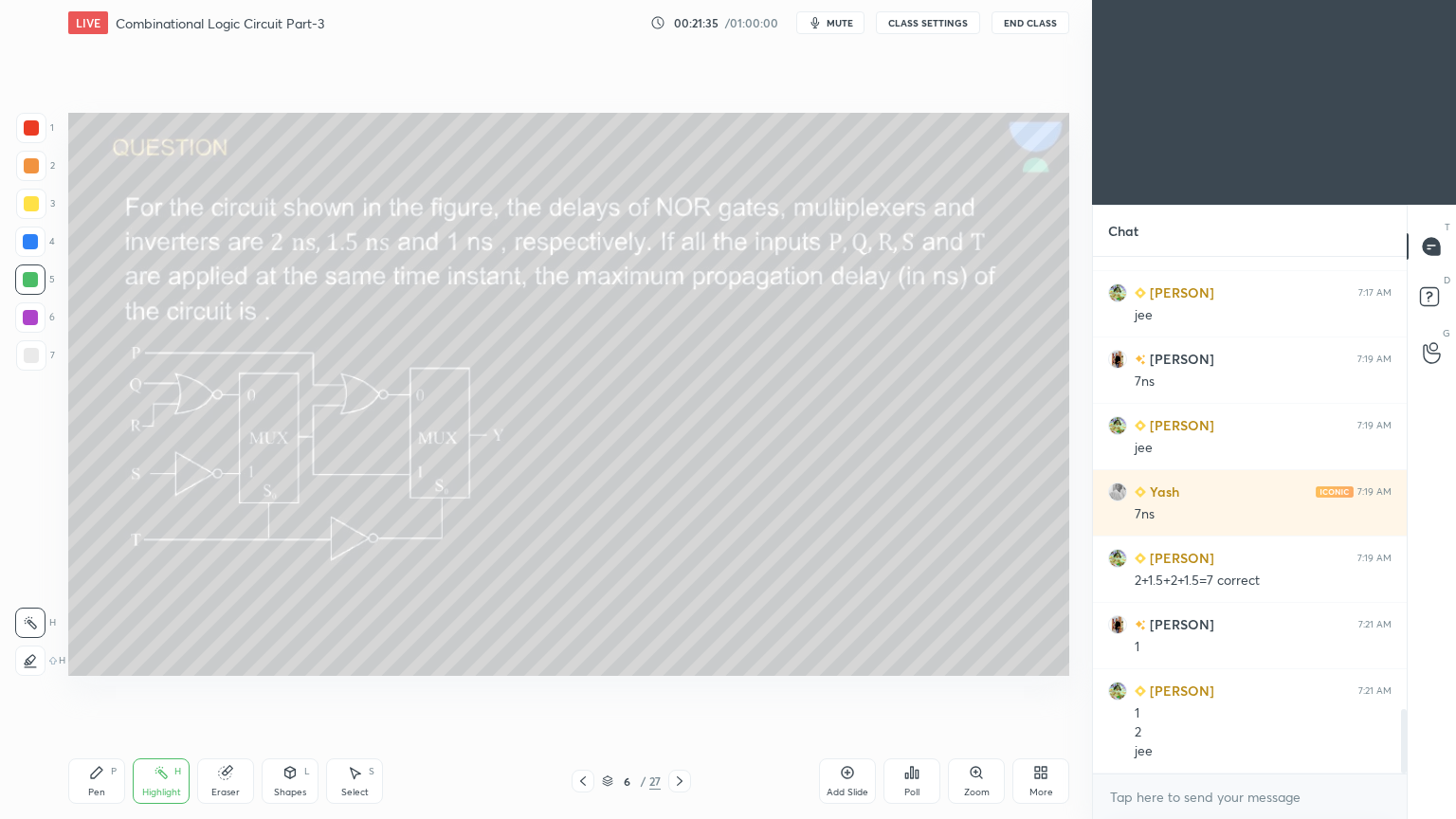 click at bounding box center [30, 318] 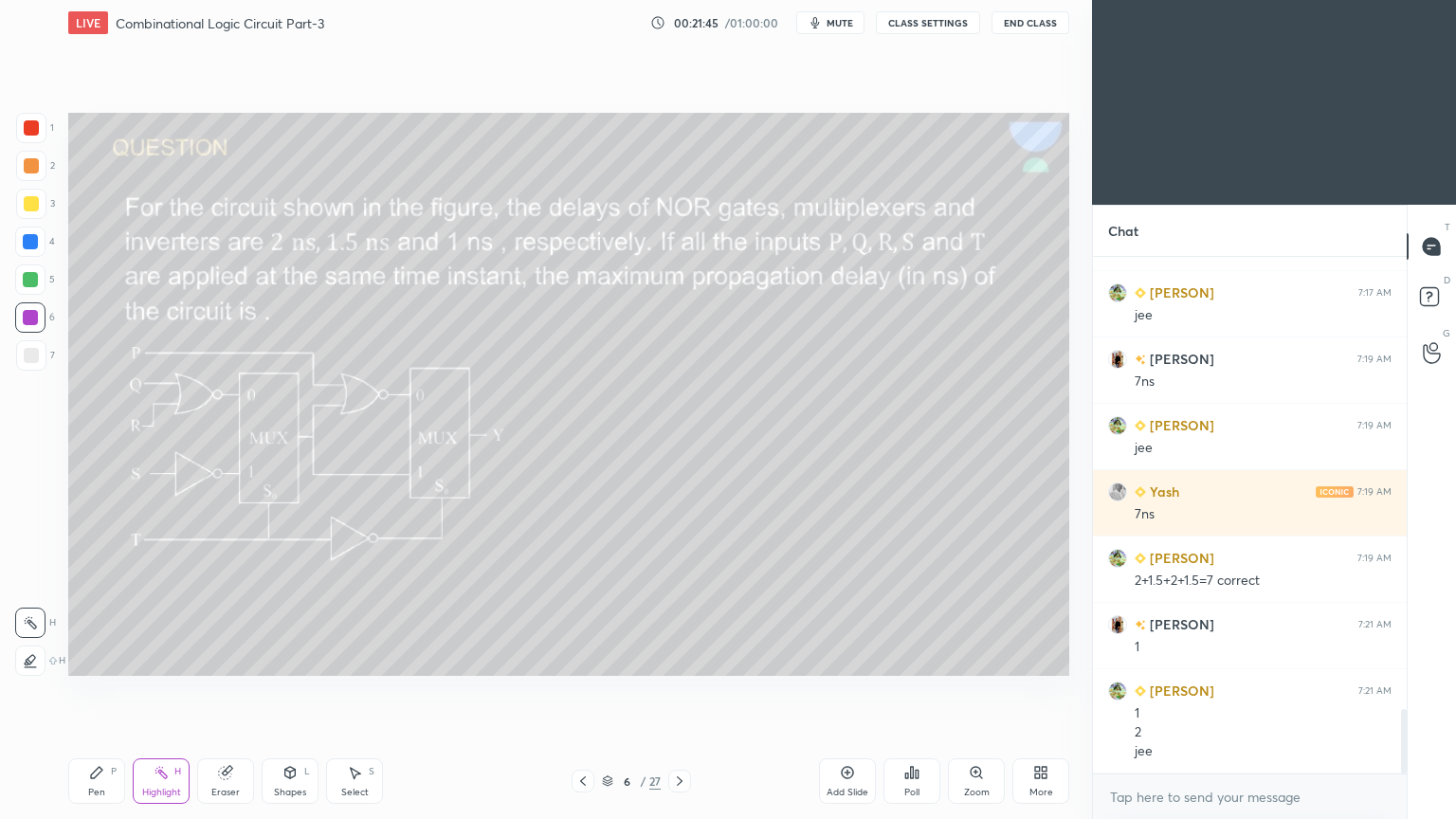 scroll, scrollTop: 3620, scrollLeft: 0, axis: vertical 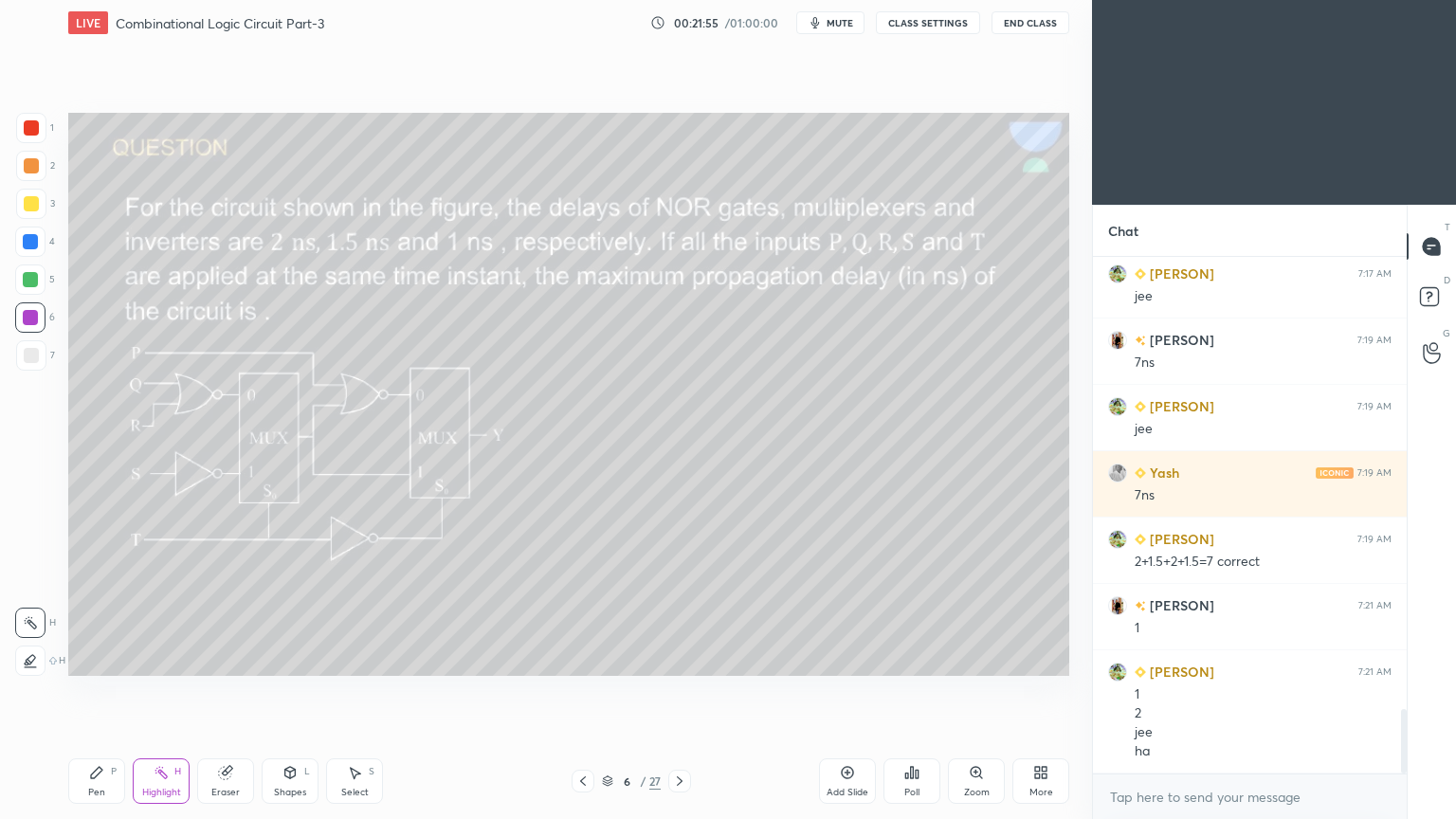 click on "Pen P" at bounding box center (97, 781) 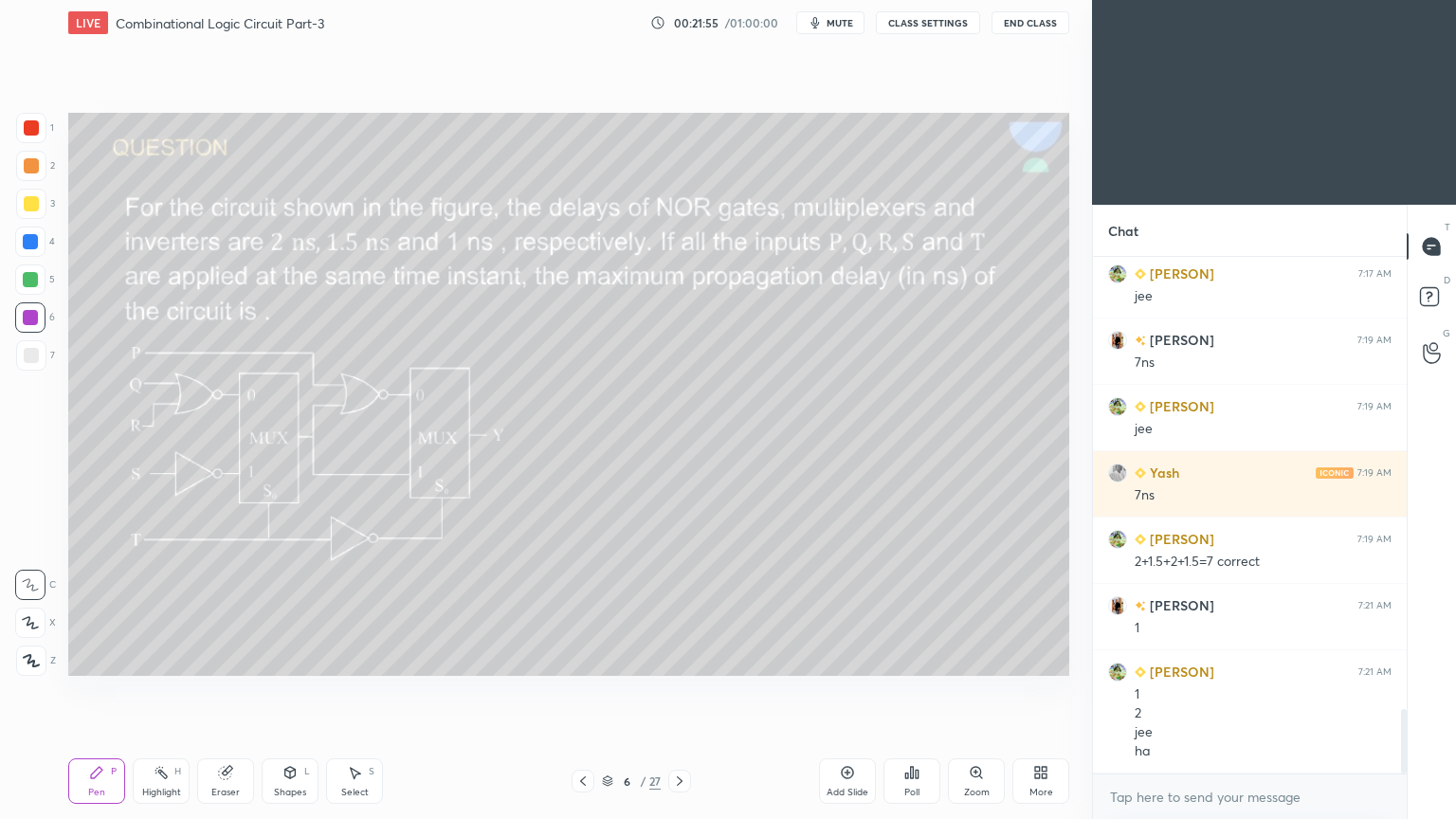 scroll, scrollTop: 3639, scrollLeft: 0, axis: vertical 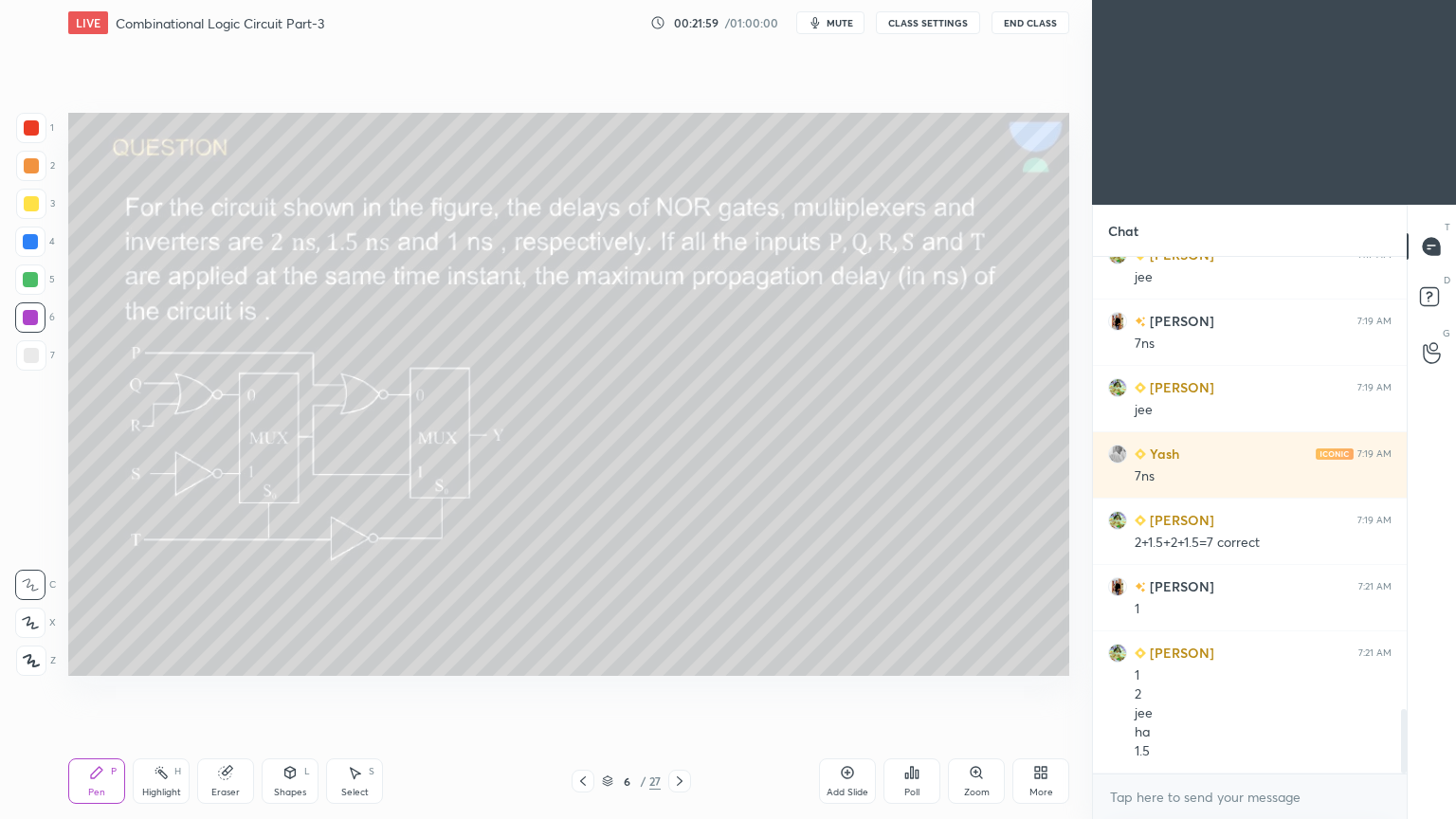 click at bounding box center (31, 204) 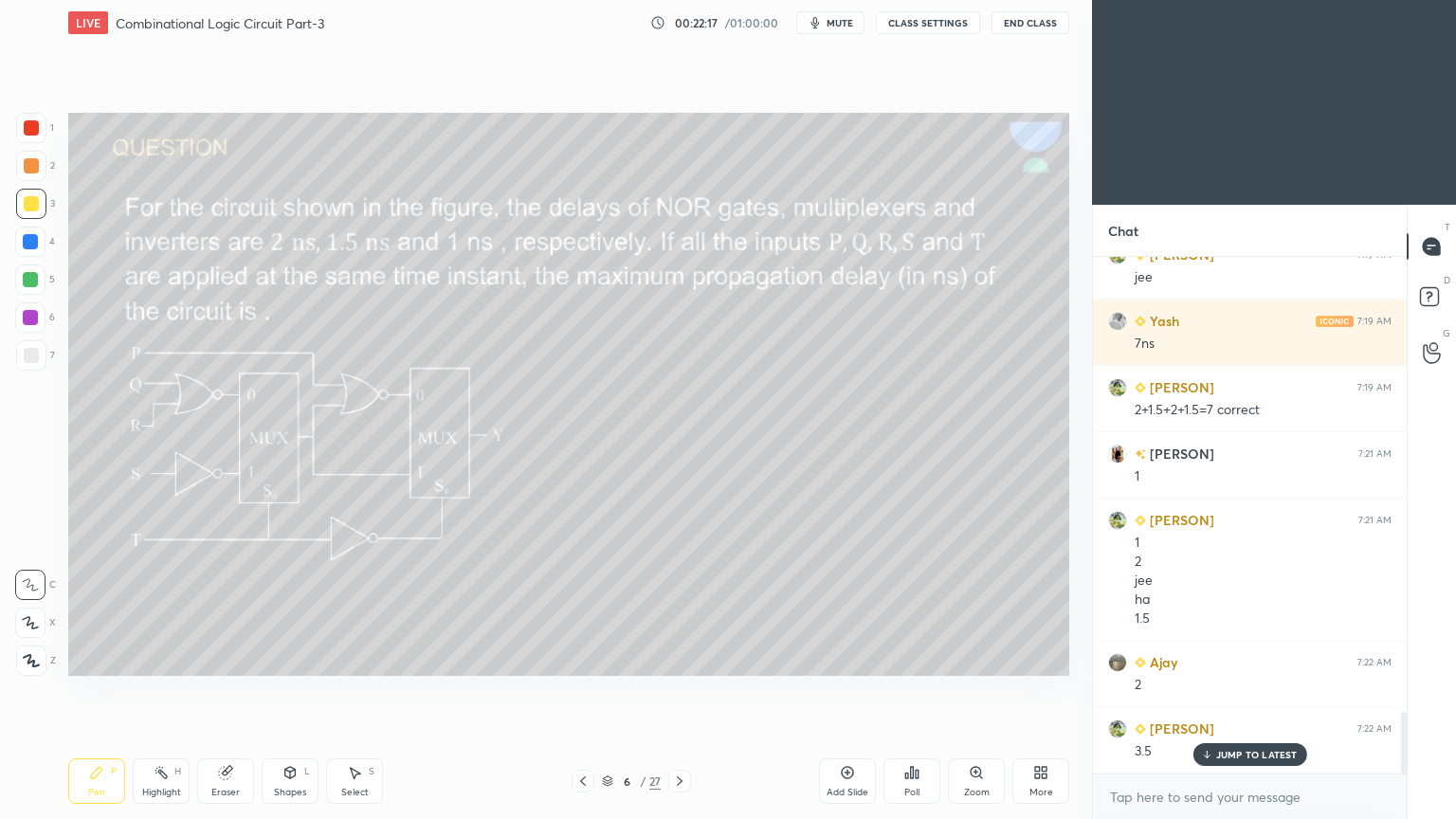 scroll, scrollTop: 3837, scrollLeft: 0, axis: vertical 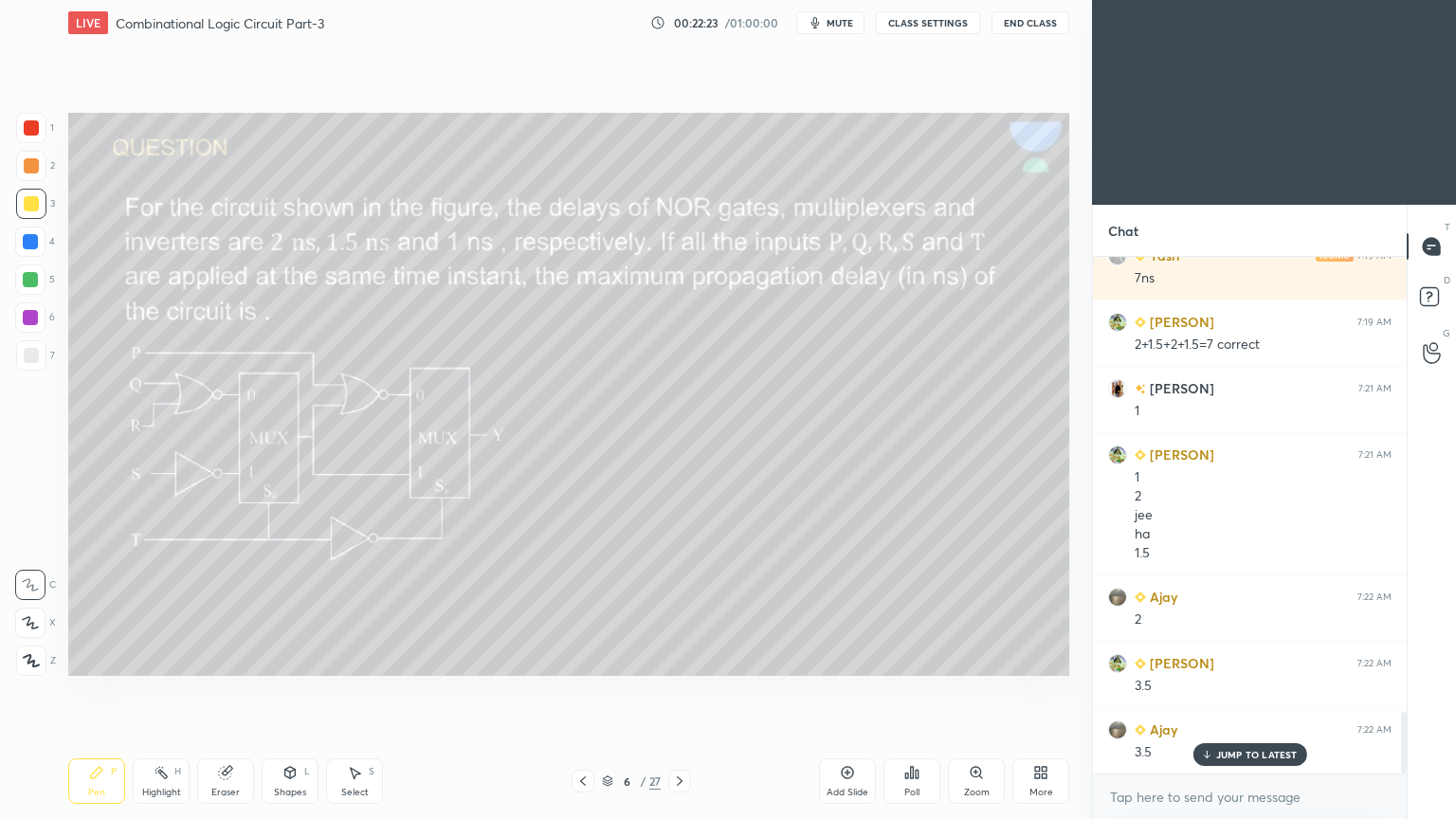 click on "Eraser" at bounding box center (226, 781) 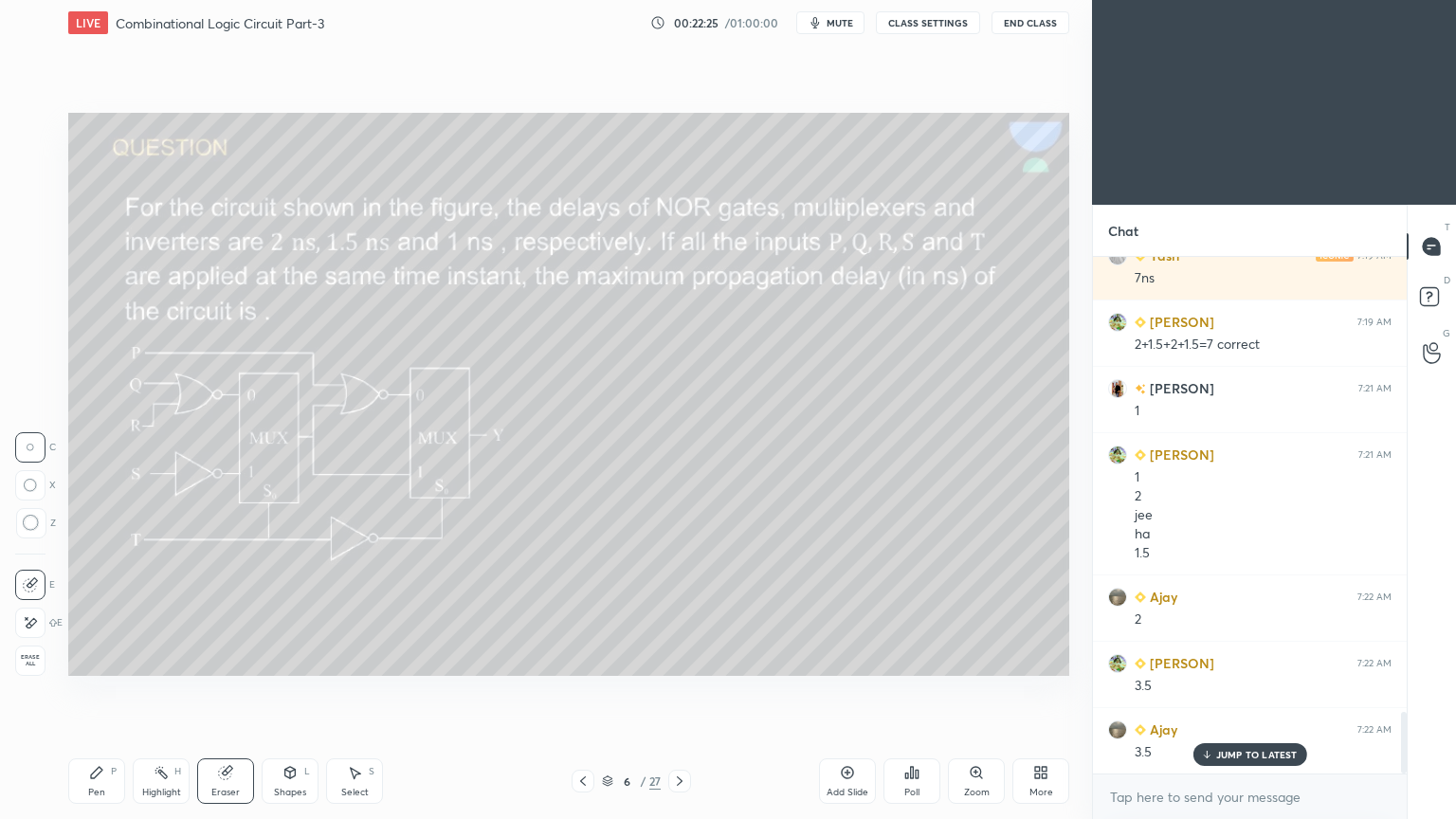 click 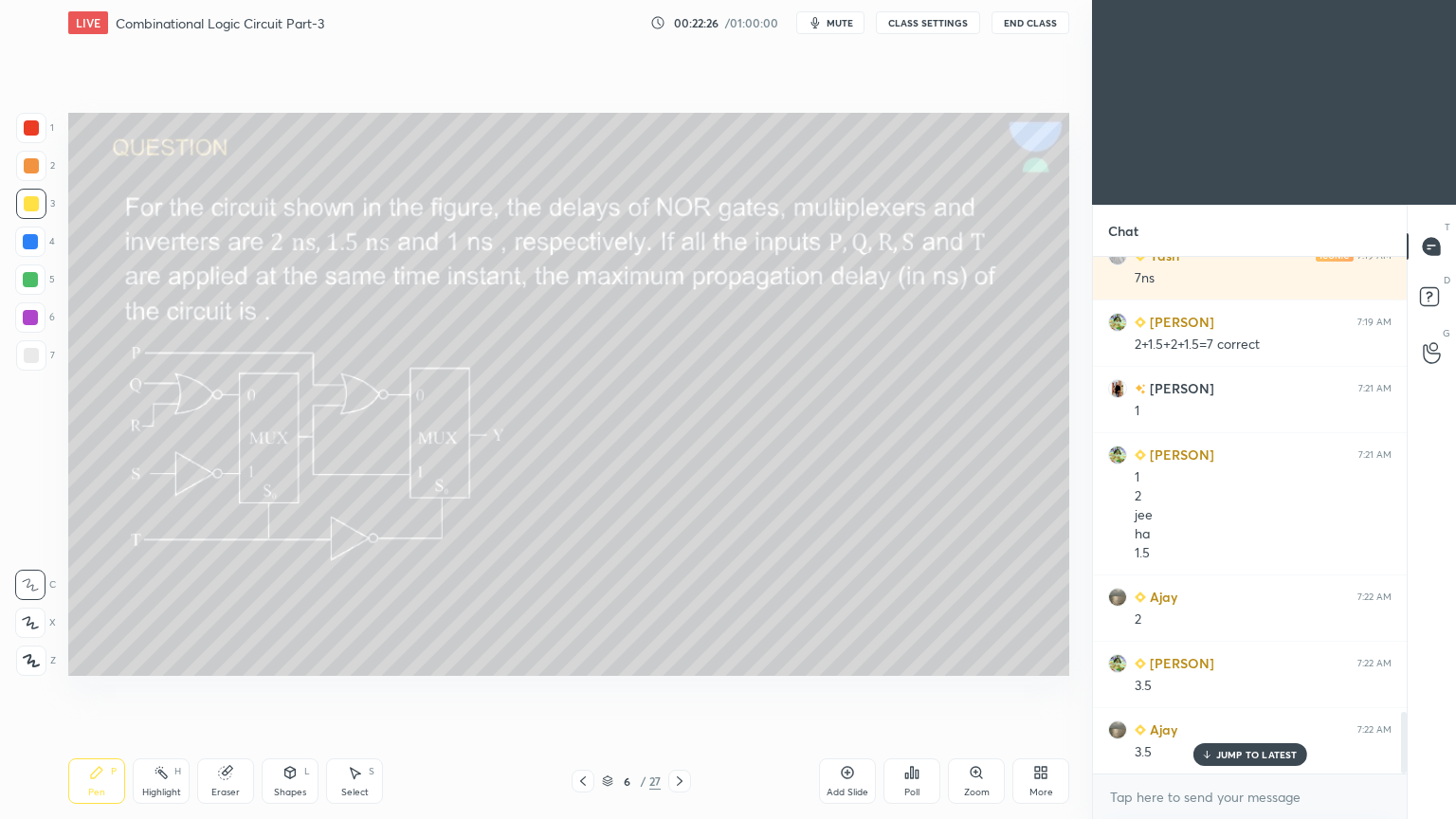 click at bounding box center (30, 280) 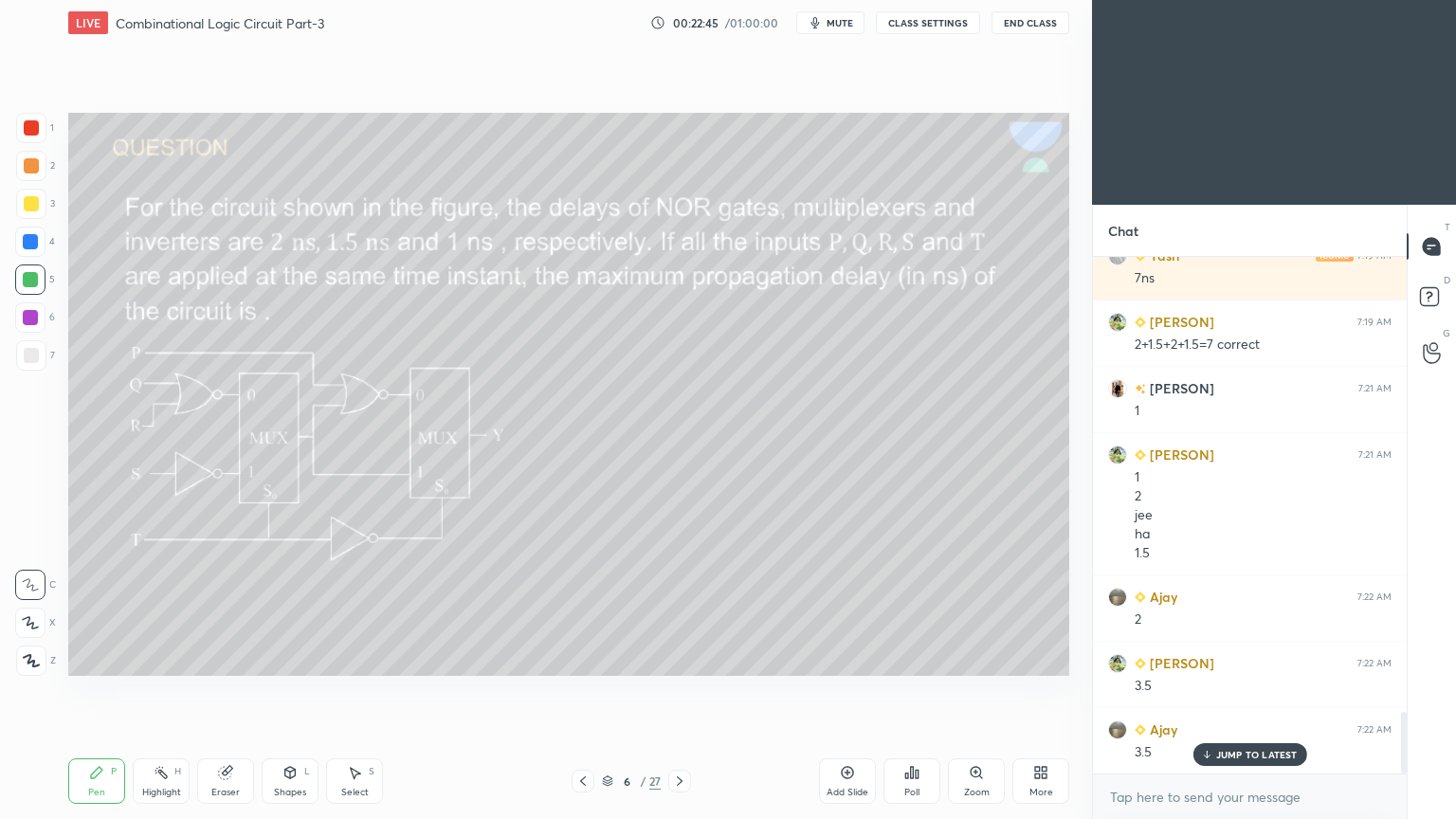 click at bounding box center [30, 318] 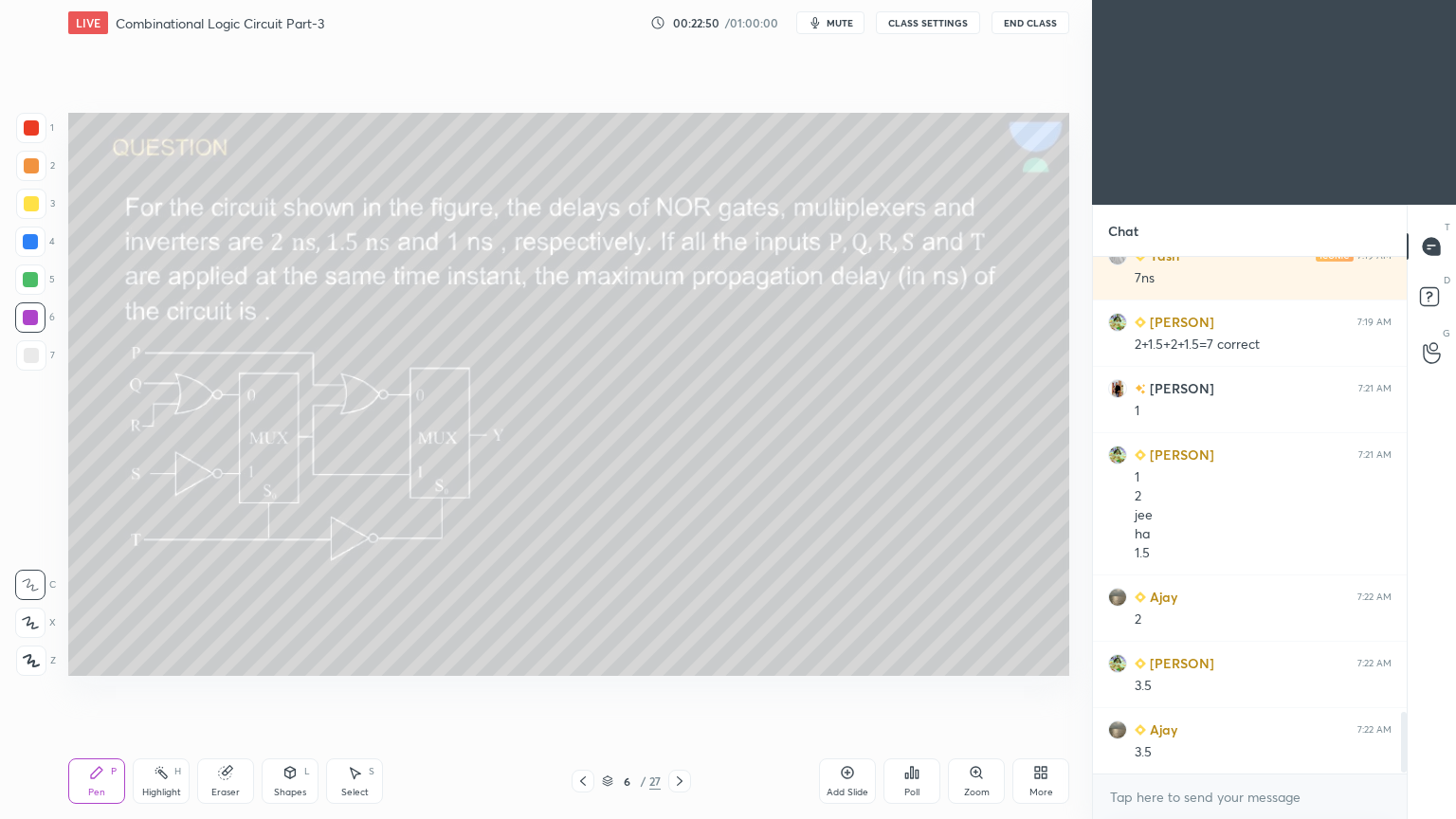 scroll, scrollTop: 3904, scrollLeft: 0, axis: vertical 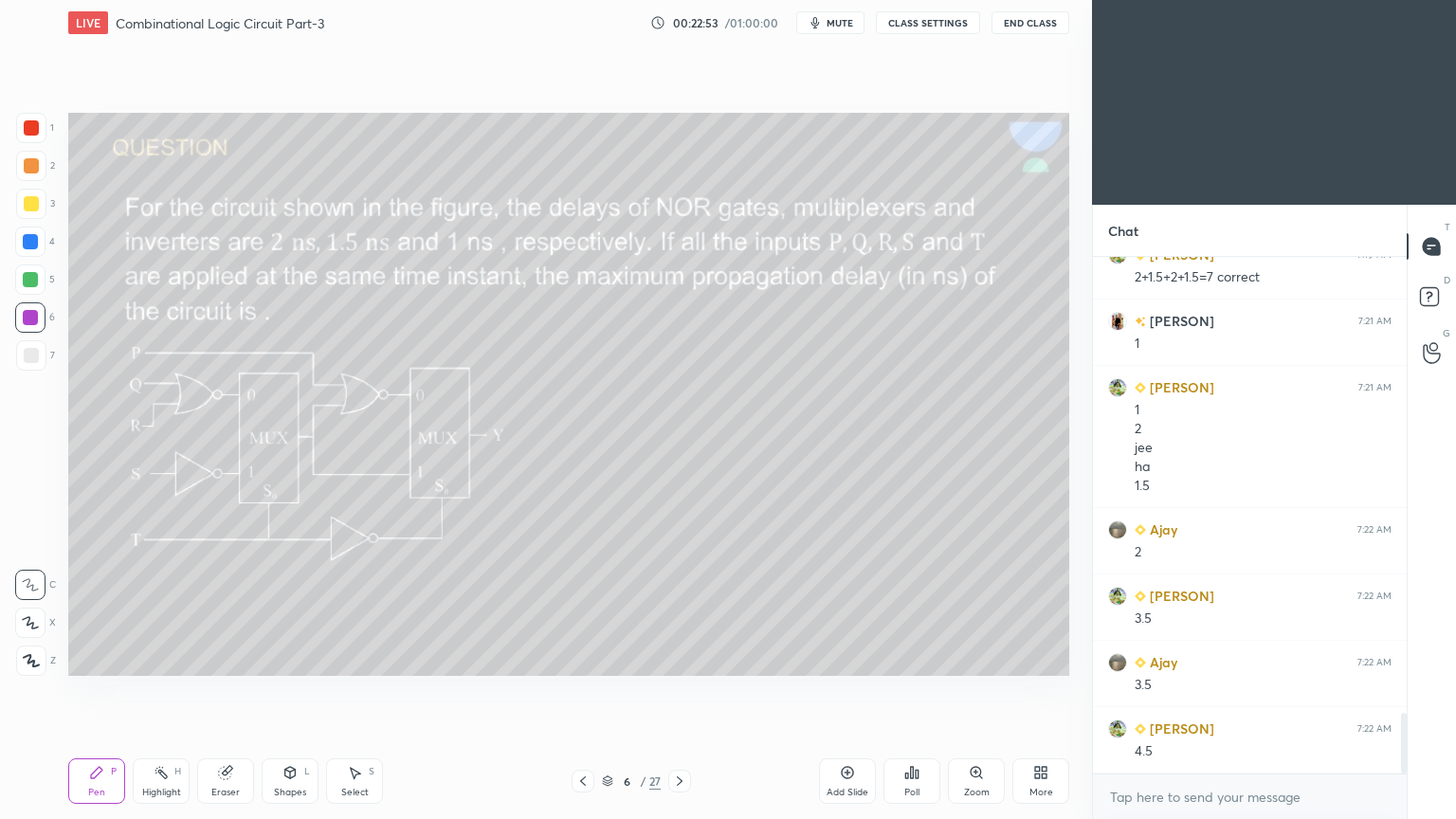 click on "Eraser" at bounding box center (226, 792) 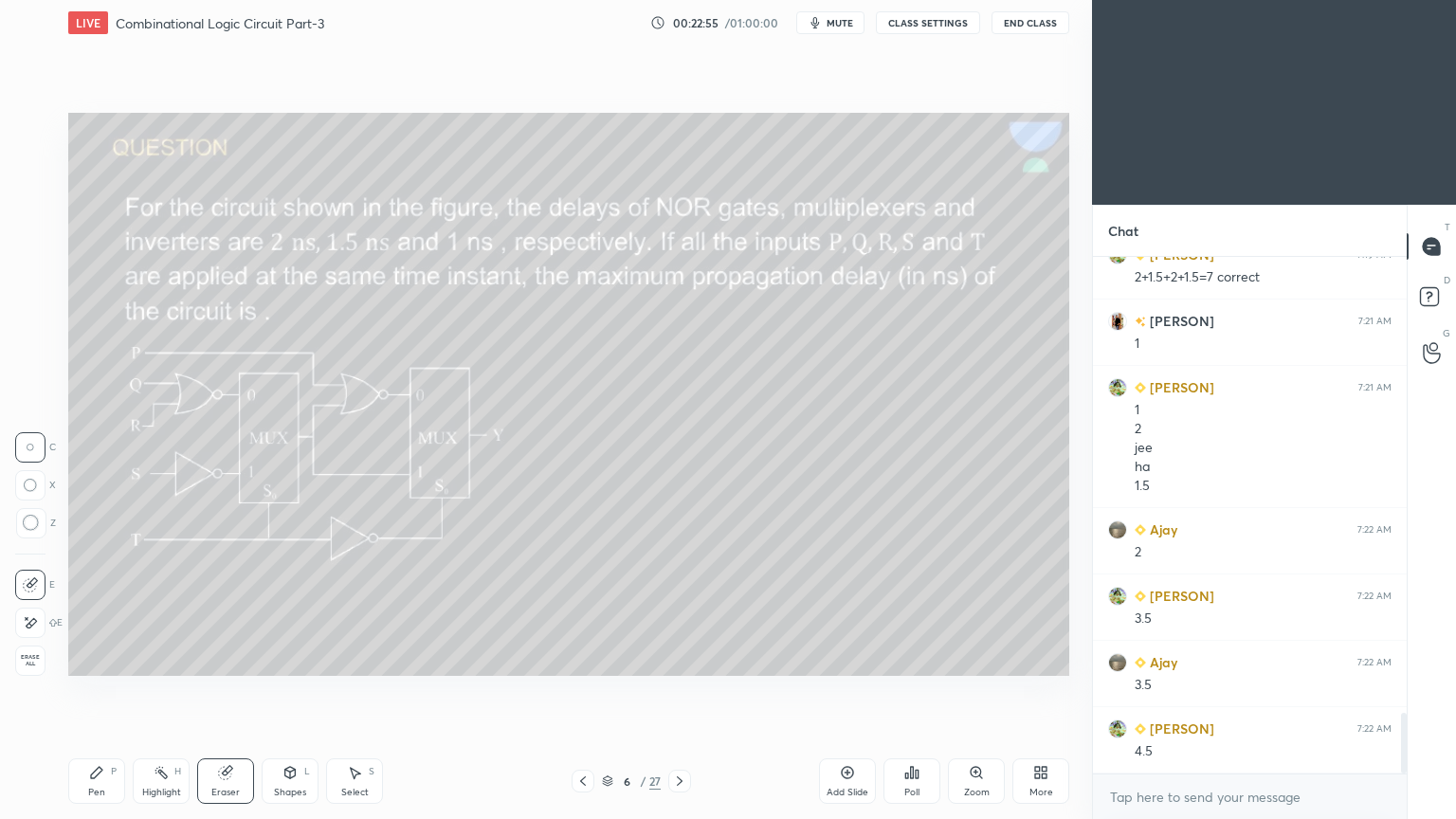 click on "Pen P" at bounding box center [97, 781] 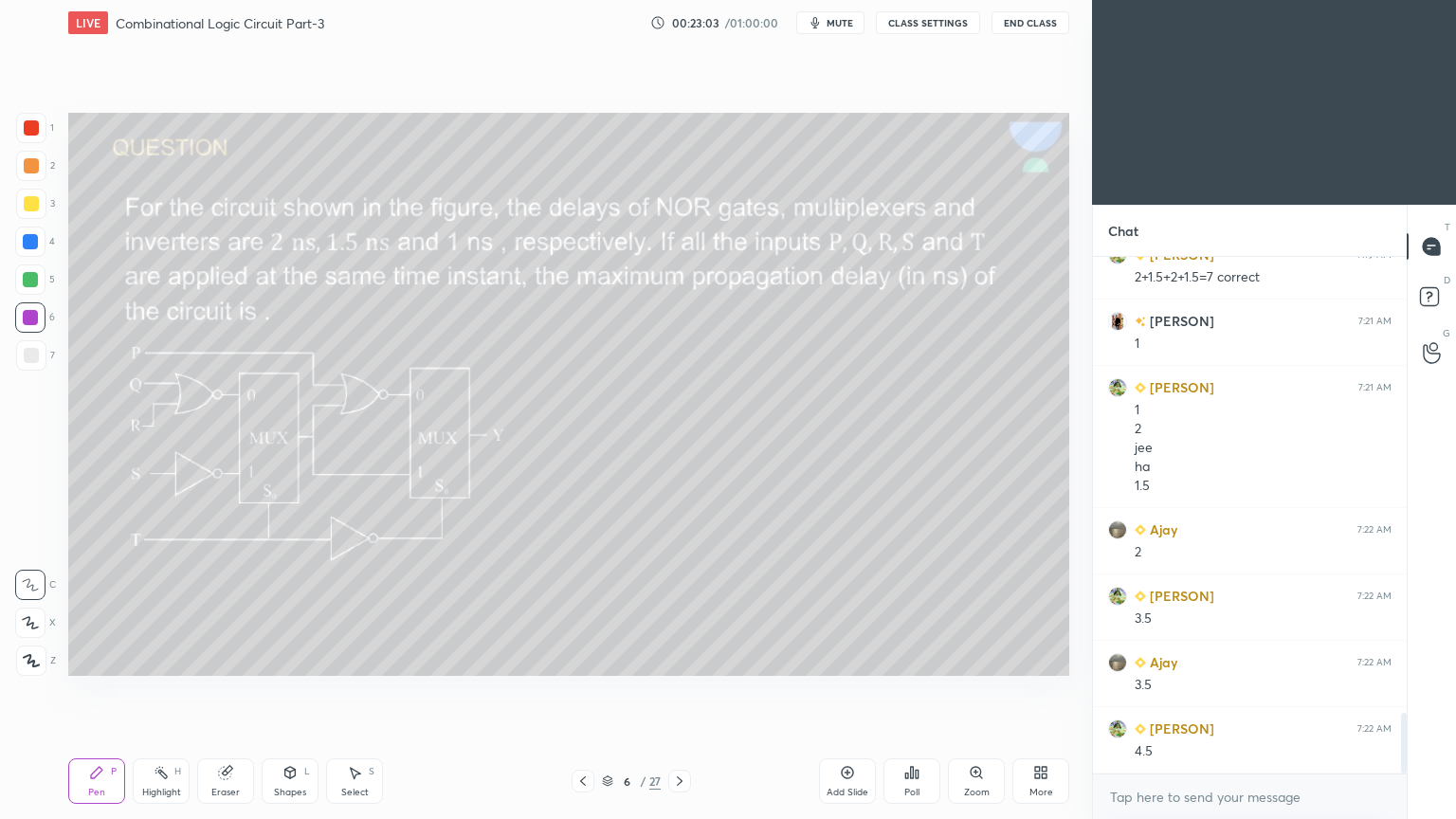 click on "Highlight" at bounding box center (161, 792) 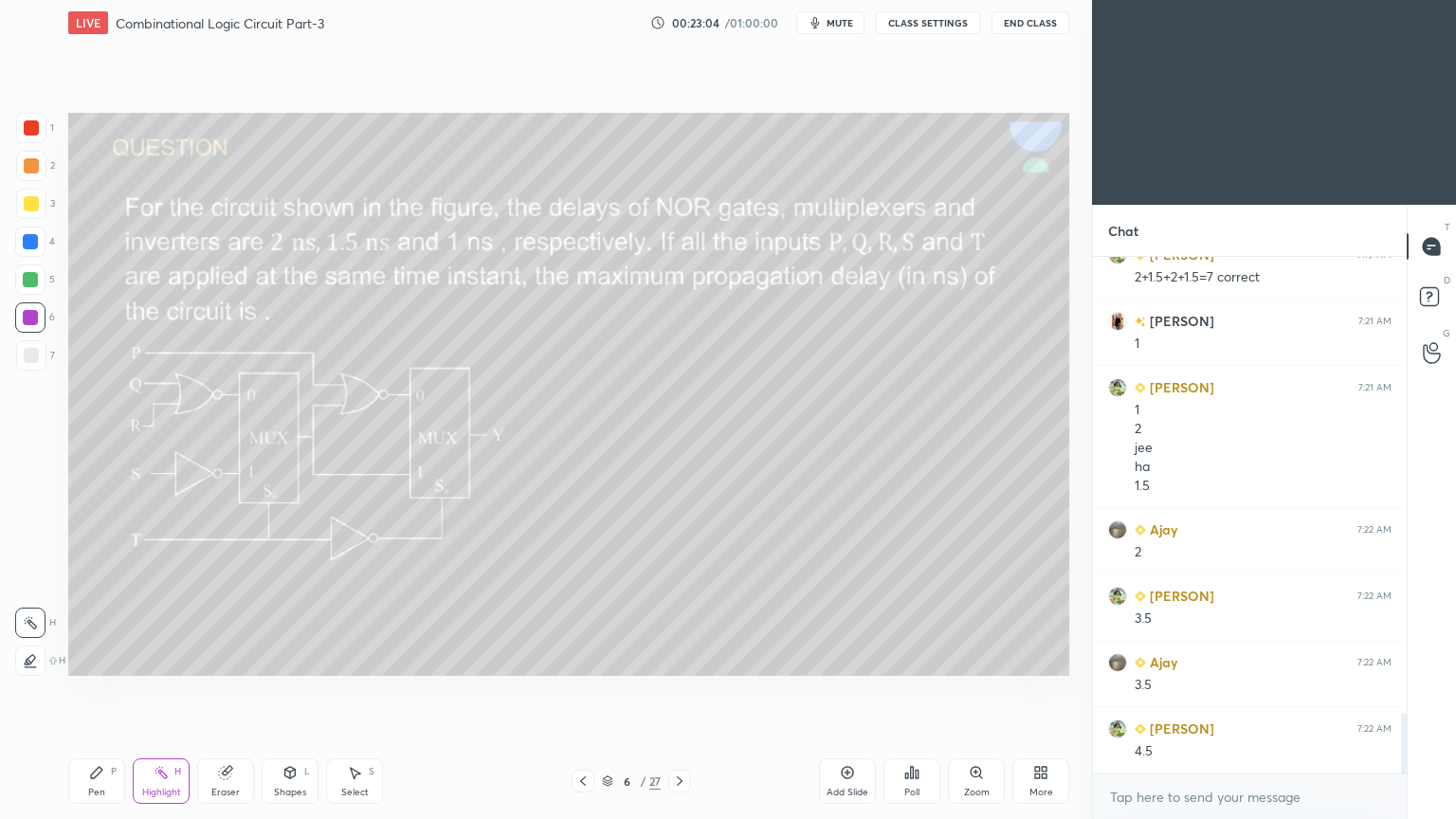 scroll, scrollTop: 3970, scrollLeft: 0, axis: vertical 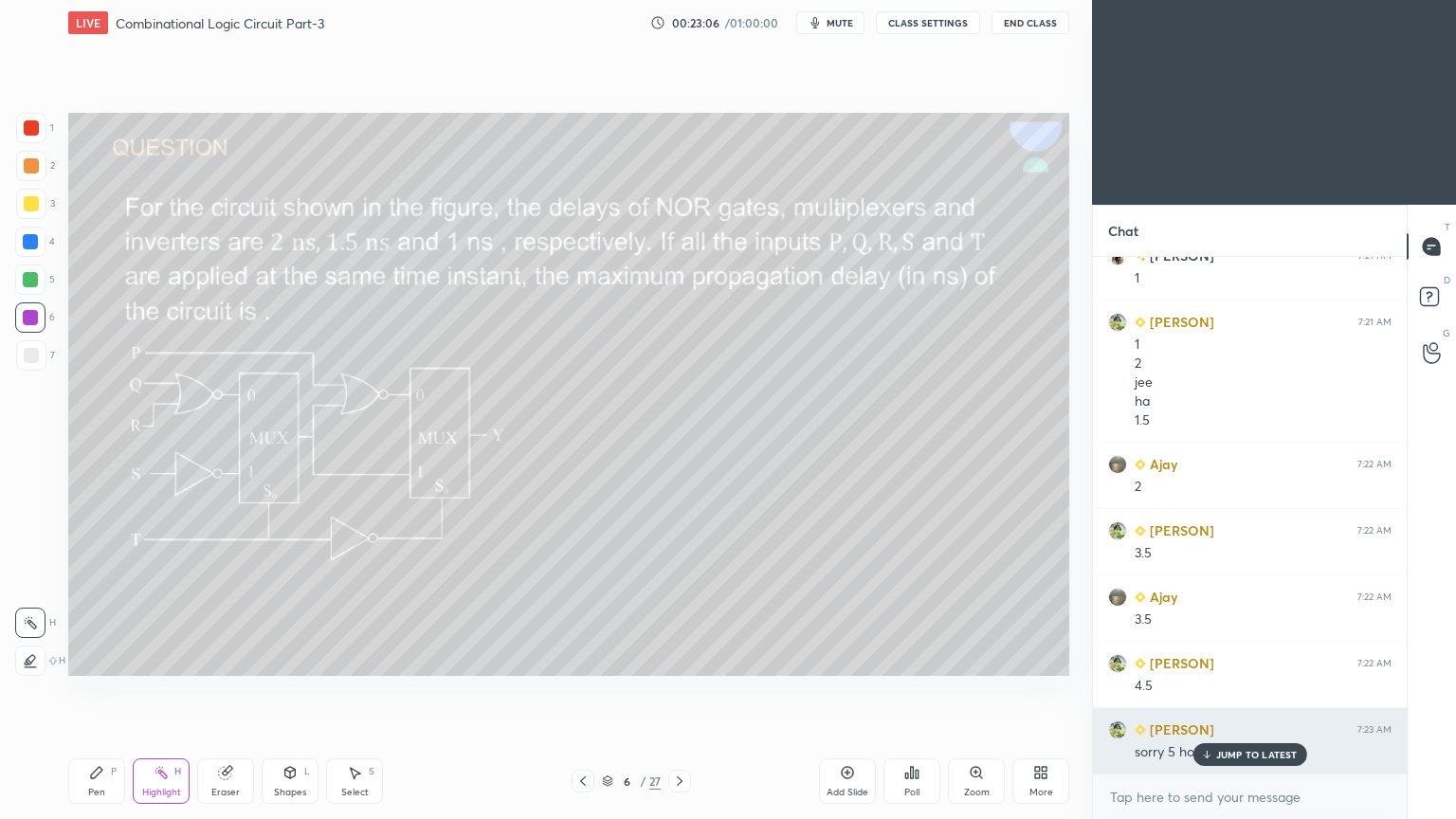 click on "JUMP TO LATEST" at bounding box center (1257, 755) 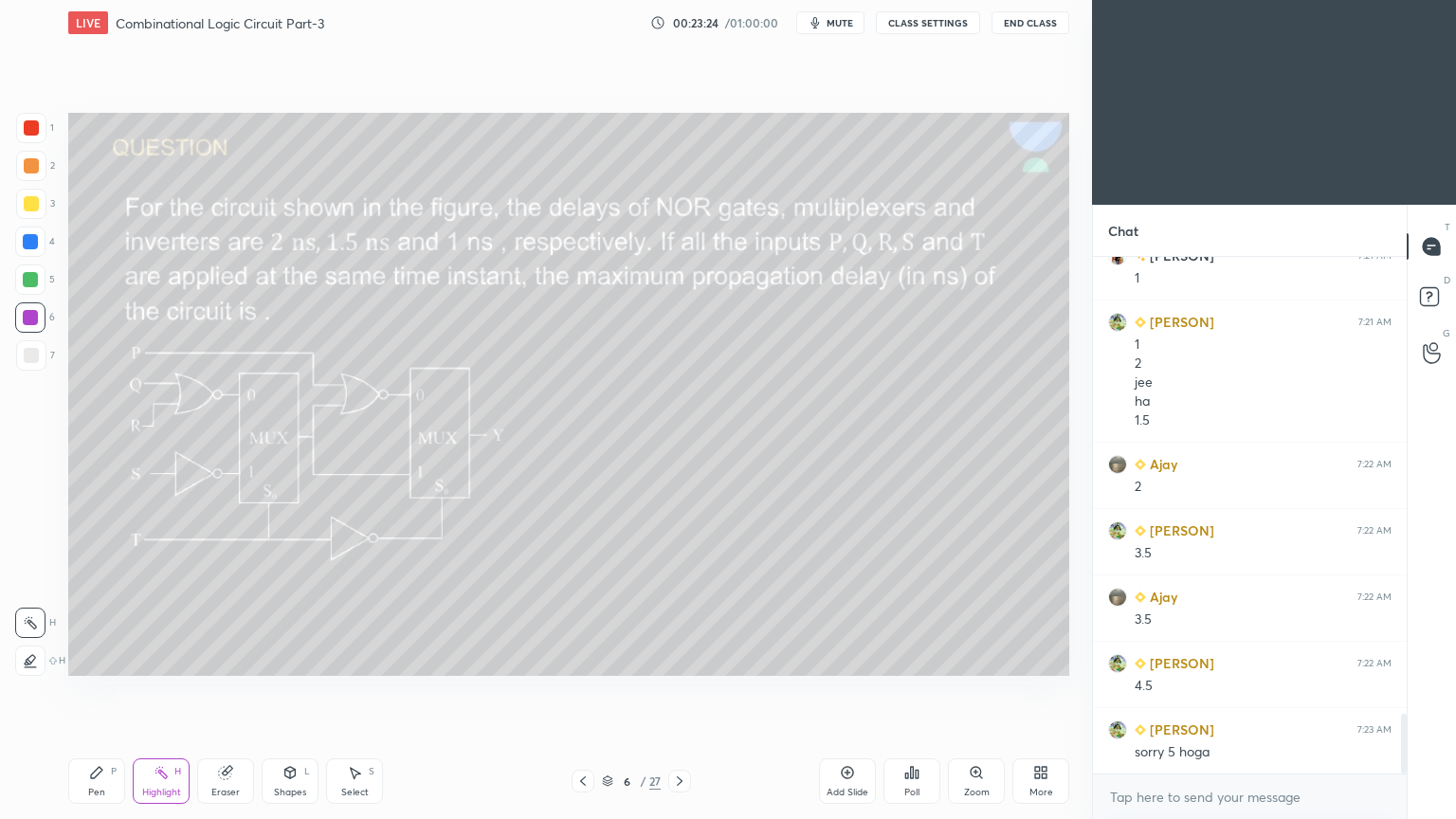 click 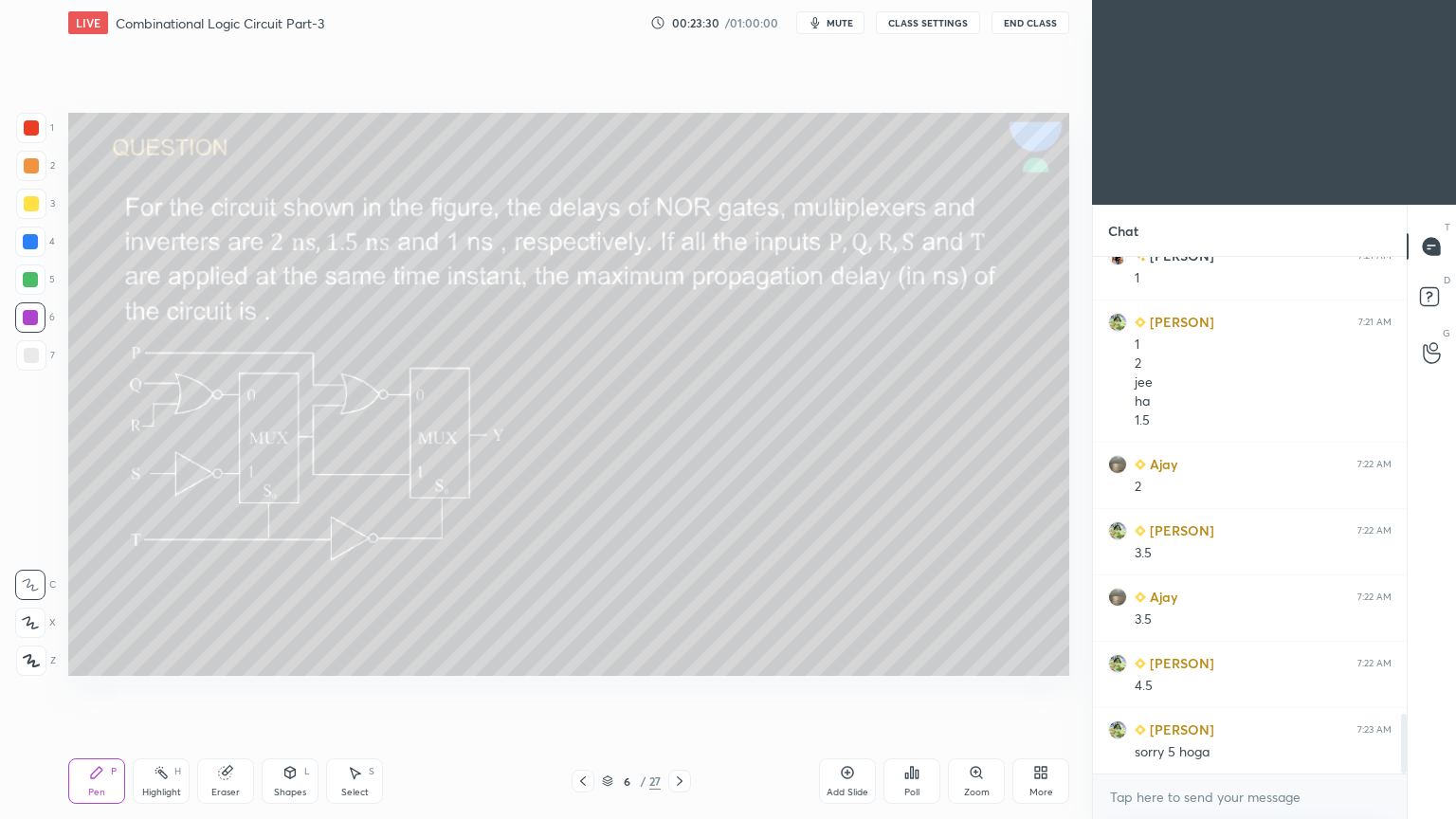 scroll, scrollTop: 3989, scrollLeft: 0, axis: vertical 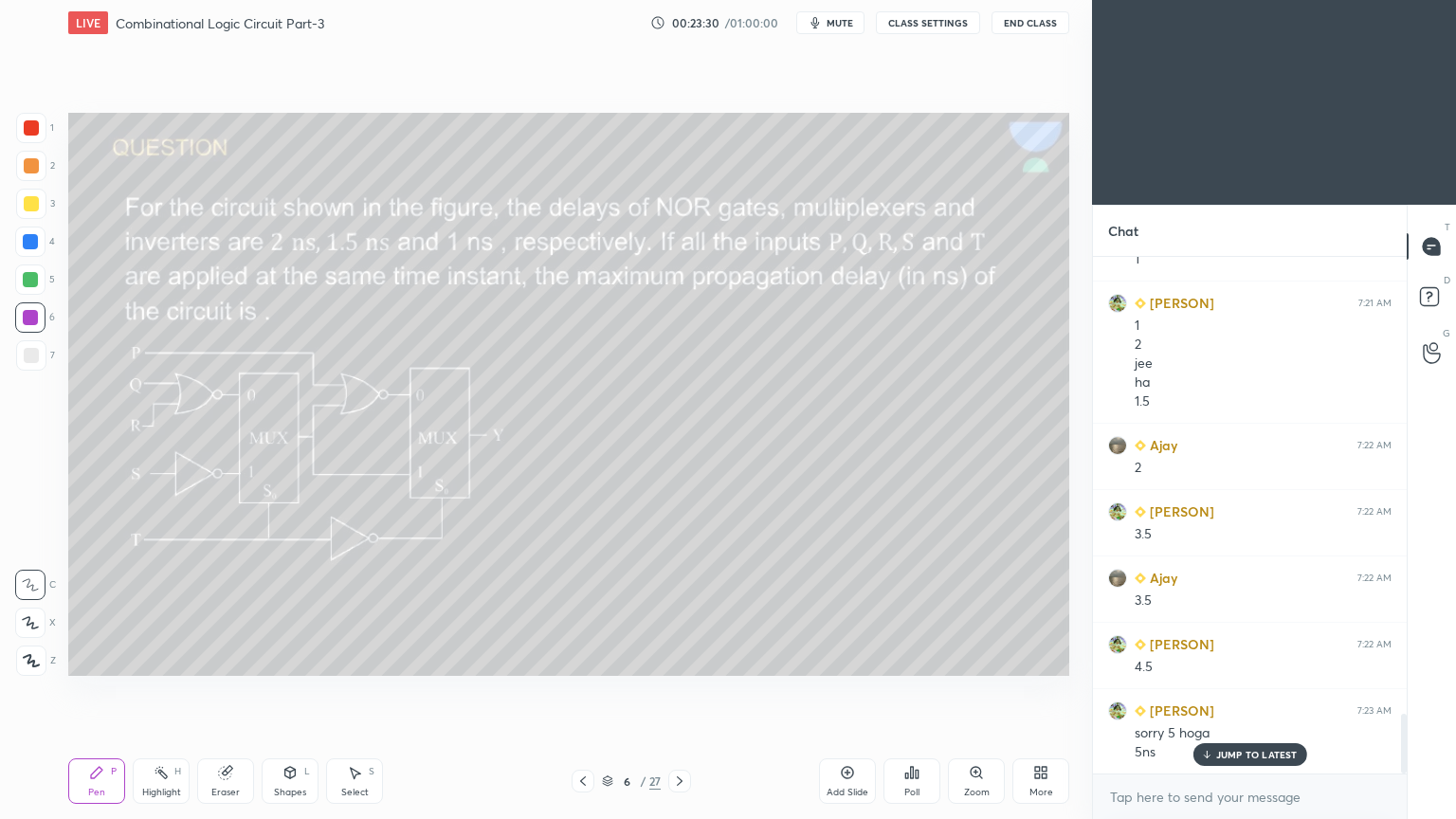 click at bounding box center (31, 204) 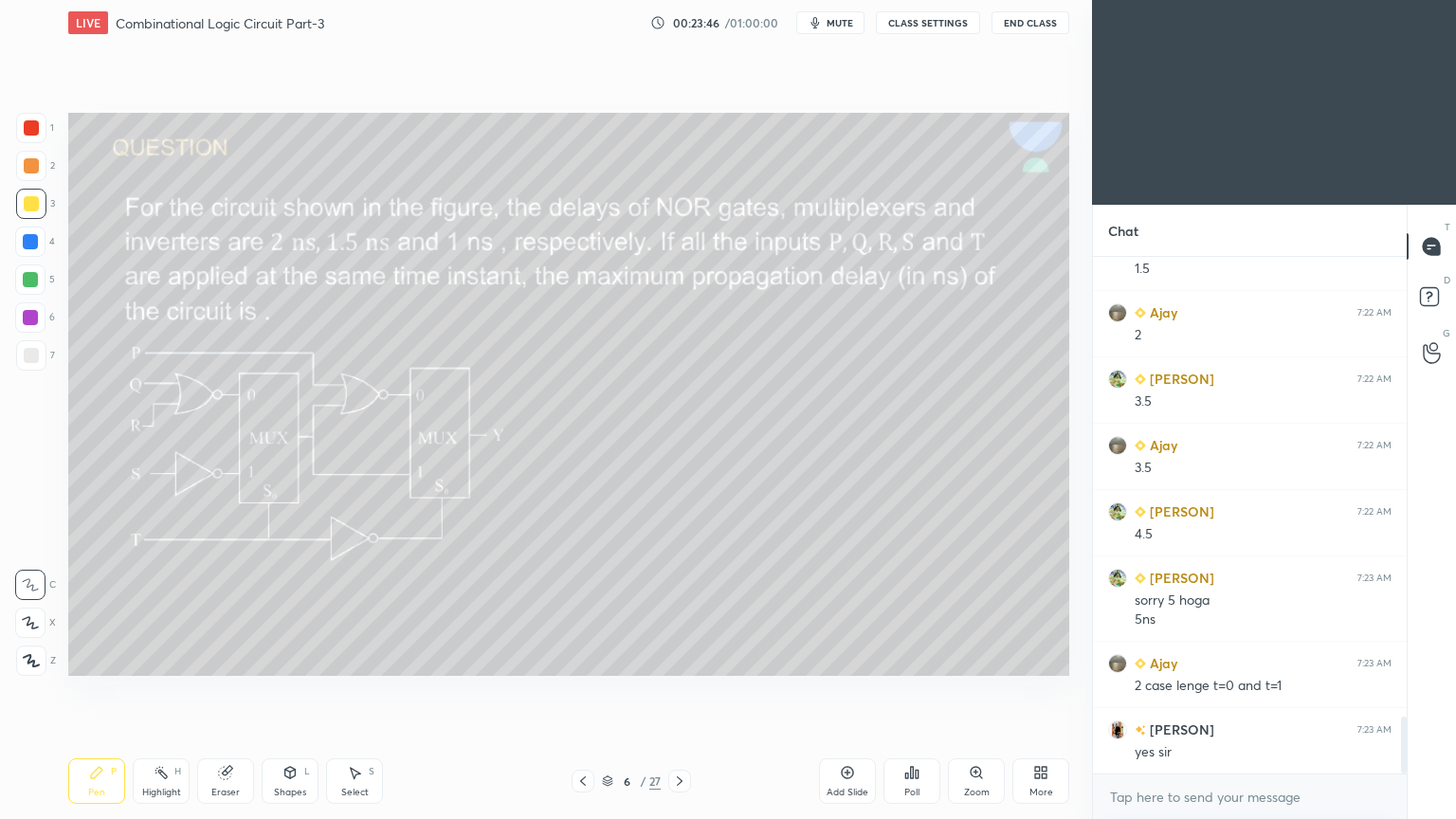 scroll, scrollTop: 4189, scrollLeft: 0, axis: vertical 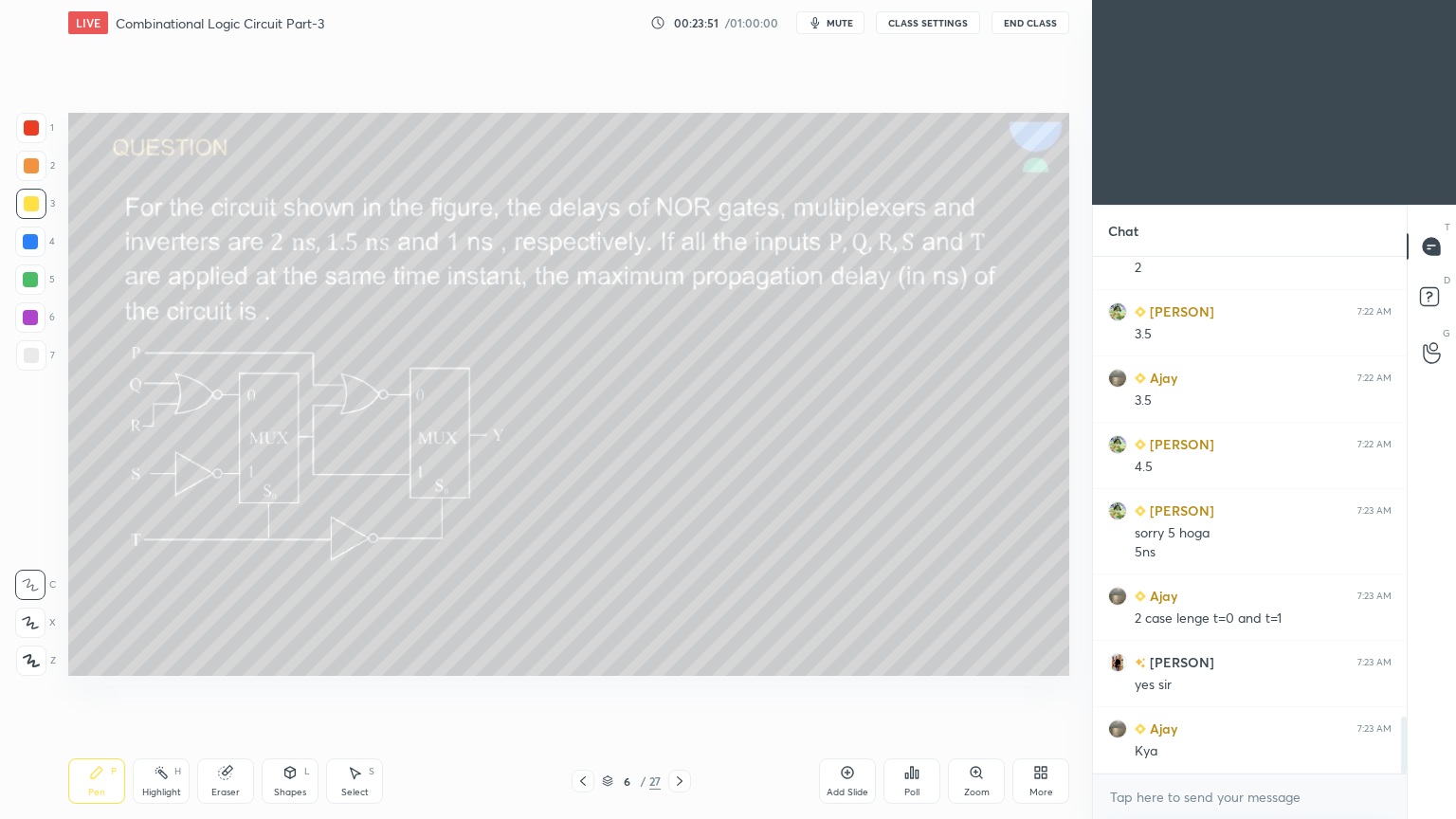 click 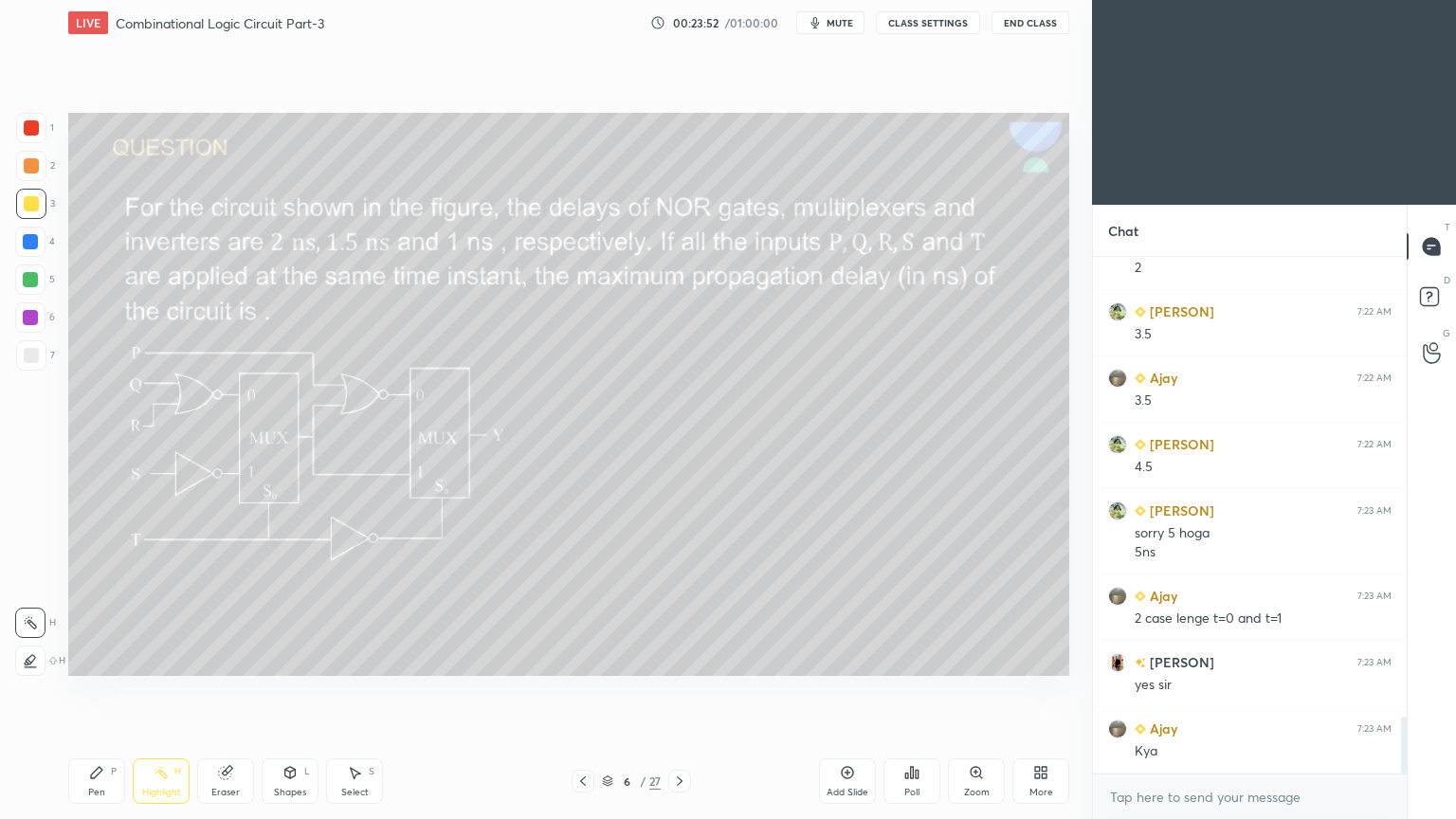 click at bounding box center (31, 166) 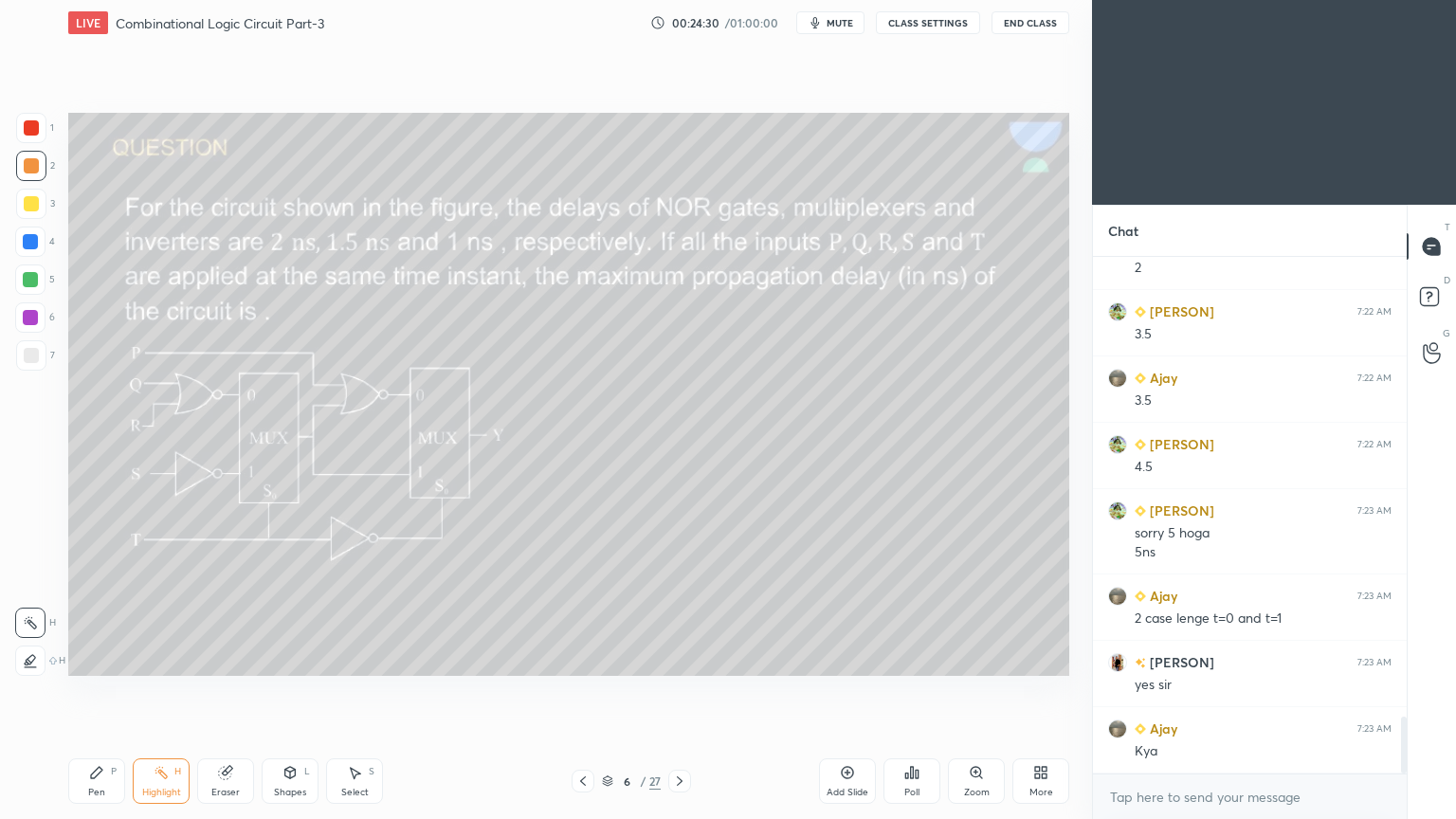 click on "Pen P" at bounding box center (97, 781) 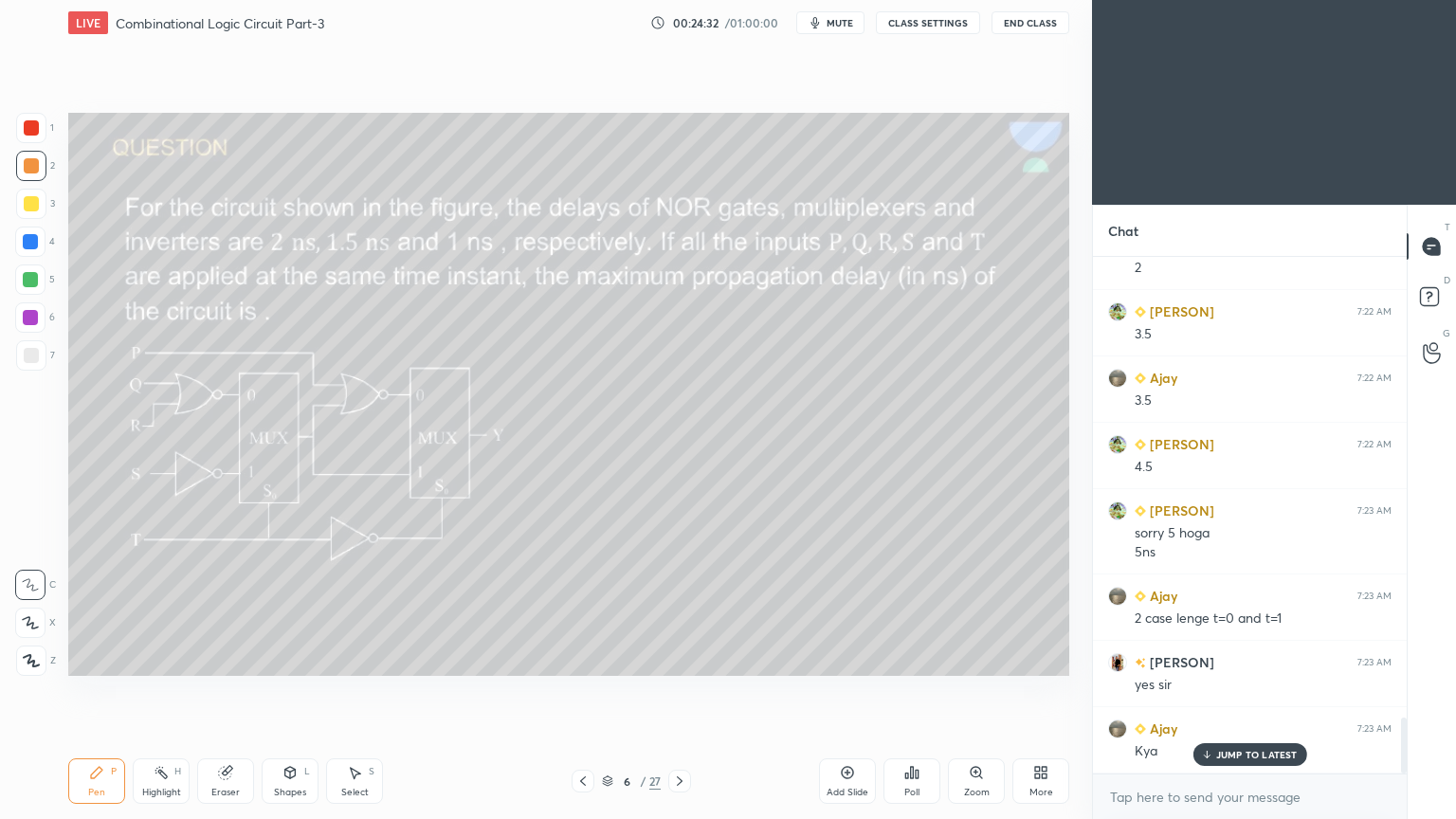 scroll, scrollTop: 4254, scrollLeft: 0, axis: vertical 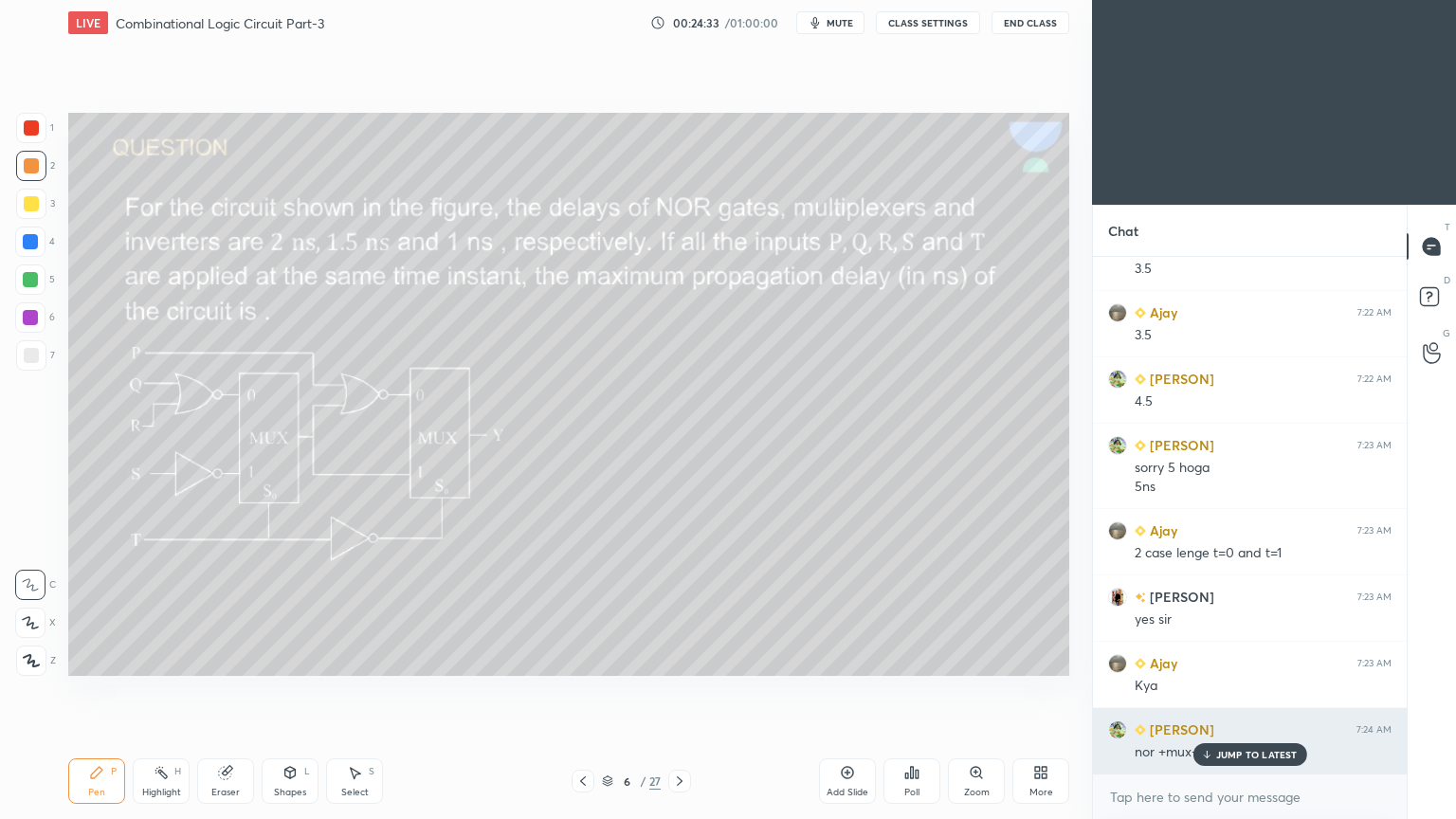 click on "JUMP TO LATEST" at bounding box center (1249, 755) 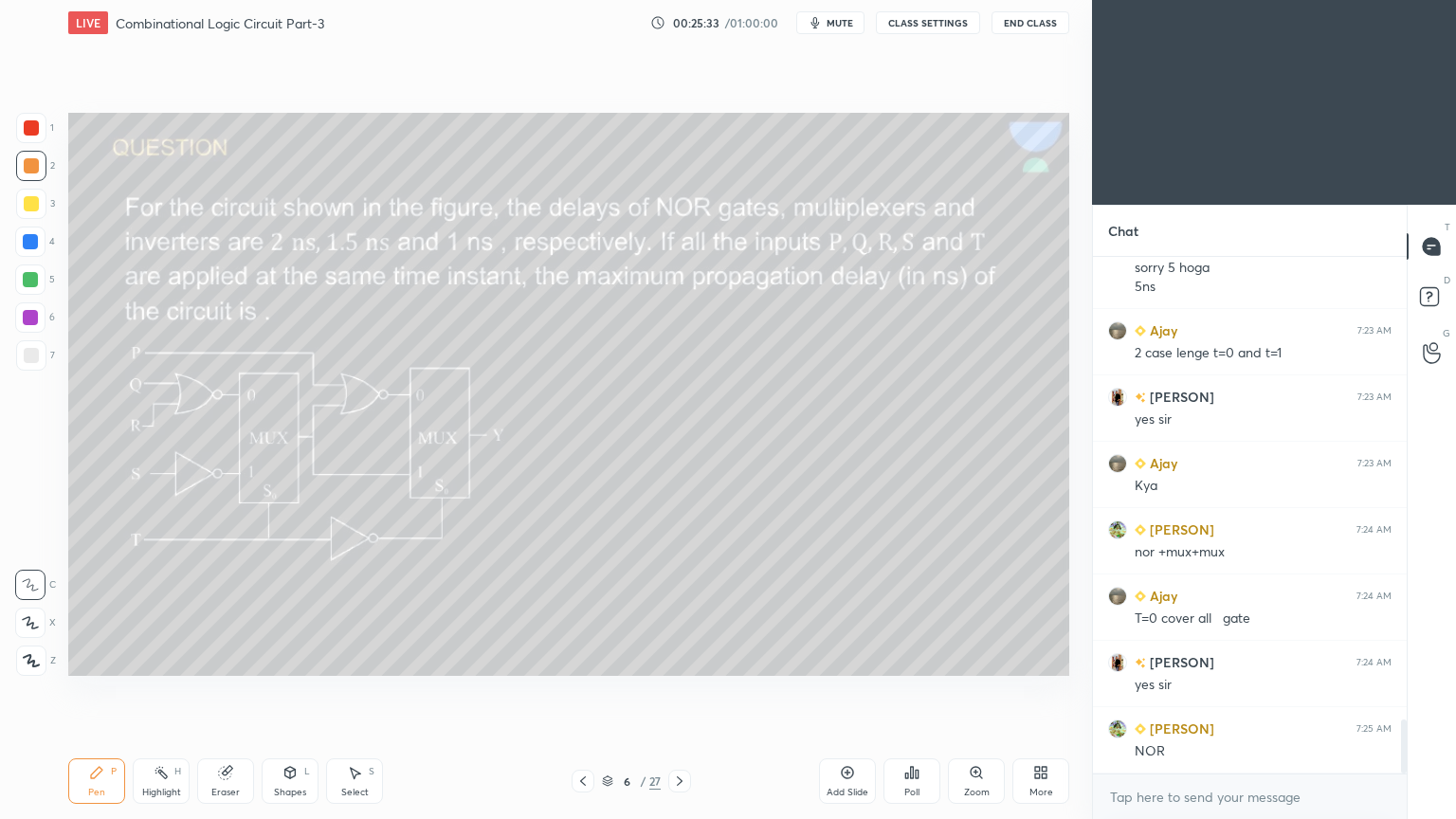 scroll, scrollTop: 4473, scrollLeft: 0, axis: vertical 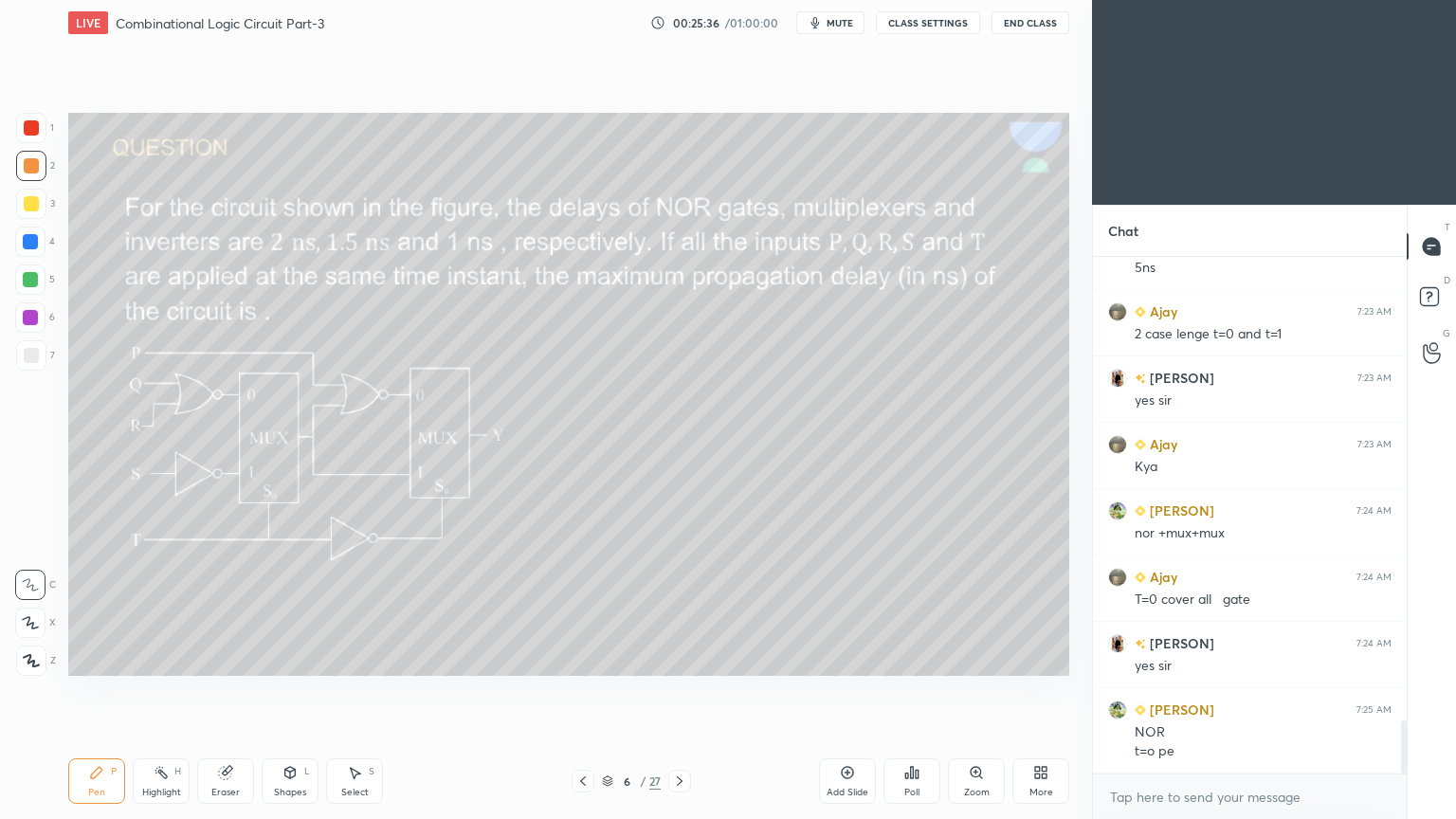 click on "Eraser" at bounding box center [226, 781] 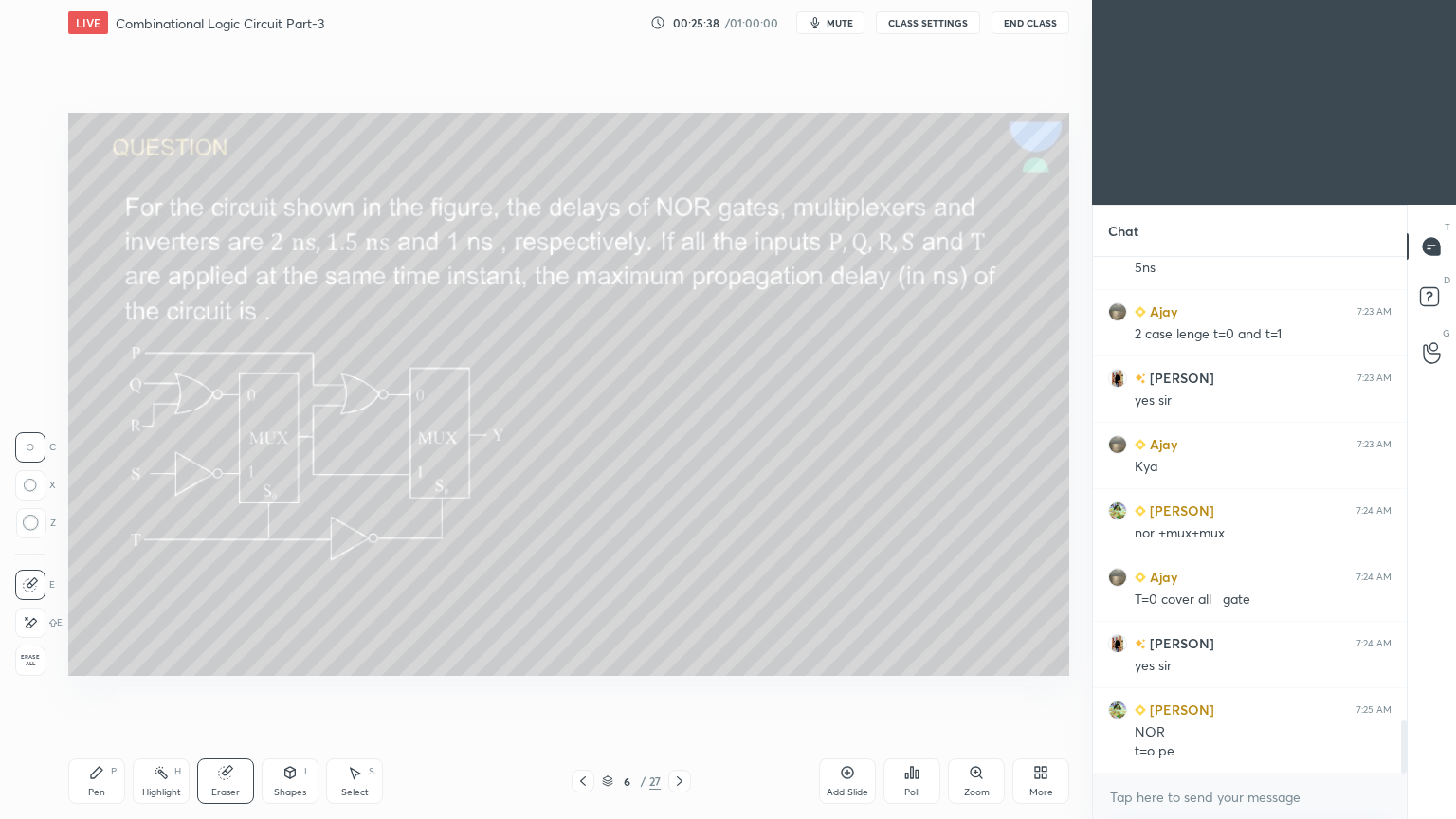 click 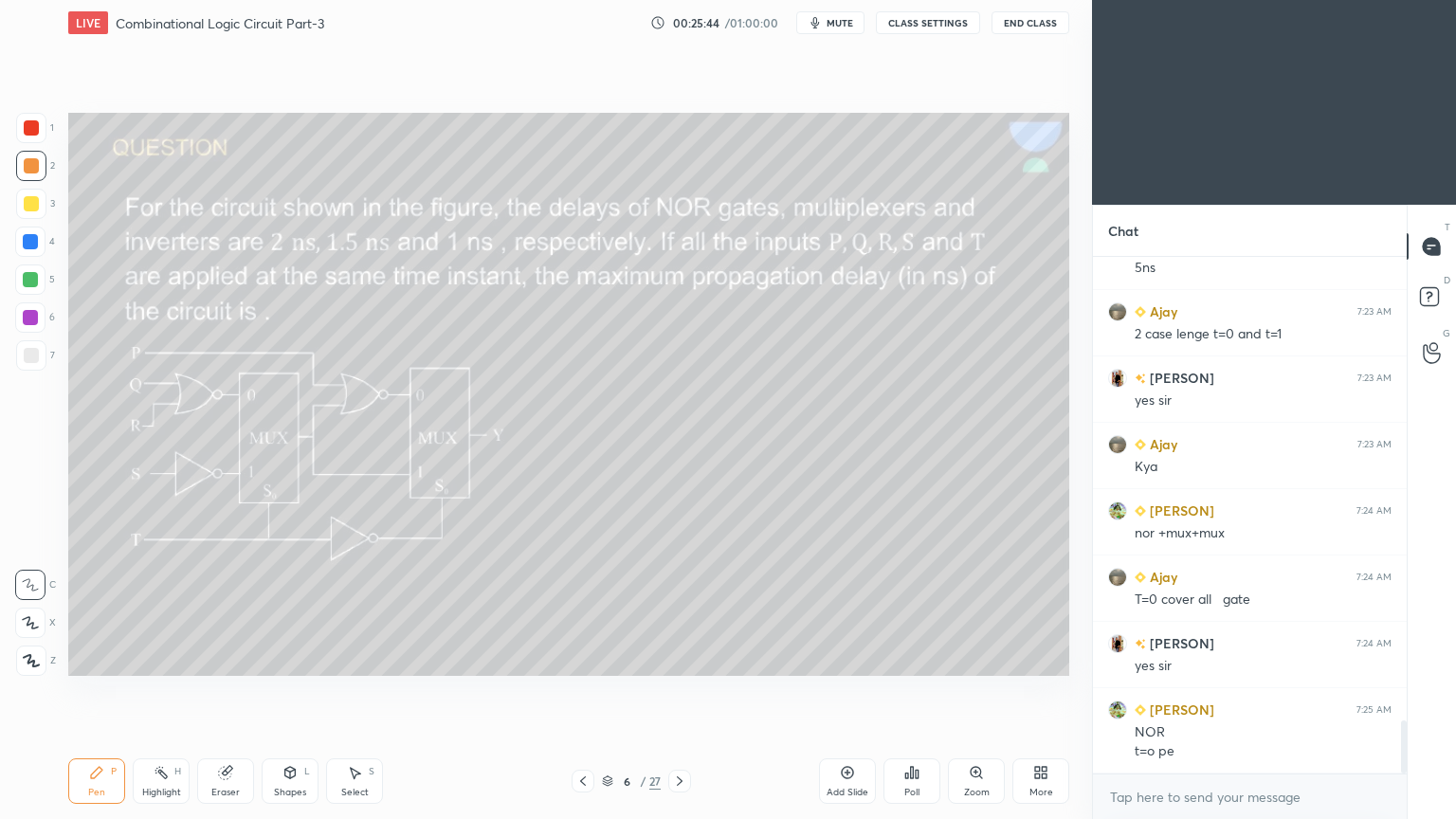 click on "Eraser" at bounding box center [226, 781] 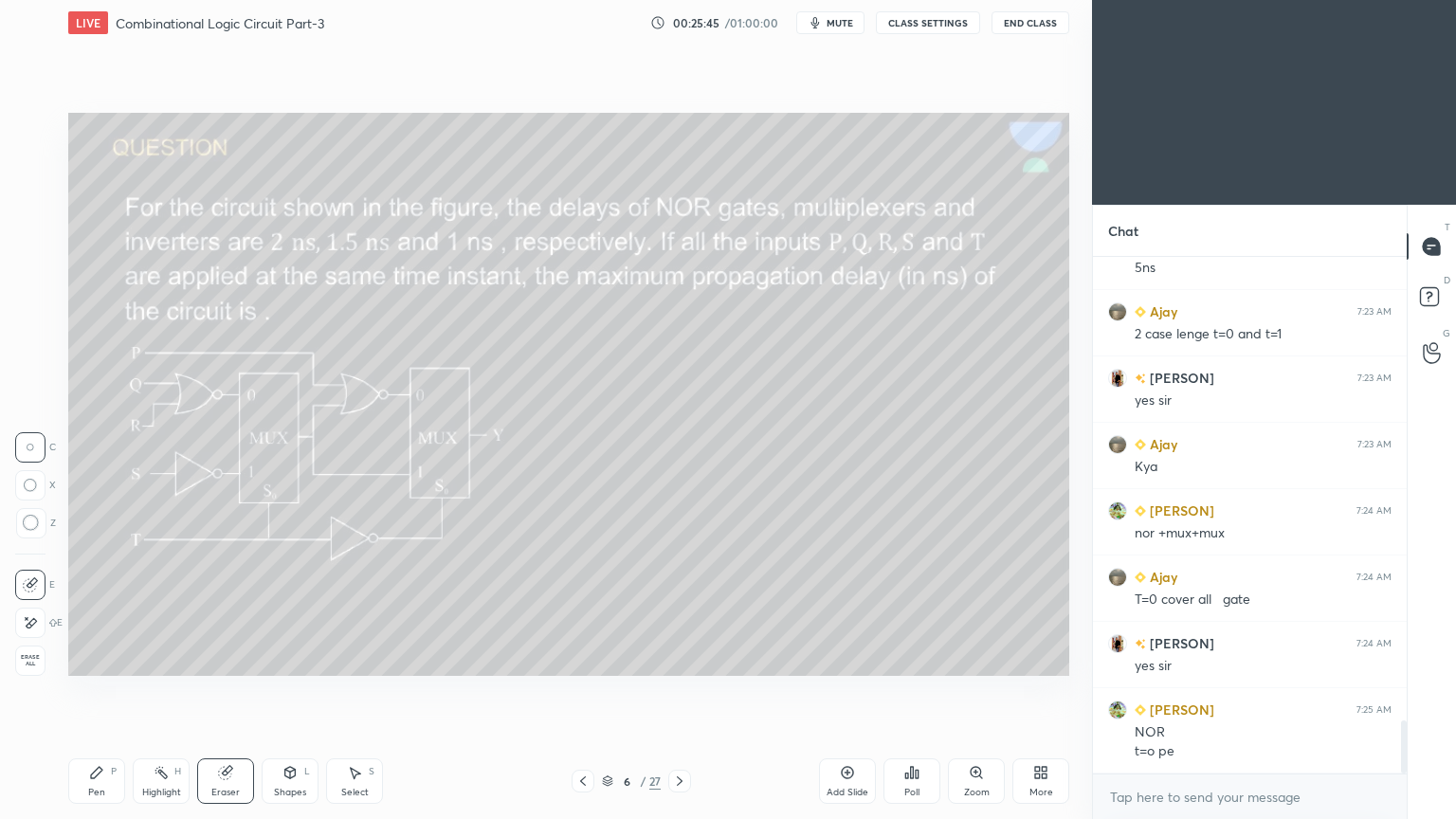 click on "Pen P" at bounding box center [97, 781] 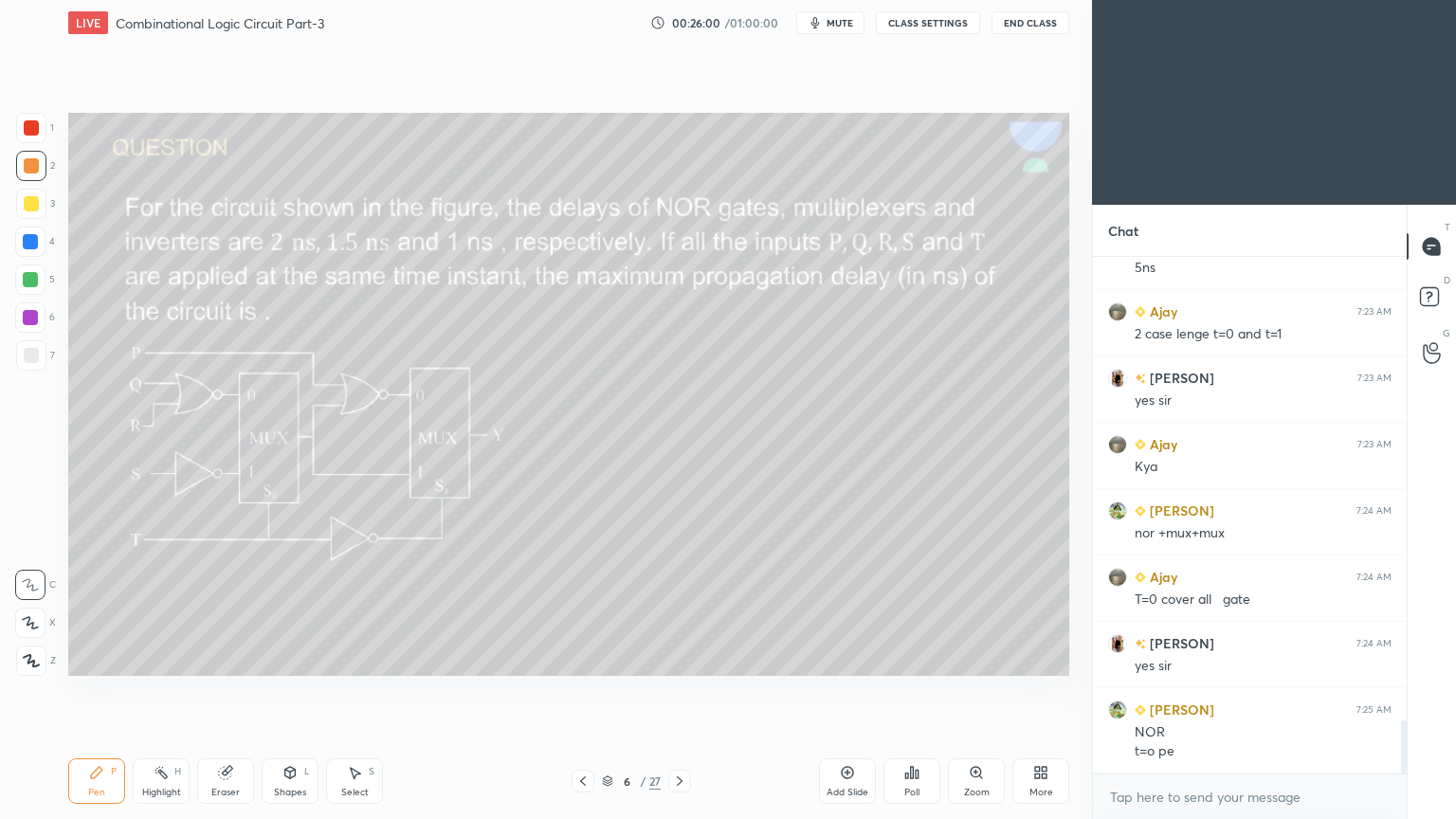 click on "1 2 3 4 5 6 7 C X Z C X Z E E Erase all   H H" at bounding box center [30, 394] 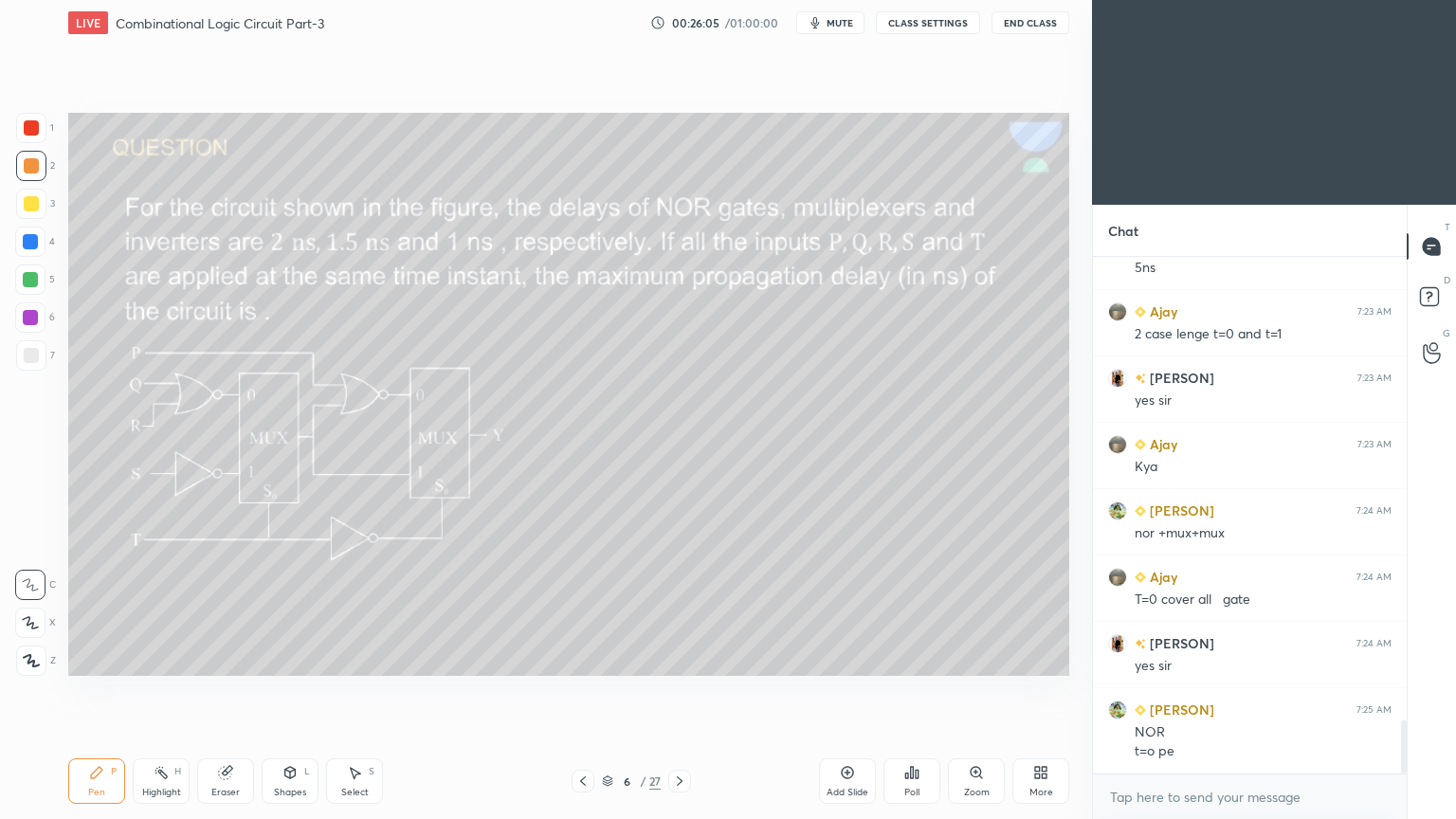 click on "Eraser" at bounding box center (226, 792) 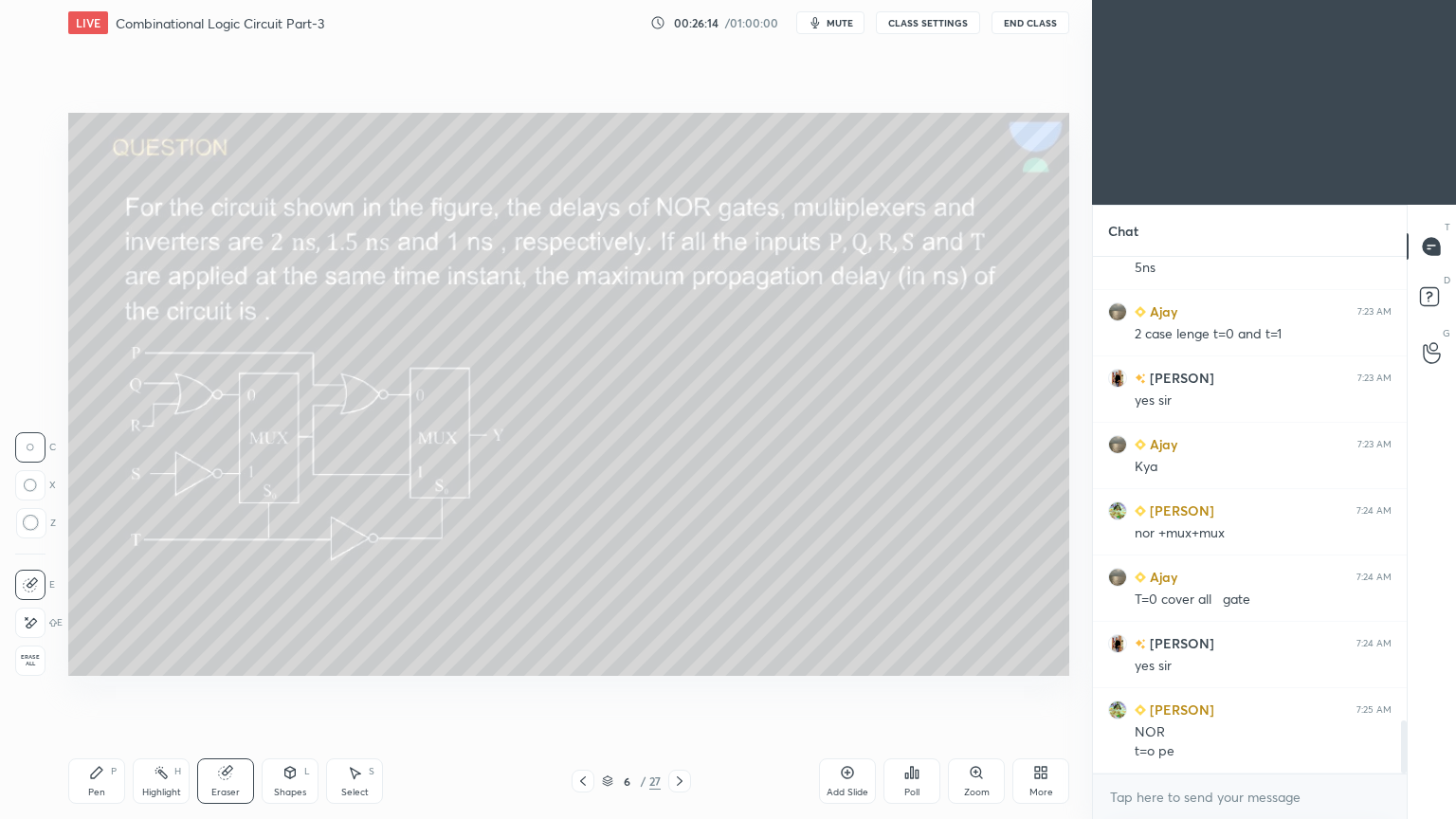 click on "Pen P" at bounding box center [97, 781] 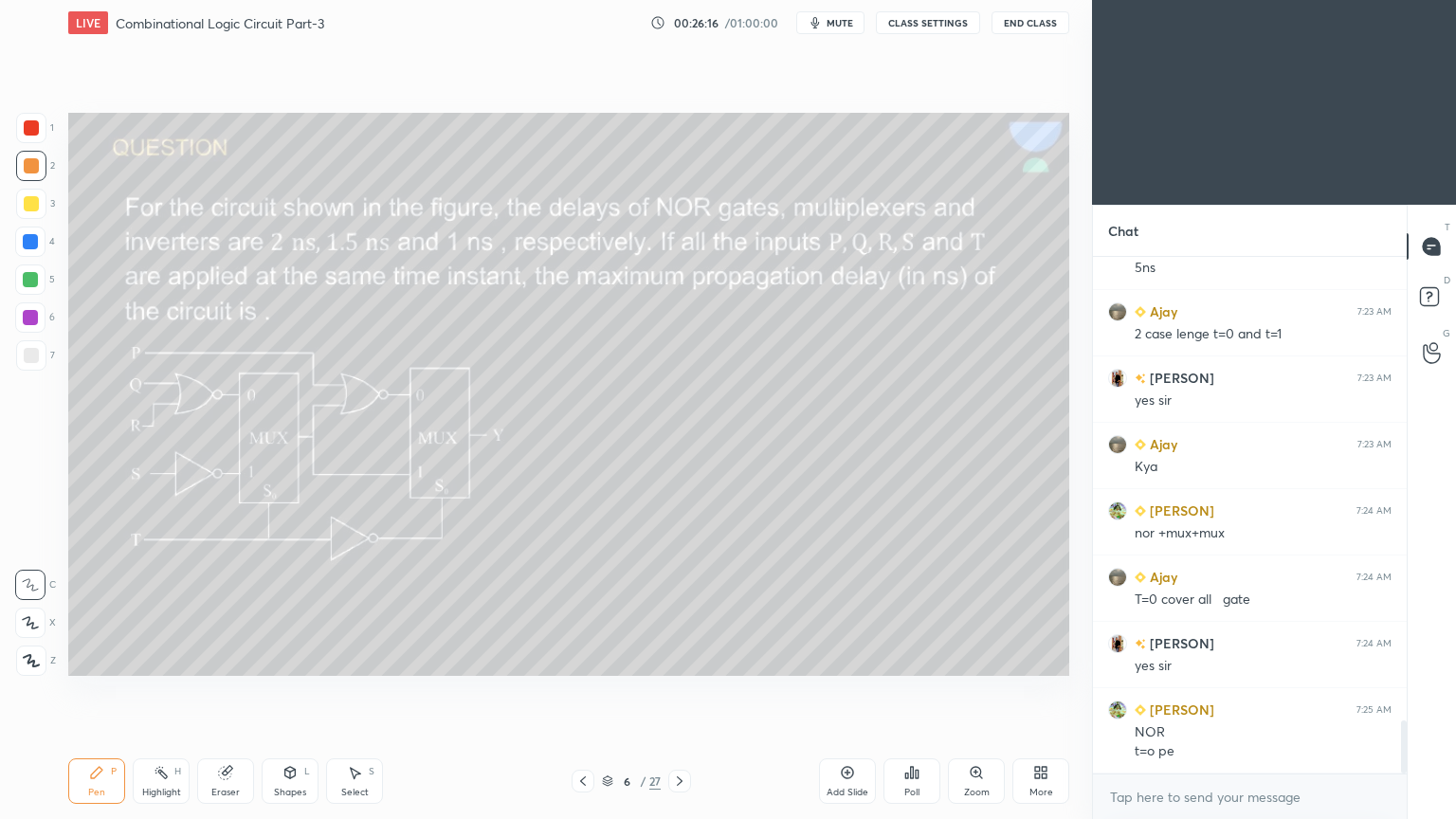 click at bounding box center [31, 204] 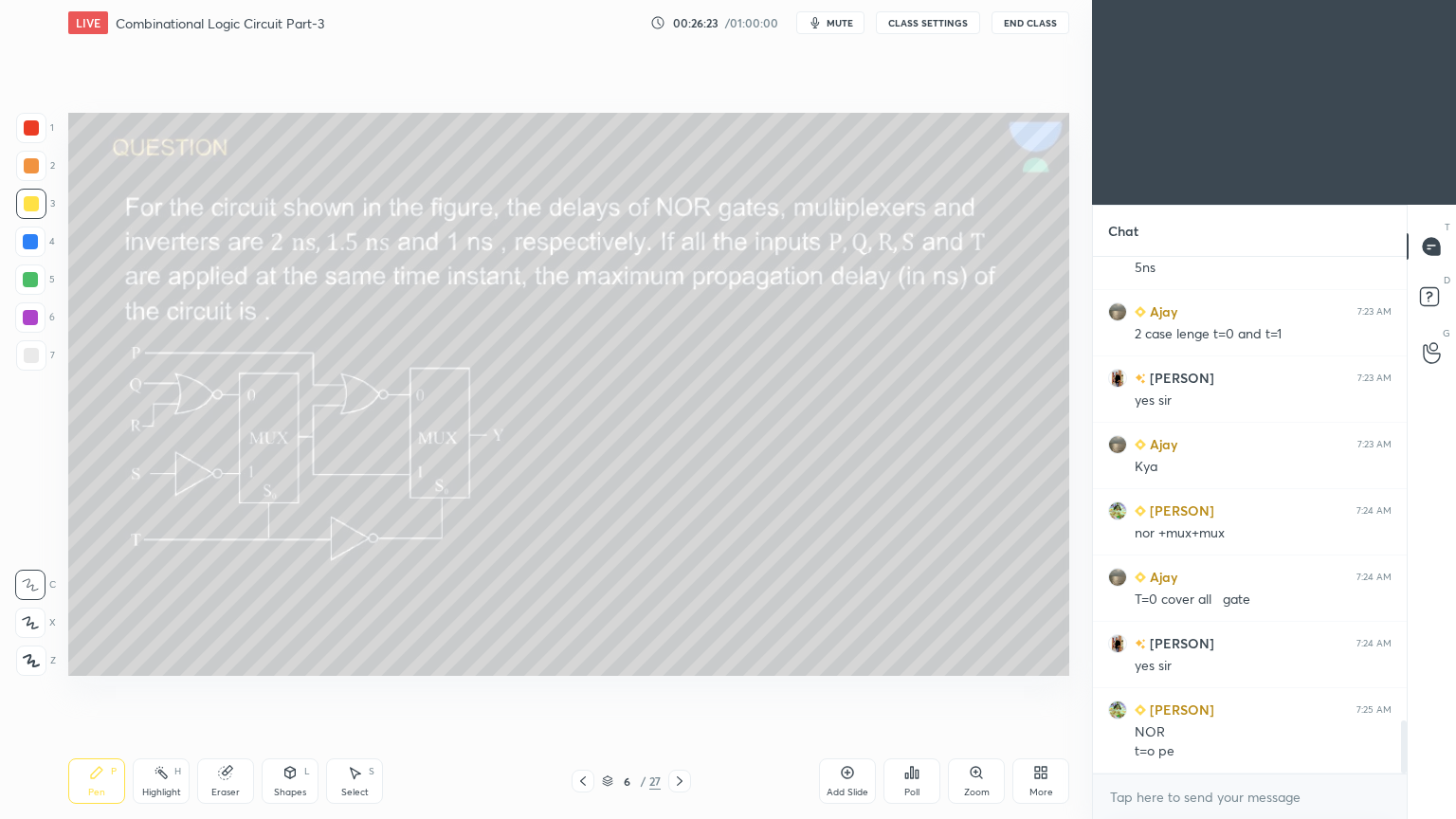 click at bounding box center [30, 280] 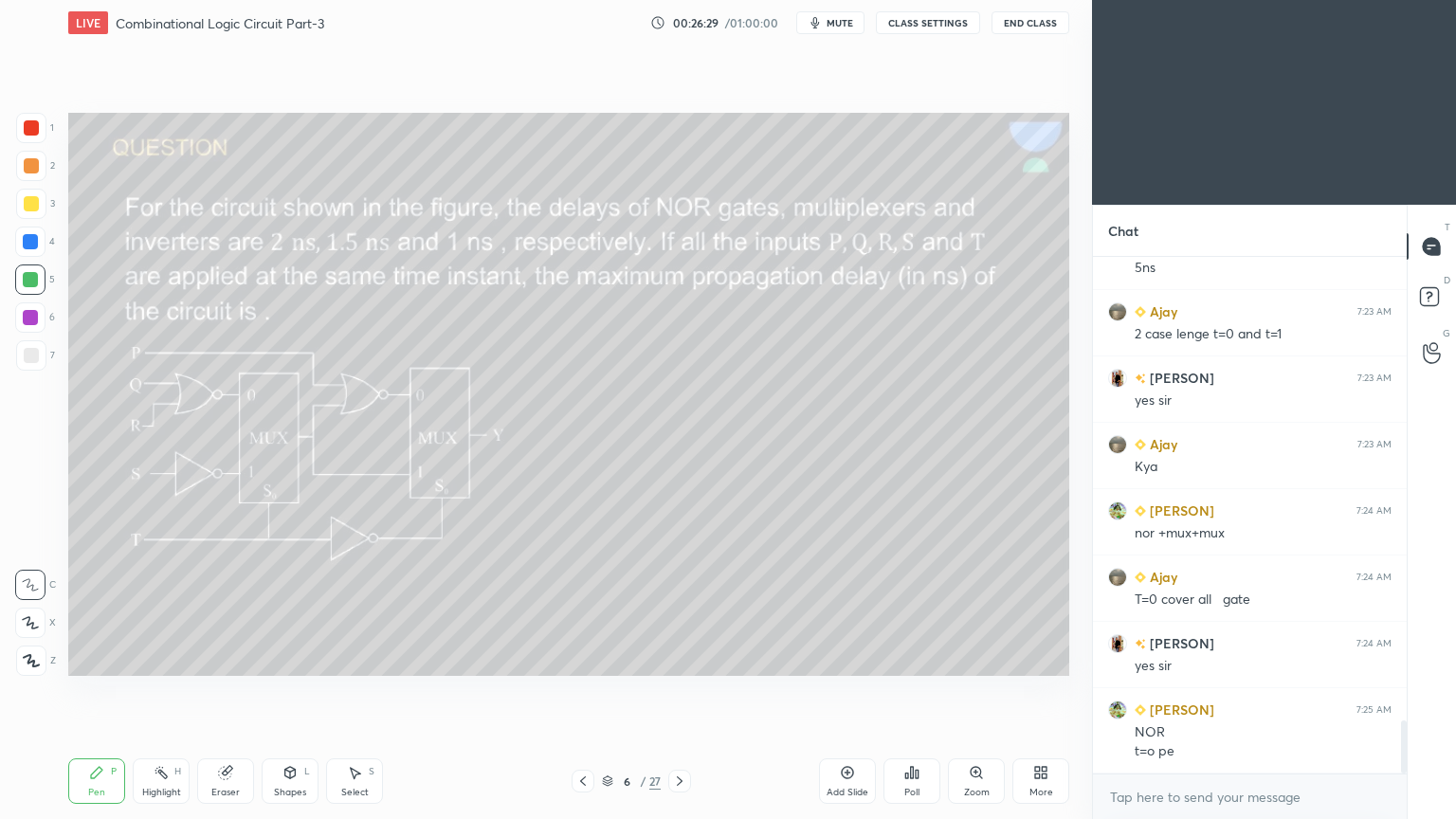 click on "Eraser" at bounding box center [226, 781] 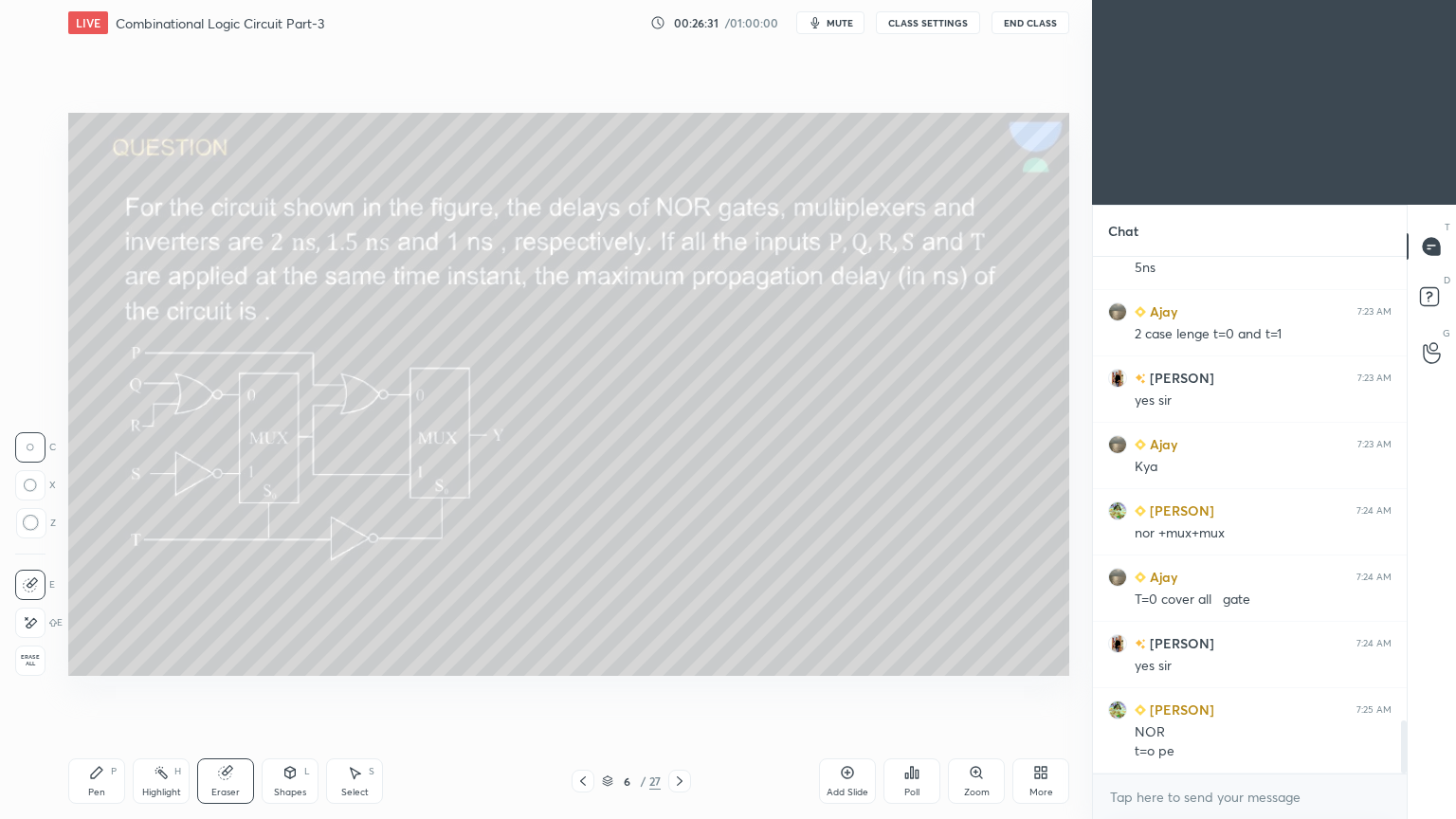 click on "Highlight H" at bounding box center [161, 781] 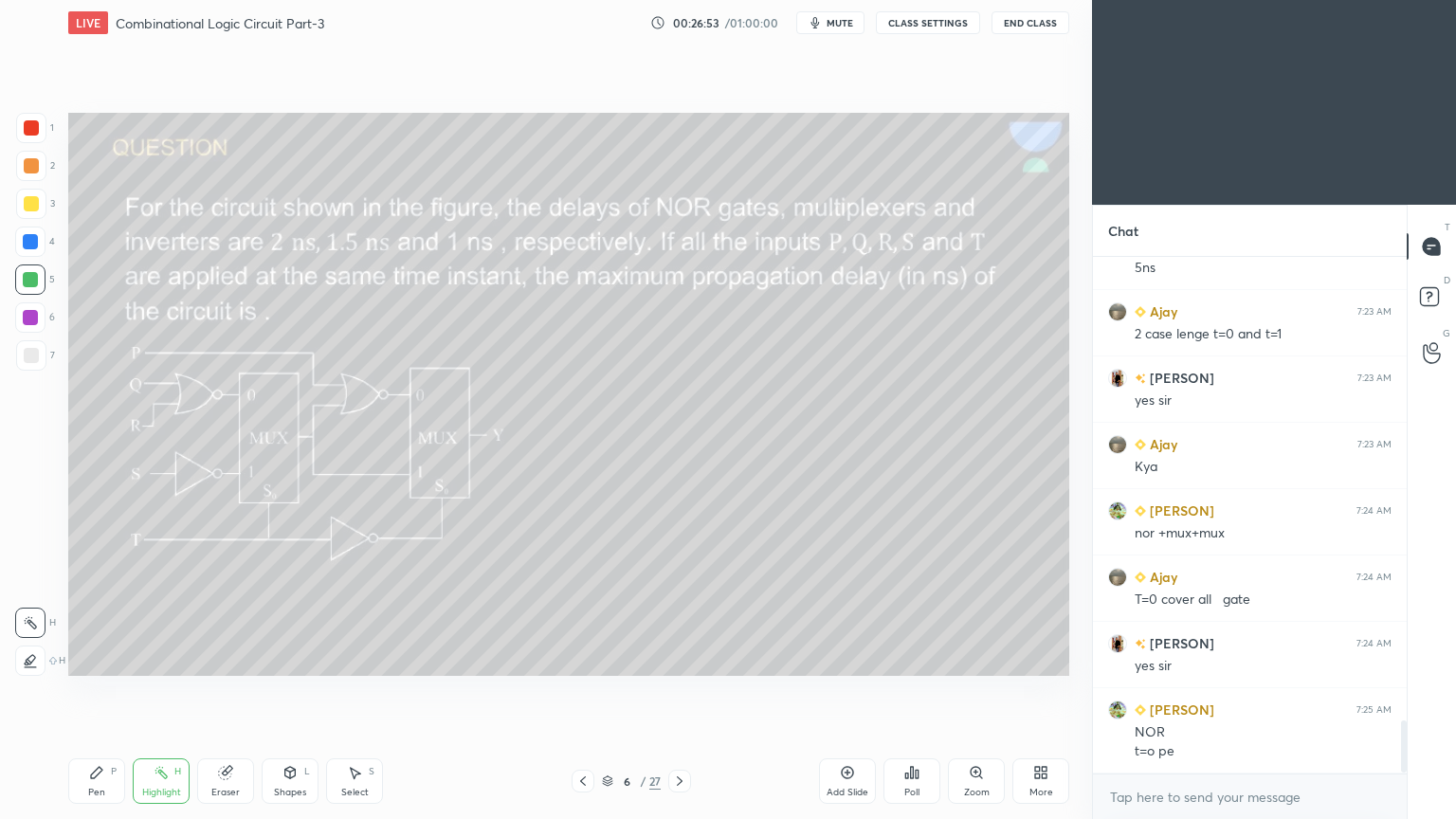 scroll, scrollTop: 4539, scrollLeft: 0, axis: vertical 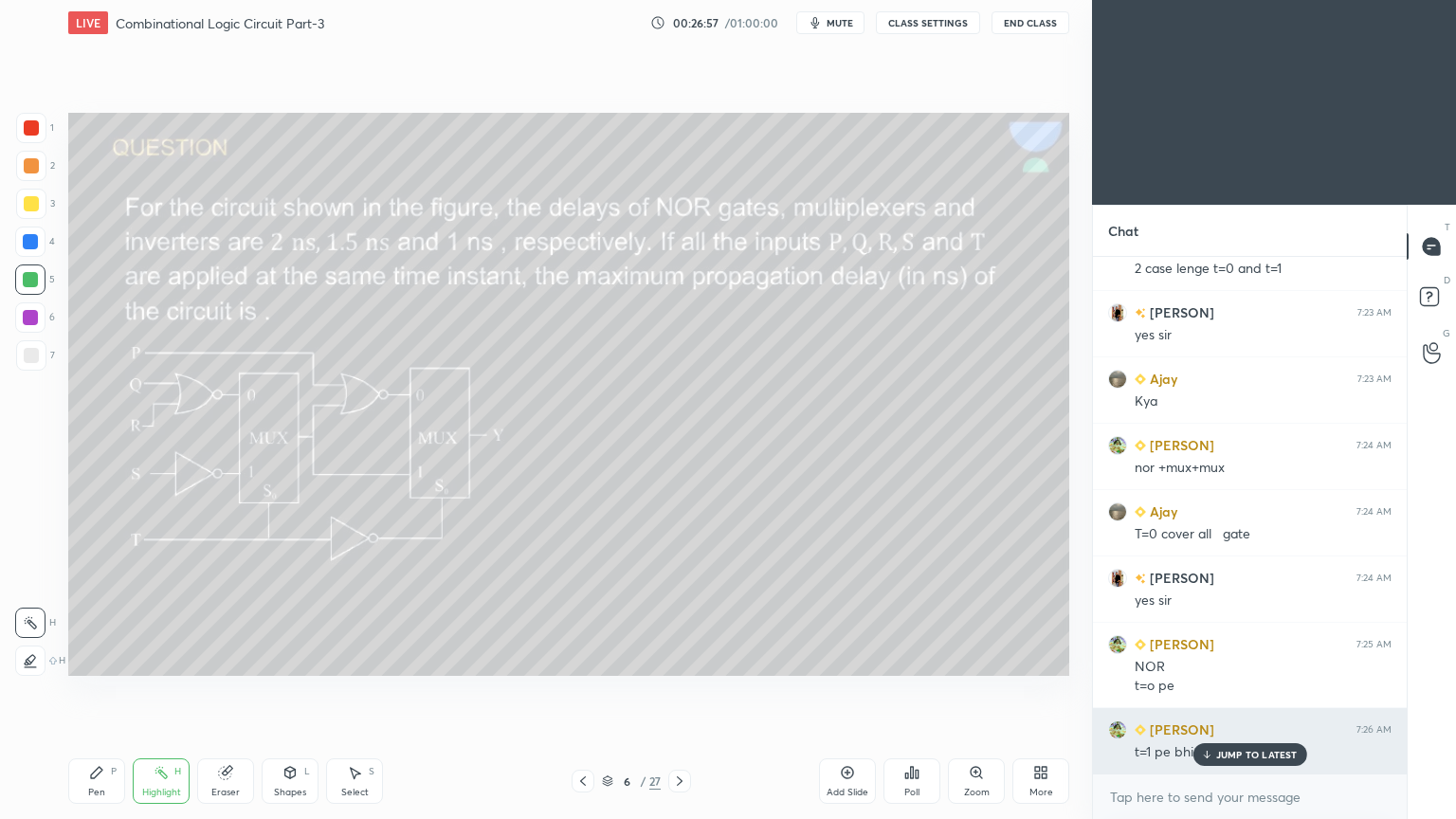 click 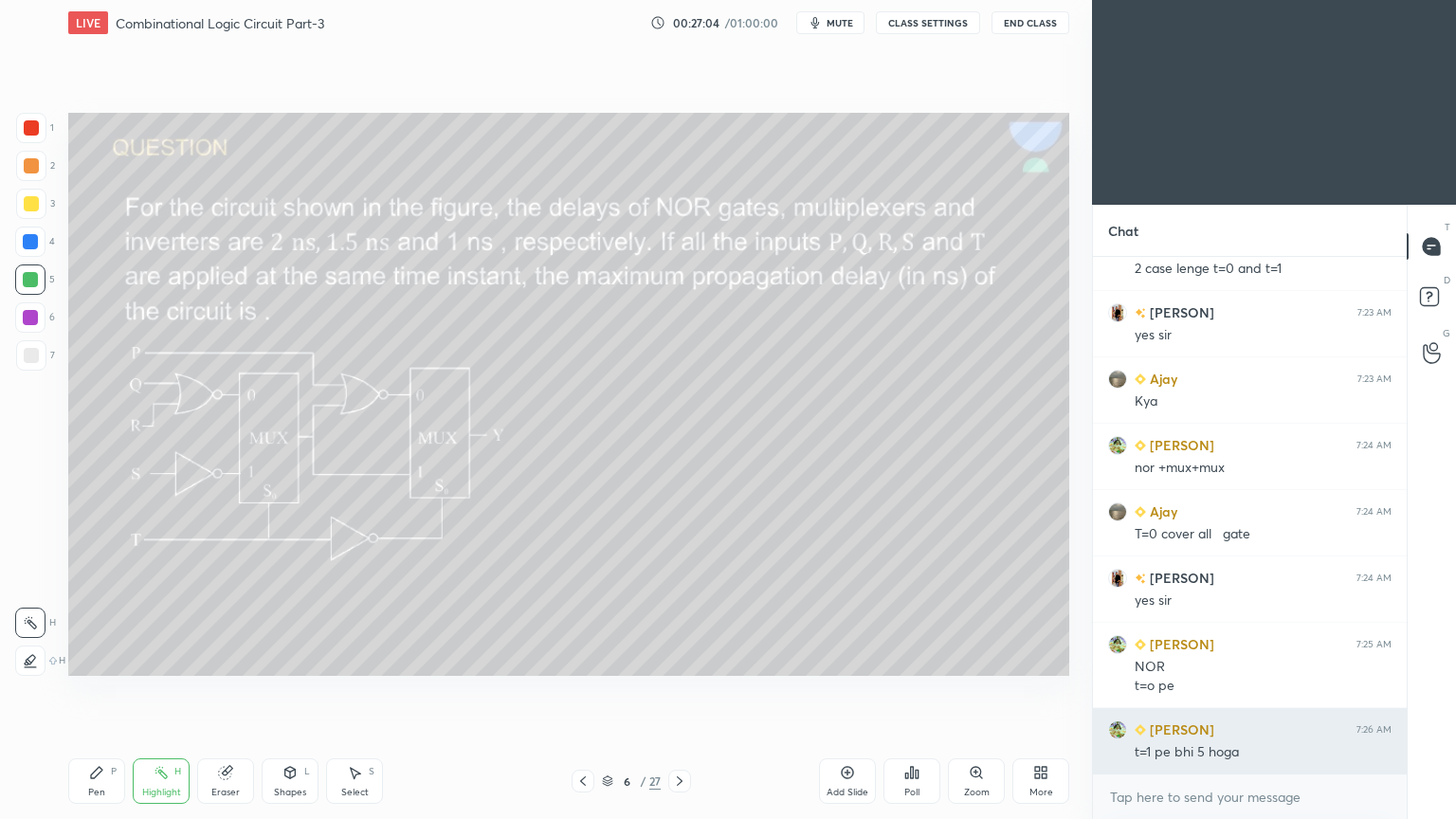 scroll, scrollTop: 4606, scrollLeft: 0, axis: vertical 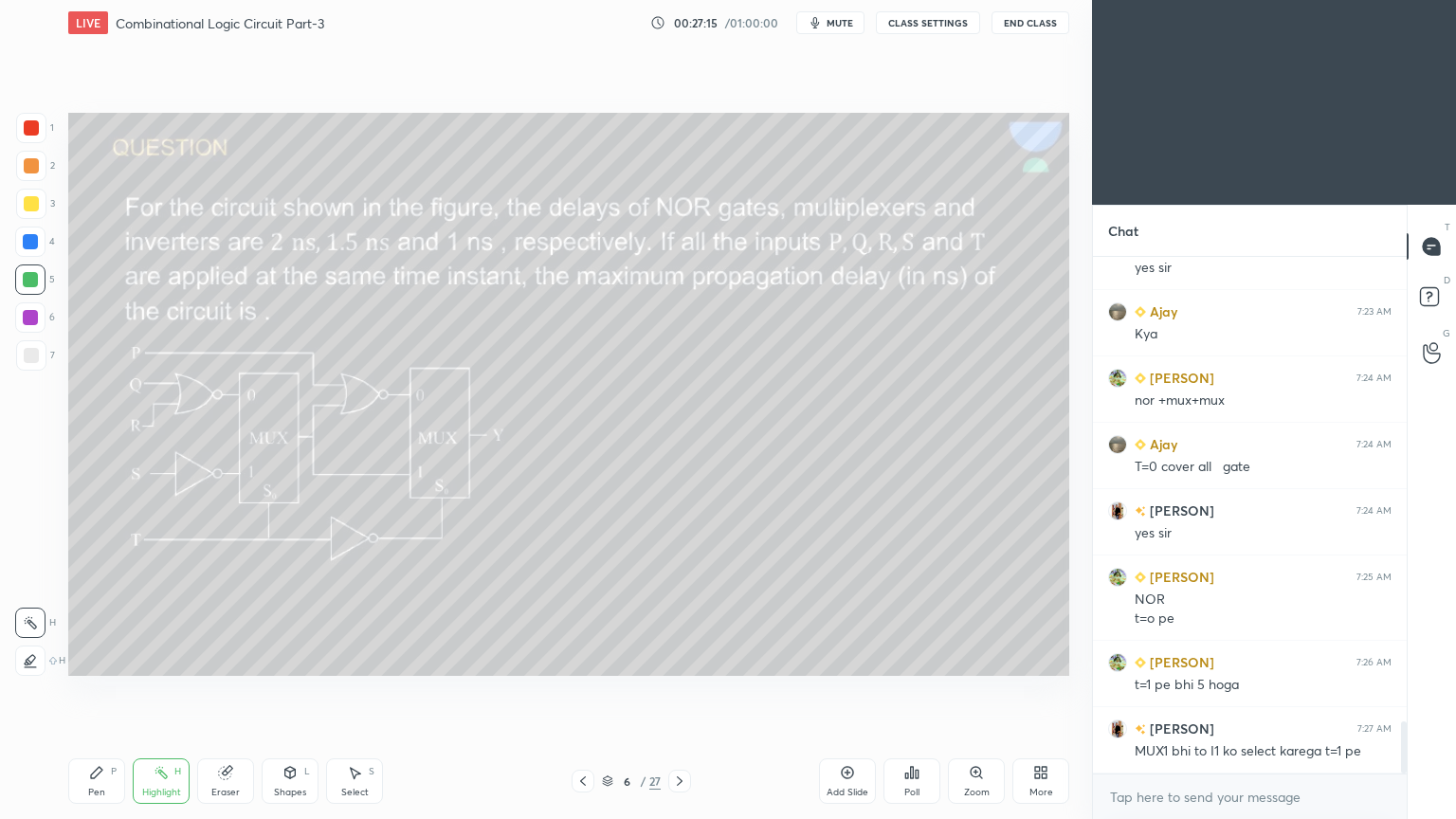 click at bounding box center [31, 166] 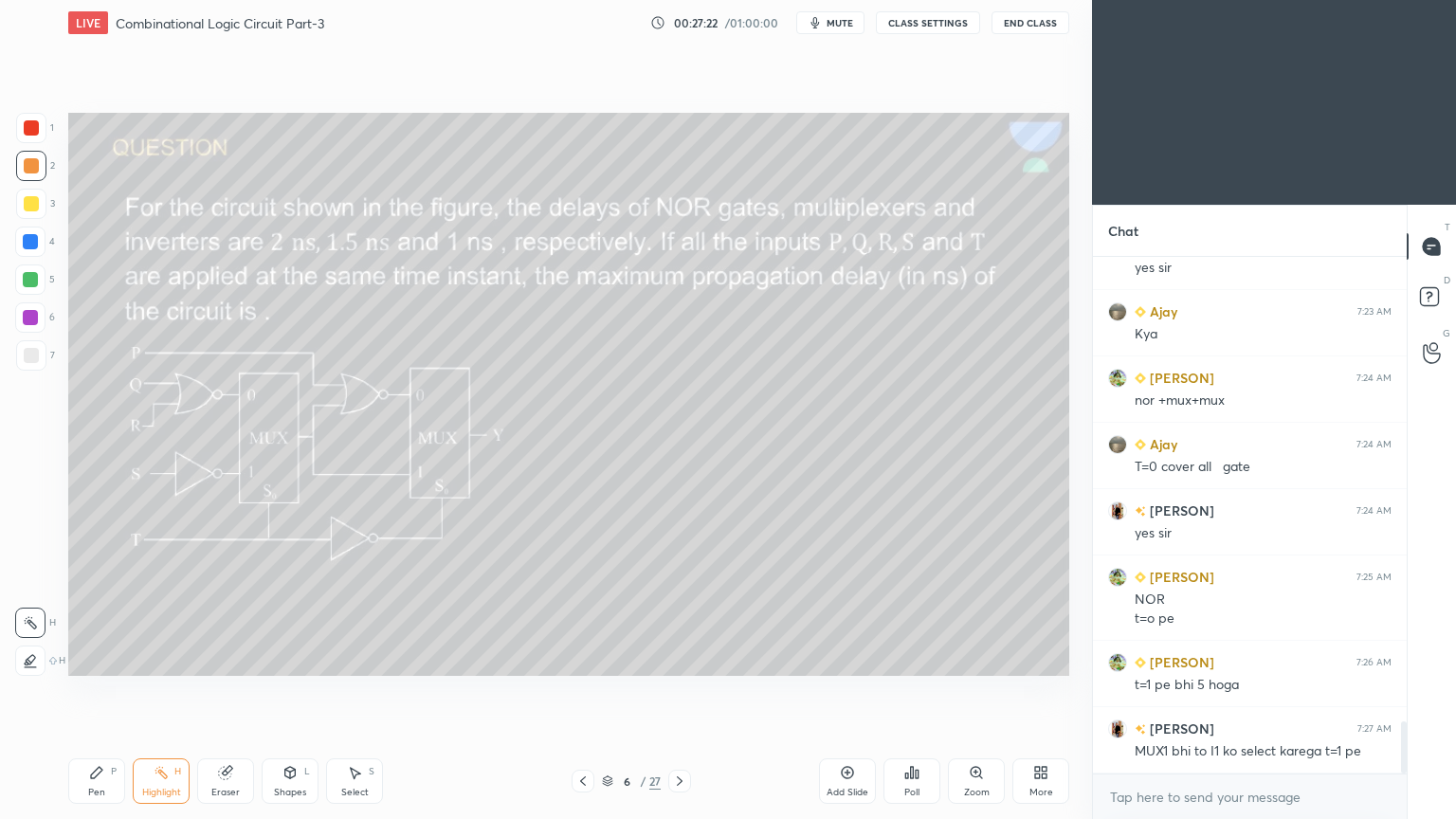 click on "Pen P" at bounding box center [97, 781] 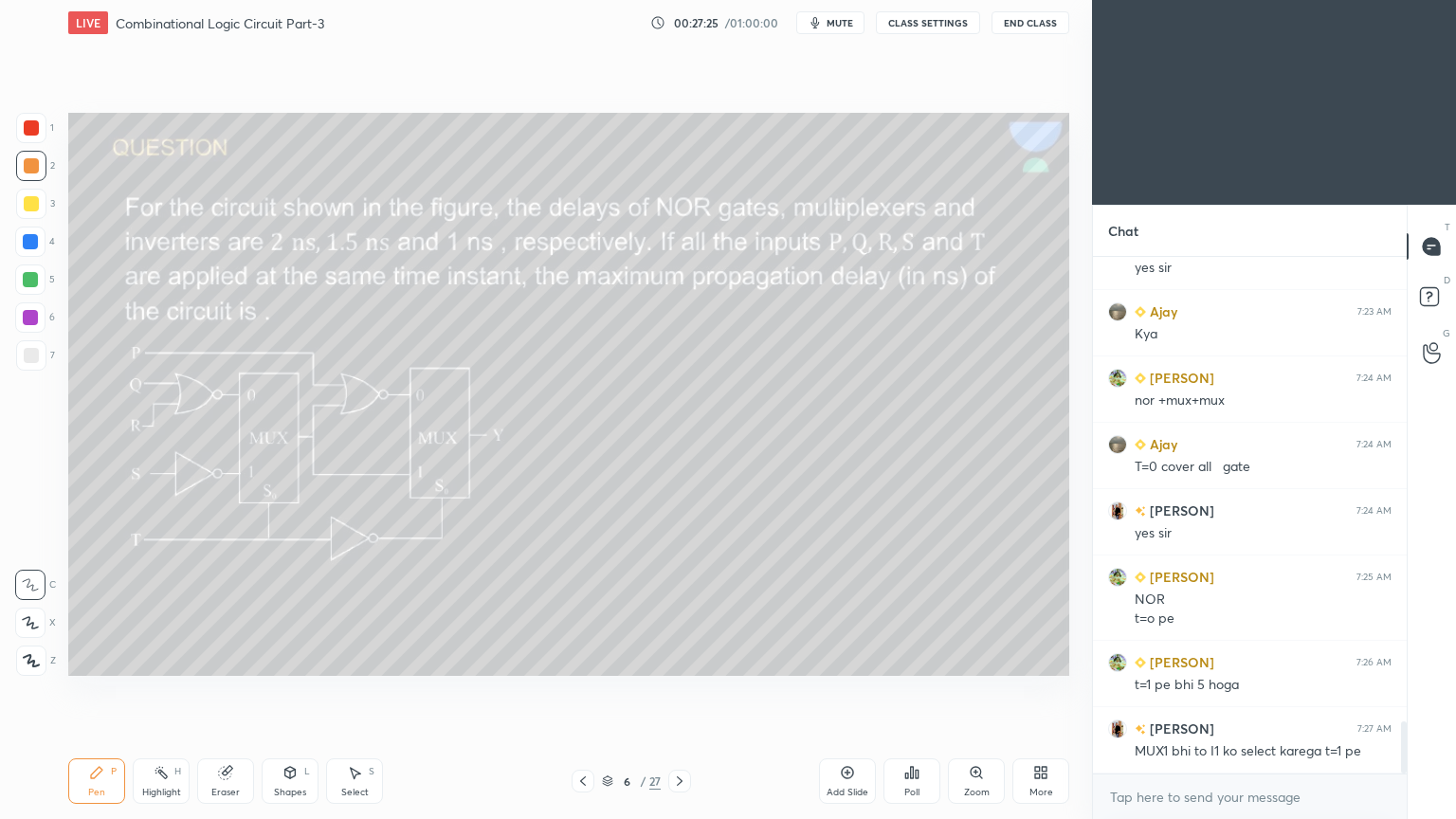 click at bounding box center [30, 242] 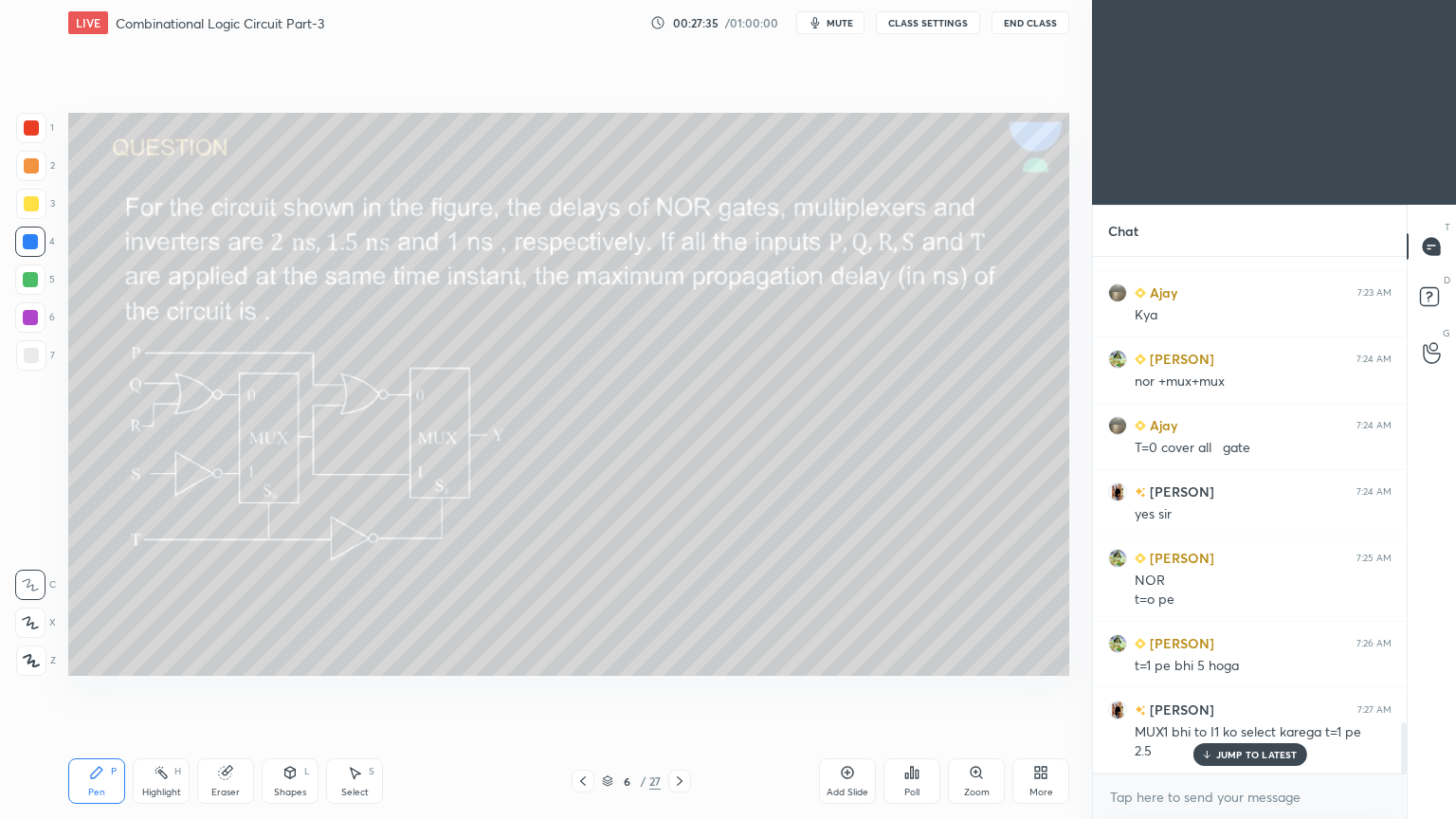 scroll, scrollTop: 4690, scrollLeft: 0, axis: vertical 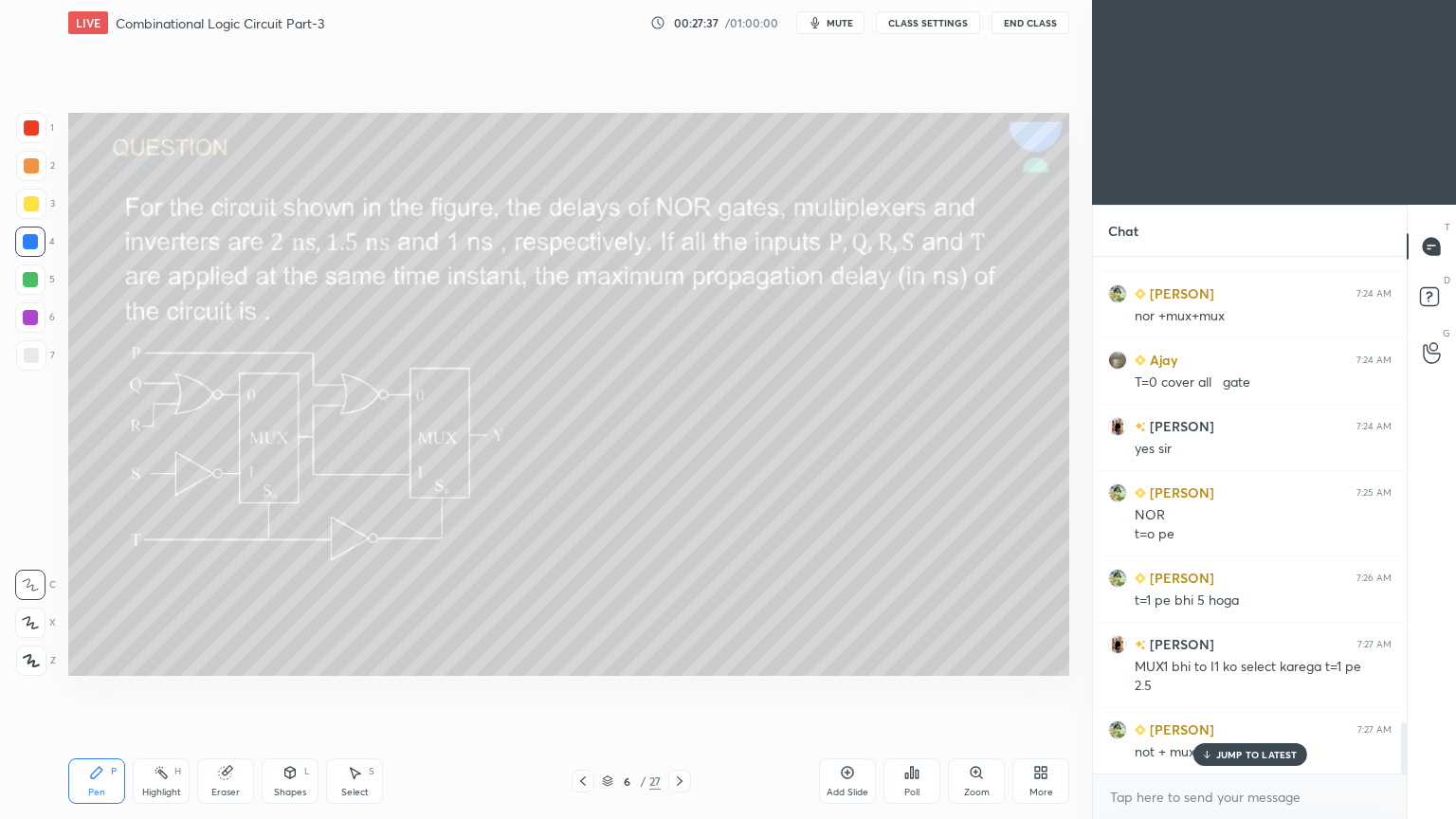 click on "Highlight H" at bounding box center [161, 781] 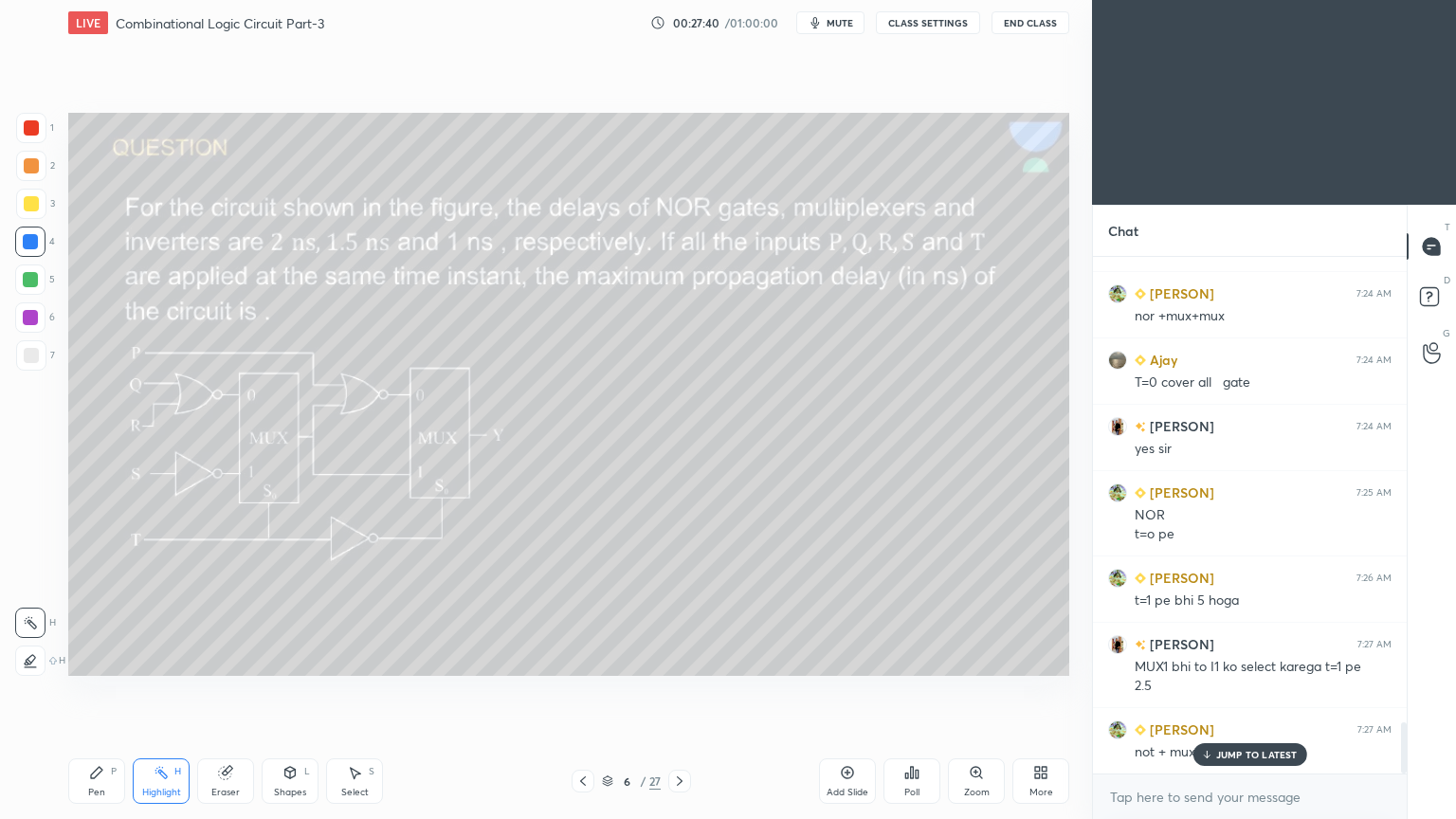 click 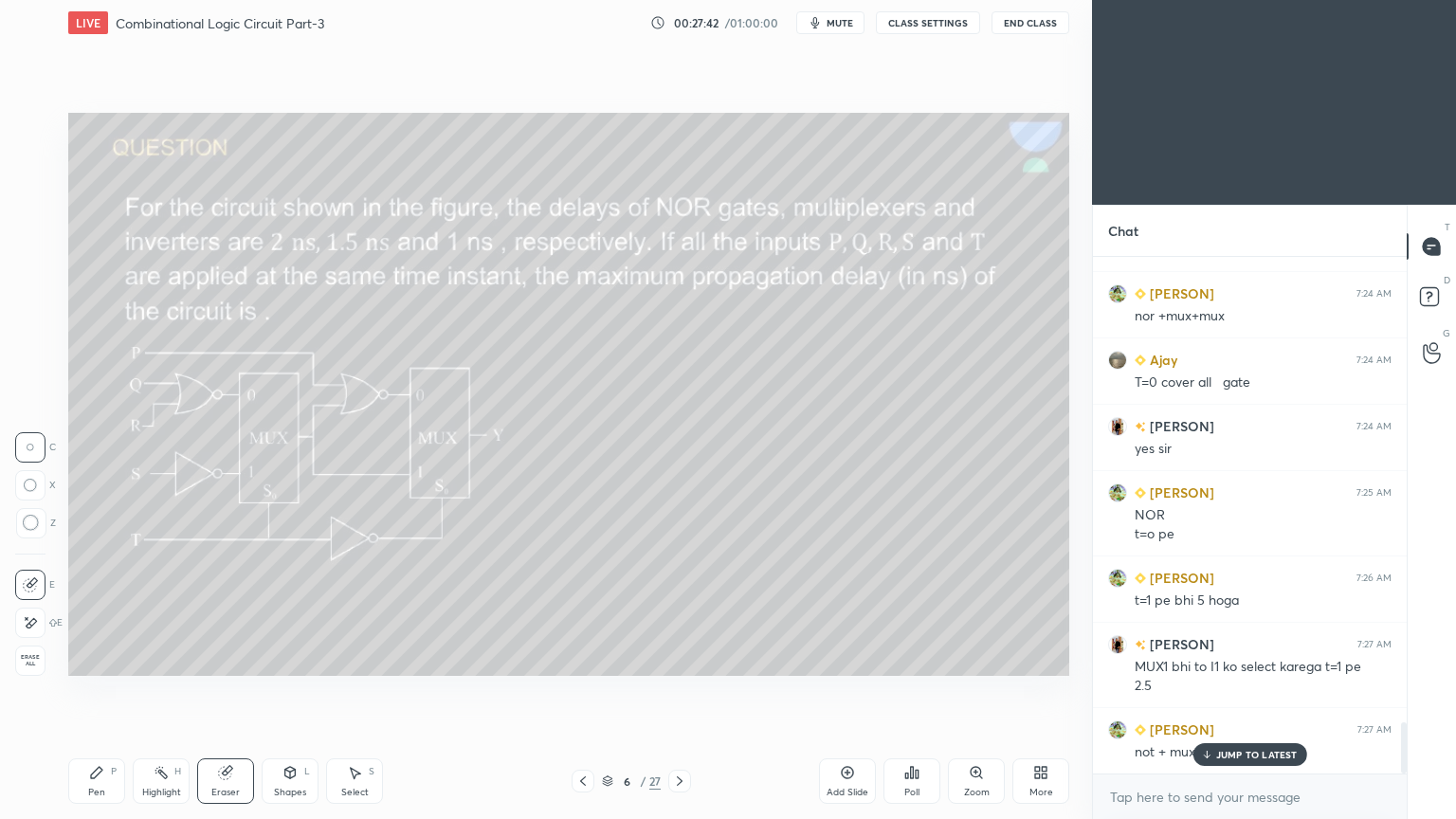 click on "Pen P" at bounding box center [97, 781] 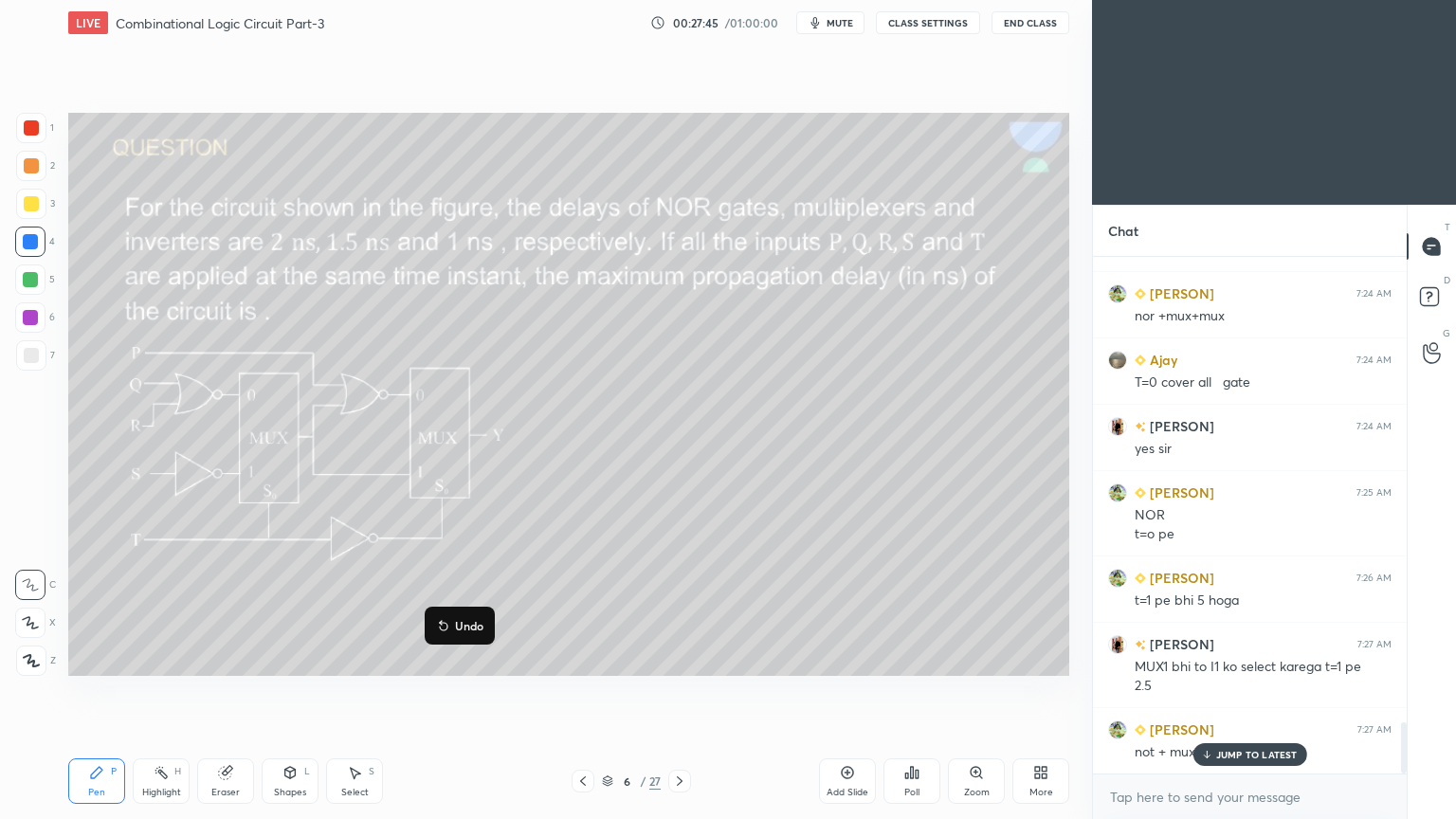 click on "Undo" at bounding box center [469, 626] 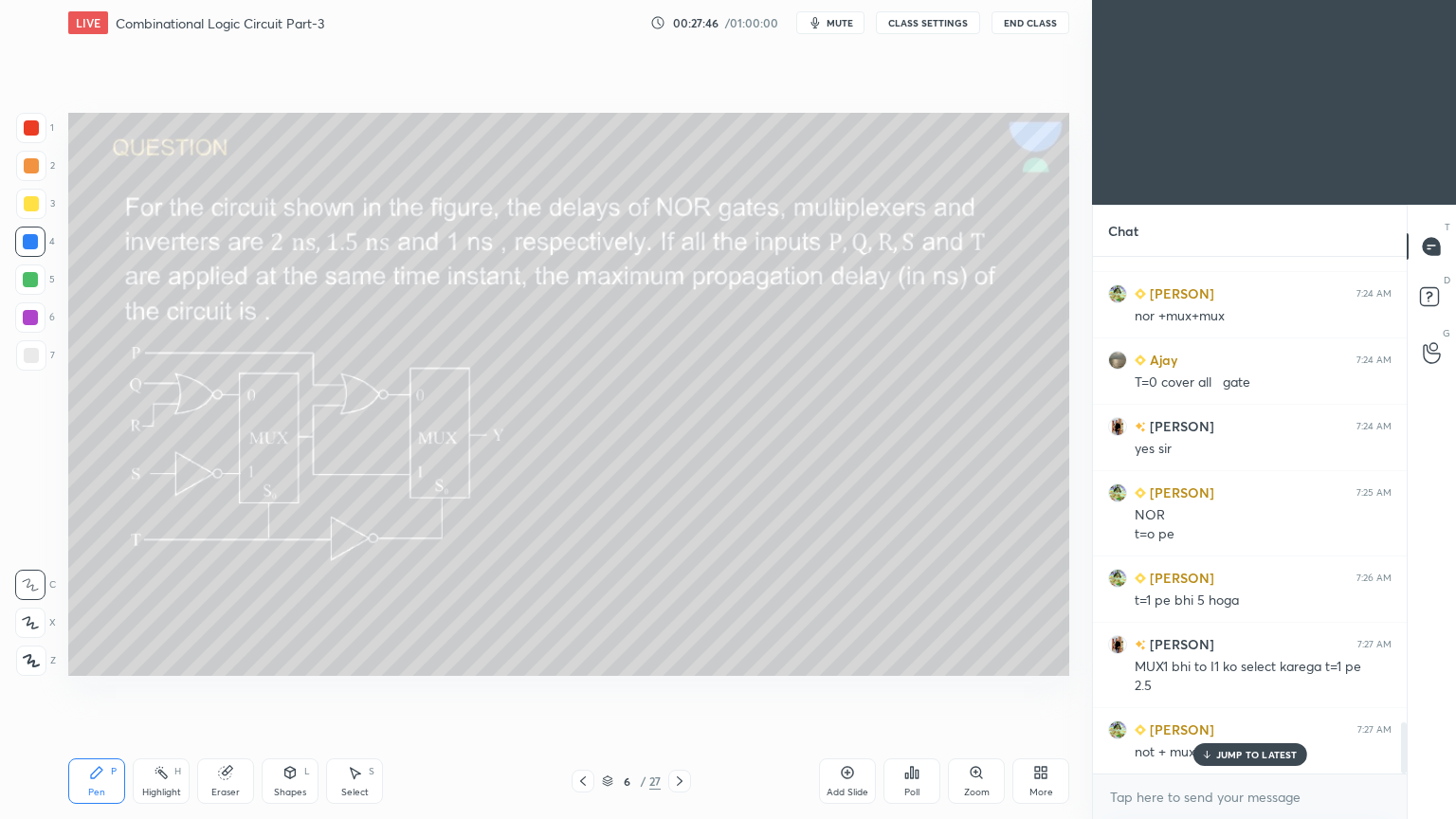 click 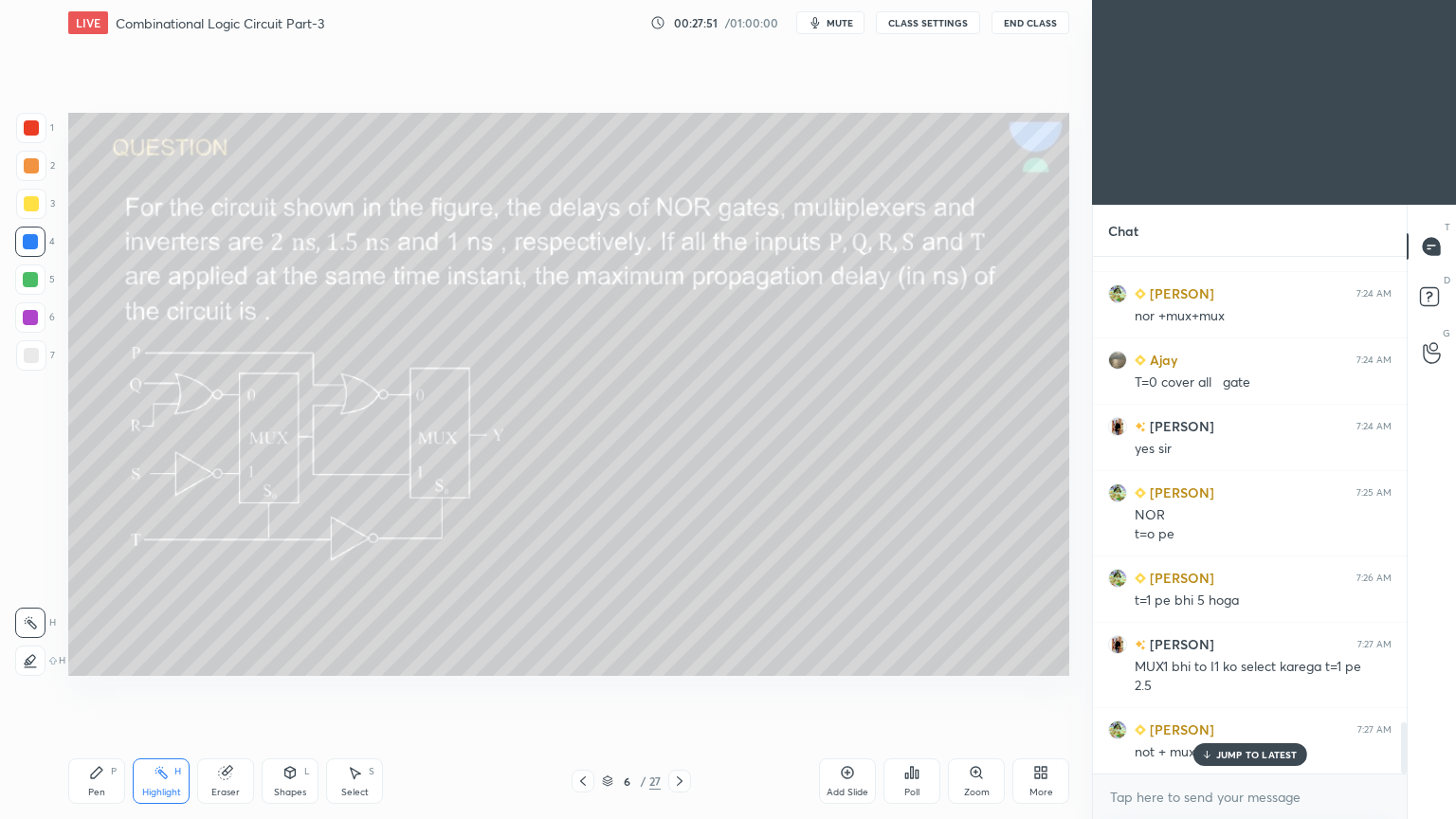 click 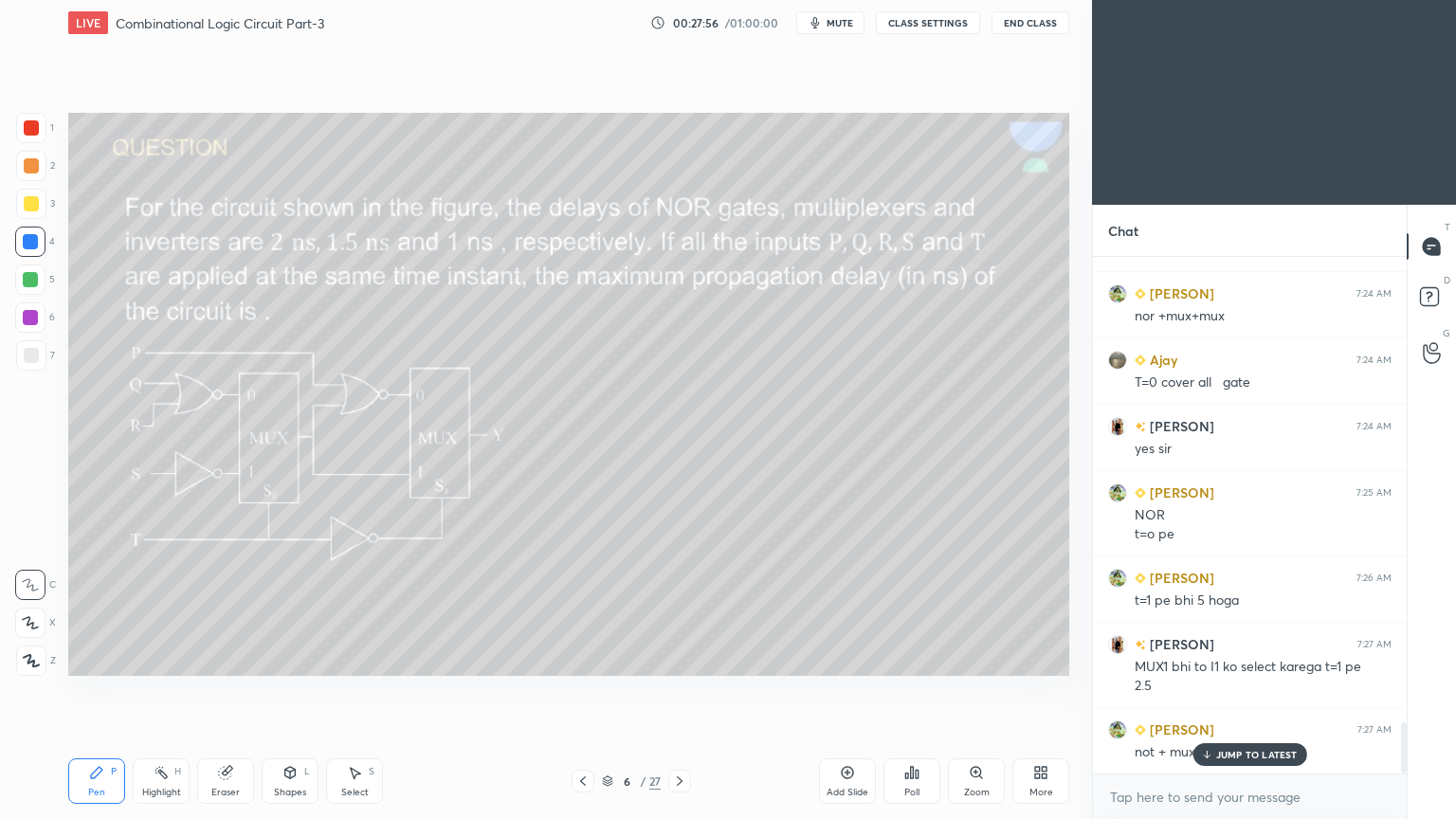 click on "Highlight H" at bounding box center [161, 781] 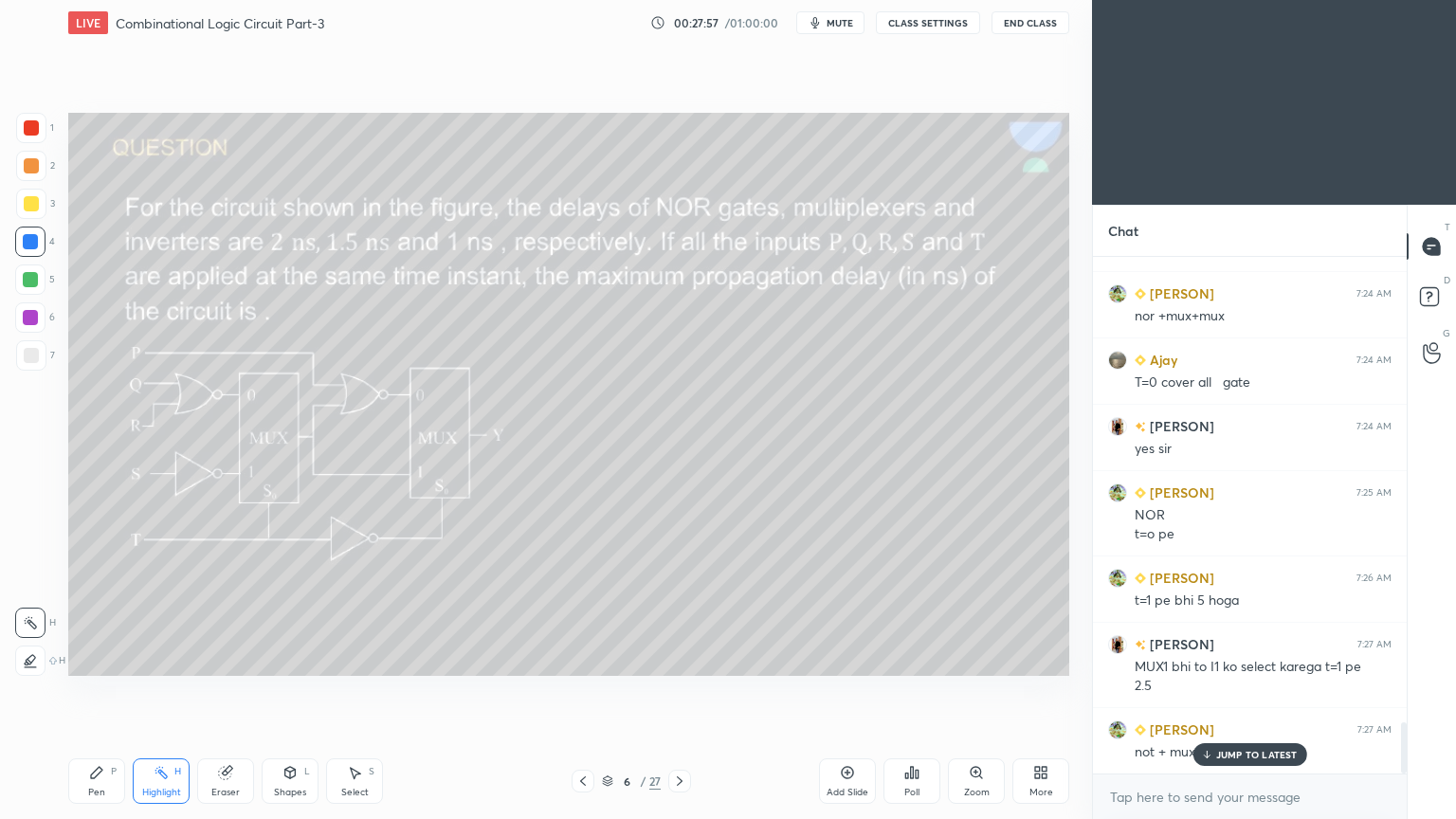 scroll, scrollTop: 4758, scrollLeft: 0, axis: vertical 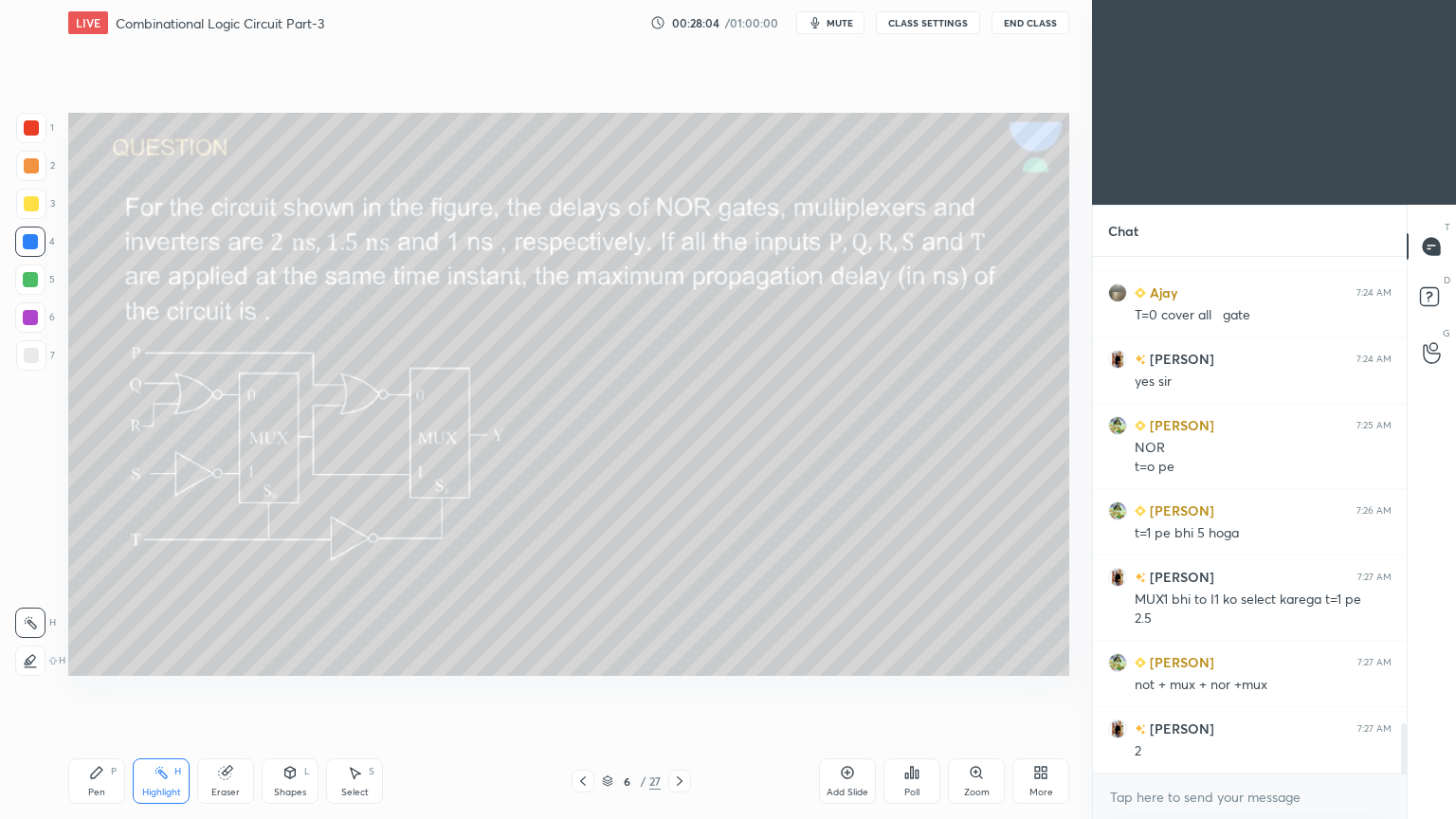 click on "Pen P" at bounding box center (97, 781) 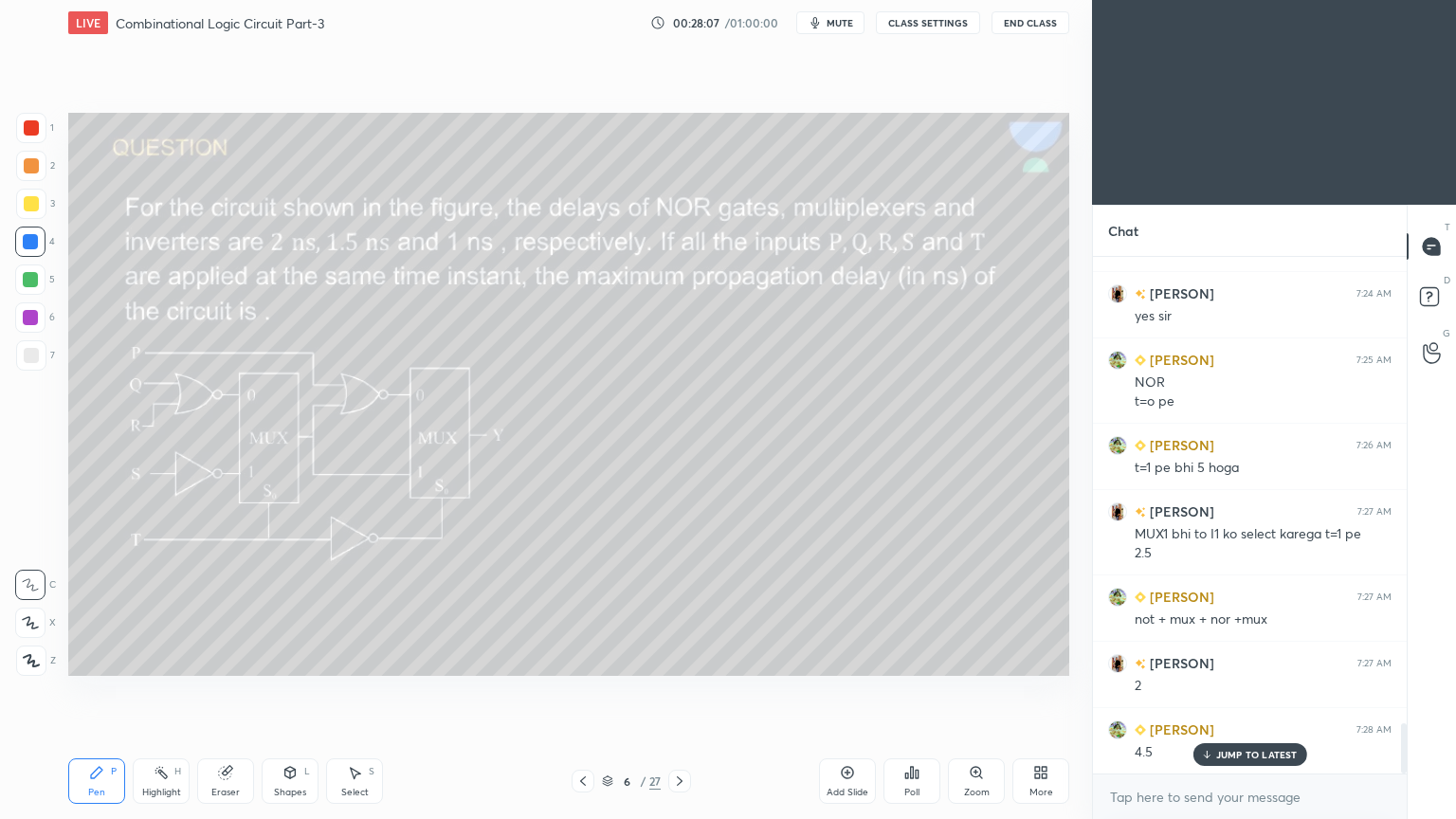 scroll, scrollTop: 4890, scrollLeft: 0, axis: vertical 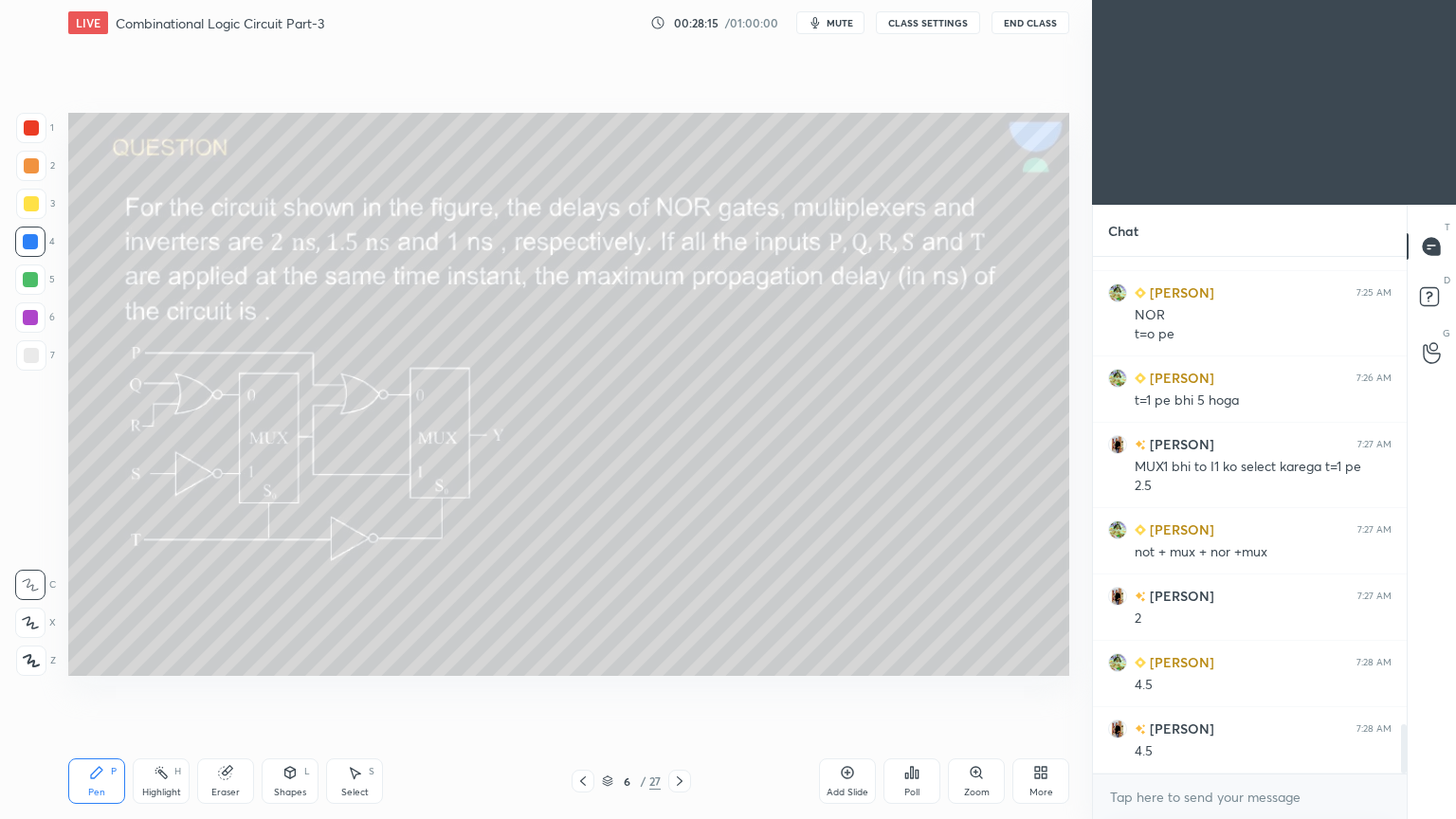 click 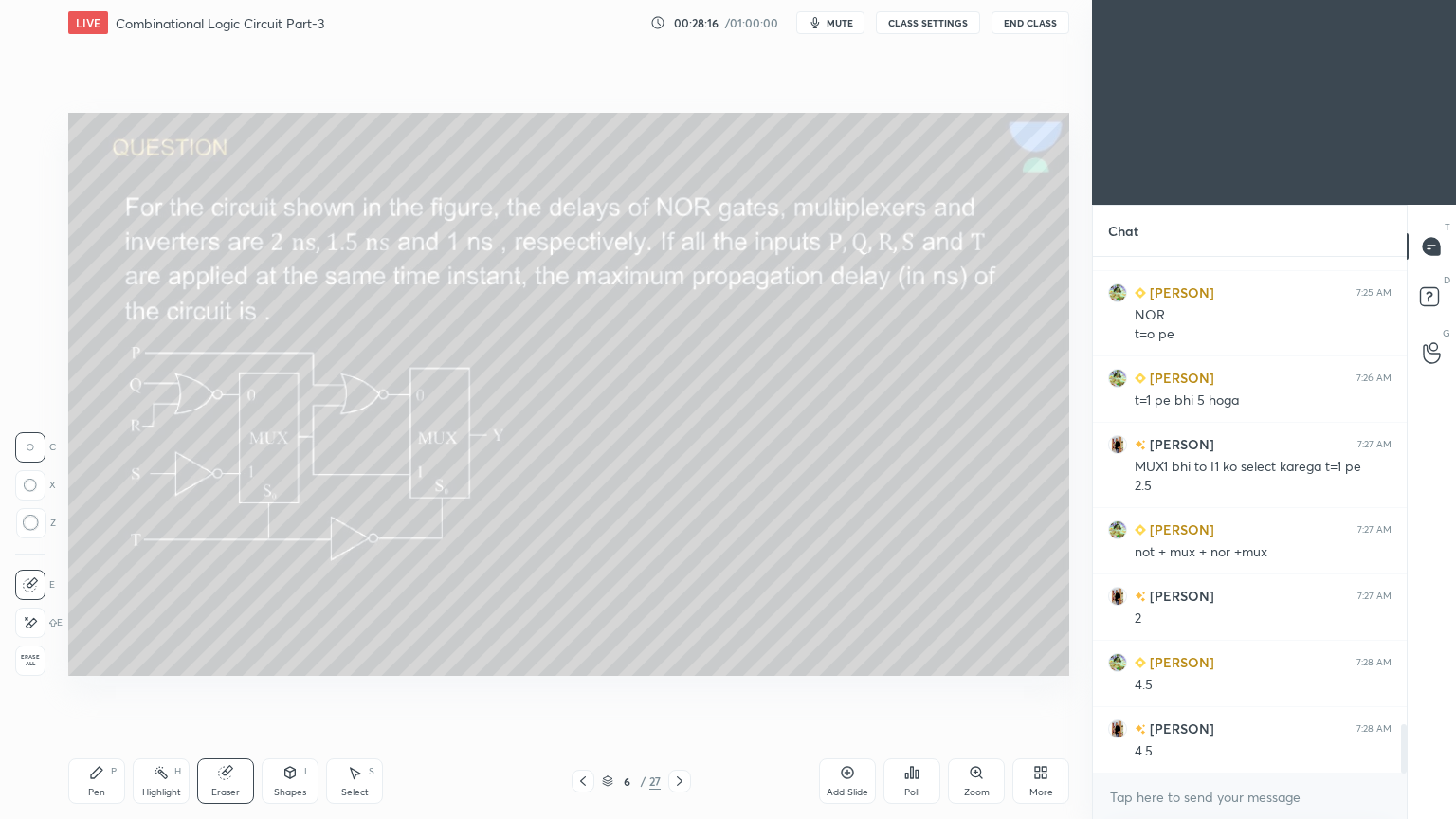 click on "H" at bounding box center [177, 772] 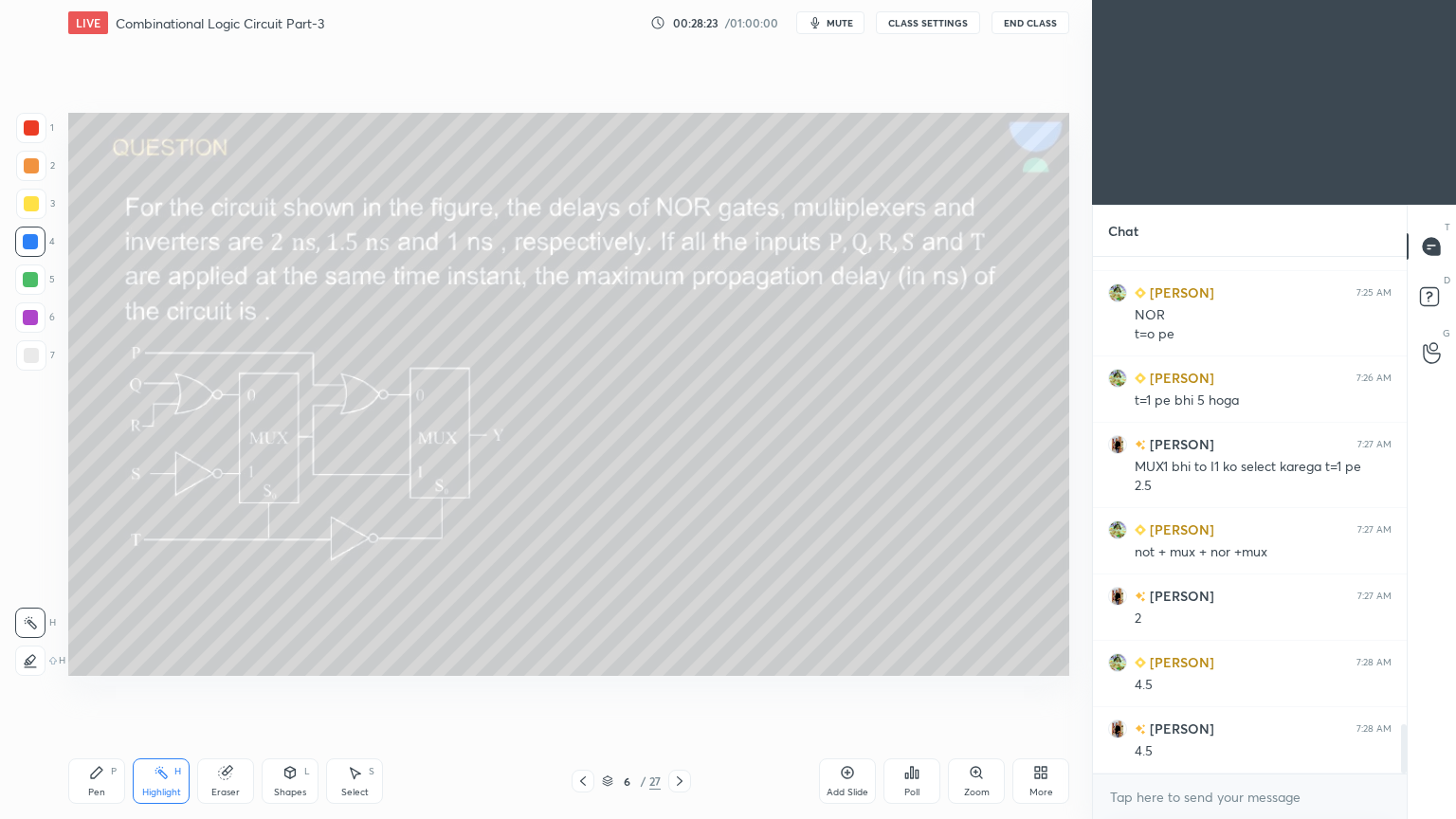 click on "Pen P" at bounding box center (97, 781) 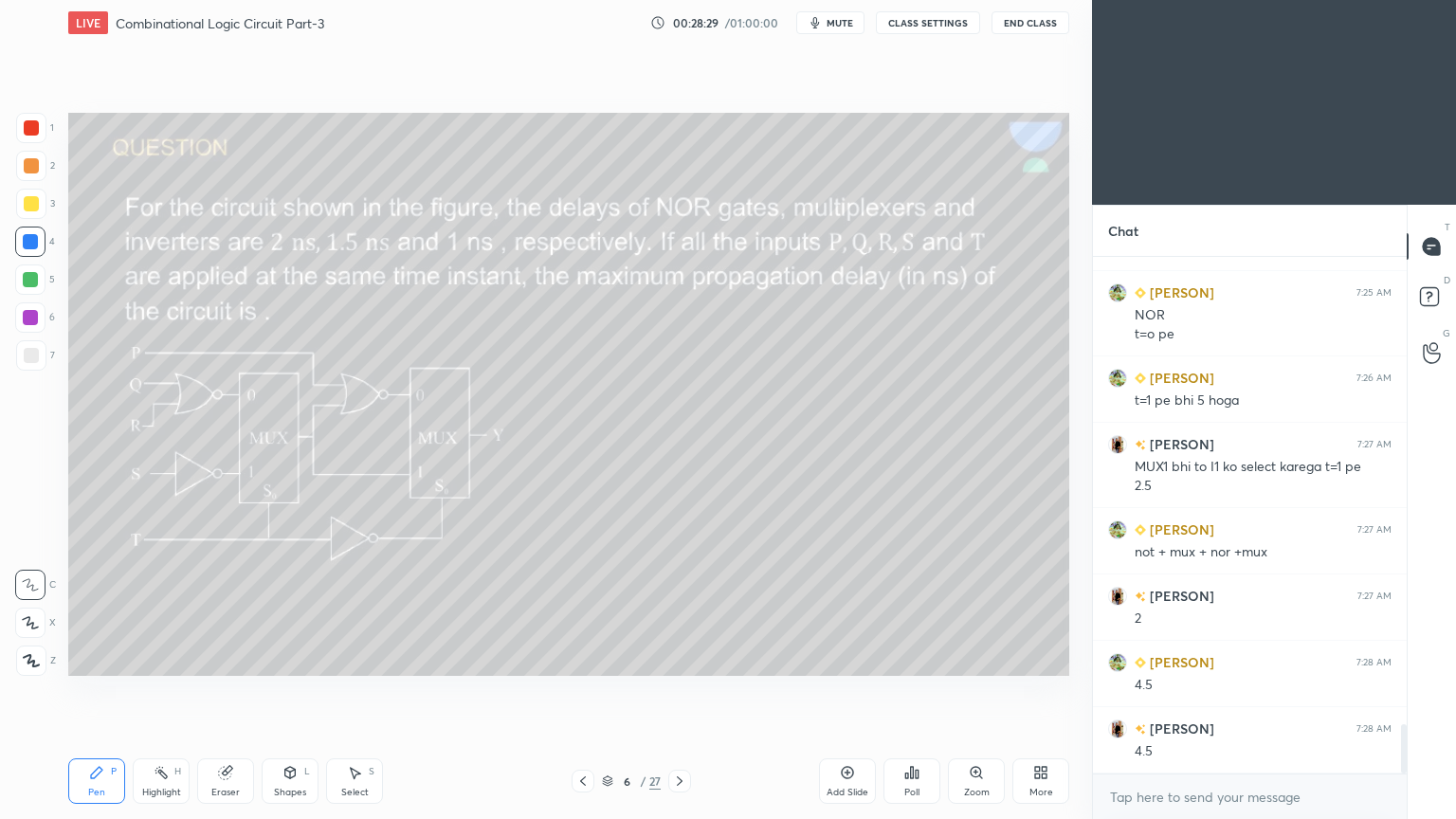 click on "Eraser" at bounding box center (226, 781) 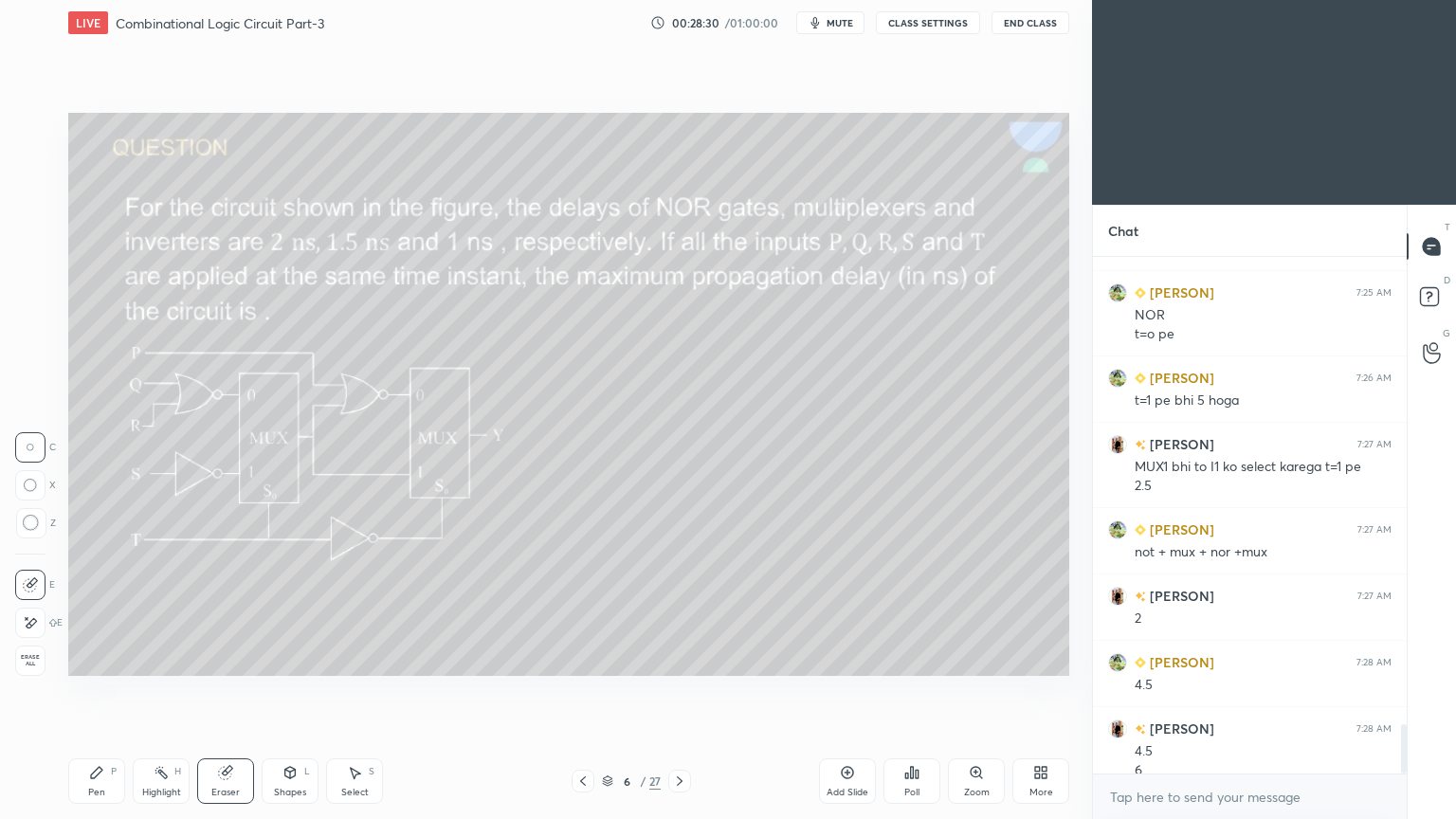 scroll, scrollTop: 4909, scrollLeft: 0, axis: vertical 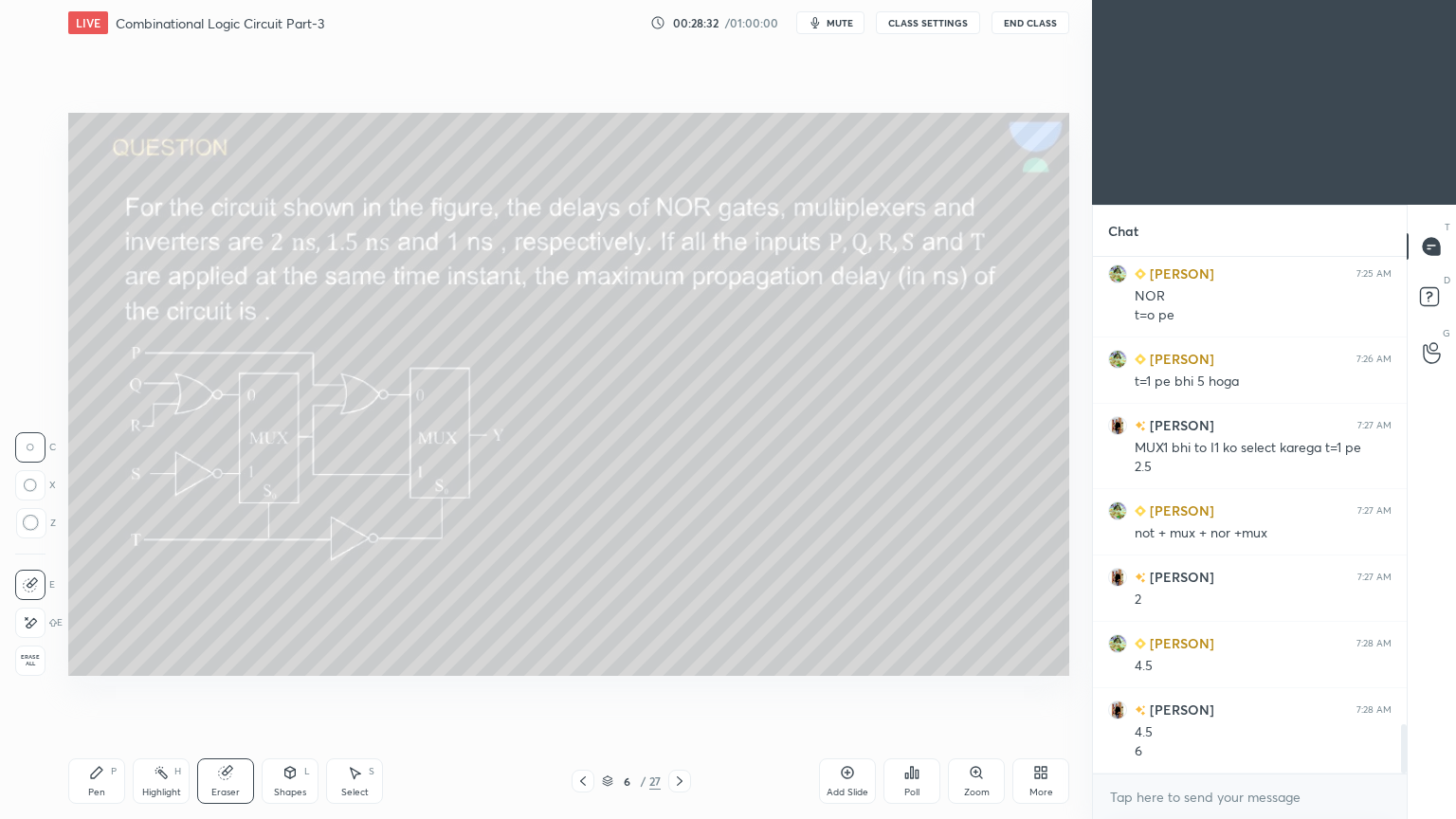 click 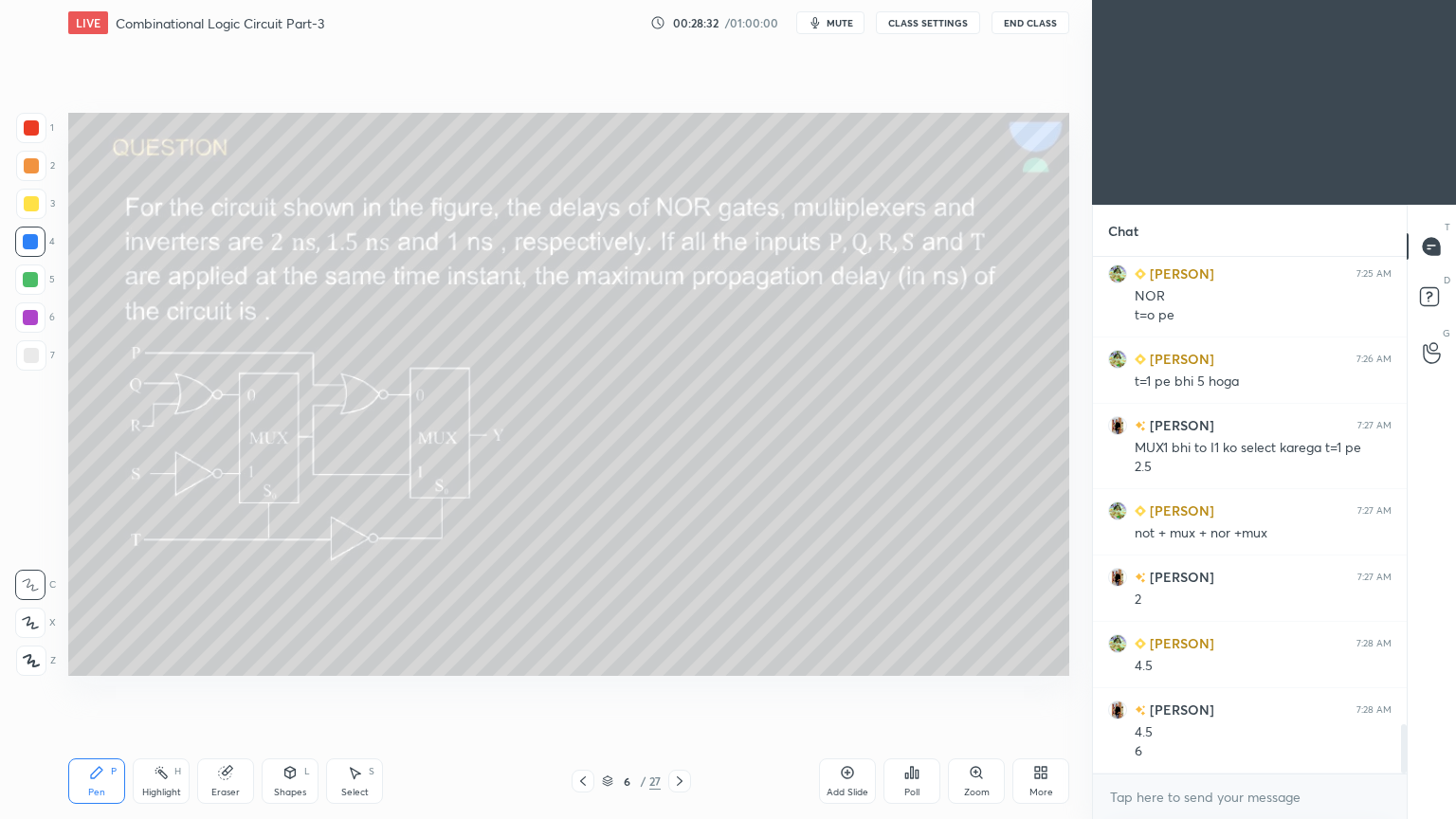 scroll, scrollTop: 4975, scrollLeft: 0, axis: vertical 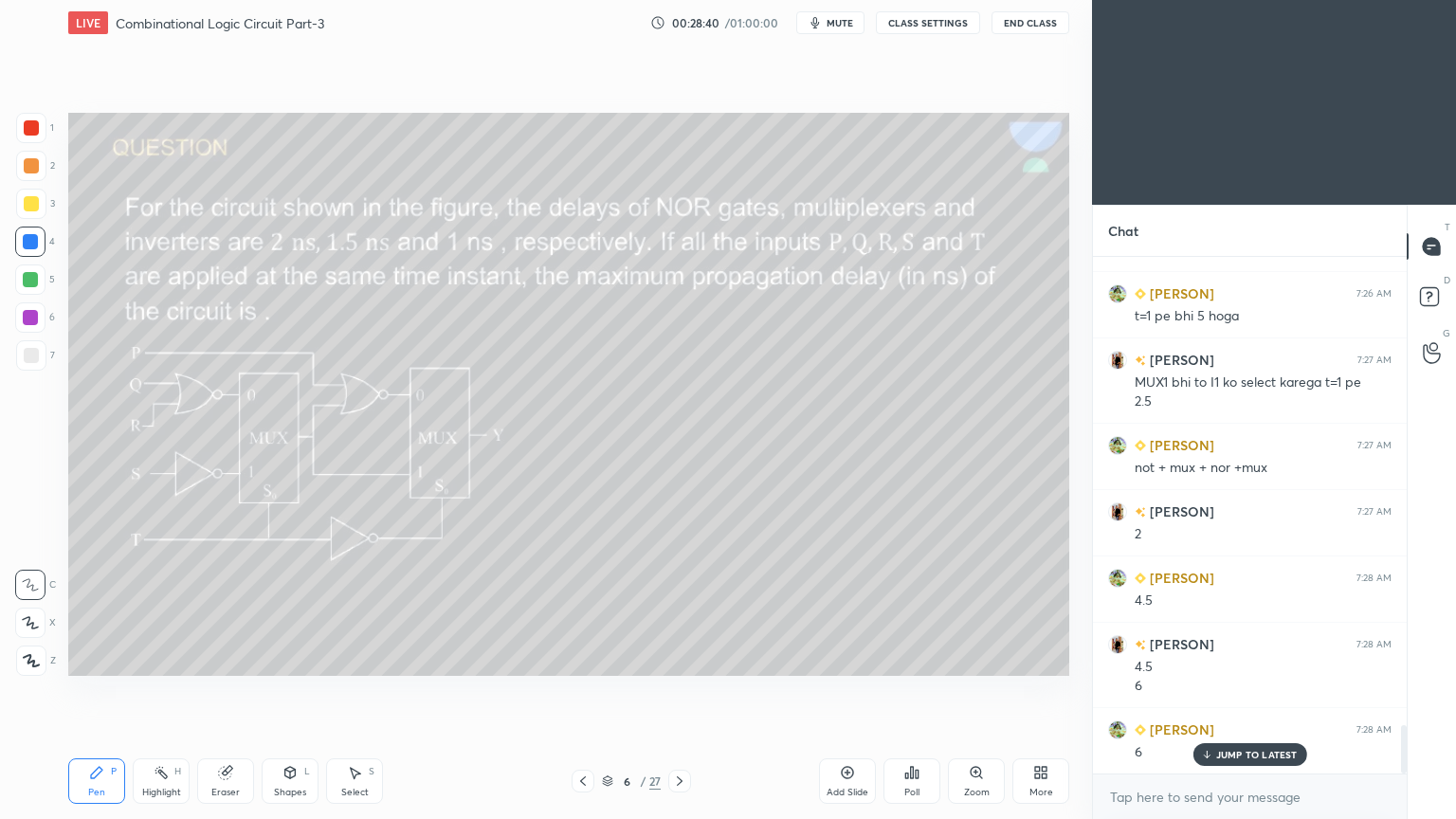 click at bounding box center (30, 280) 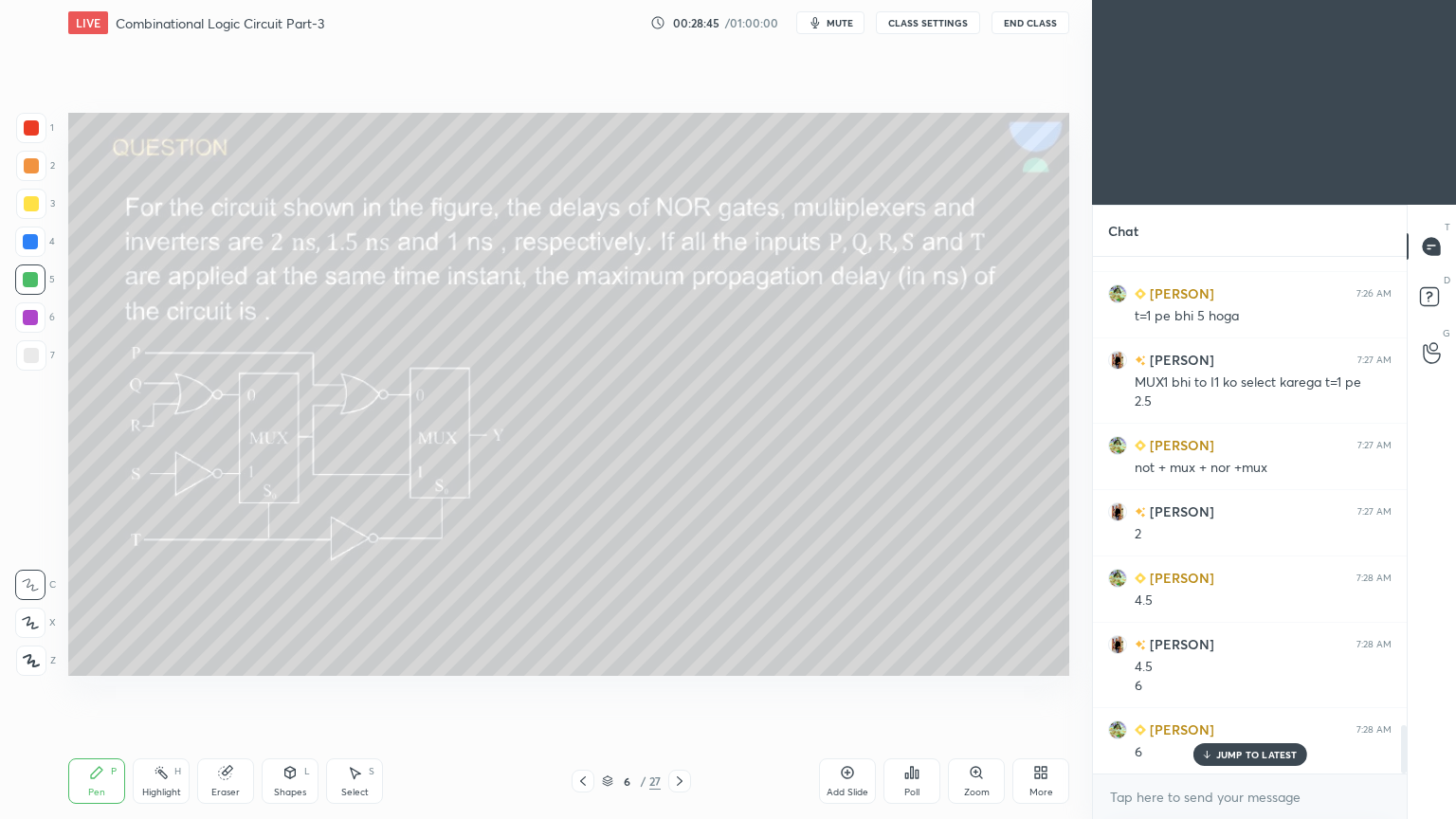 click at bounding box center [31, 166] 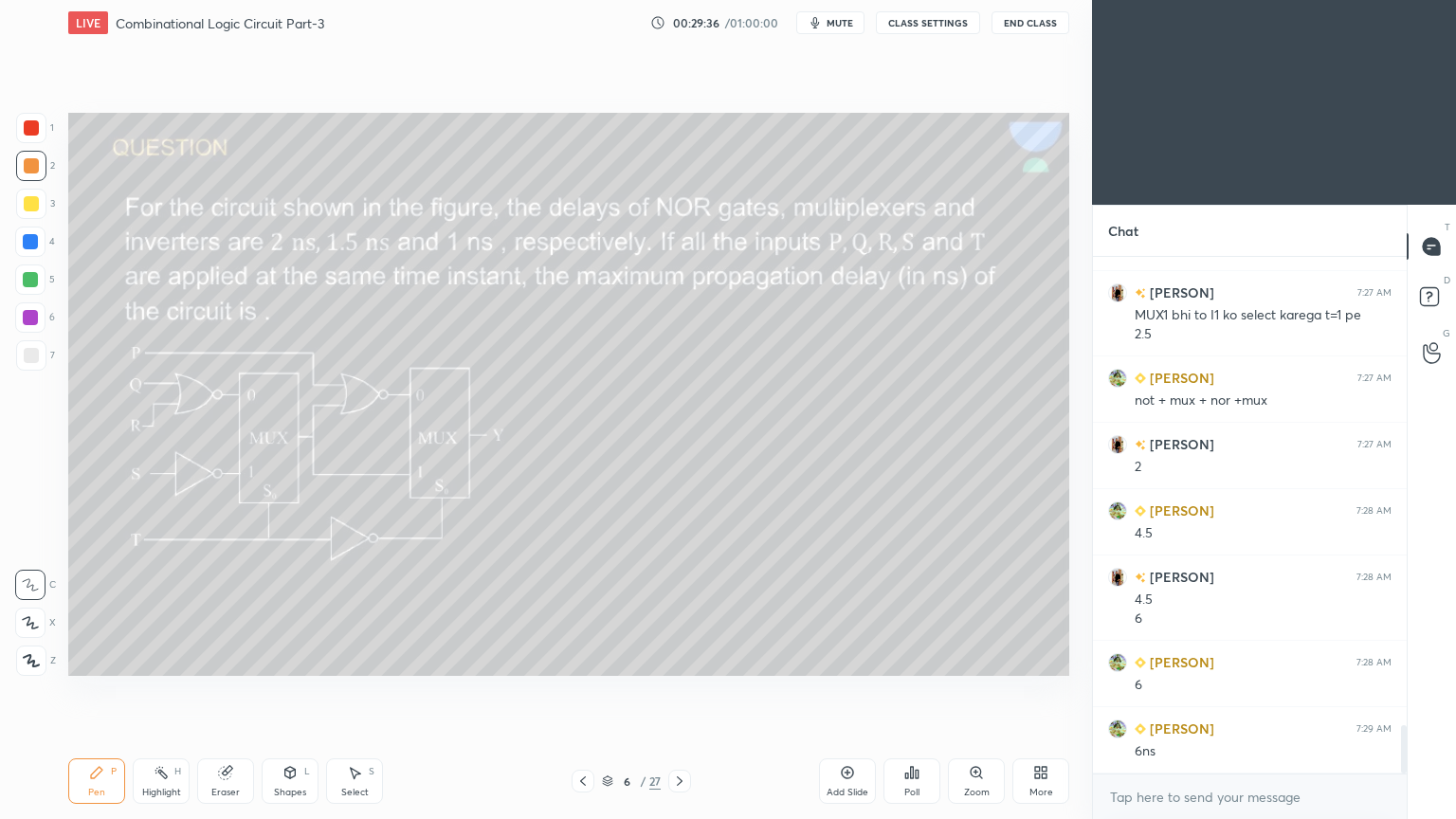 scroll, scrollTop: 5107, scrollLeft: 0, axis: vertical 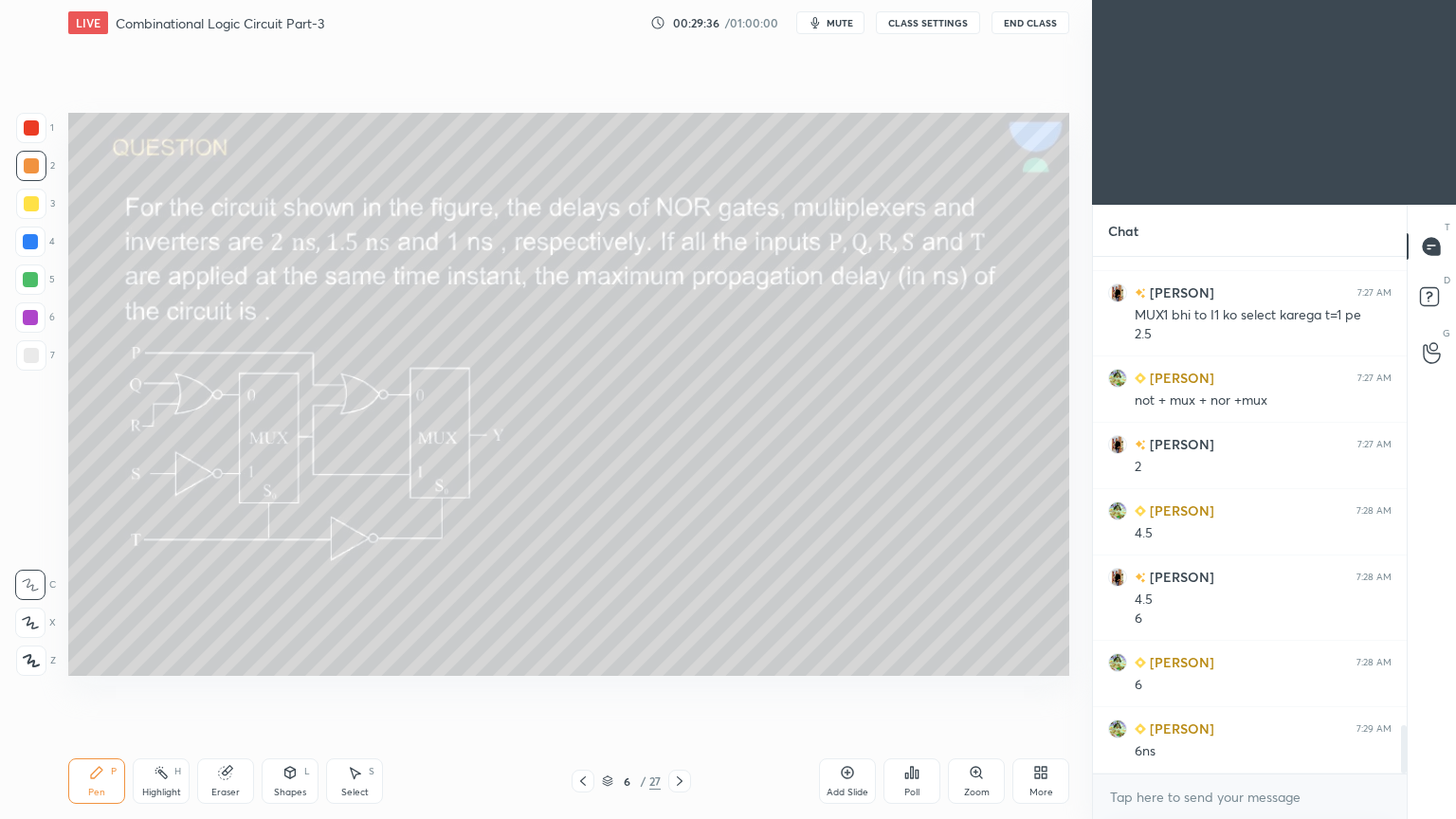 click at bounding box center [30, 280] 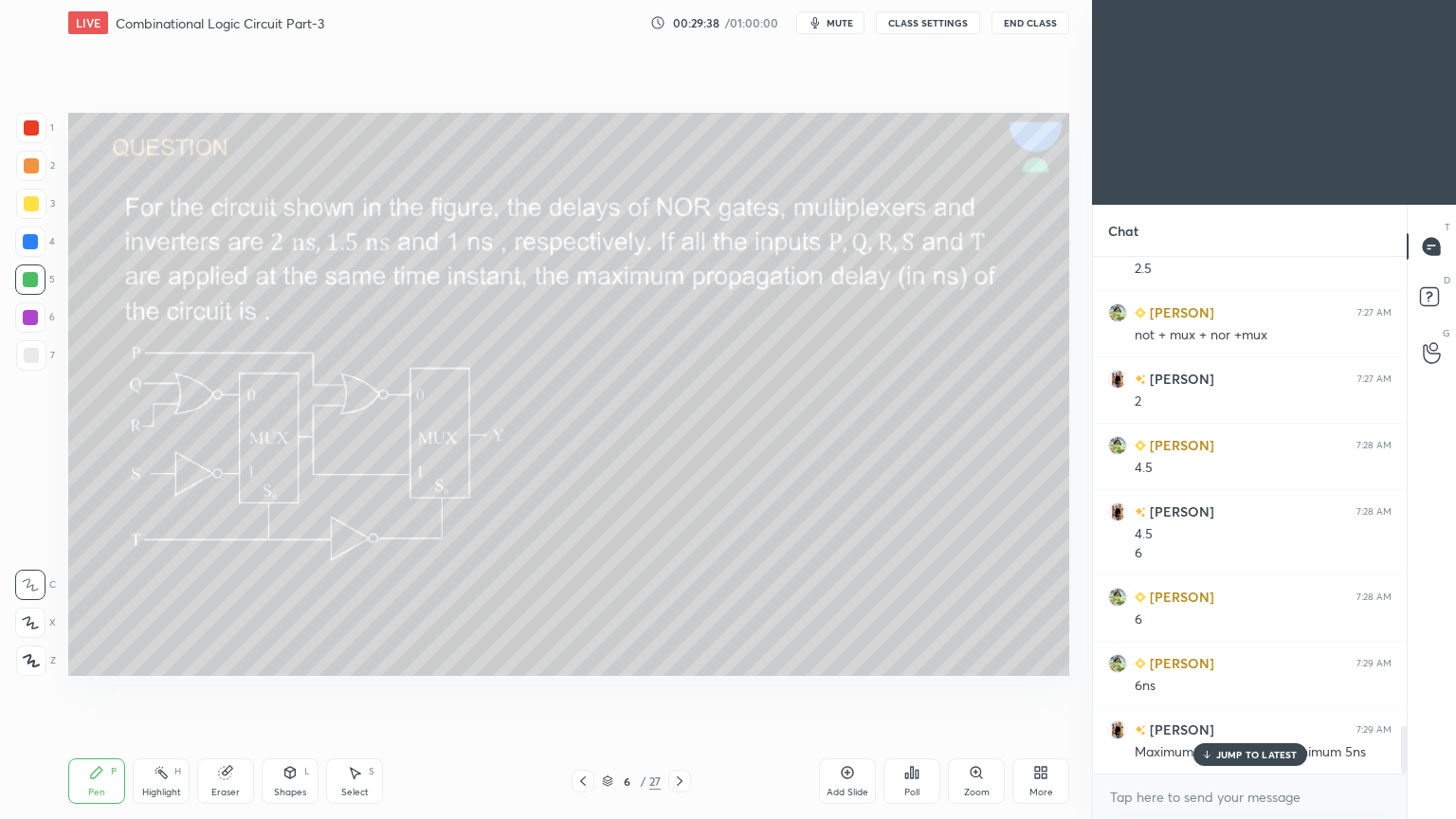 click at bounding box center [31, 166] 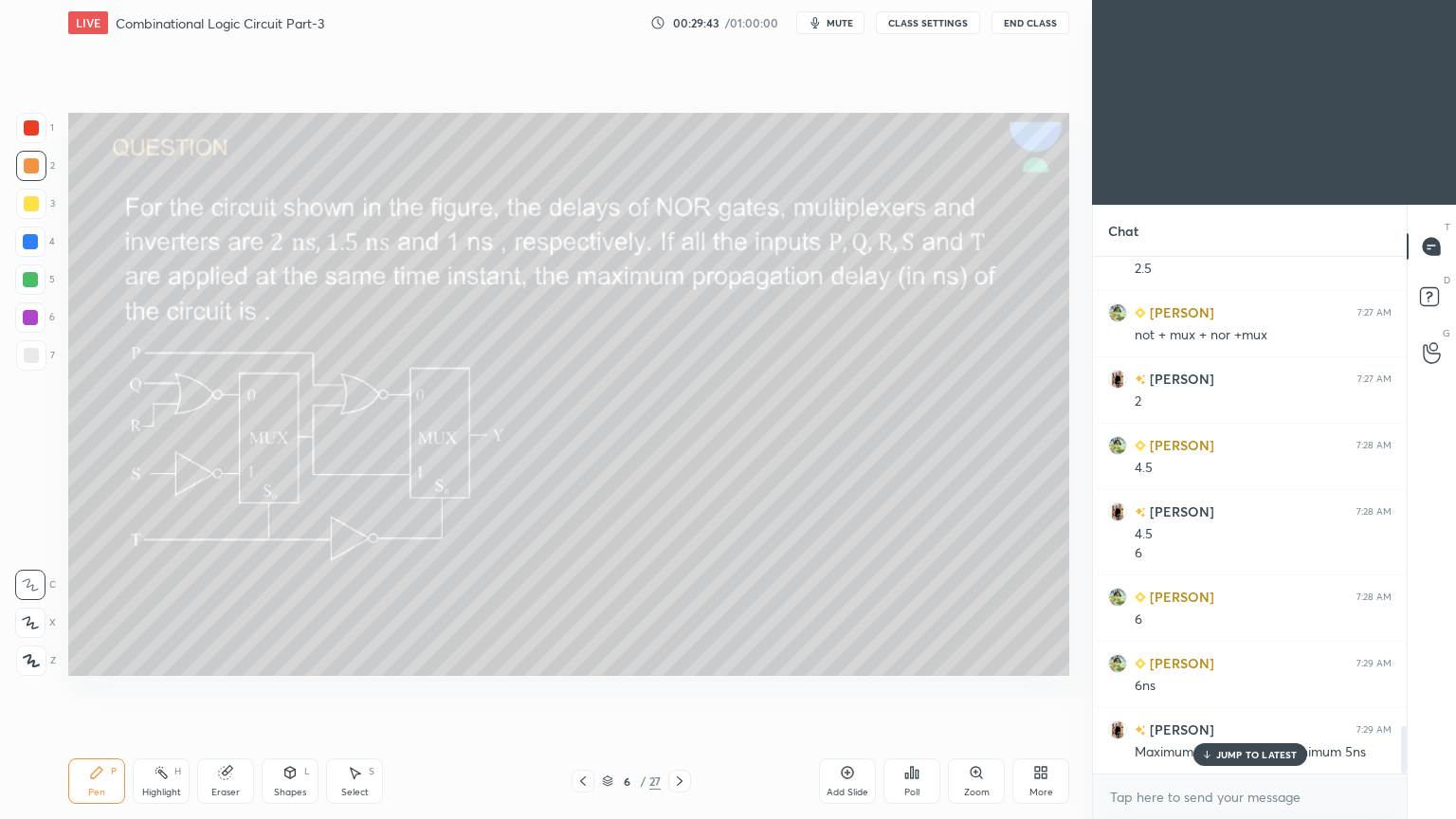 click at bounding box center (30, 280) 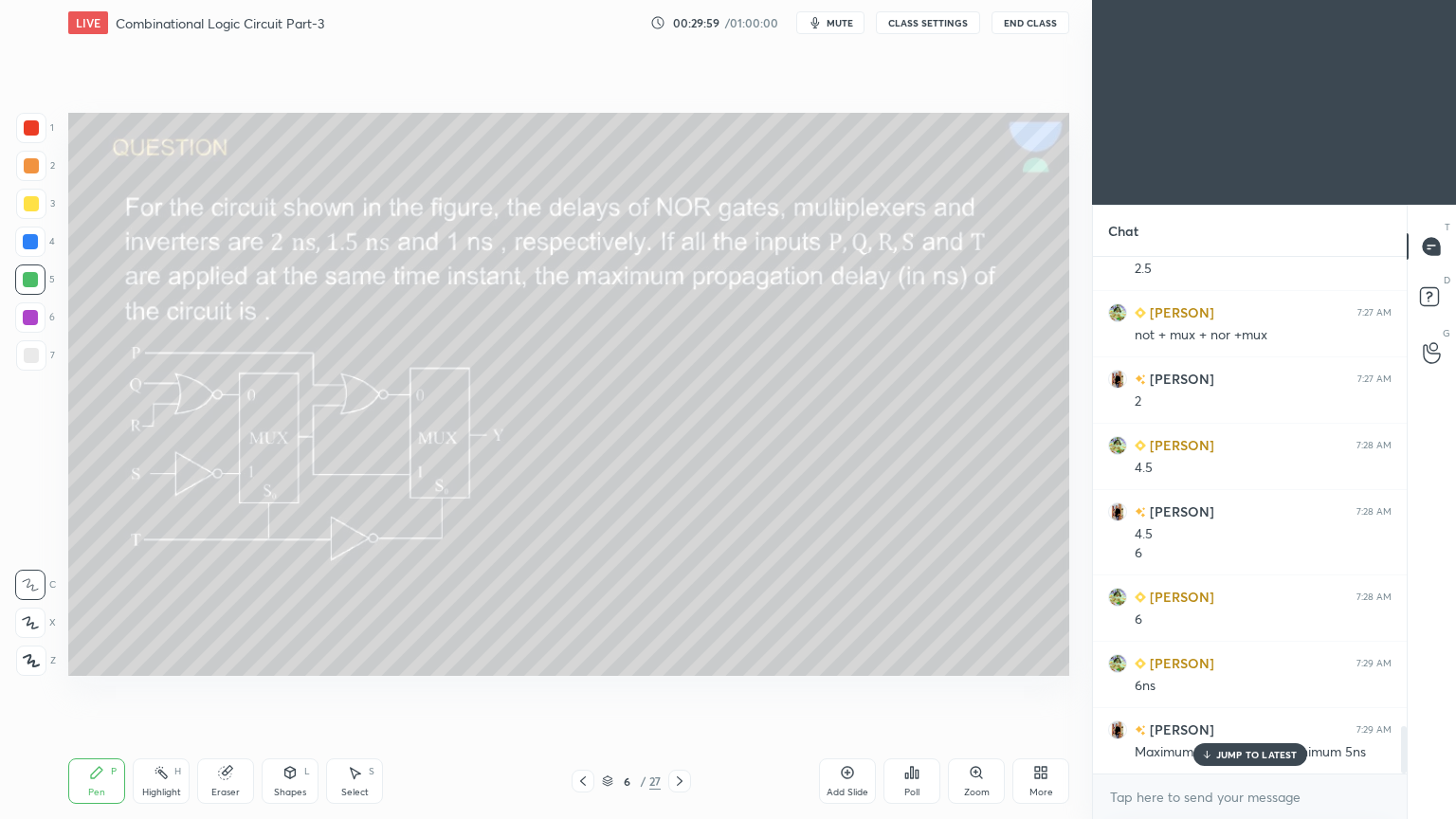 click on "1" at bounding box center [35, 128] 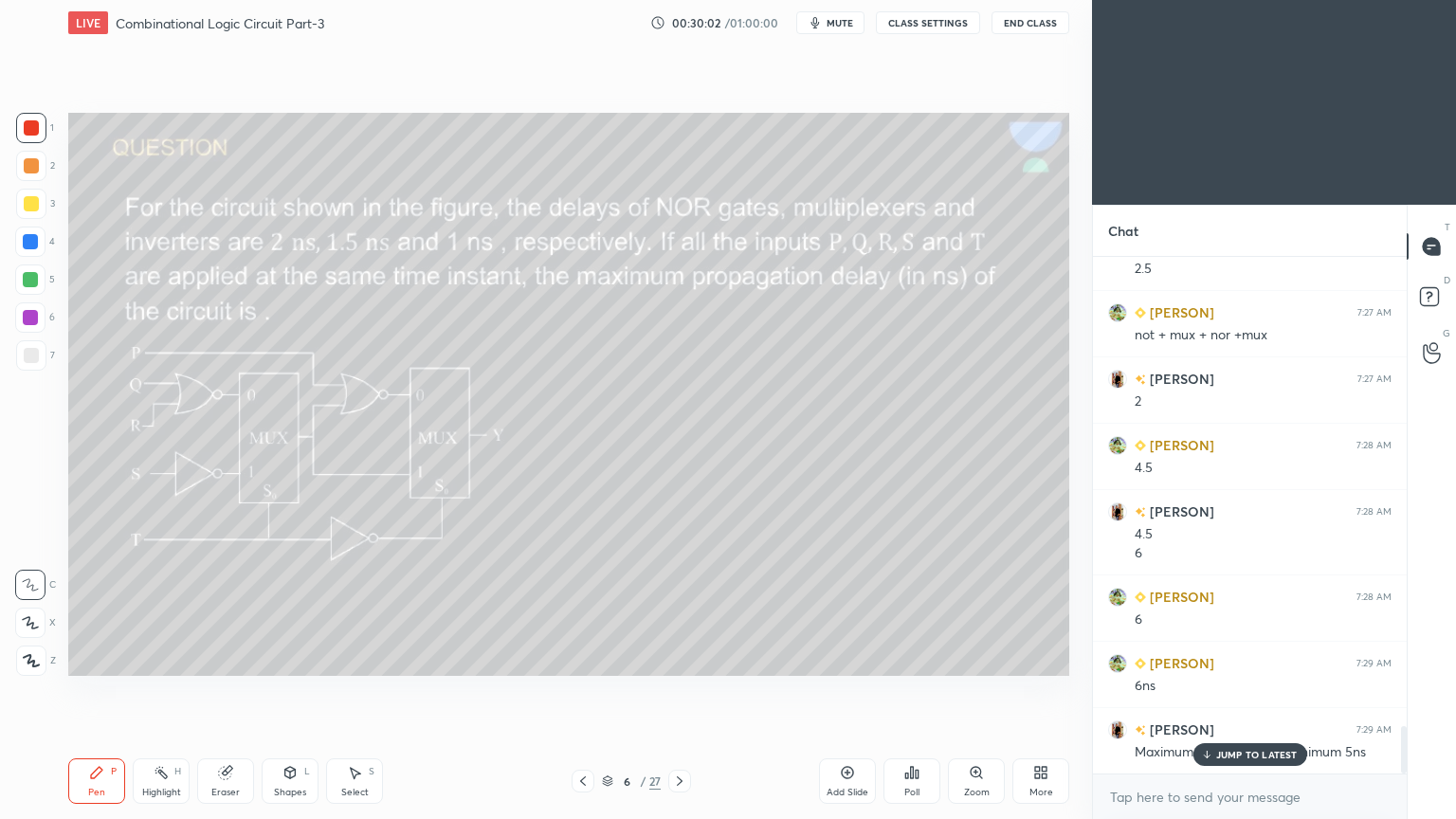 click at bounding box center (30, 623) 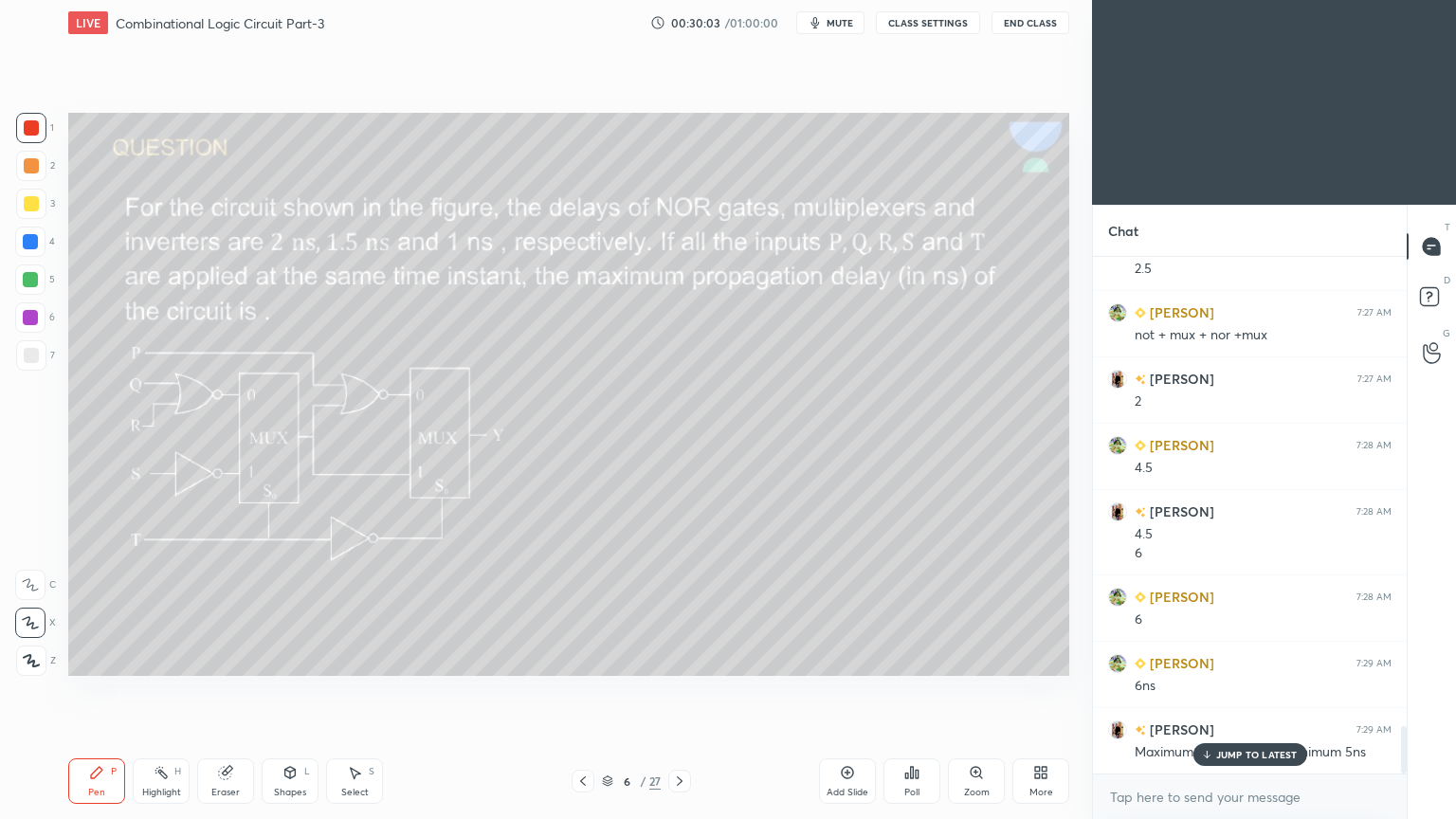 click on "Highlight H" at bounding box center [161, 781] 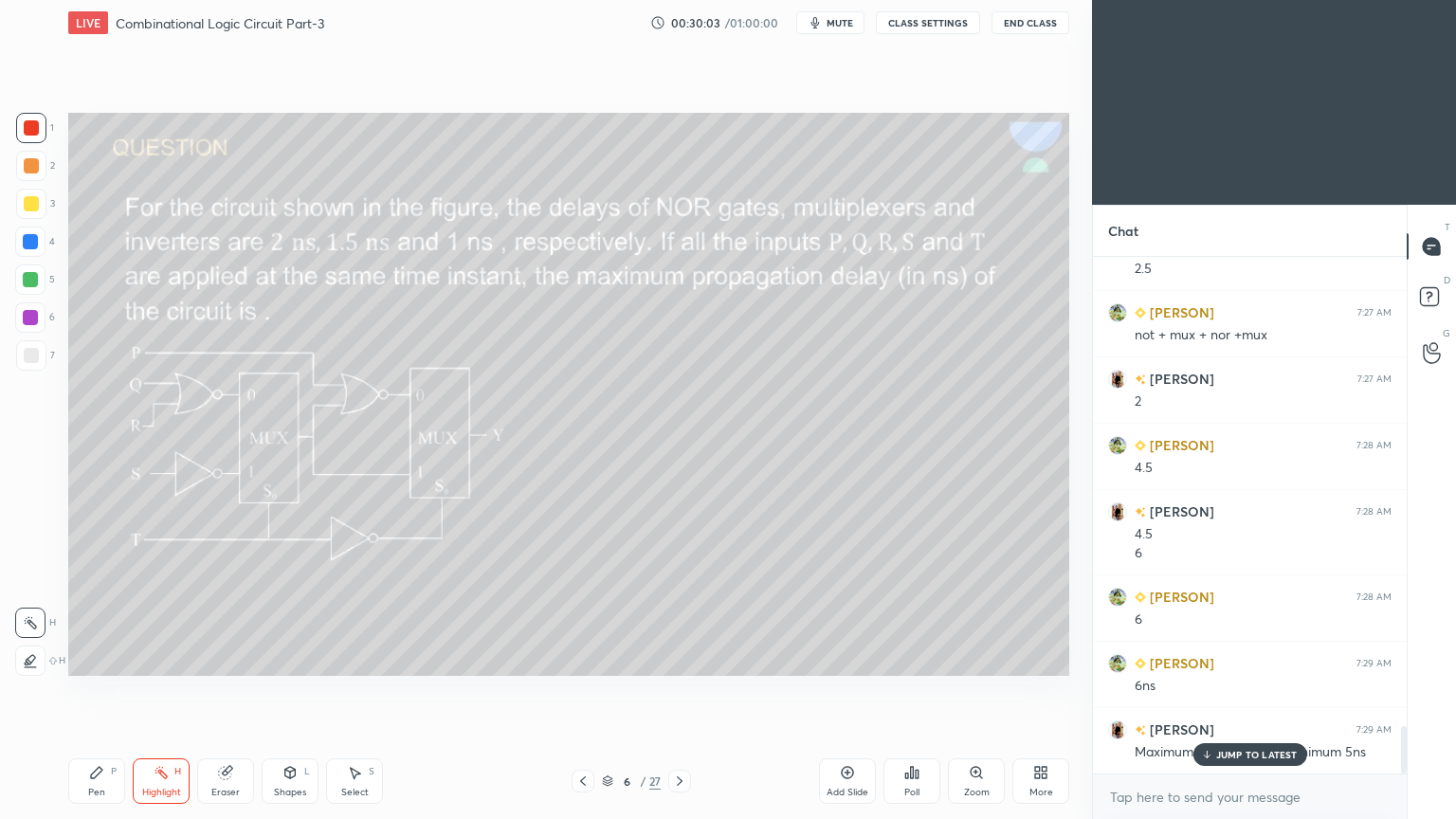 click on "Eraser" at bounding box center [226, 792] 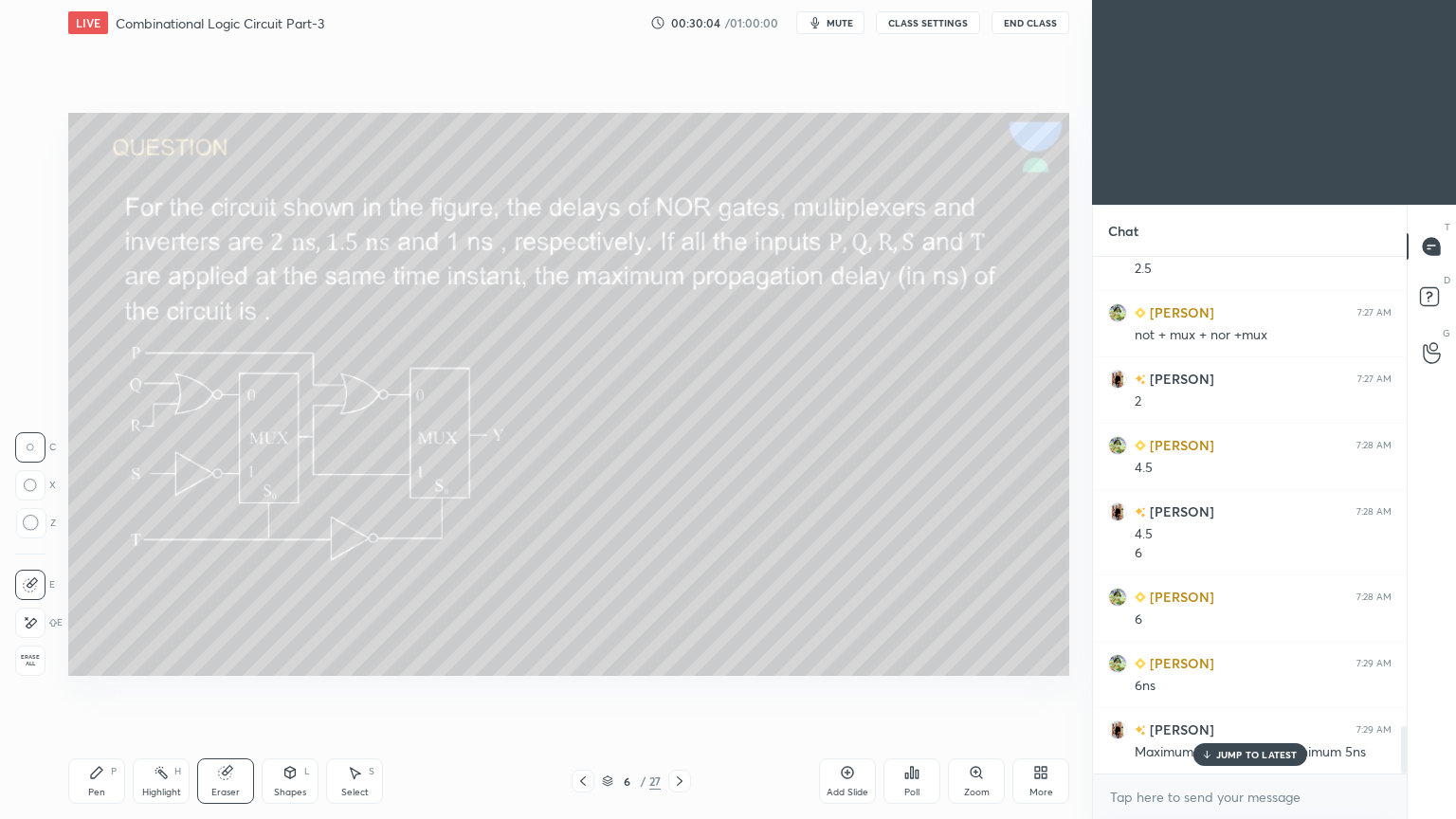 click on "Shapes L" at bounding box center (290, 781) 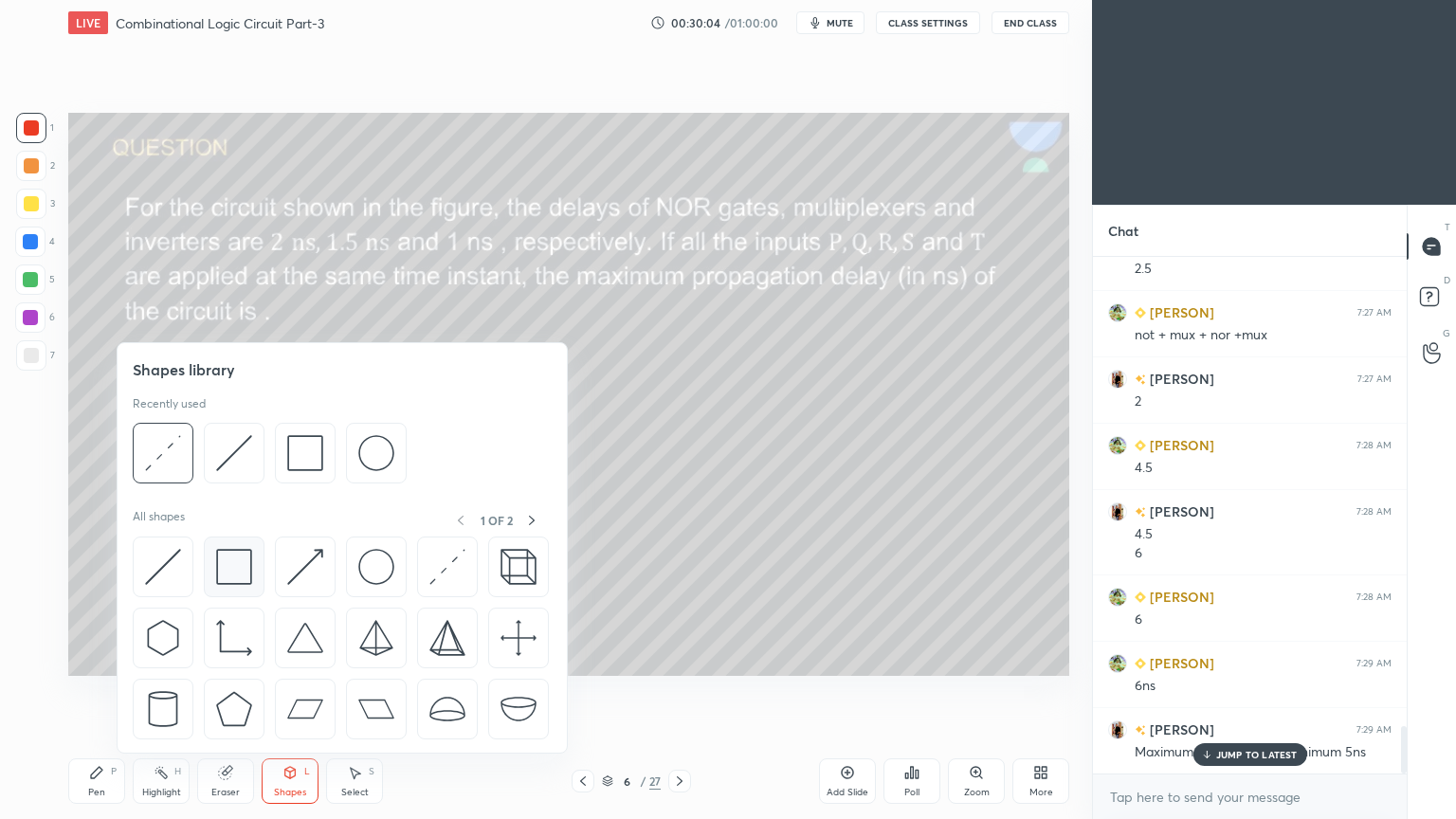click at bounding box center [234, 567] 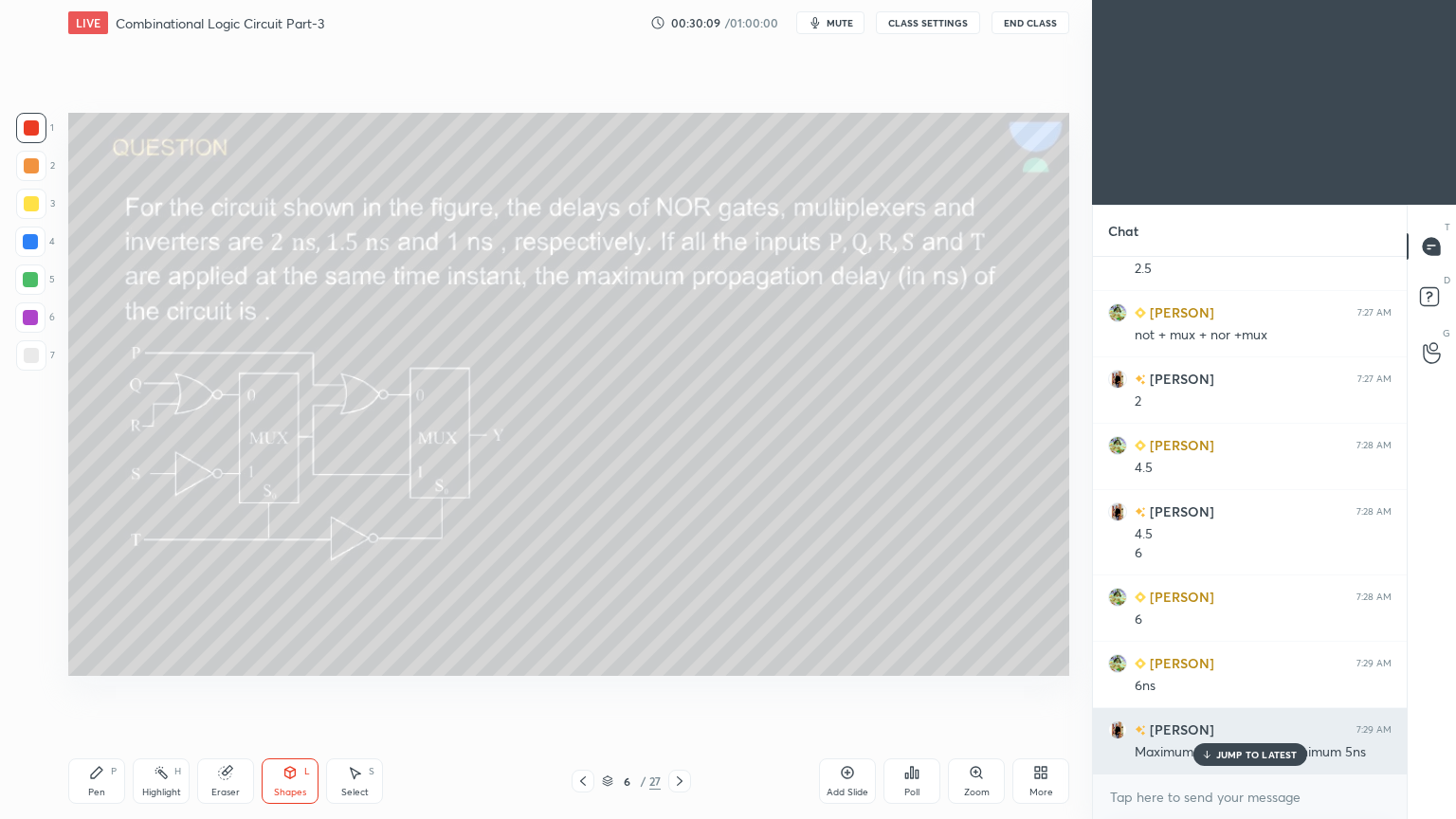 click on "JUMP TO LATEST" at bounding box center [1257, 755] 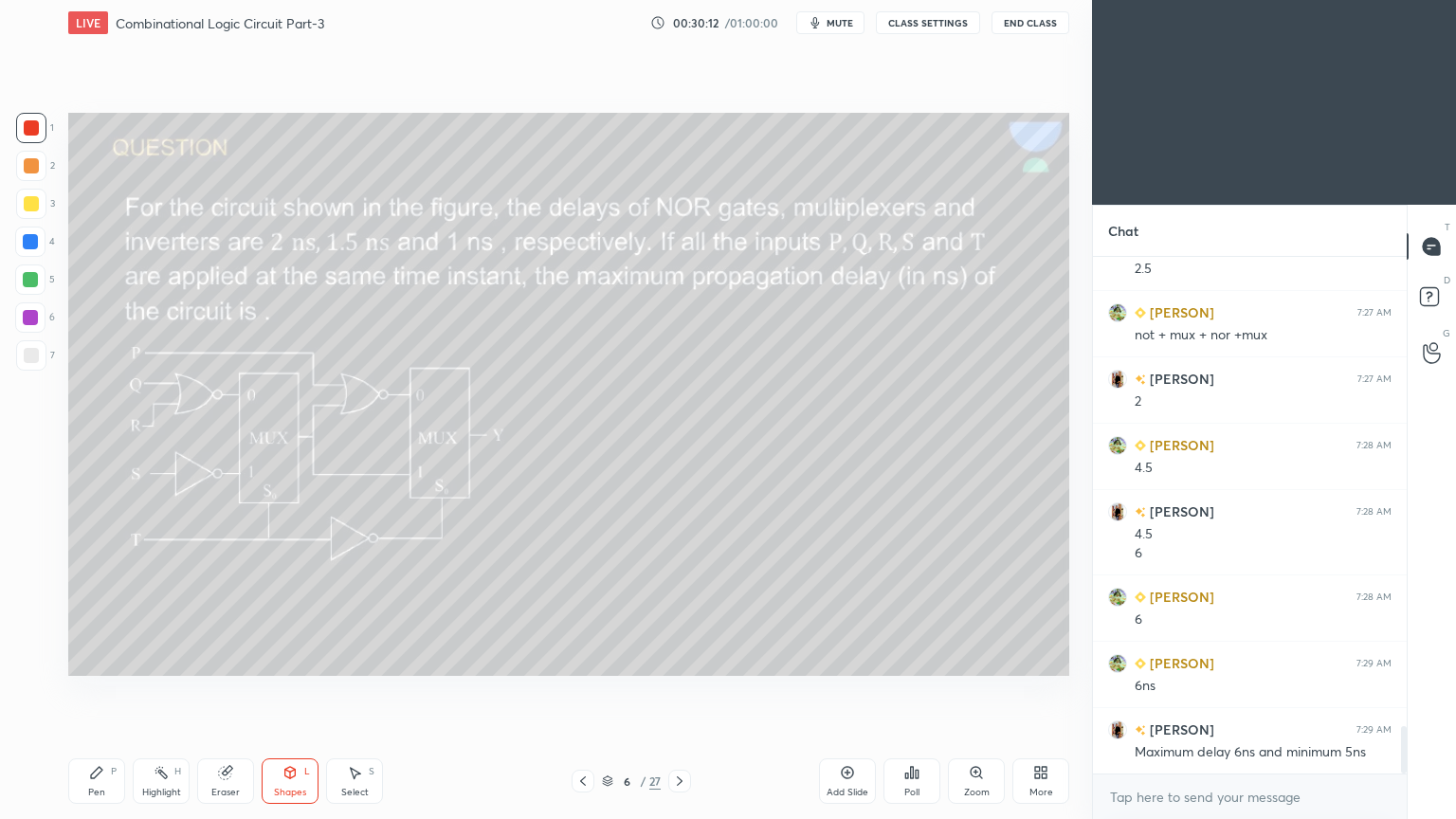 click on "Pen P" at bounding box center [97, 781] 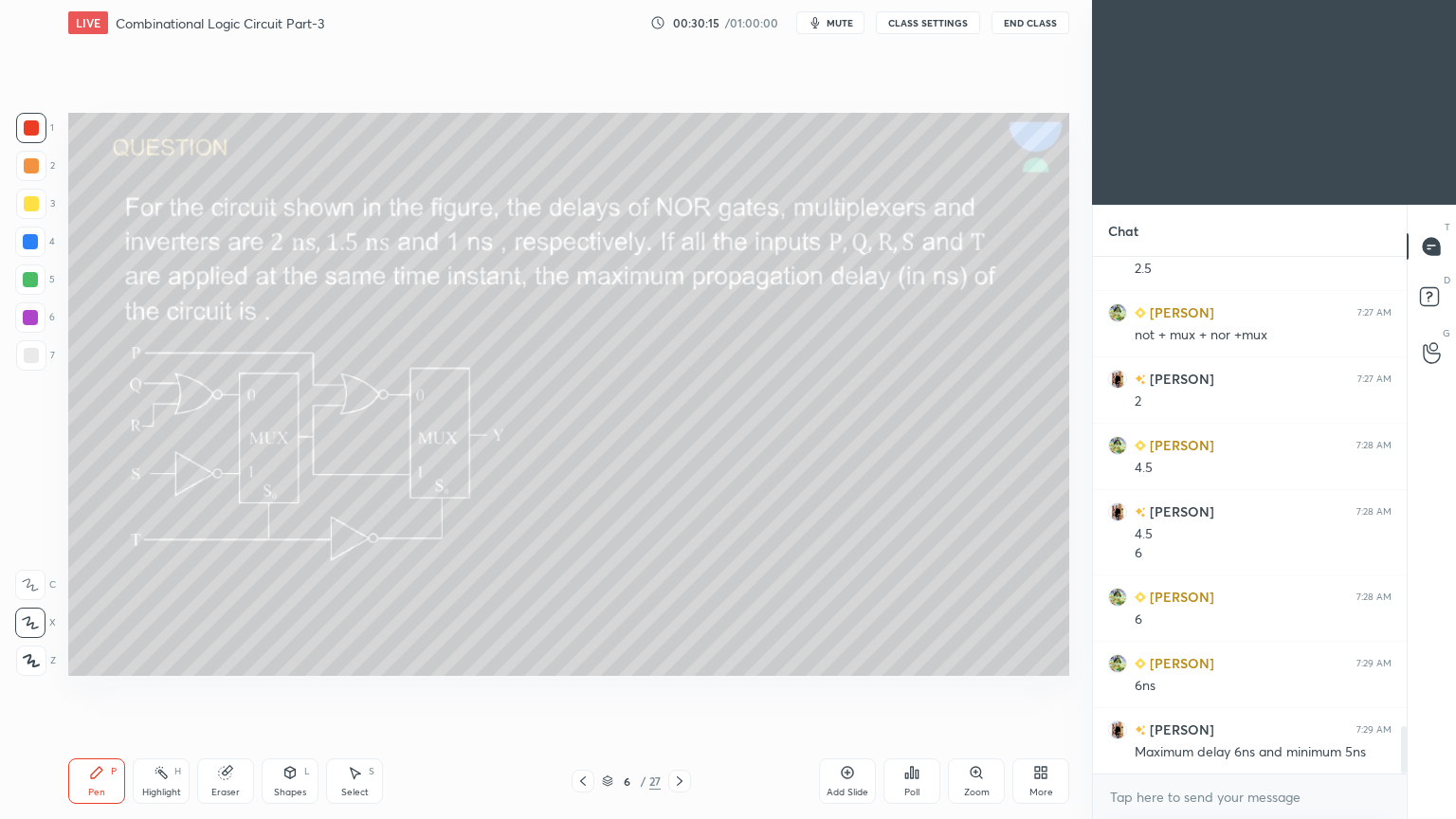 click at bounding box center [31, 355] 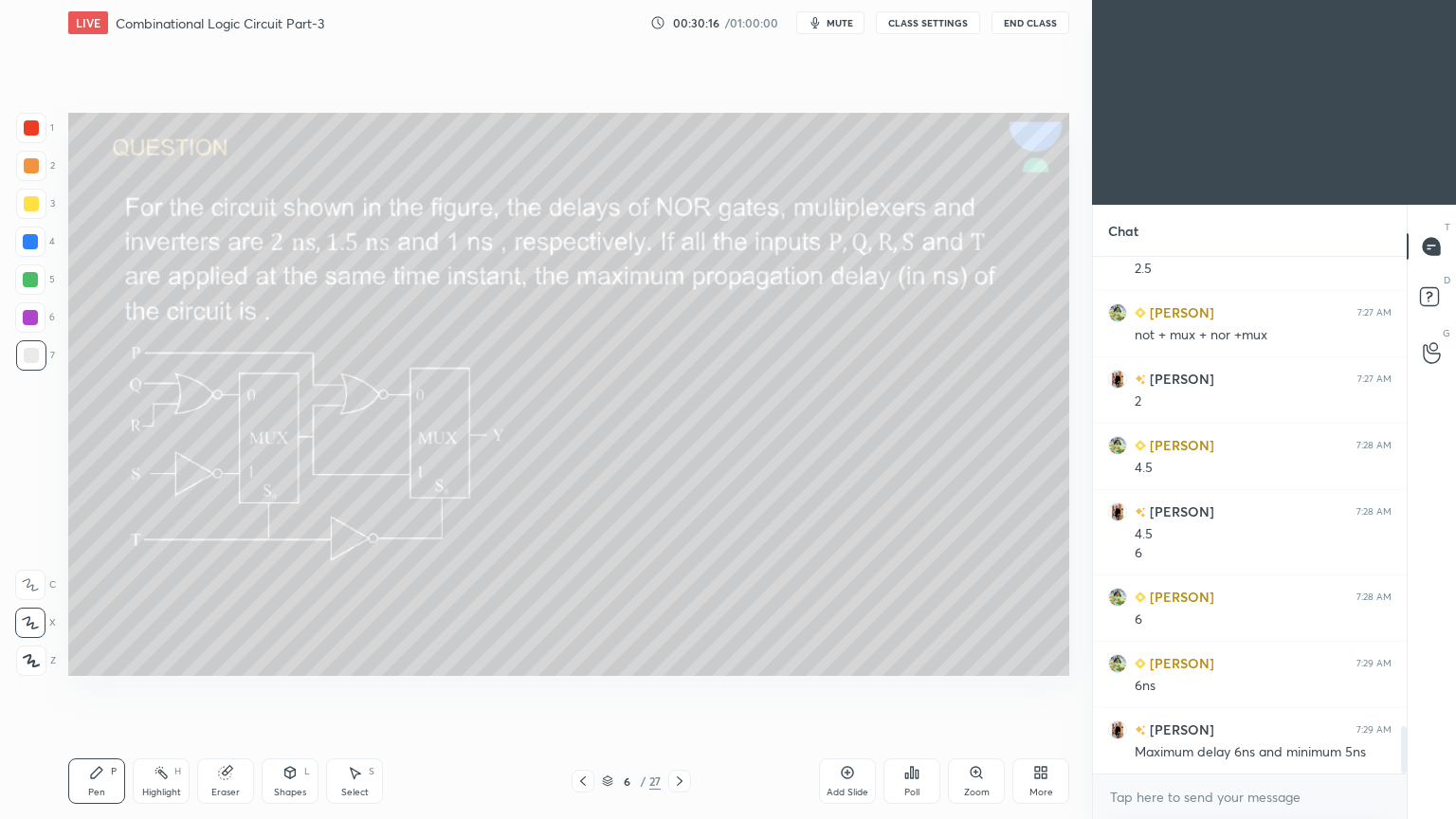 click on "C" at bounding box center (35, 581) 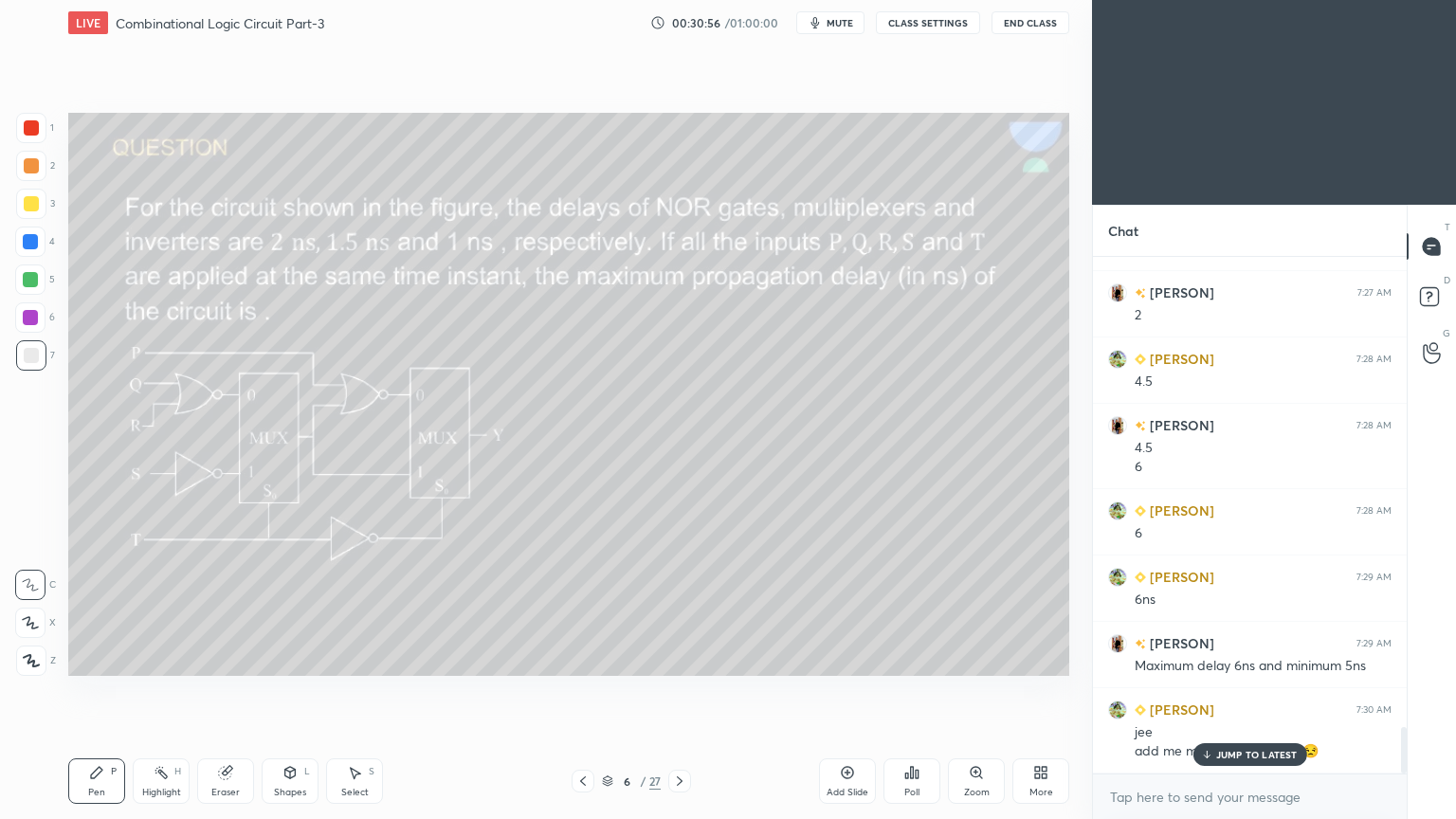 scroll, scrollTop: 5259, scrollLeft: 0, axis: vertical 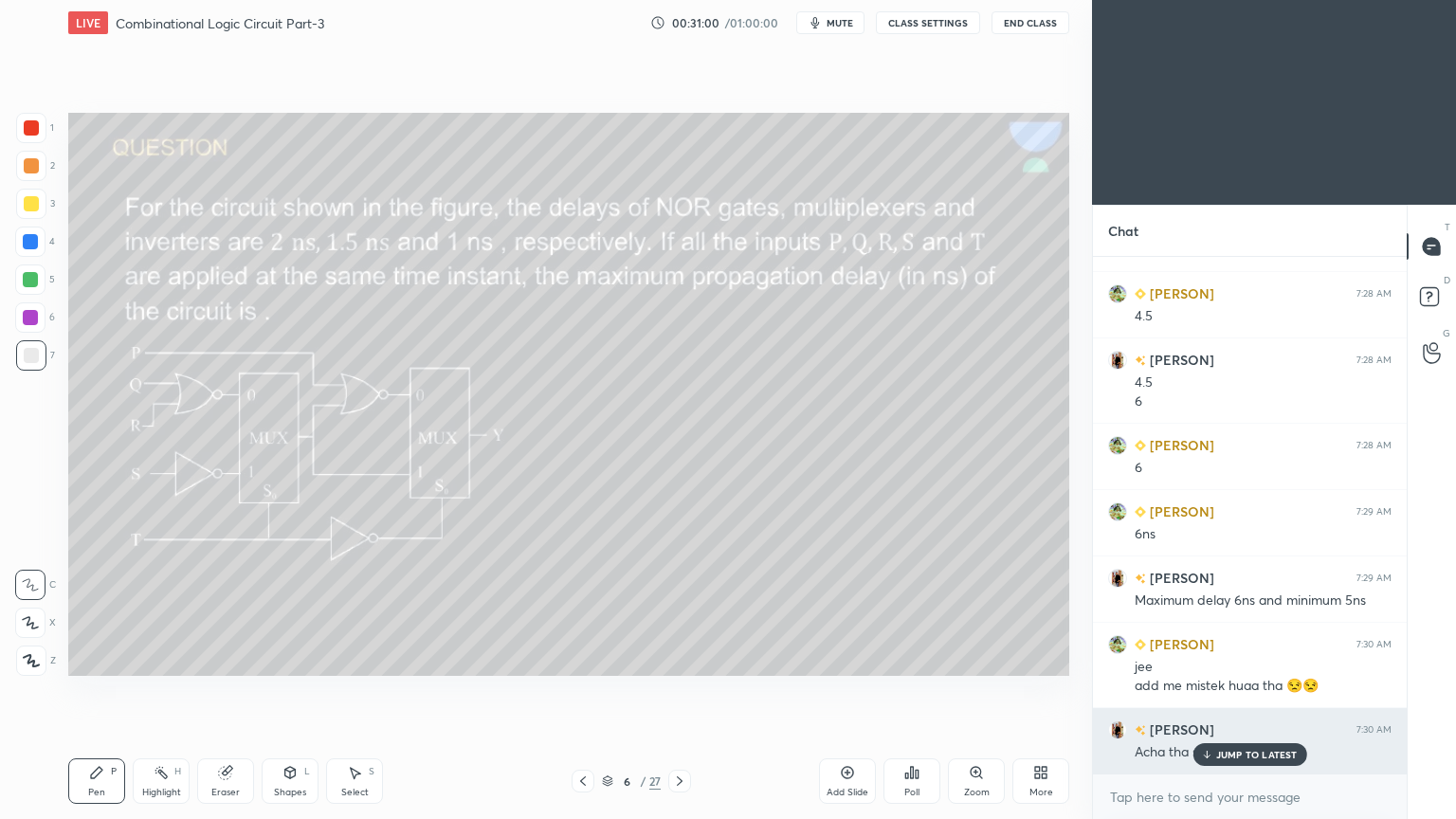 click on "JUMP TO LATEST" at bounding box center [1257, 755] 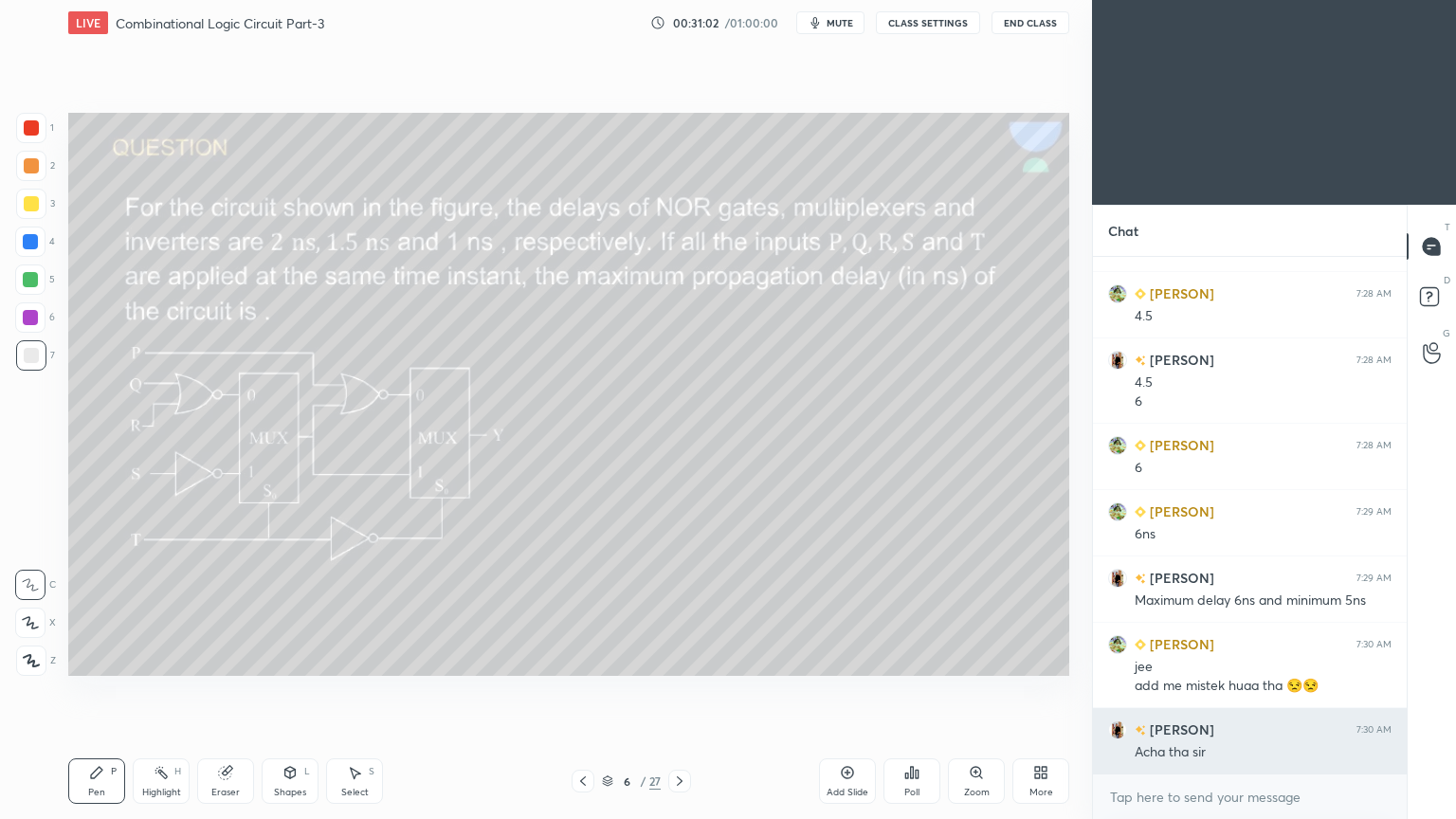 scroll, scrollTop: 5326, scrollLeft: 0, axis: vertical 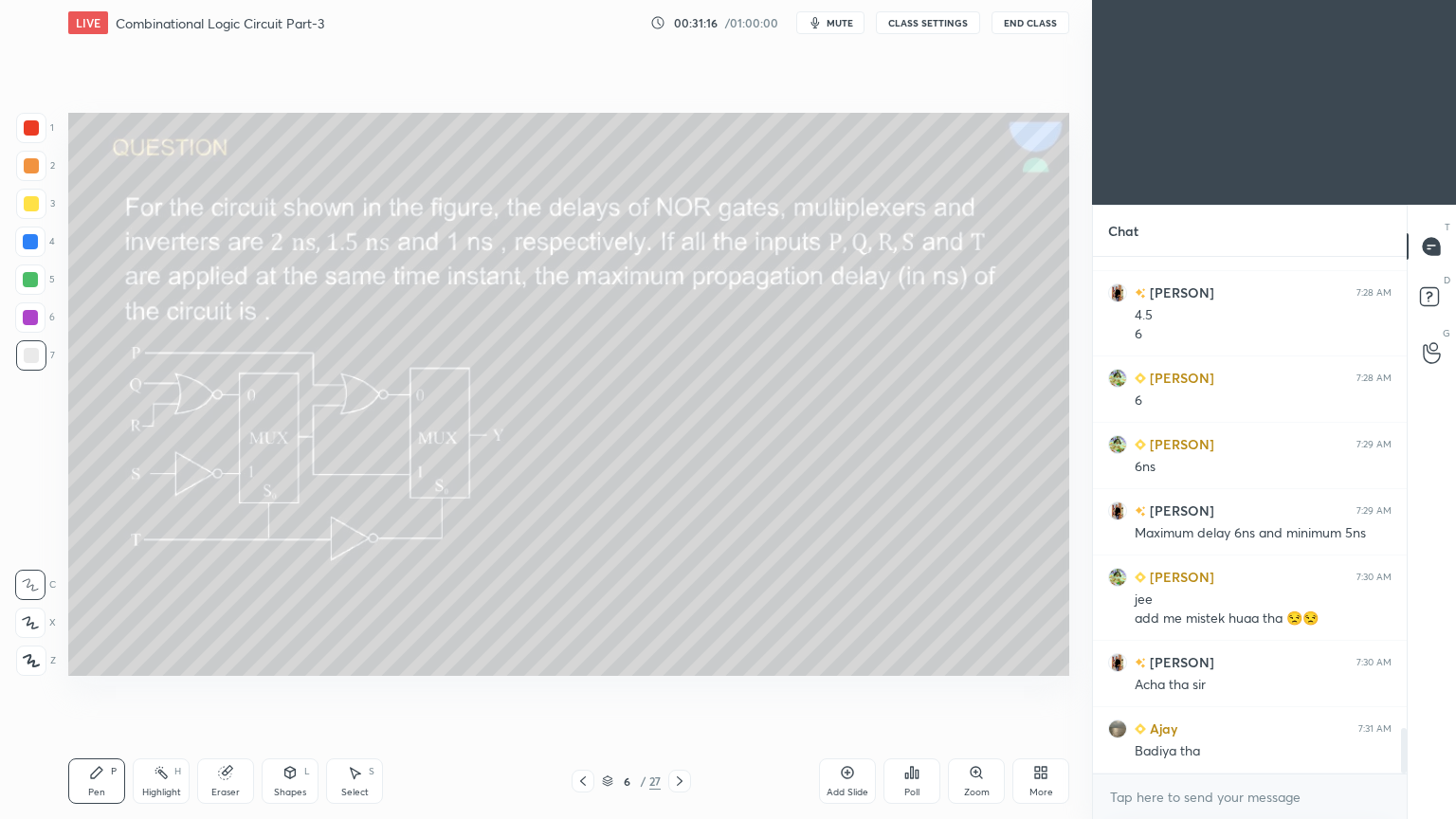 click 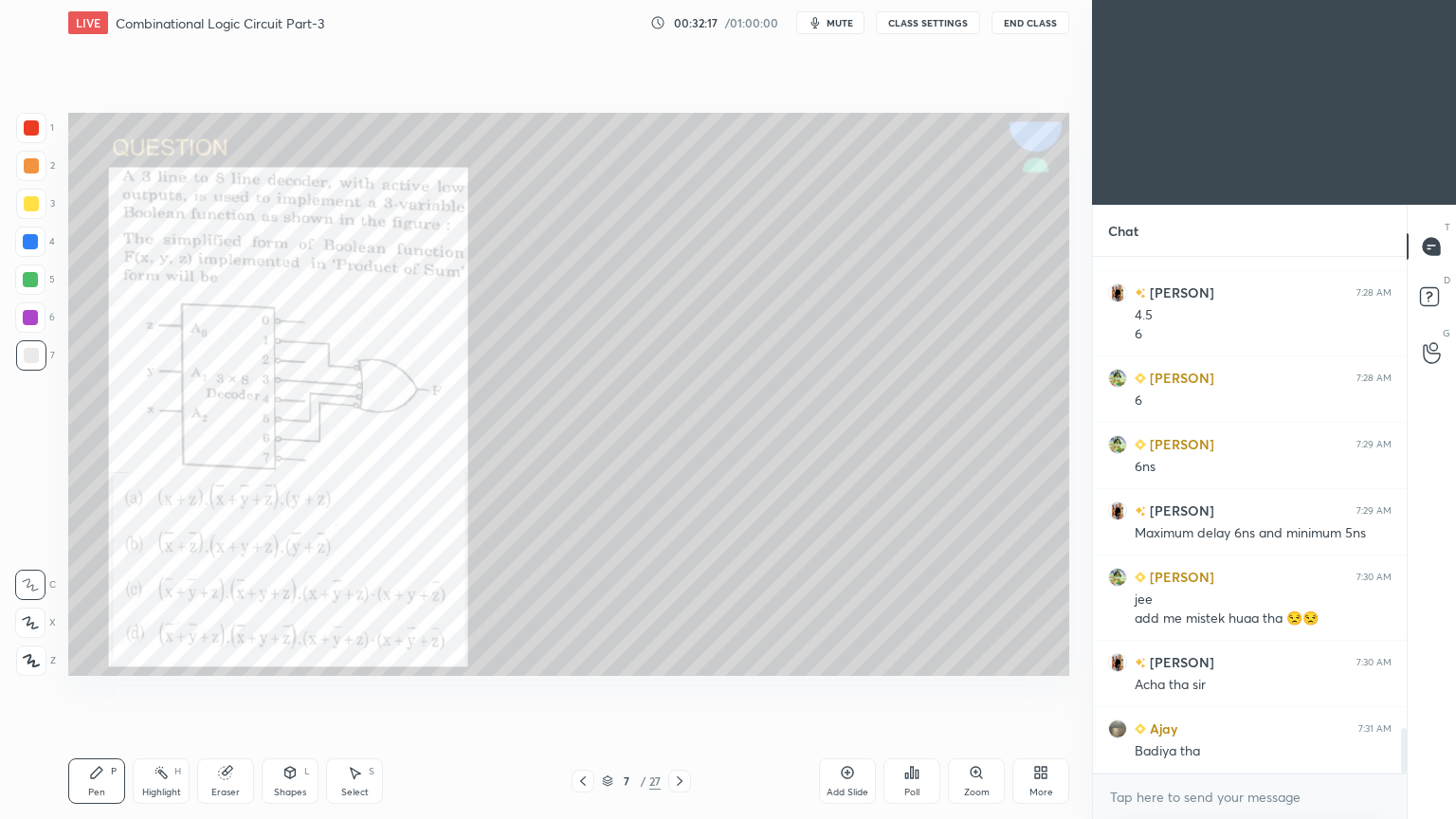 click on "Poll" at bounding box center [912, 781] 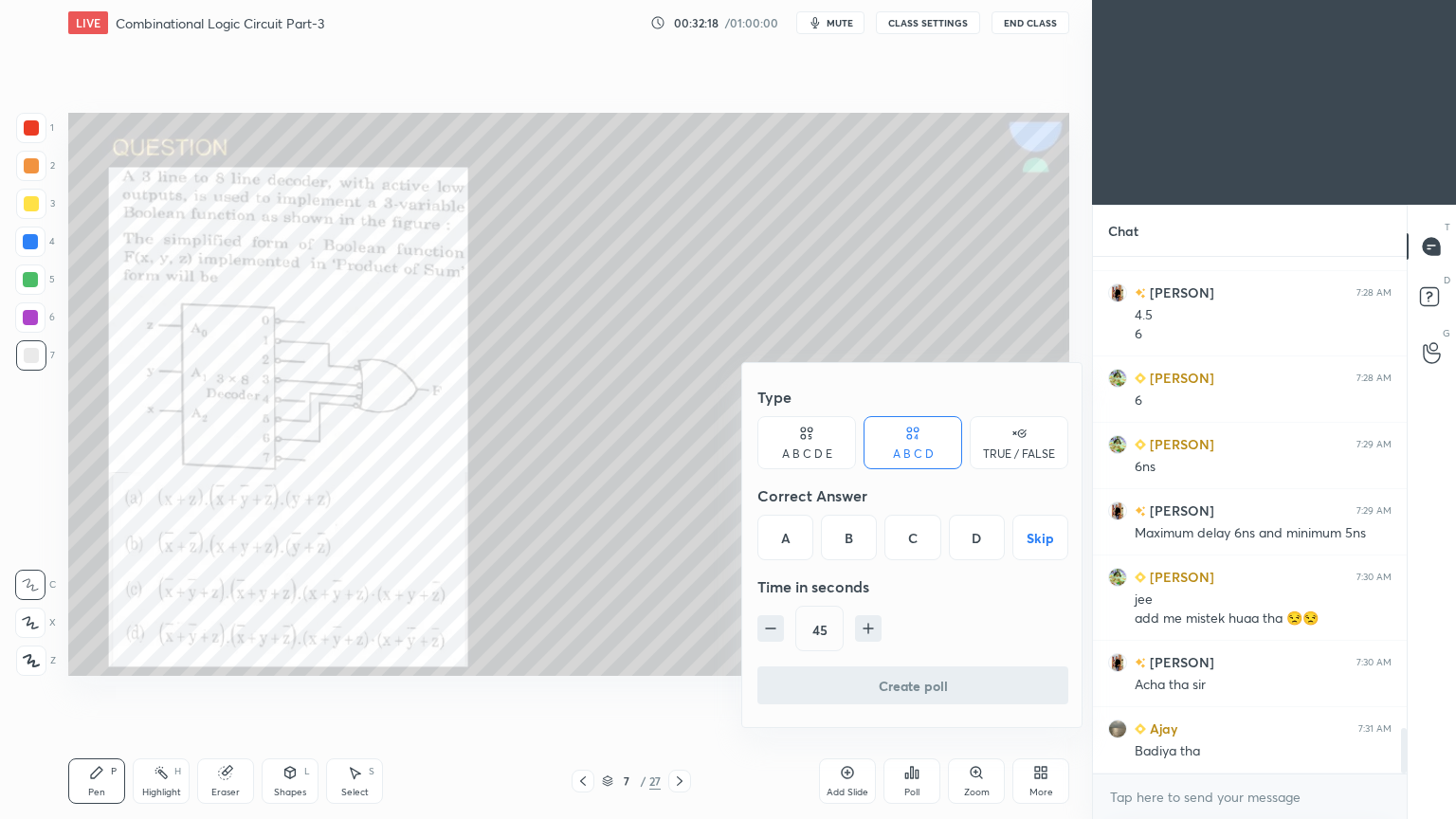 click on "A" at bounding box center [785, 537] 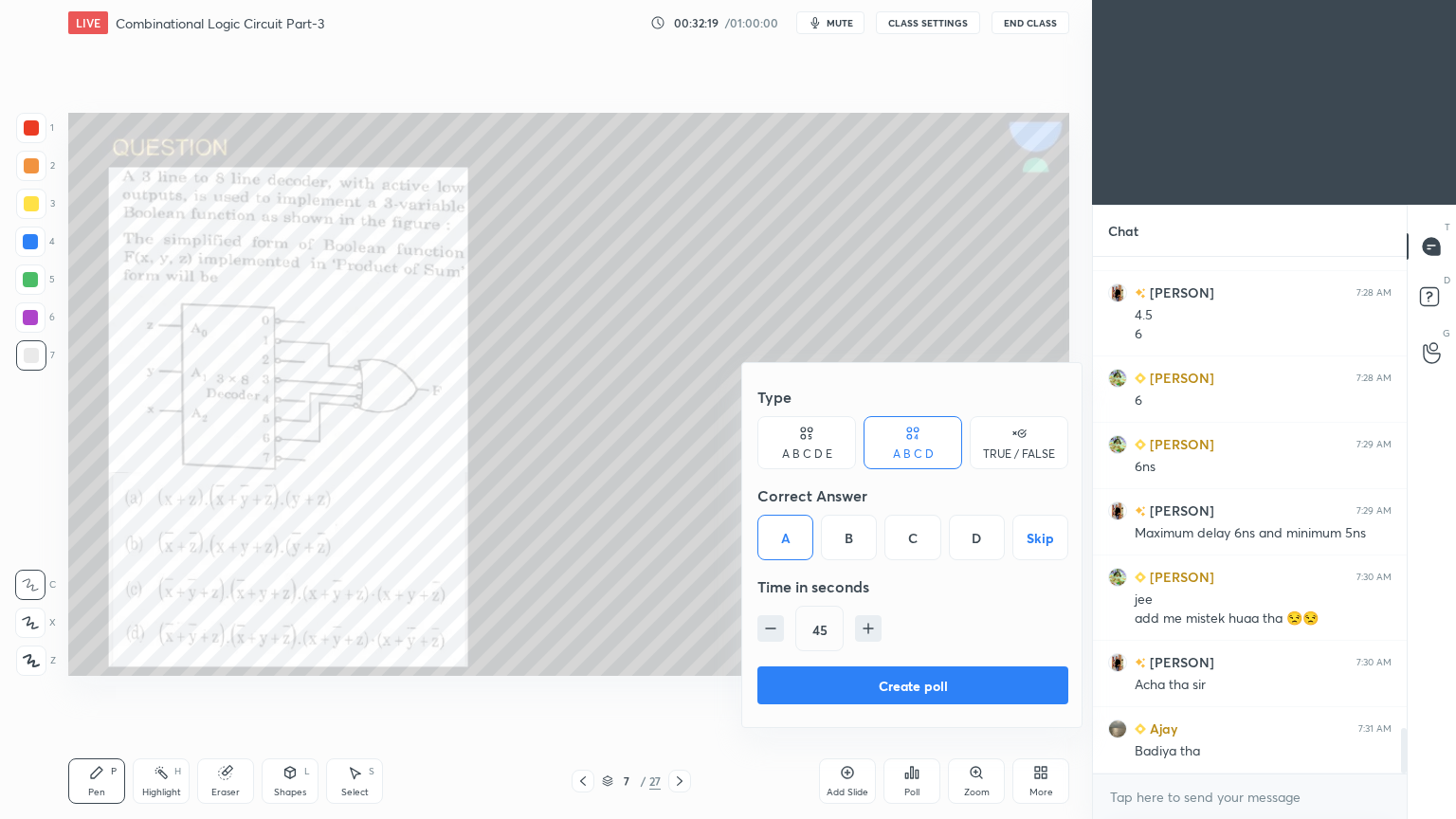 click at bounding box center [868, 628] 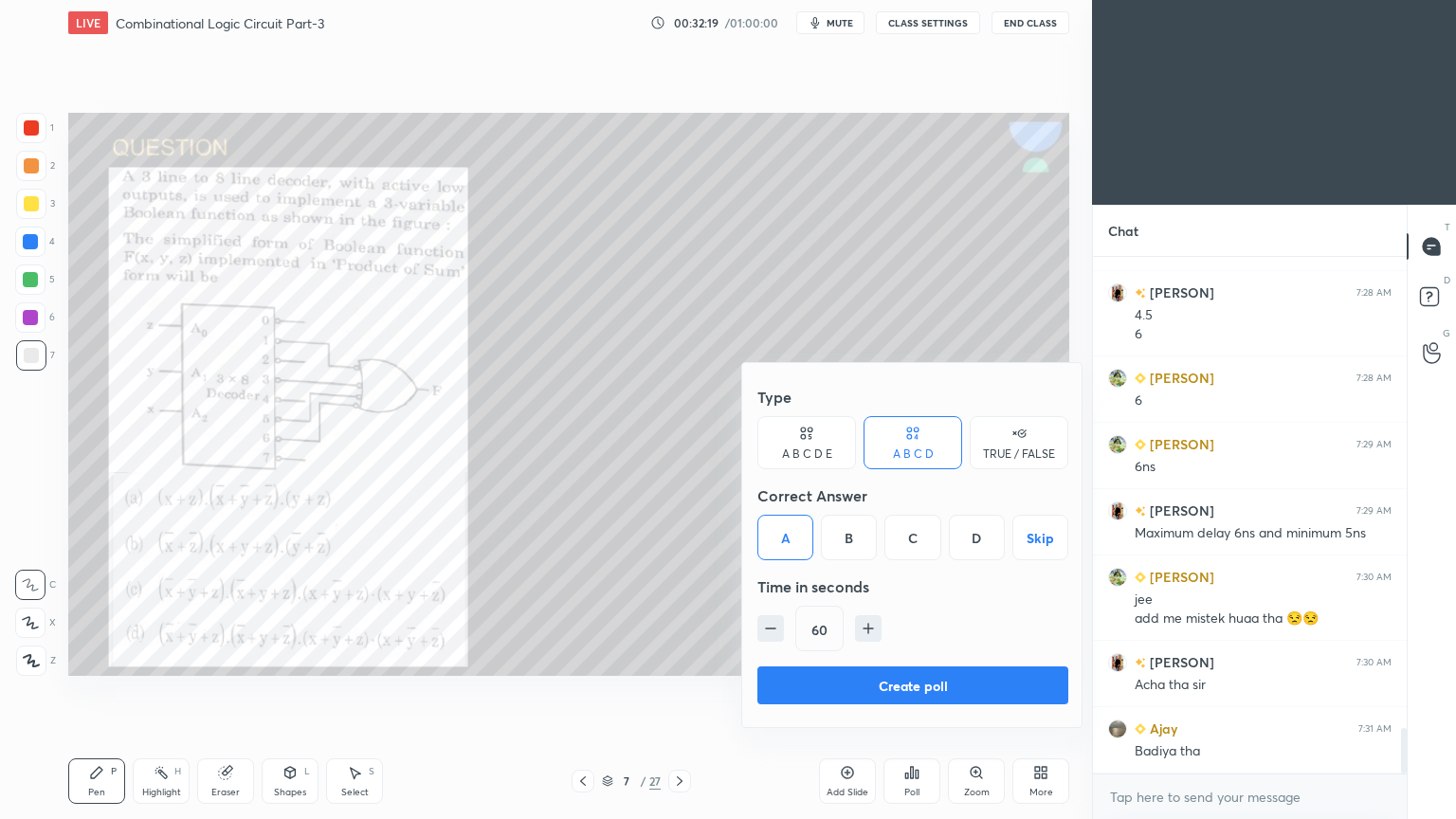 click 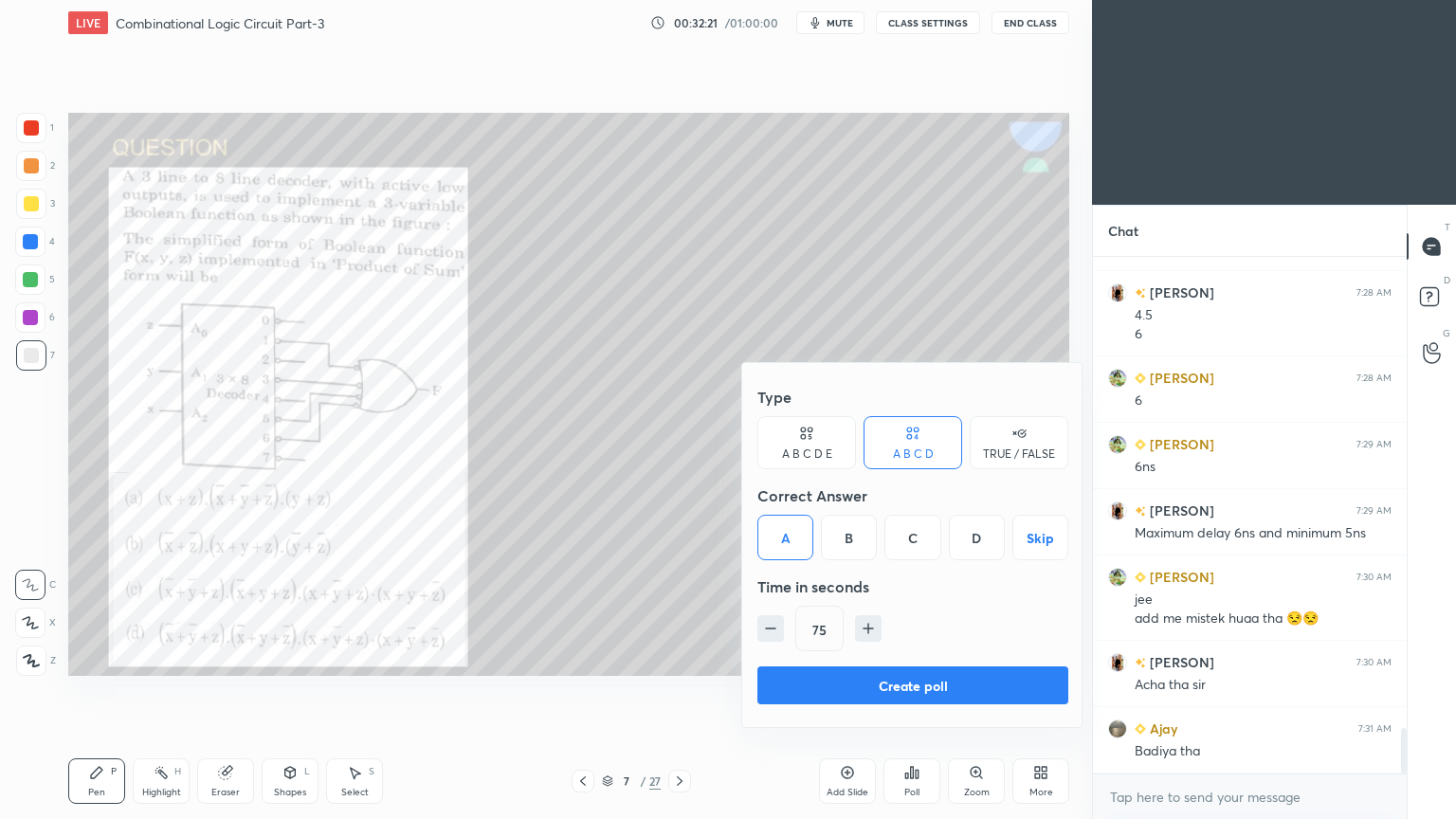 click 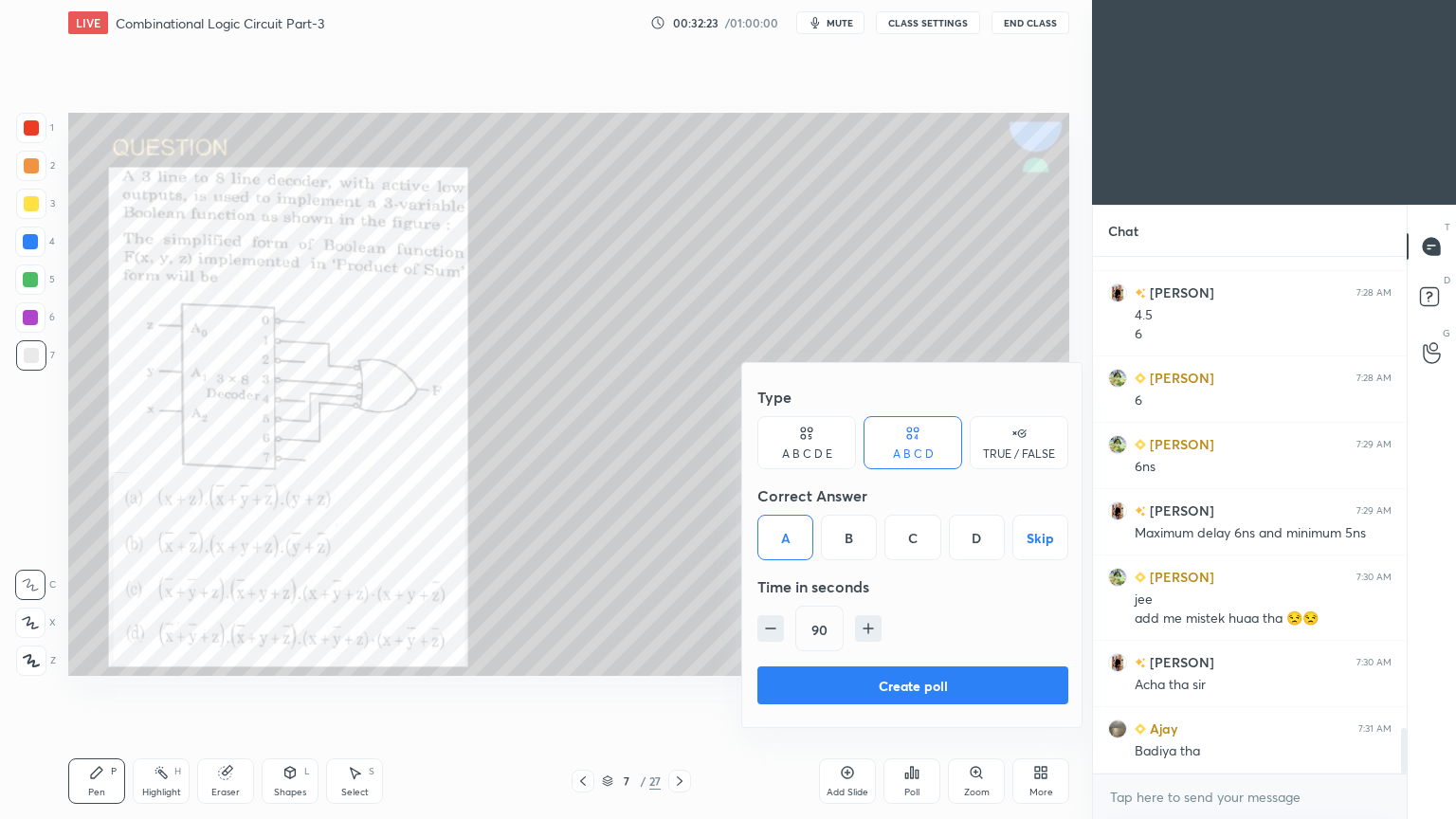 click on "Create poll" at bounding box center (913, 685) 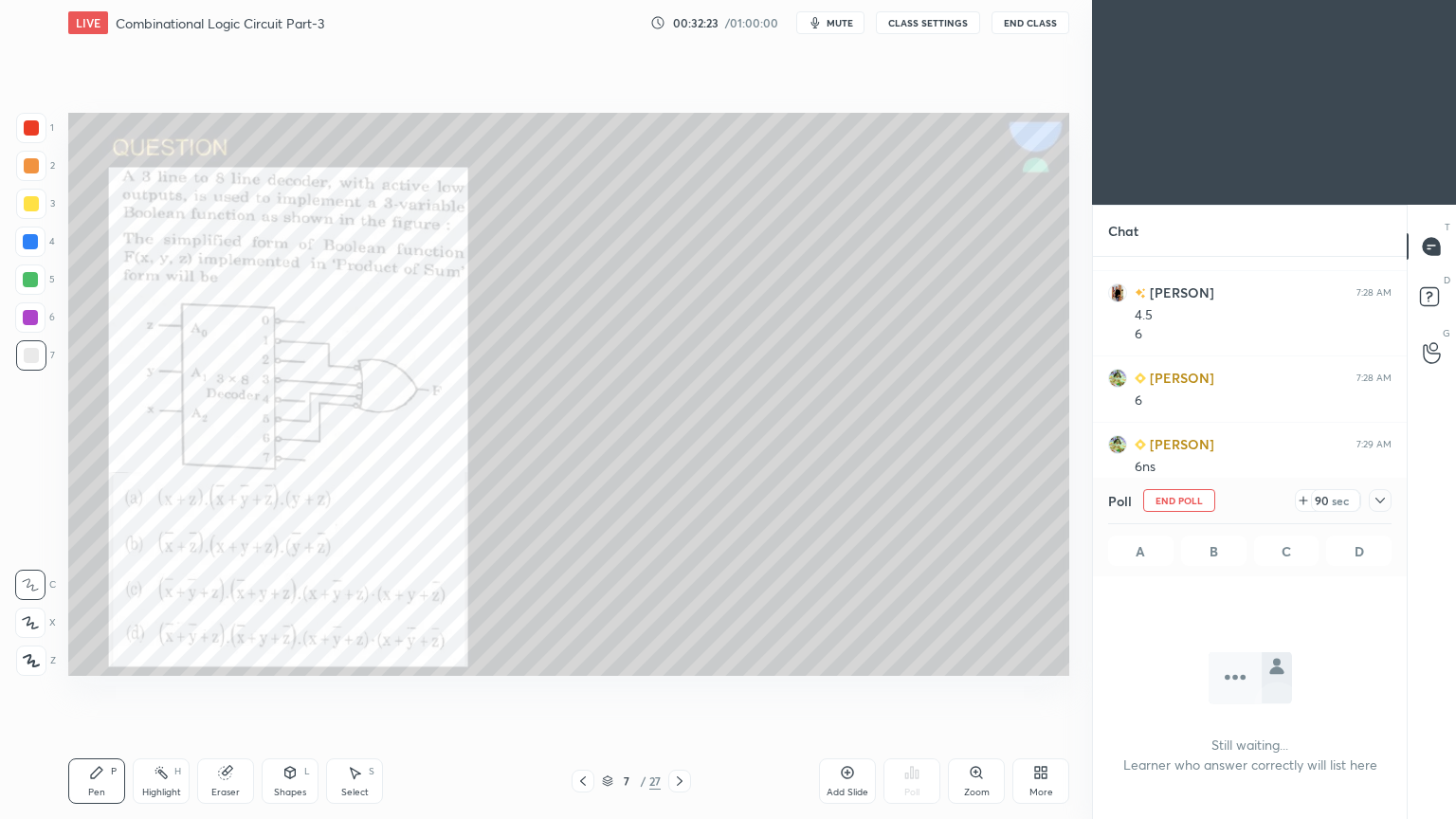 scroll, scrollTop: 480, scrollLeft: 308, axis: both 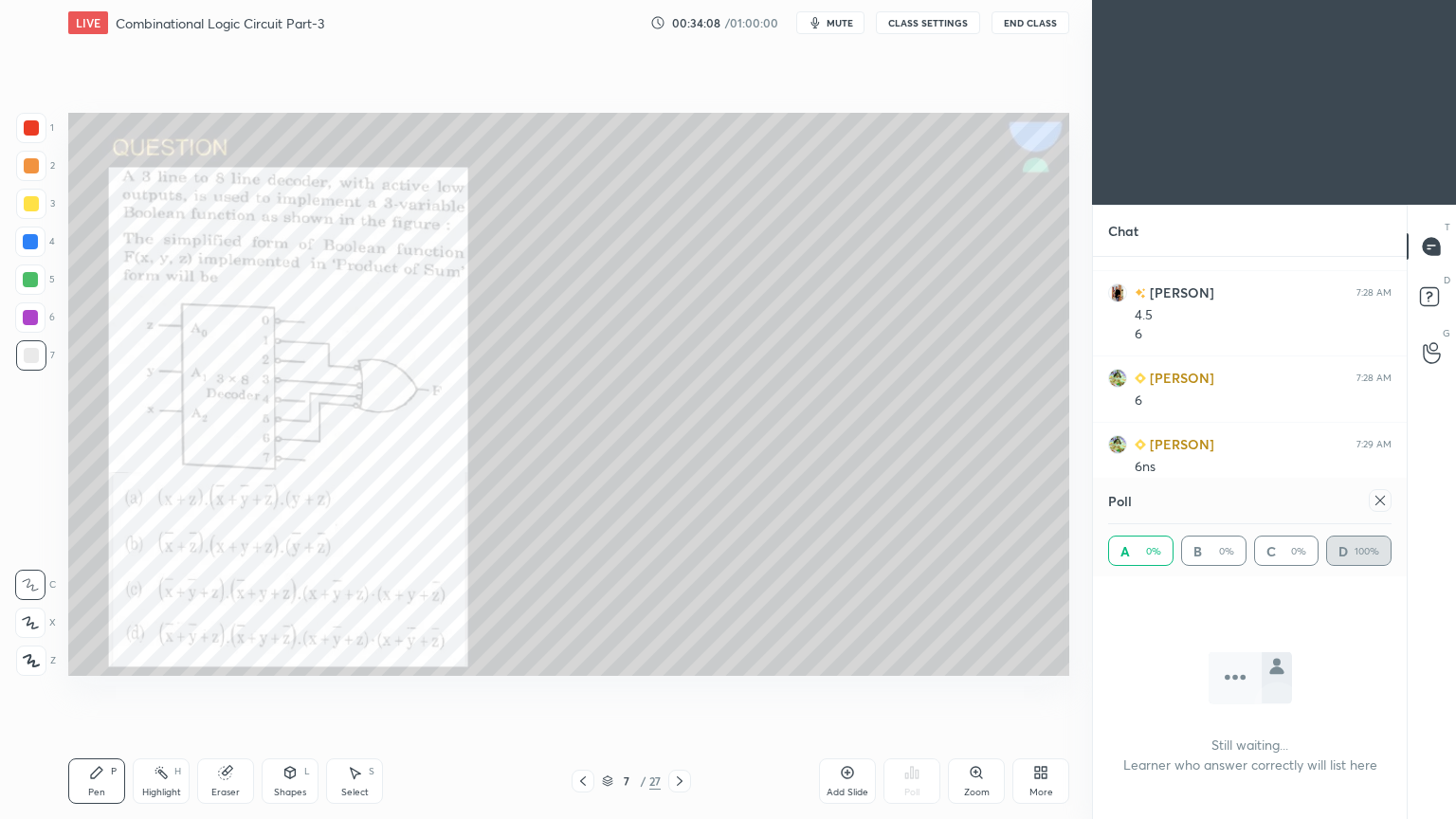 click on "Poll A 0% B 0% C 0% D 100%" at bounding box center [1249, 527] 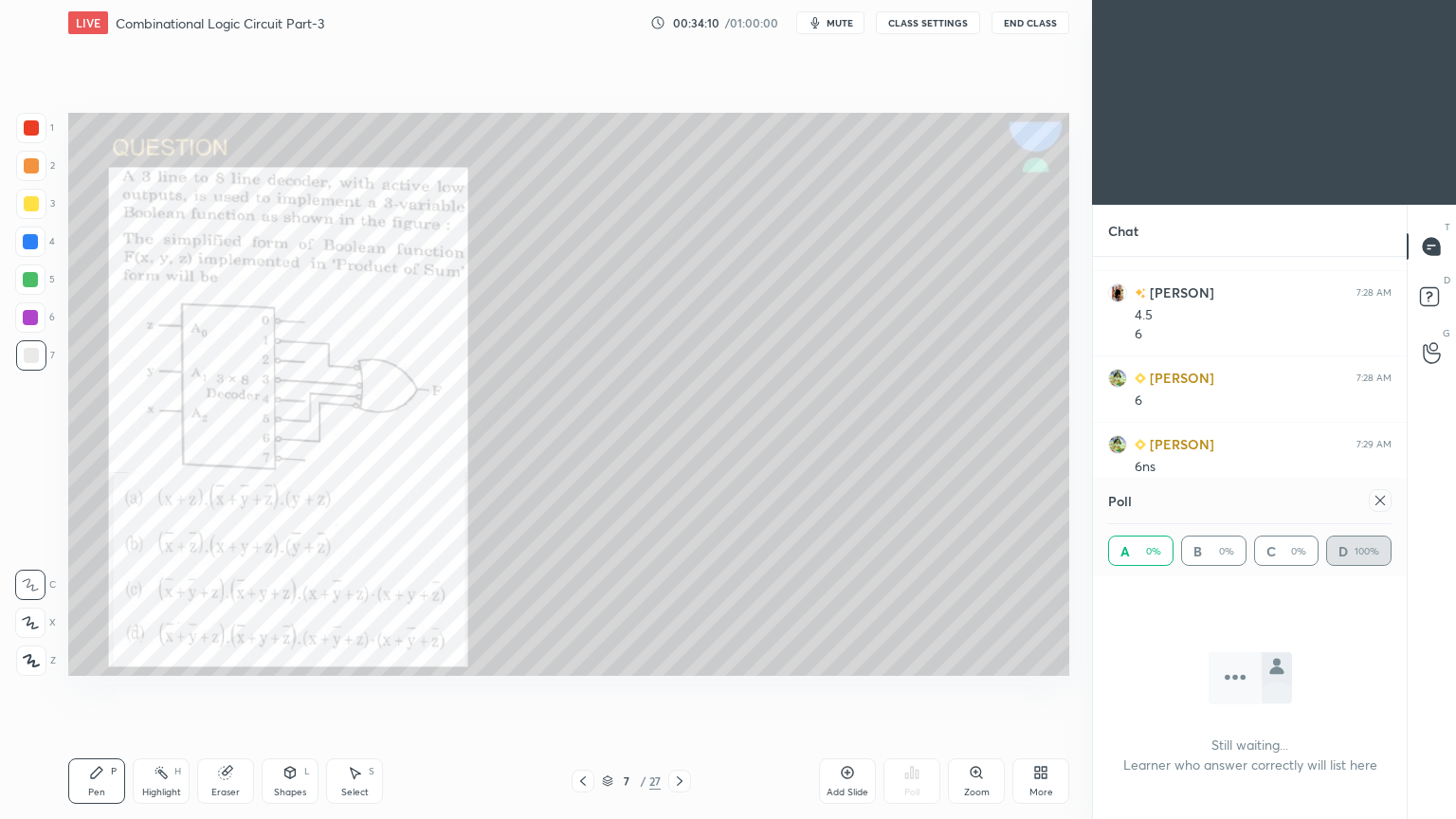 click on "Poll A 0% B 0% C 0% D 100%" at bounding box center [1249, 527] 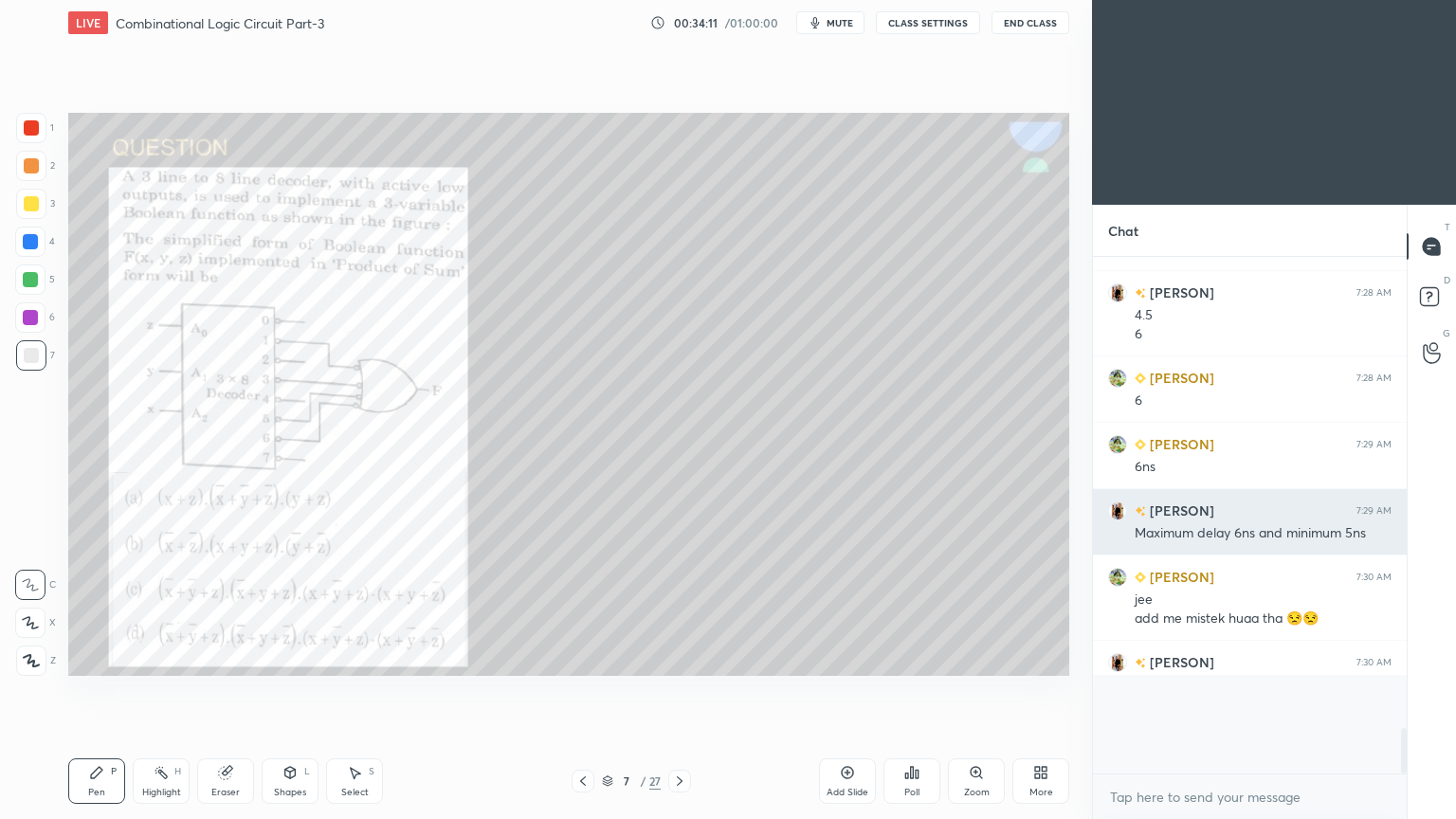 scroll, scrollTop: 505, scrollLeft: 308, axis: both 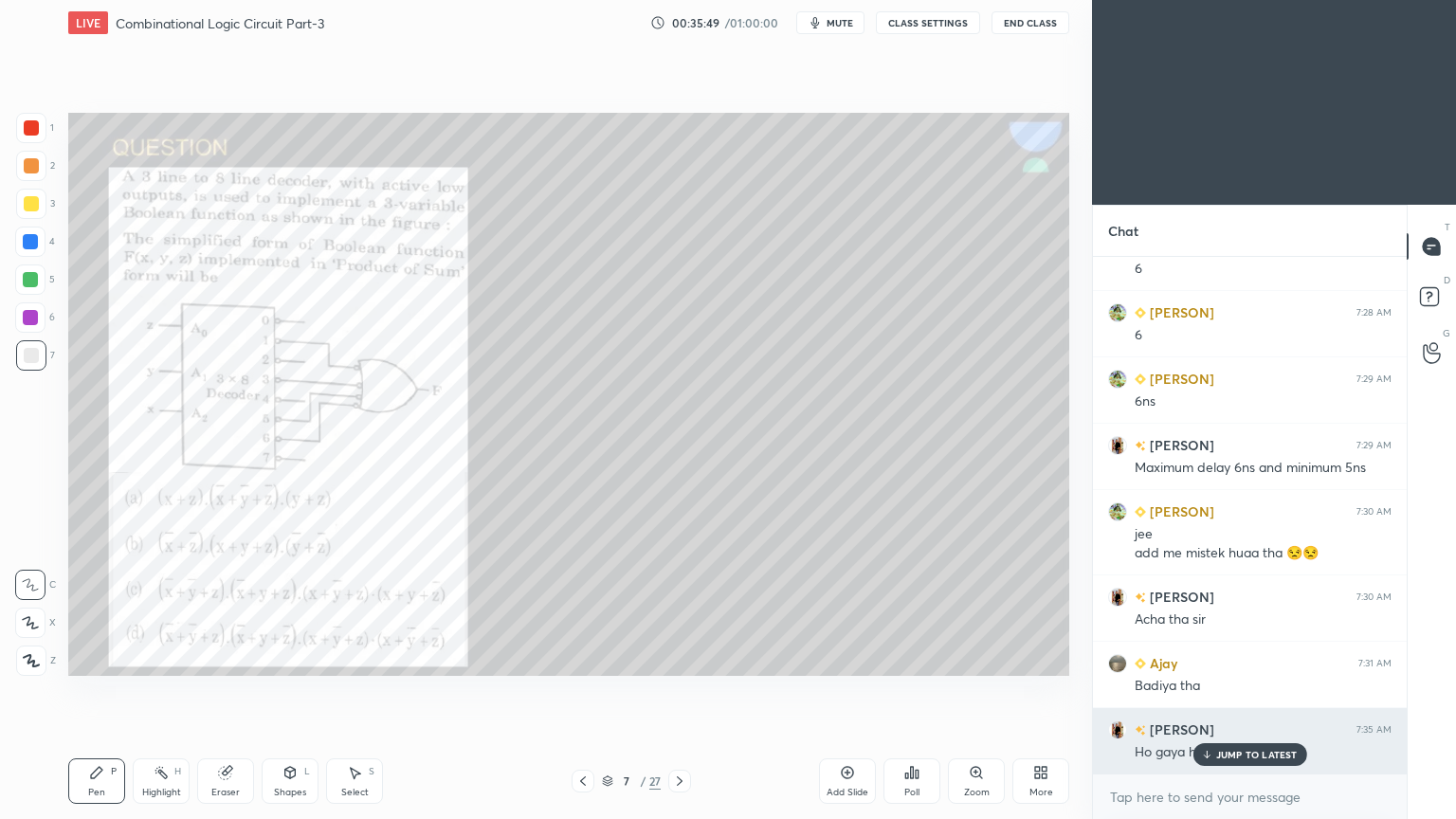 click on "JUMP TO LATEST" at bounding box center [1249, 755] 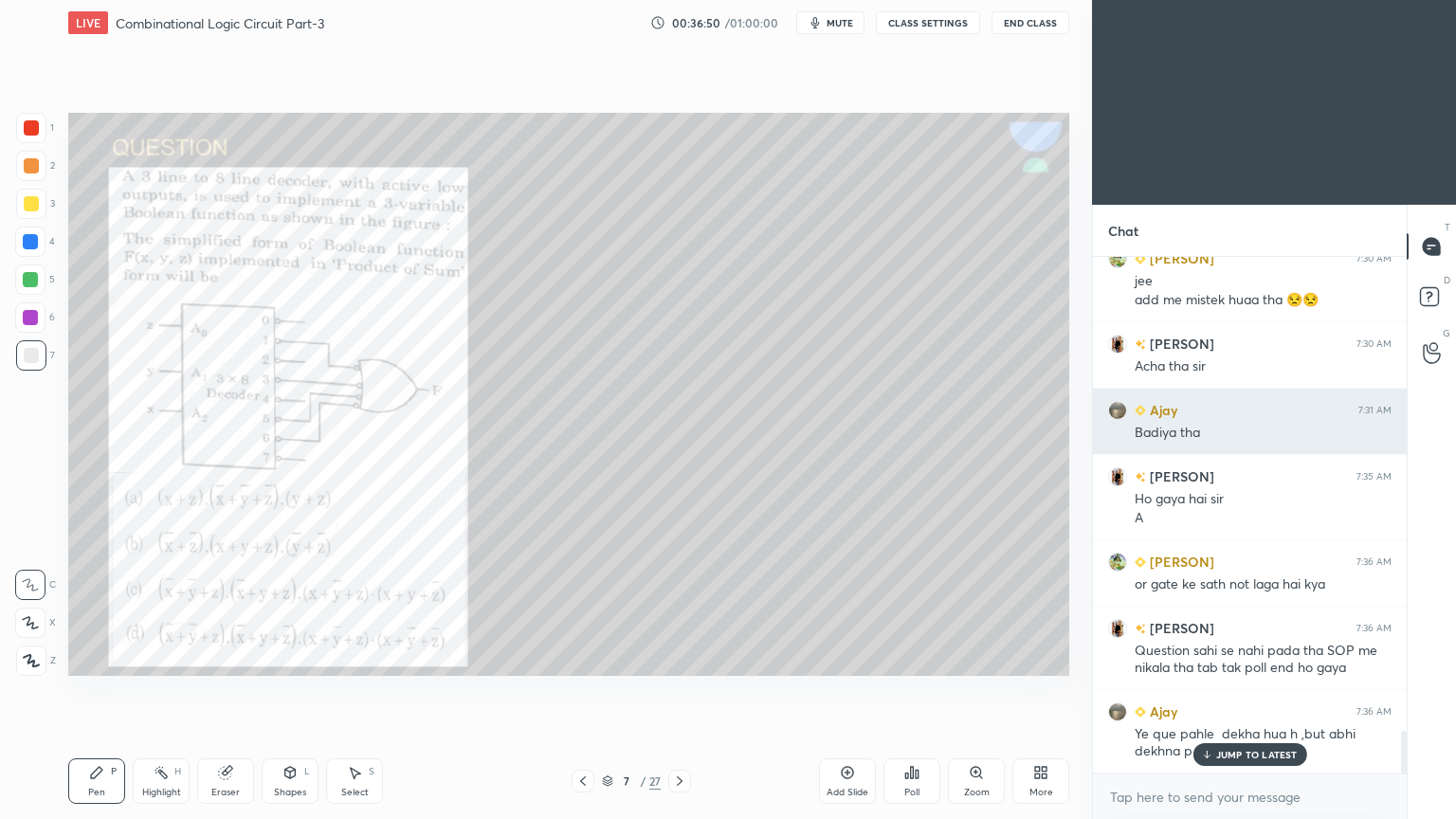 scroll, scrollTop: 5710, scrollLeft: 0, axis: vertical 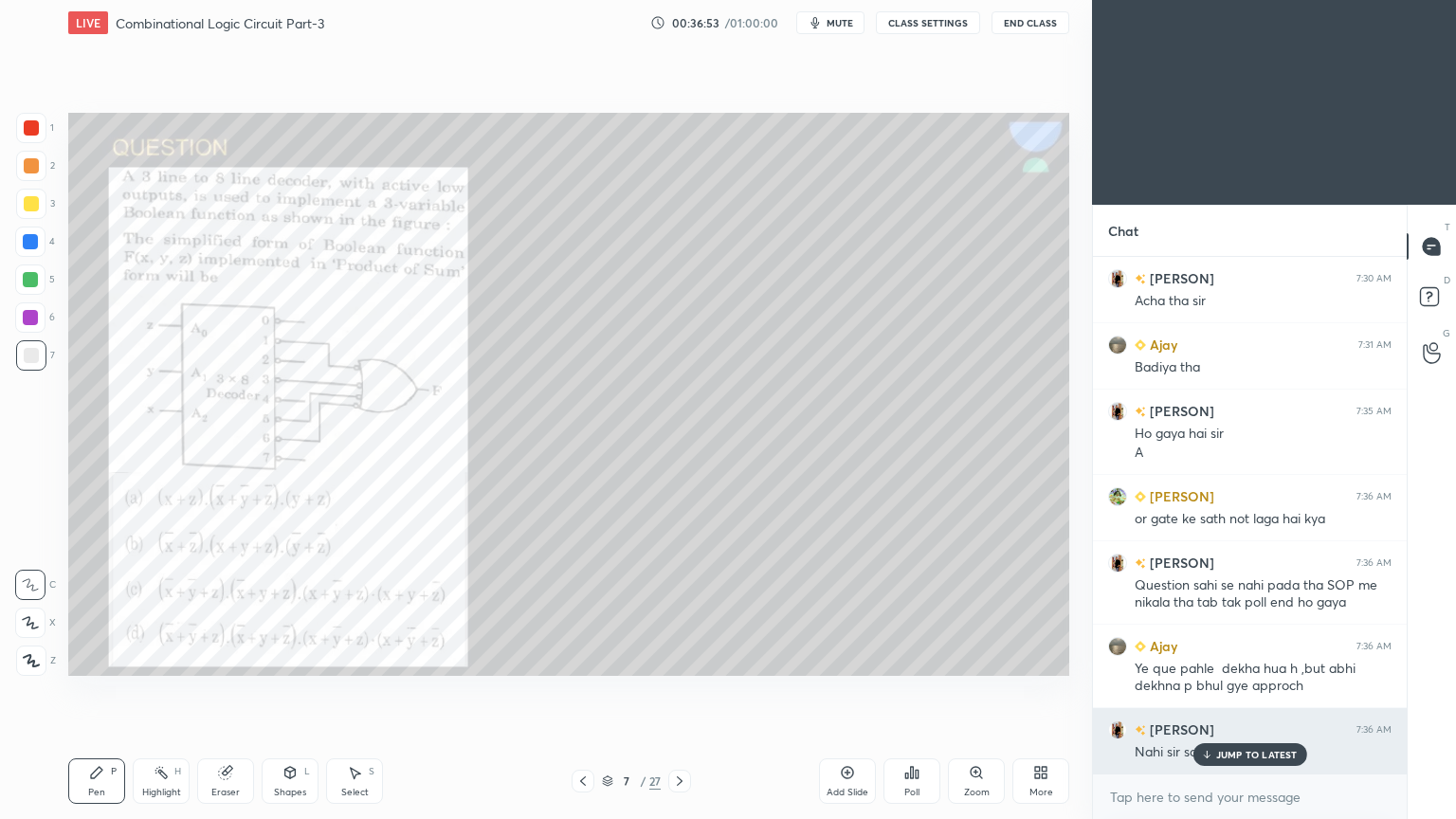 click on "JUMP TO LATEST" at bounding box center (1257, 755) 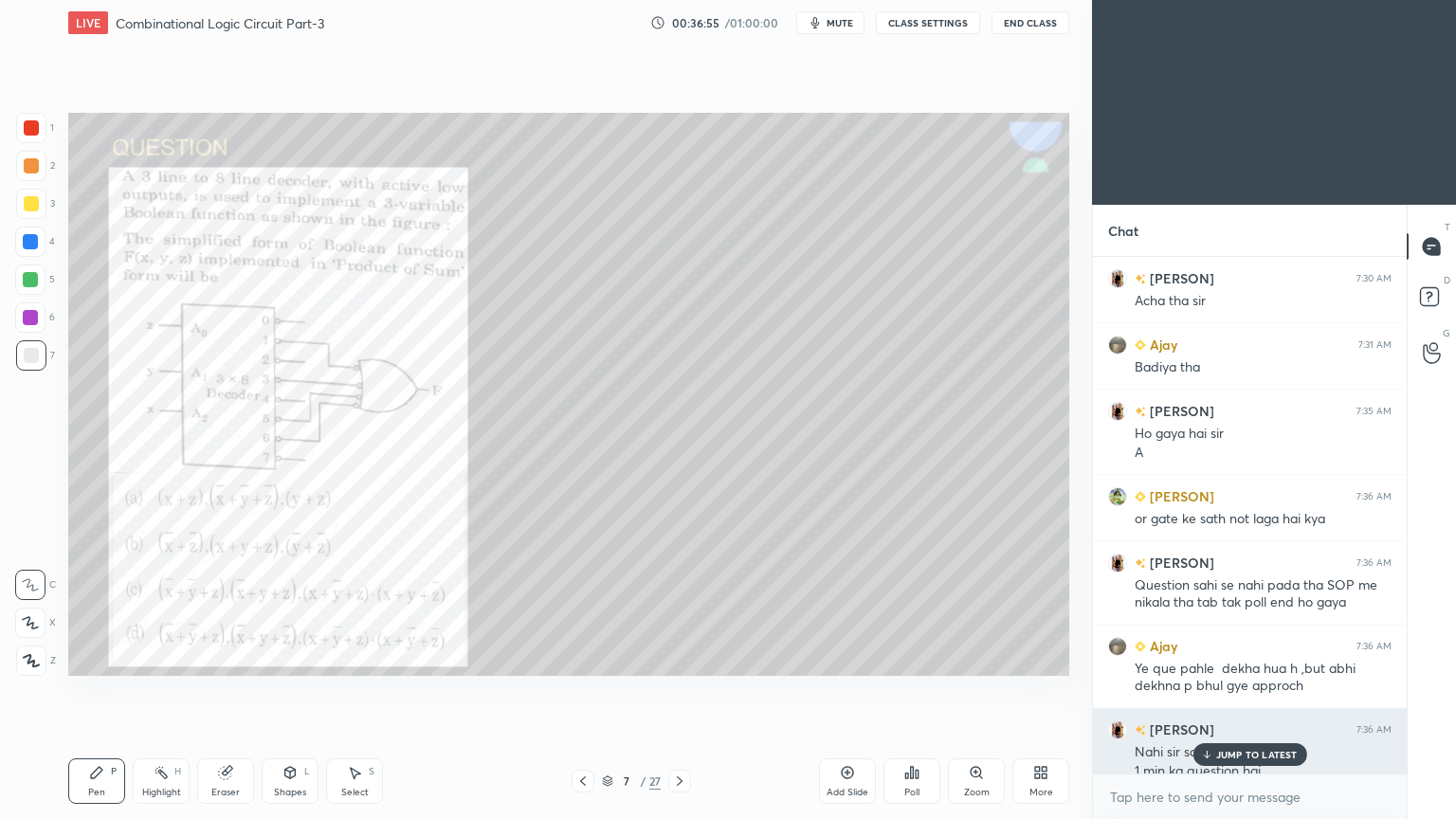 scroll, scrollTop: 5729, scrollLeft: 0, axis: vertical 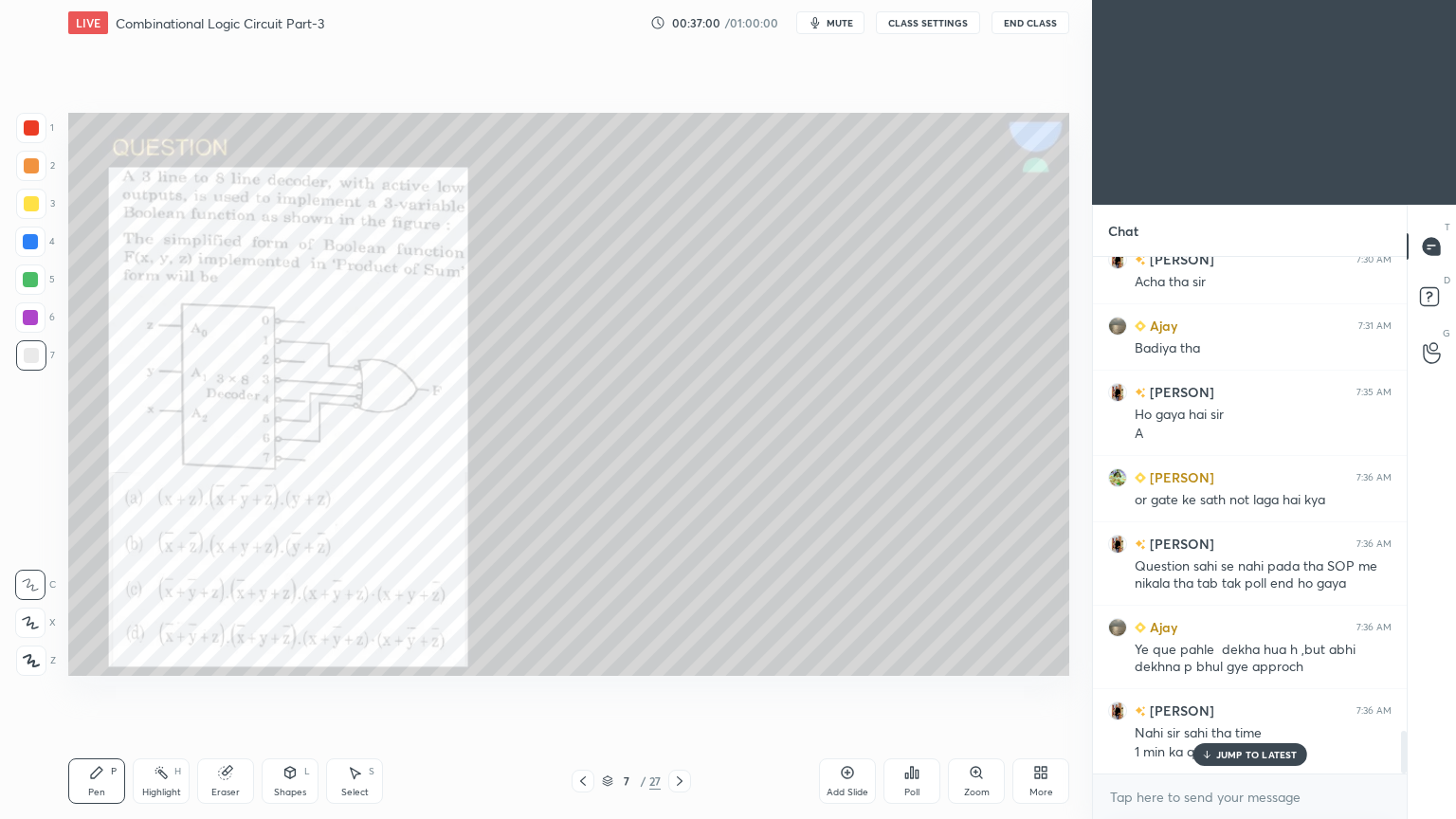 click at bounding box center (31, 128) 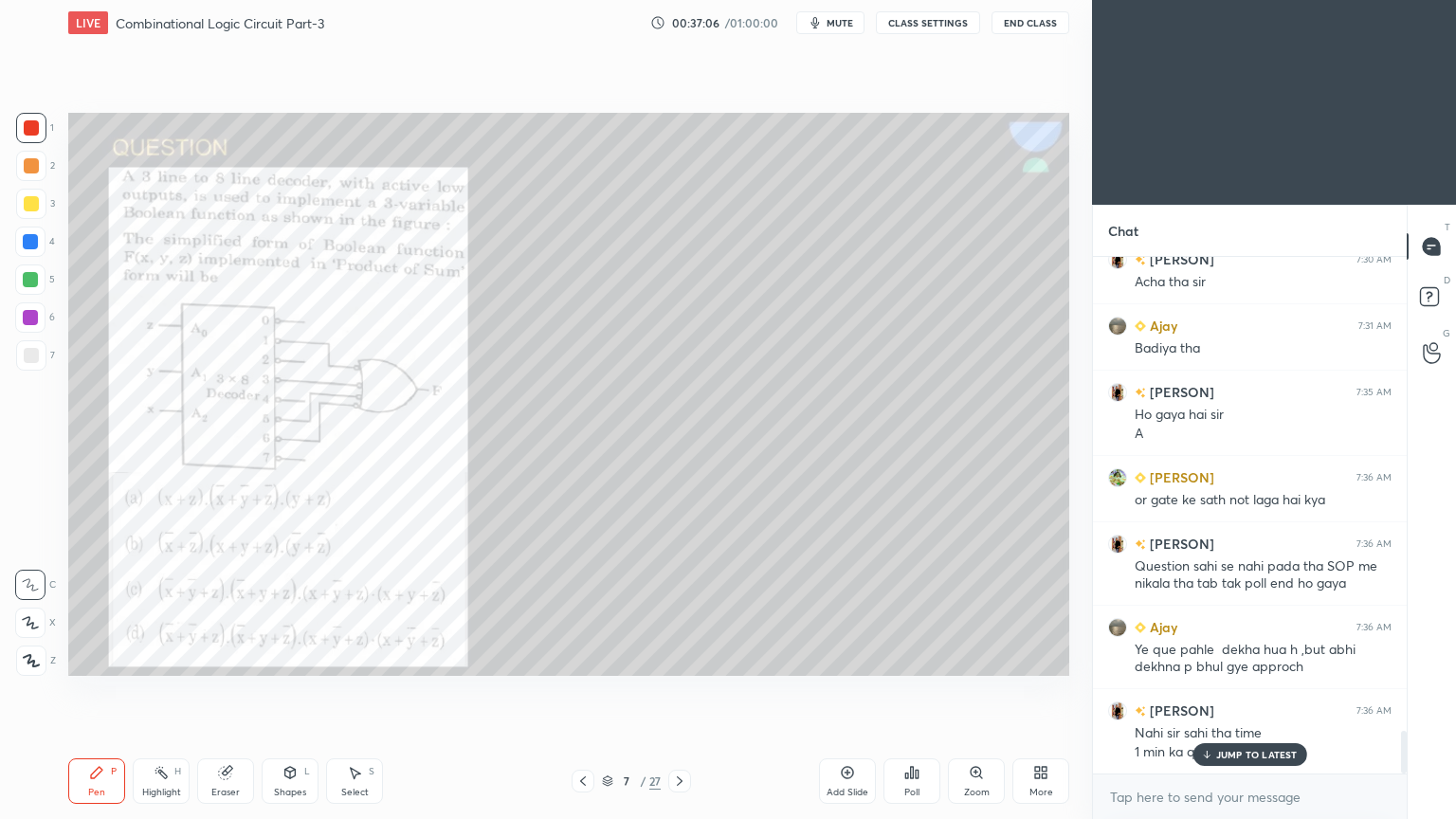 click at bounding box center (30, 280) 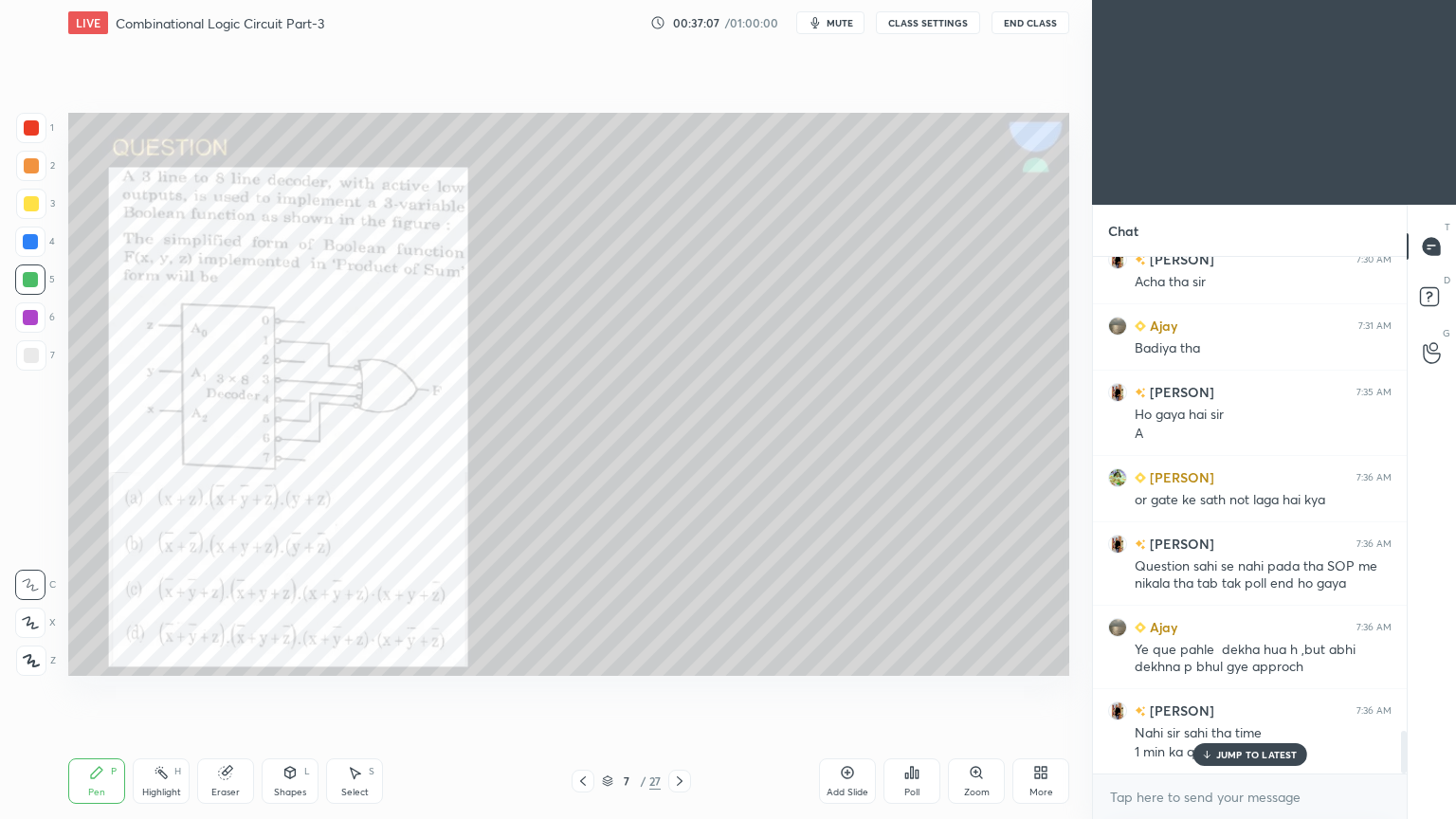 click on "Eraser" at bounding box center (226, 781) 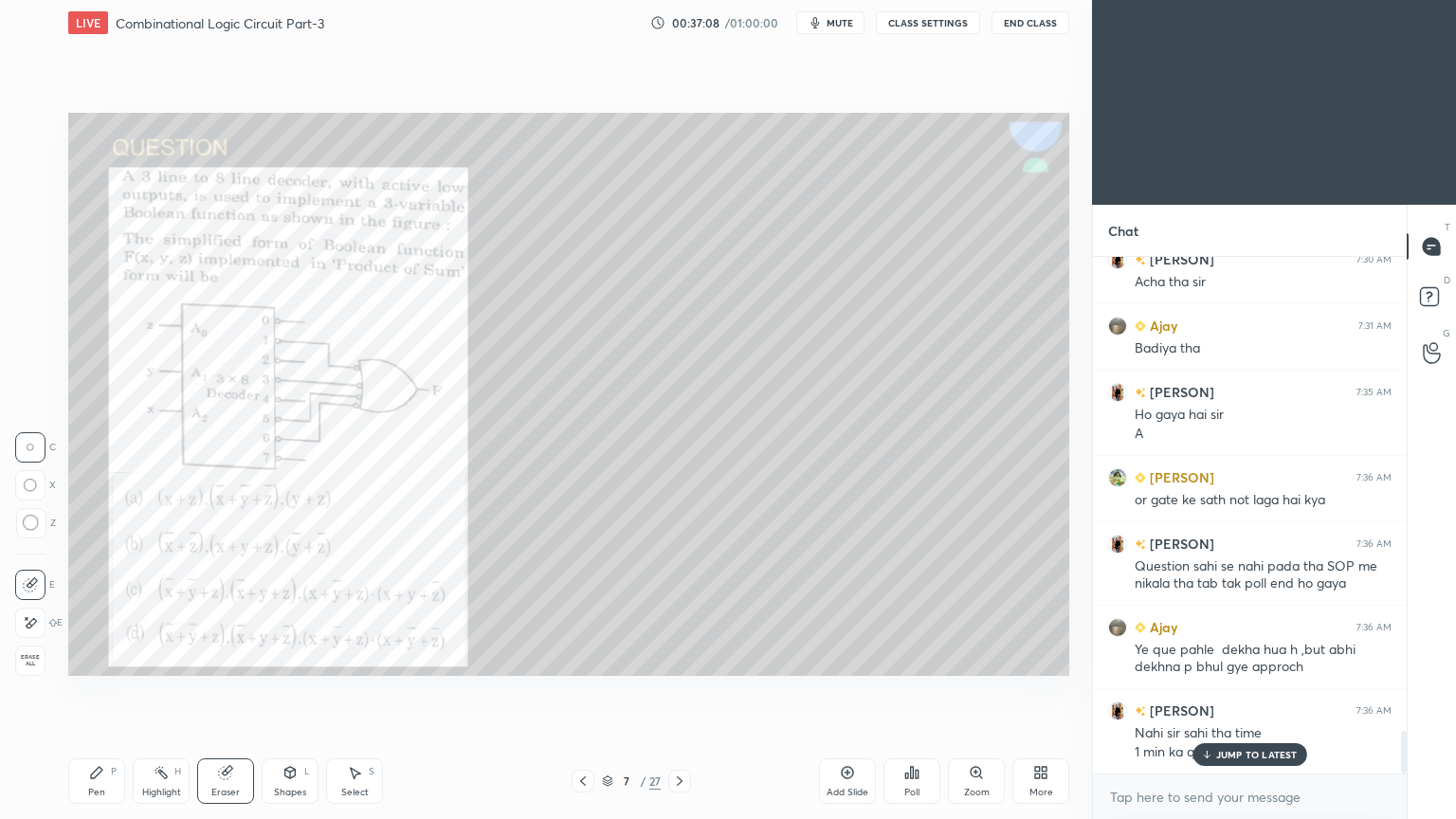 click 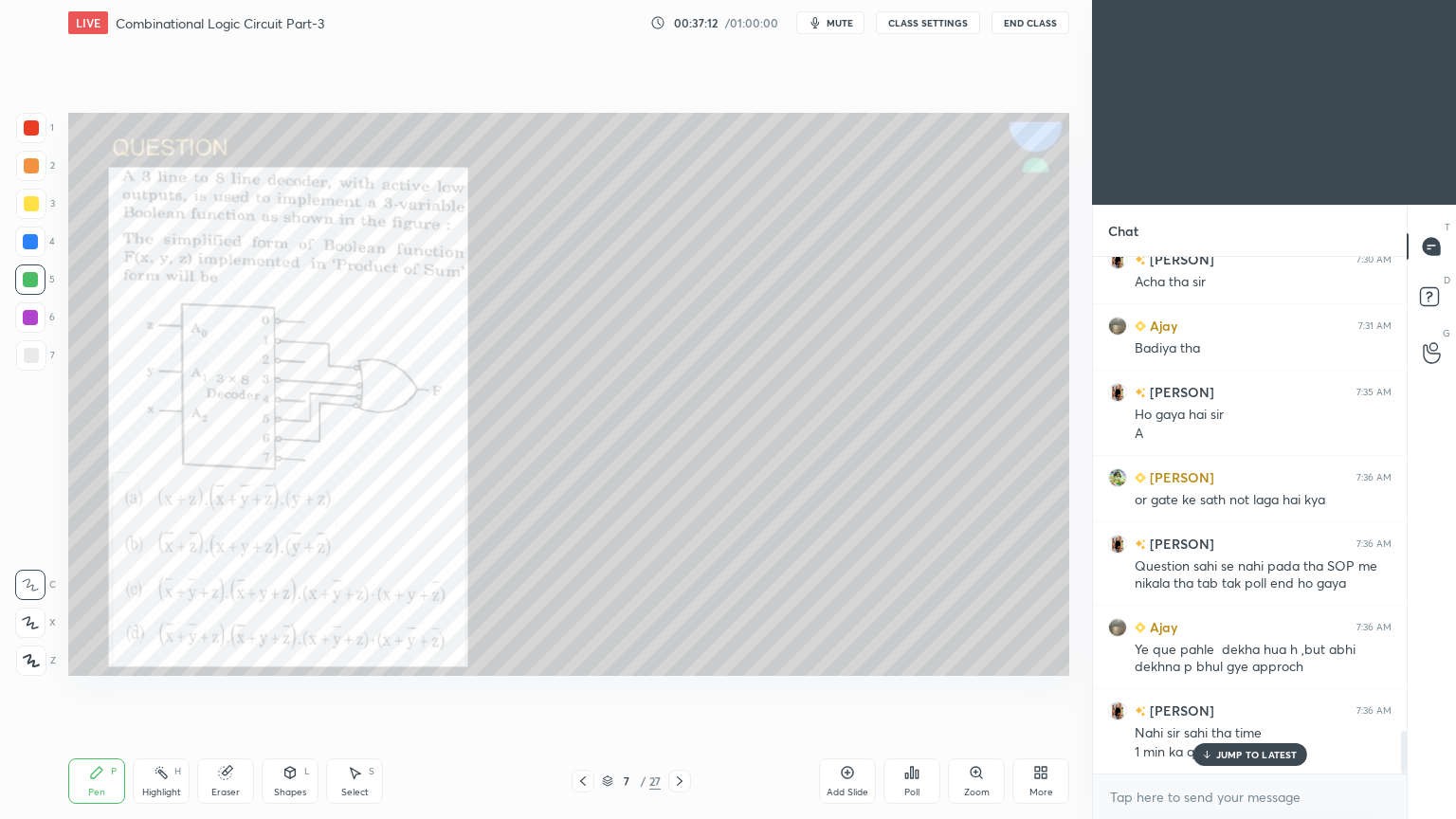 click 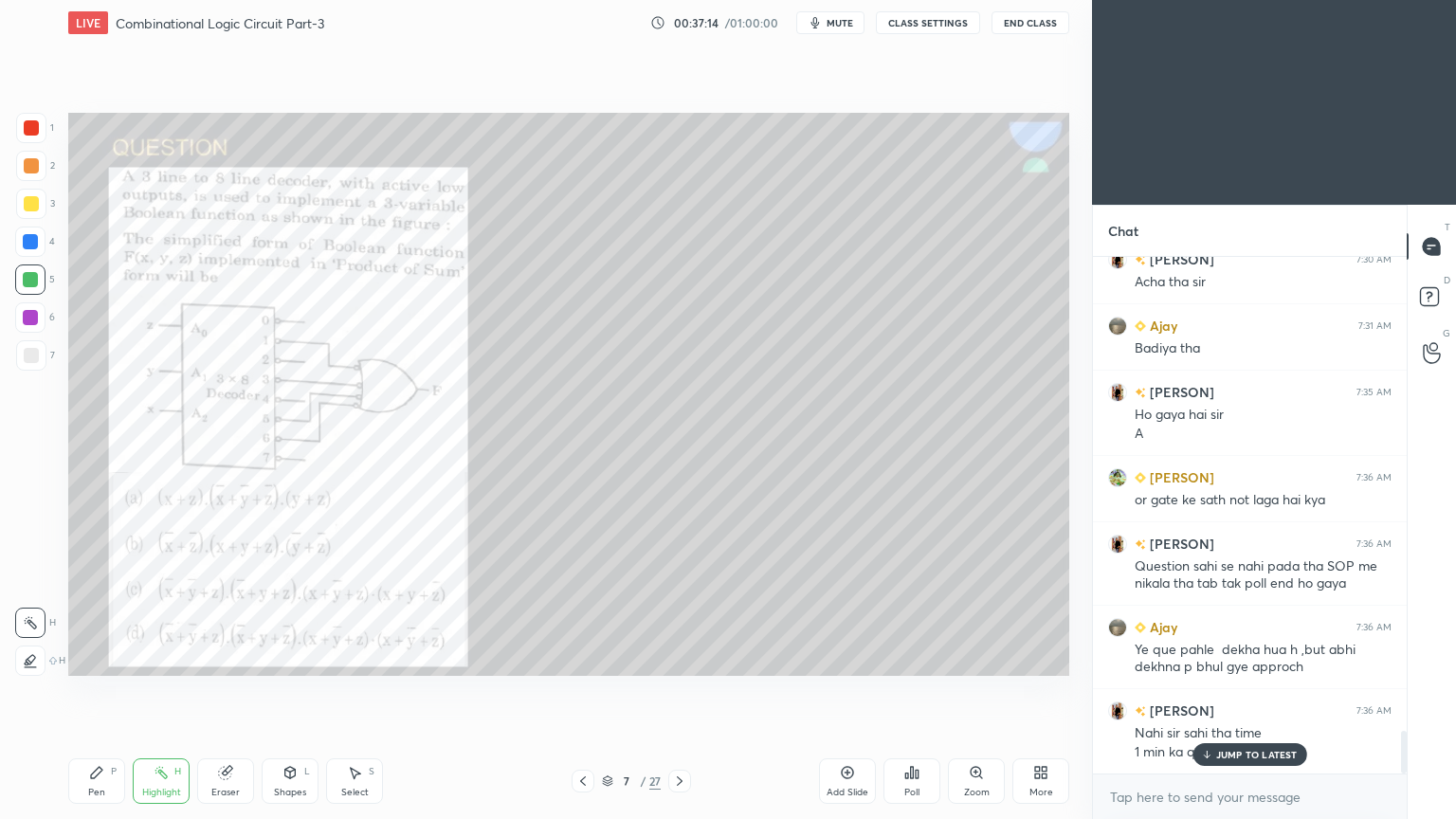 click on "Eraser" at bounding box center [226, 781] 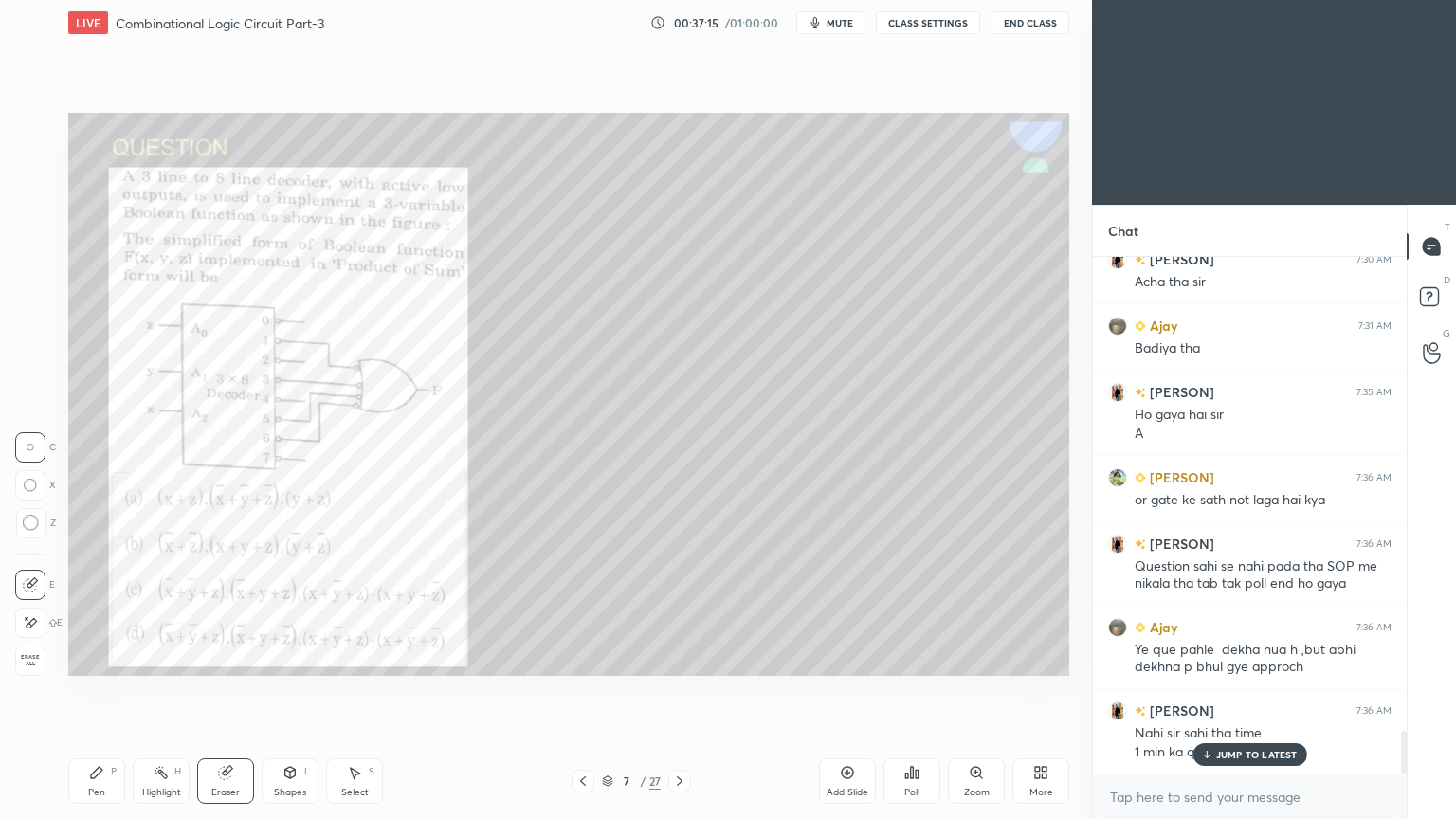 click 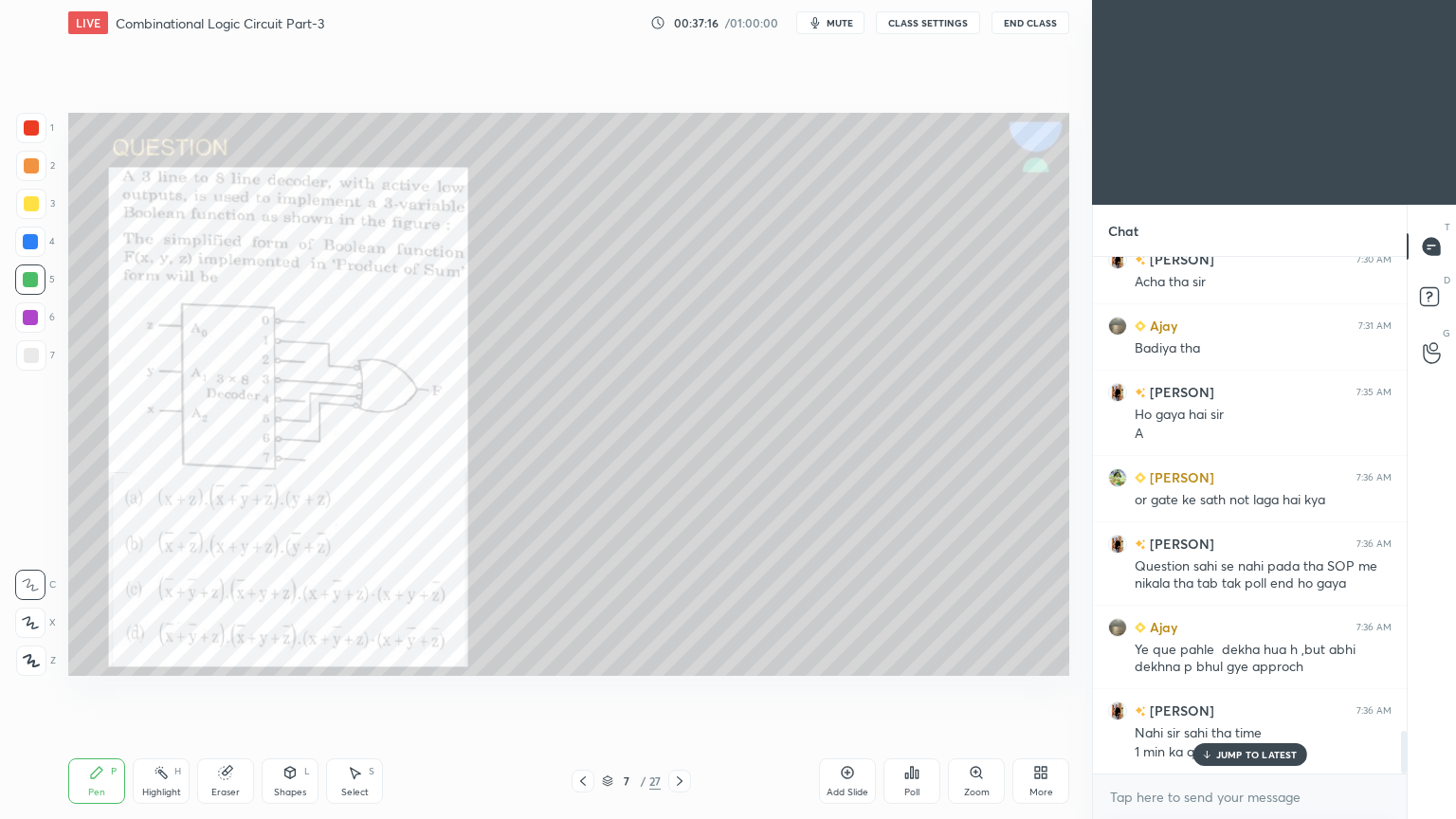 click at bounding box center (31, 128) 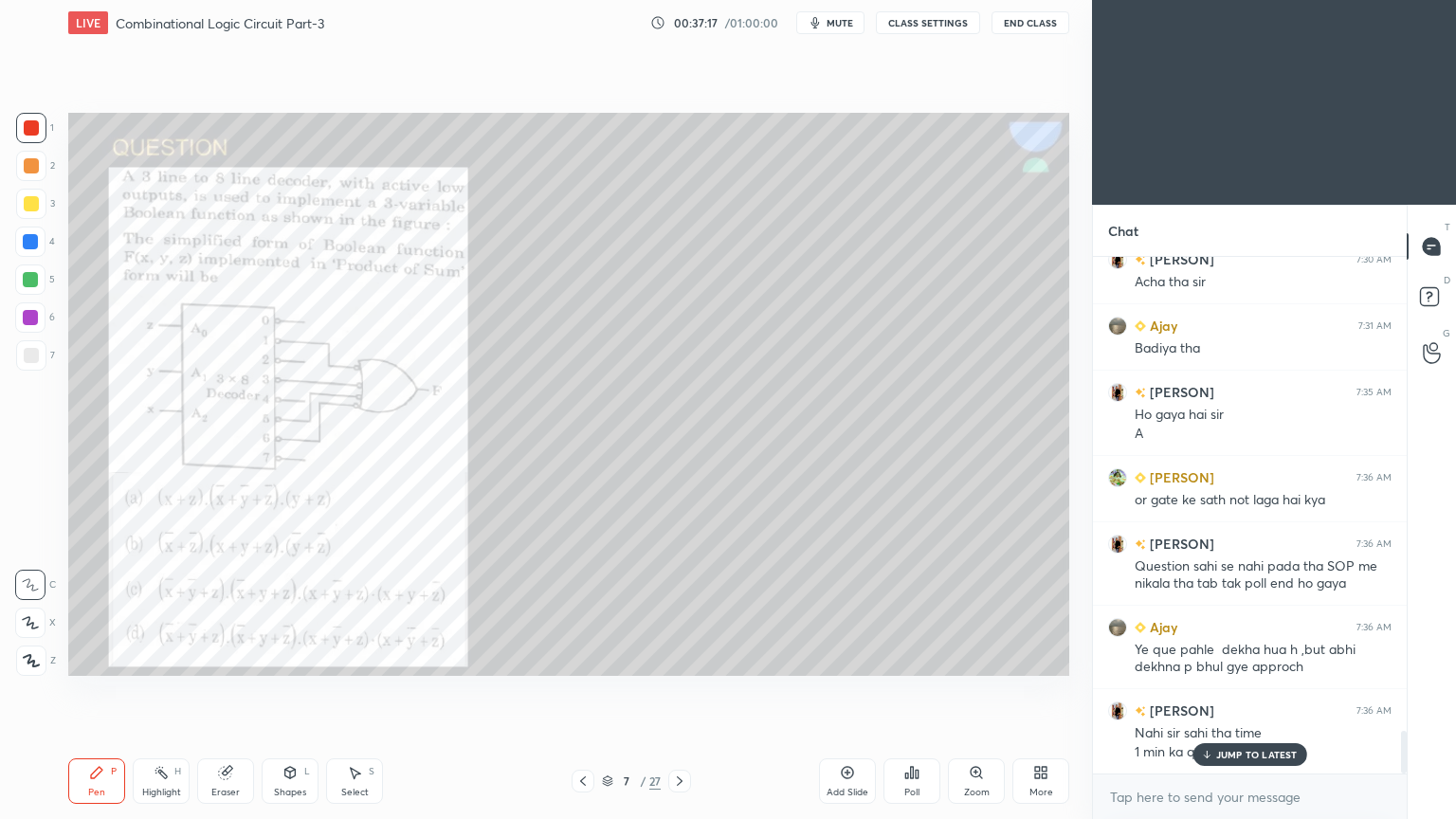 click 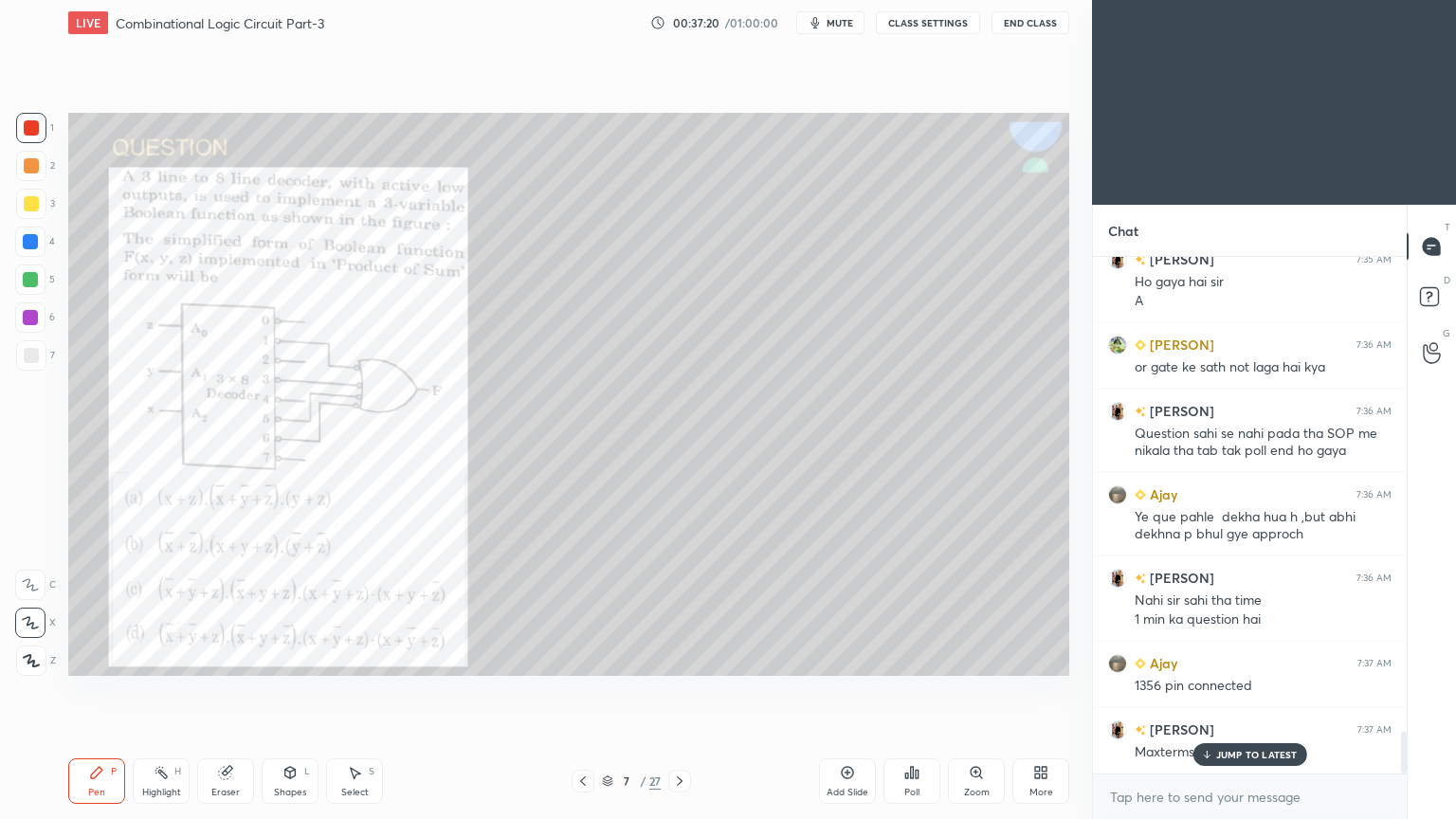scroll, scrollTop: 5881, scrollLeft: 0, axis: vertical 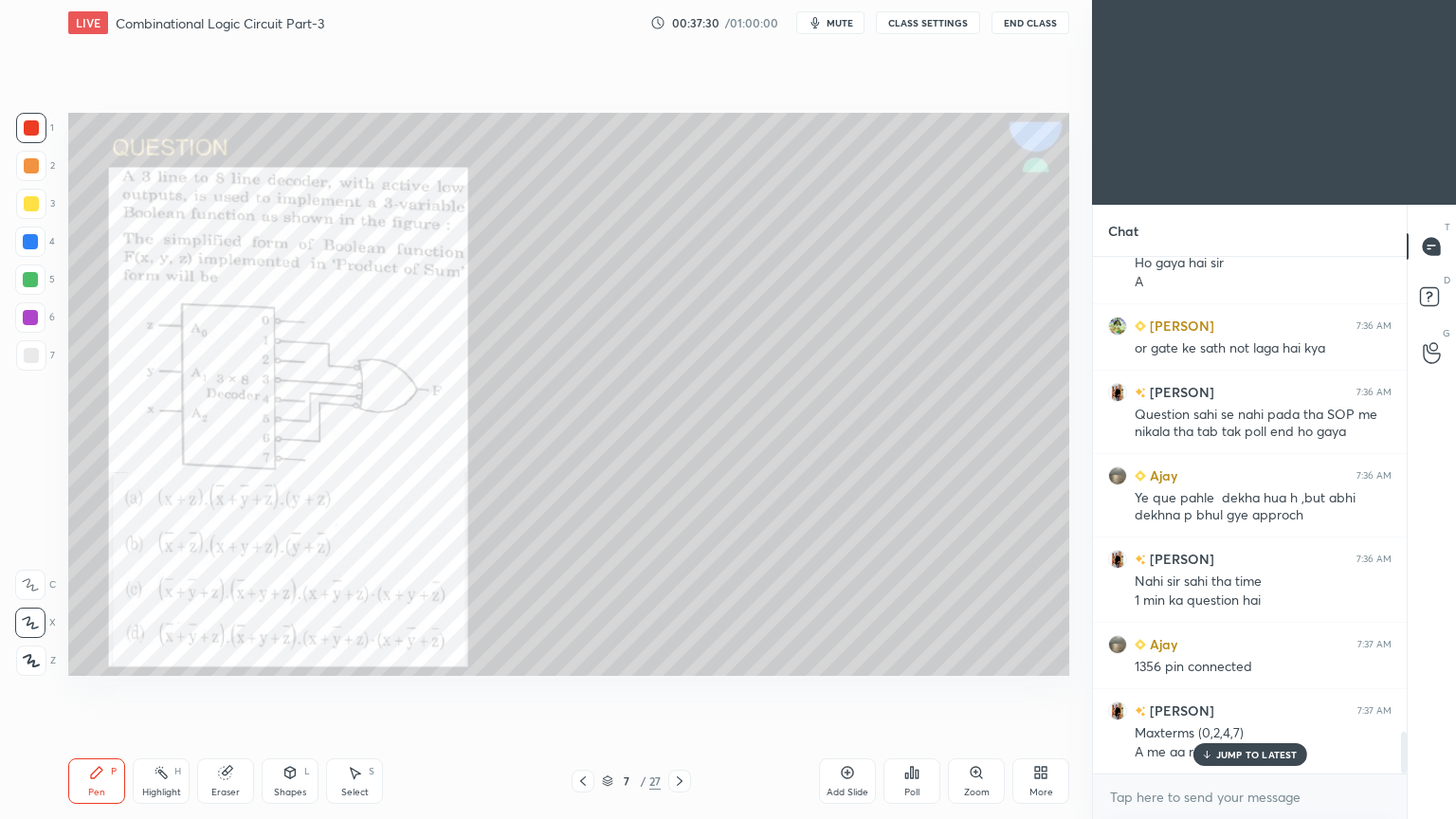 click on "Highlight H" at bounding box center (161, 781) 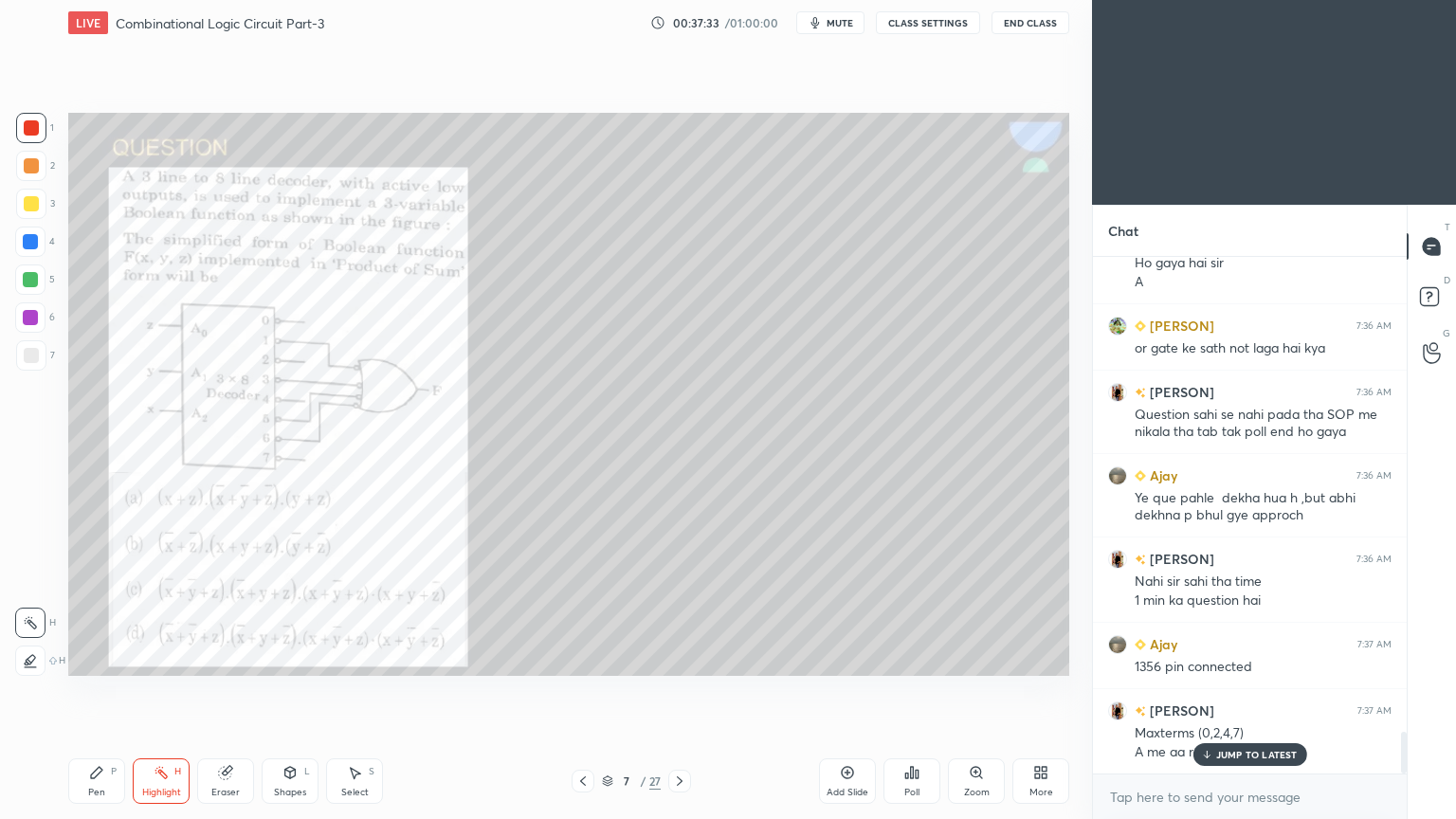click on "Pen P" at bounding box center [97, 781] 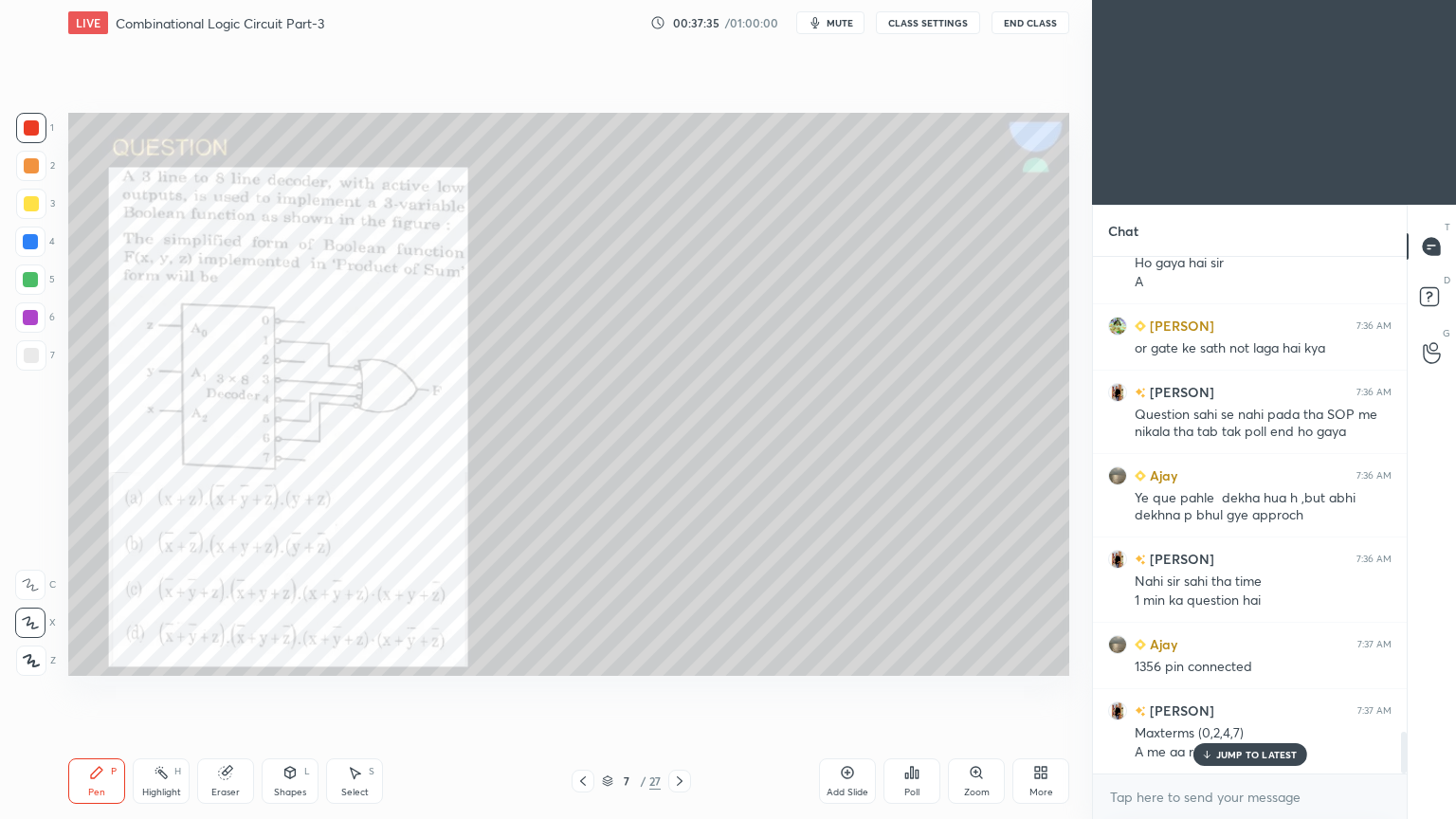 click at bounding box center [30, 318] 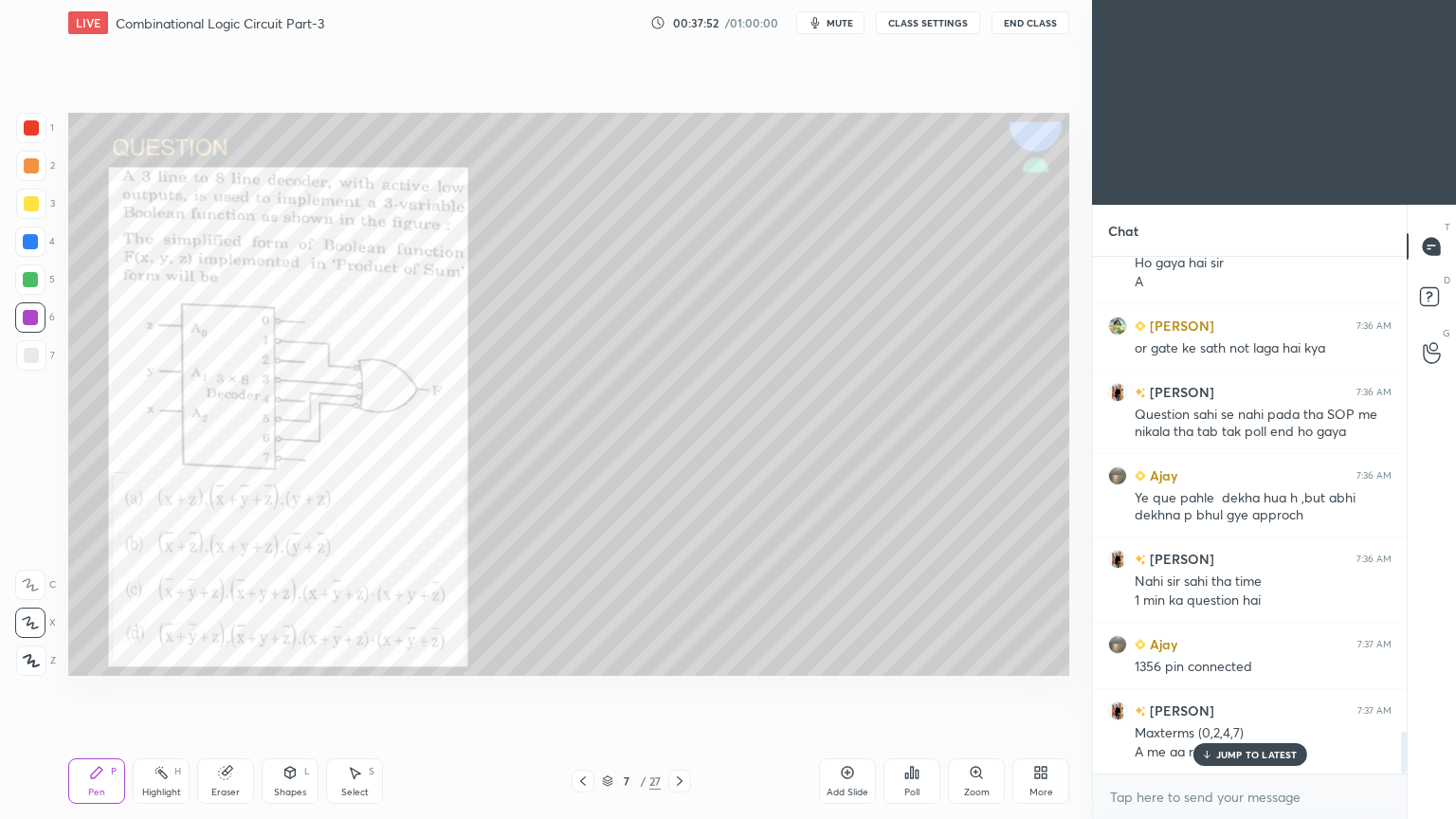 click on "Highlight H" at bounding box center [161, 781] 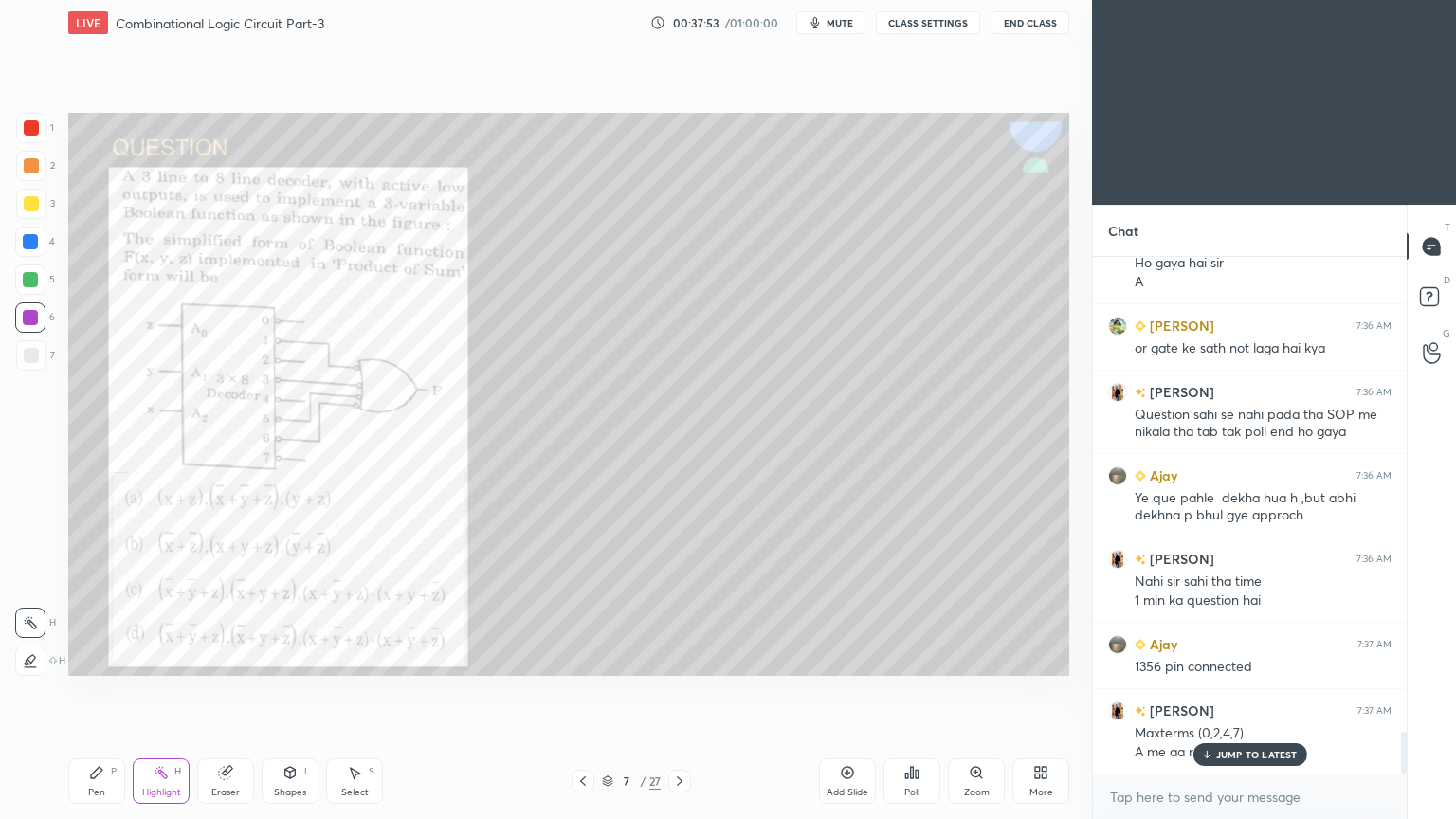 click 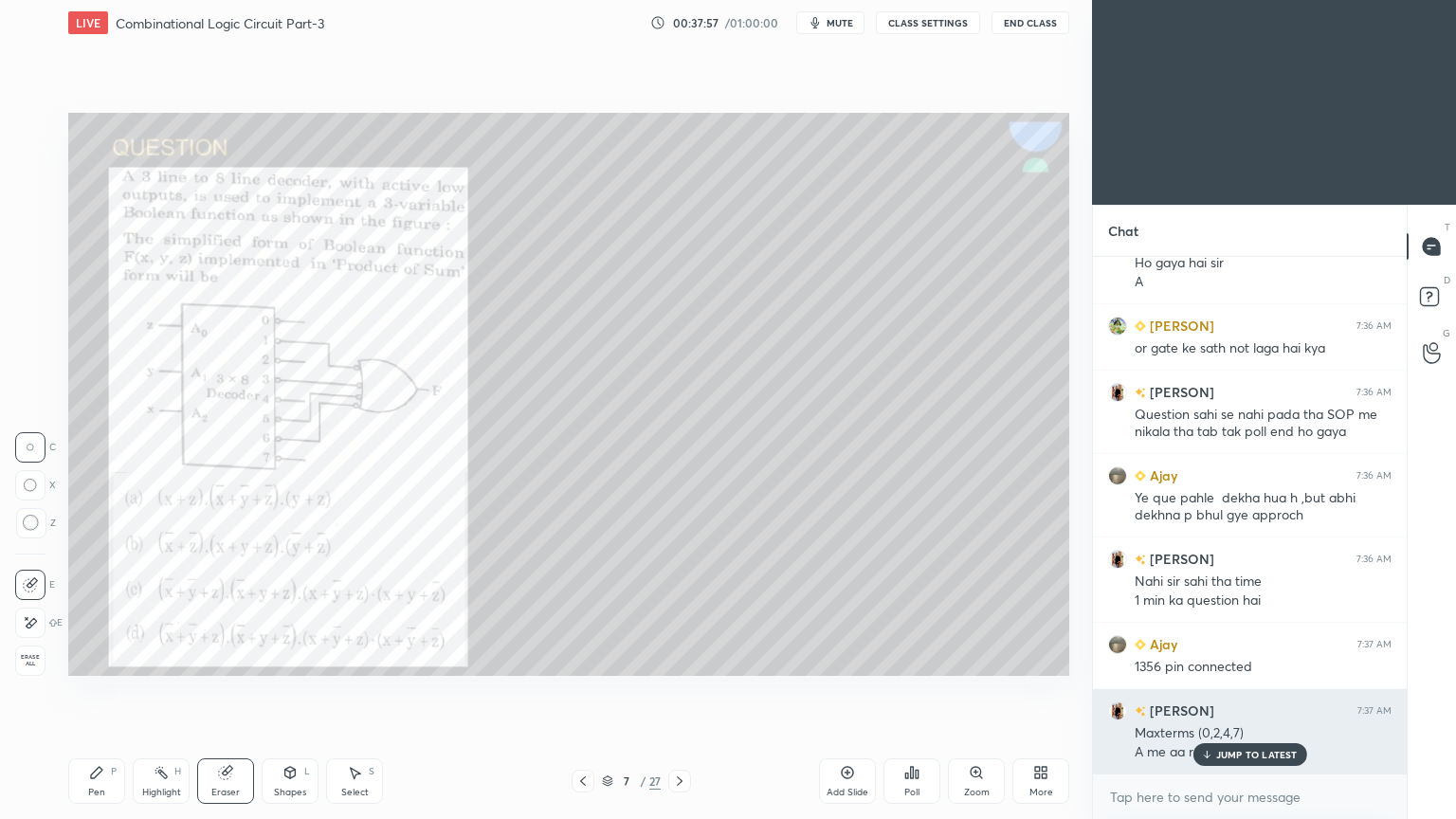 click on "JUMP TO LATEST" at bounding box center (1257, 755) 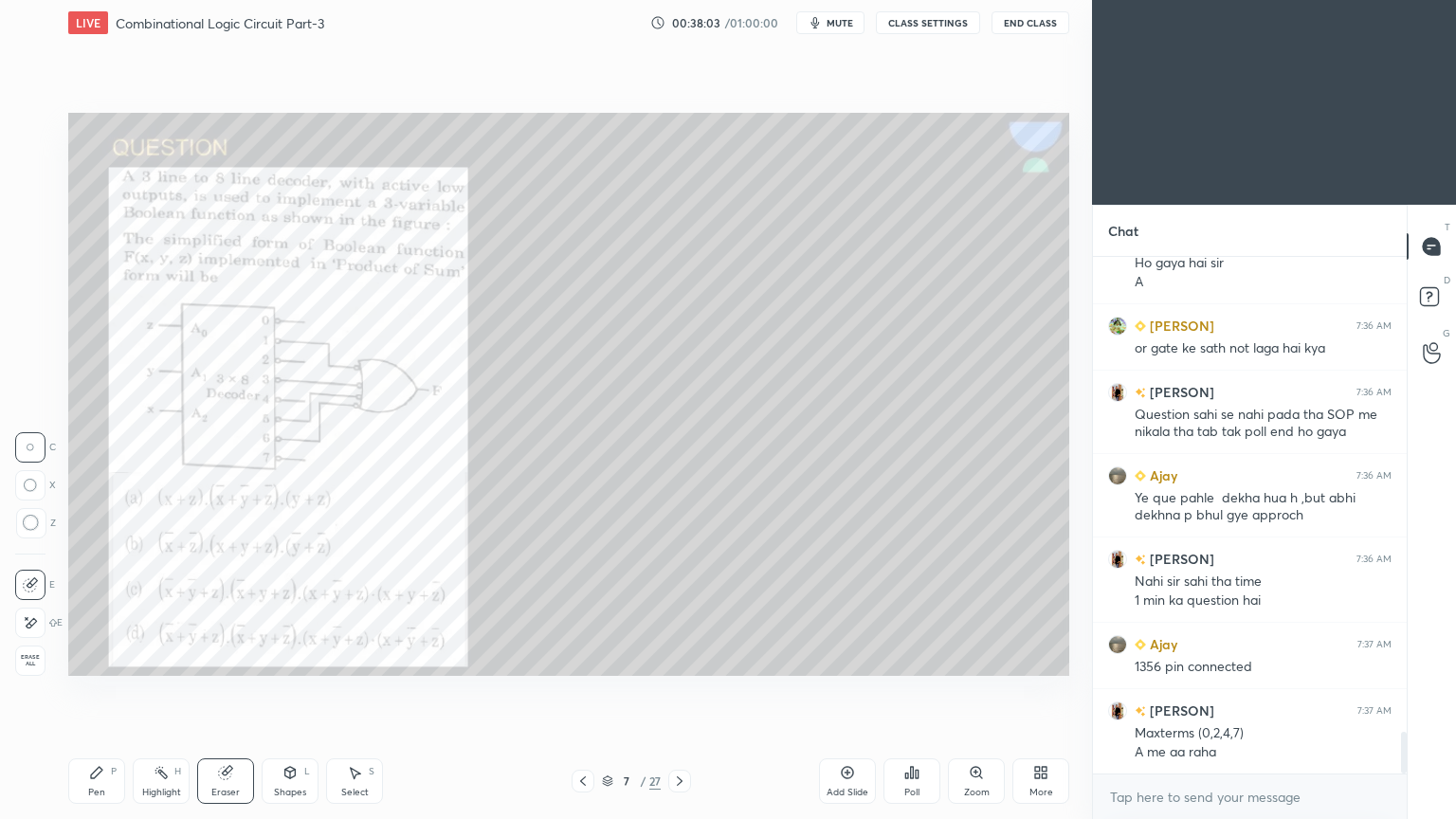 click 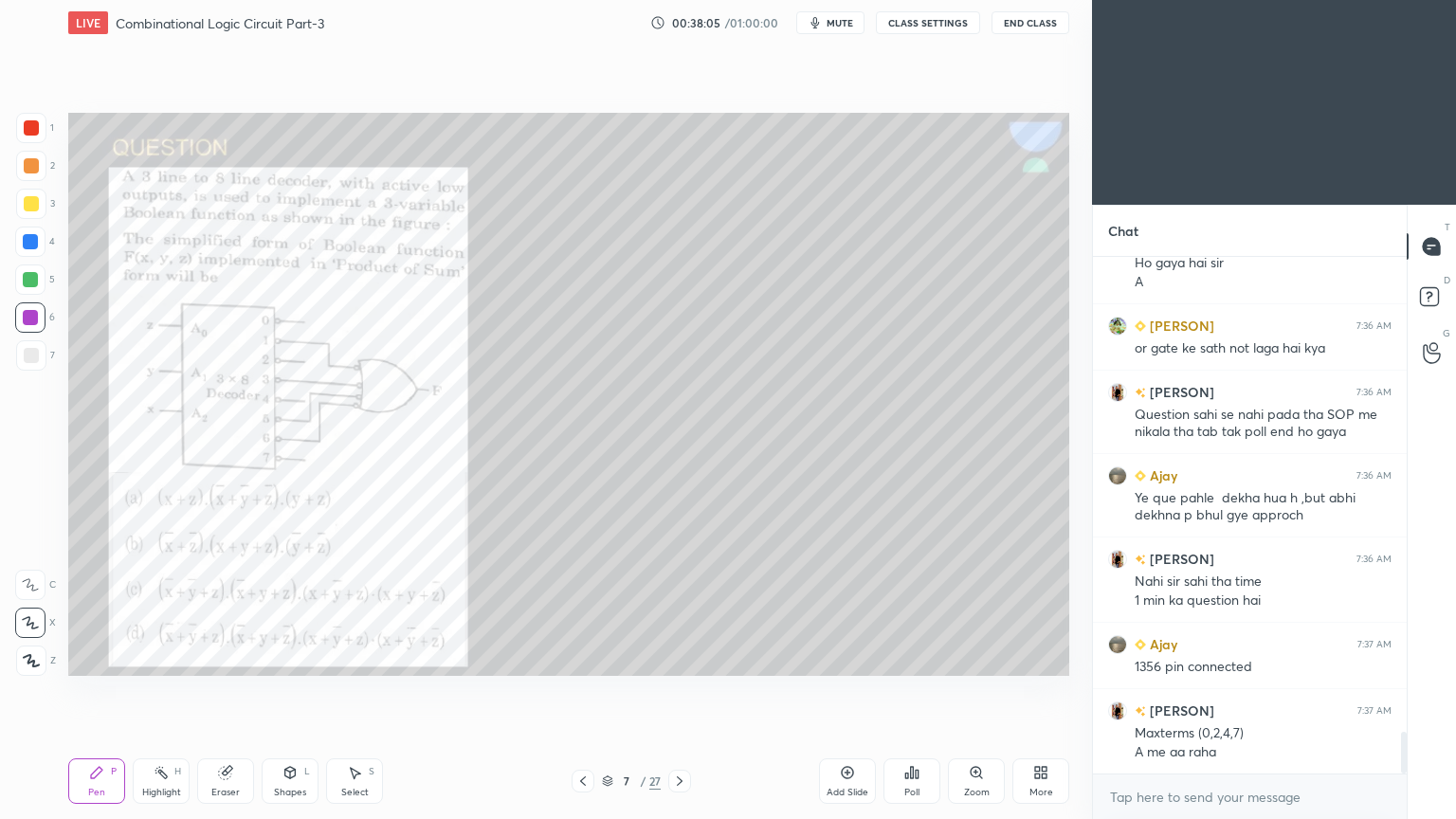 click at bounding box center (30, 280) 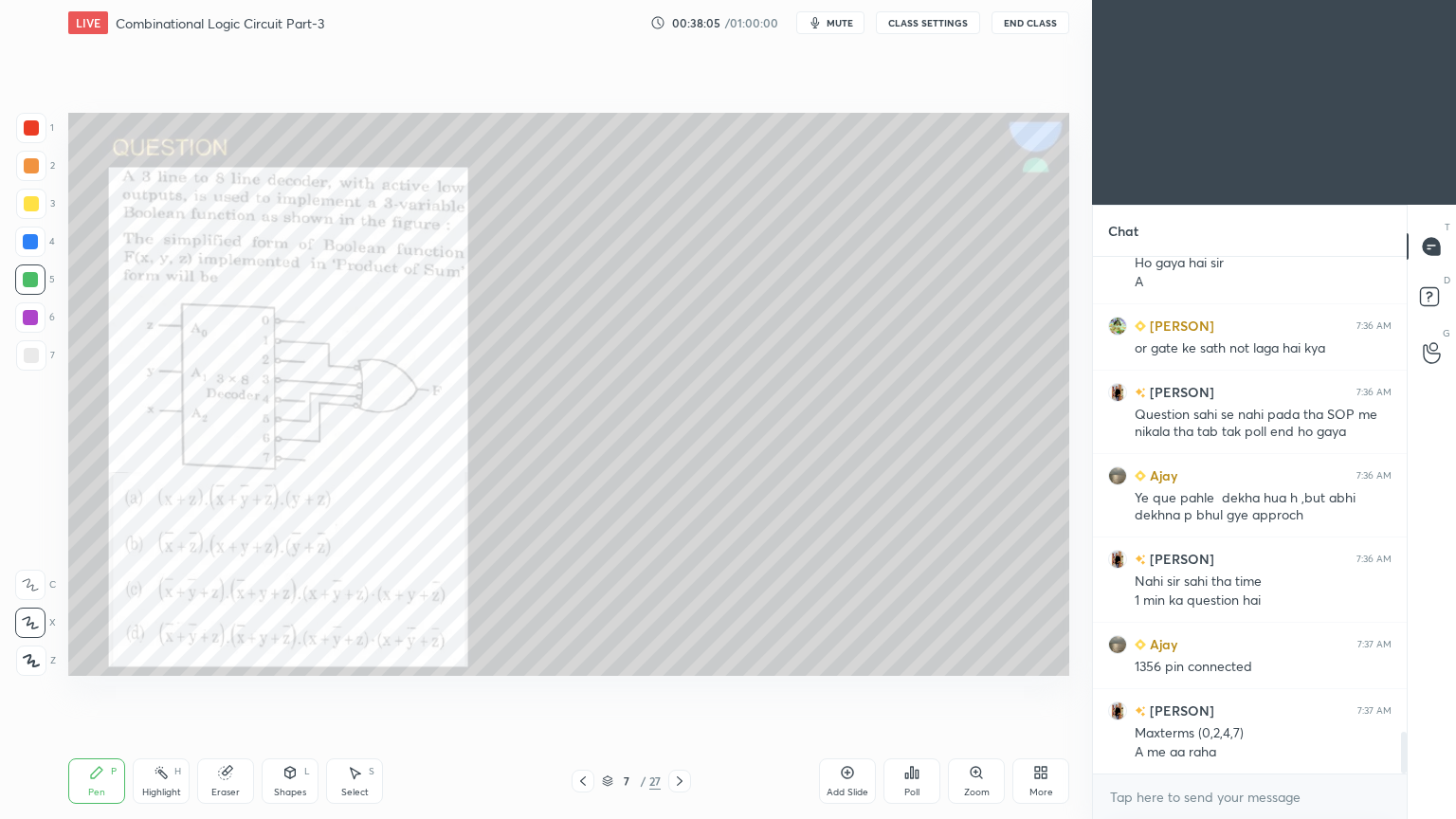 scroll, scrollTop: 5948, scrollLeft: 0, axis: vertical 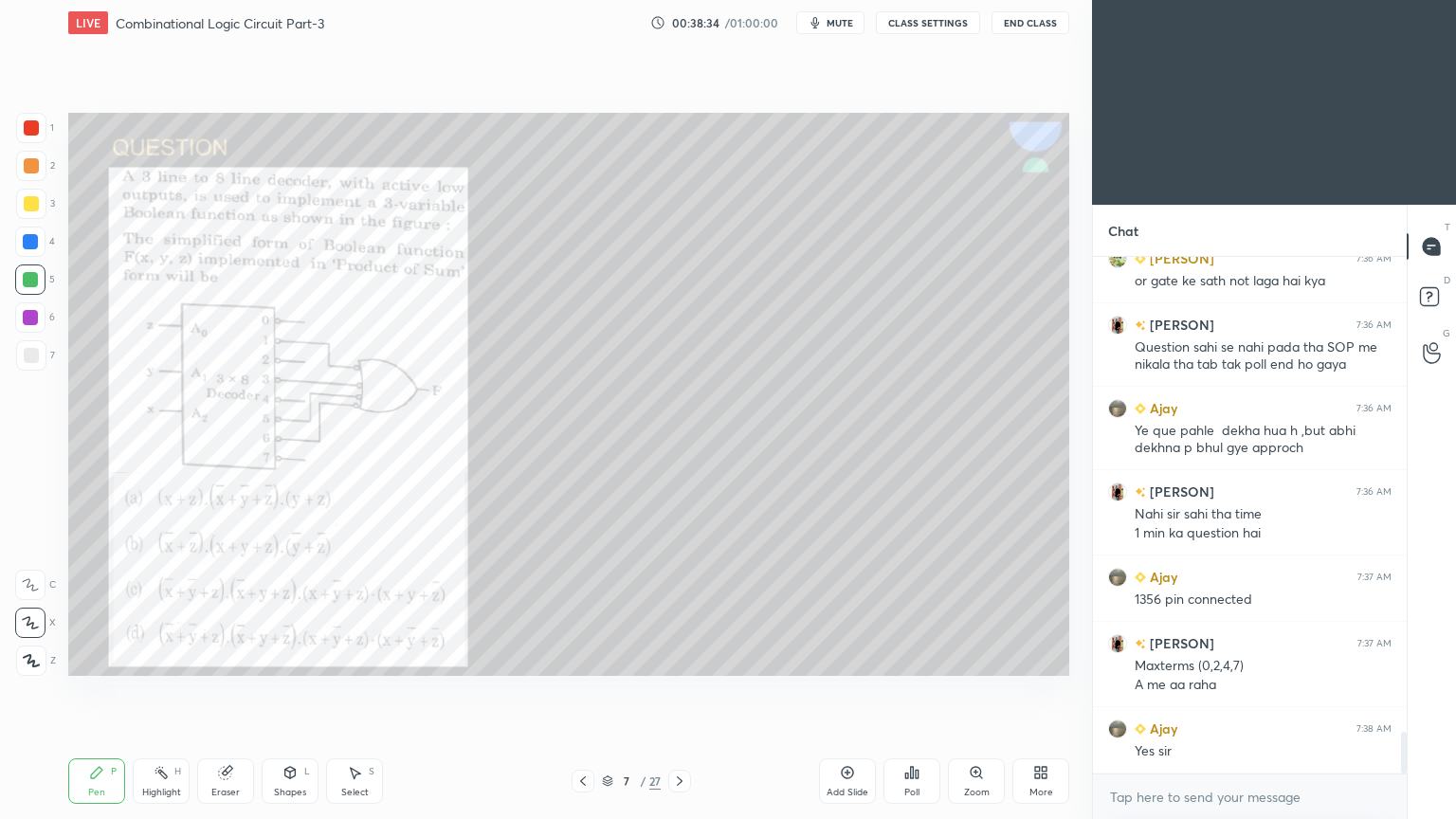 click on "Highlight" at bounding box center [161, 792] 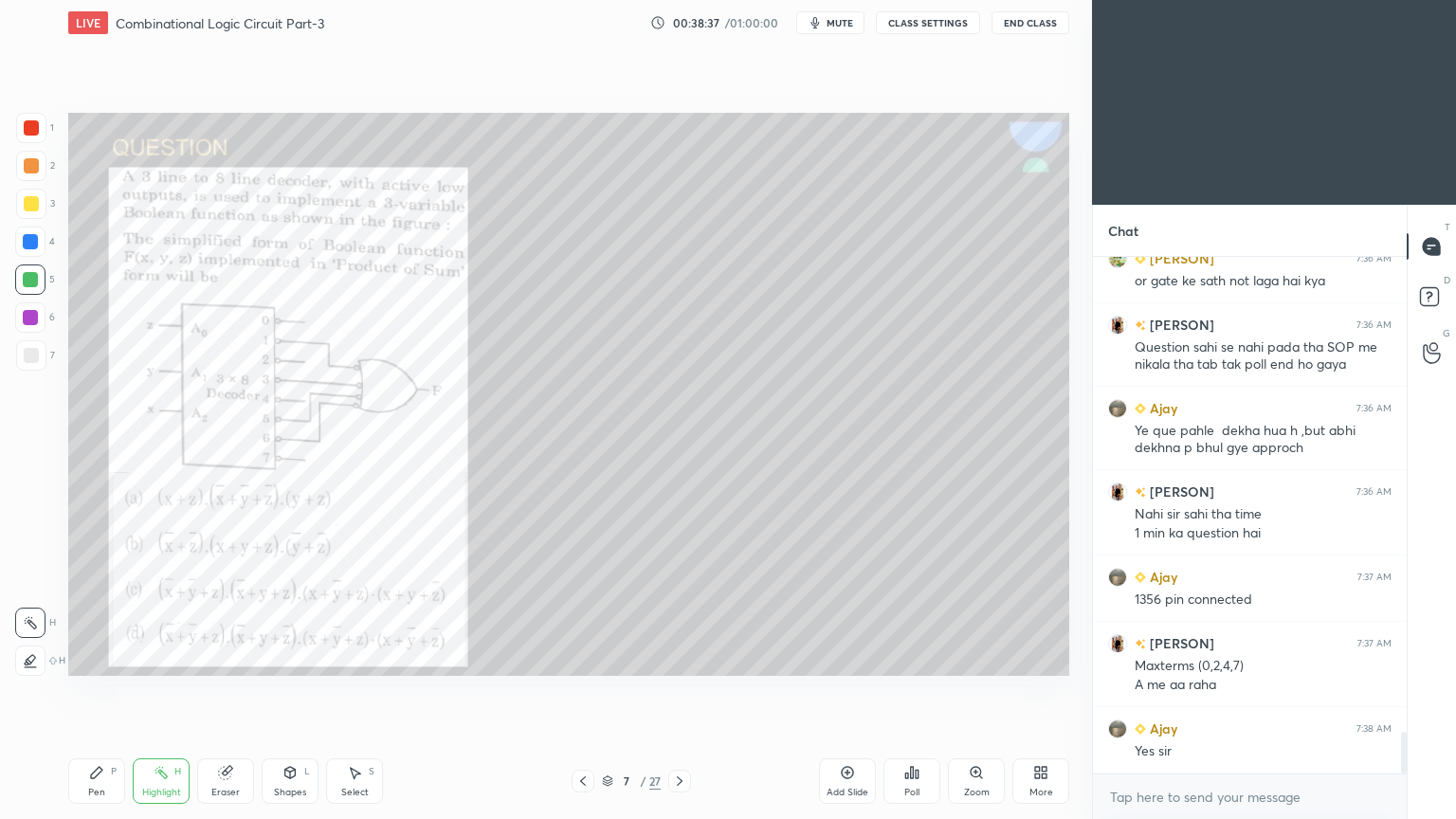 click on "Pen P" at bounding box center (97, 781) 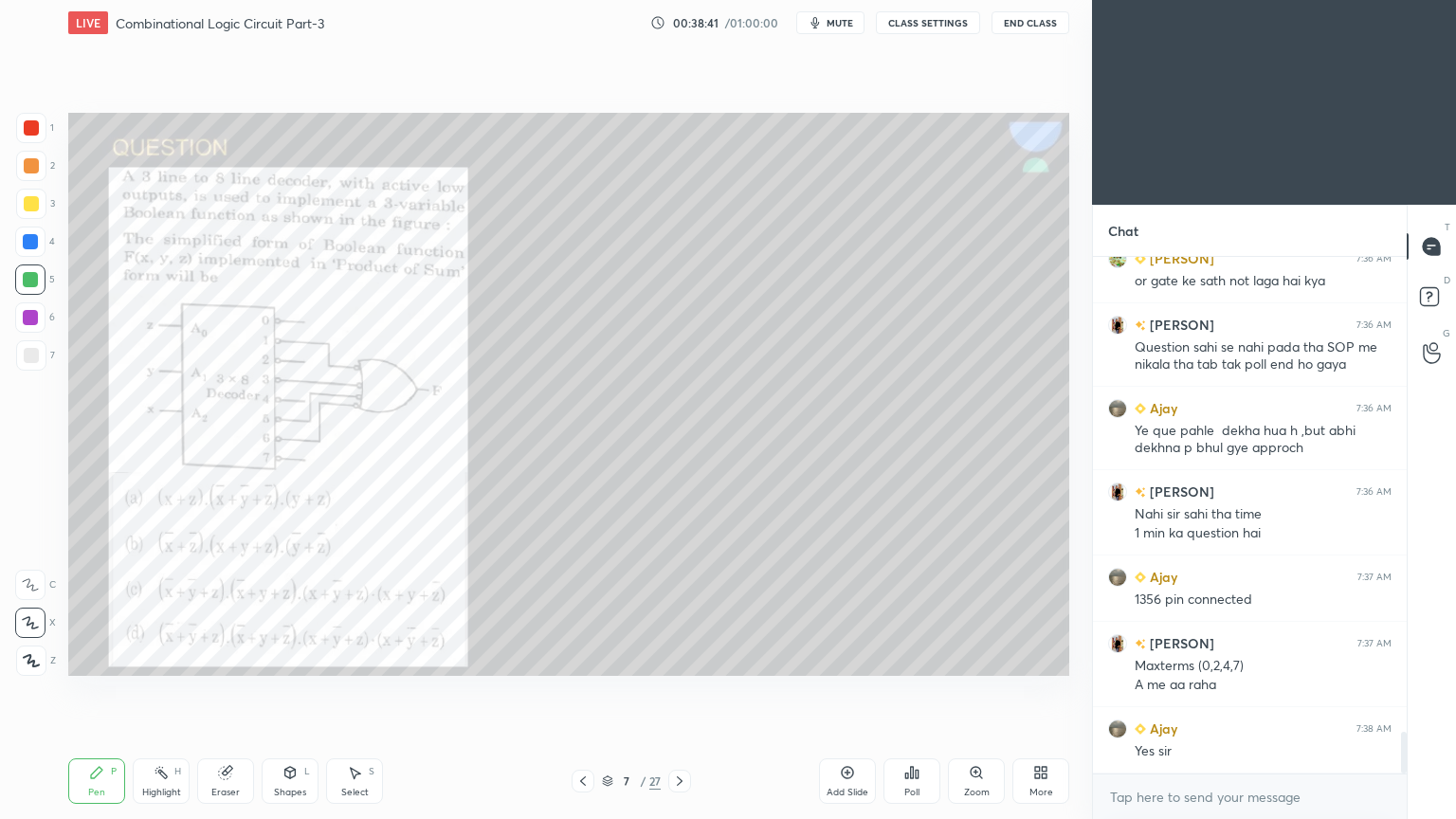 click on "Eraser" at bounding box center [226, 781] 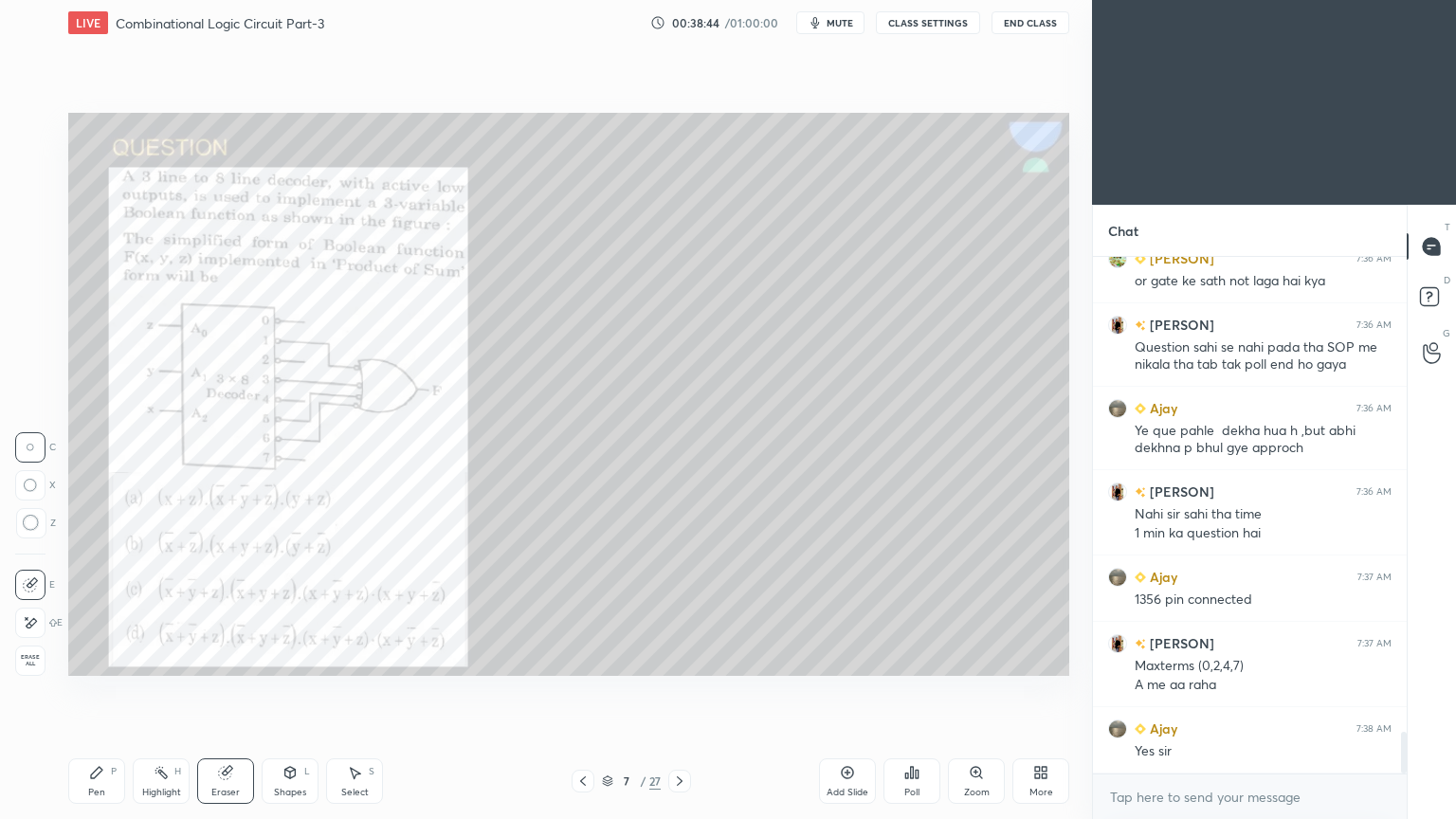 click on "Pen P" at bounding box center (97, 781) 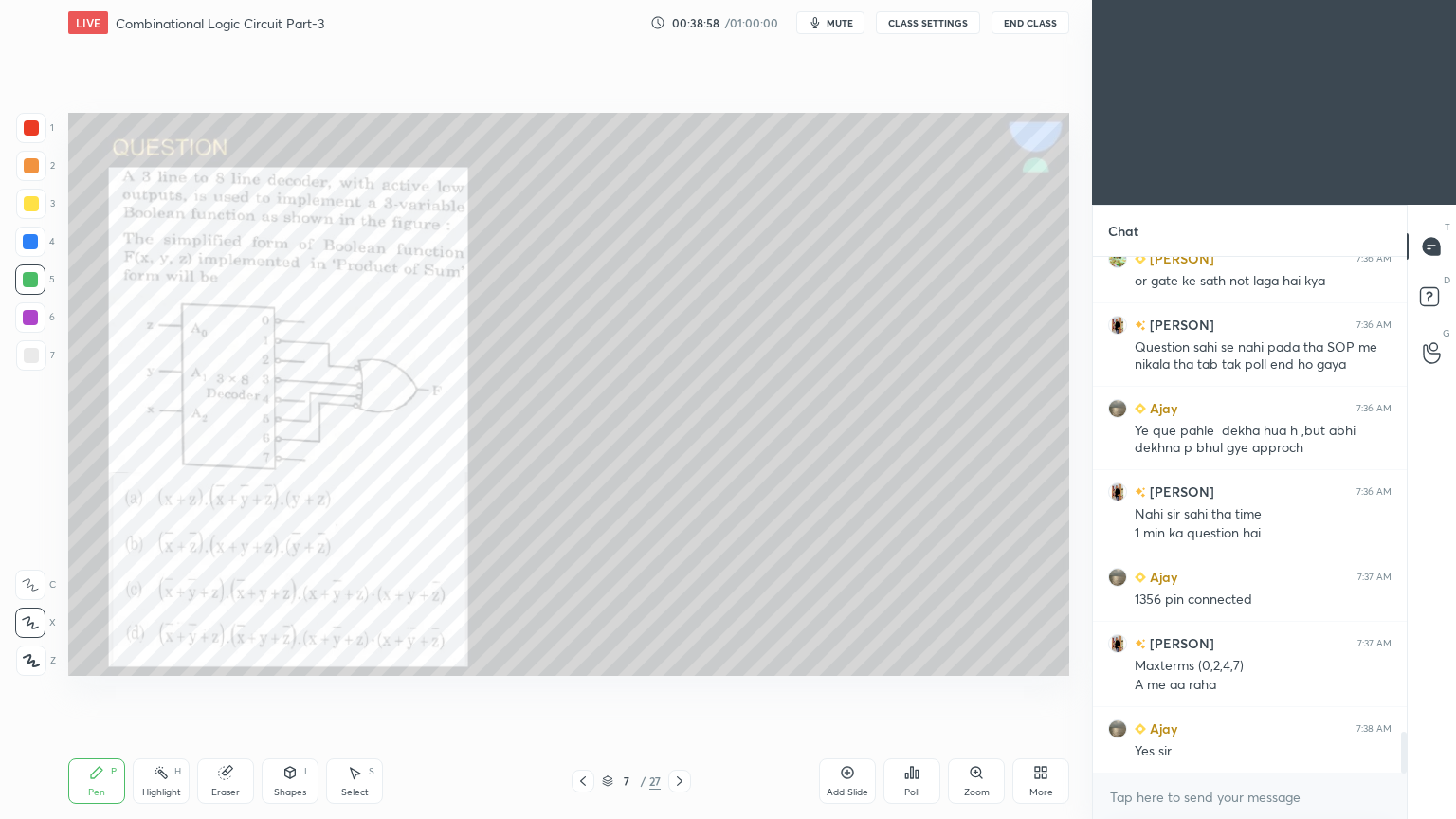 click at bounding box center (30, 242) 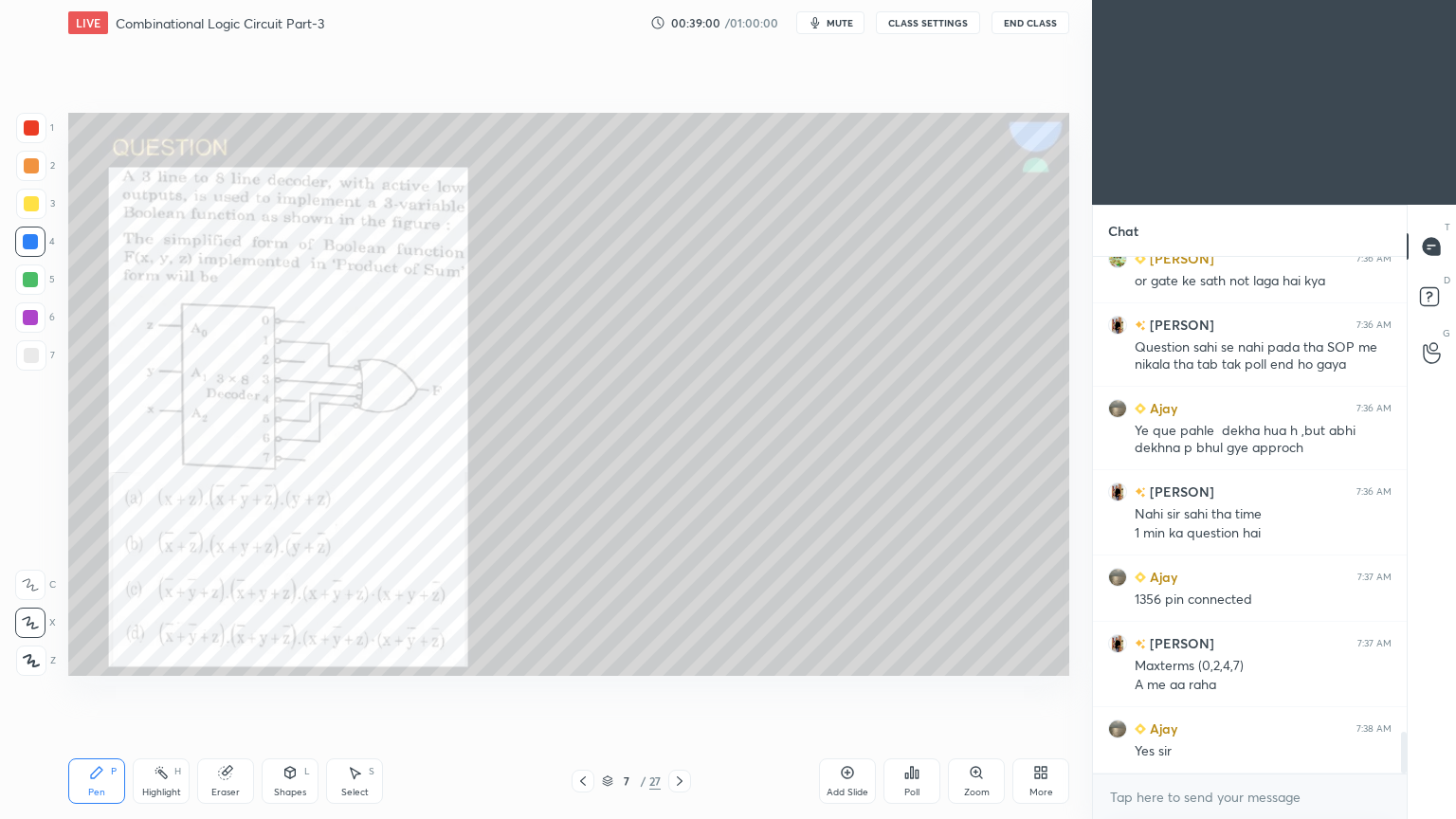 click on "Shapes L" at bounding box center (290, 781) 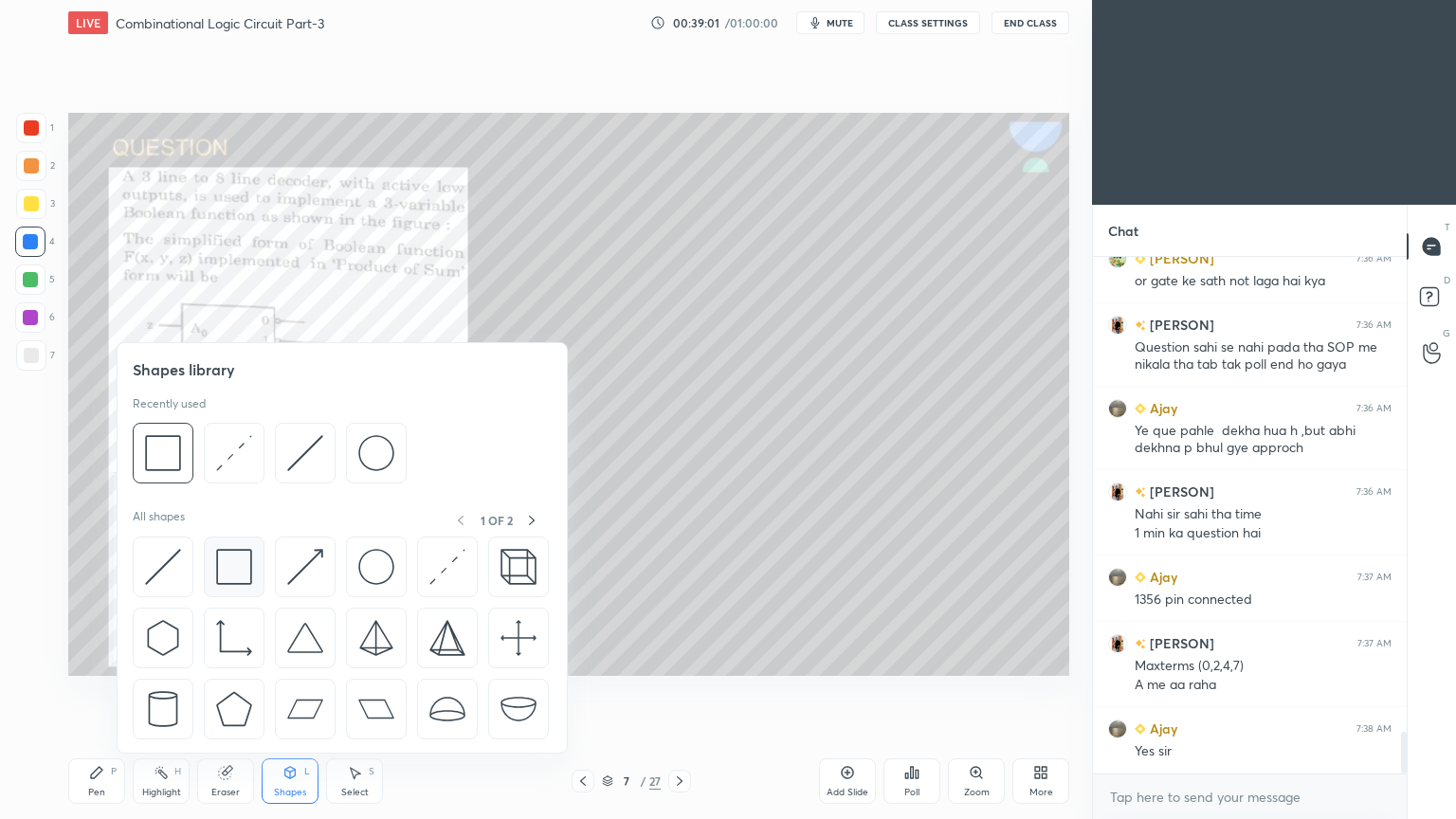click at bounding box center [234, 567] 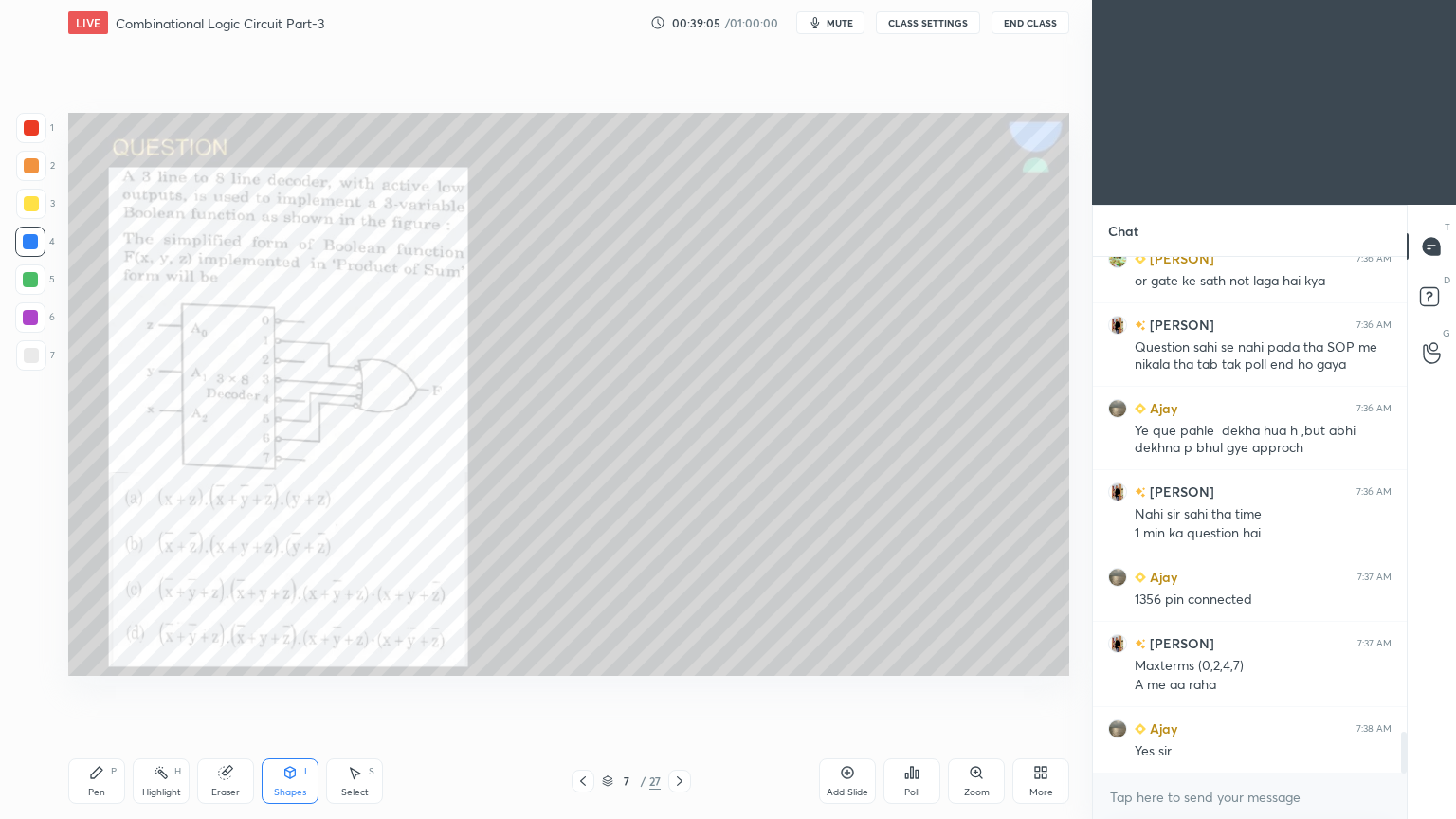 click on "Shapes L" at bounding box center [290, 781] 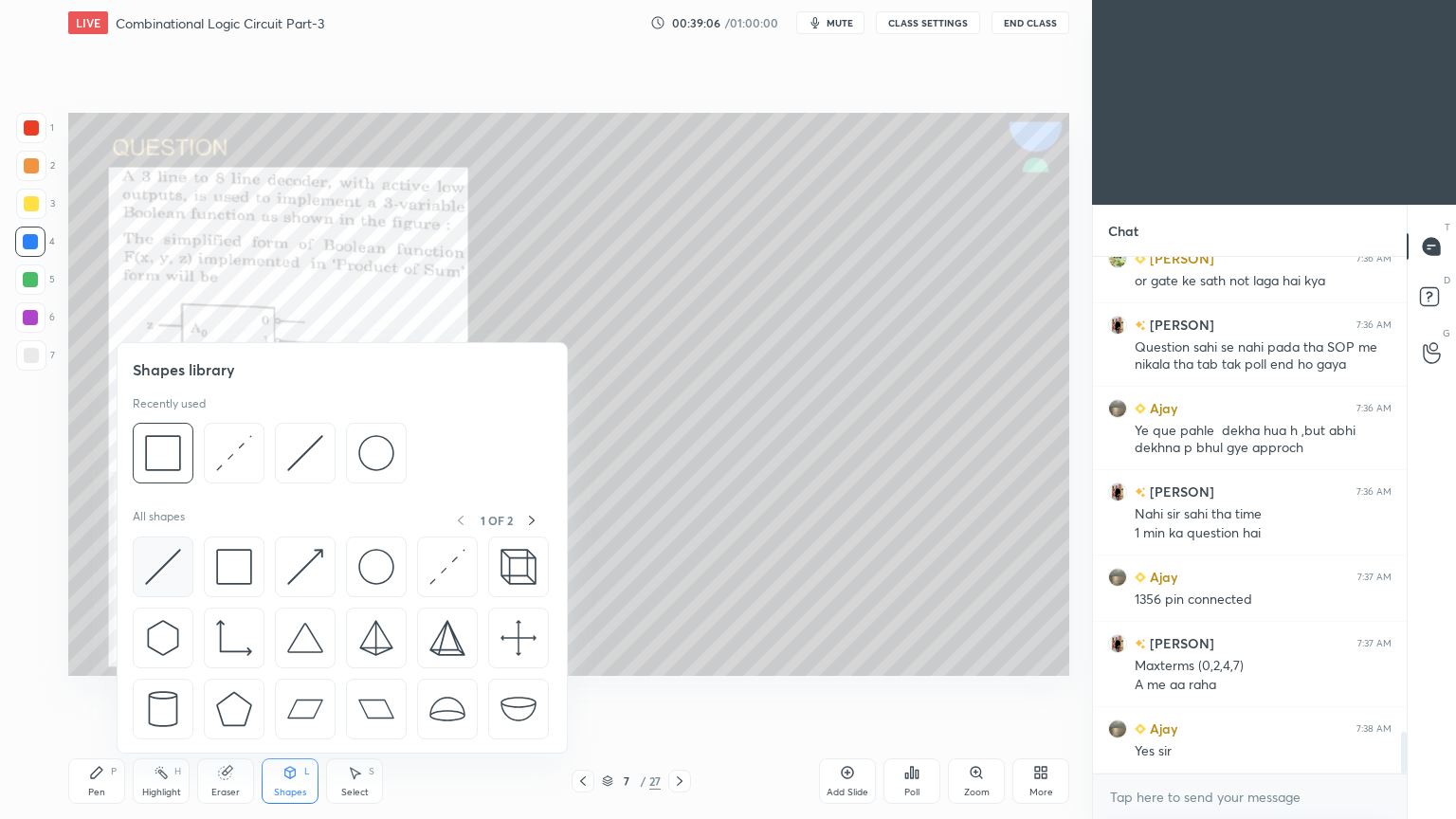click at bounding box center (163, 567) 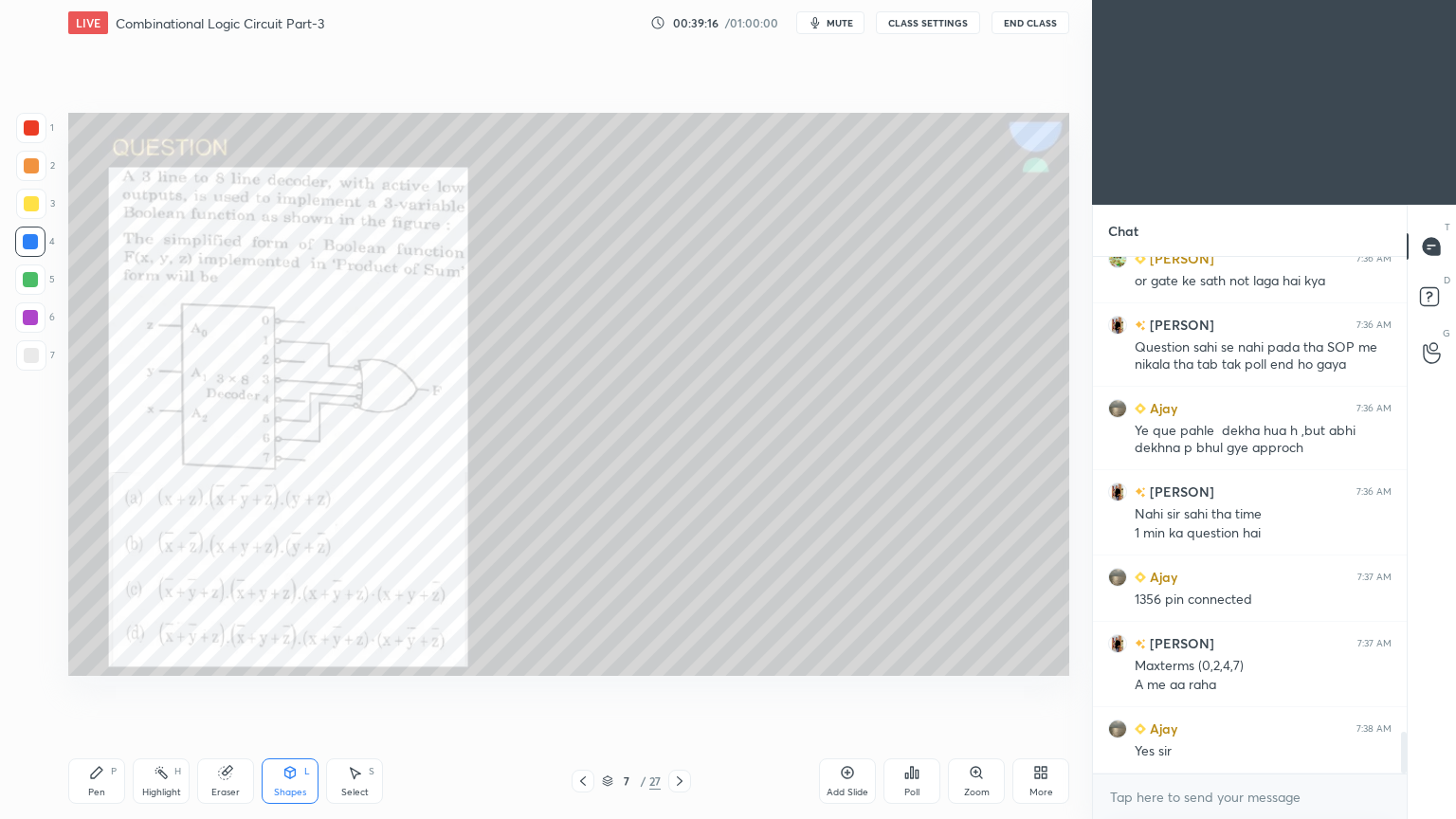 click on "Pen P" at bounding box center [97, 781] 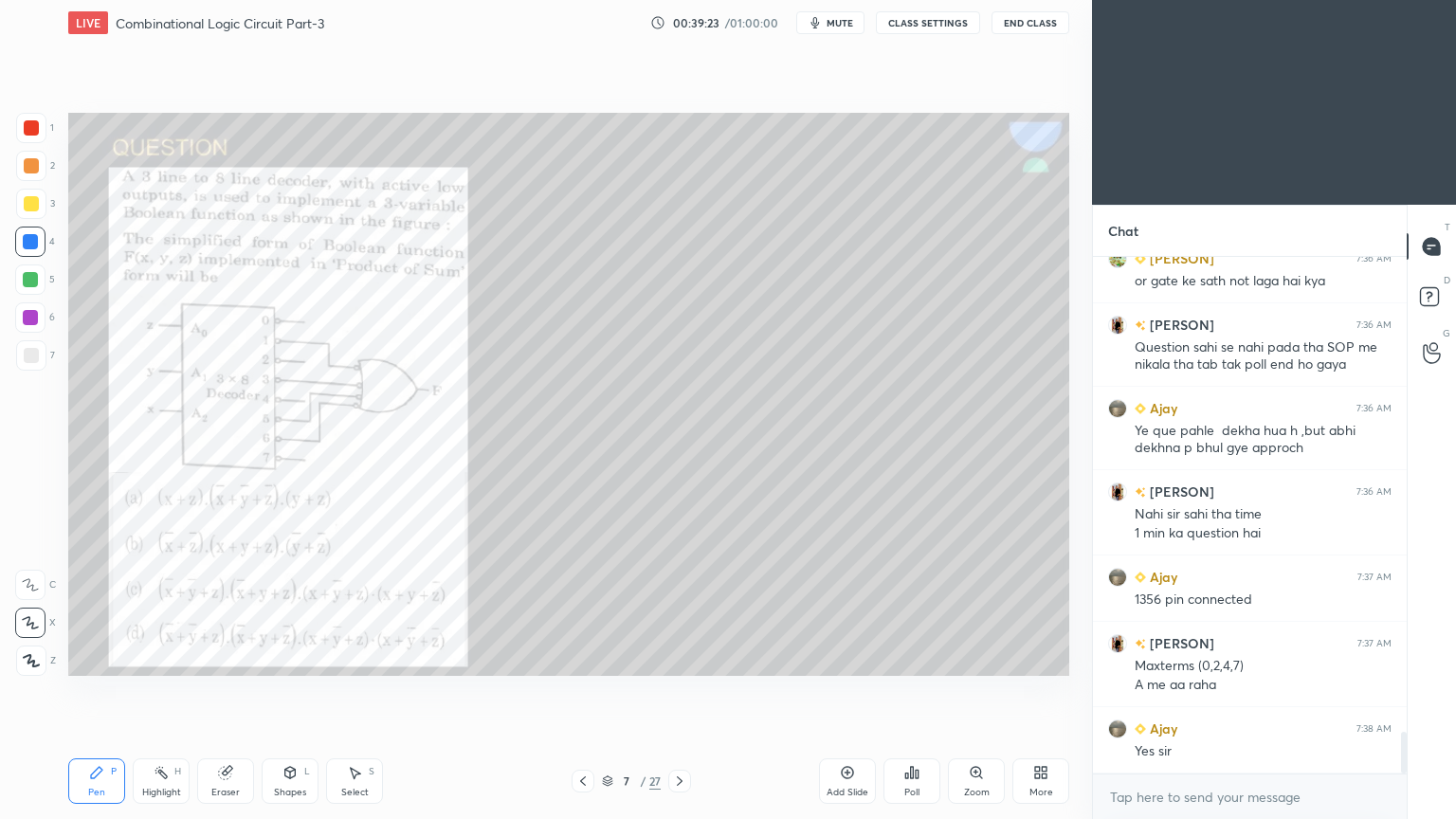 click at bounding box center [31, 355] 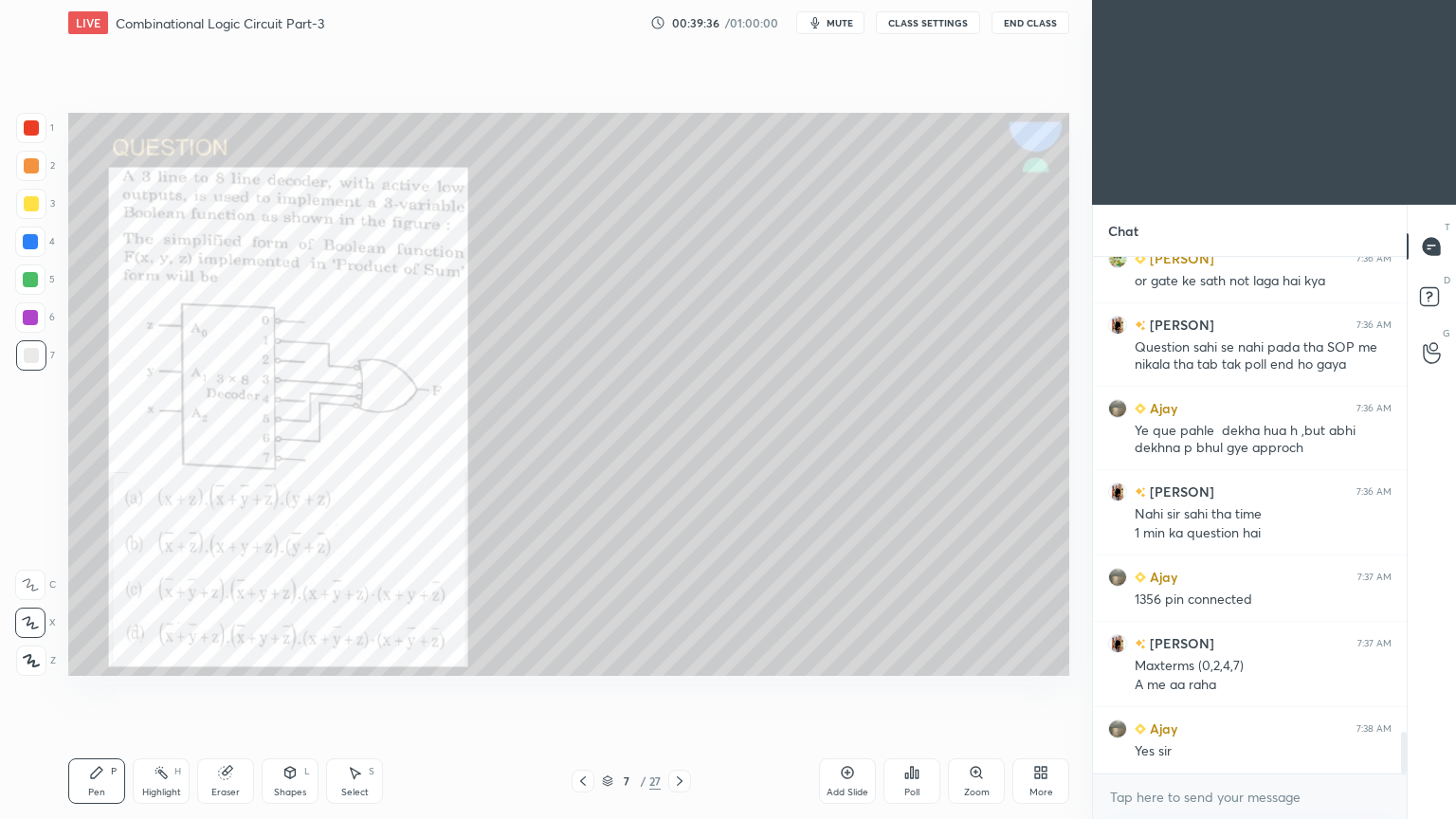 click on "3" at bounding box center [35, 204] 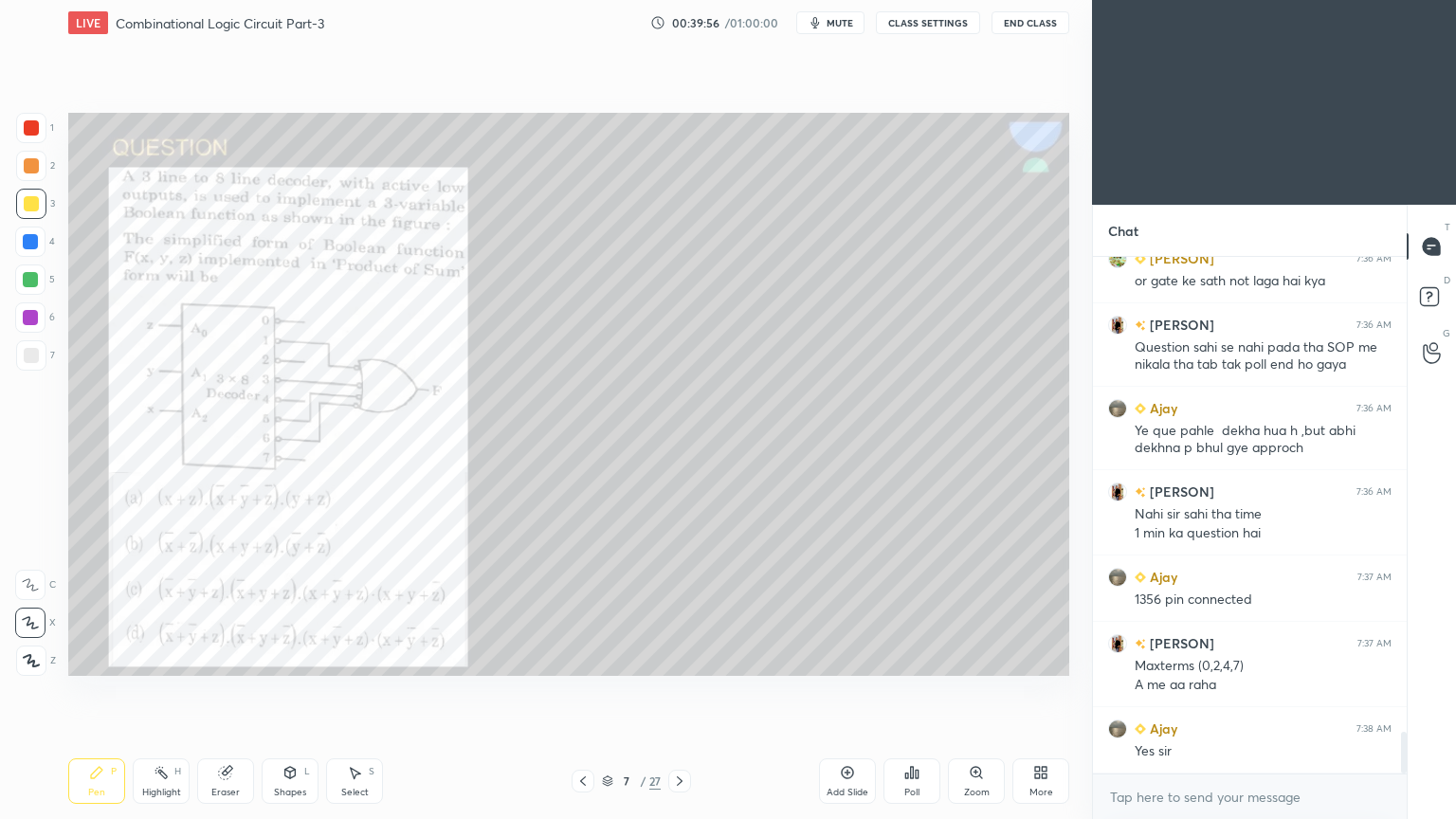 click on "Select S" at bounding box center [355, 781] 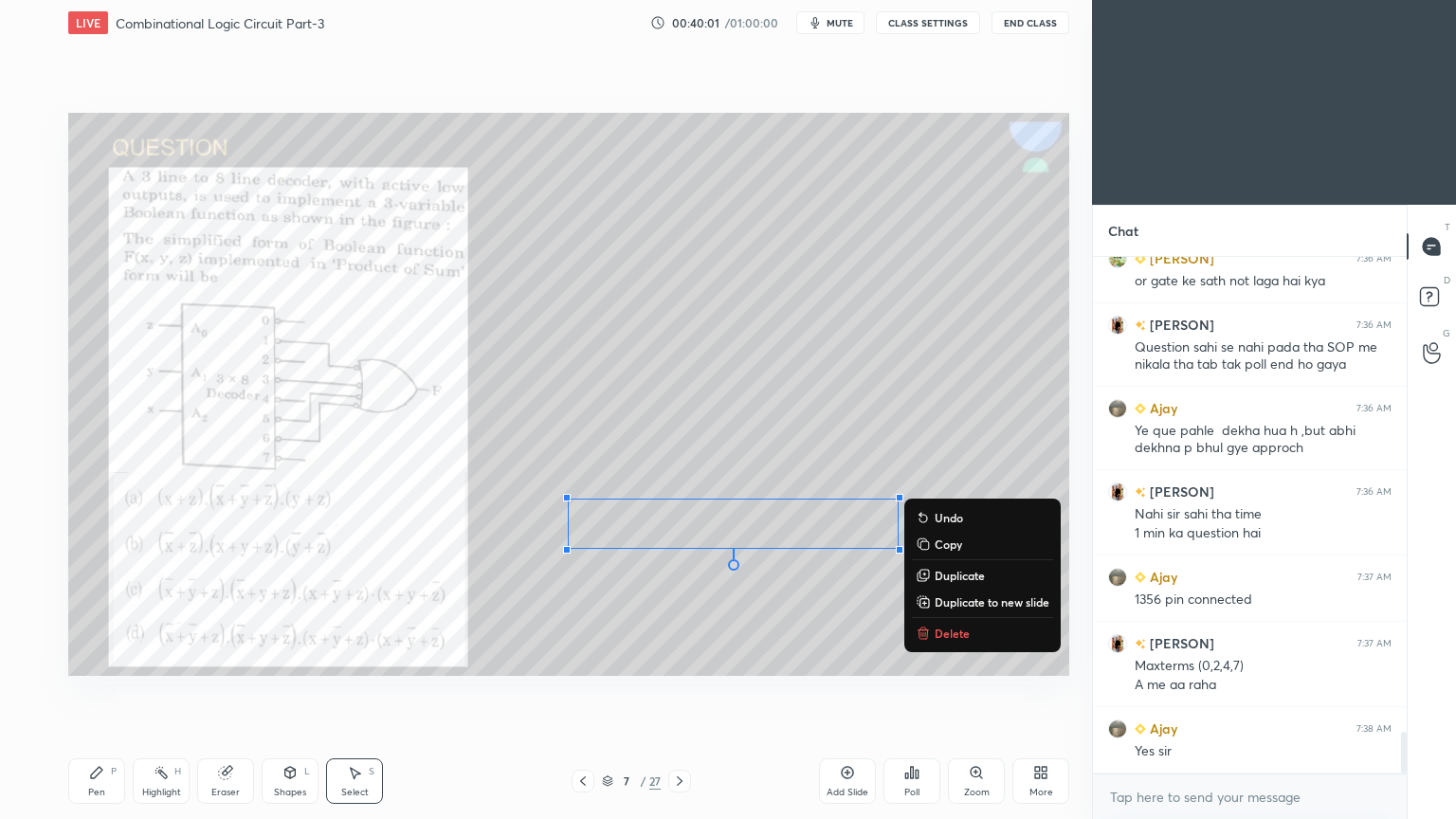 click on "Pen P" at bounding box center [97, 781] 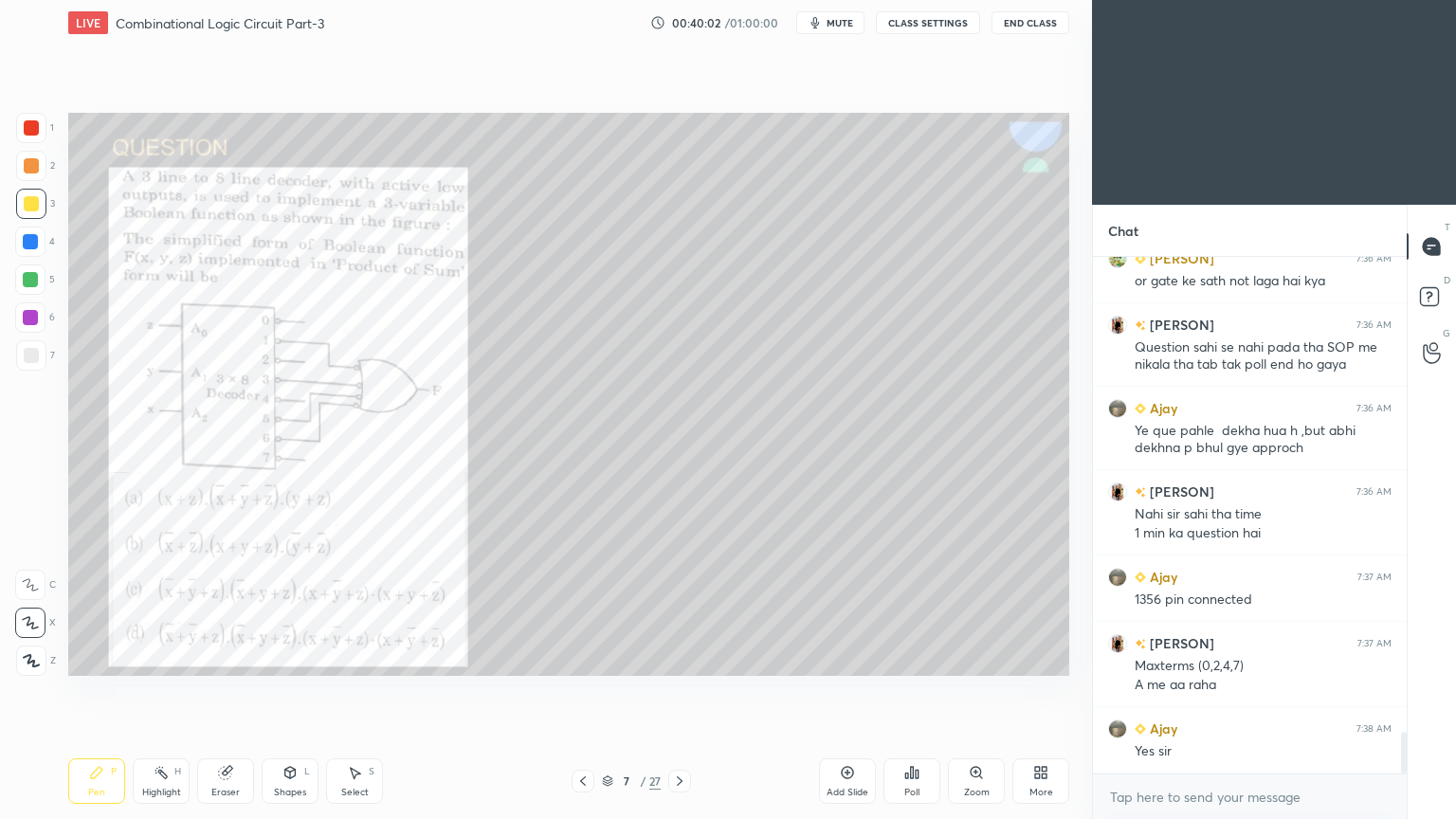 click at bounding box center (31, 128) 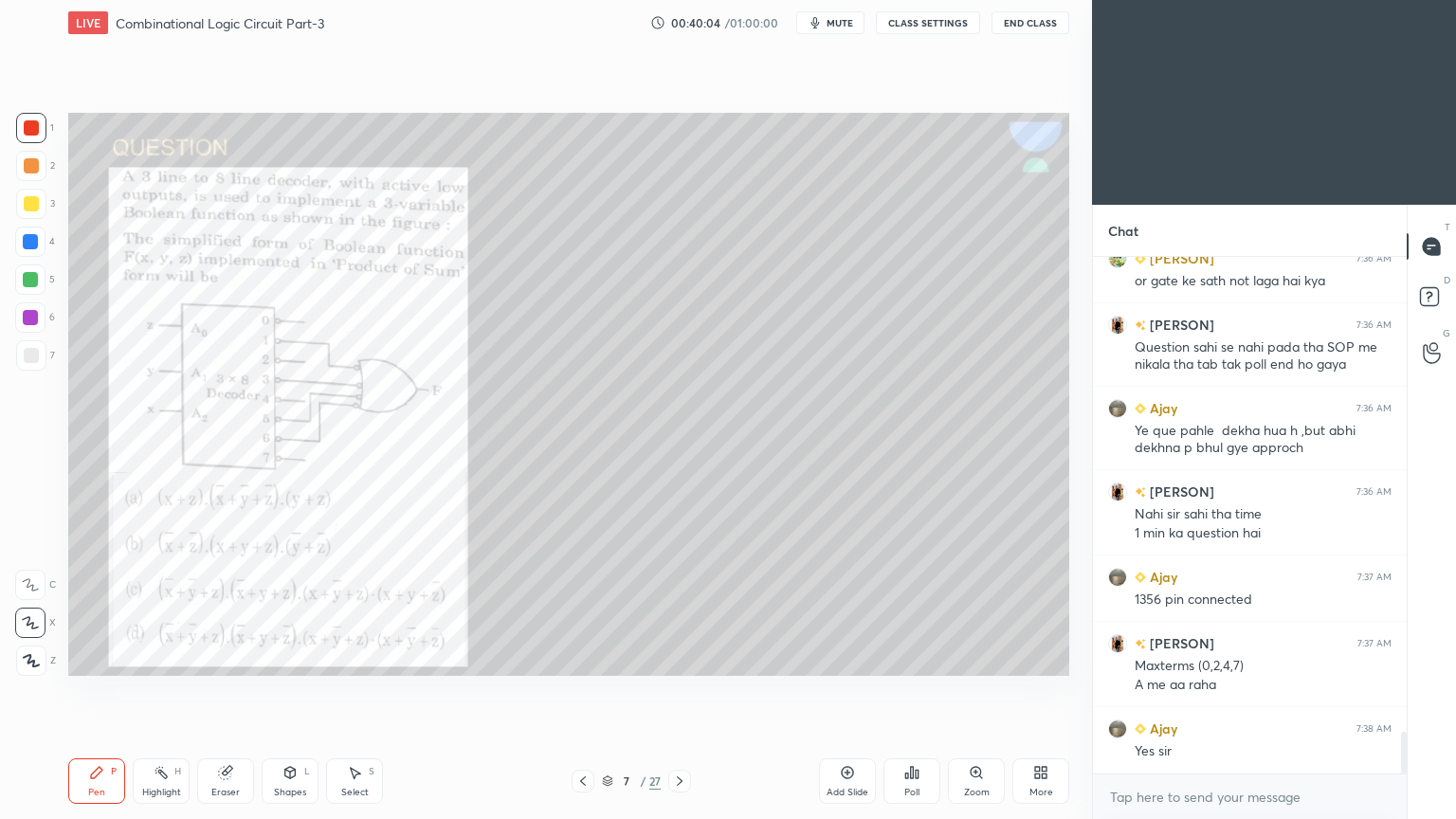 click on "Shapes L" at bounding box center (290, 781) 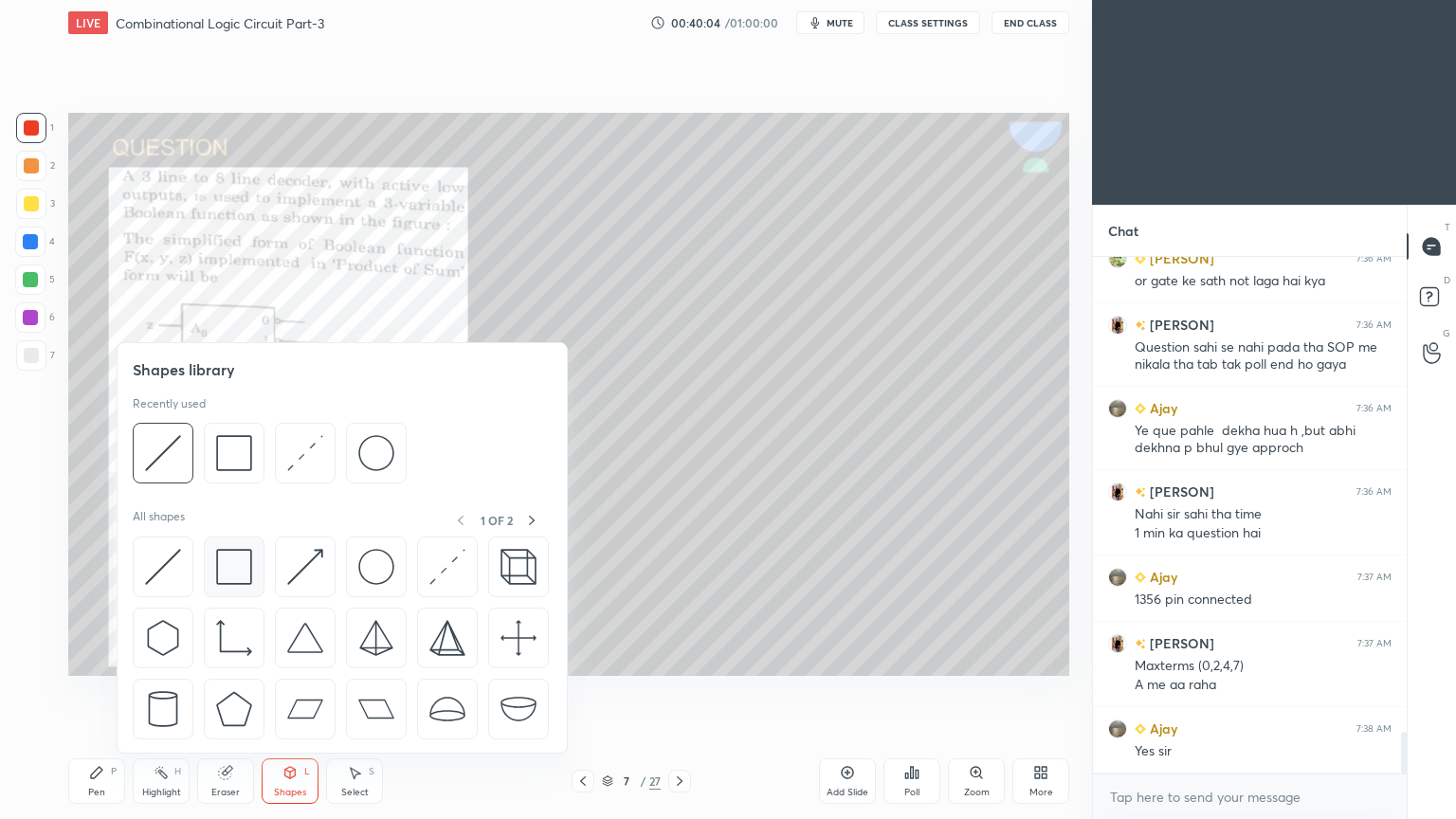 click at bounding box center [234, 567] 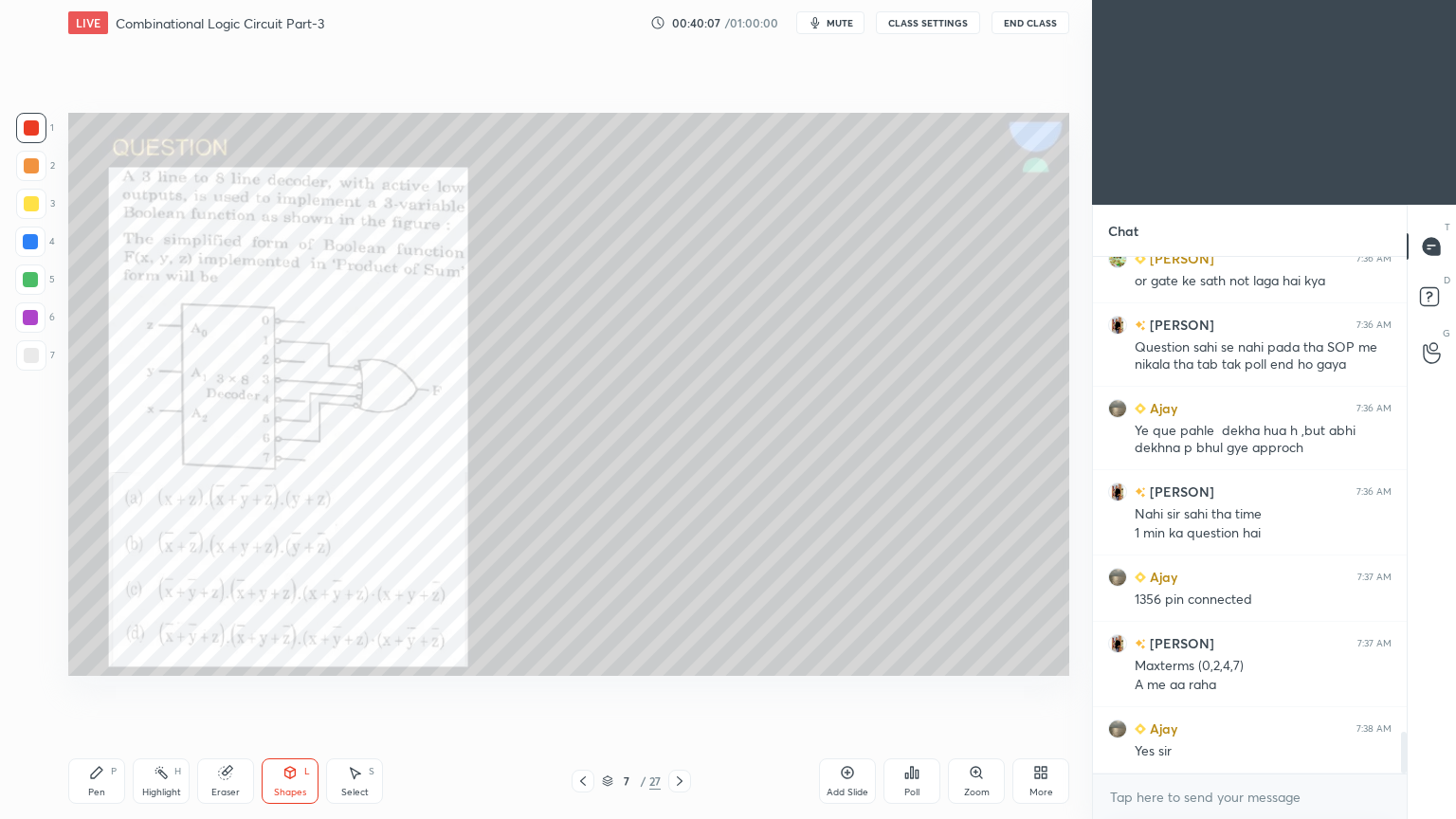 click 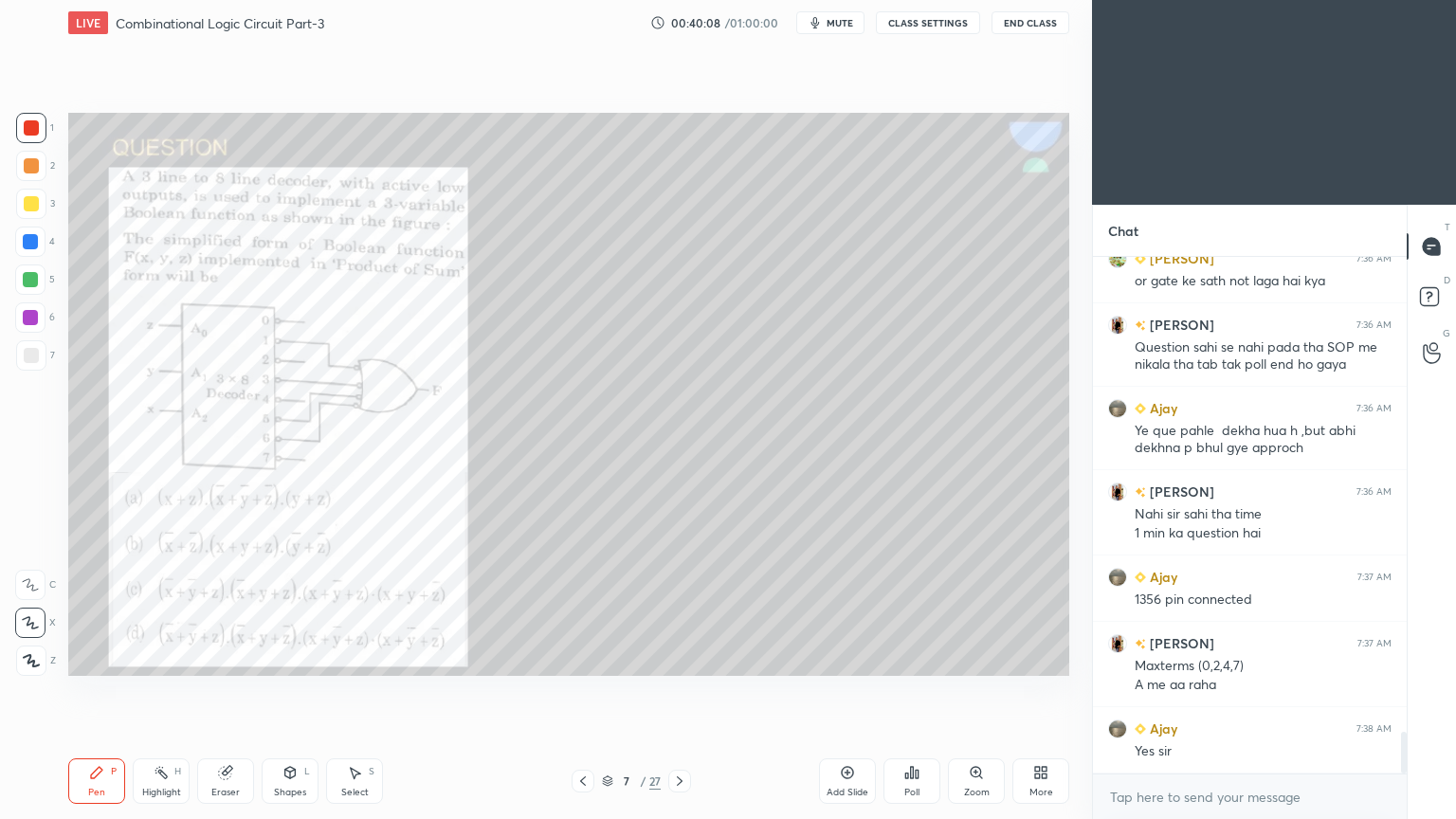 click at bounding box center [31, 166] 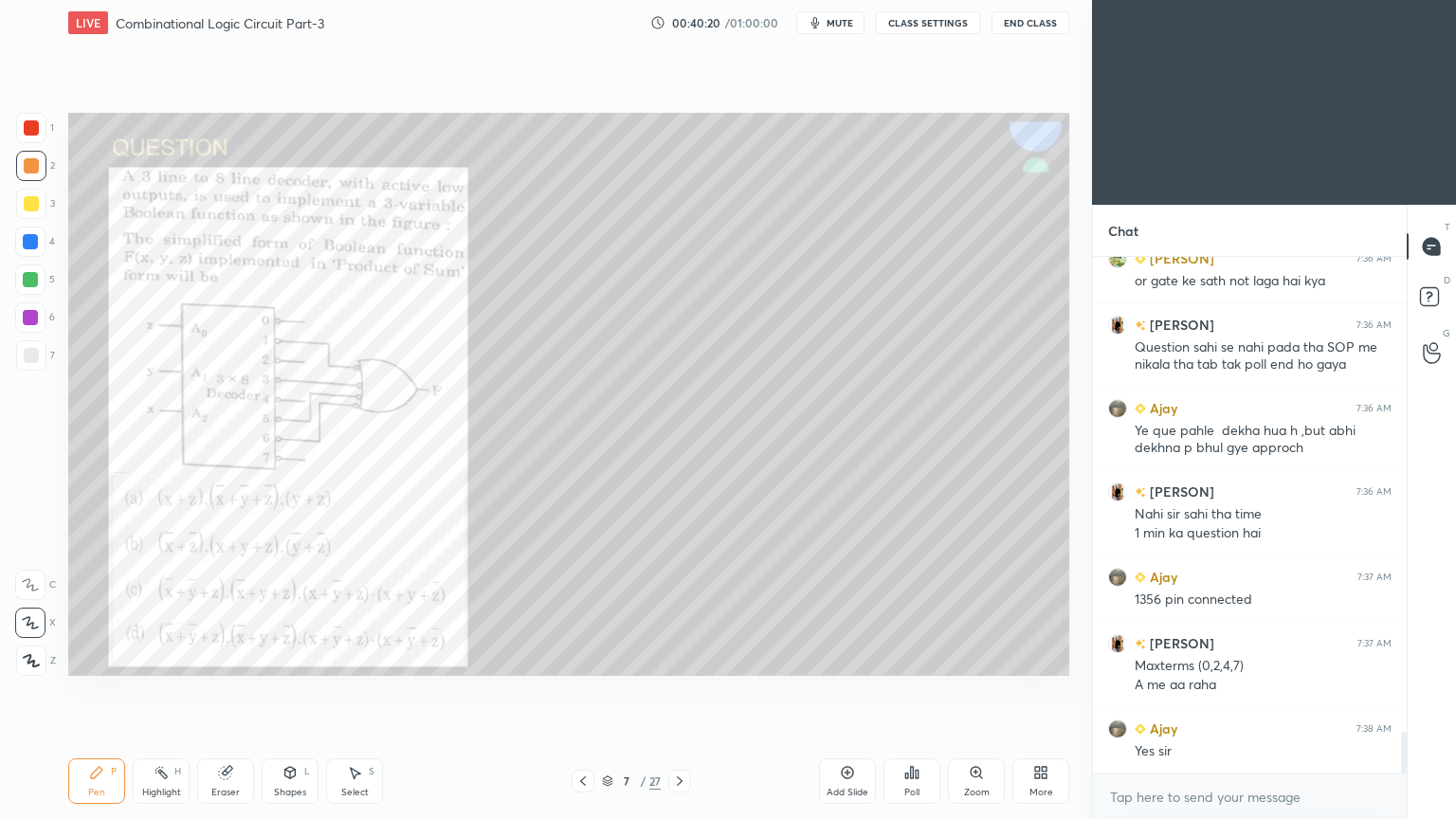 click 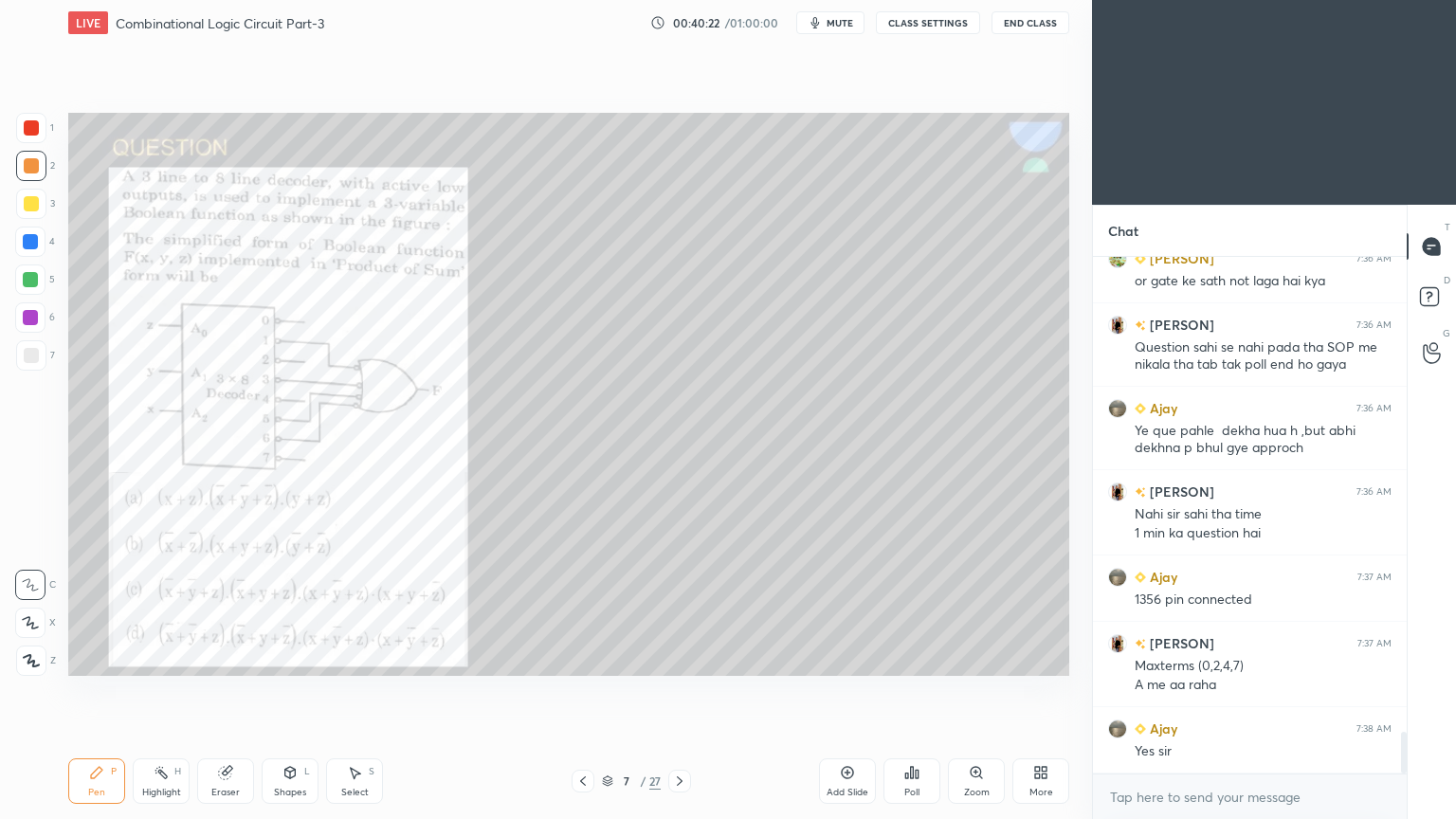 click at bounding box center (31, 204) 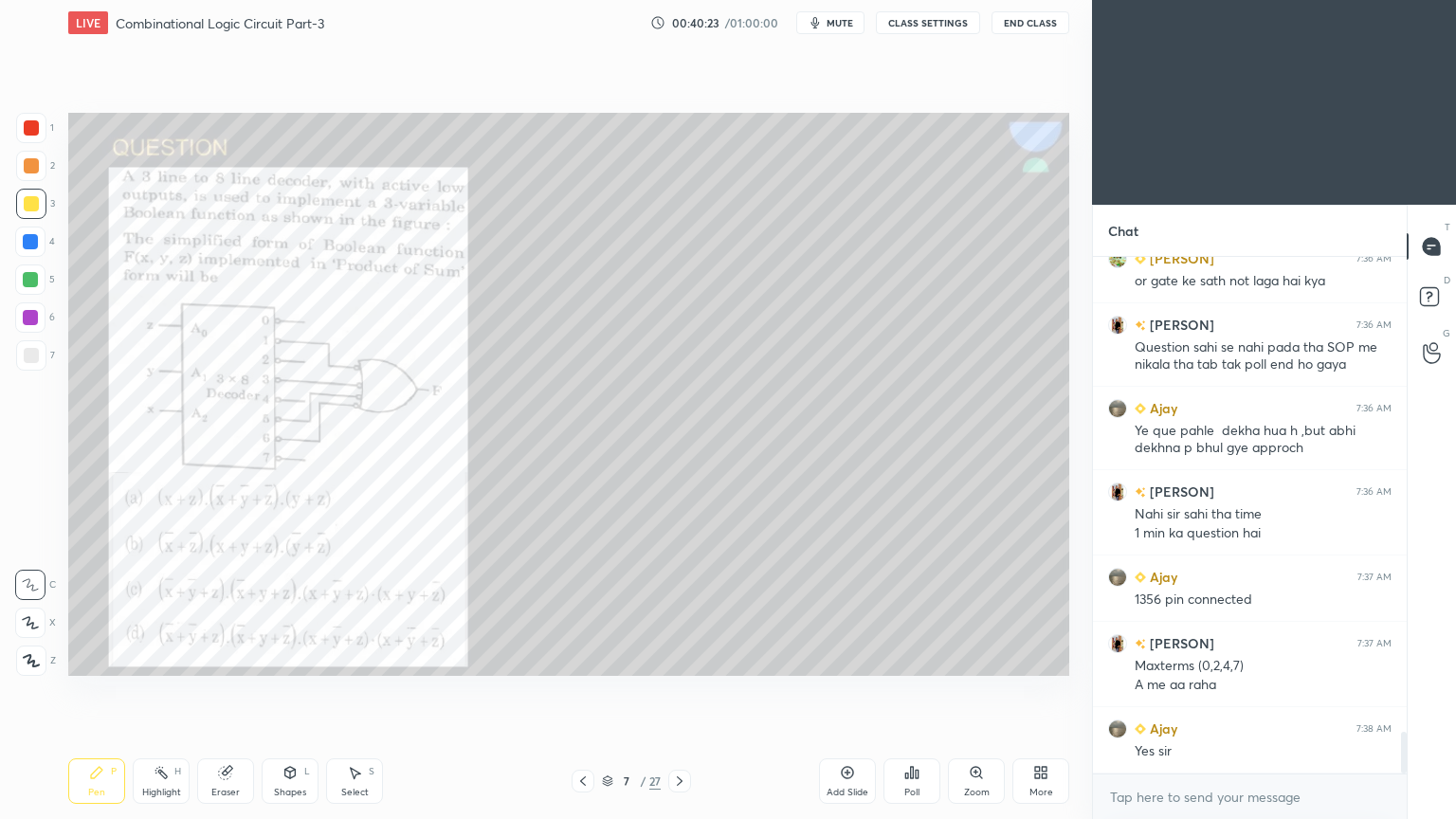 click 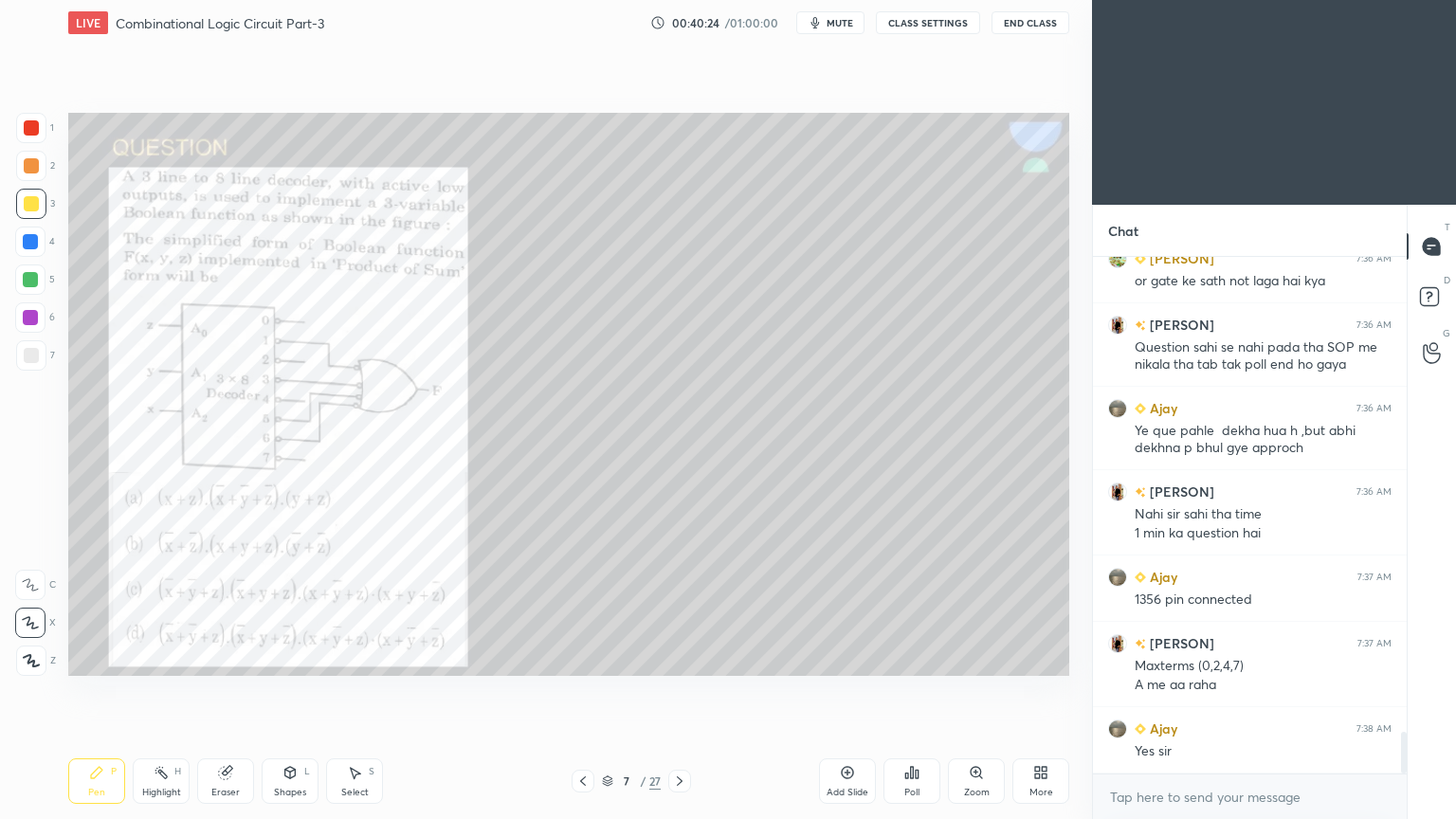 click on "Eraser" at bounding box center [226, 781] 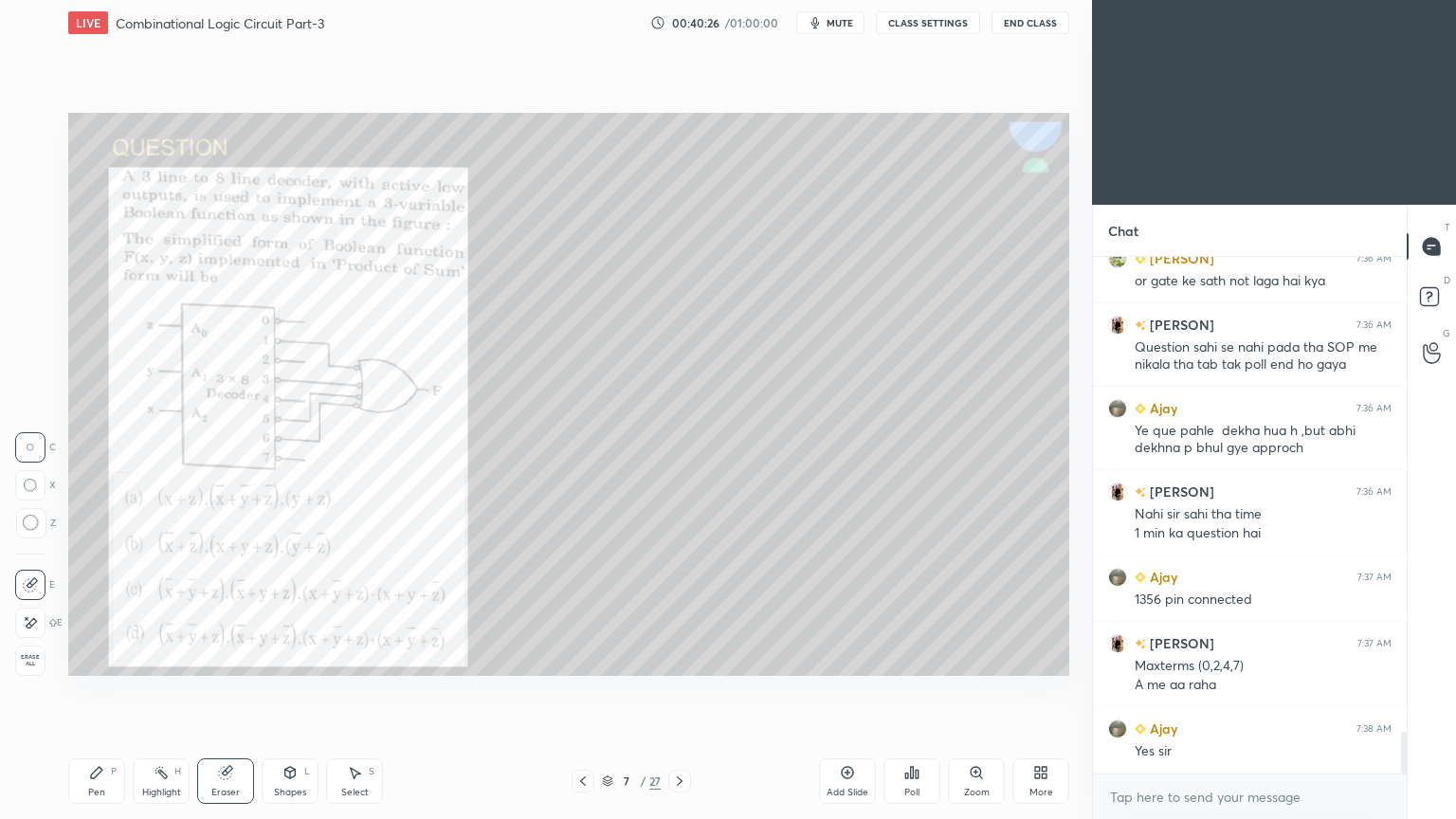 click on "LIVE Combinational Logic Circuit Part-3 00:40:26 /  01:00:00 mute CLASS SETTINGS End Class Setting up your live class Poll for   secs No correct answer Start poll Back Combinational Logic Circuit Part-3 • L11 of Practice - Digital Logic [PERSON] Pen P Highlight H Eraser Shapes L Select S 7 / 27 Add Slide Poll Zoom More" at bounding box center [569, 410] 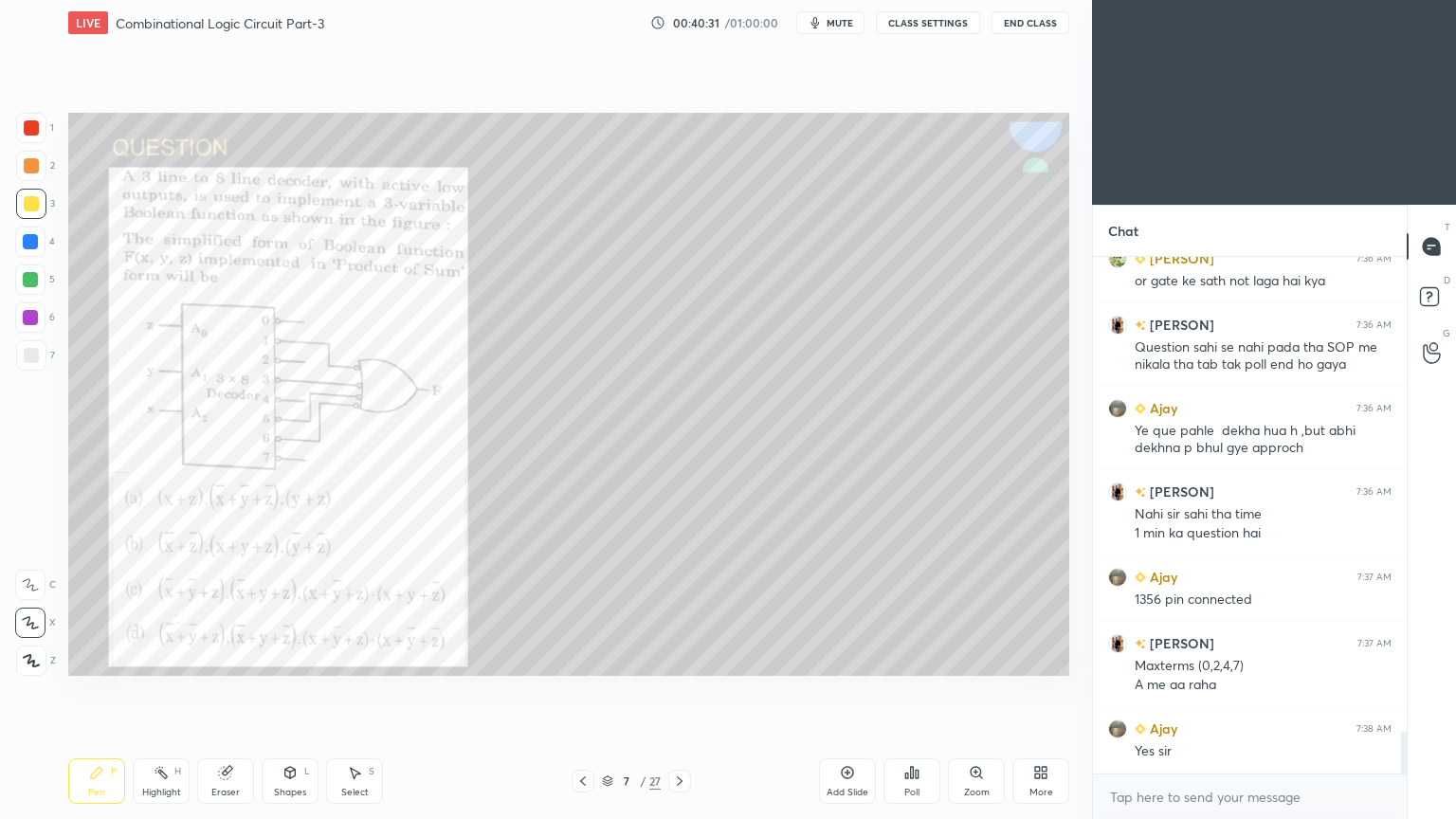 scroll, scrollTop: 6014, scrollLeft: 0, axis: vertical 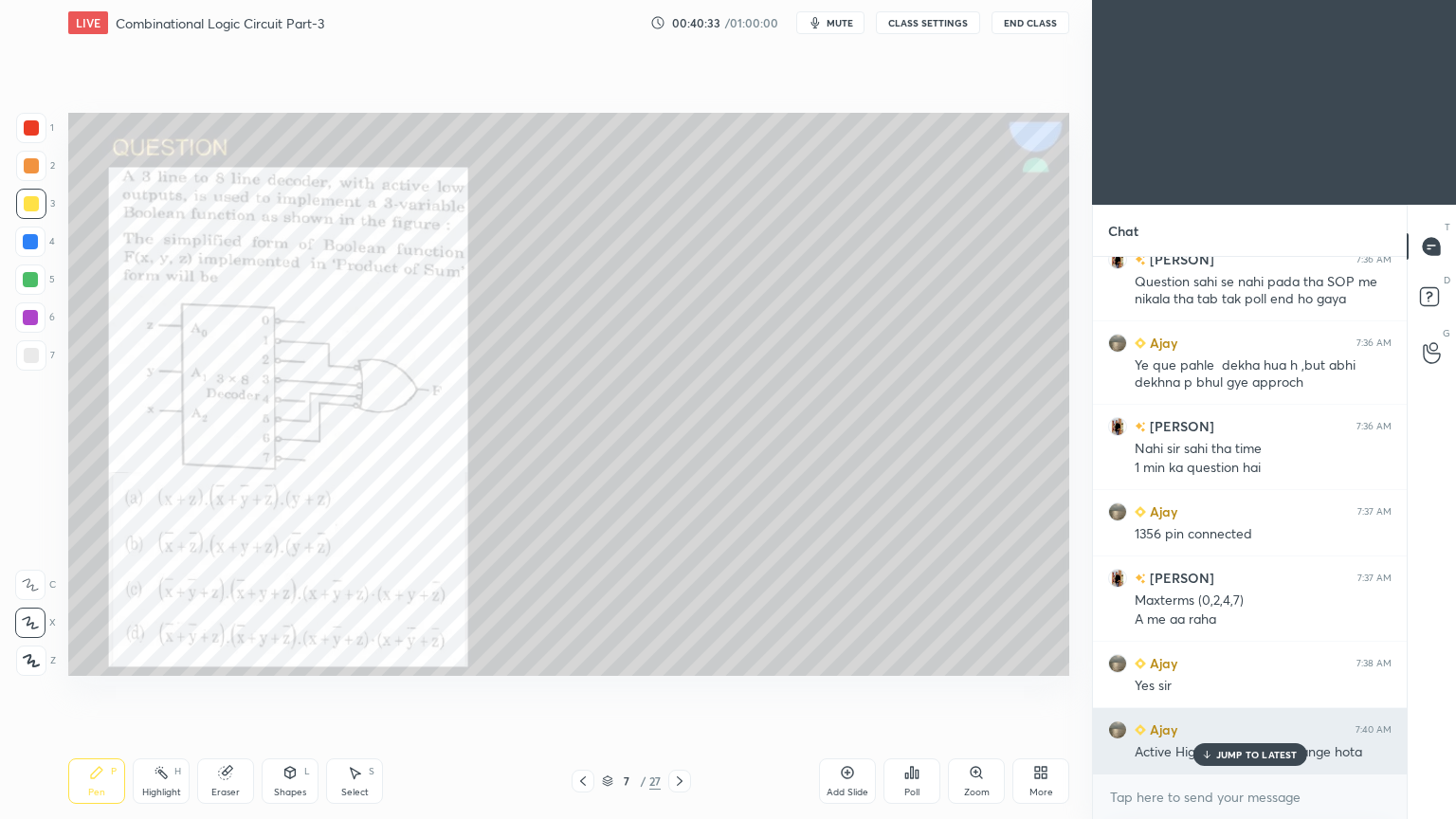 click on "JUMP TO LATEST" at bounding box center (1257, 755) 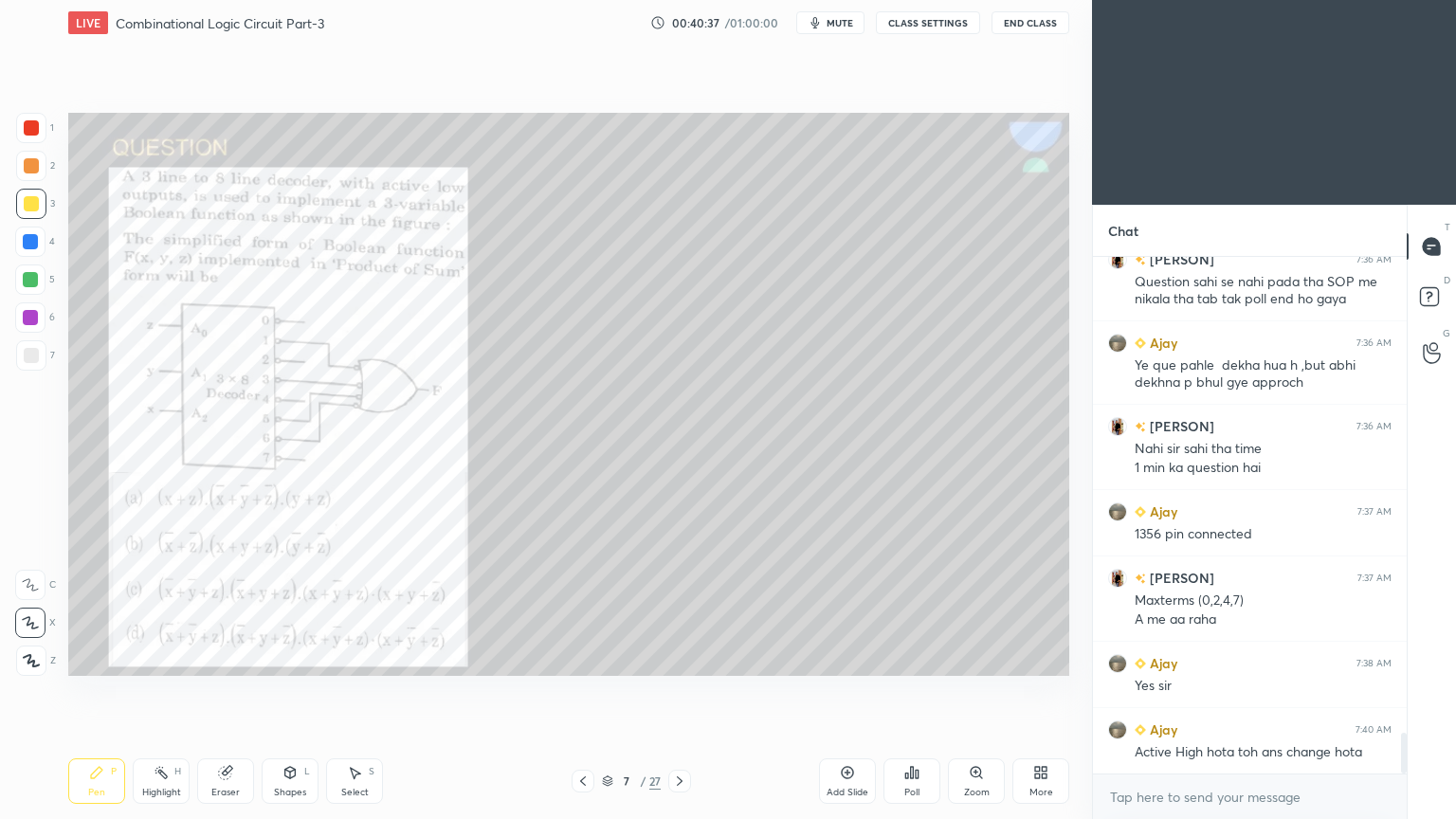 click on "Highlight H" at bounding box center [161, 781] 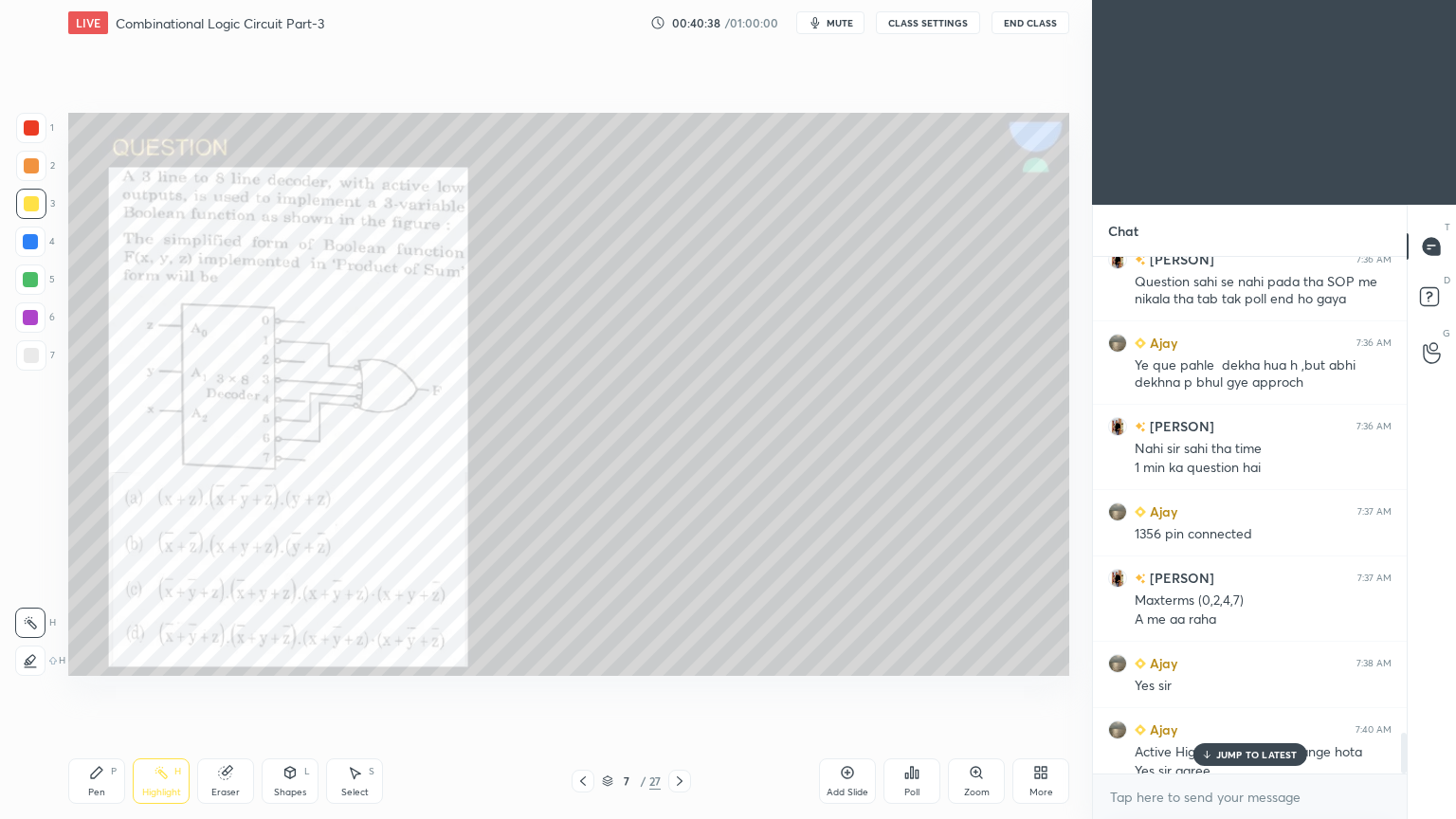 scroll, scrollTop: 6033, scrollLeft: 0, axis: vertical 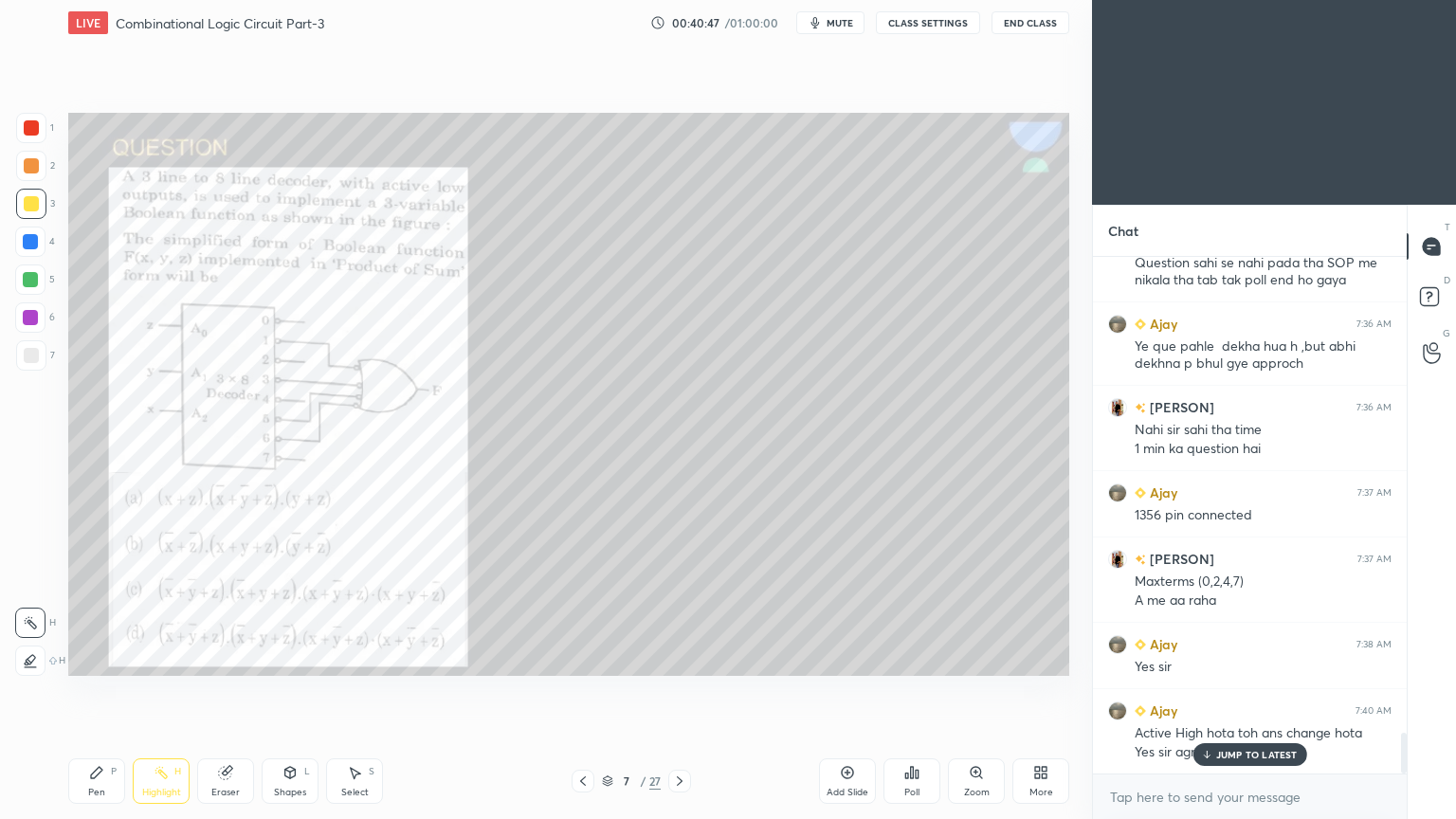 click at bounding box center (30, 242) 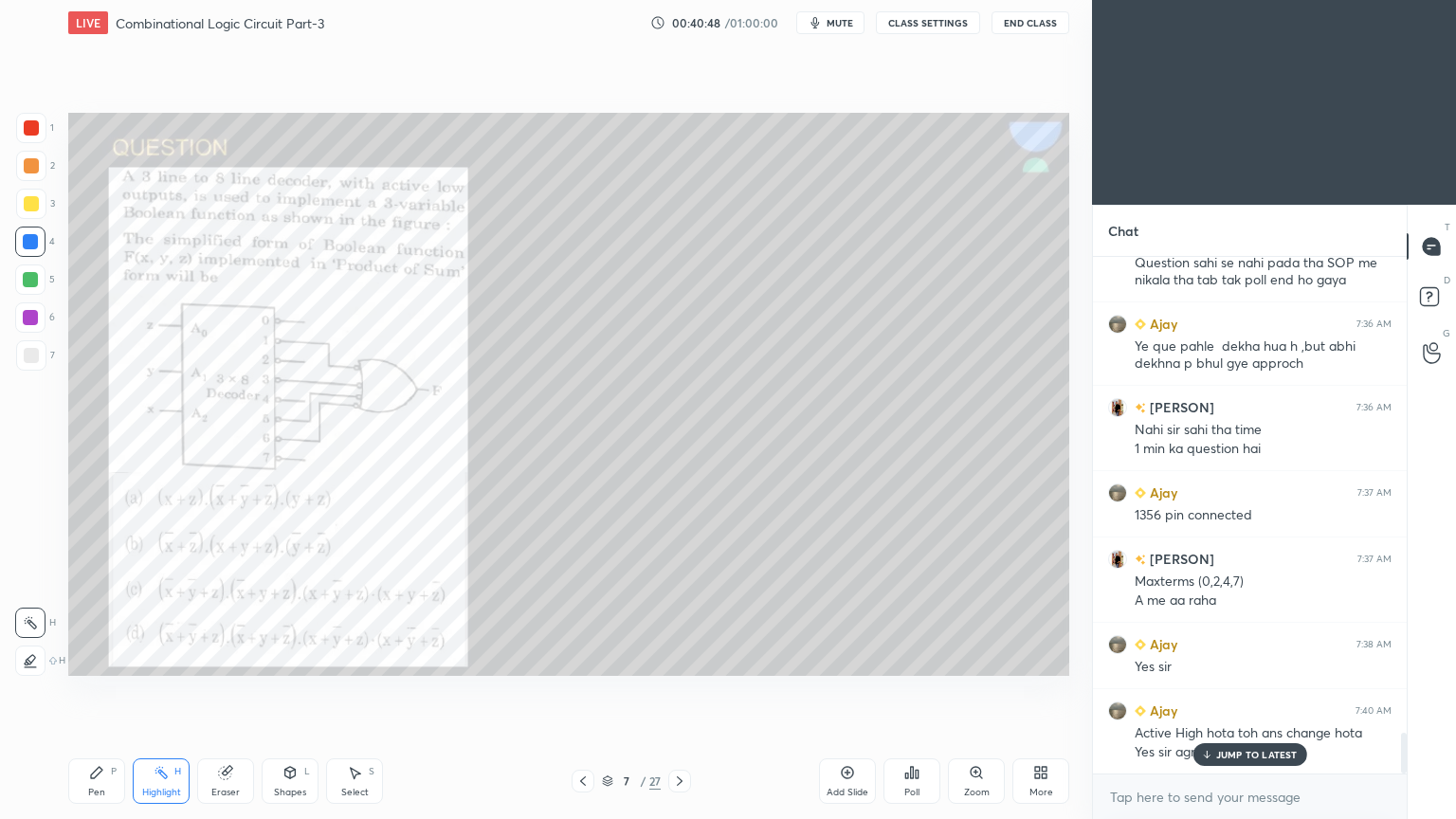 scroll, scrollTop: 6100, scrollLeft: 0, axis: vertical 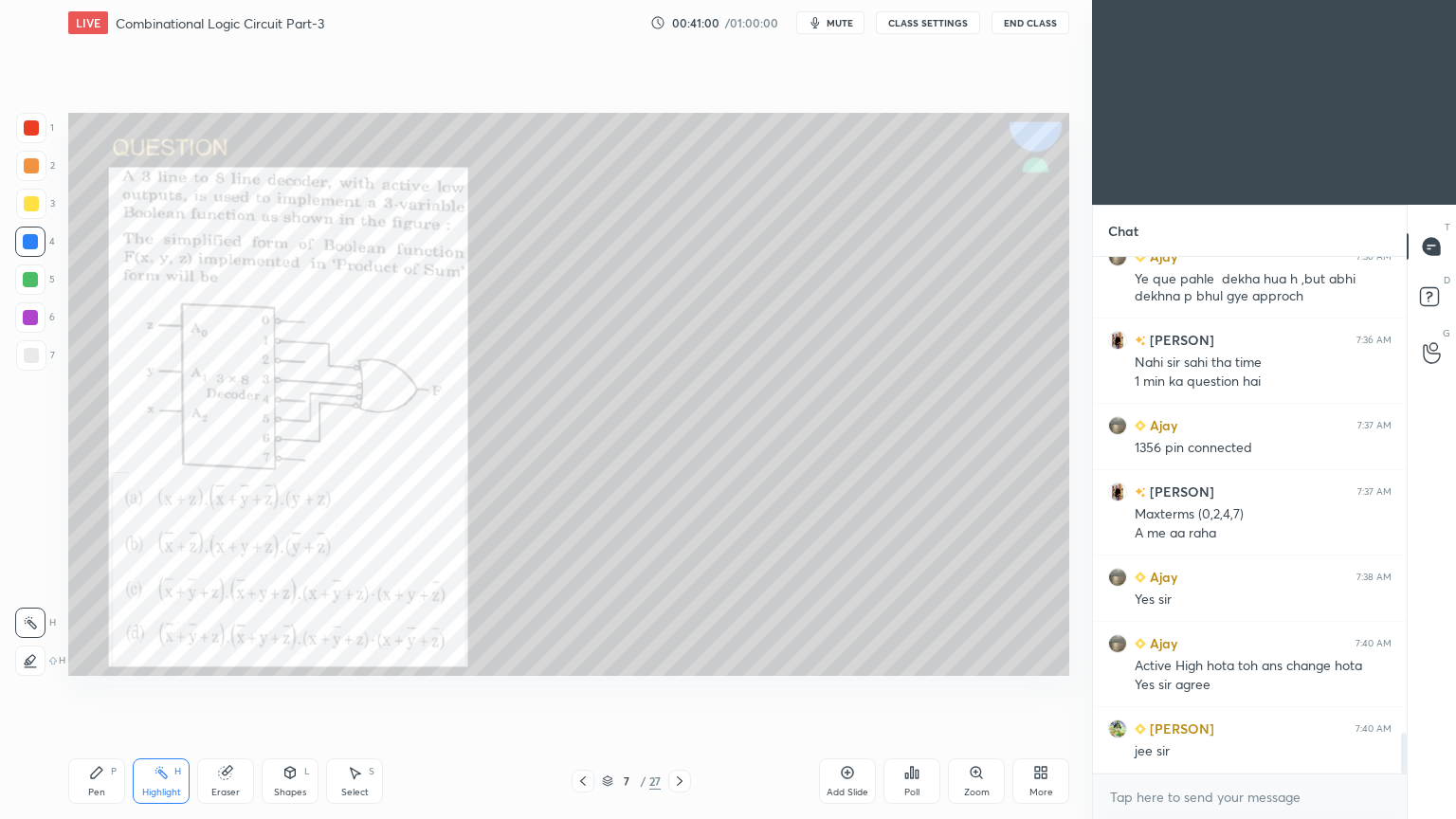 click 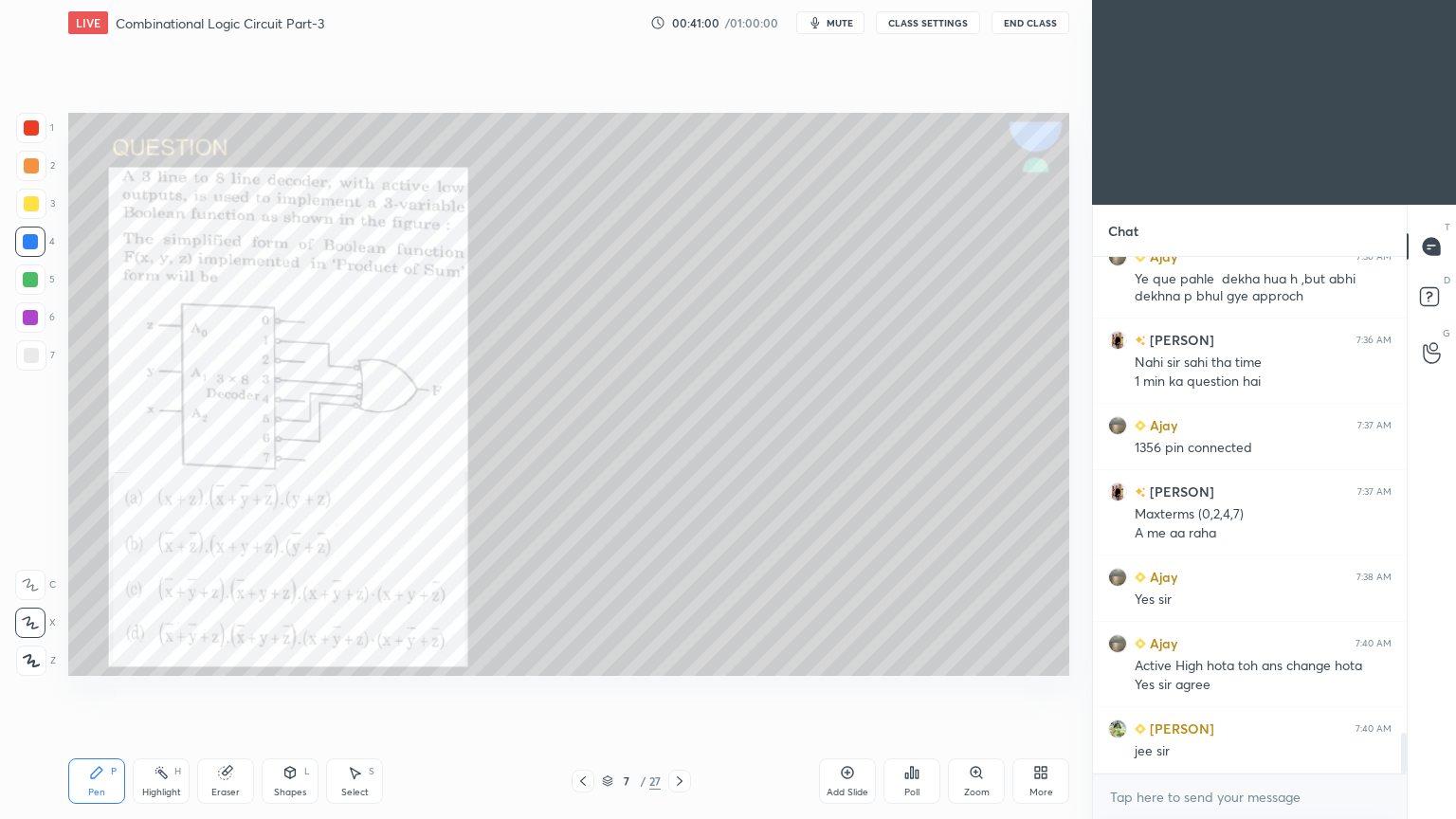 click 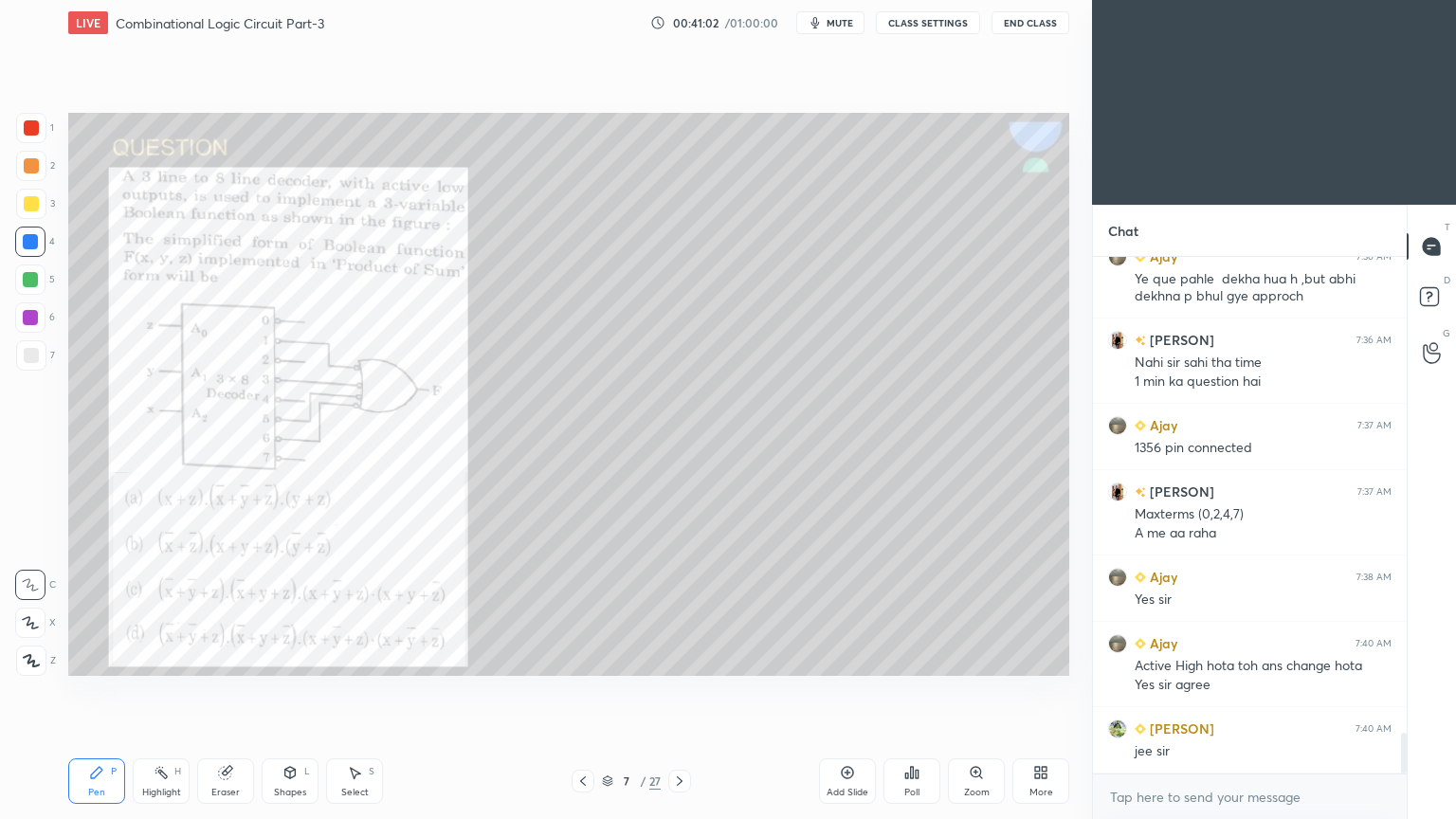 click 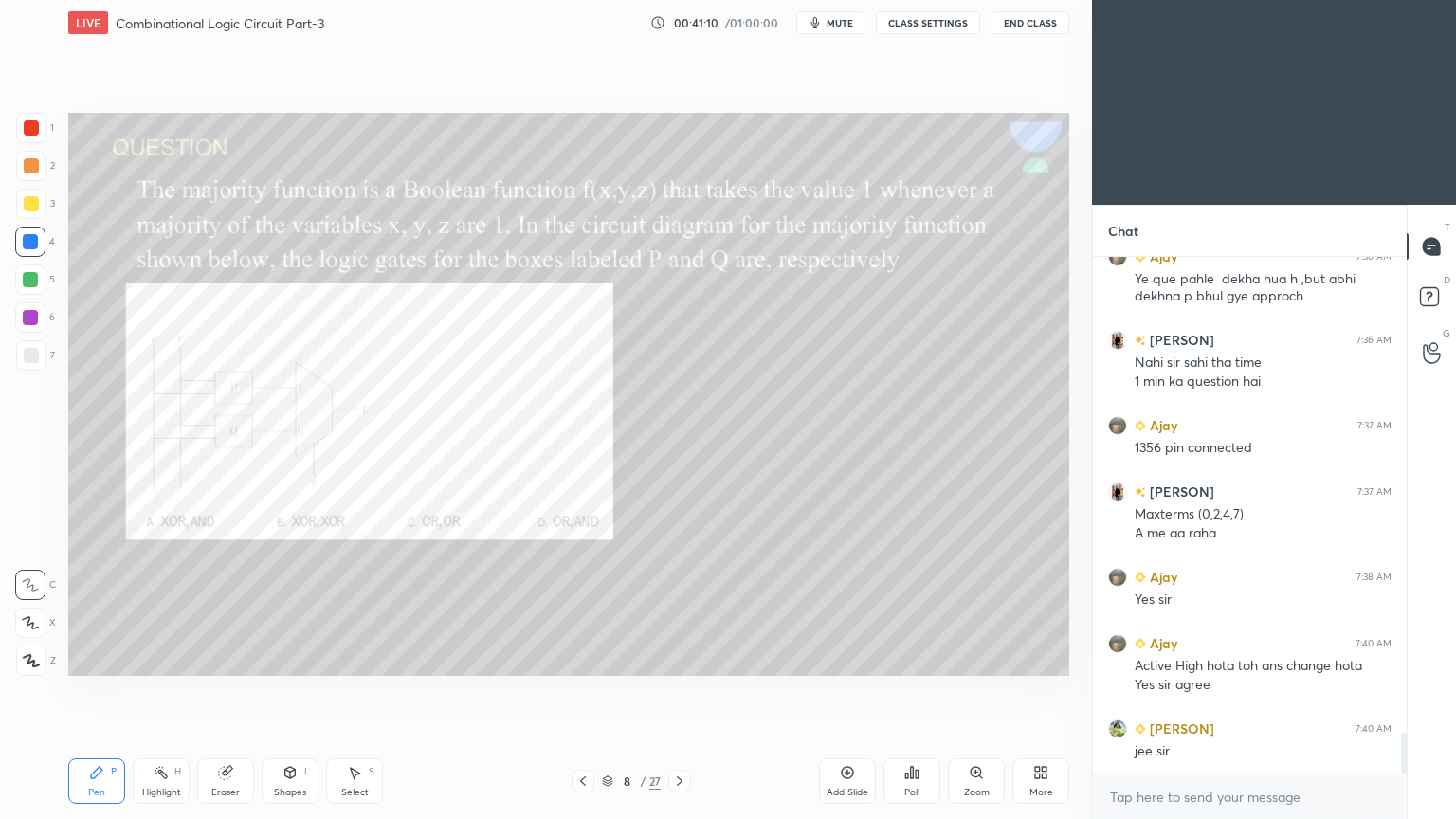click on "Poll" at bounding box center [912, 781] 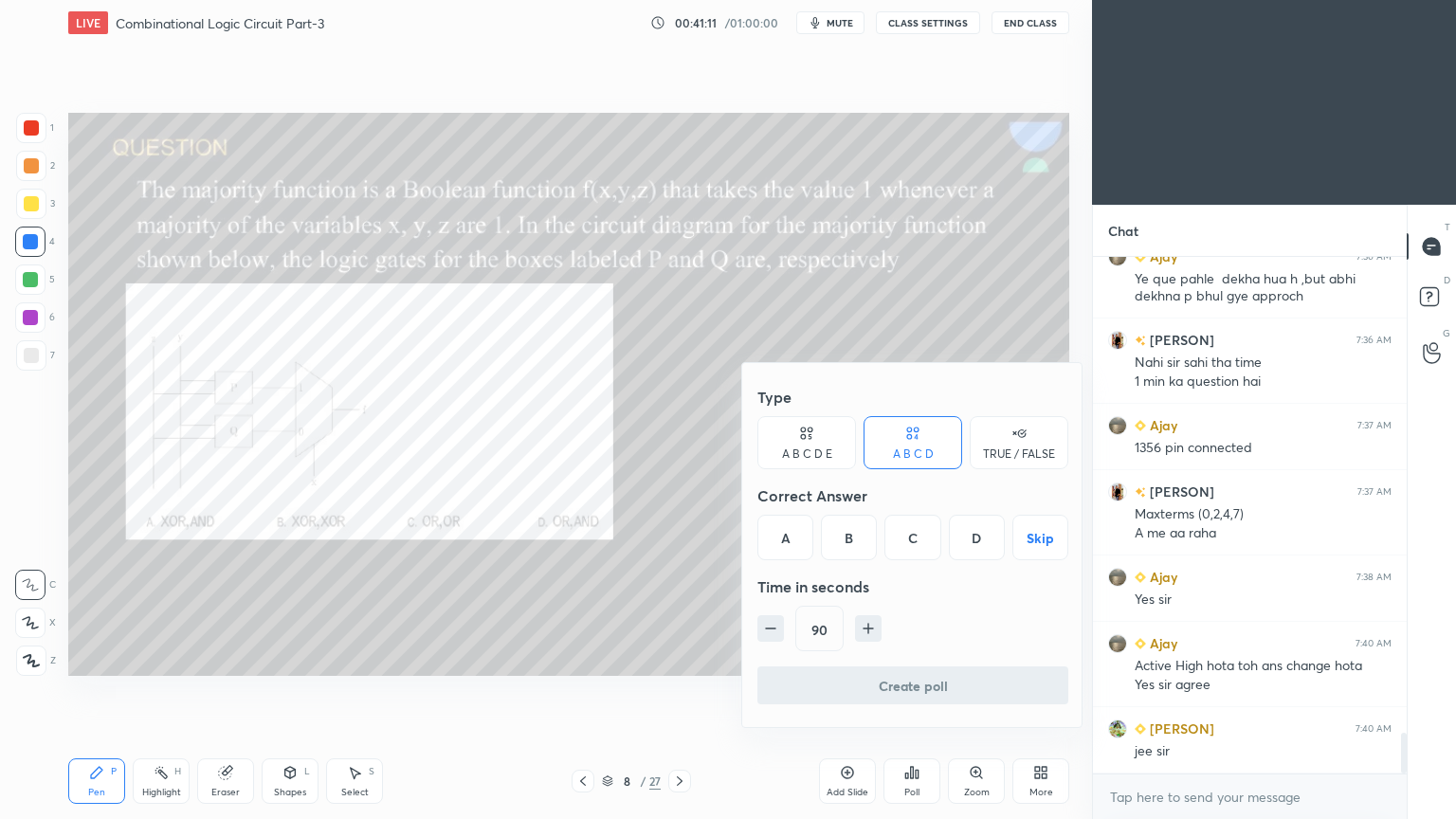click on "D" at bounding box center [976, 537] 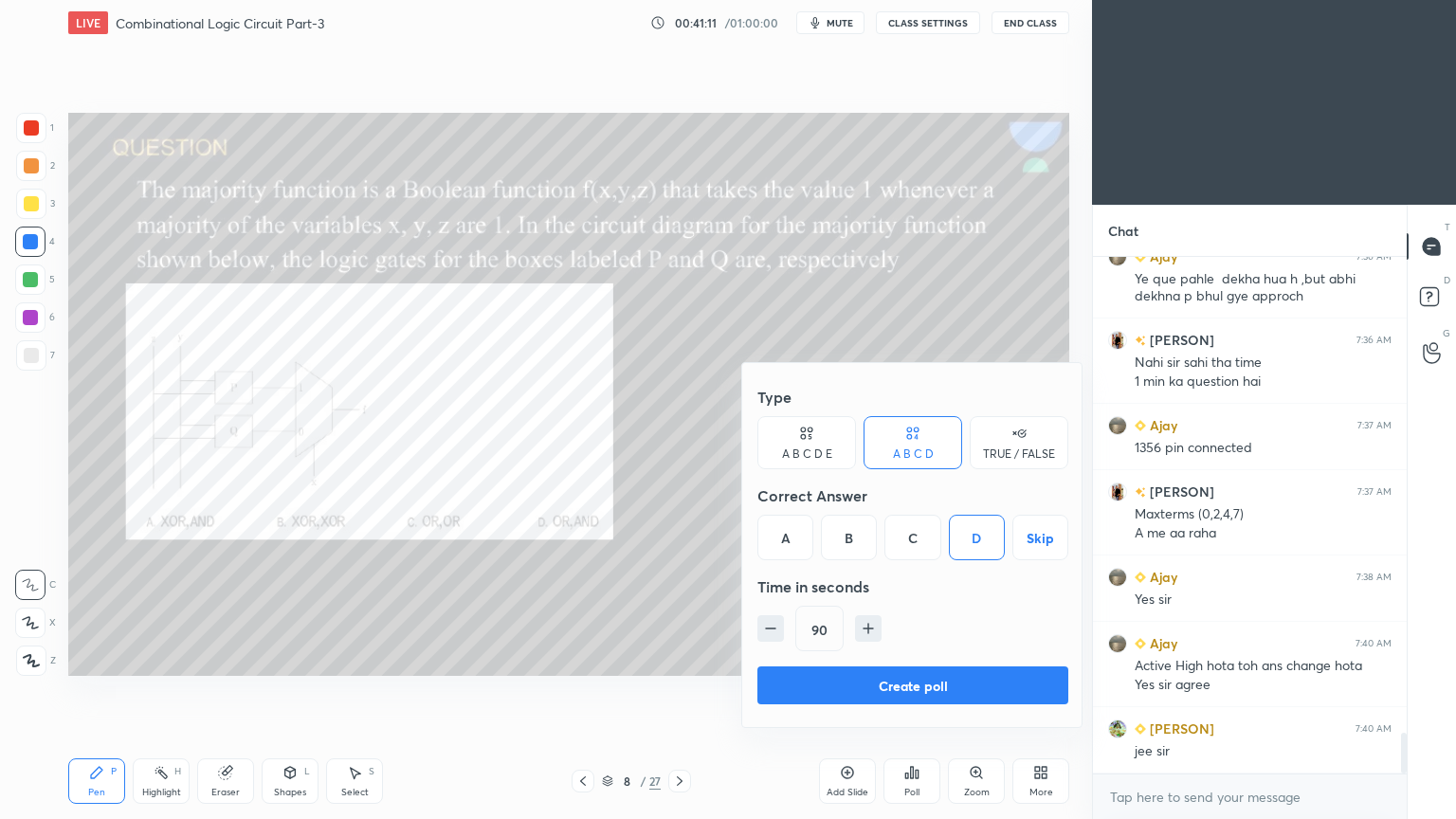 click at bounding box center [868, 628] 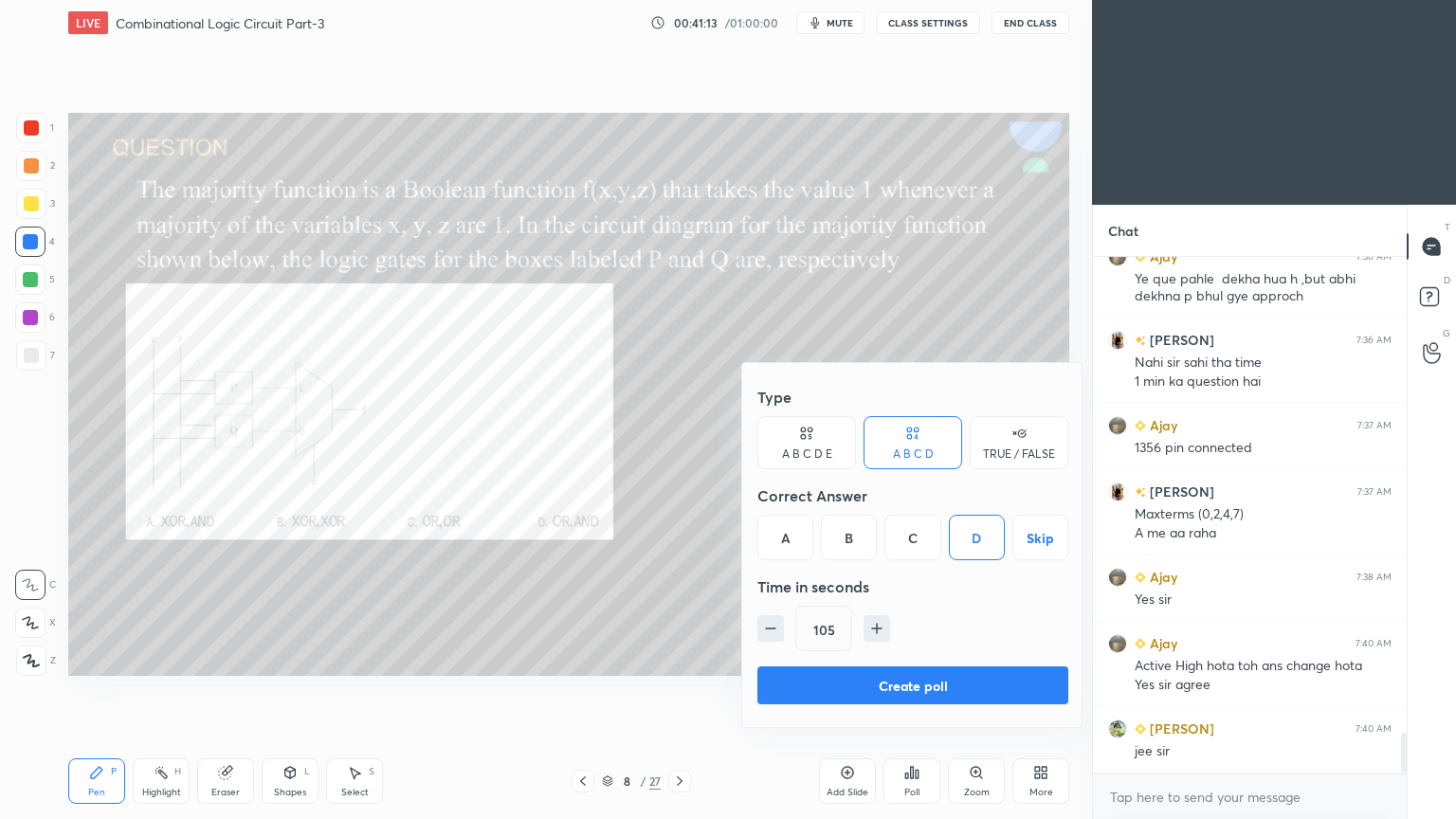 click 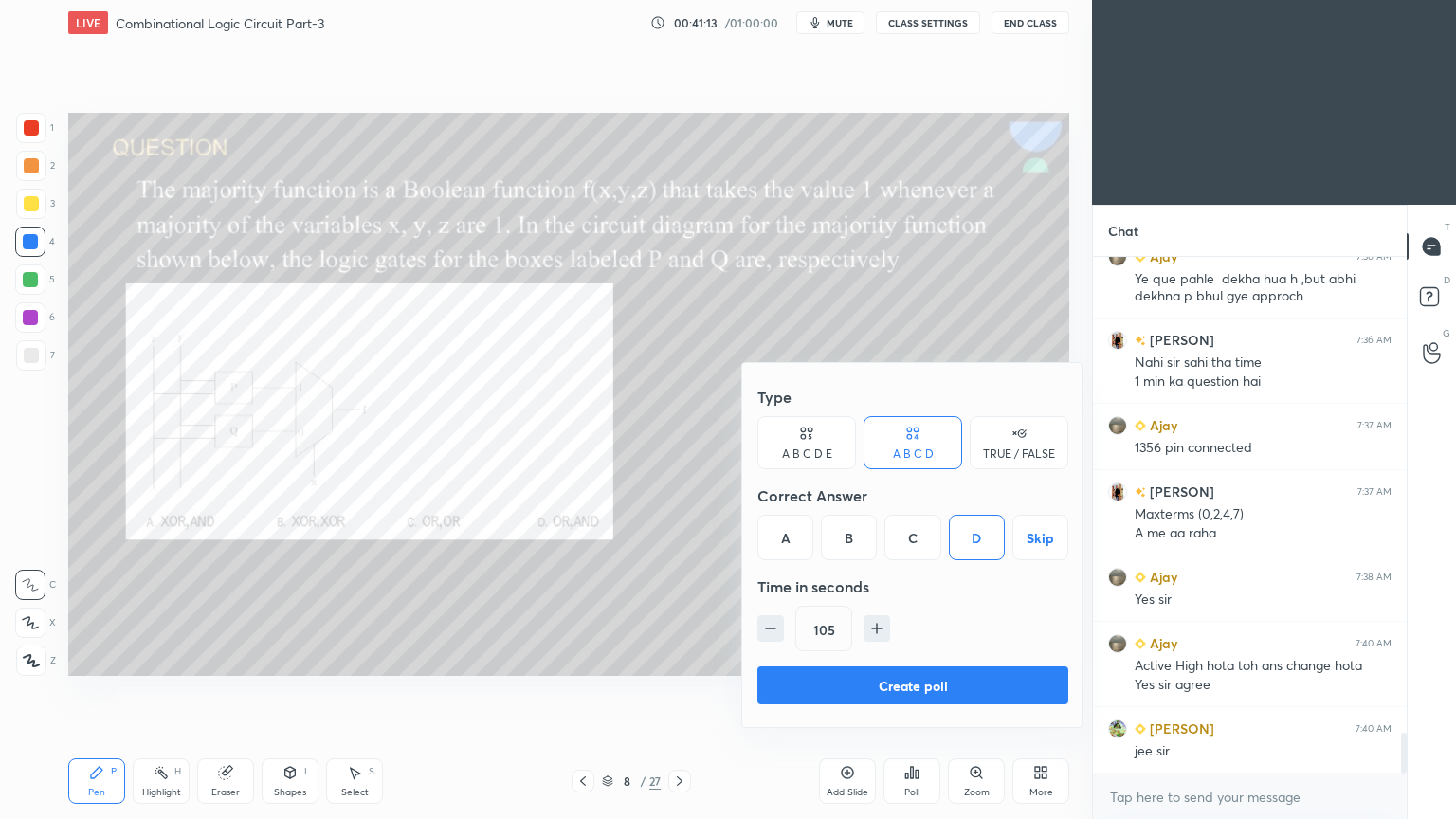 type on "120" 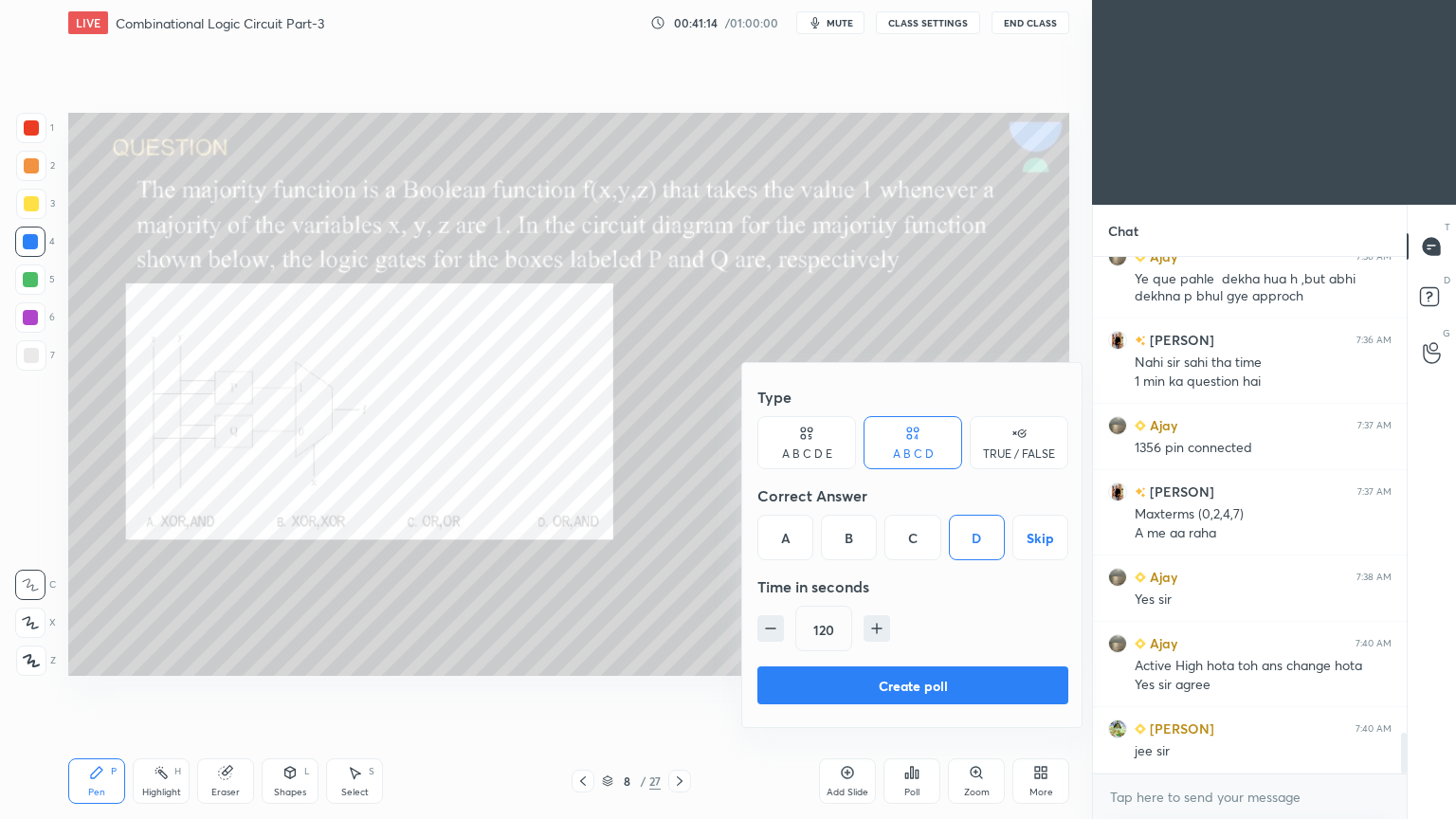 click on "Create poll" at bounding box center (913, 685) 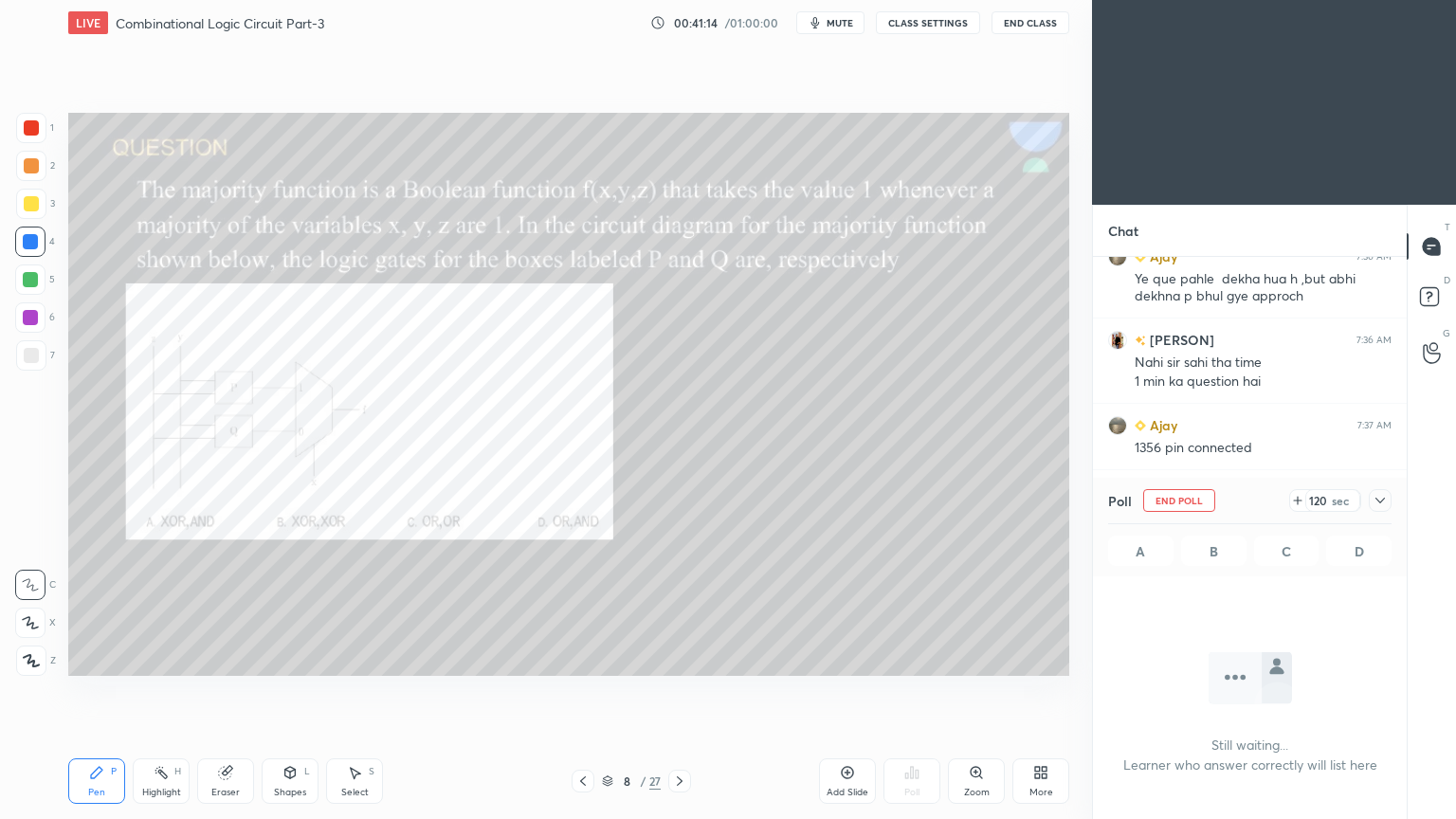scroll, scrollTop: 452, scrollLeft: 308, axis: both 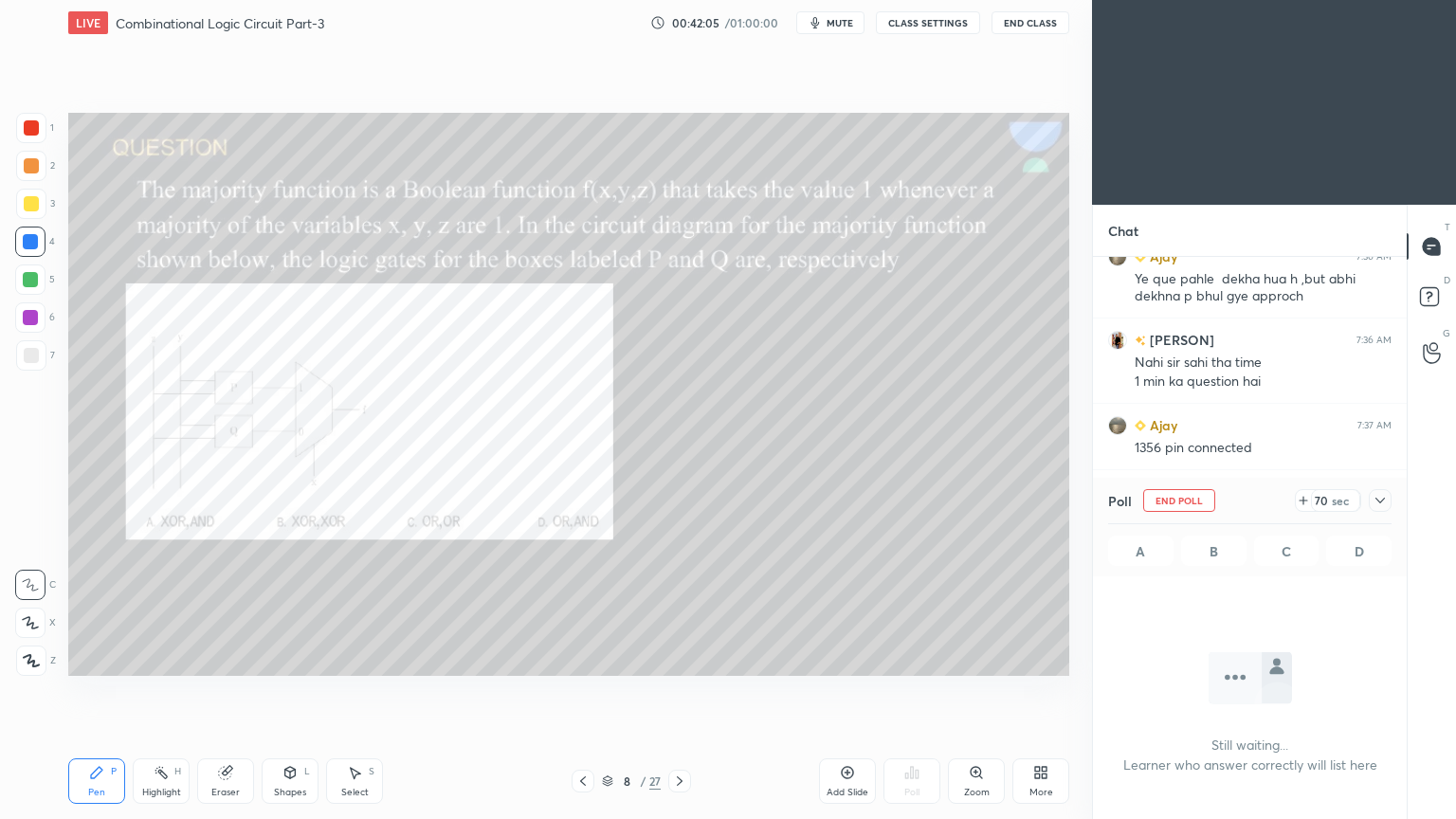 click 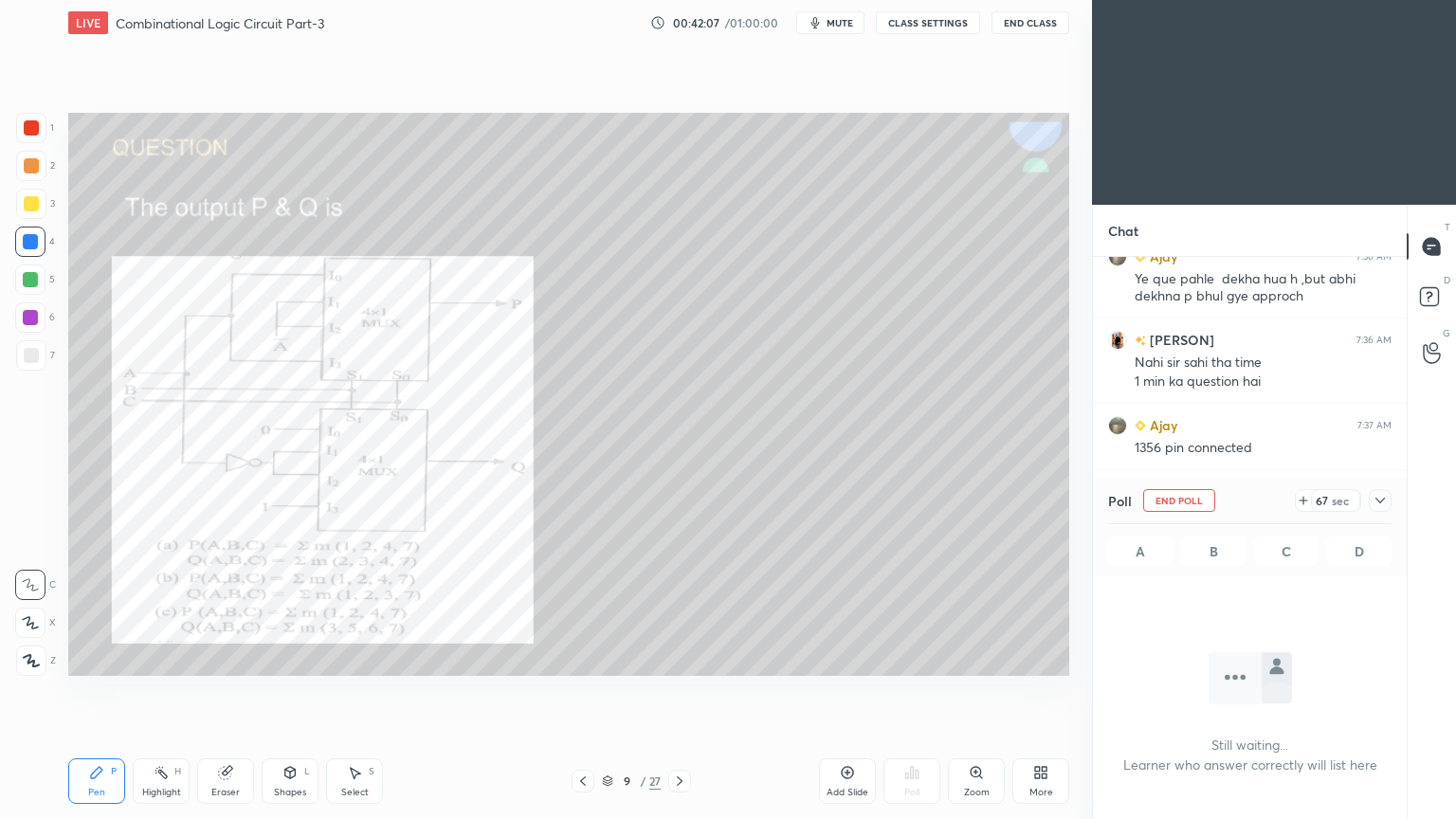 click 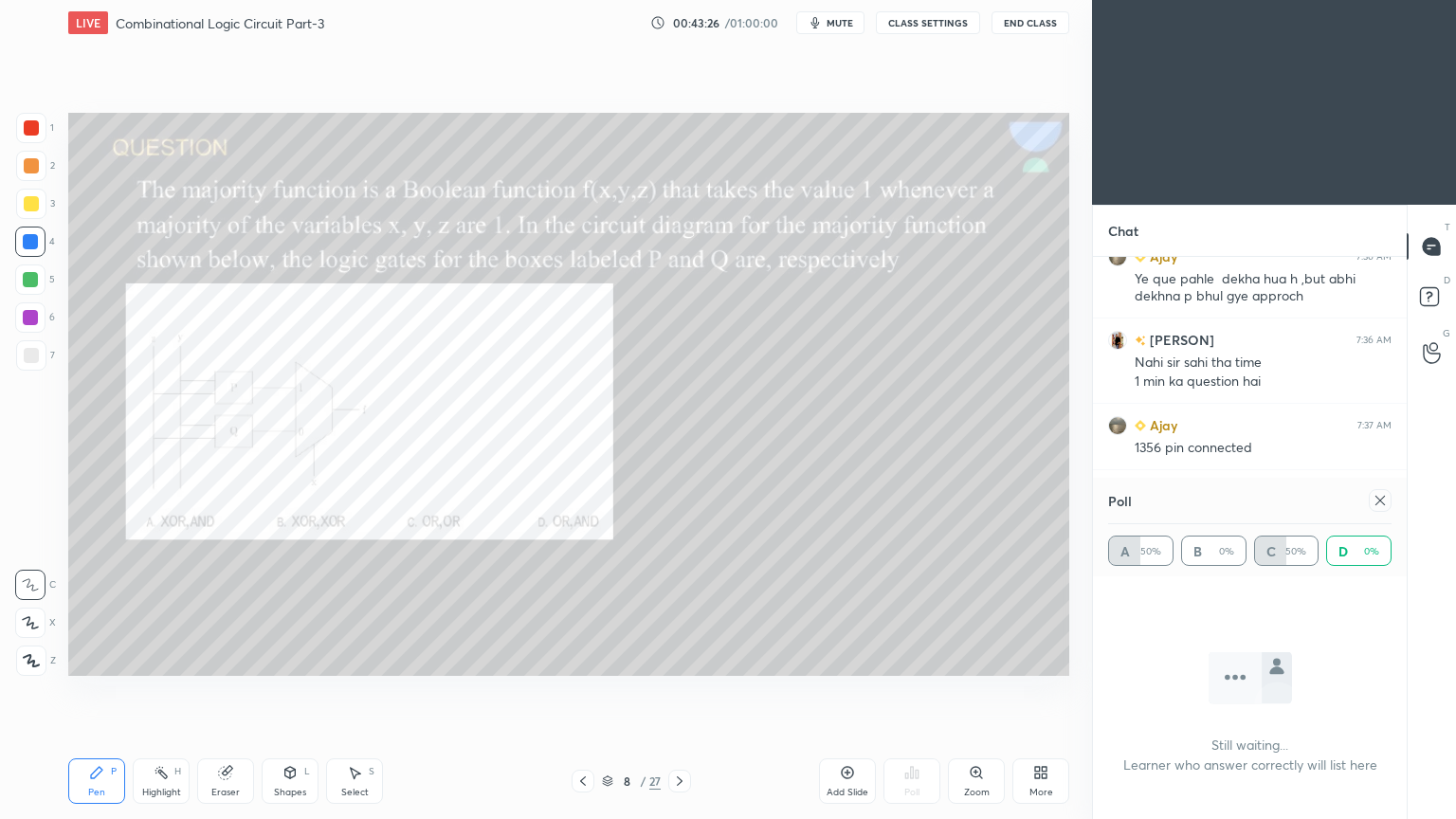 scroll, scrollTop: 6264, scrollLeft: 0, axis: vertical 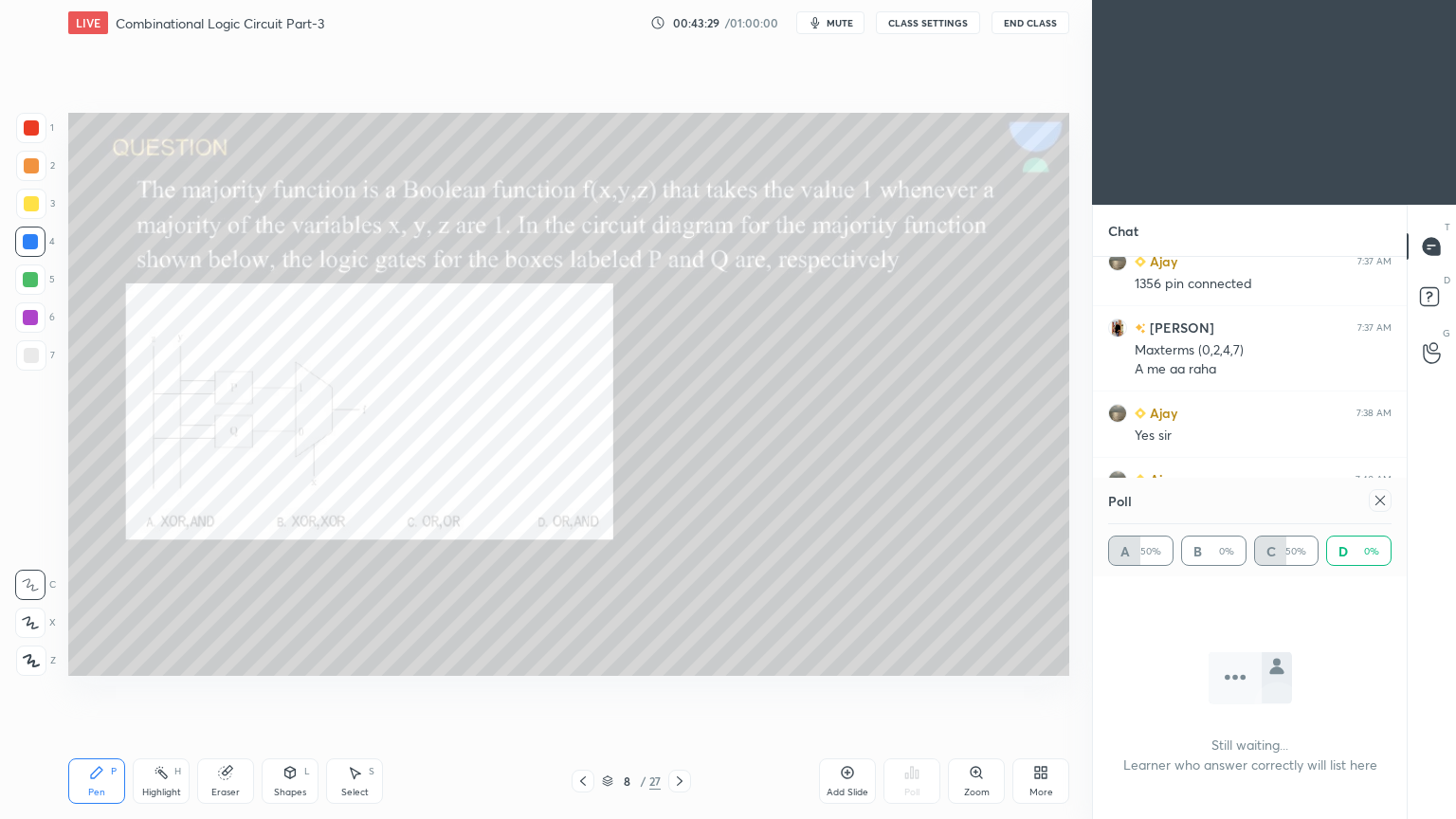 click at bounding box center [1380, 500] 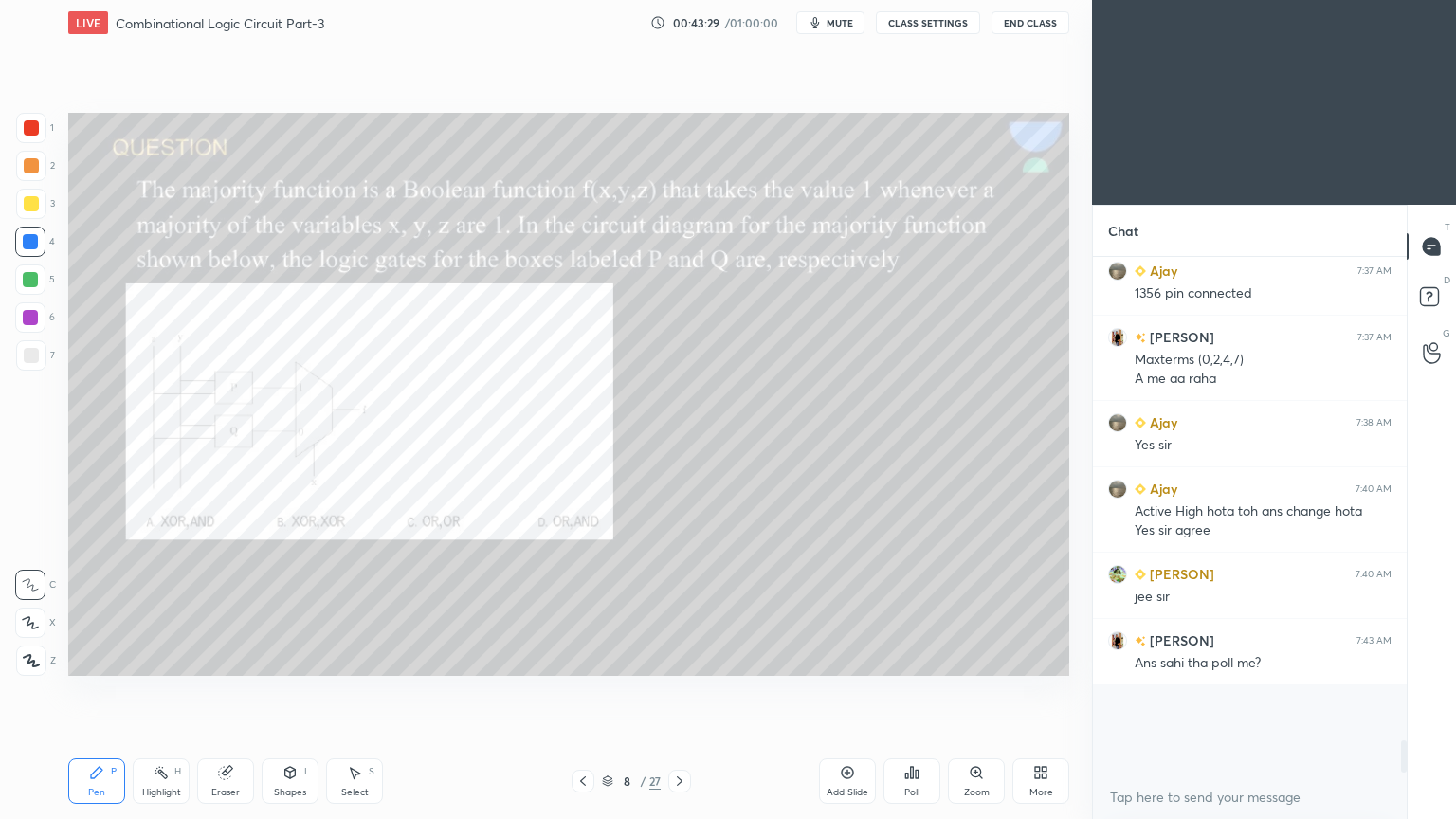 scroll, scrollTop: 501, scrollLeft: 308, axis: both 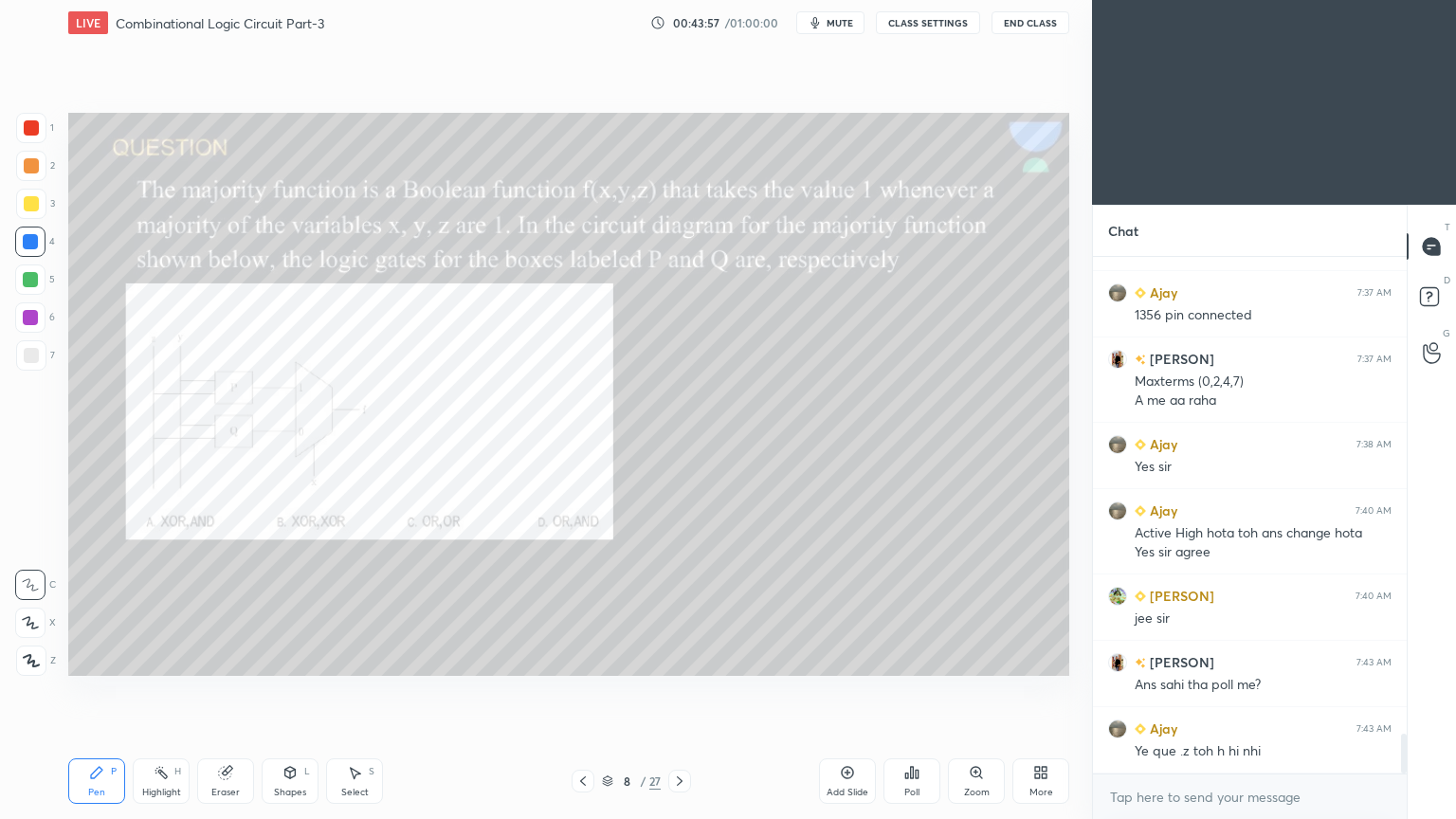 click at bounding box center [31, 204] 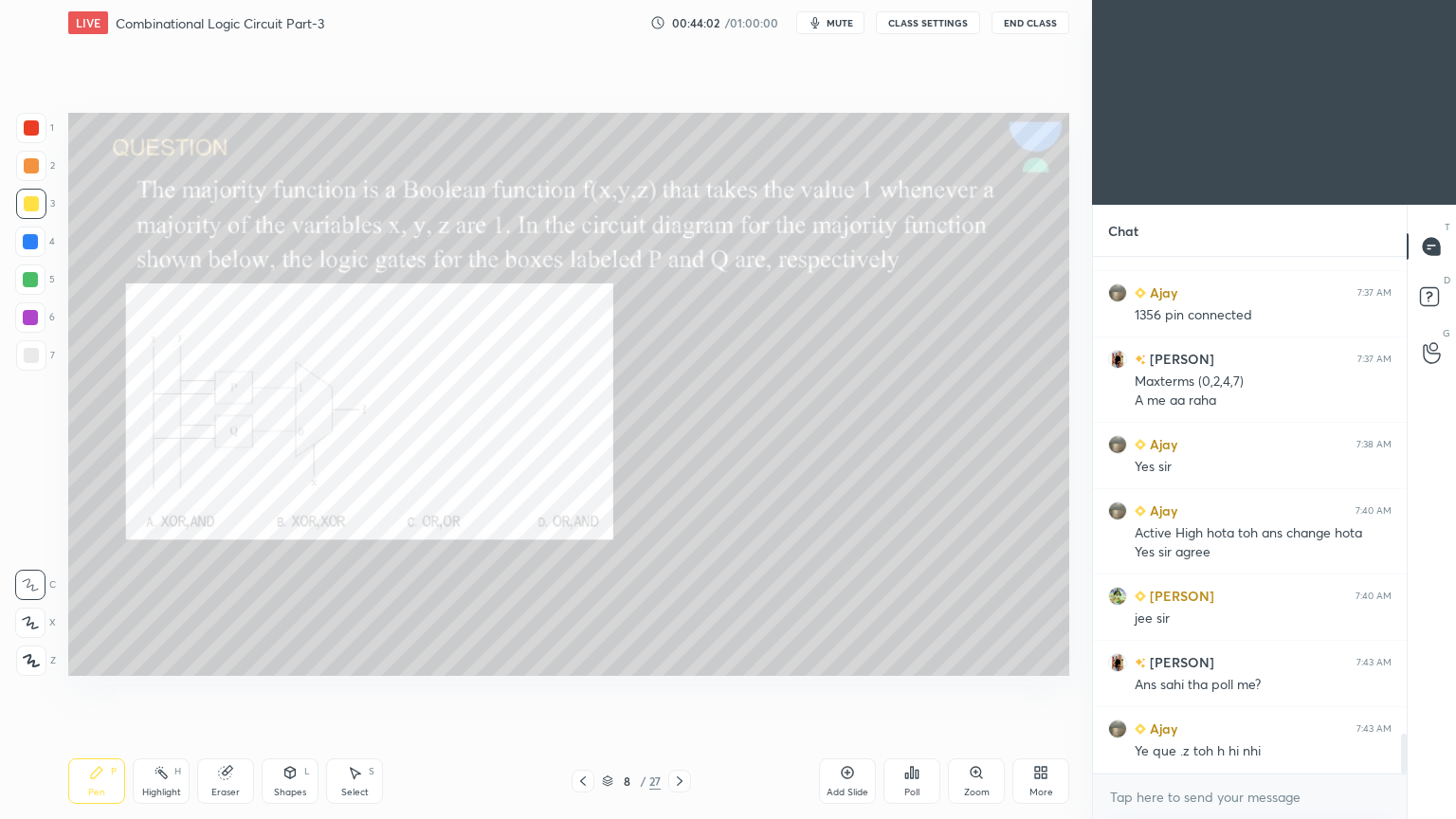 click on "Shapes L" at bounding box center [290, 781] 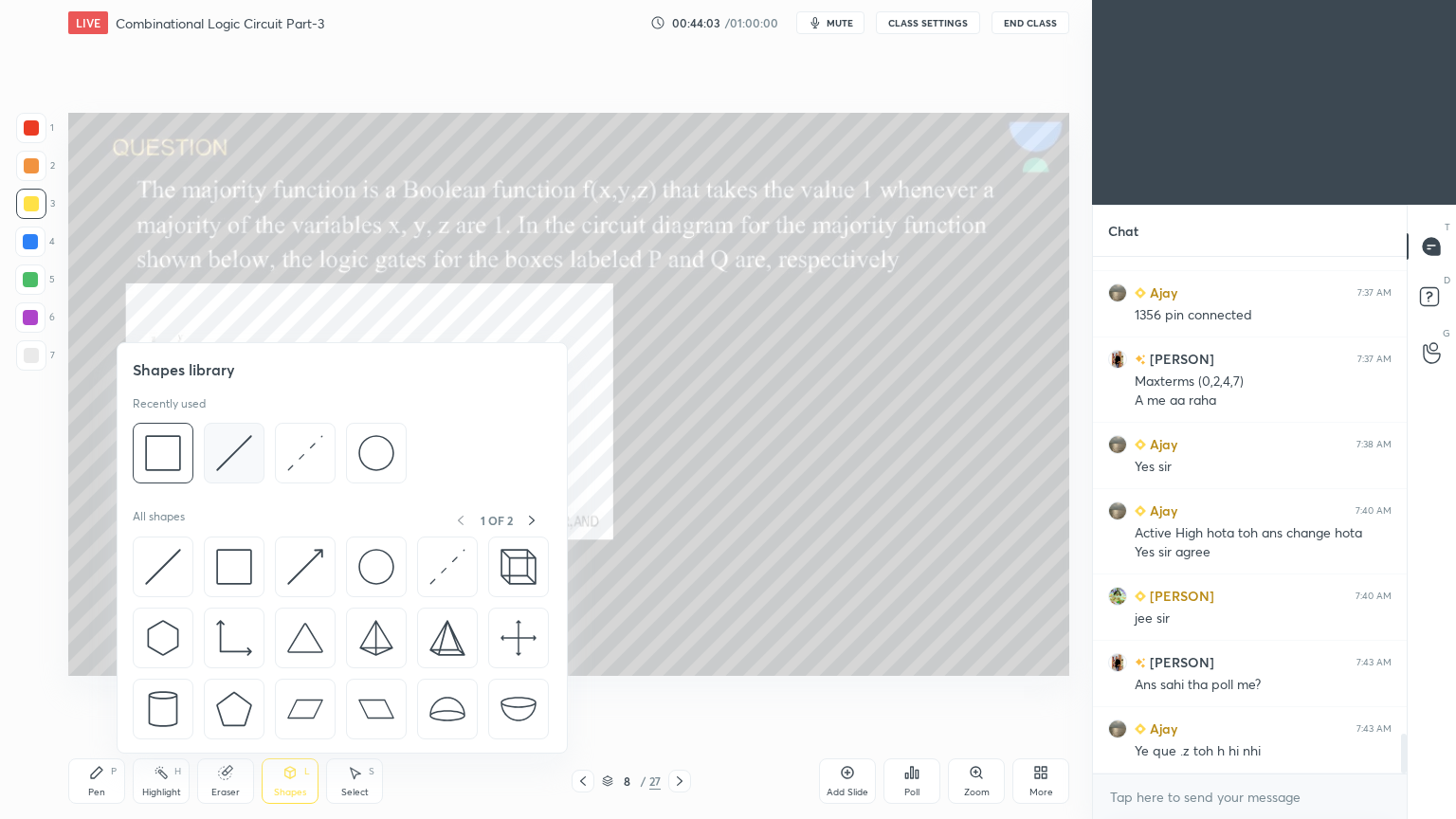 click at bounding box center (234, 453) 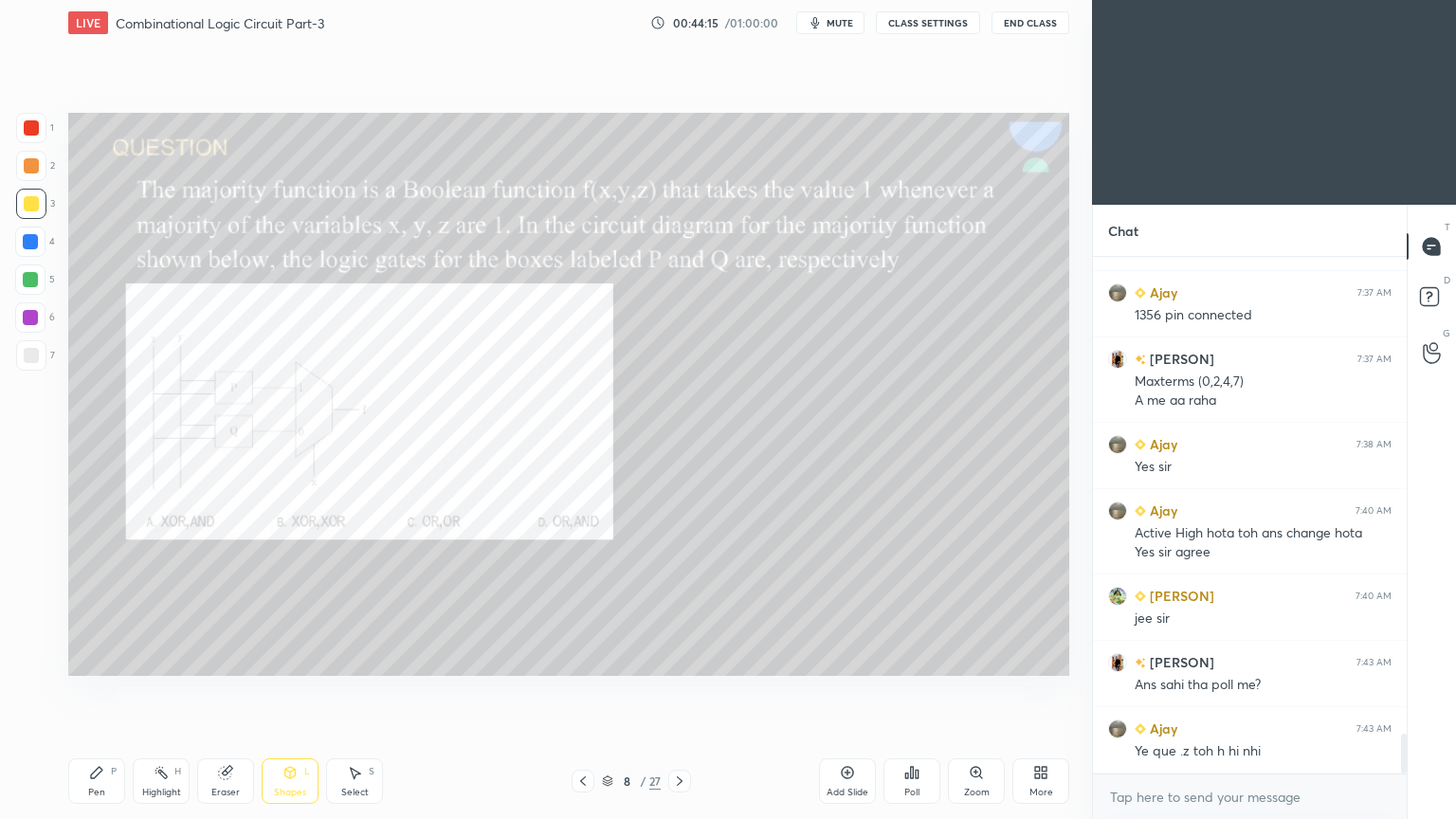 click 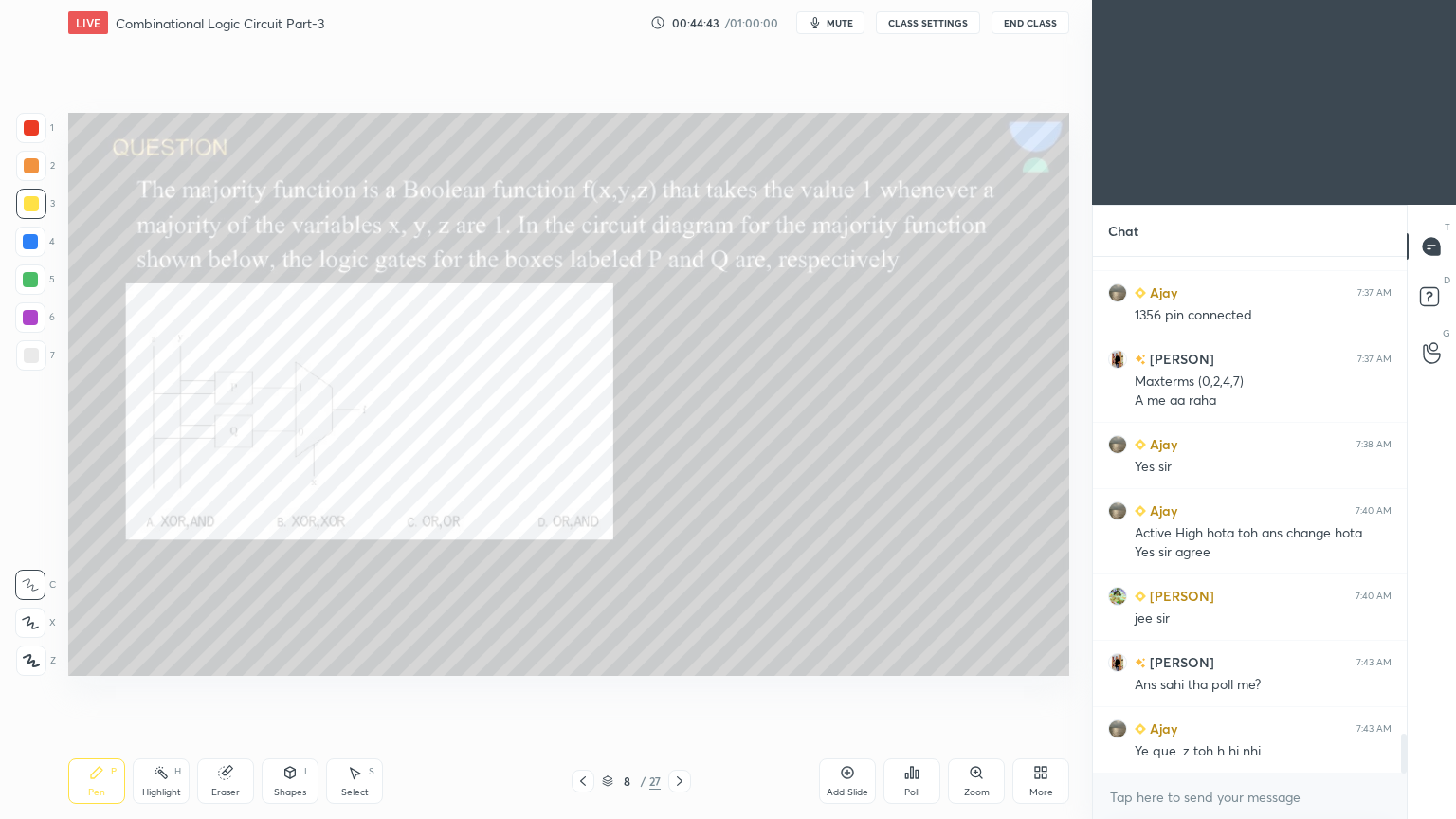 scroll, scrollTop: 6298, scrollLeft: 0, axis: vertical 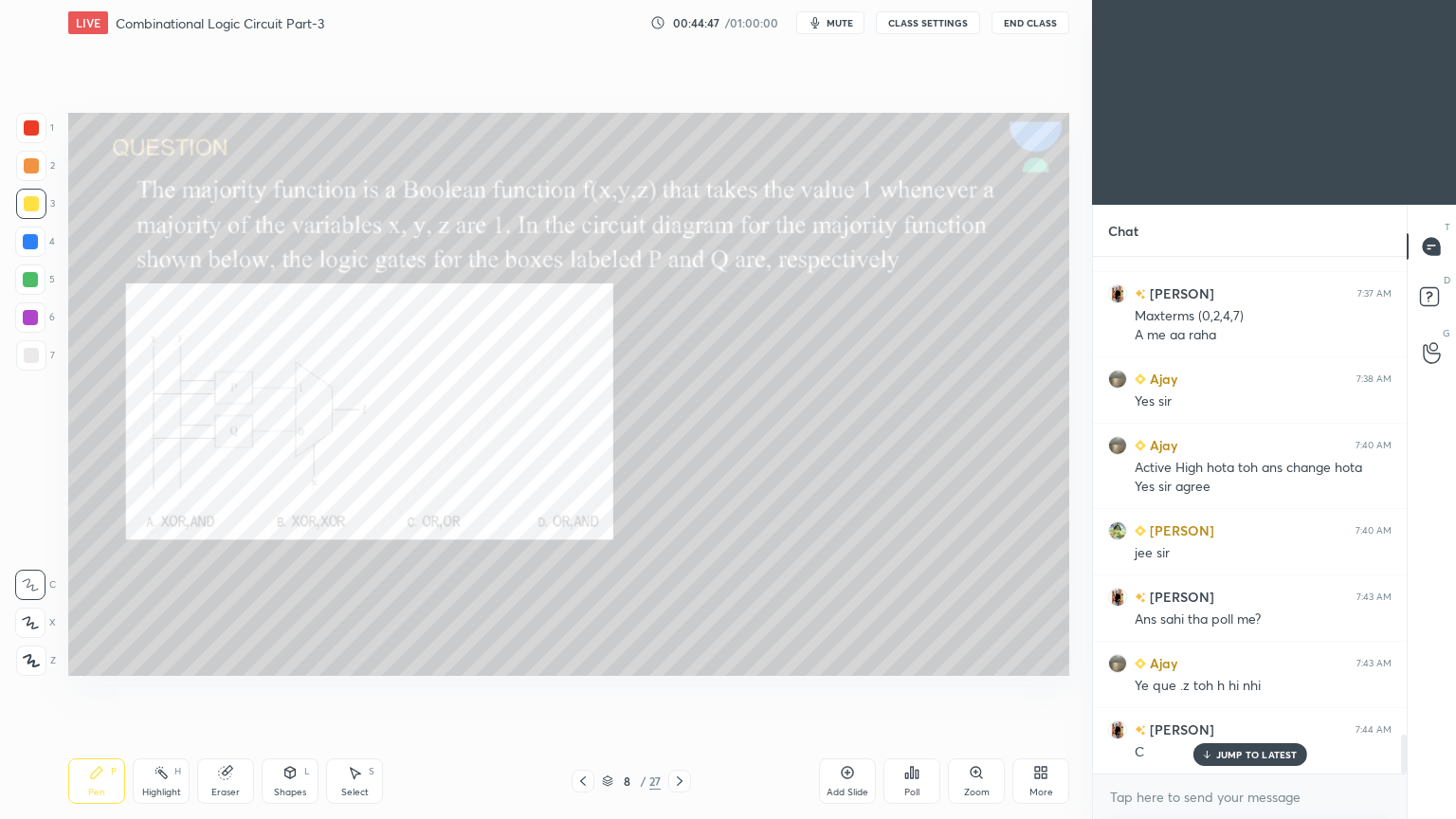 click on "Eraser" at bounding box center (226, 781) 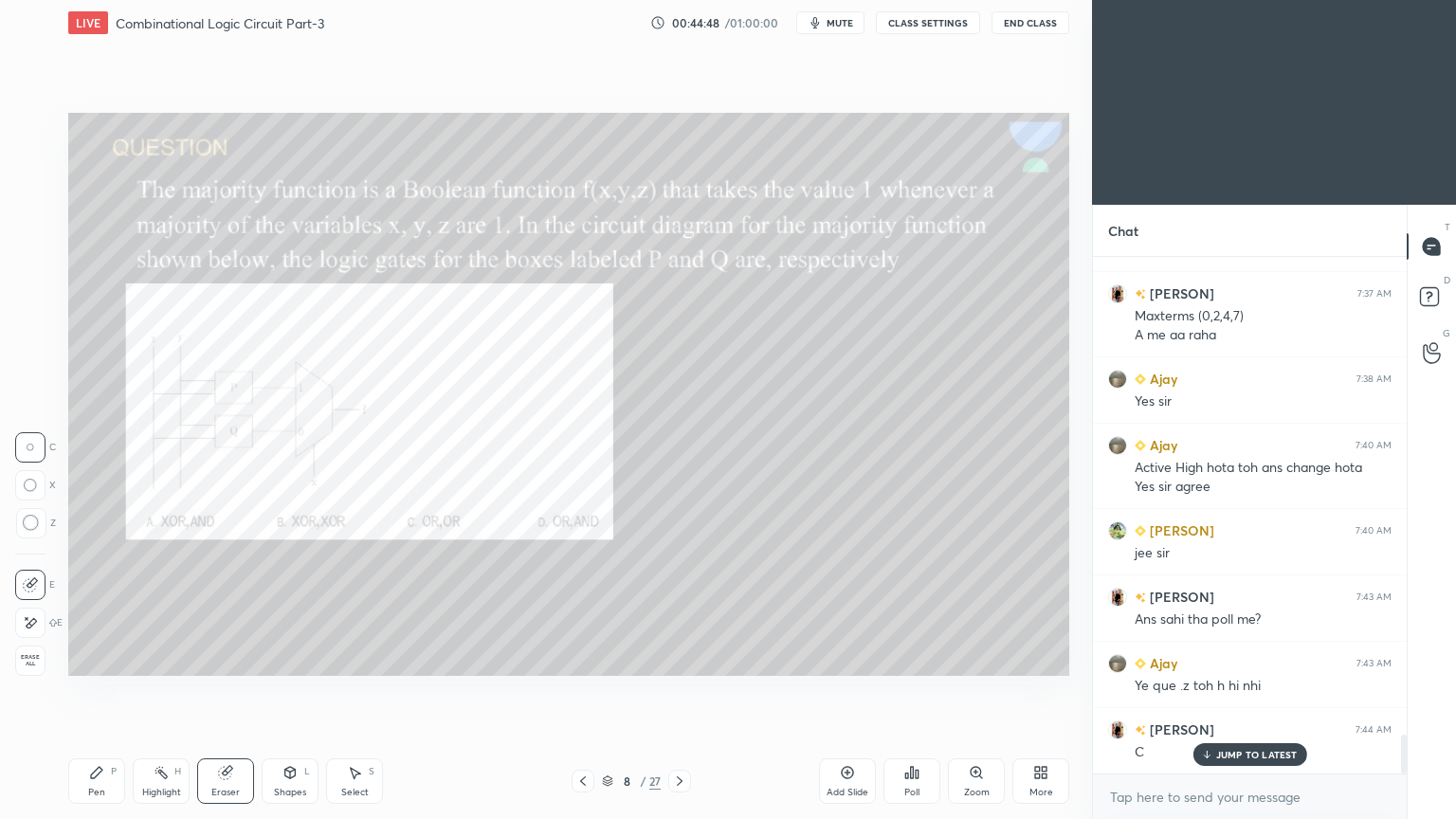 click on "Pen P" at bounding box center (97, 781) 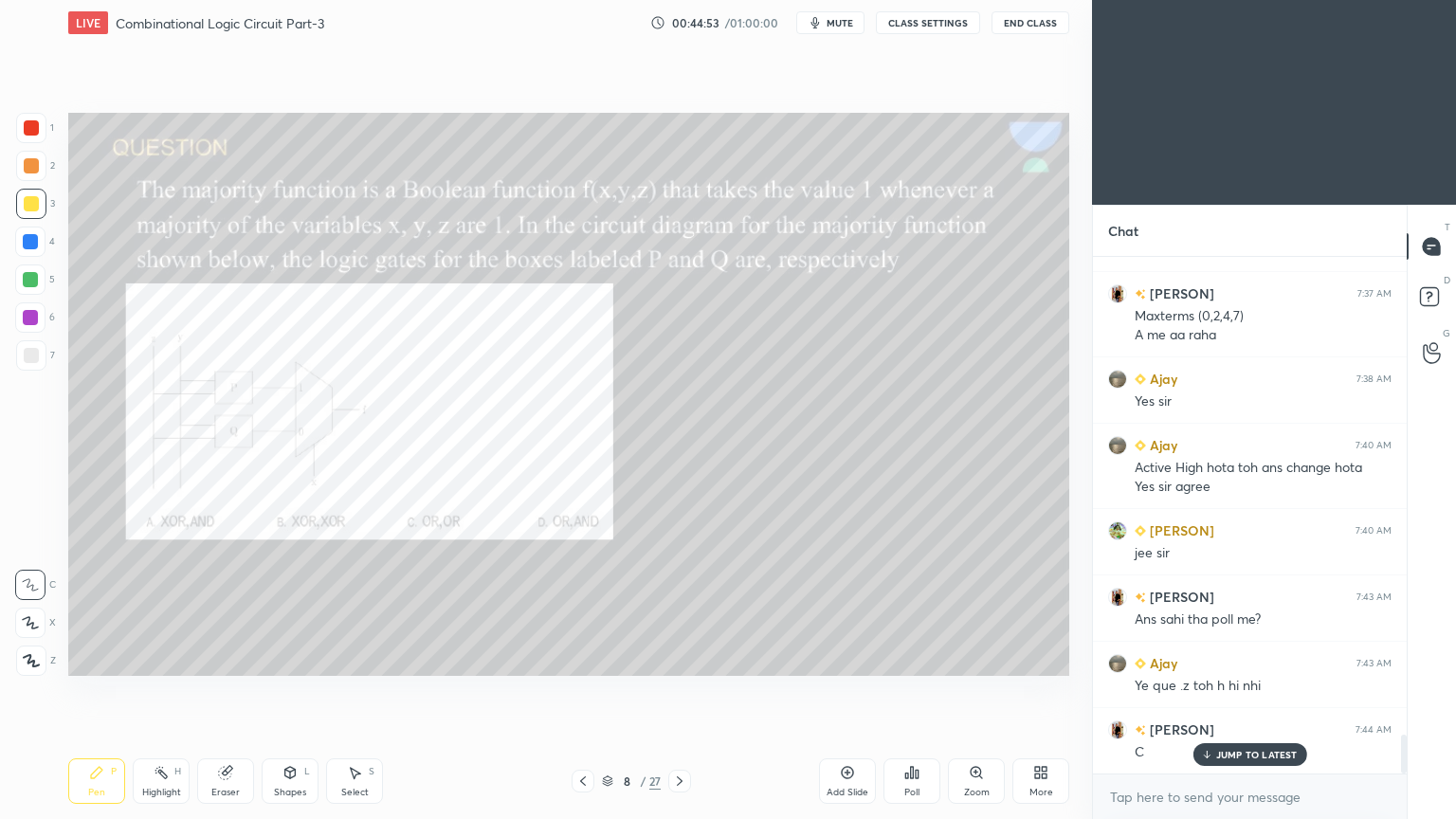 click on "Highlight H" at bounding box center [161, 781] 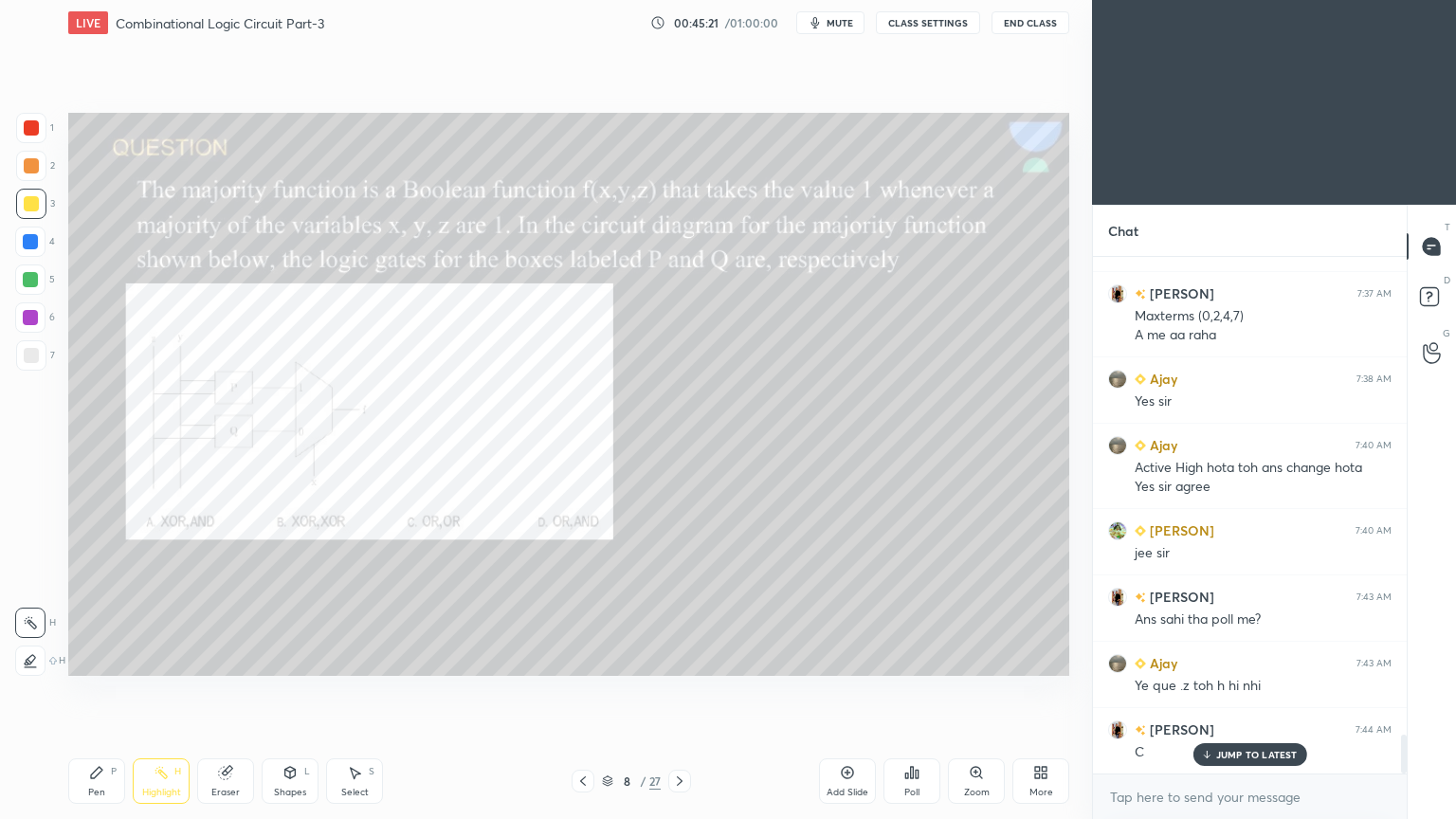 click on "Pen P" at bounding box center (97, 781) 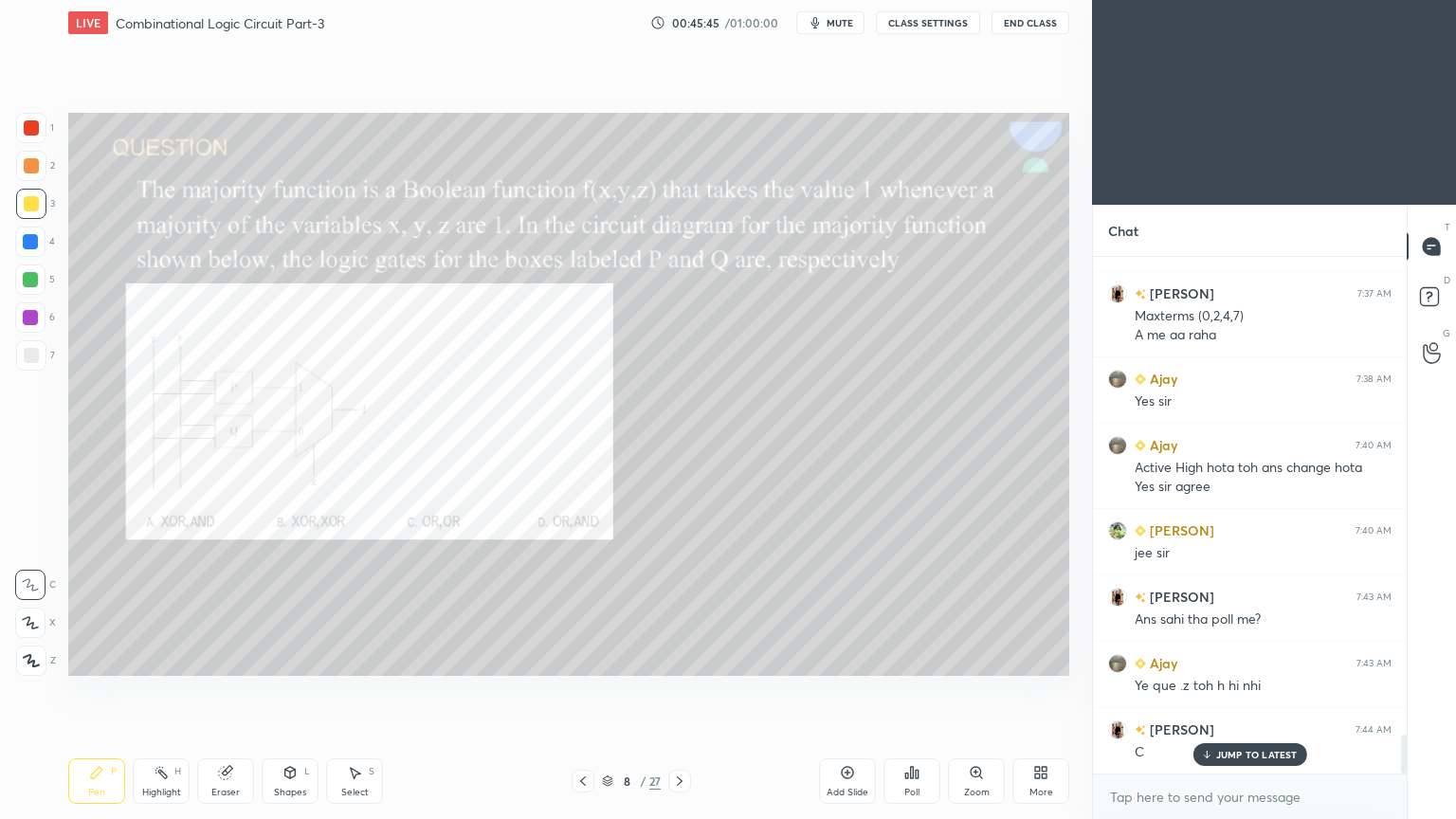 click on "Highlight H" at bounding box center [161, 781] 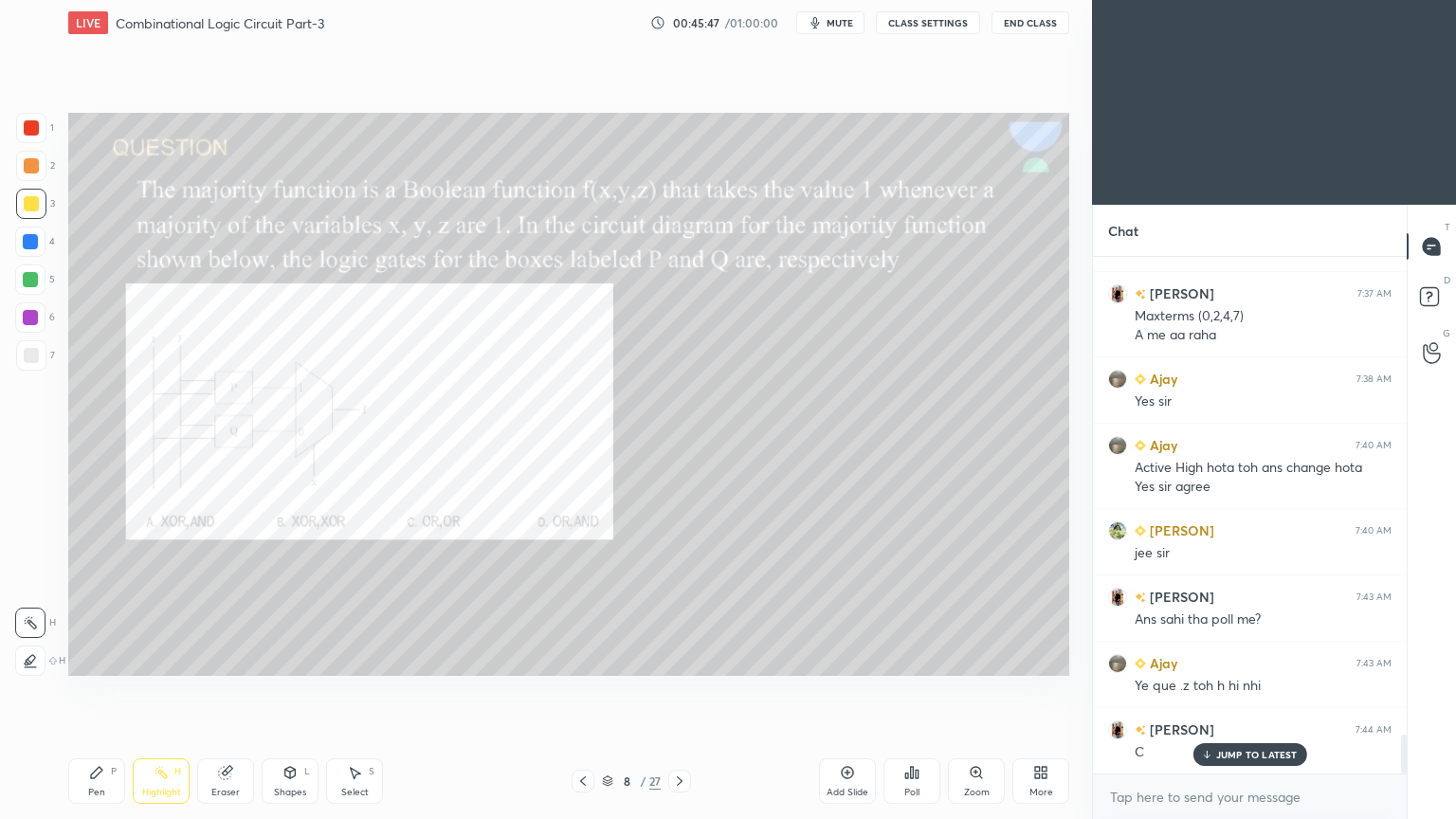 click on "Pen P" at bounding box center (97, 781) 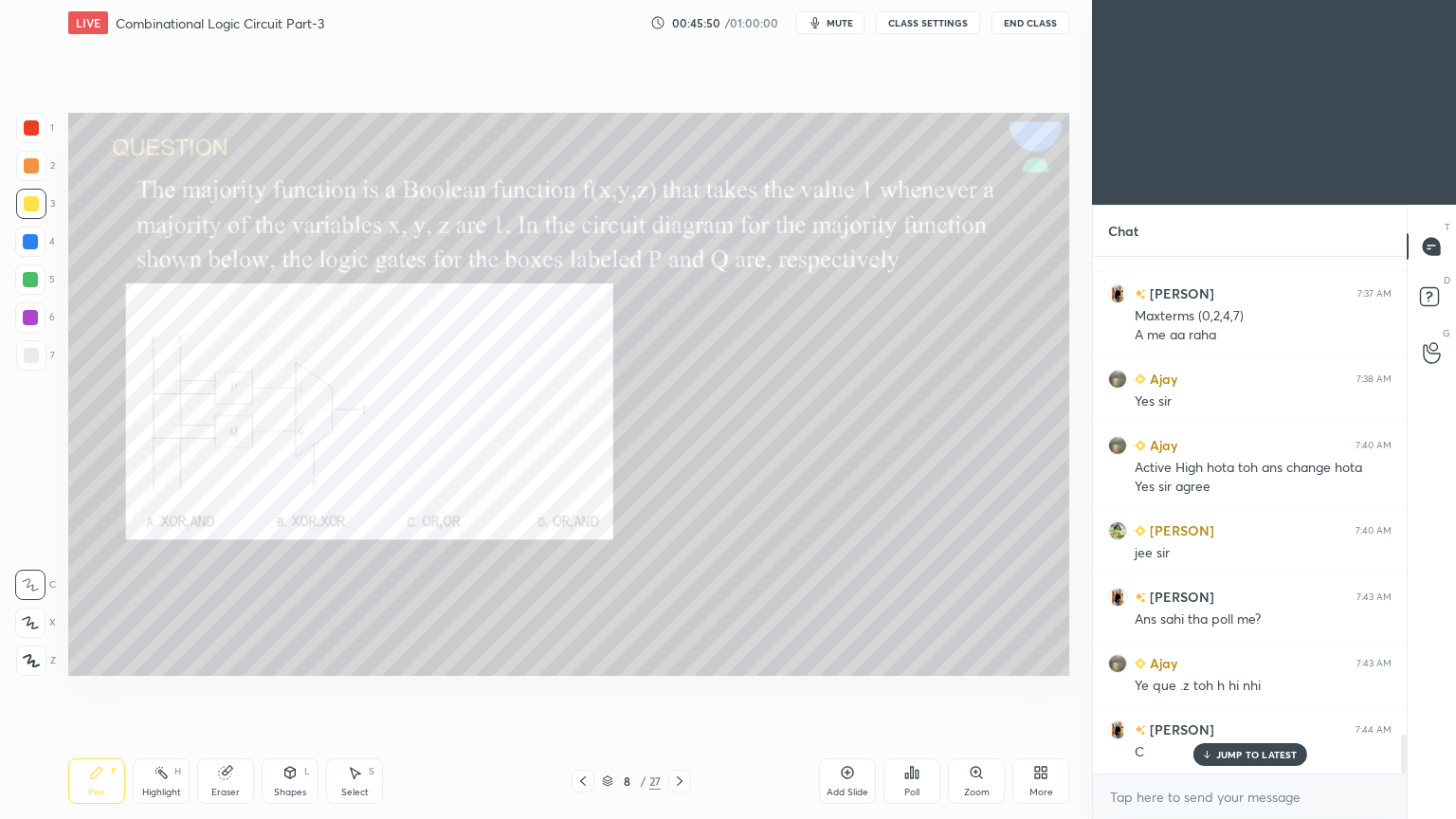 click on "6" at bounding box center [35, 318] 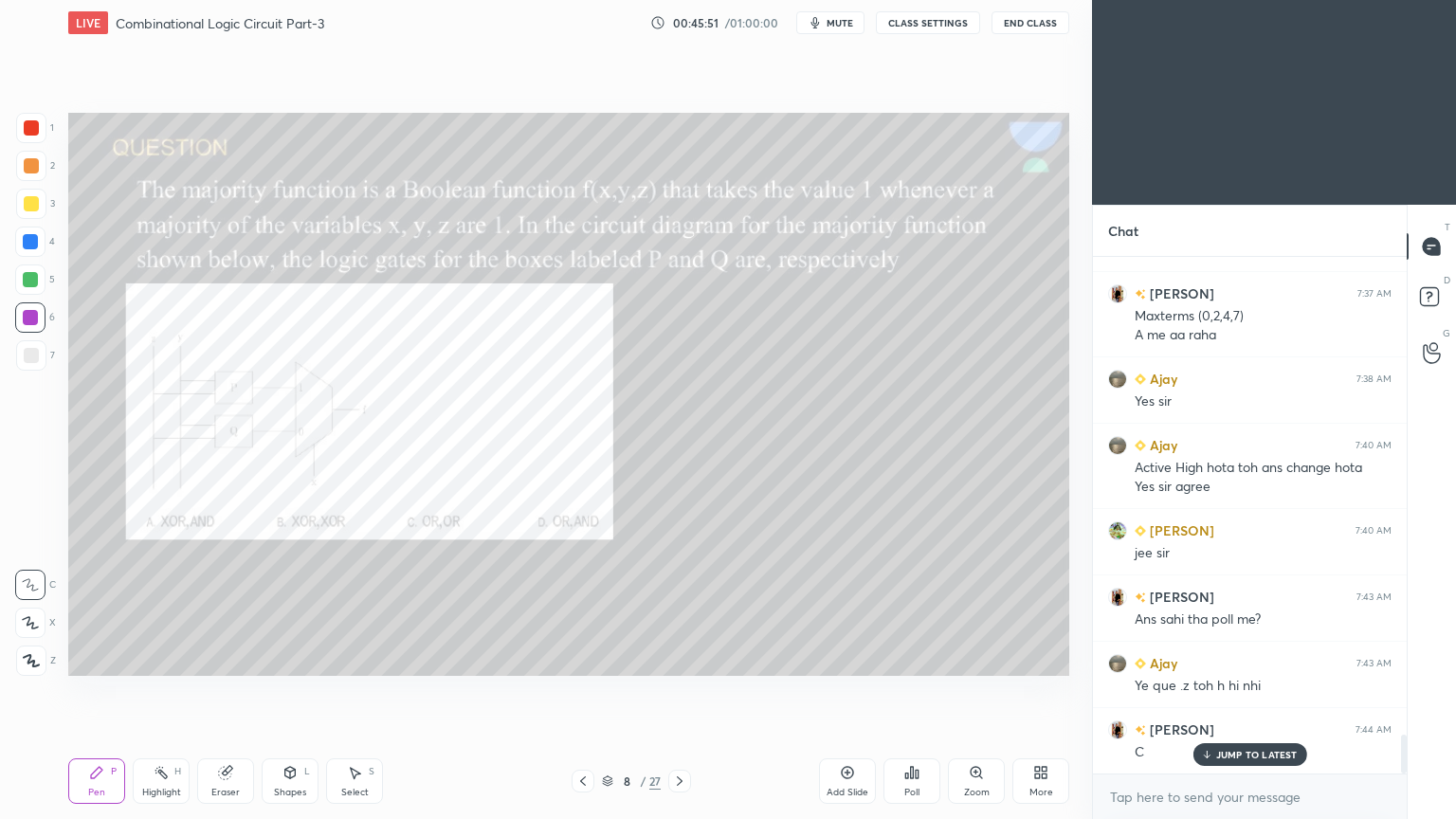 click on "Shapes L" at bounding box center [290, 781] 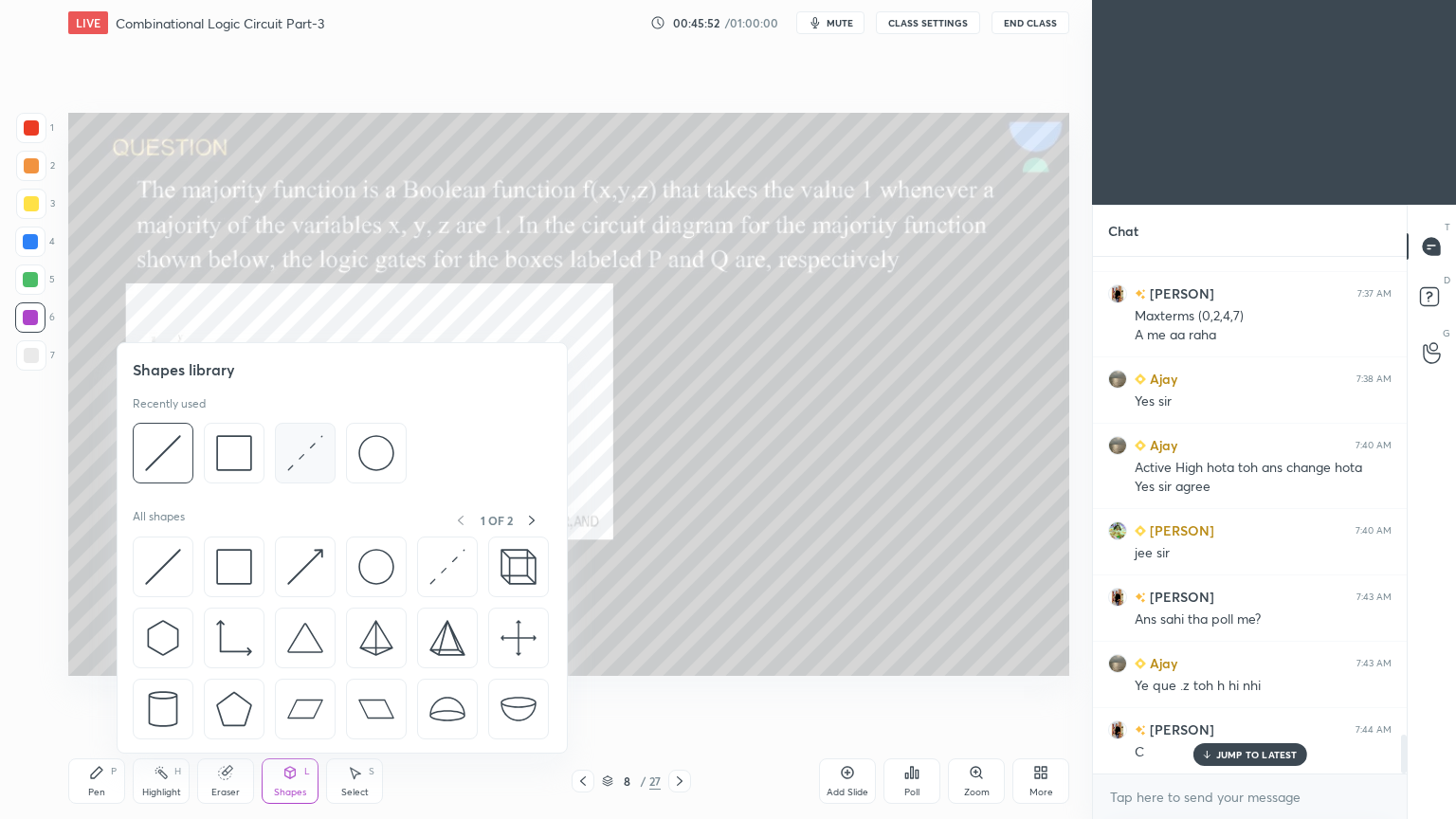 click at bounding box center (305, 453) 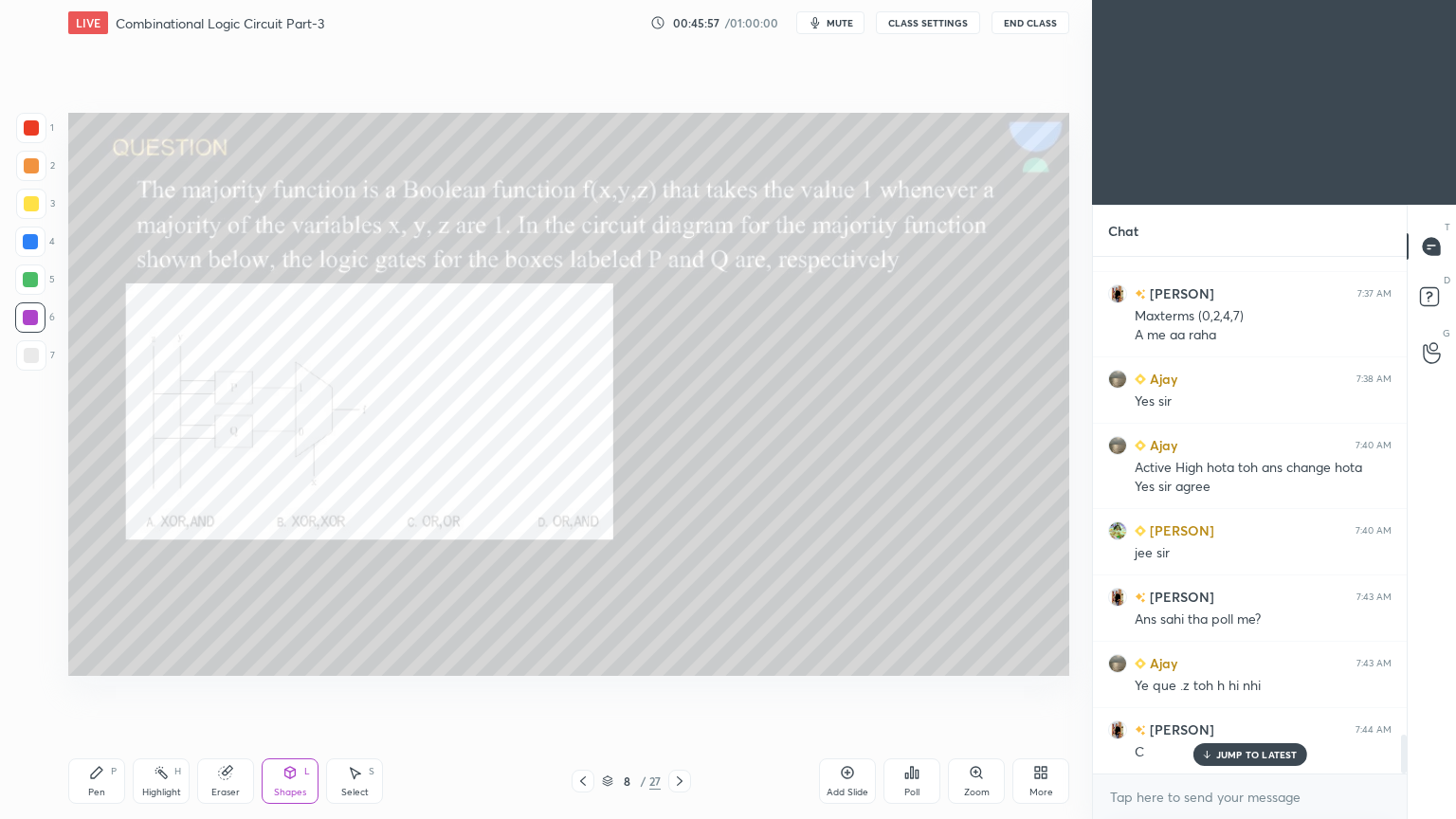 click on "Pen P" at bounding box center (97, 781) 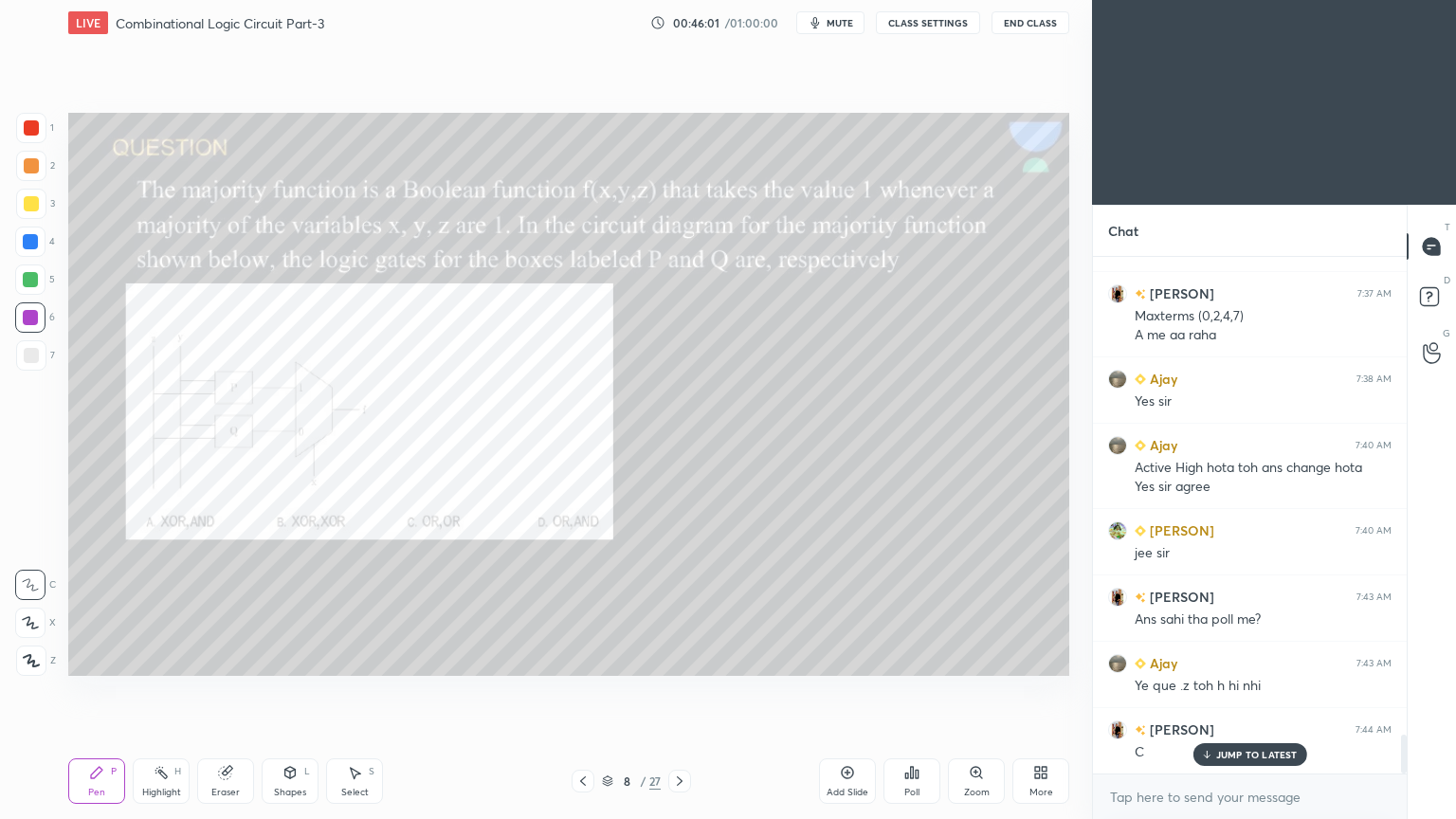 click at bounding box center (30, 280) 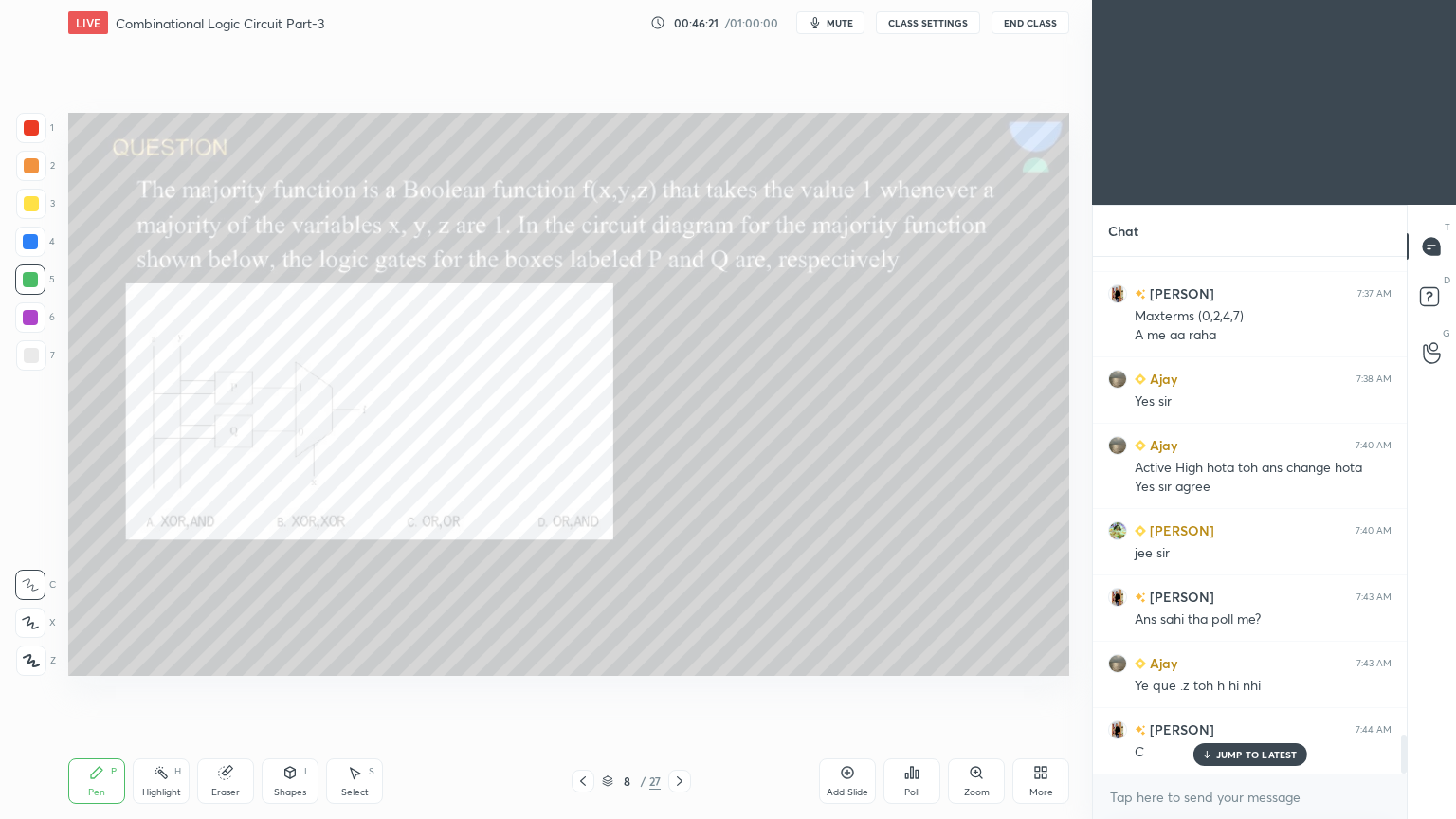 click on "Eraser" at bounding box center [226, 792] 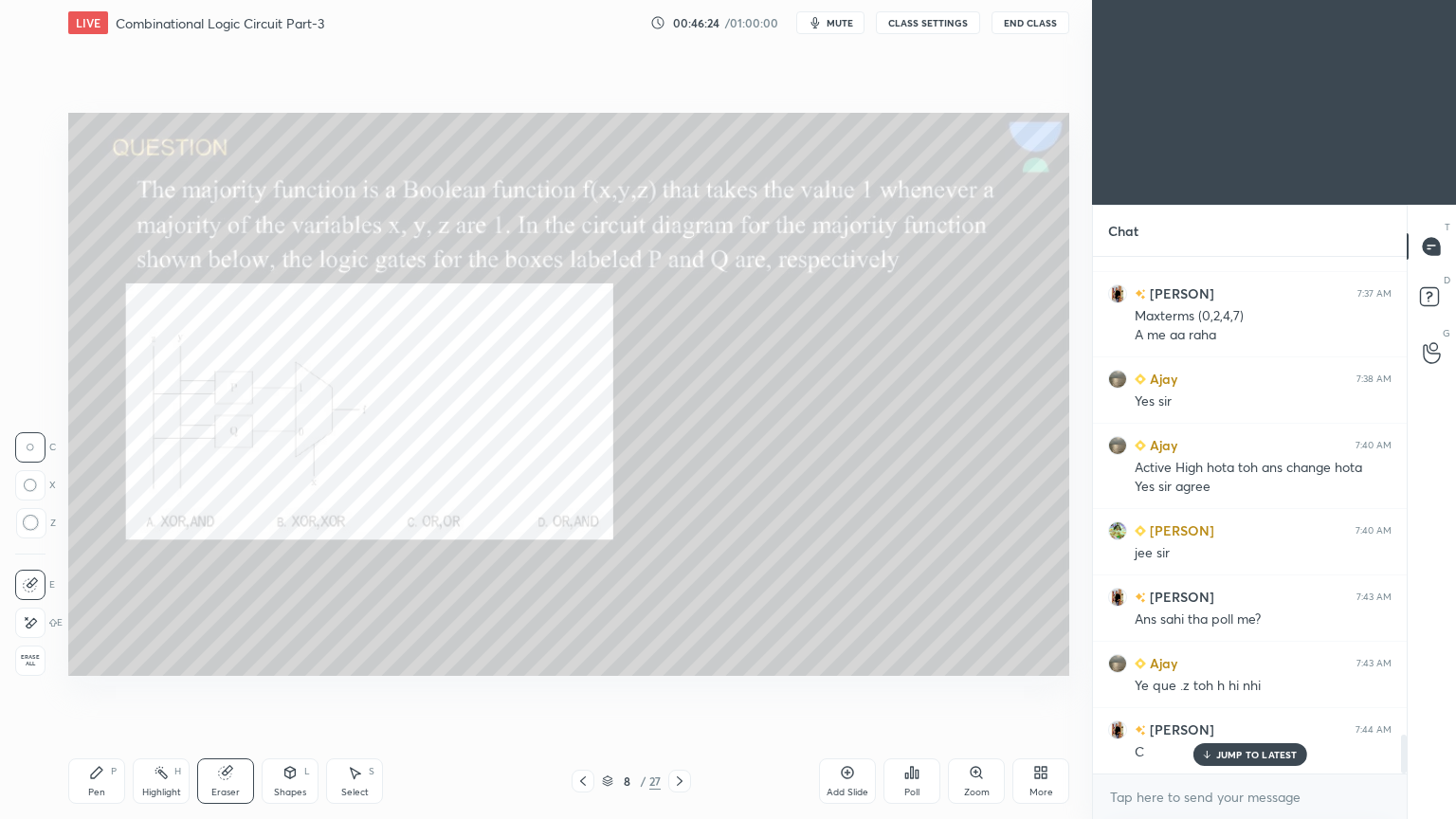 click on "Pen P" at bounding box center (97, 781) 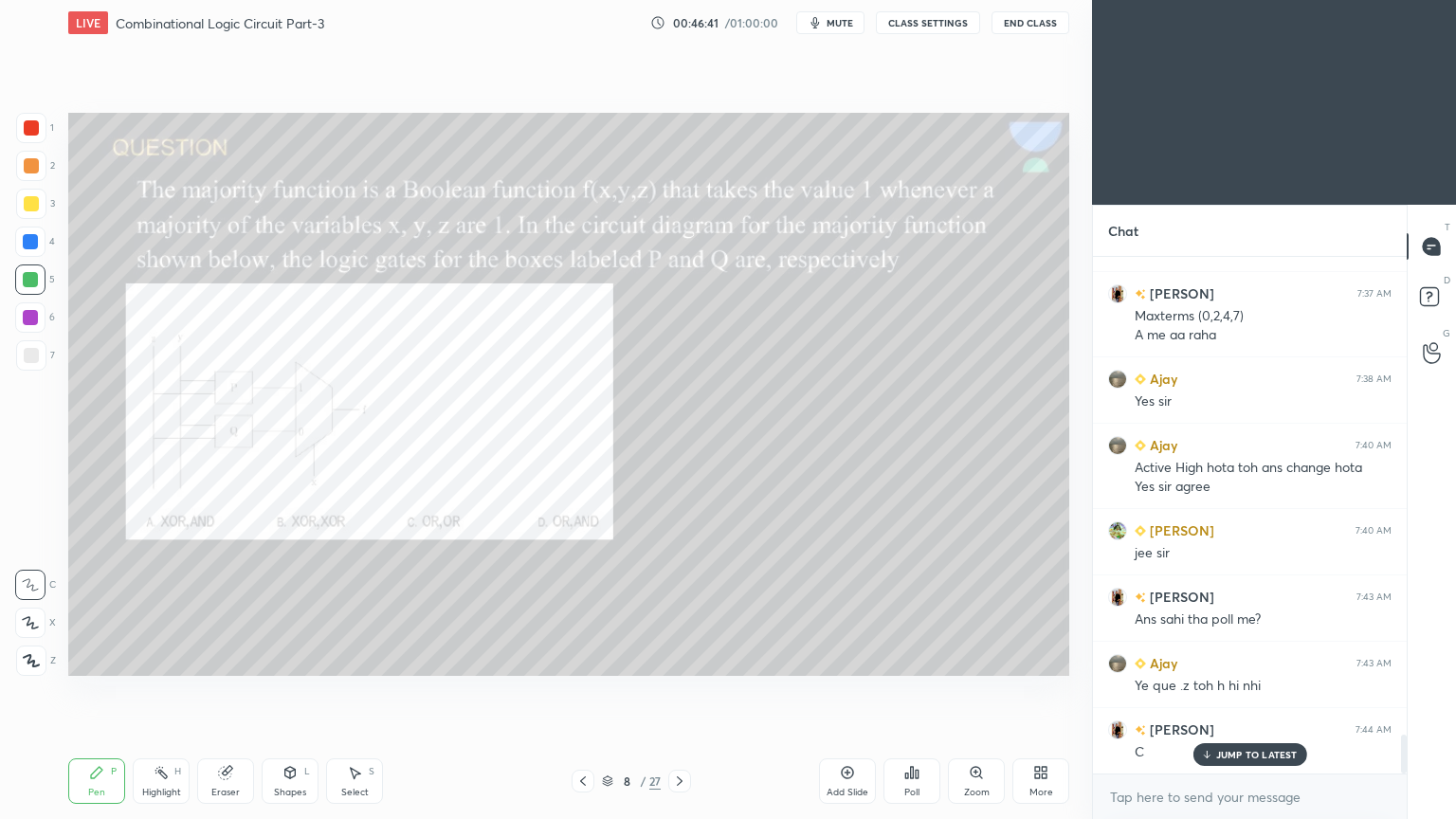 click at bounding box center [30, 242] 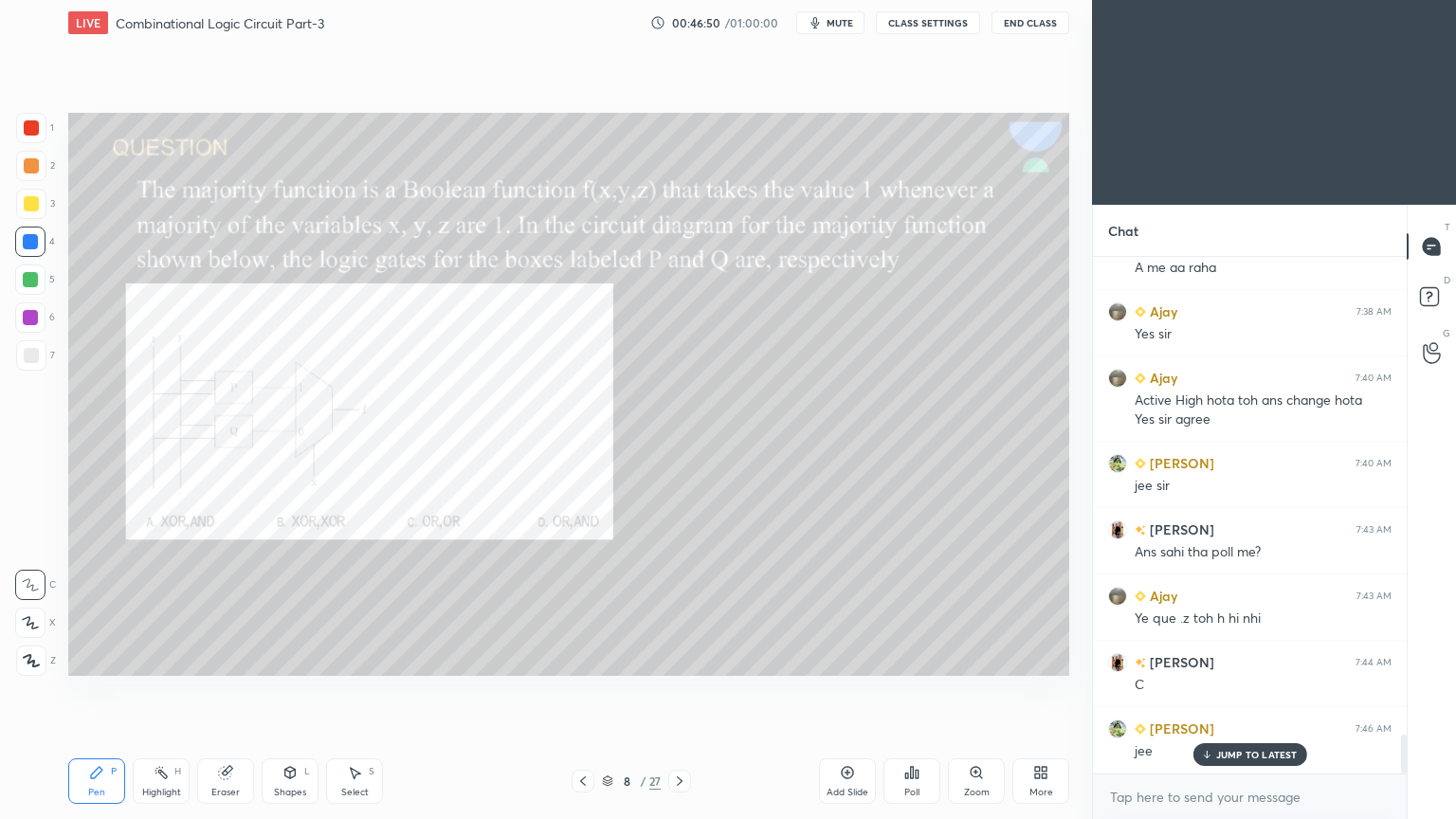 scroll, scrollTop: 6431, scrollLeft: 0, axis: vertical 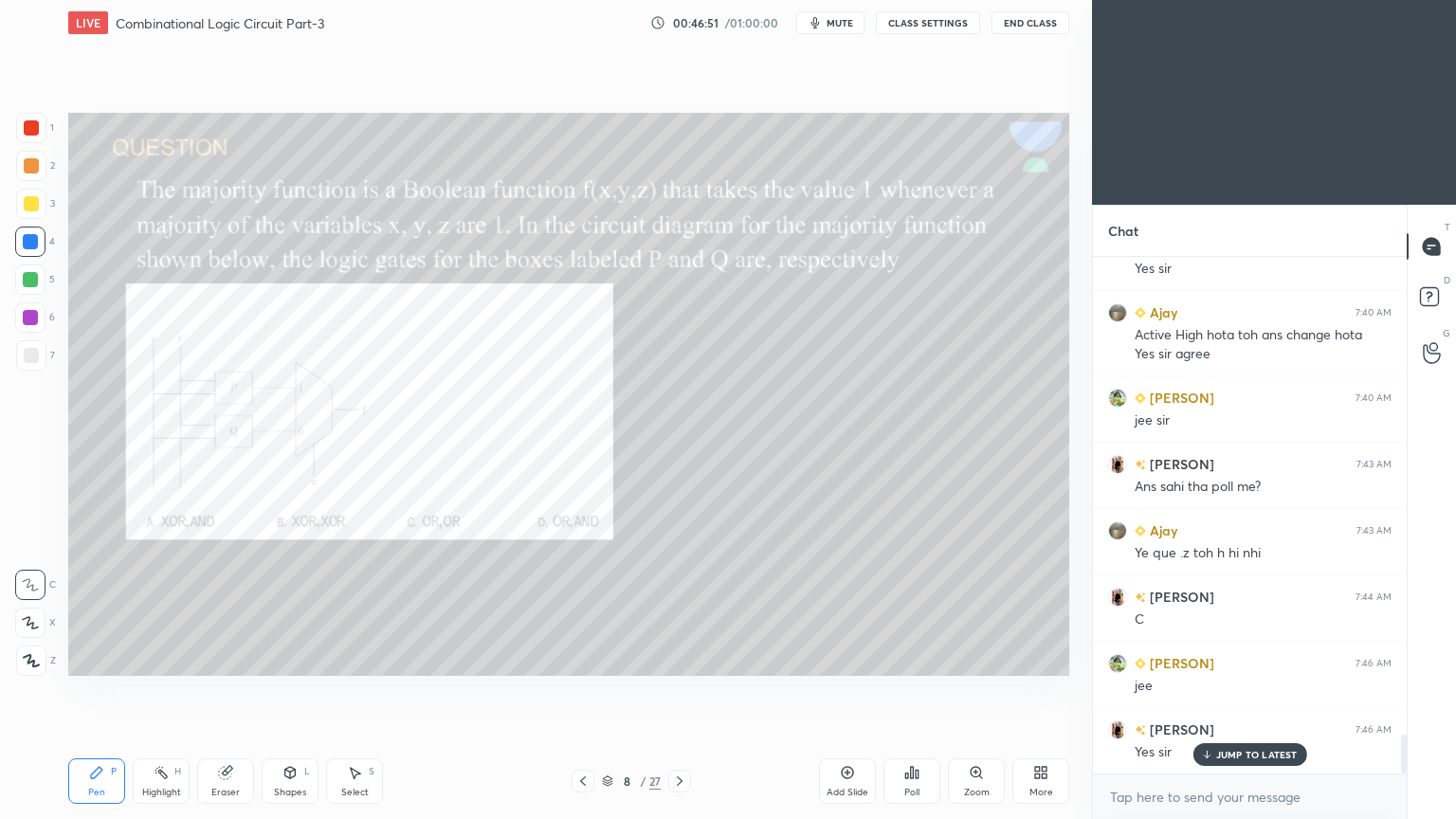 click at bounding box center [30, 280] 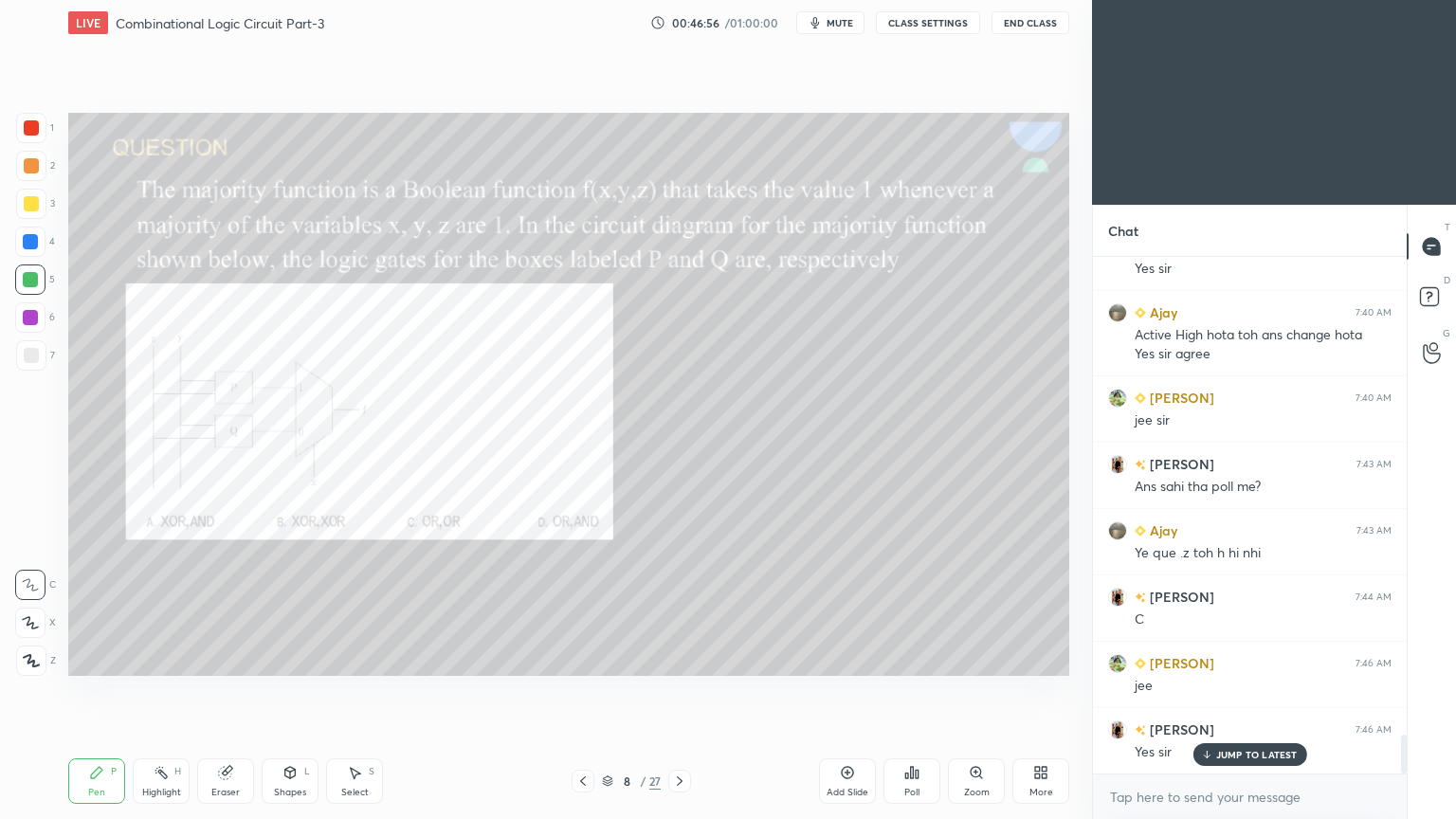 click at bounding box center (30, 242) 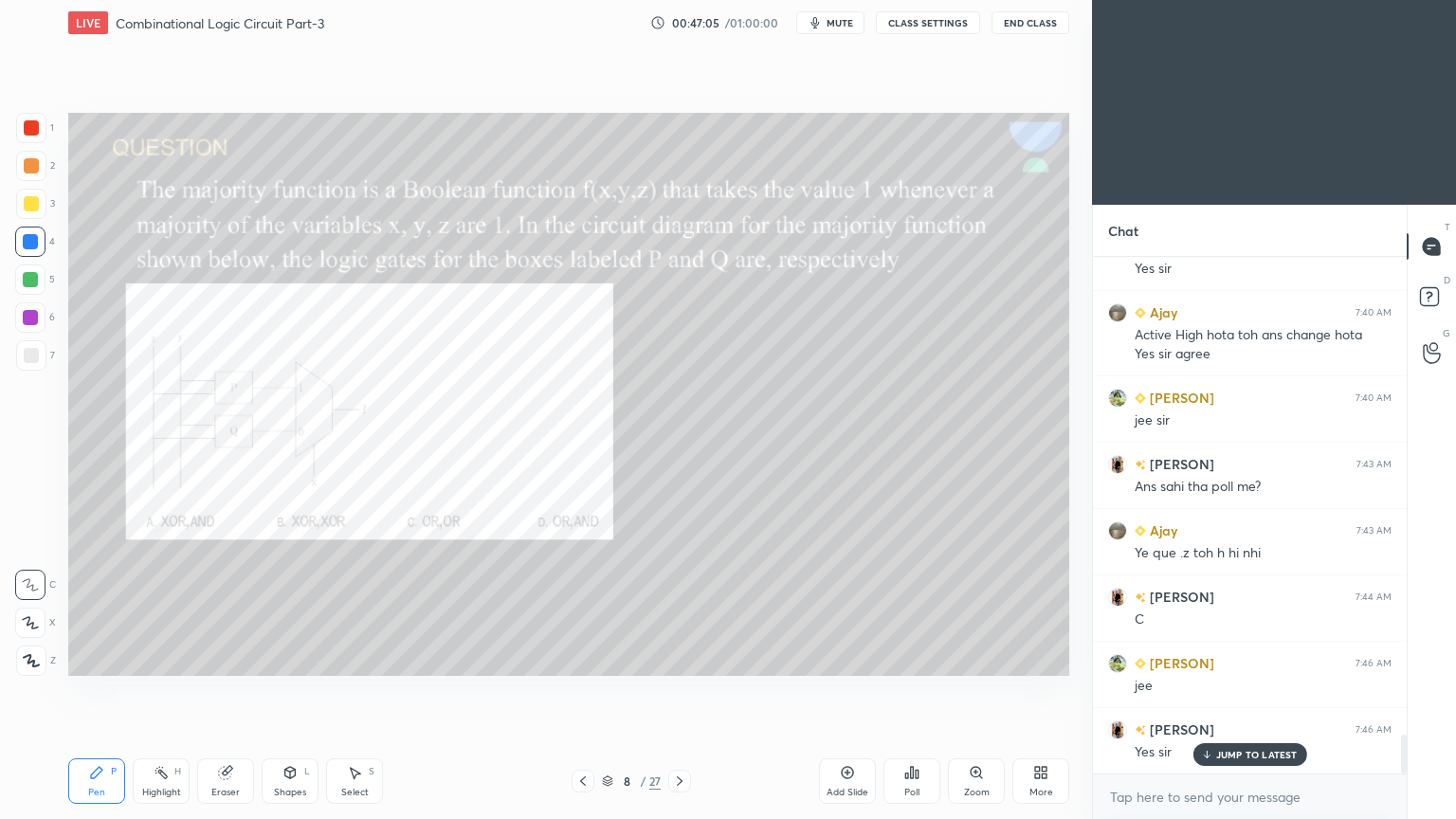 click on "Pen P" at bounding box center [97, 781] 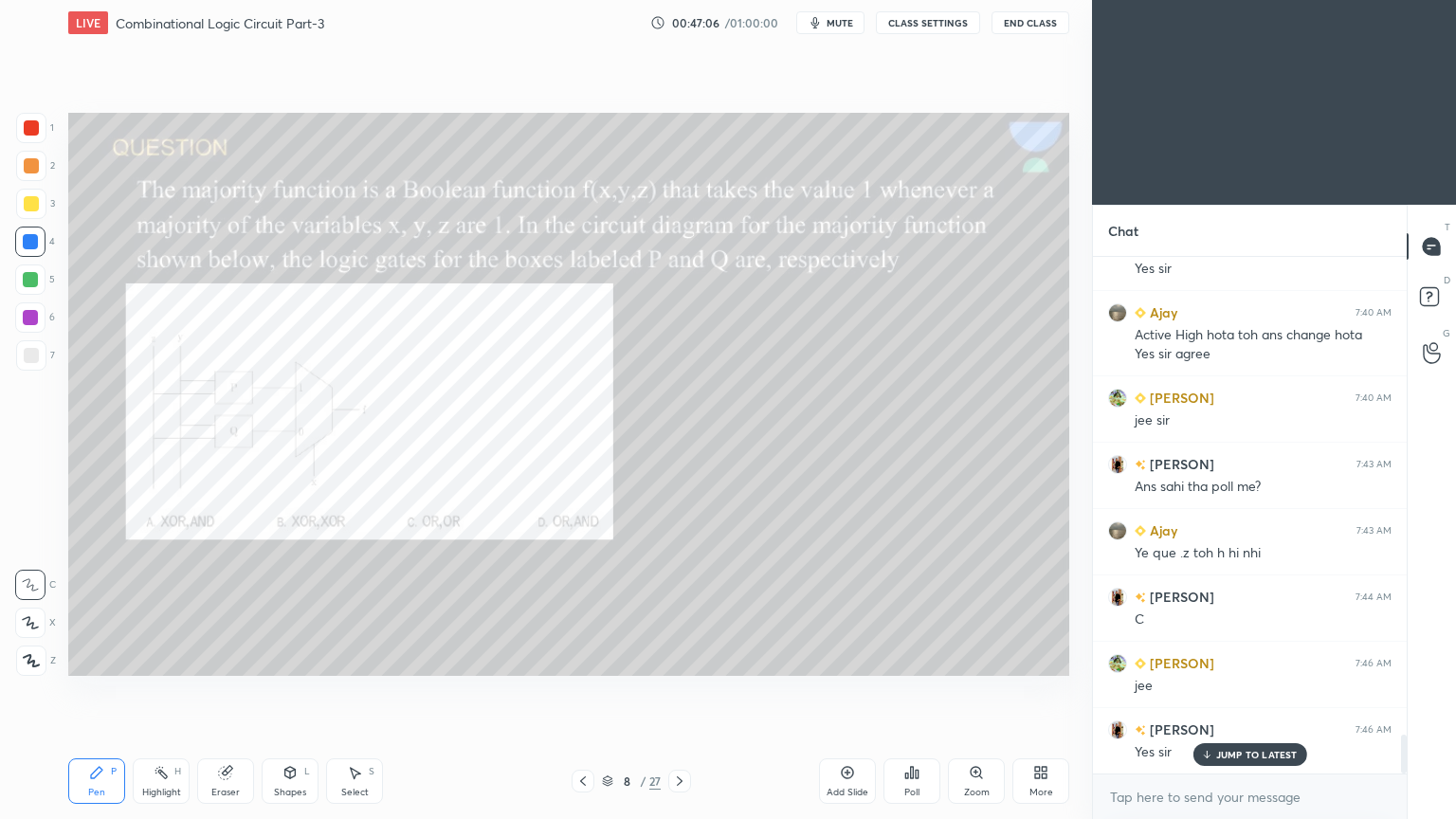 click on "5" at bounding box center (35, 280) 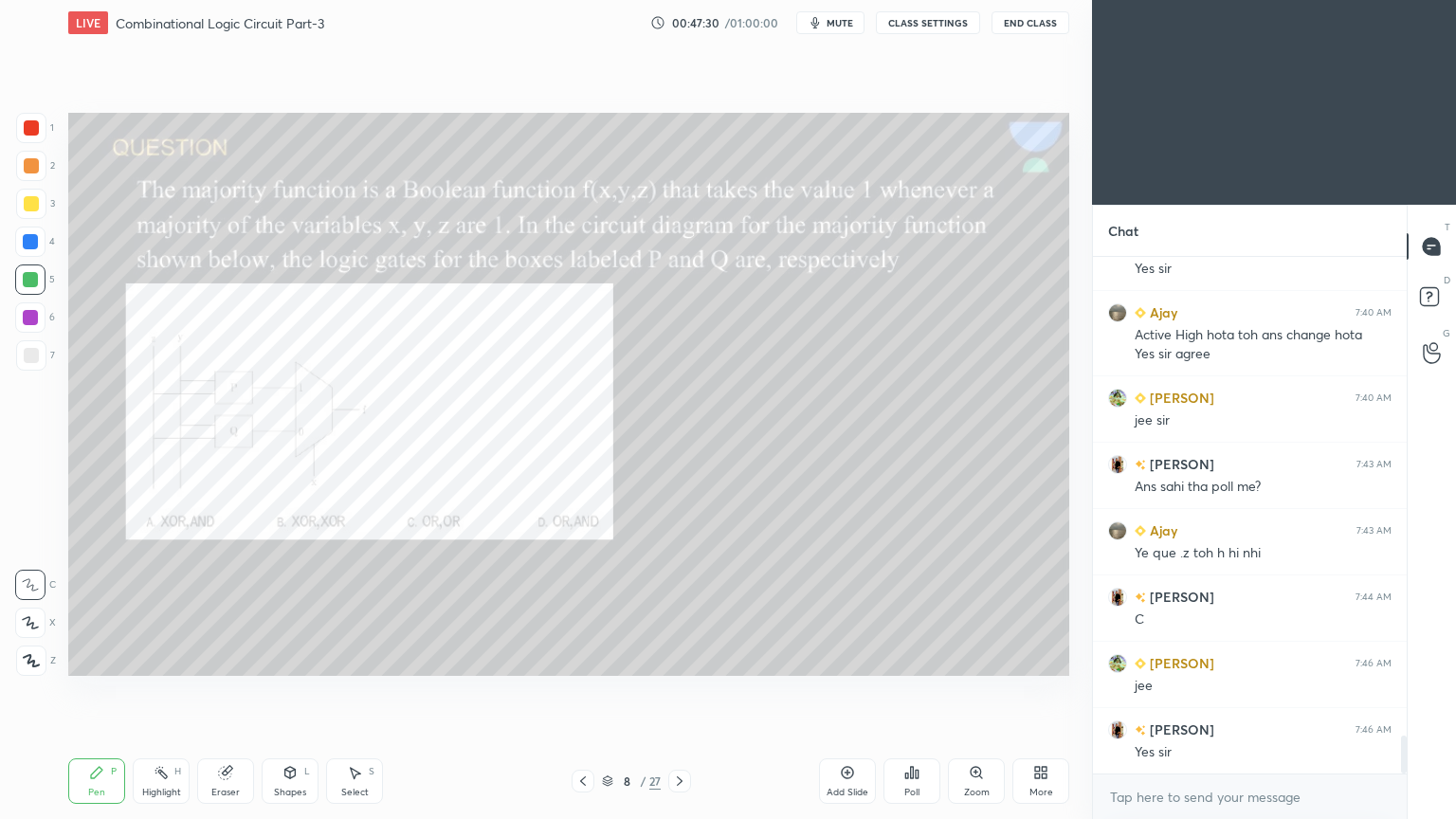 scroll, scrollTop: 6498, scrollLeft: 0, axis: vertical 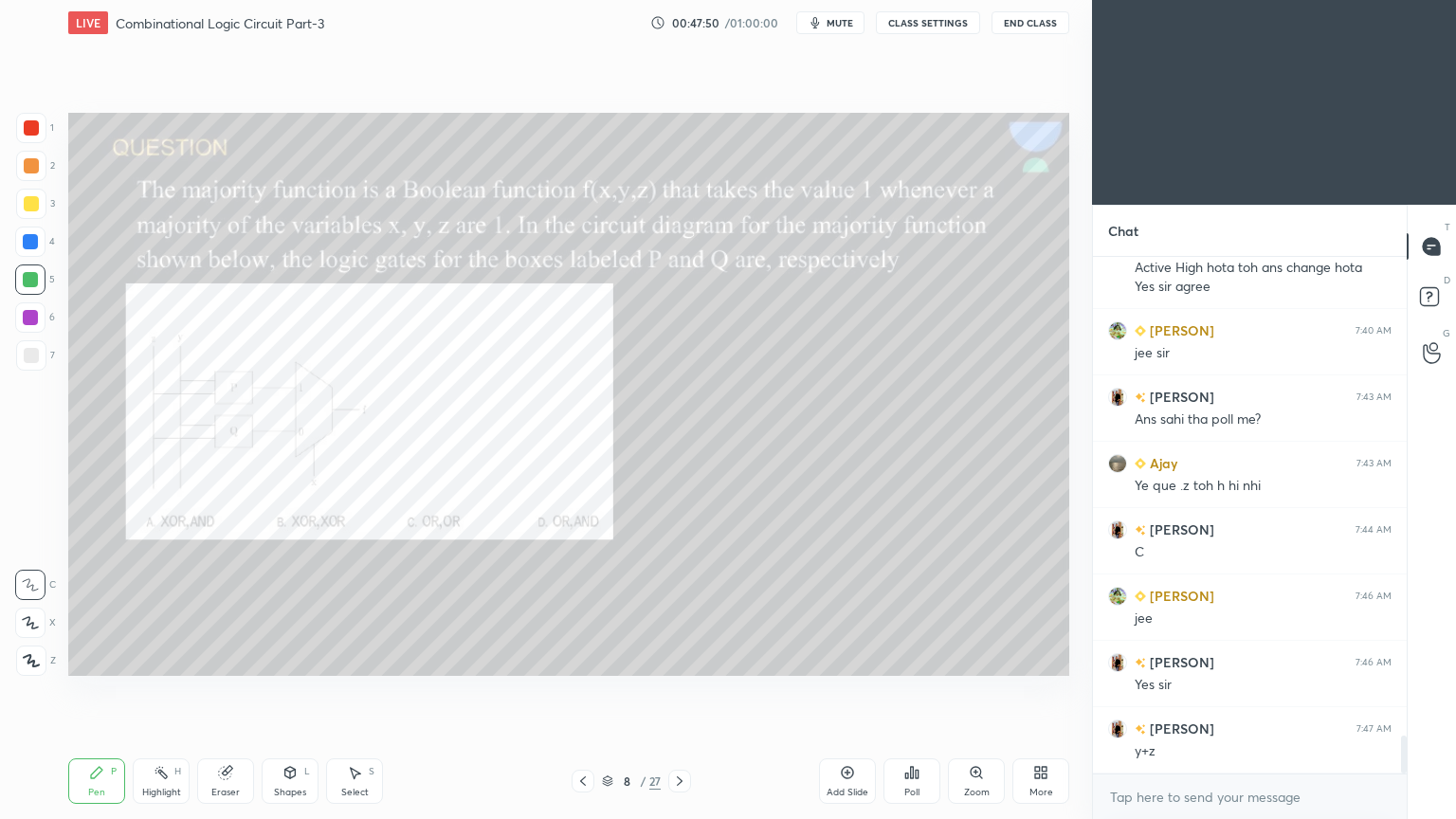 click at bounding box center (31, 128) 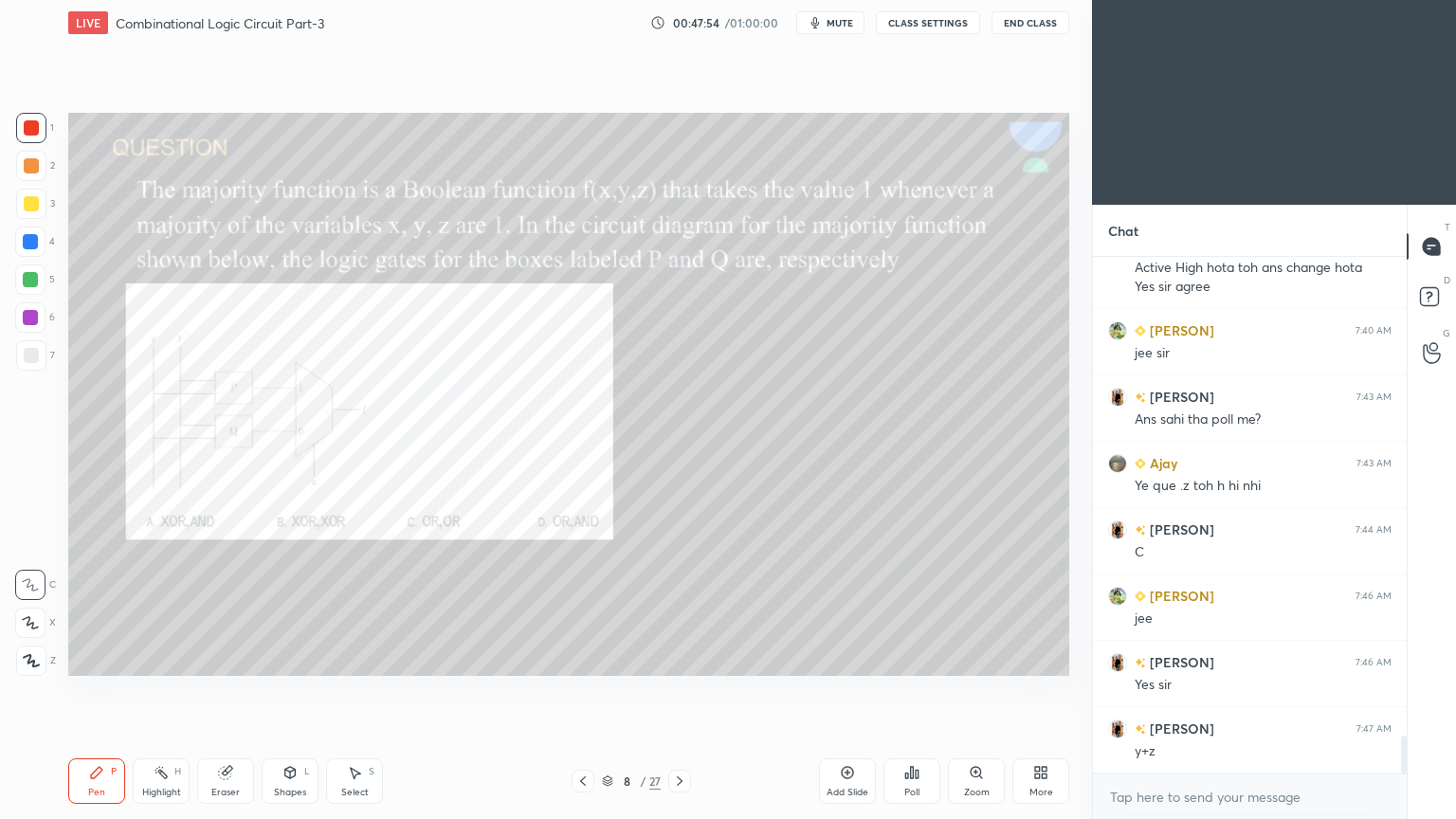 click at bounding box center (31, 166) 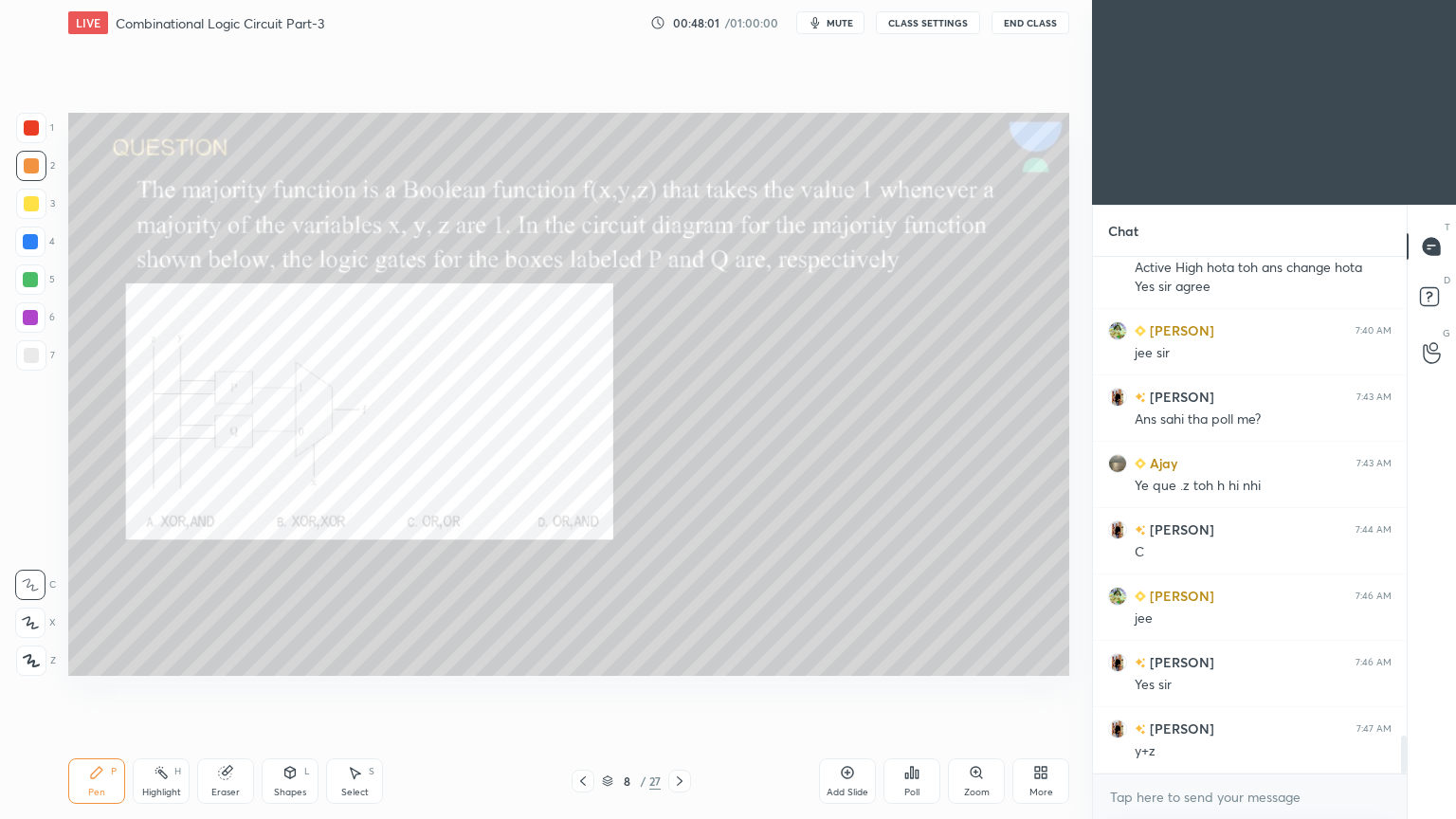 click 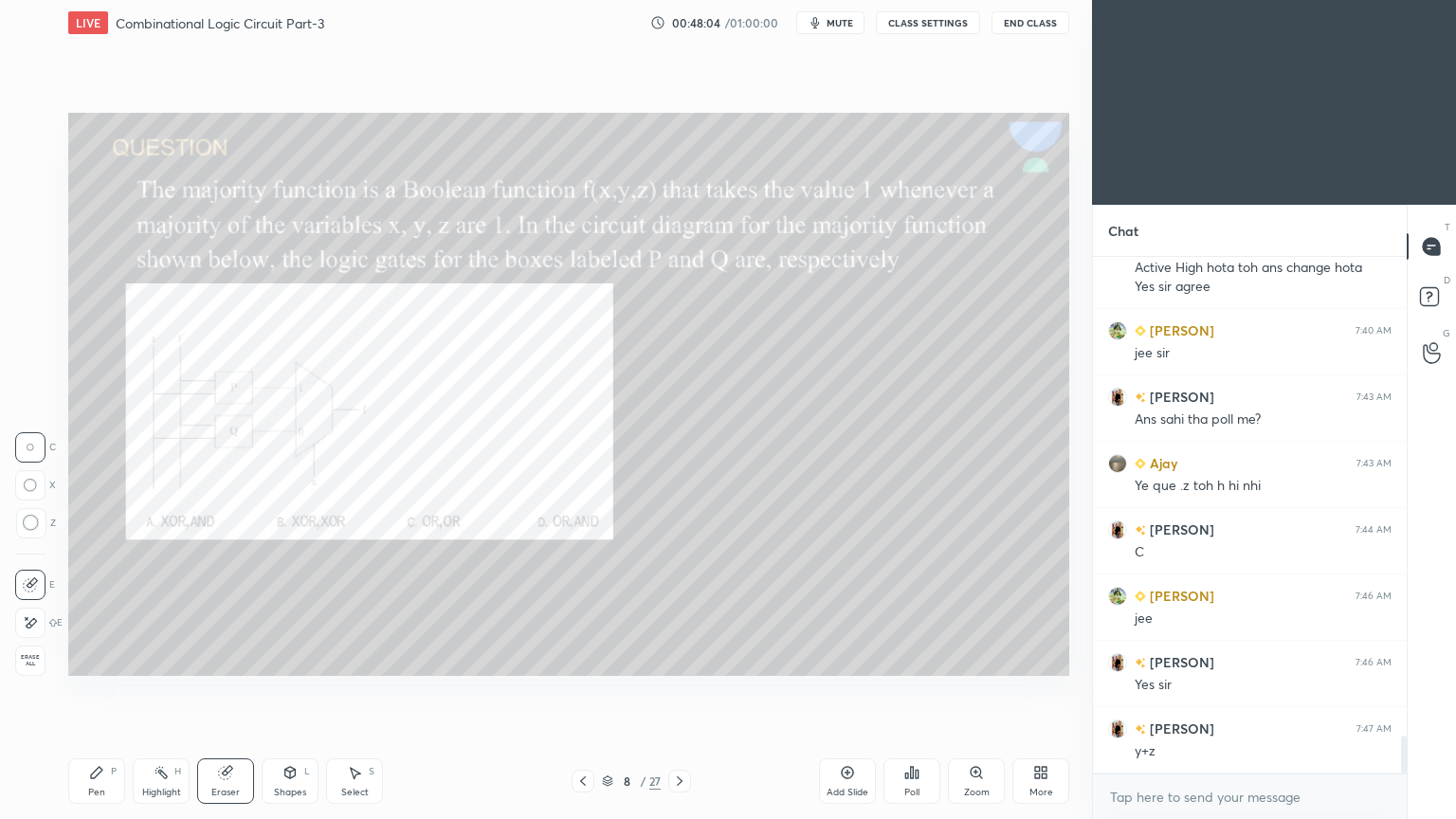 click 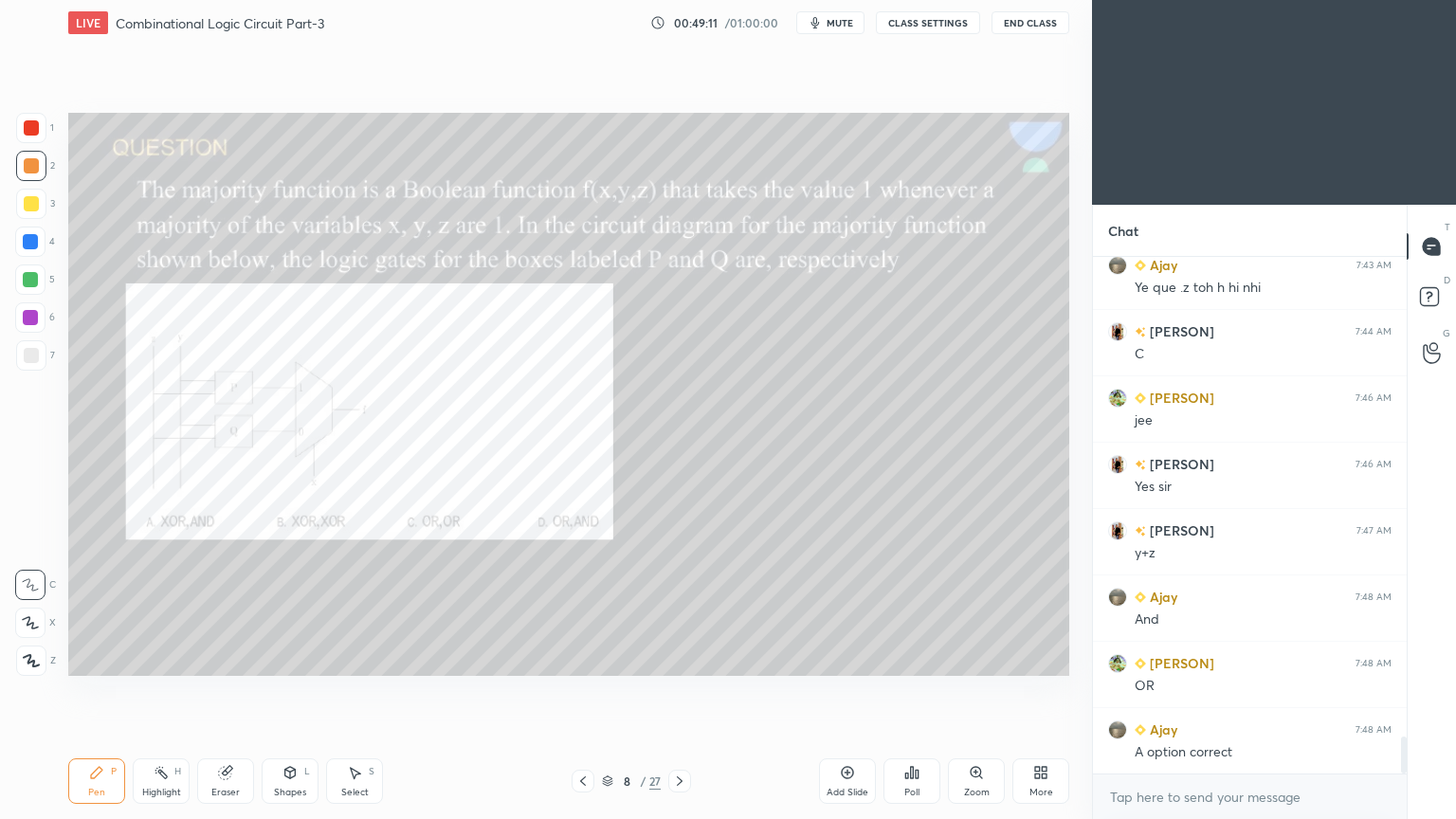 scroll, scrollTop: 6763, scrollLeft: 0, axis: vertical 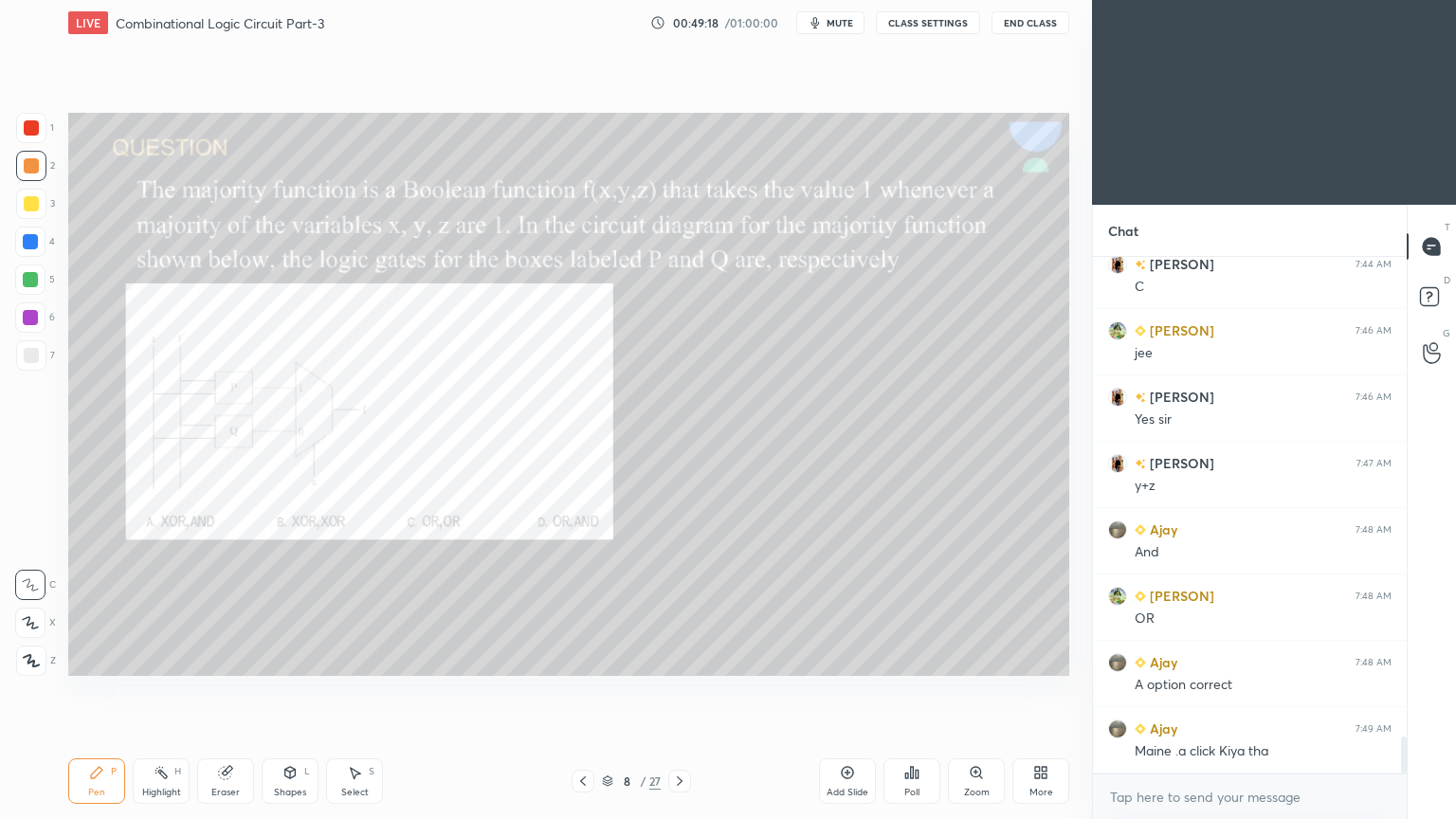 click on "Highlight H" at bounding box center (161, 781) 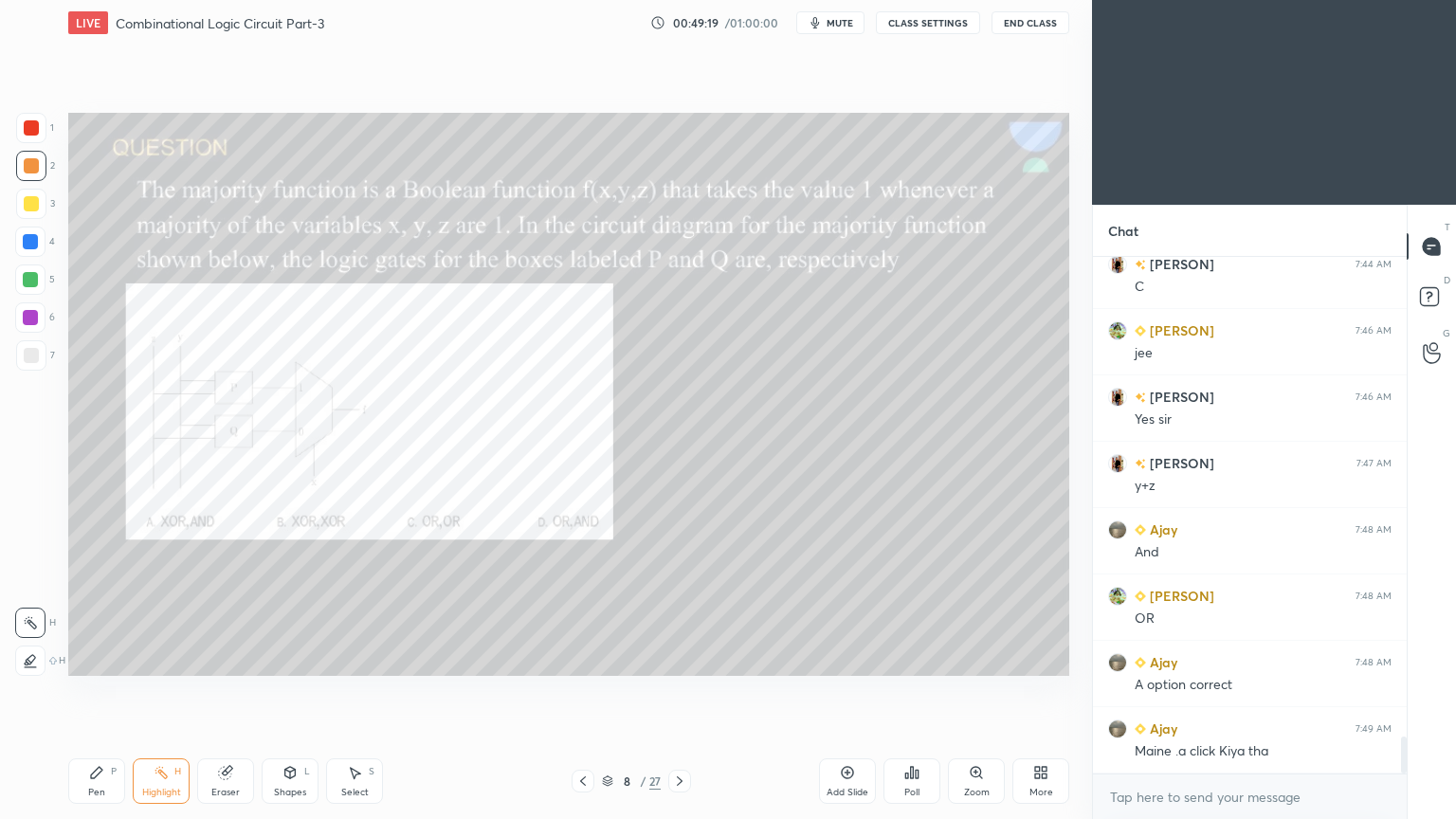 click at bounding box center (30, 280) 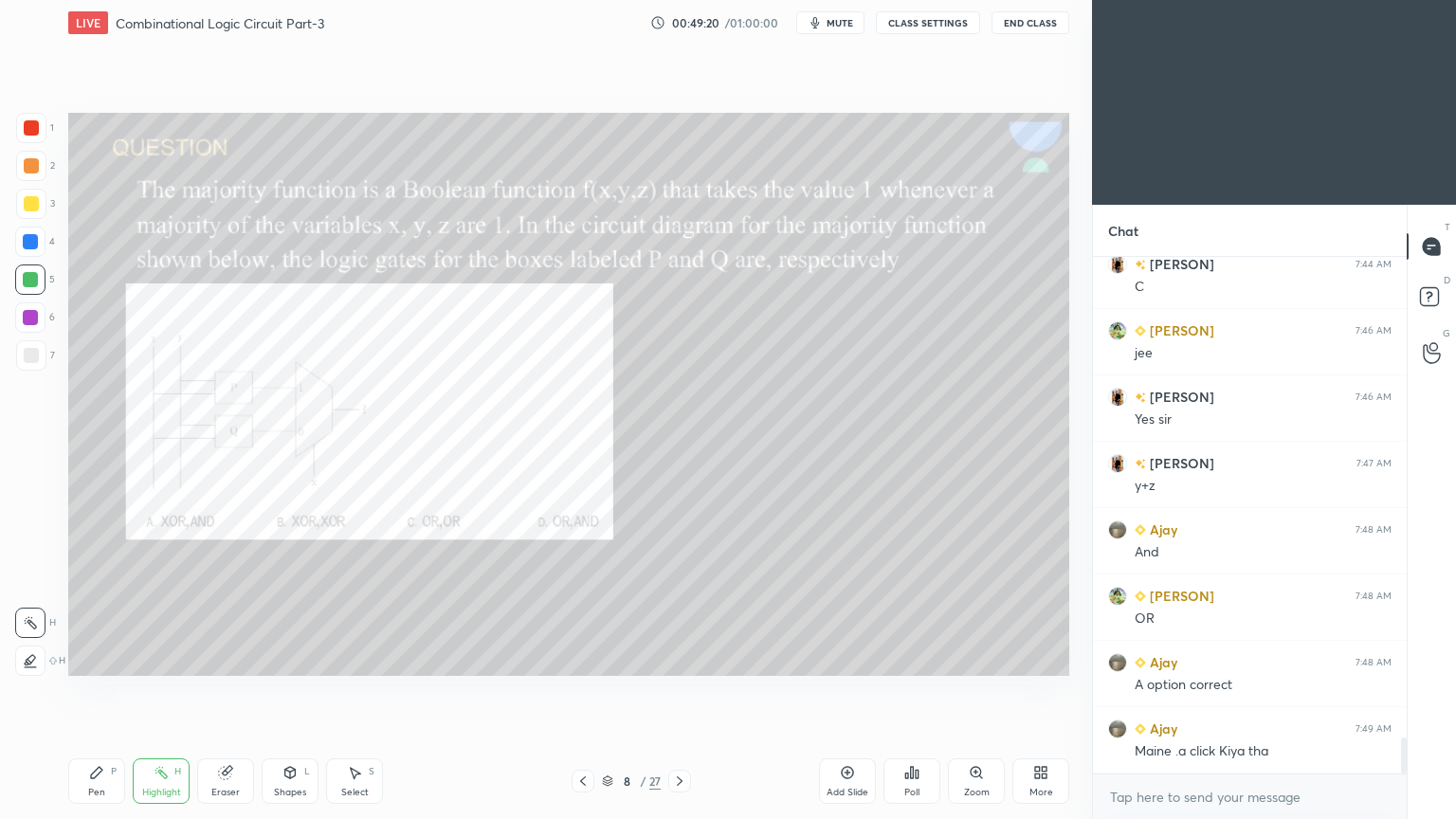 scroll, scrollTop: 6829, scrollLeft: 0, axis: vertical 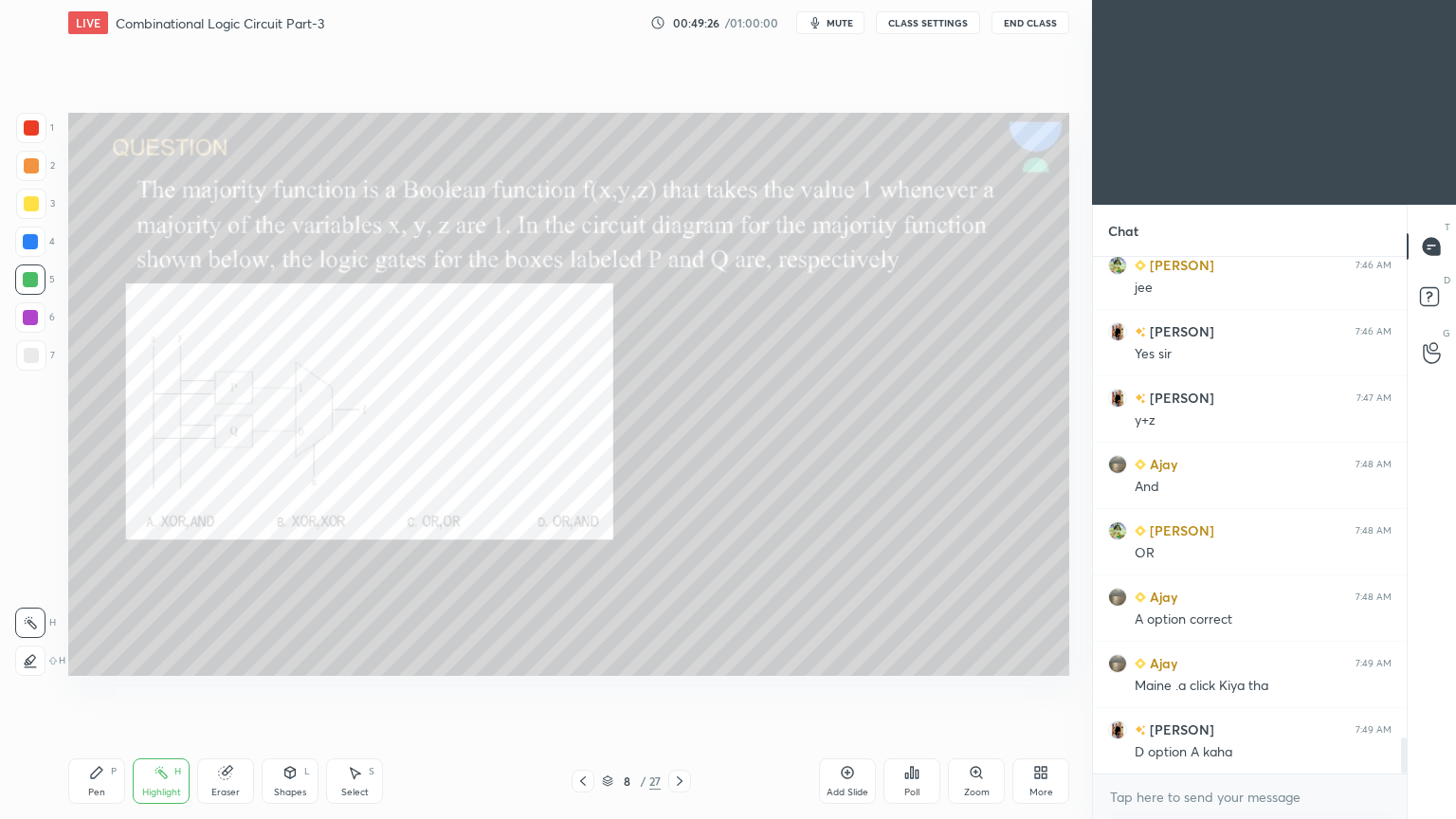 click on "Pen P" at bounding box center [97, 781] 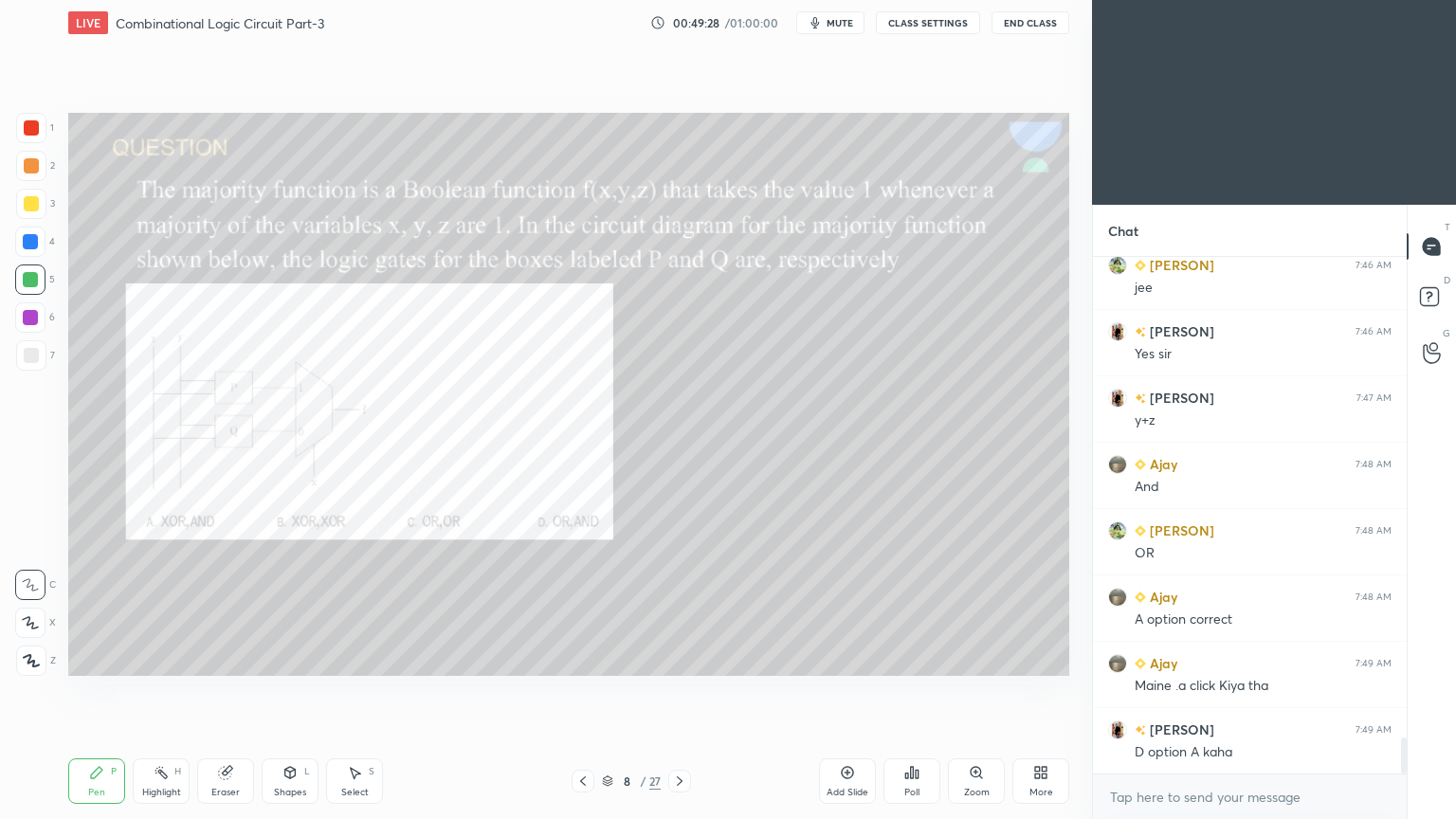 scroll, scrollTop: 6896, scrollLeft: 0, axis: vertical 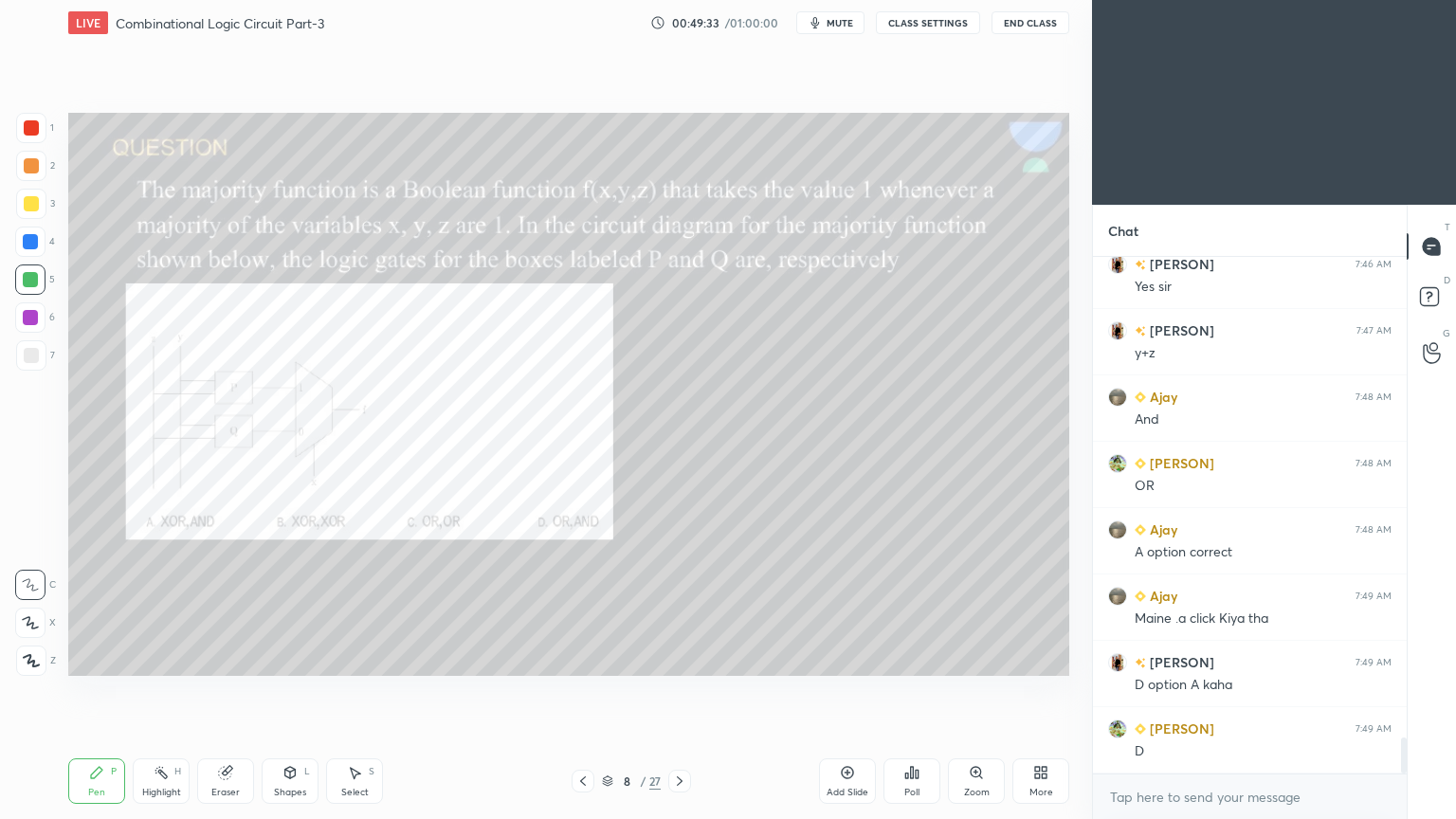 click at bounding box center [30, 623] 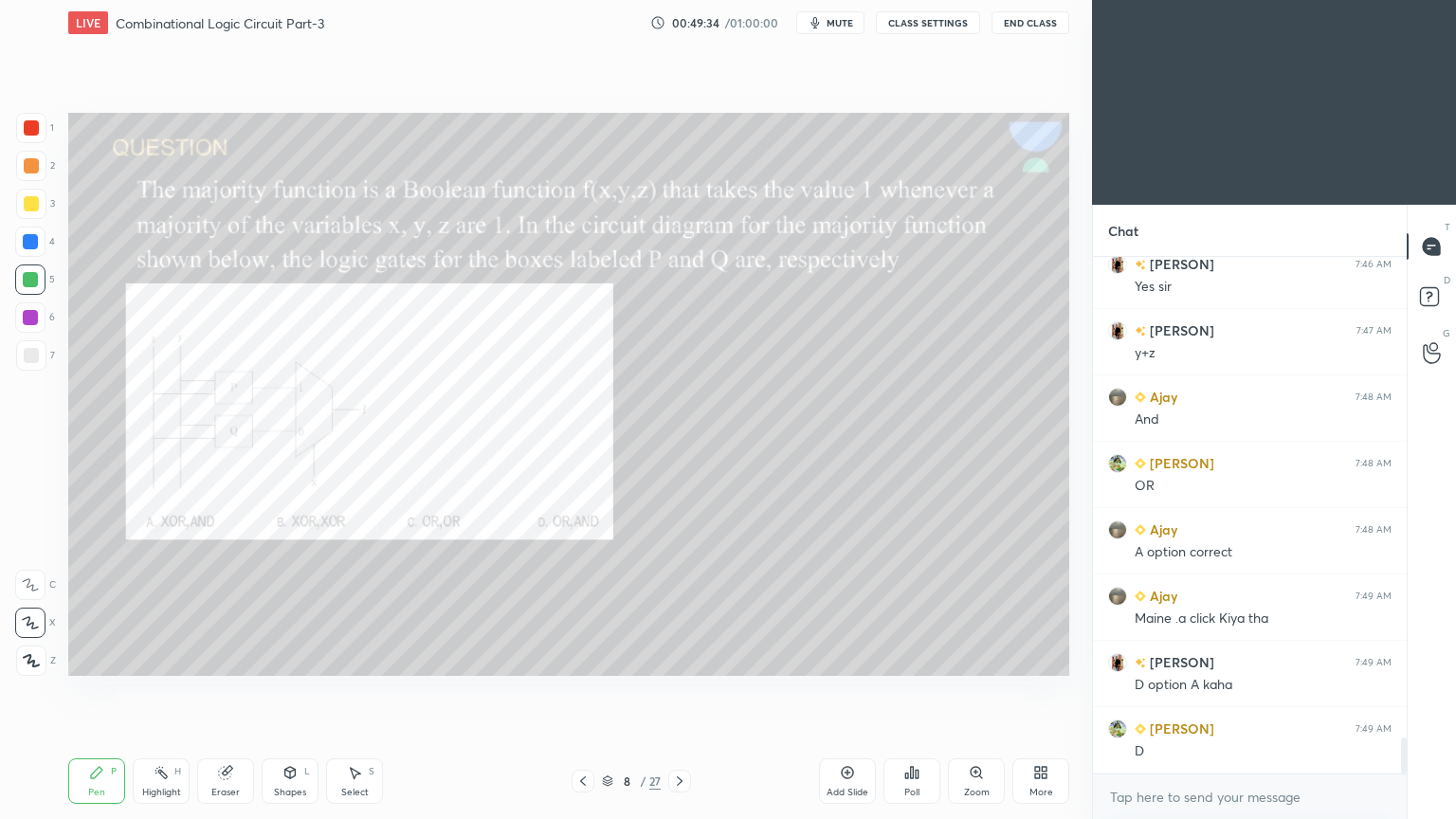 click at bounding box center [31, 128] 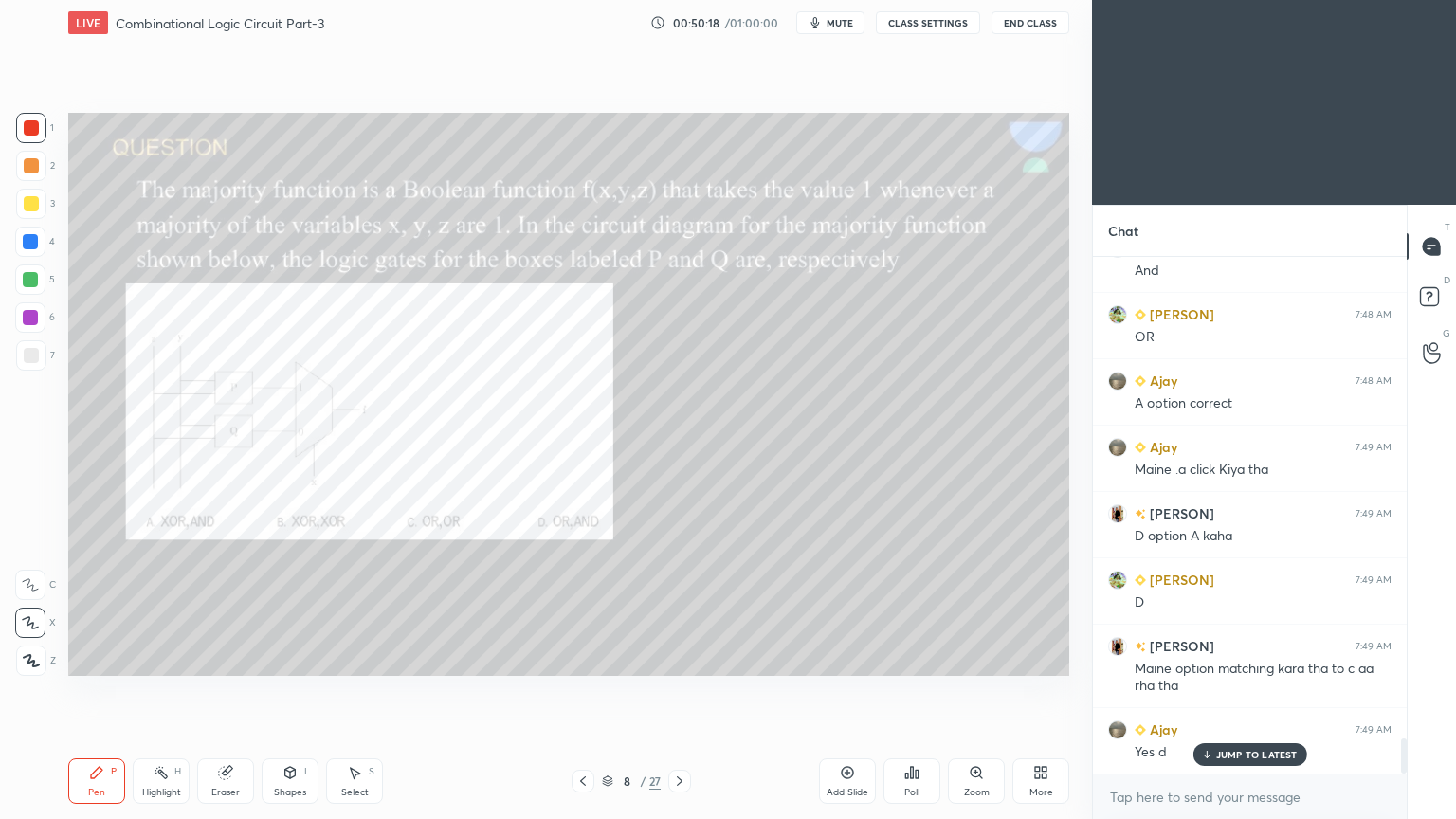 scroll, scrollTop: 7112, scrollLeft: 0, axis: vertical 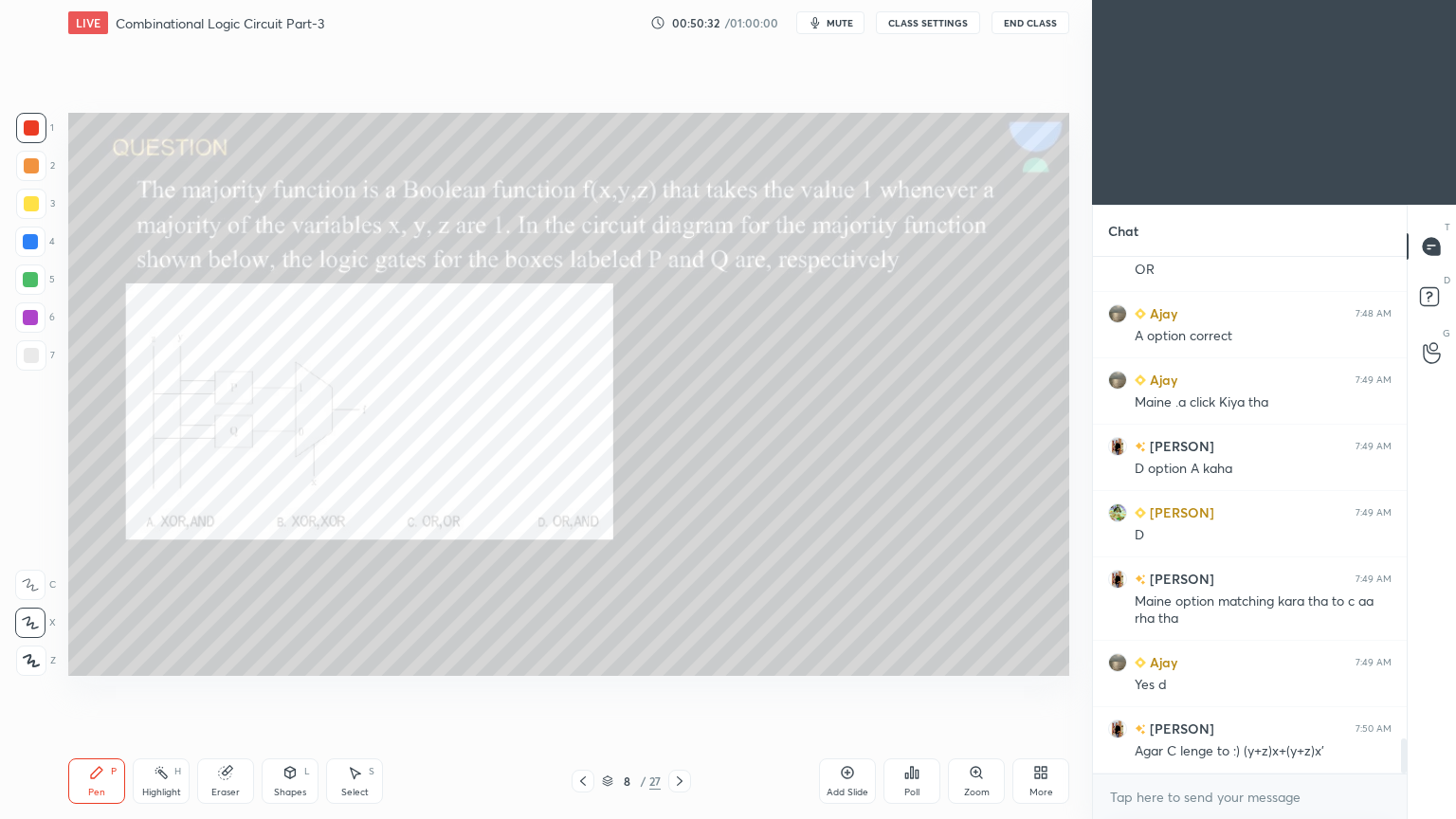 click 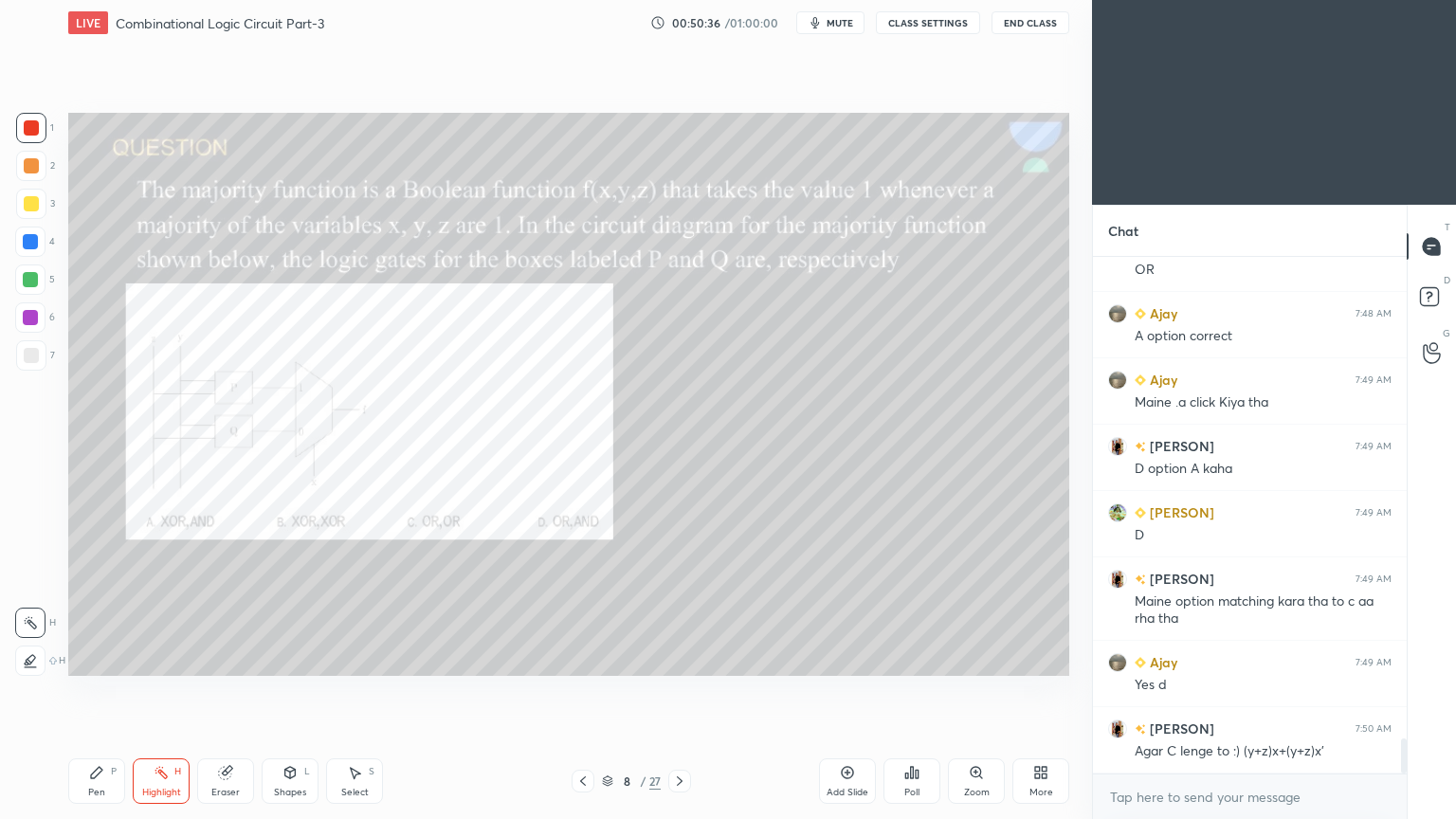 scroll, scrollTop: 7196, scrollLeft: 0, axis: vertical 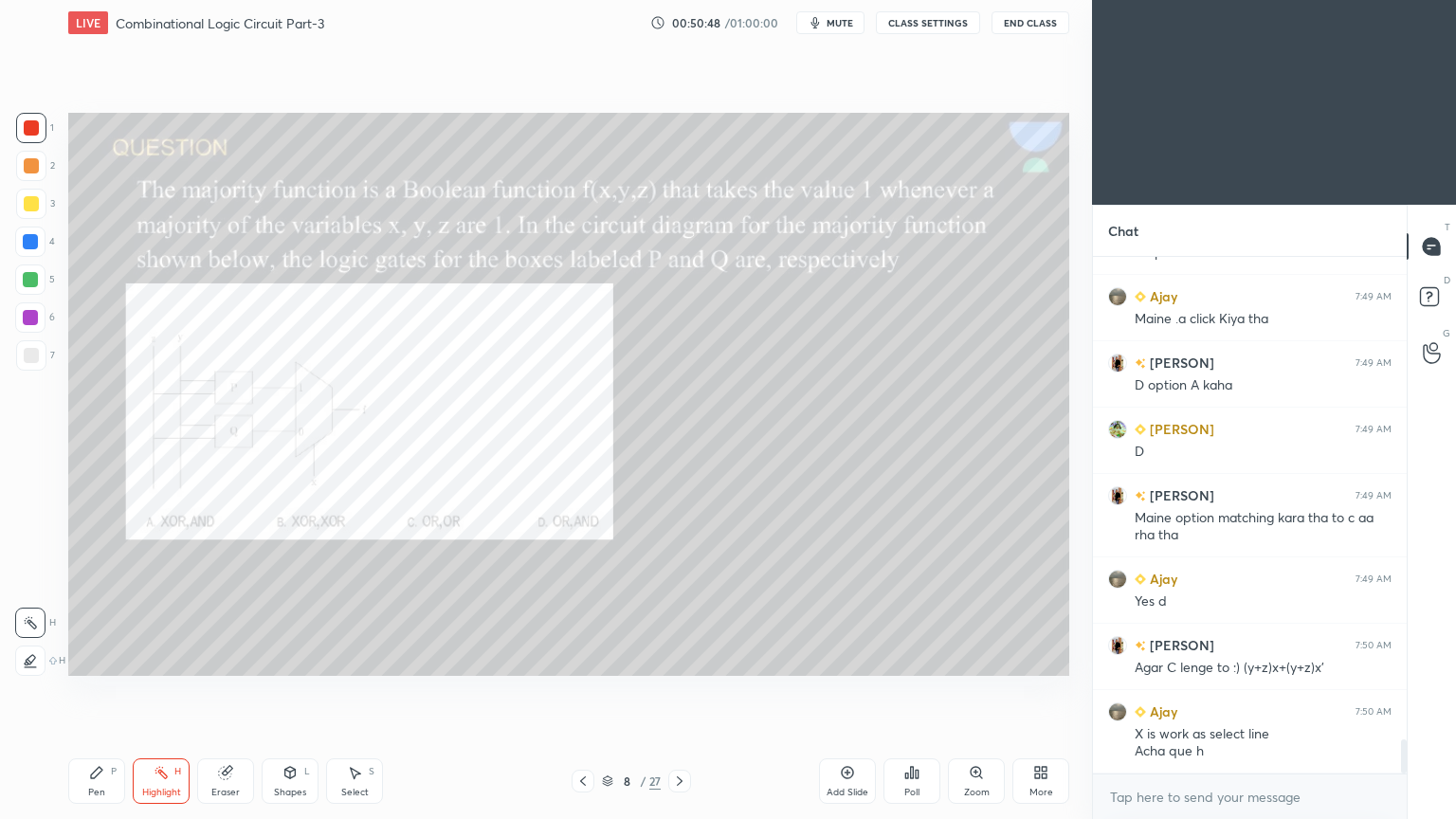 click at bounding box center [31, 204] 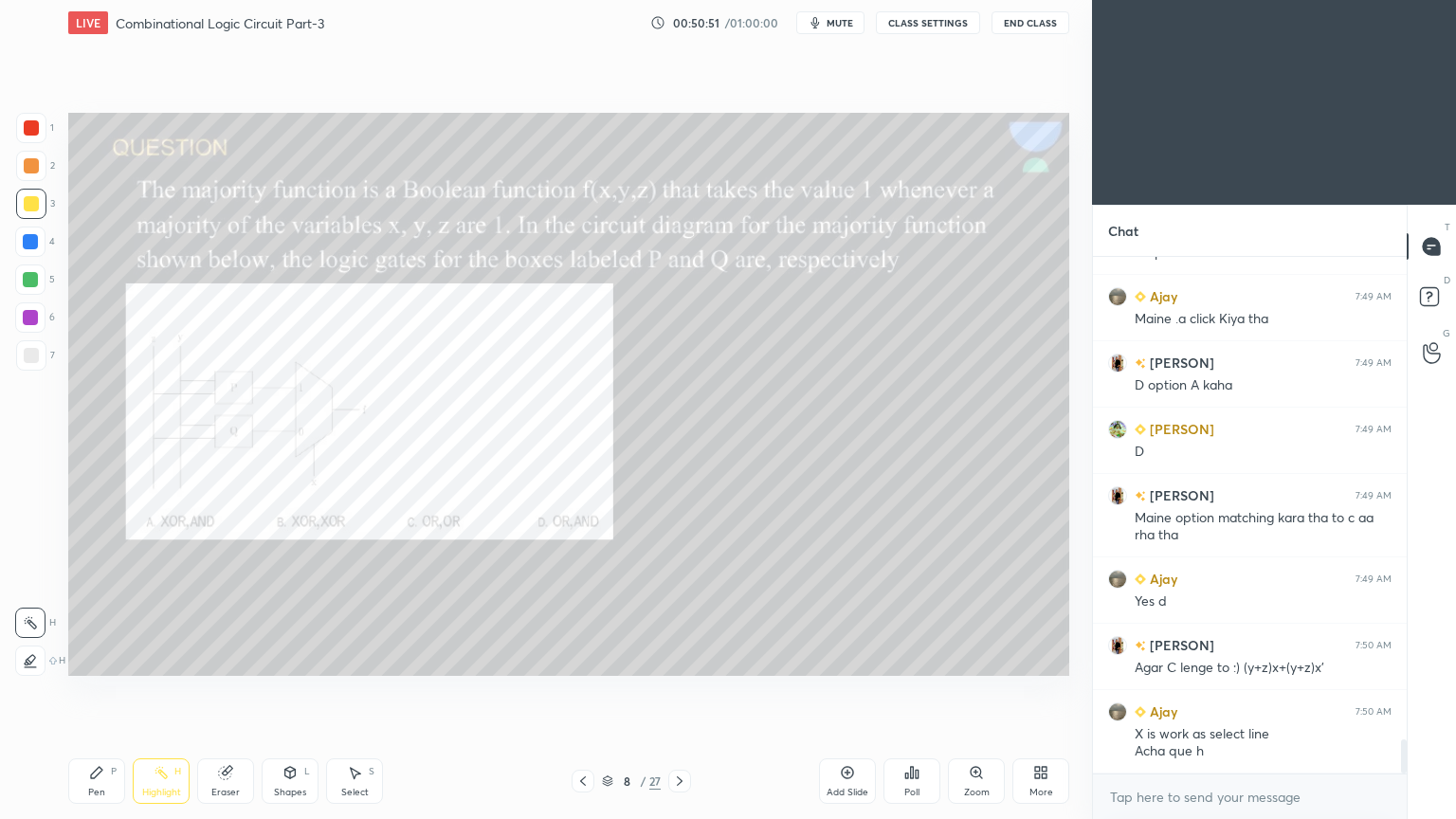 click at bounding box center (31, 166) 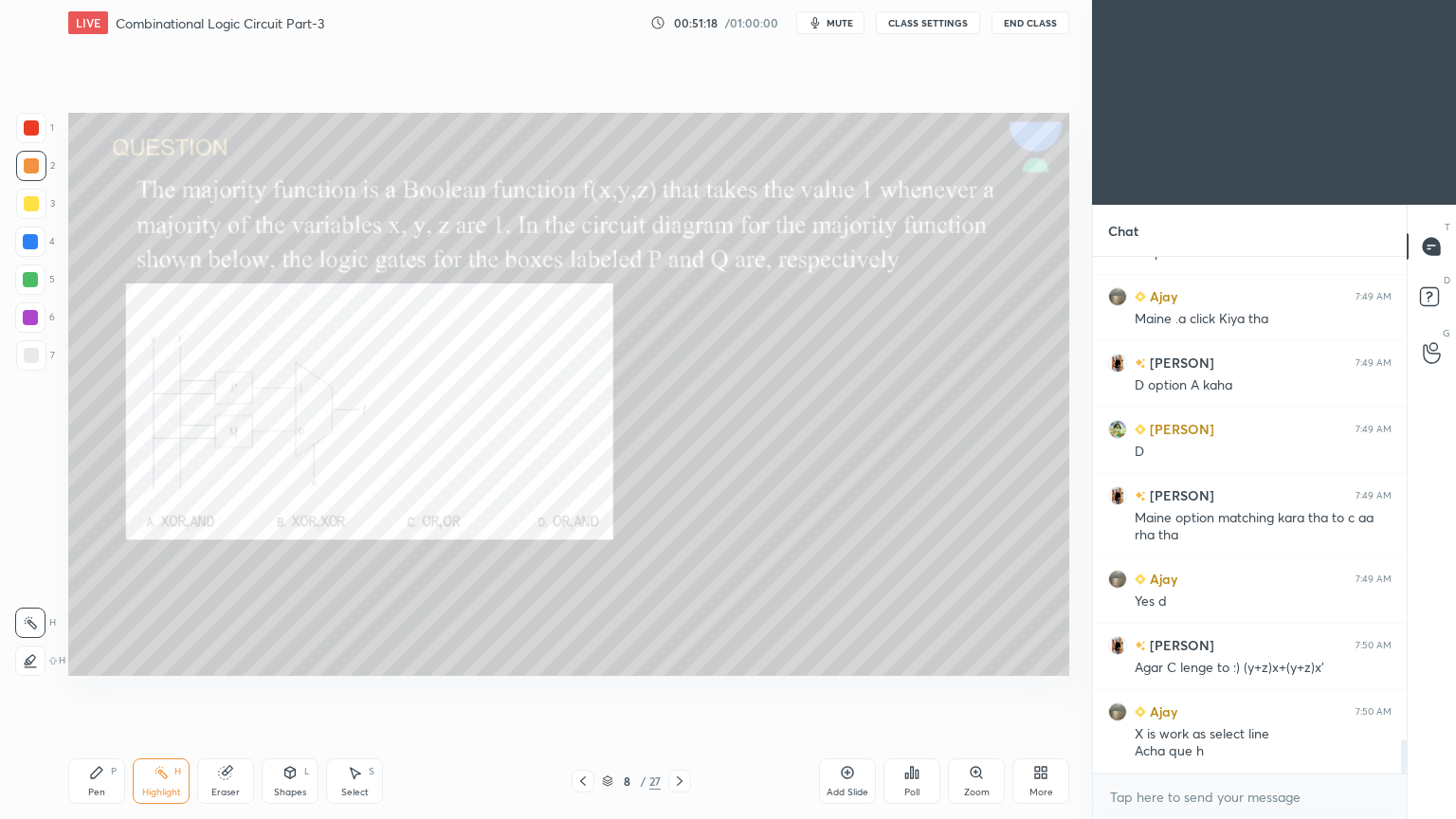 click on "Pen P" at bounding box center [97, 781] 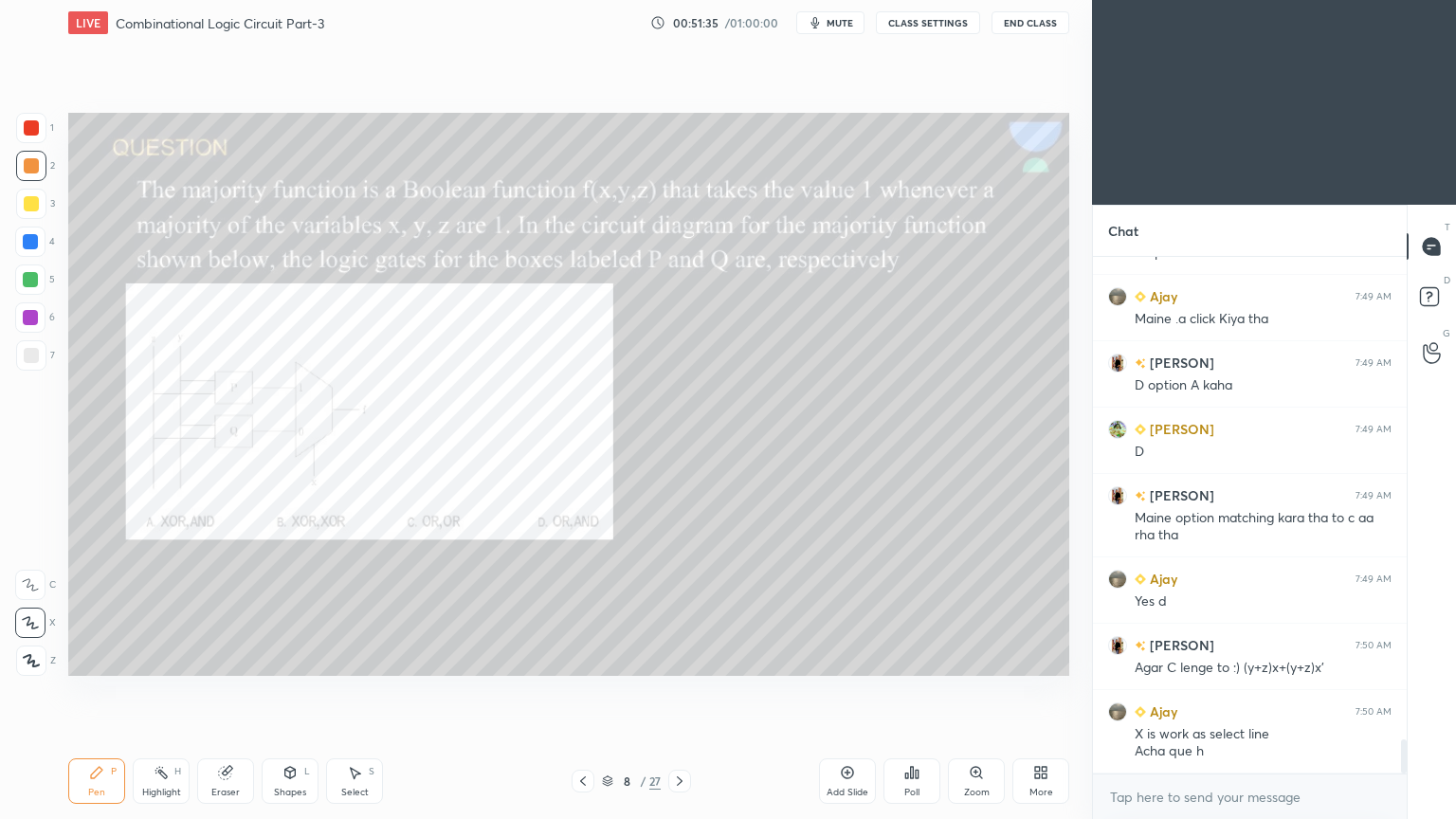 click 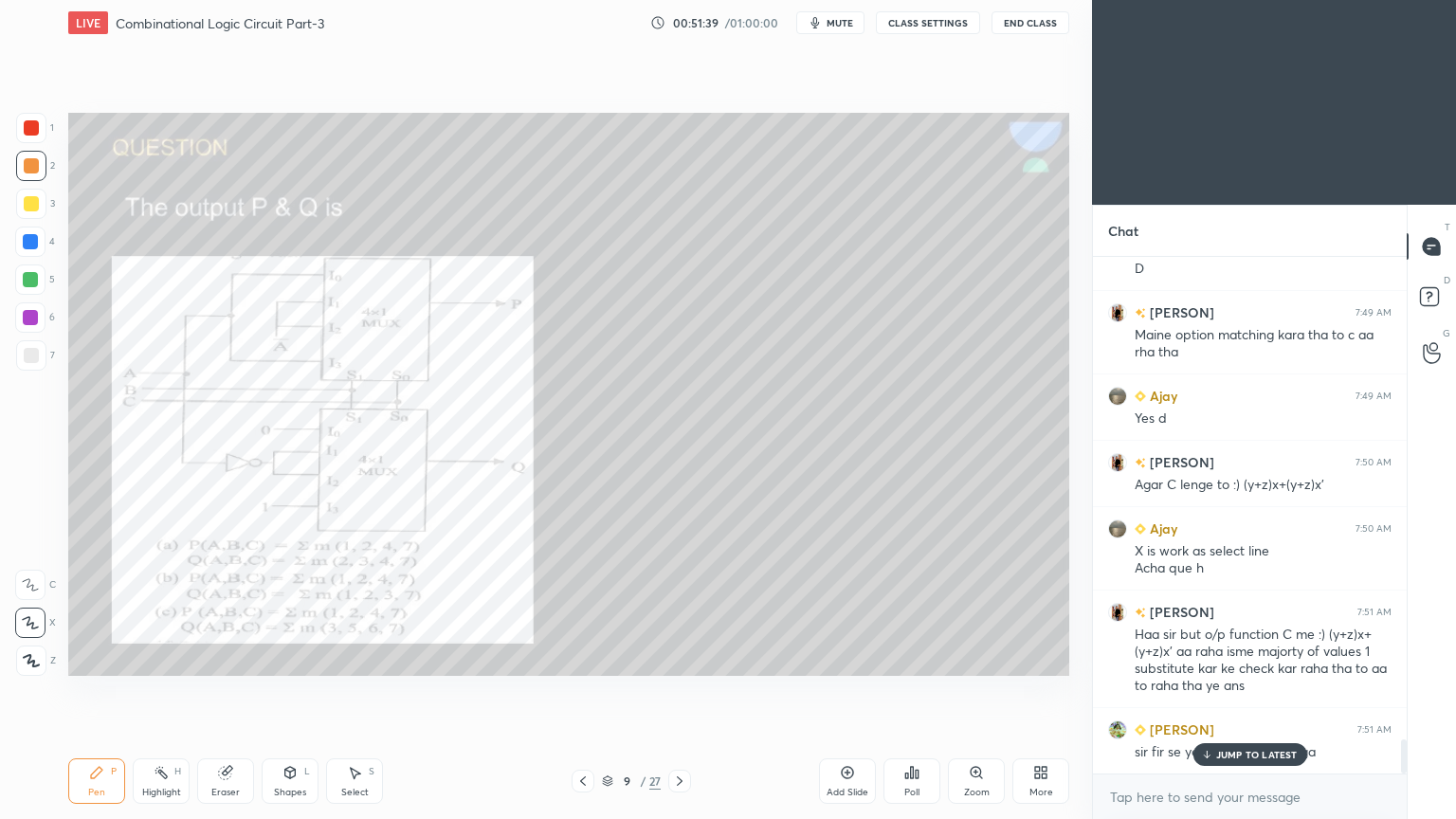 scroll, scrollTop: 7446, scrollLeft: 0, axis: vertical 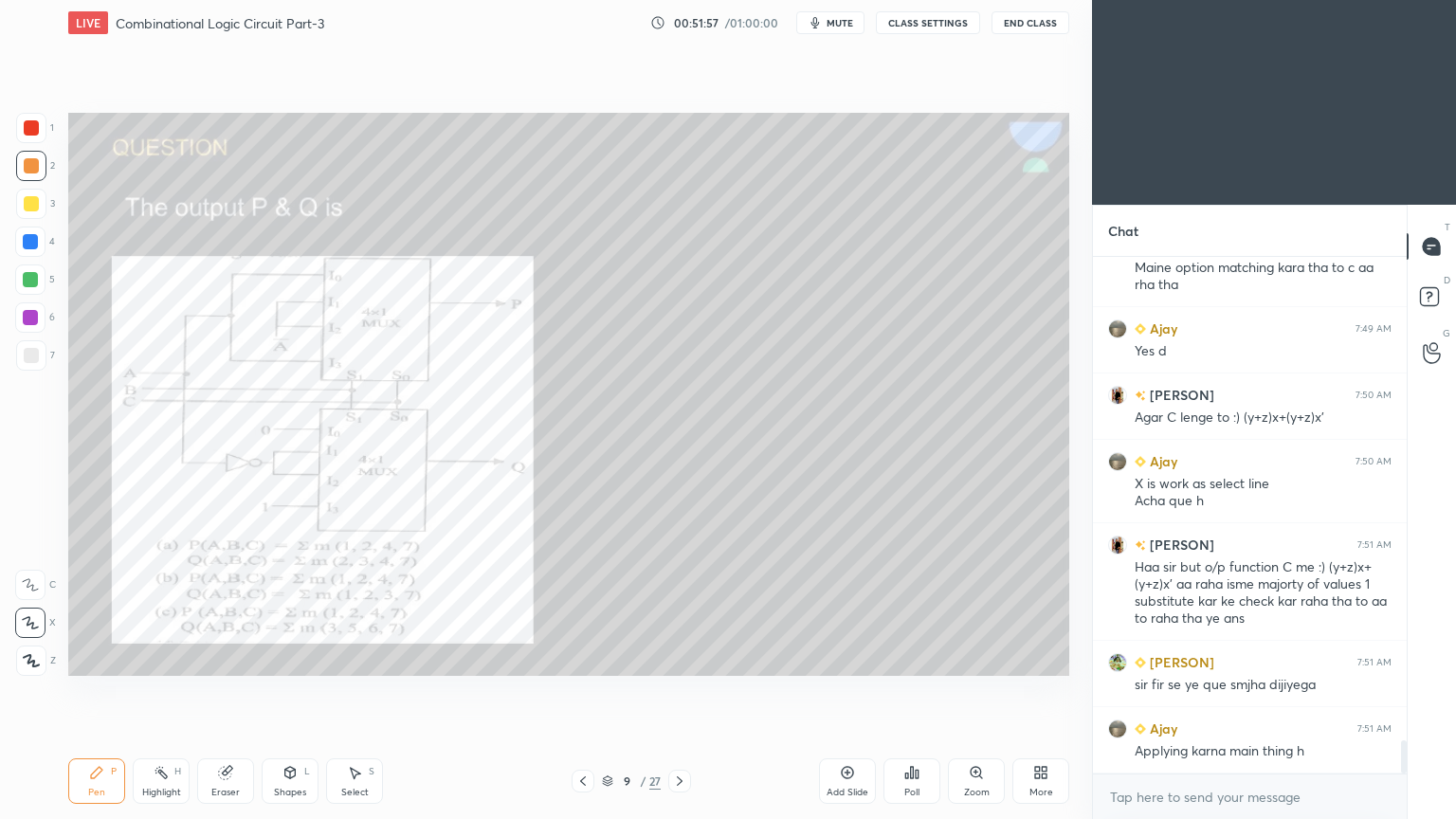 click on "Eraser" at bounding box center [226, 792] 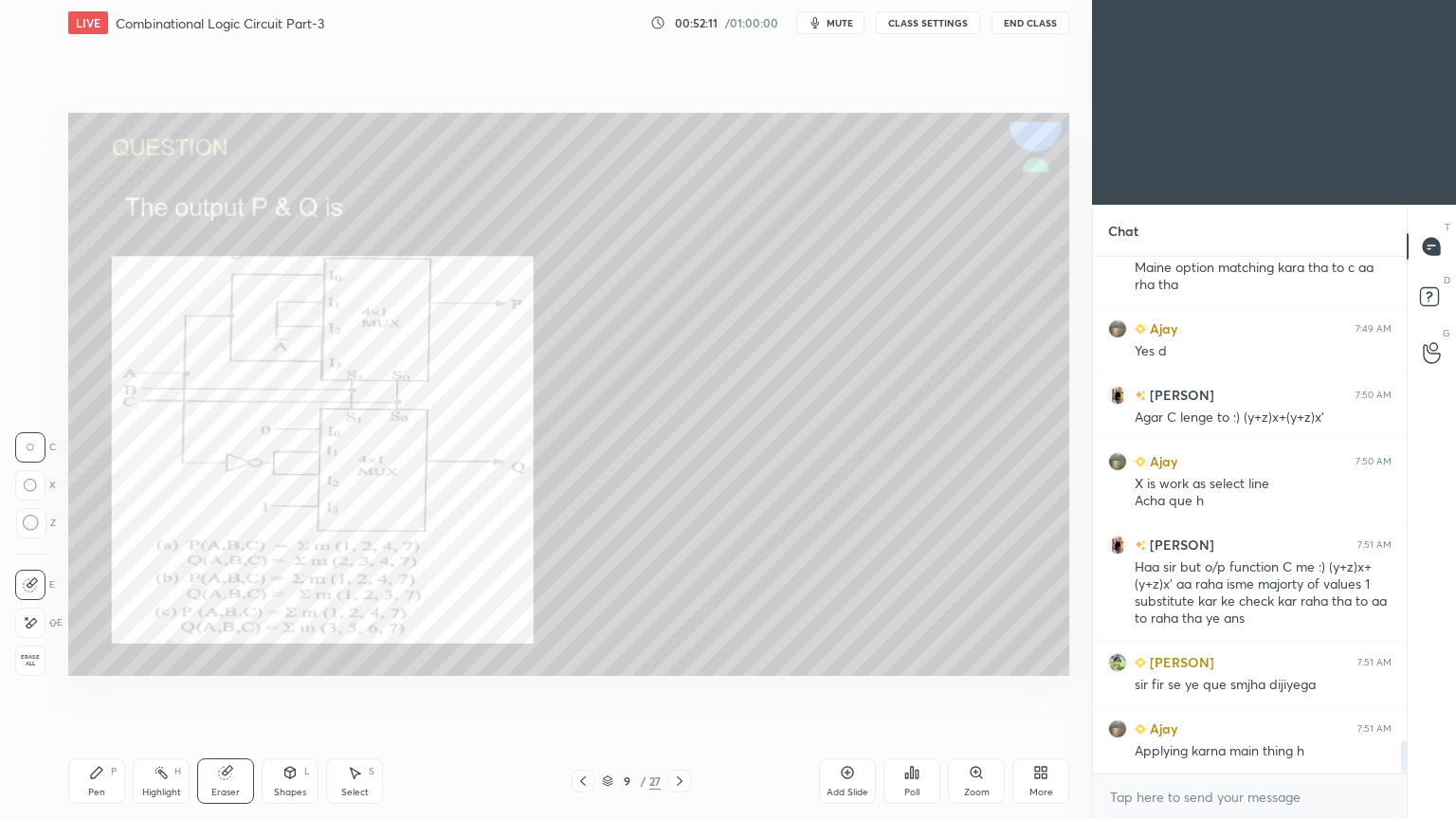 click 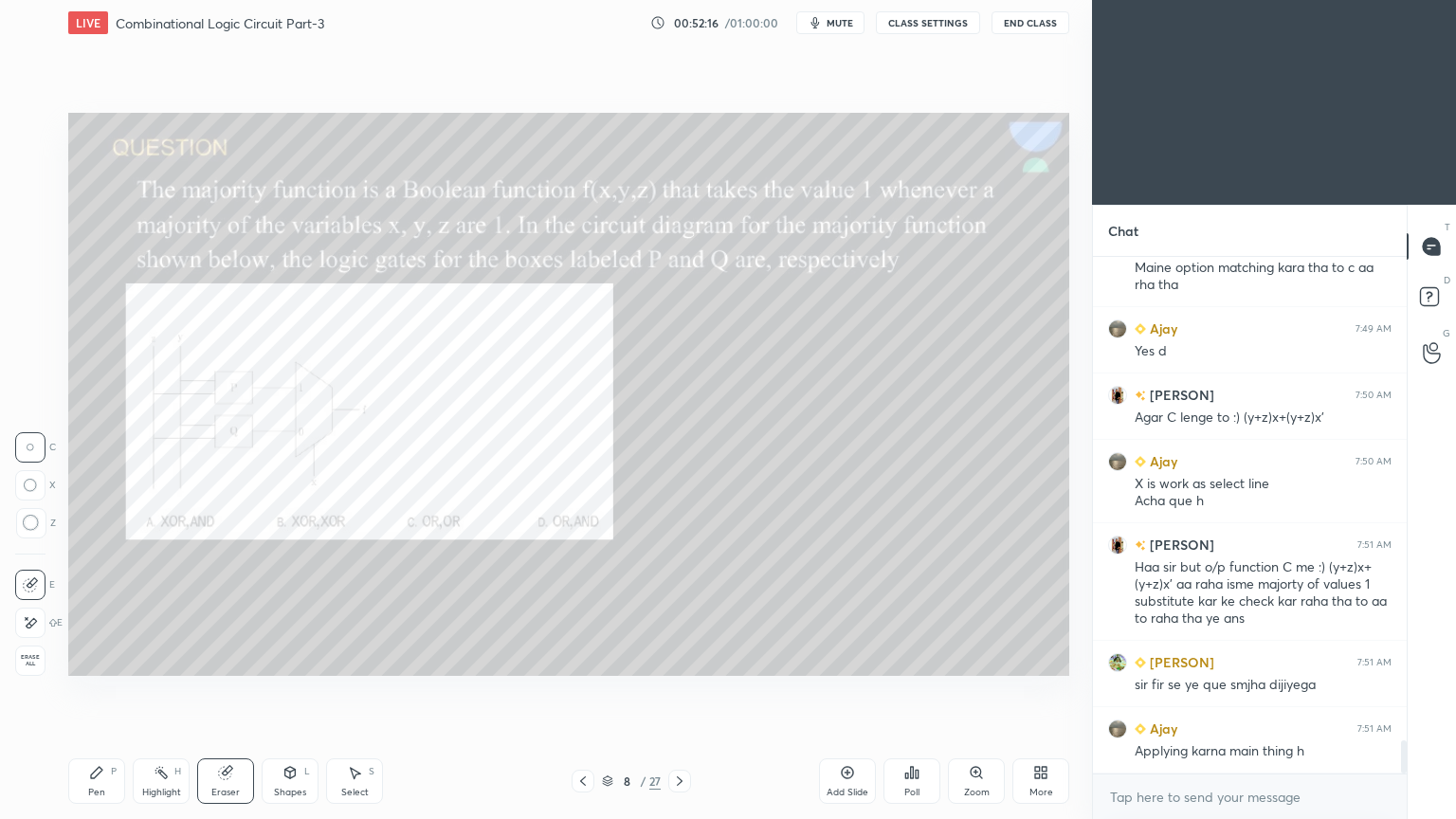 scroll, scrollTop: 7511, scrollLeft: 0, axis: vertical 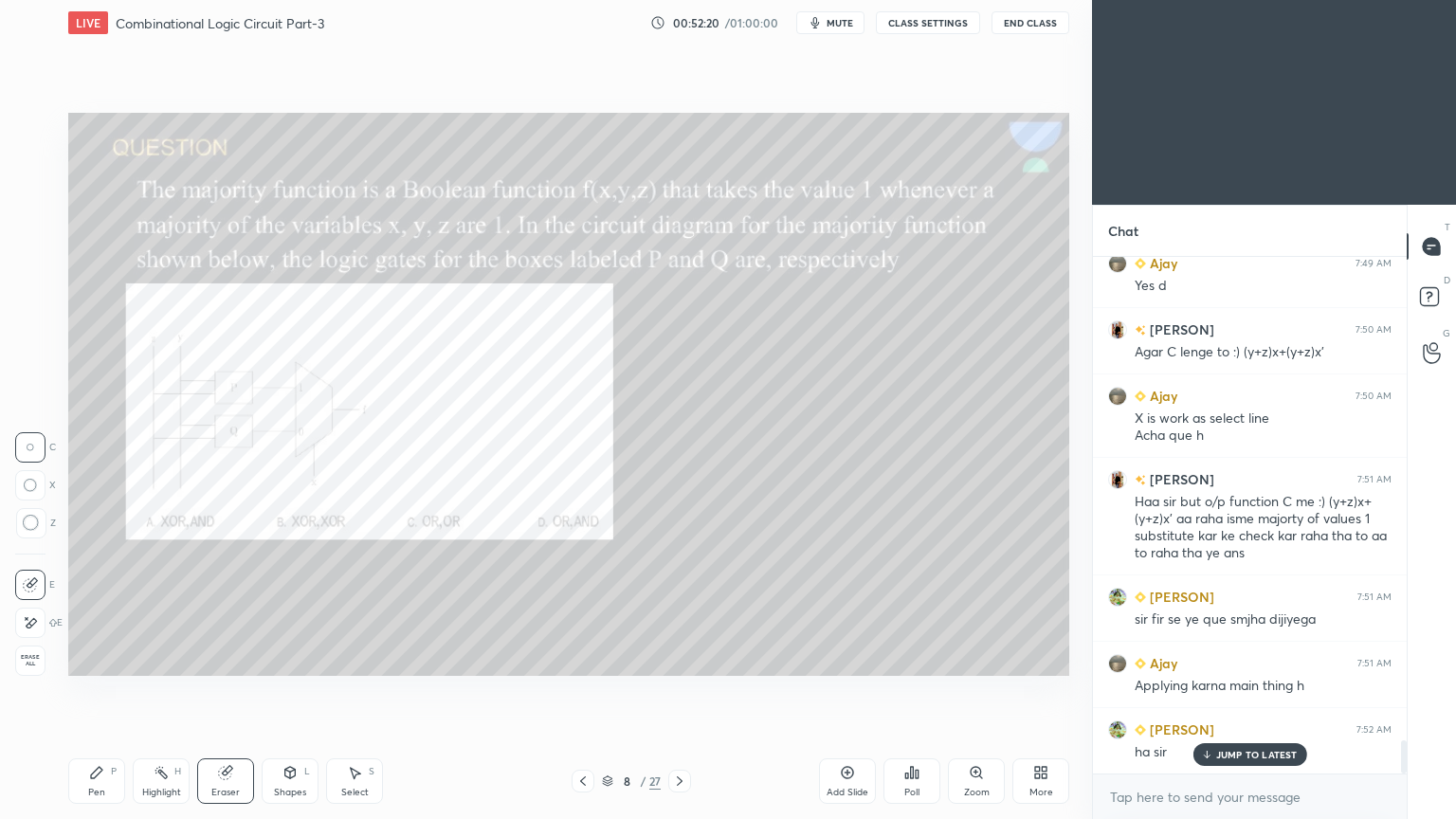 click 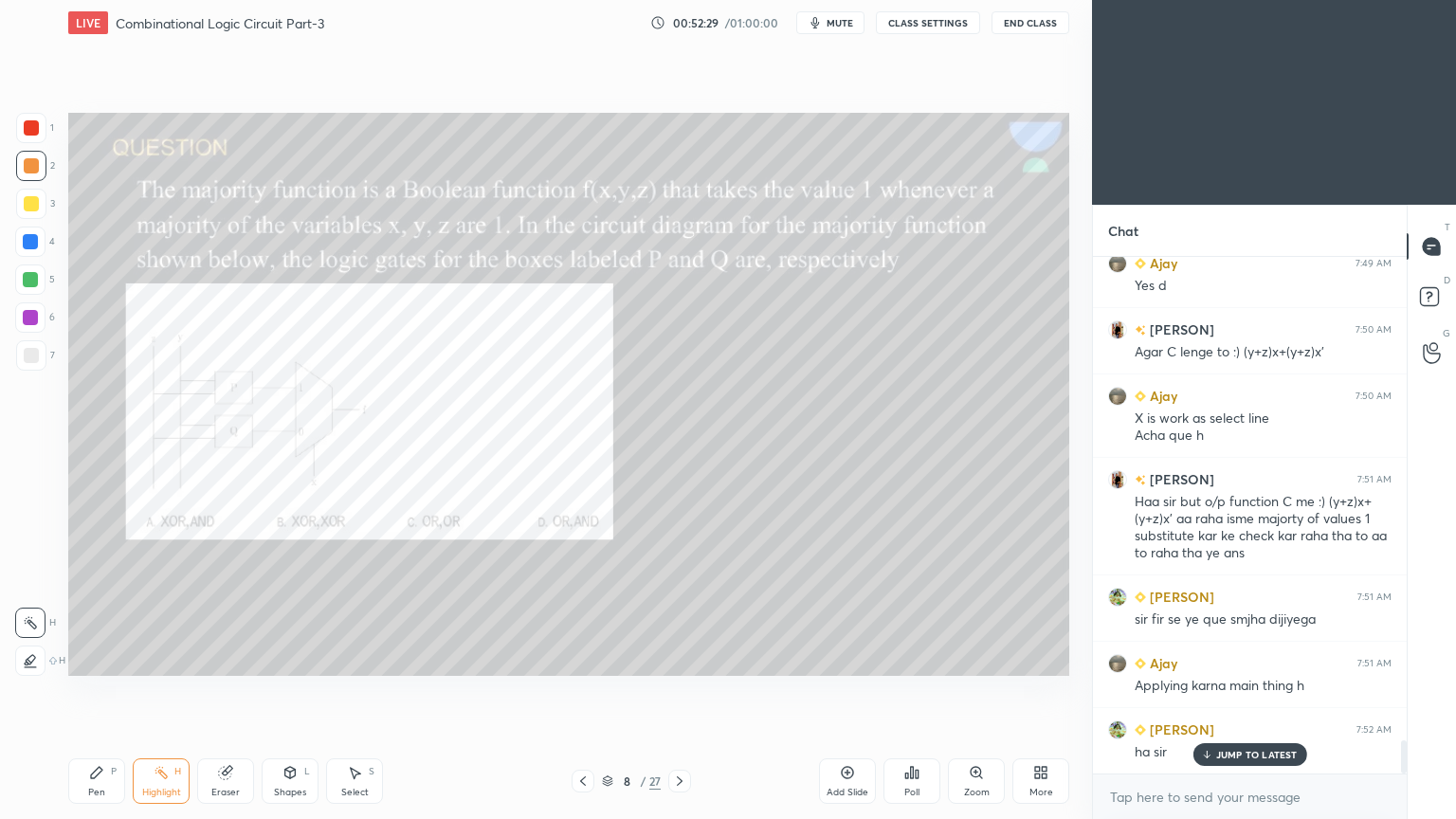 scroll, scrollTop: 7595, scrollLeft: 0, axis: vertical 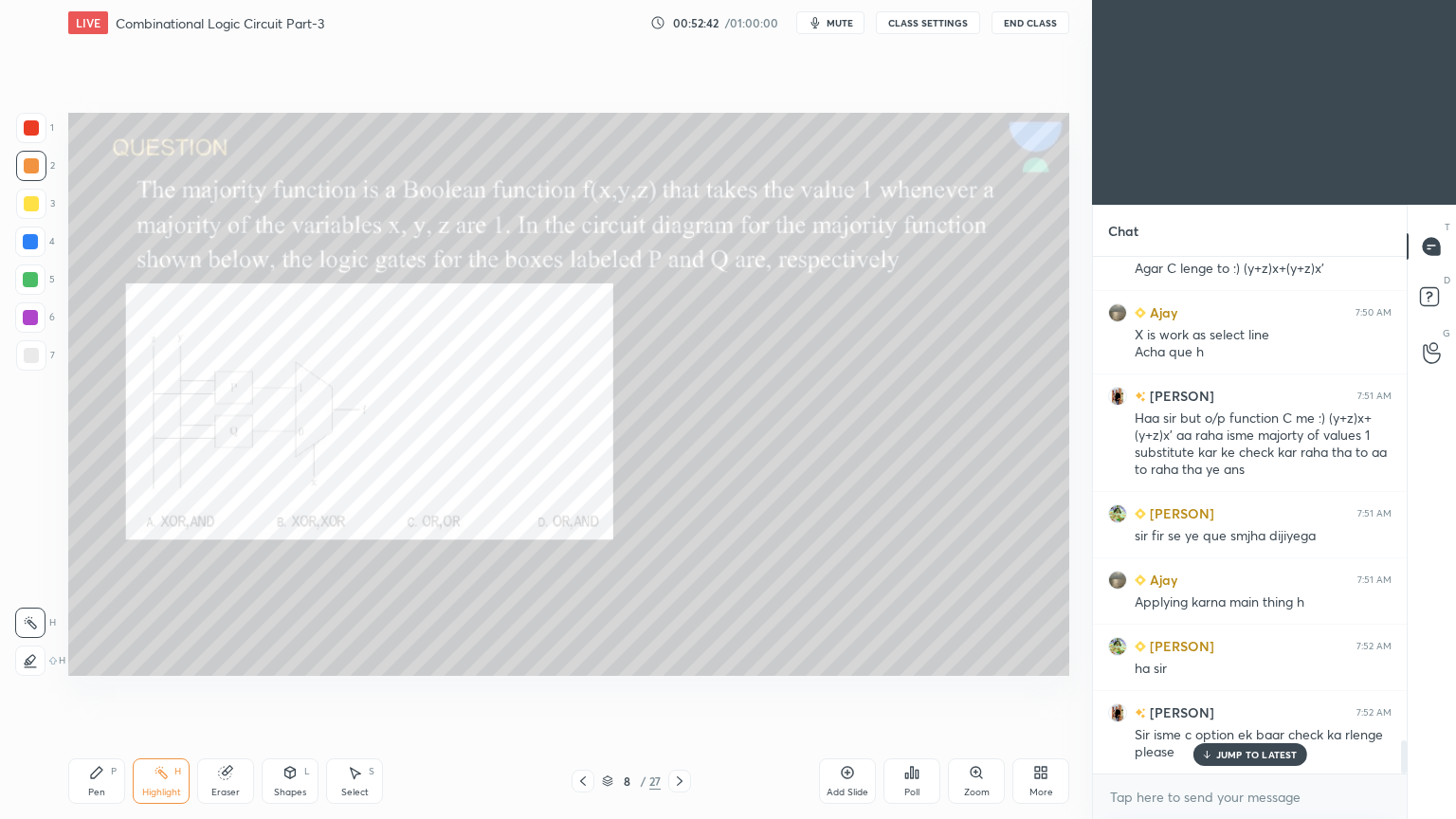 click on "JUMP TO LATEST" at bounding box center (1249, 755) 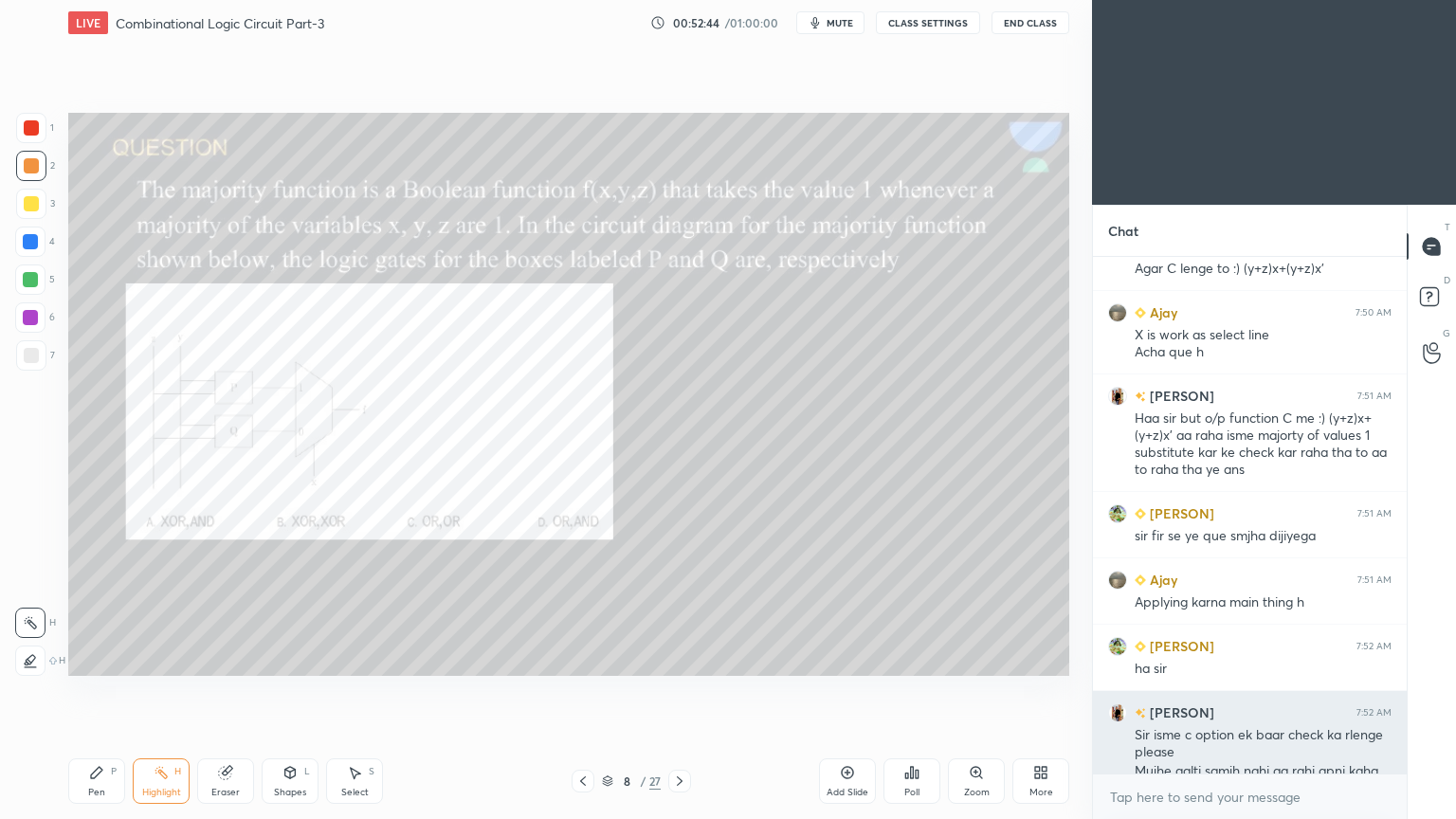 scroll, scrollTop: 7632, scrollLeft: 0, axis: vertical 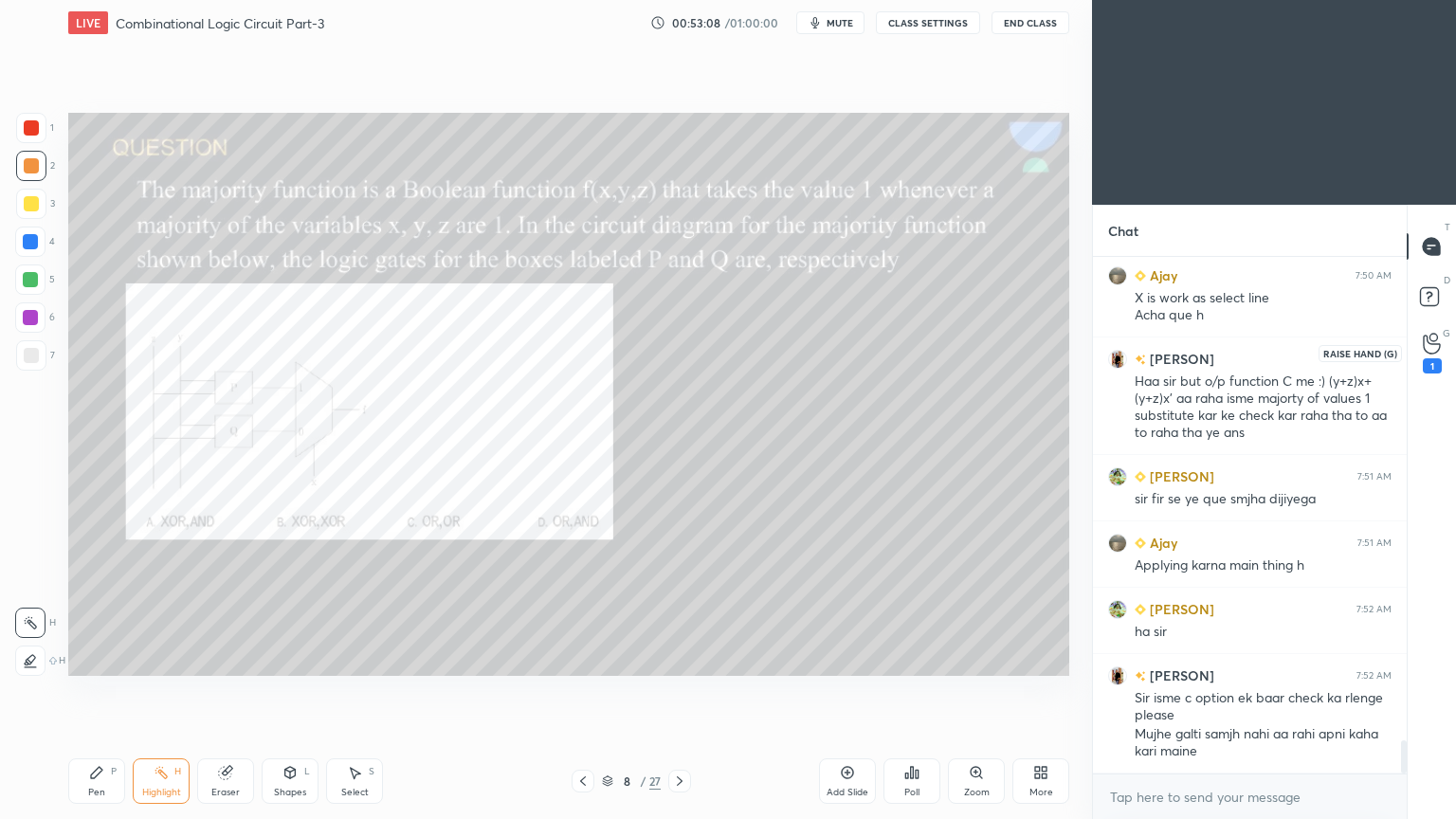 click 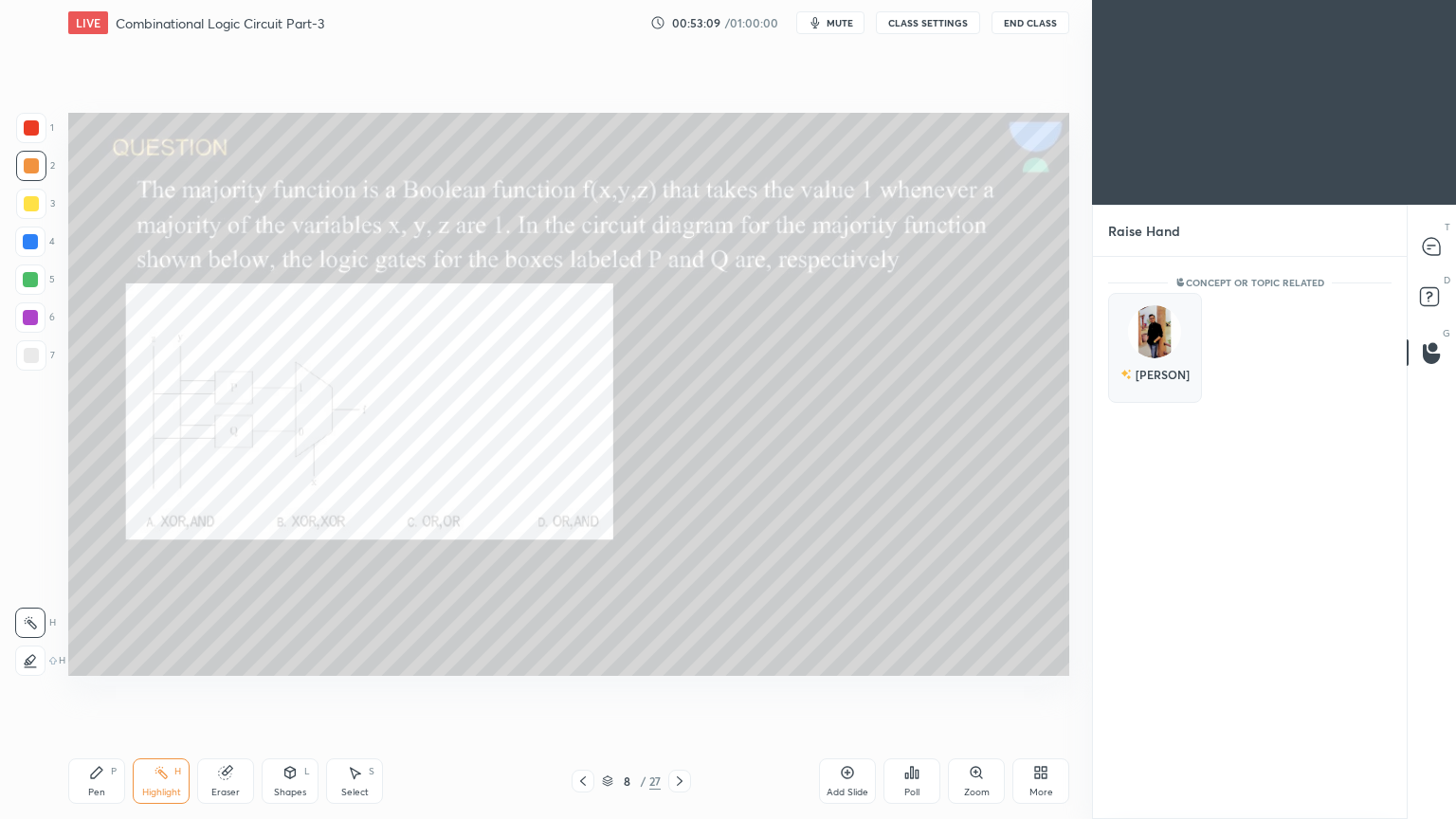 click at bounding box center (1155, 332) 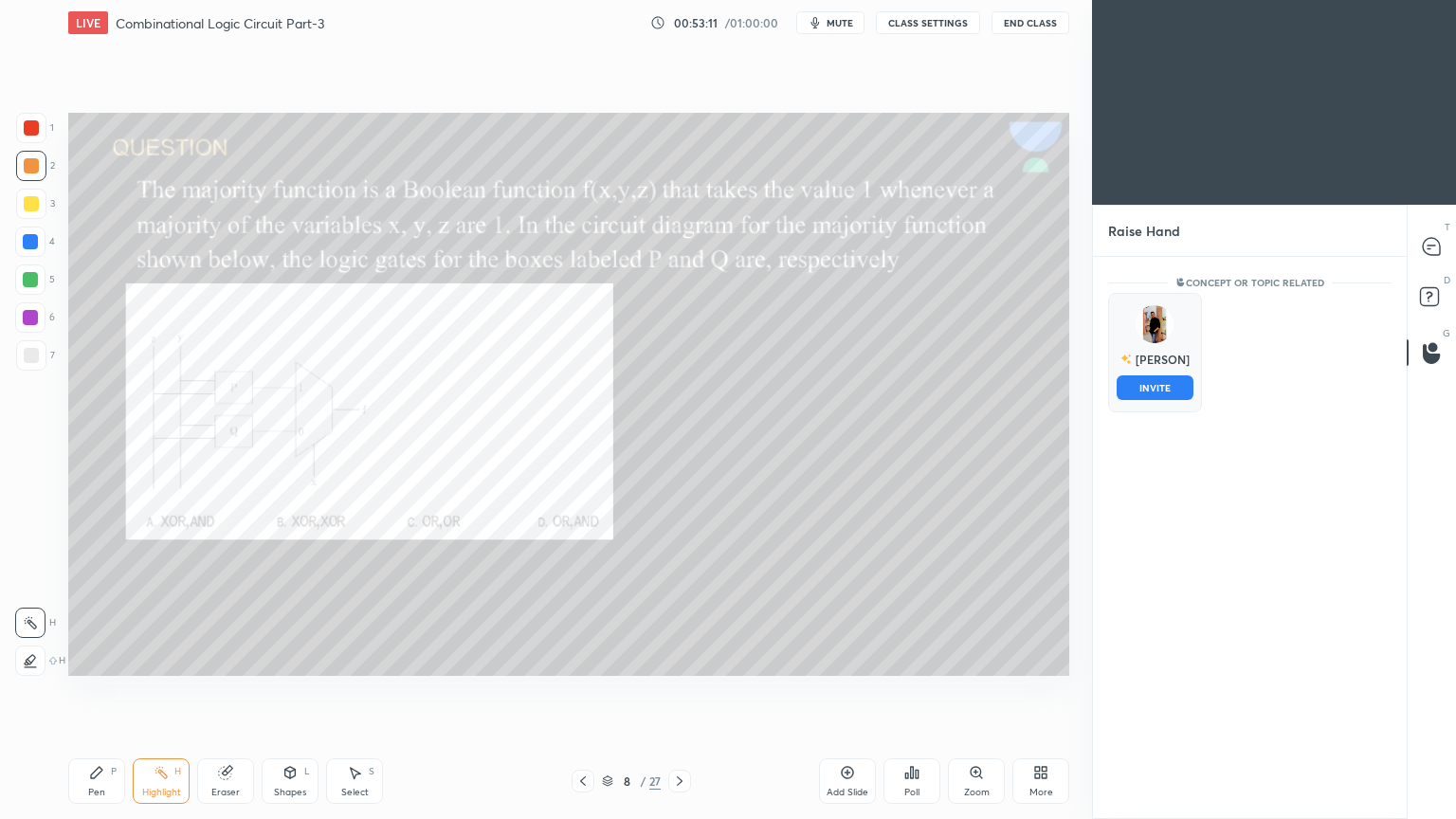 click on "INVITE" at bounding box center (1155, 388) 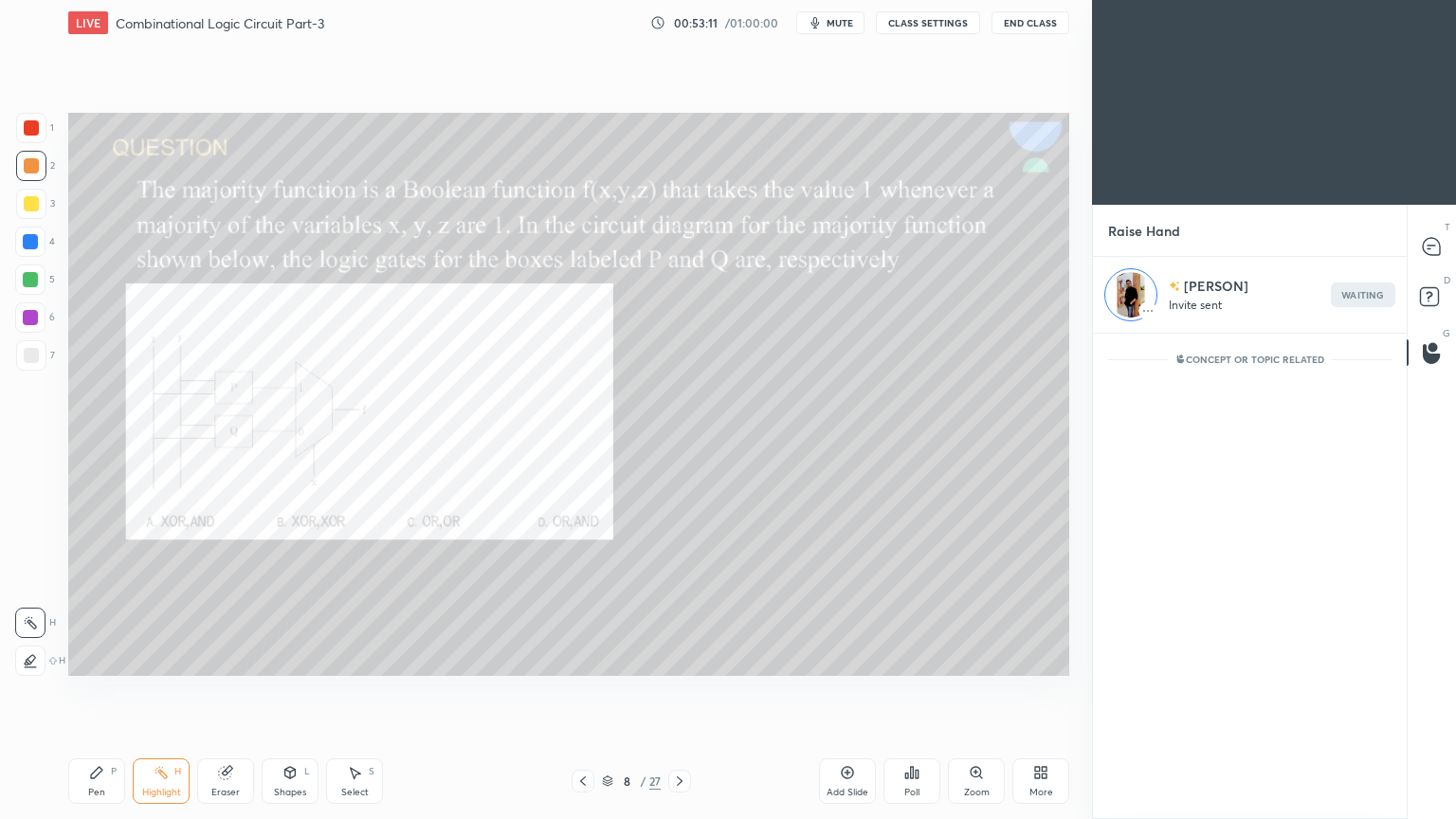 scroll, scrollTop: 481, scrollLeft: 308, axis: both 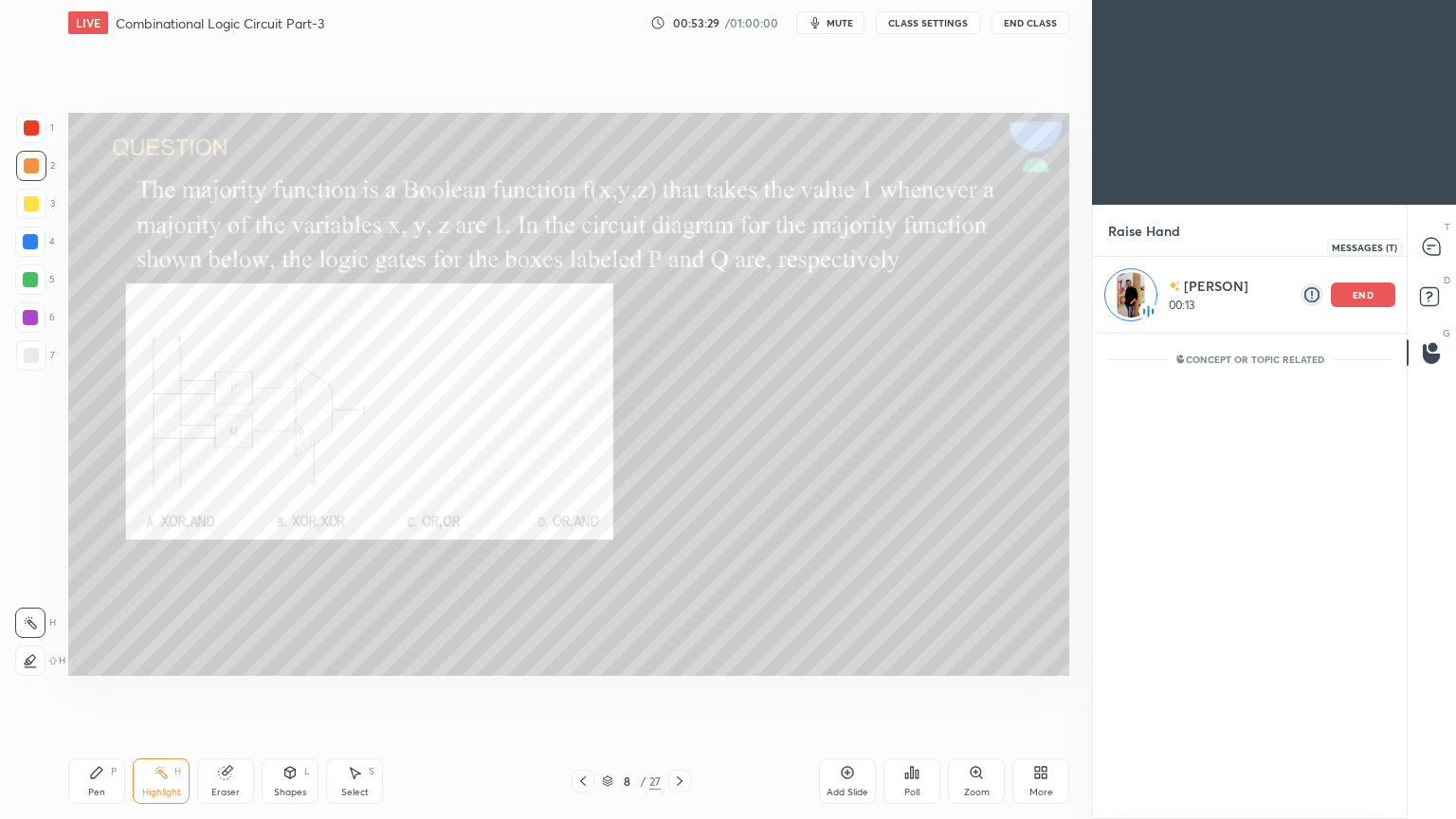 click 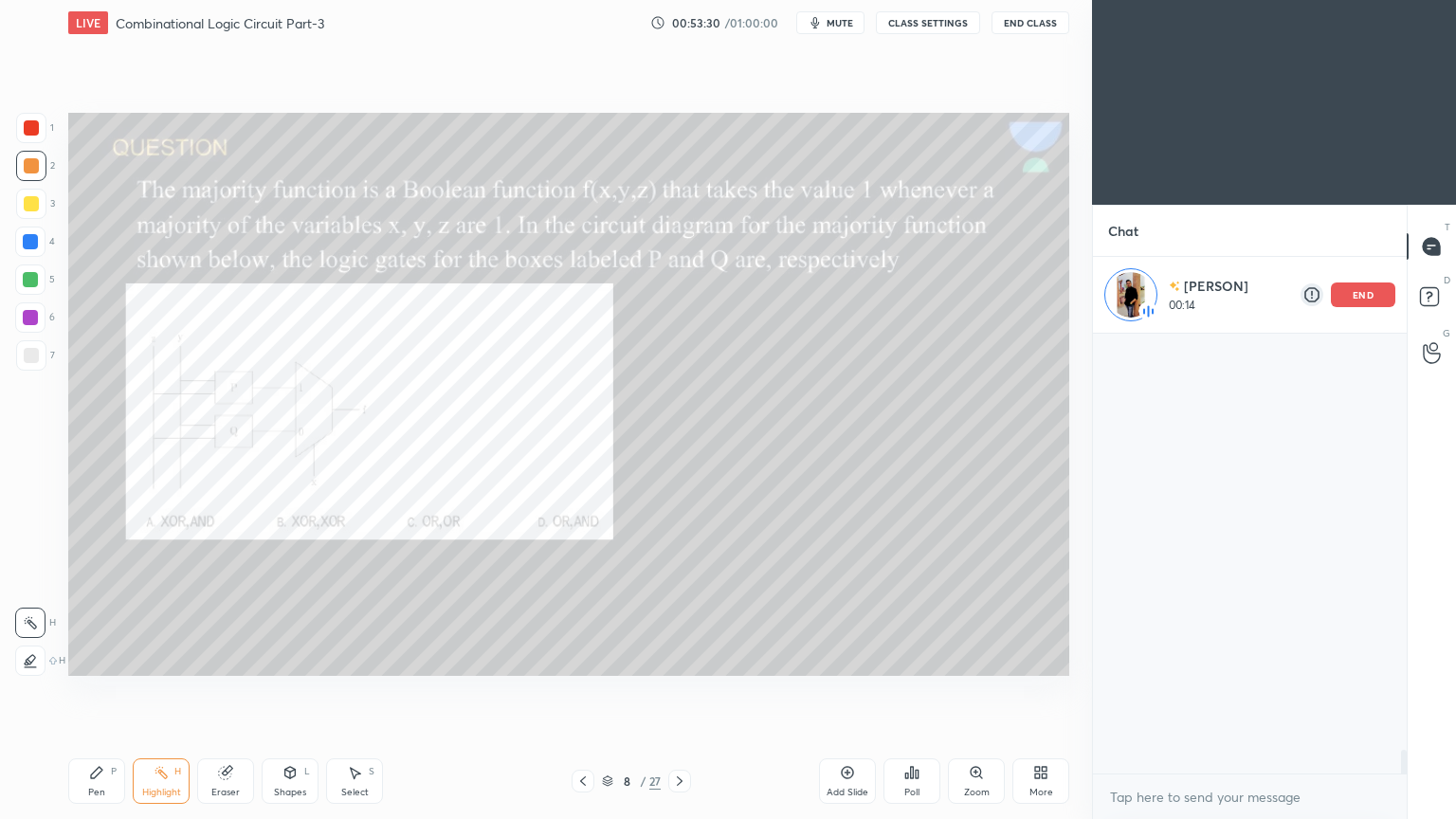 scroll, scrollTop: 7708, scrollLeft: 0, axis: vertical 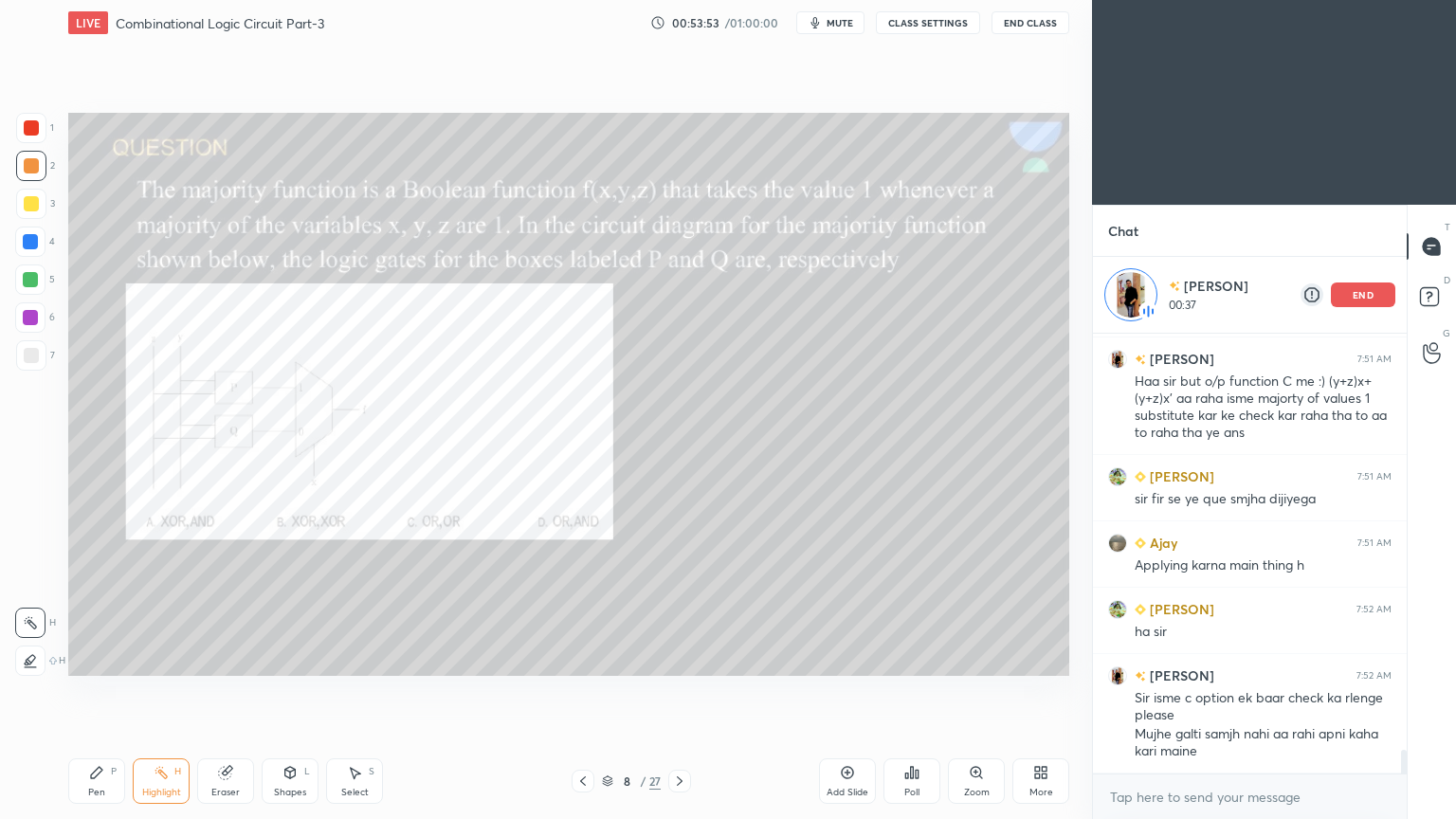 click on "Pen P" at bounding box center [97, 781] 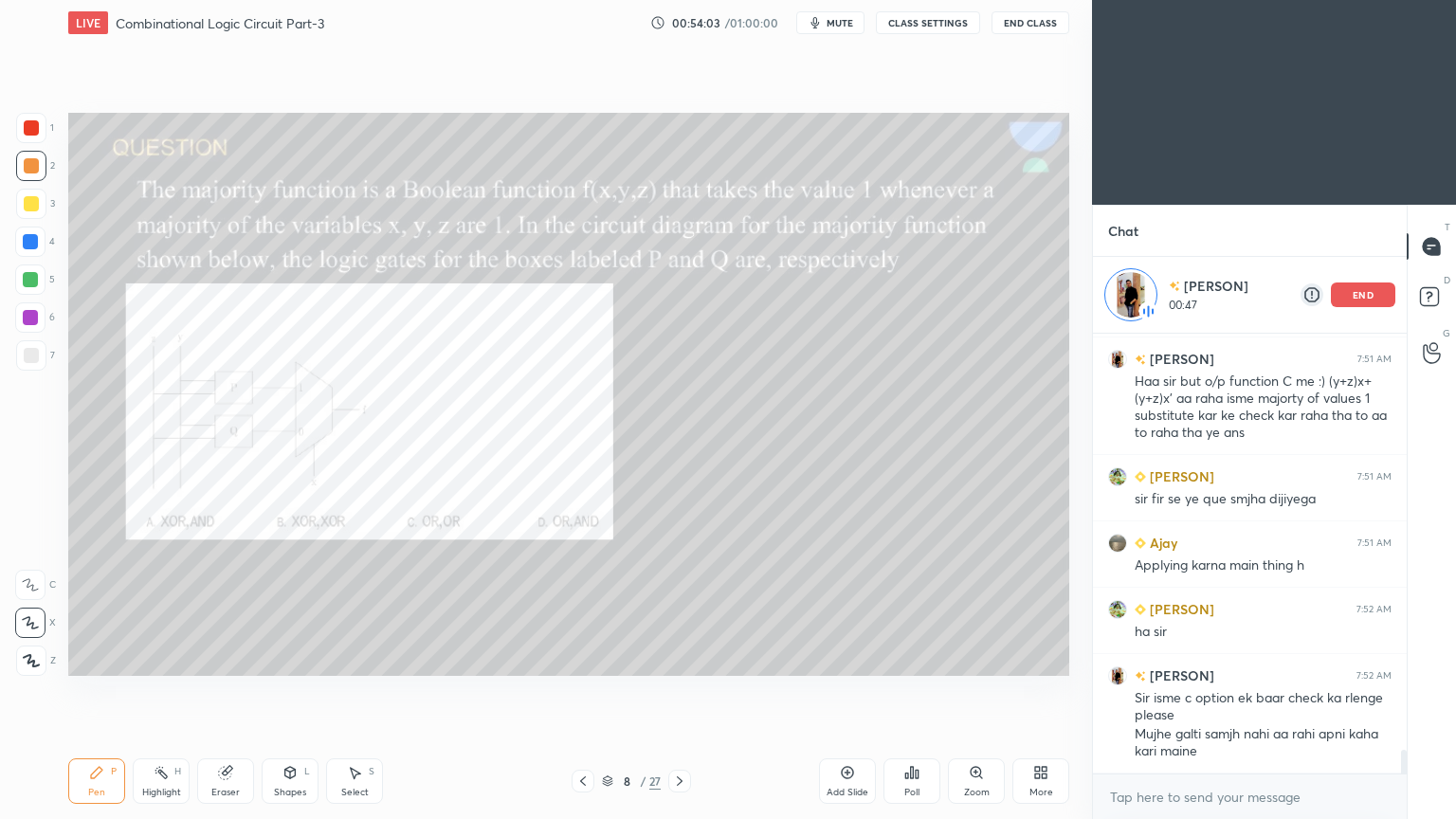 click at bounding box center (30, 280) 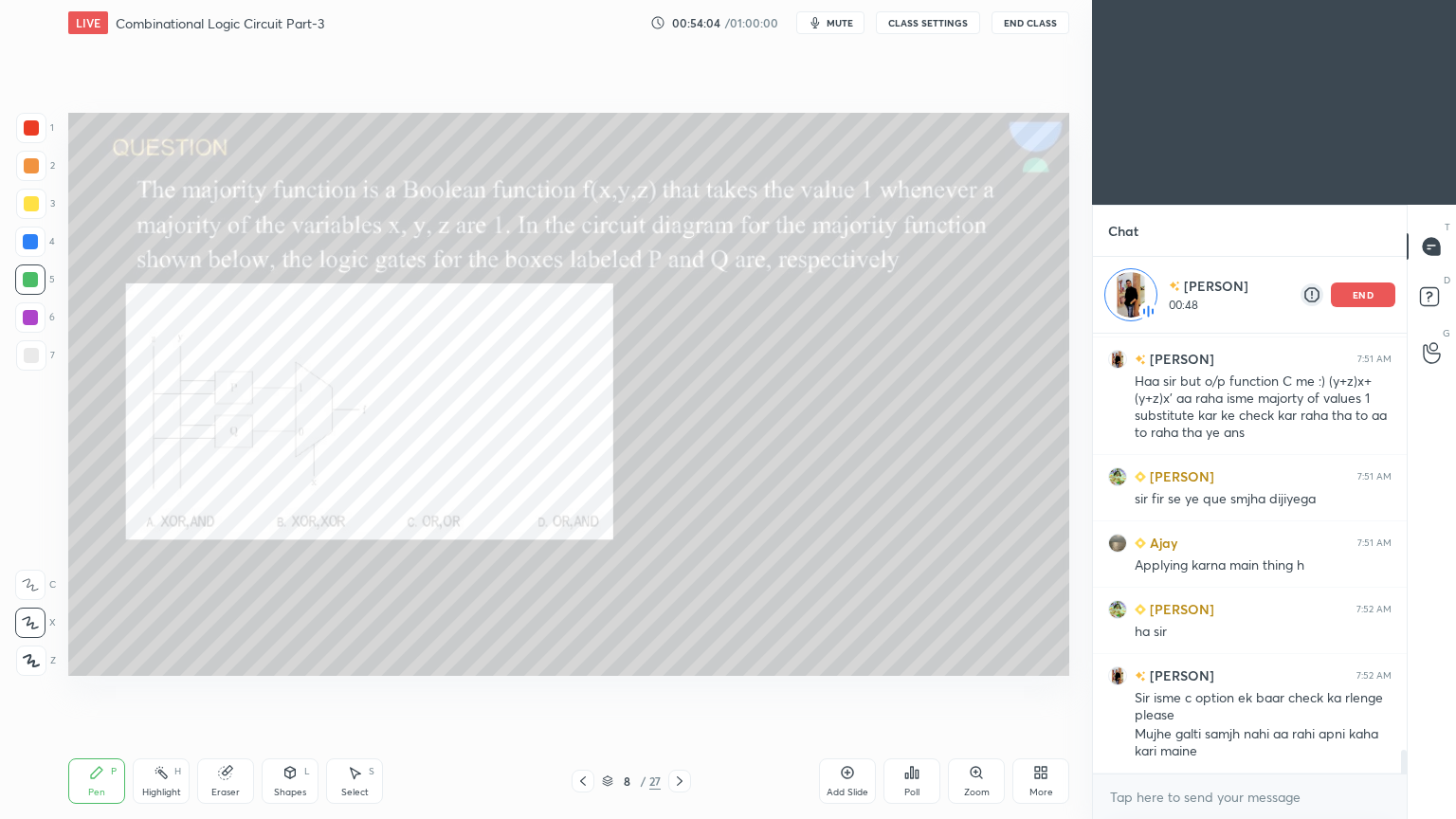 click at bounding box center [31, 128] 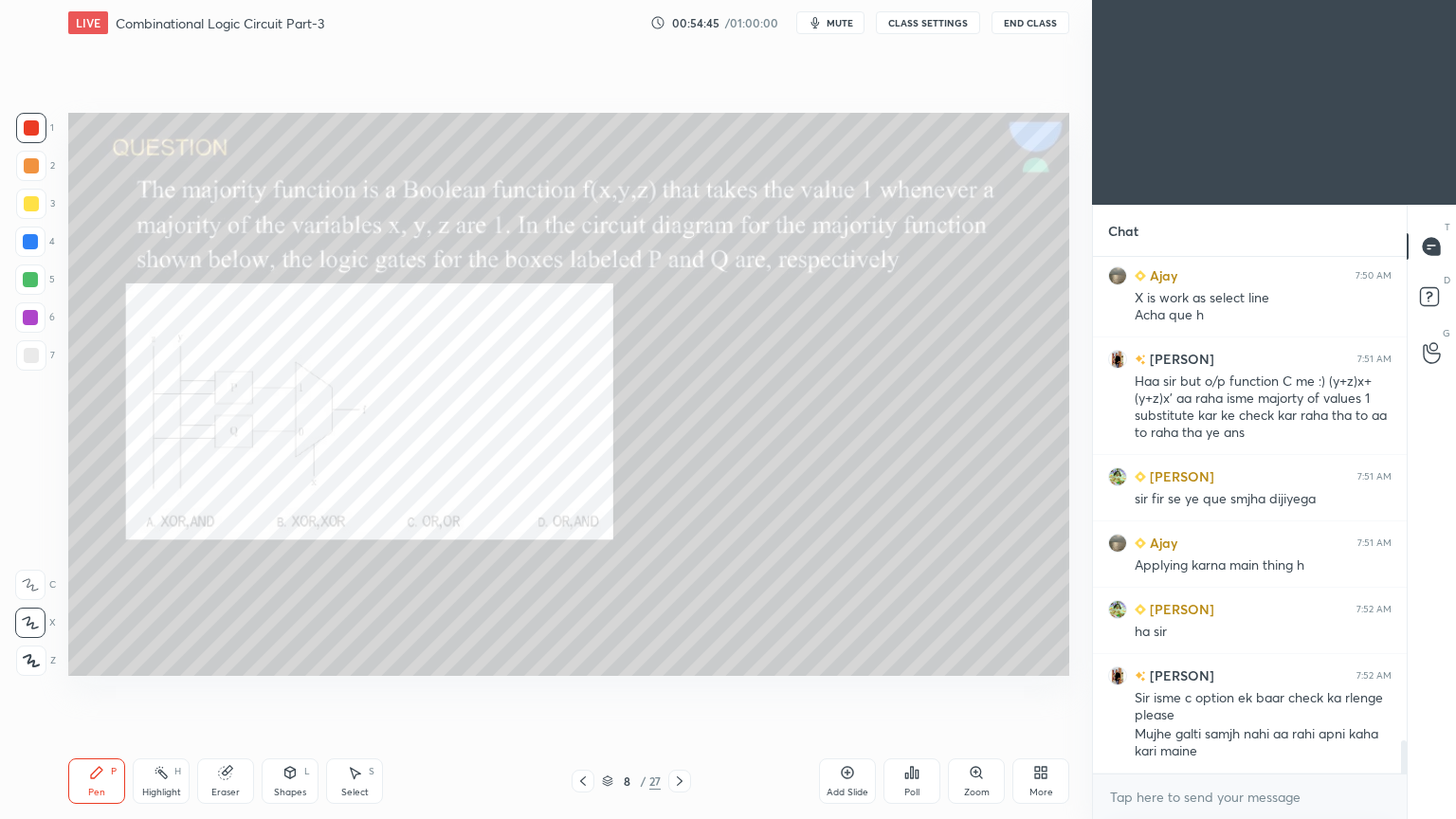 scroll, scrollTop: 6, scrollLeft: 6, axis: both 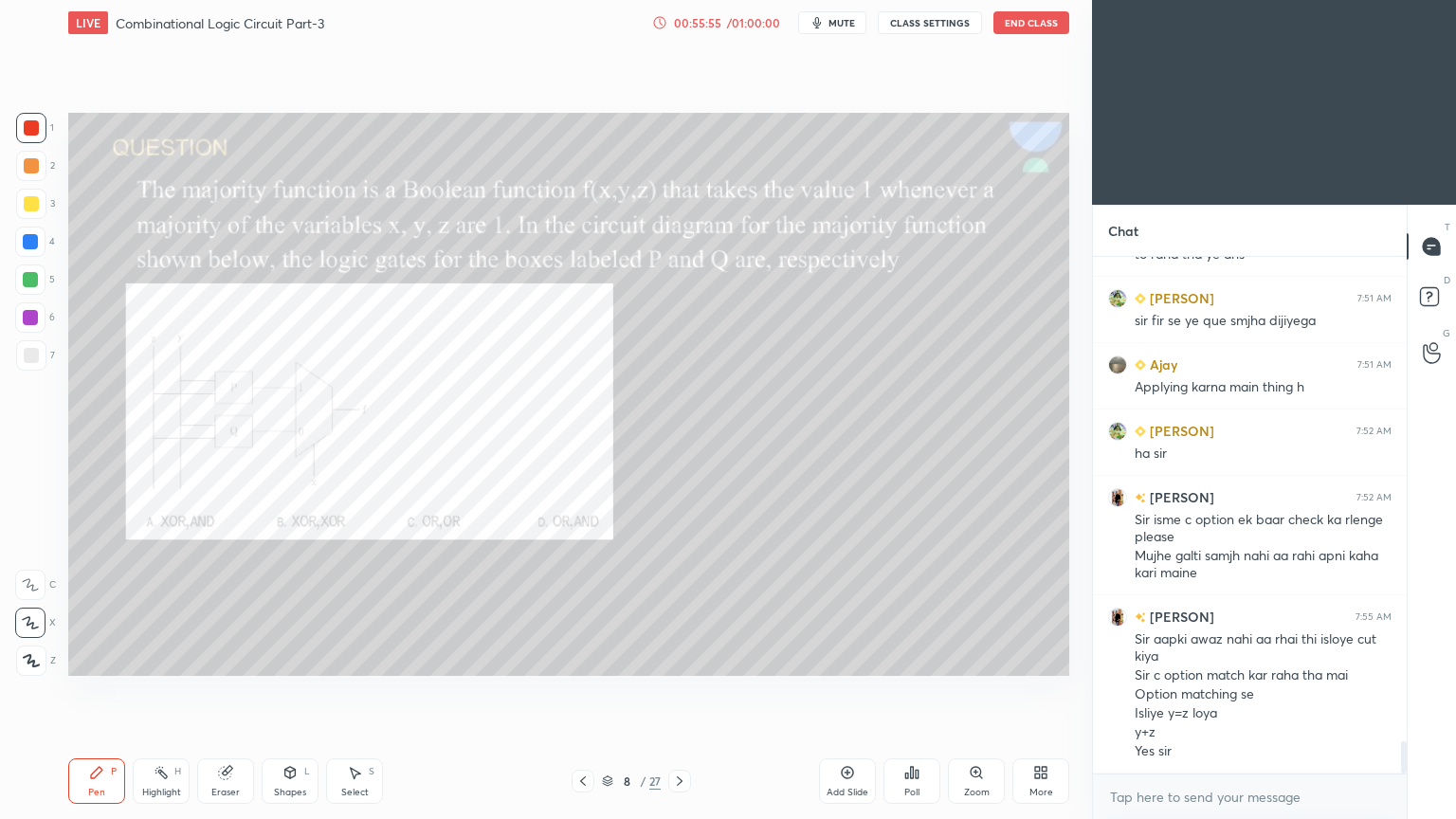 click on "Eraser" at bounding box center [226, 781] 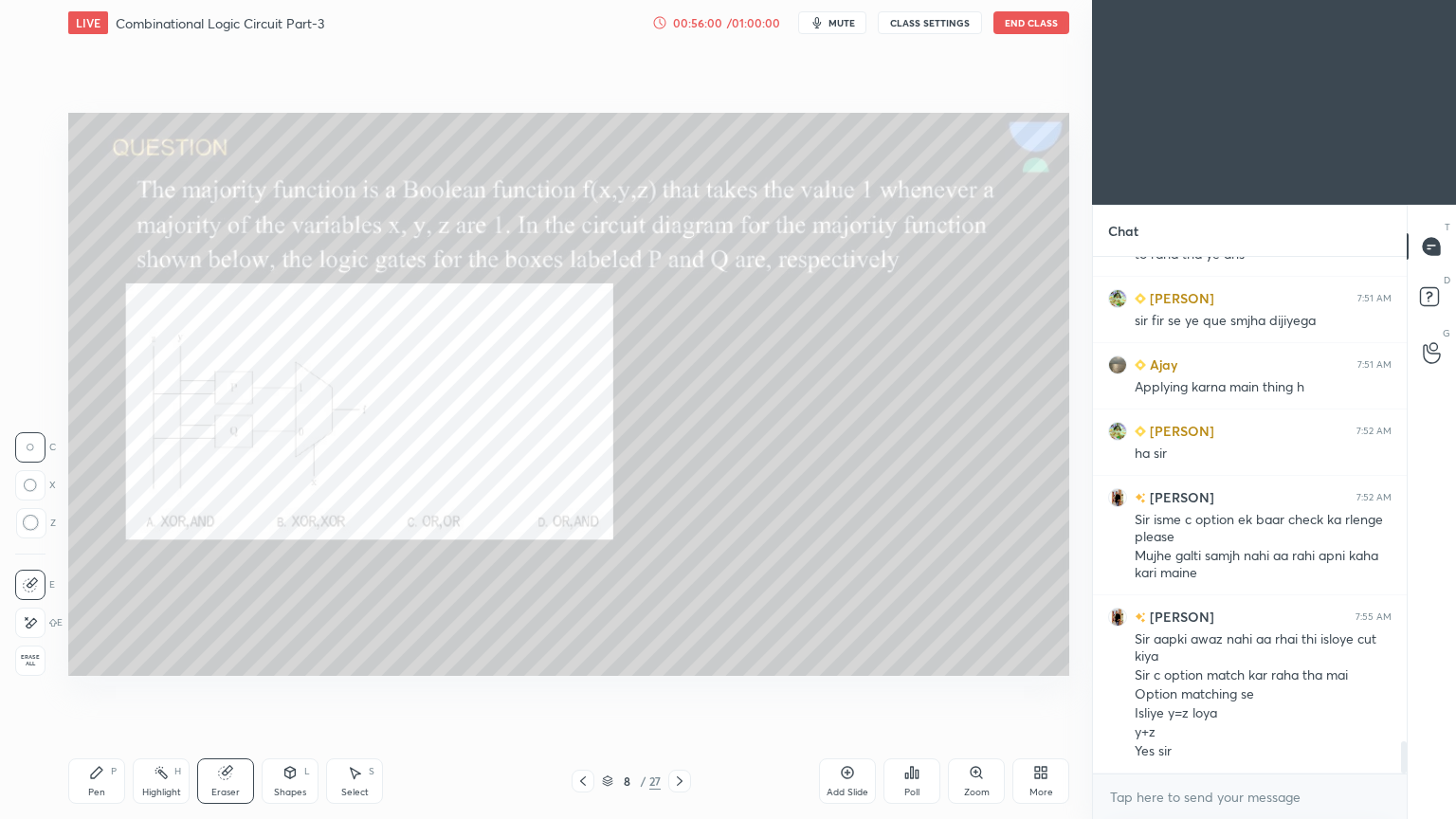 click 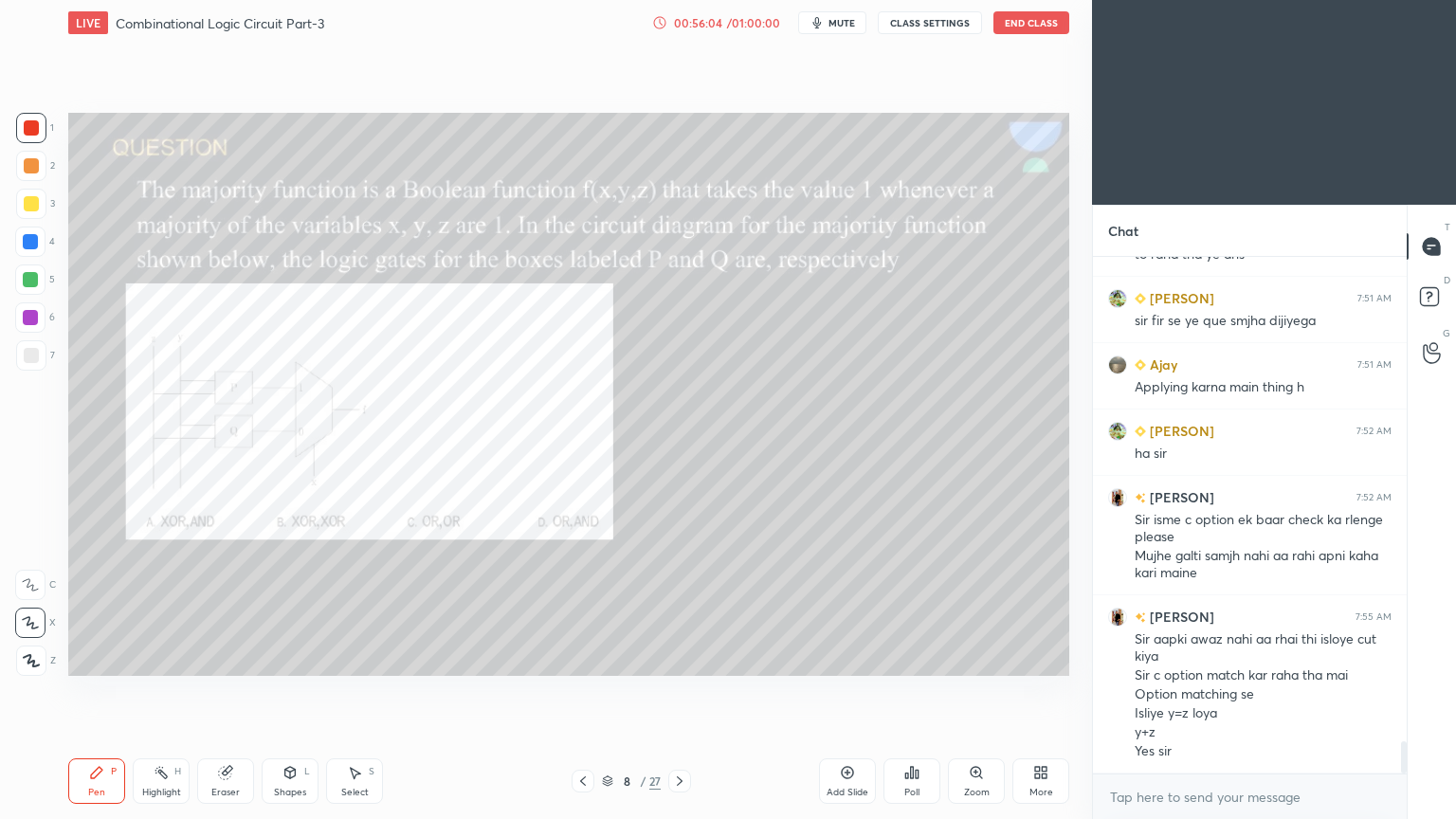 click at bounding box center (30, 318) 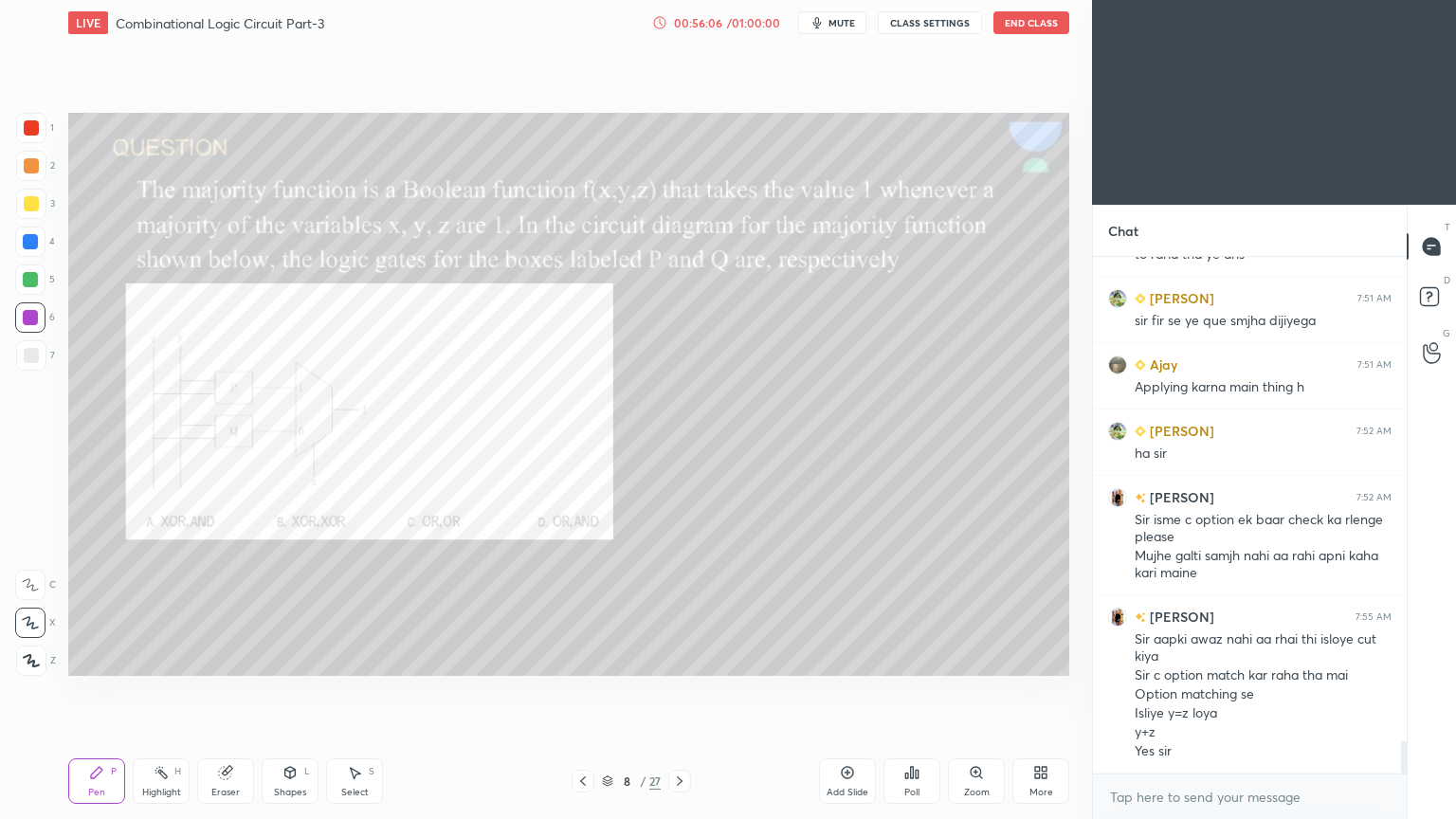 click 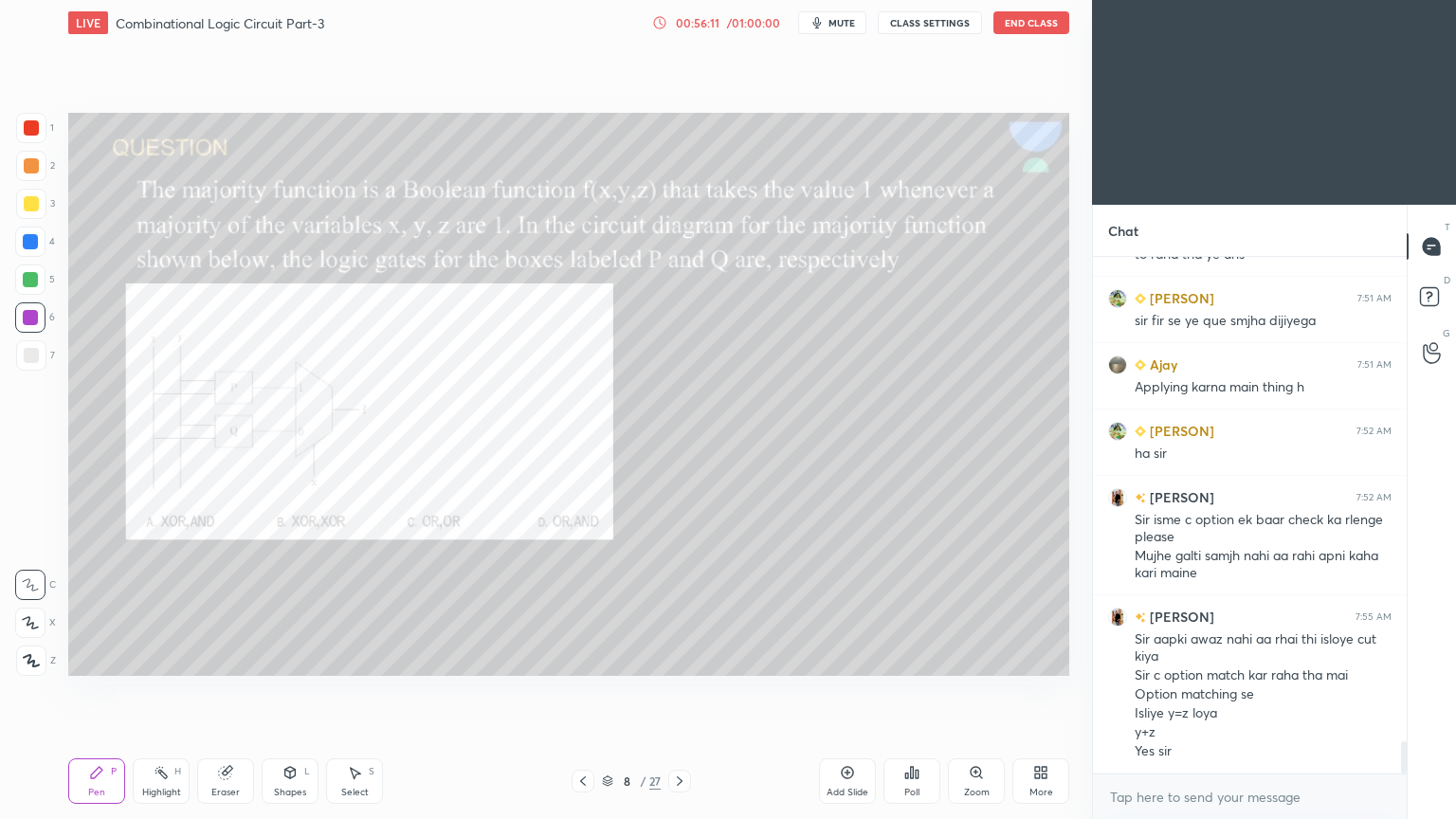 click on "Eraser" at bounding box center (226, 781) 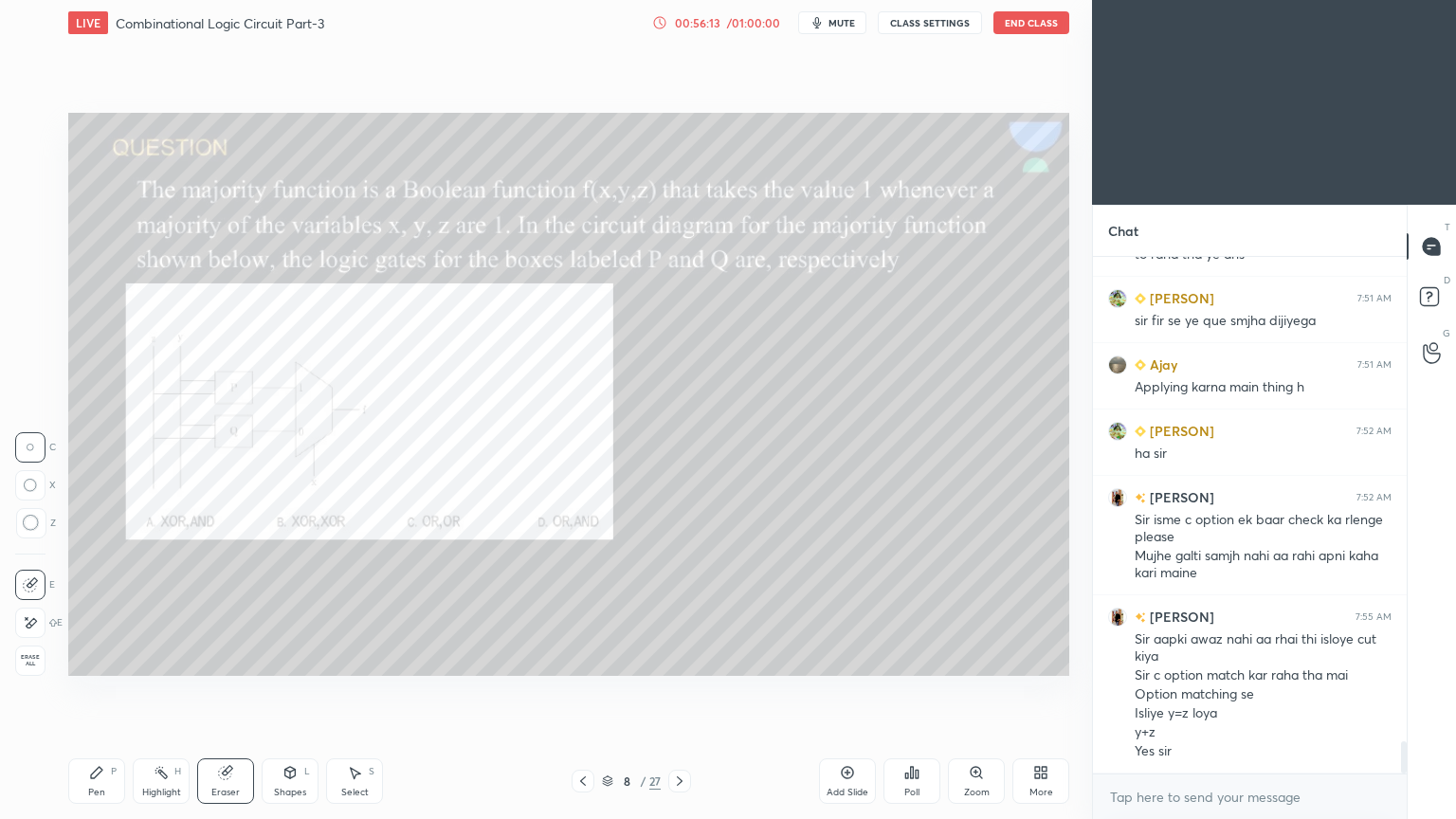 click 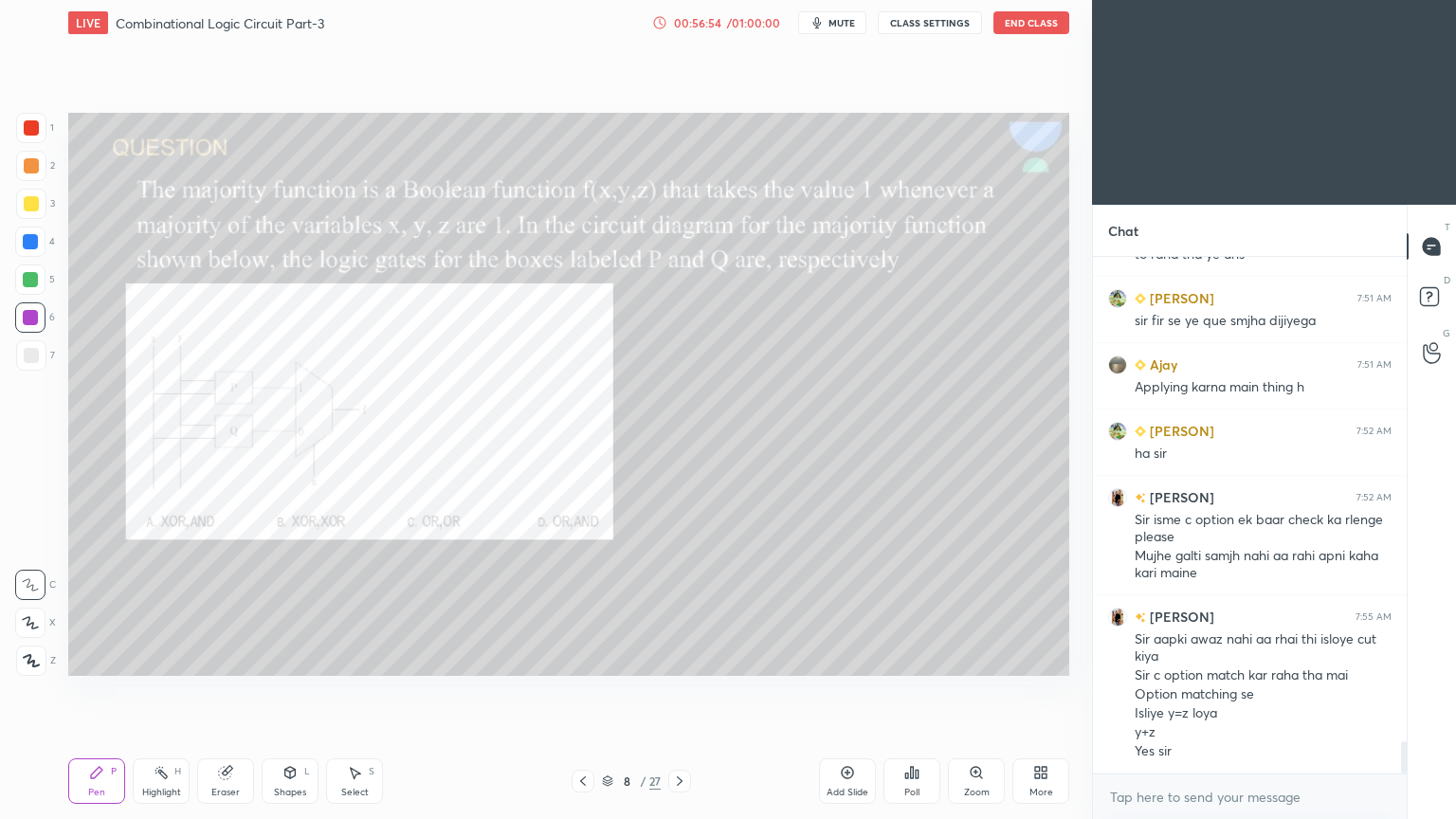 click on "Eraser" at bounding box center (226, 781) 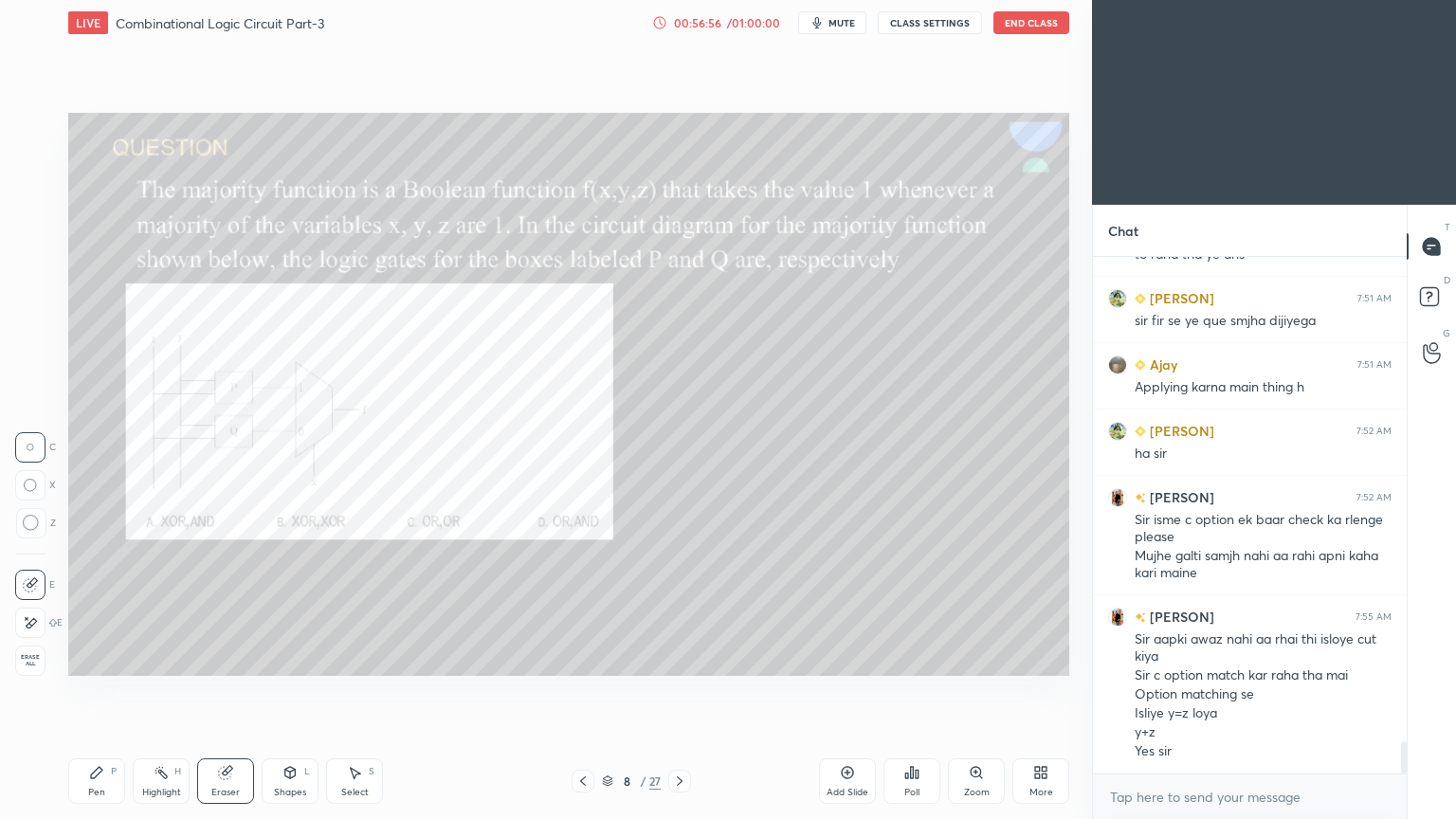 click 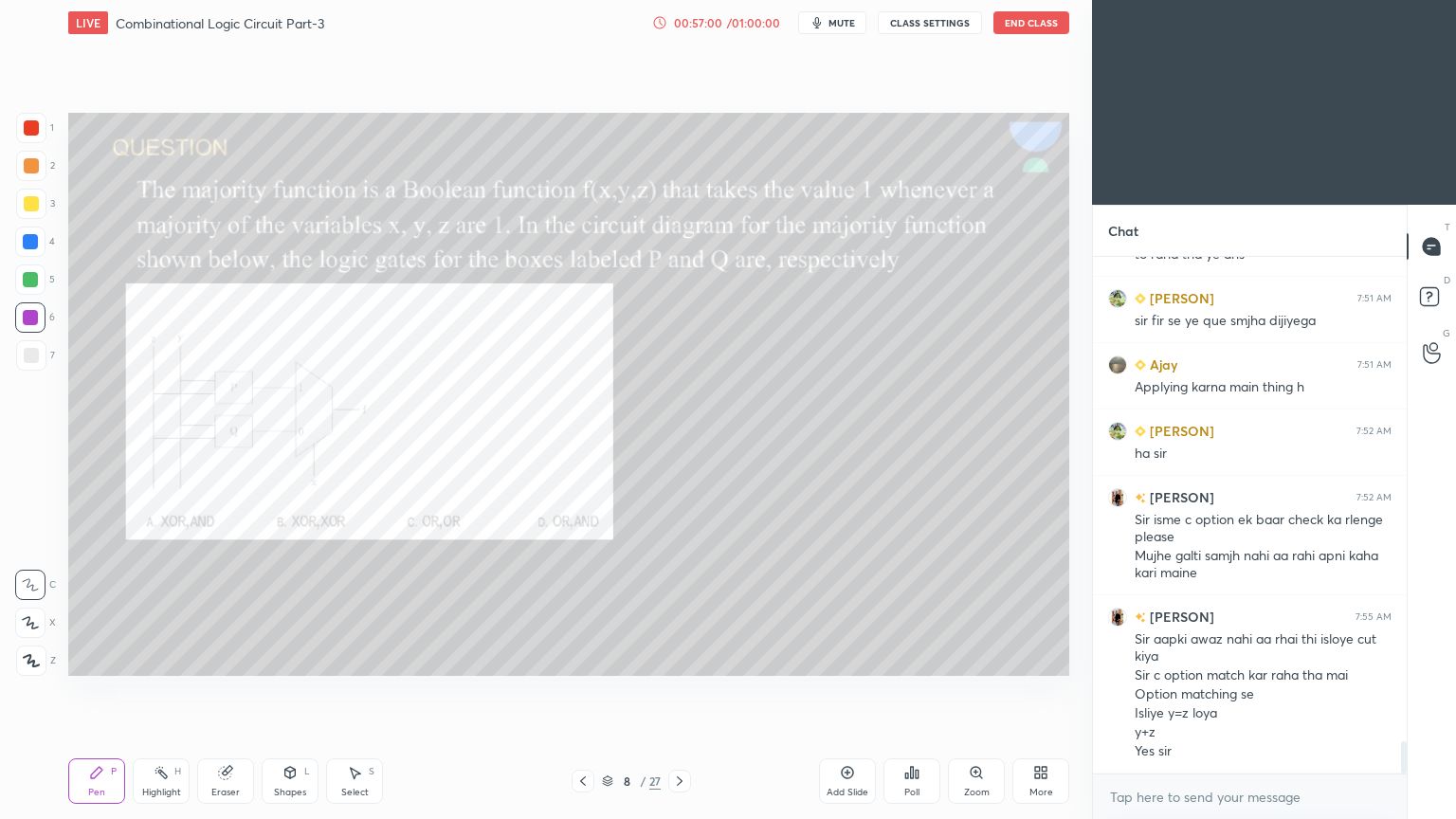 click on "Eraser" at bounding box center [226, 781] 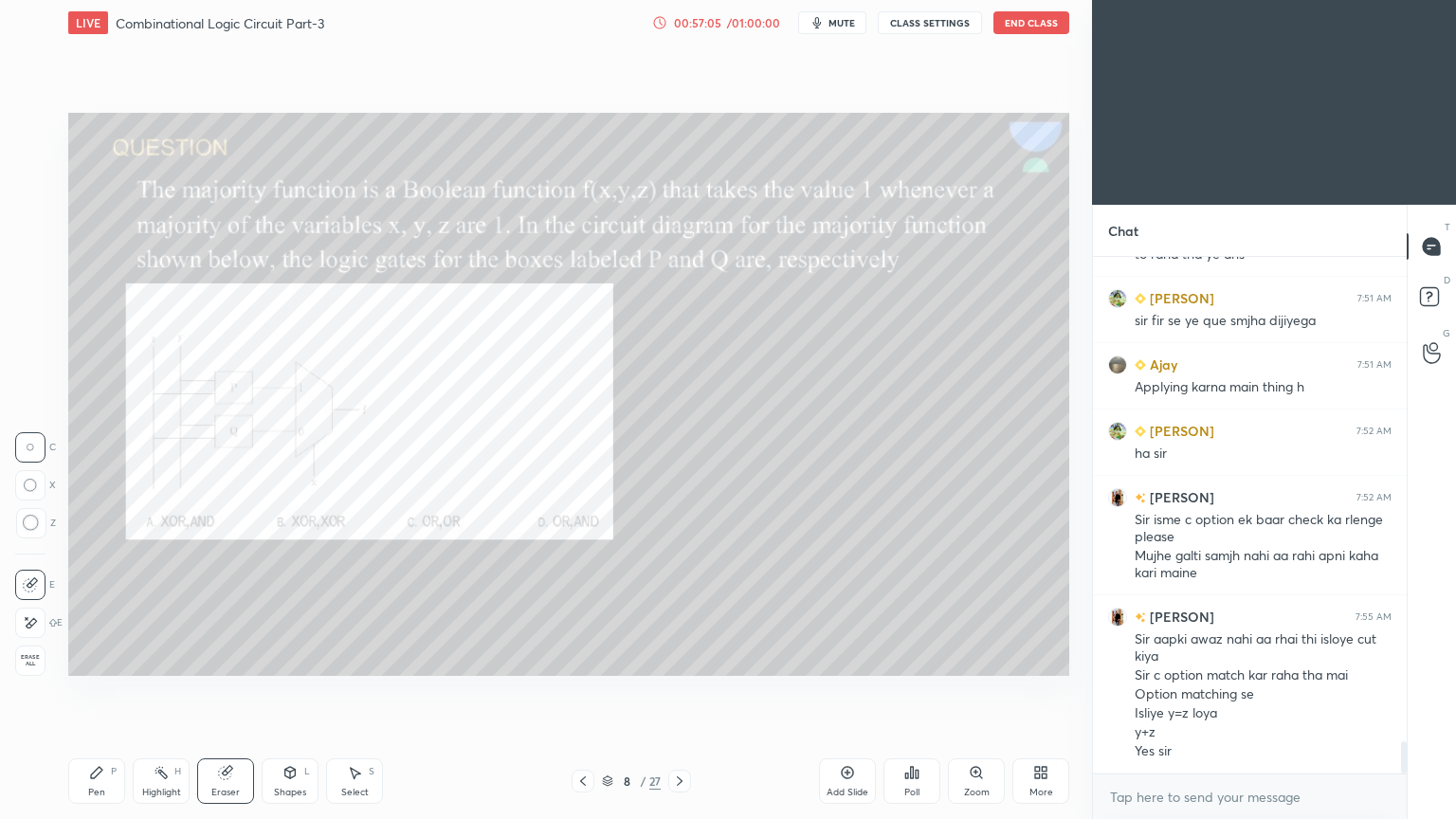 click on "Pen P" at bounding box center [97, 781] 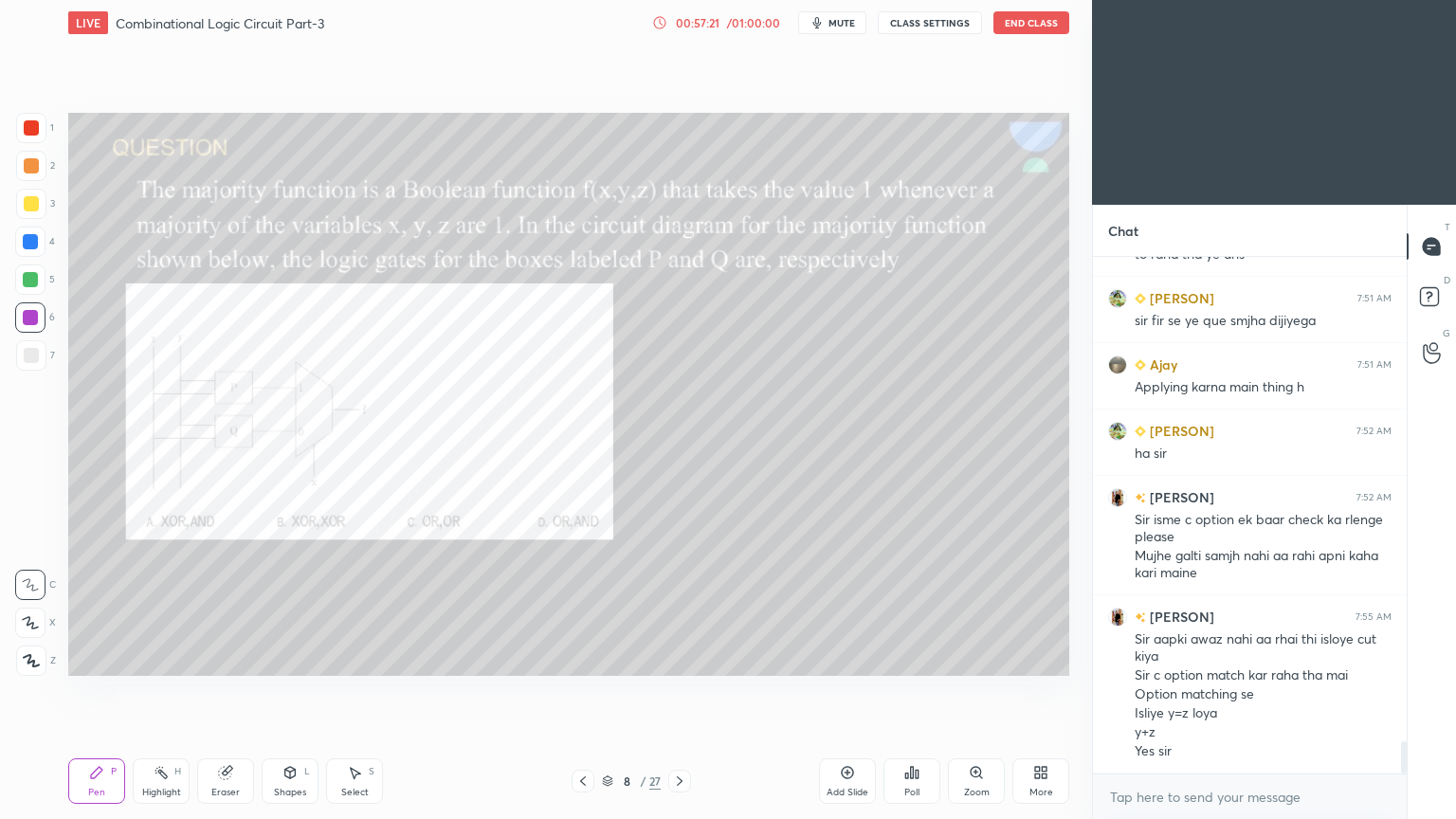 click on "Highlight" at bounding box center [161, 792] 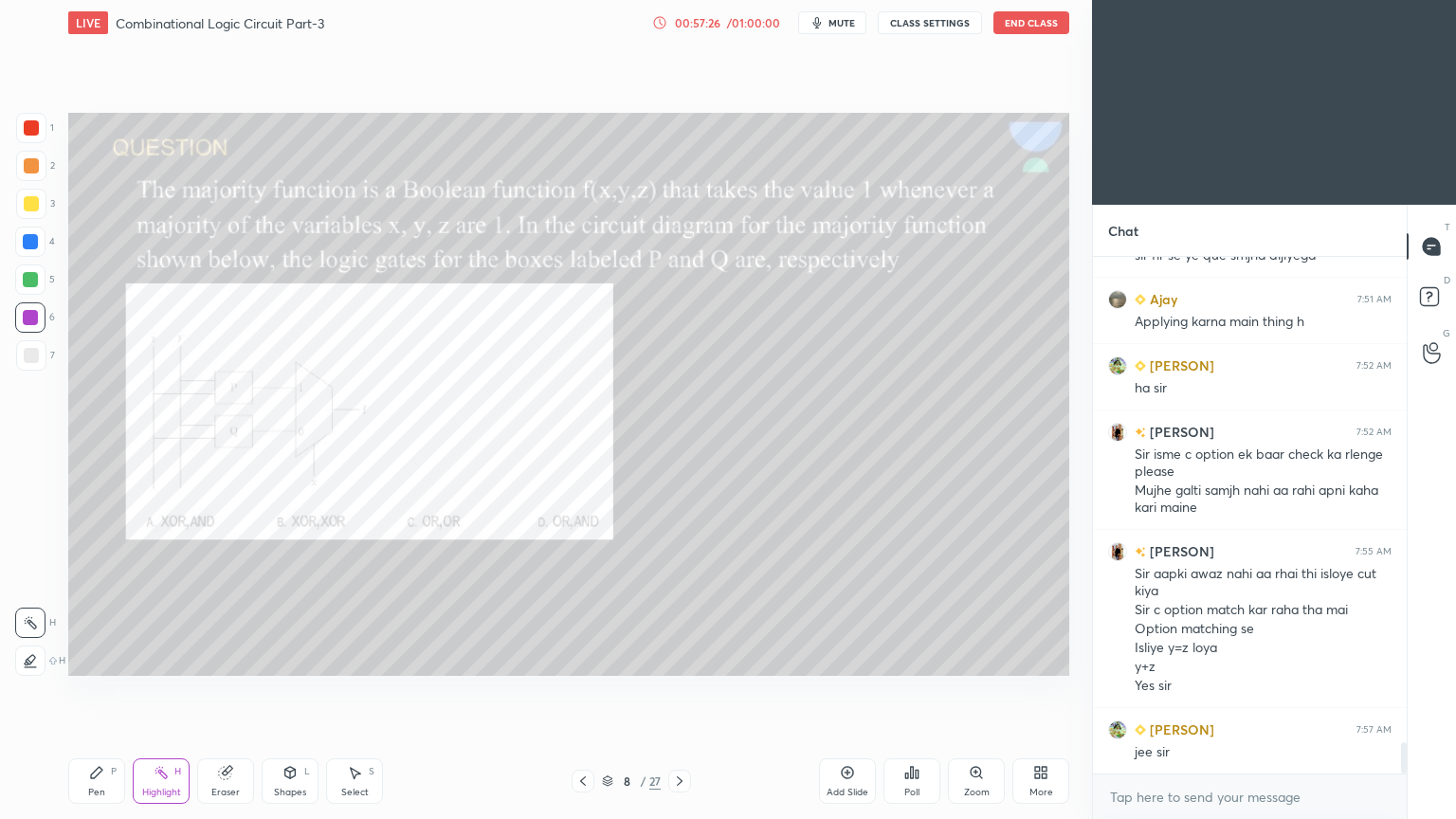 scroll, scrollTop: 8045, scrollLeft: 0, axis: vertical 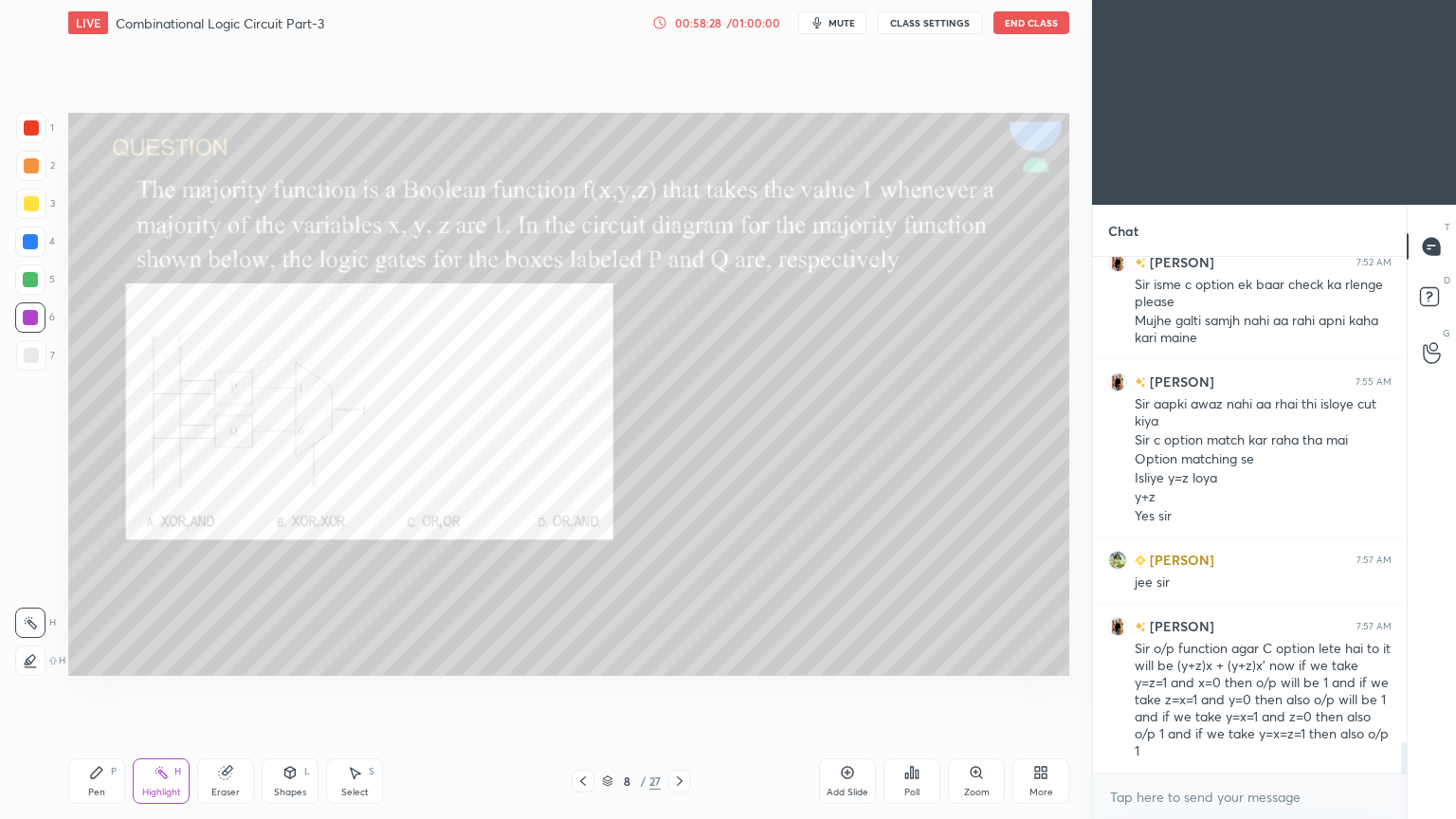click 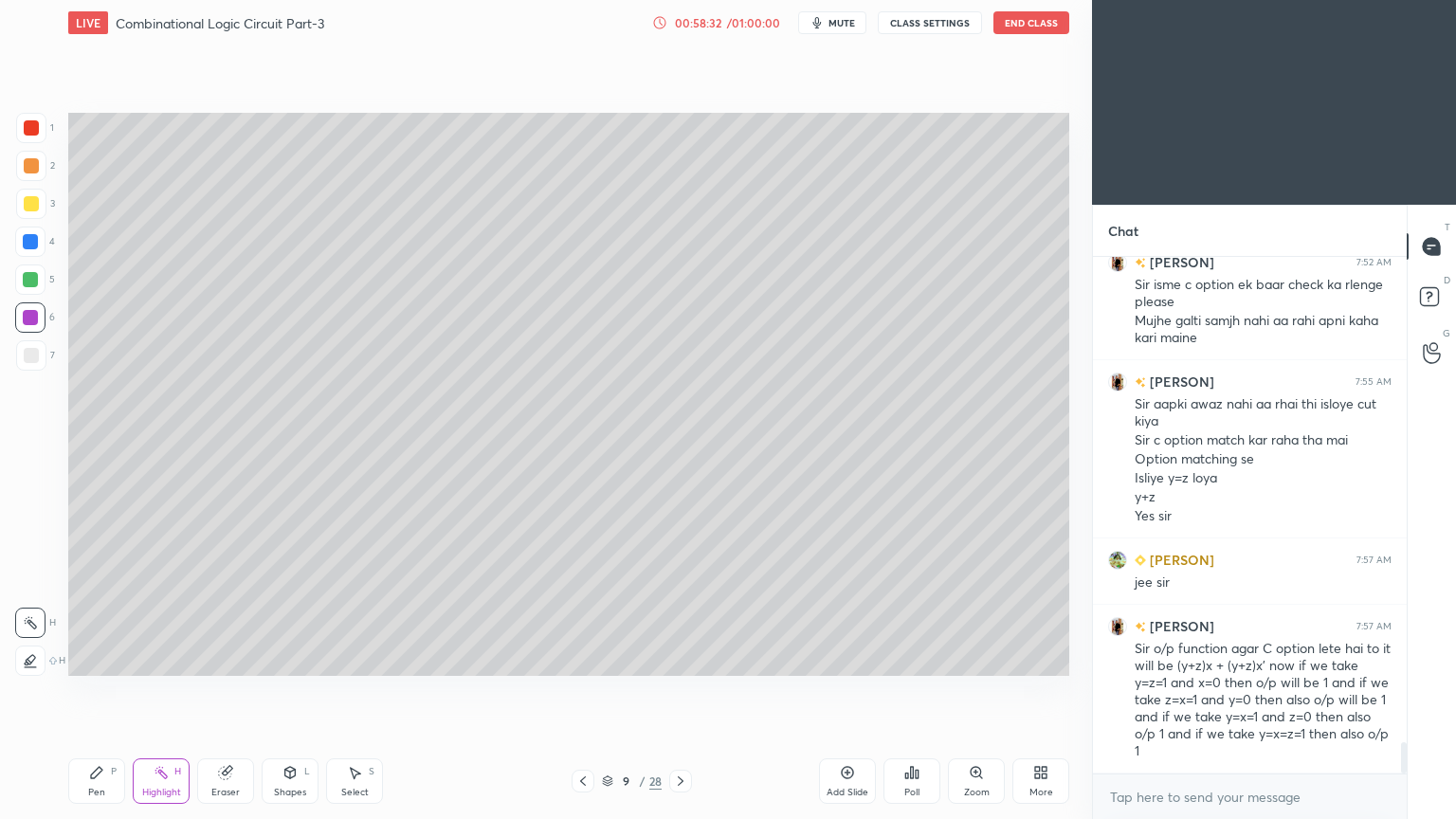 click on "Pen P" at bounding box center [97, 781] 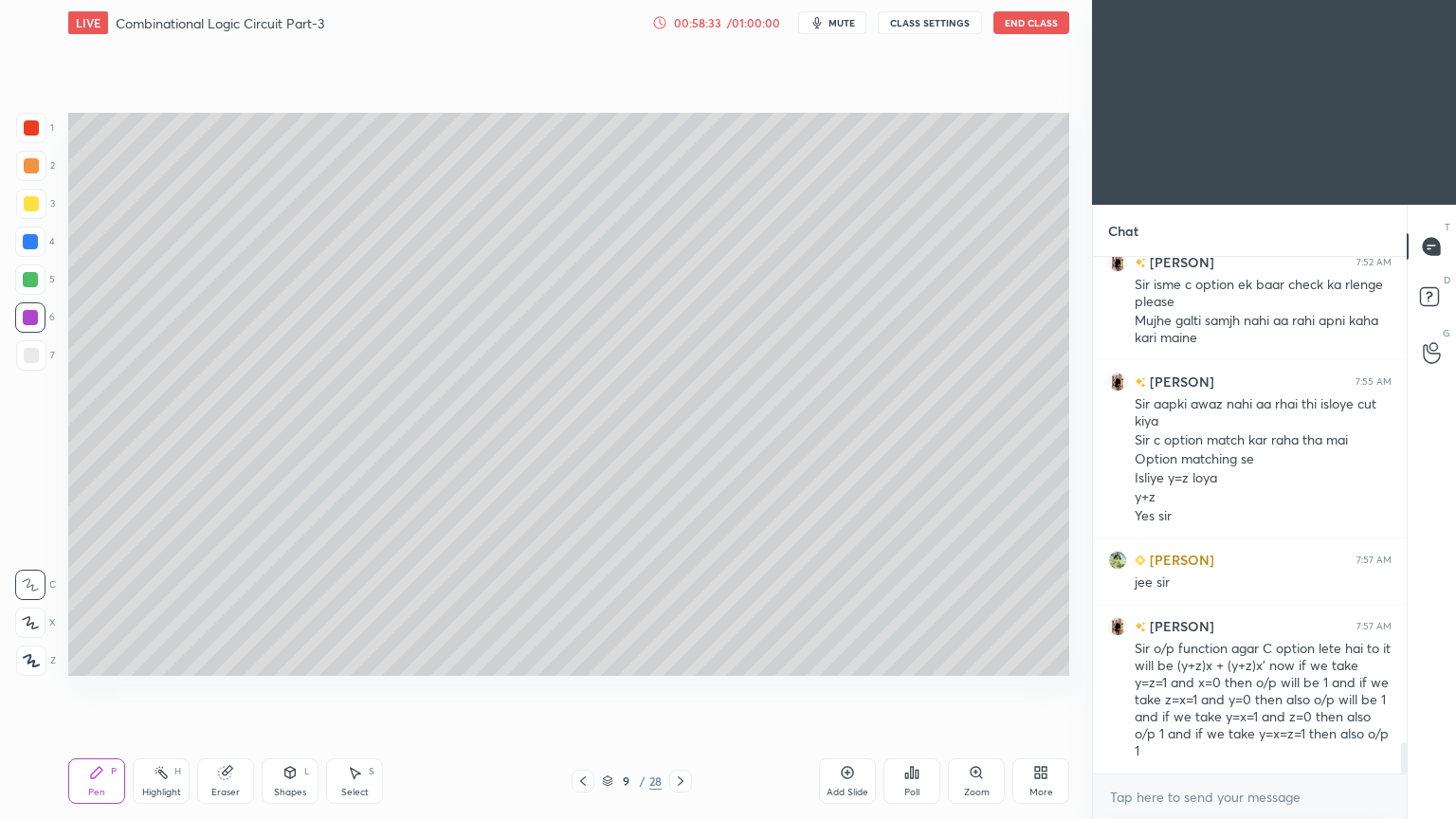 click at bounding box center [30, 280] 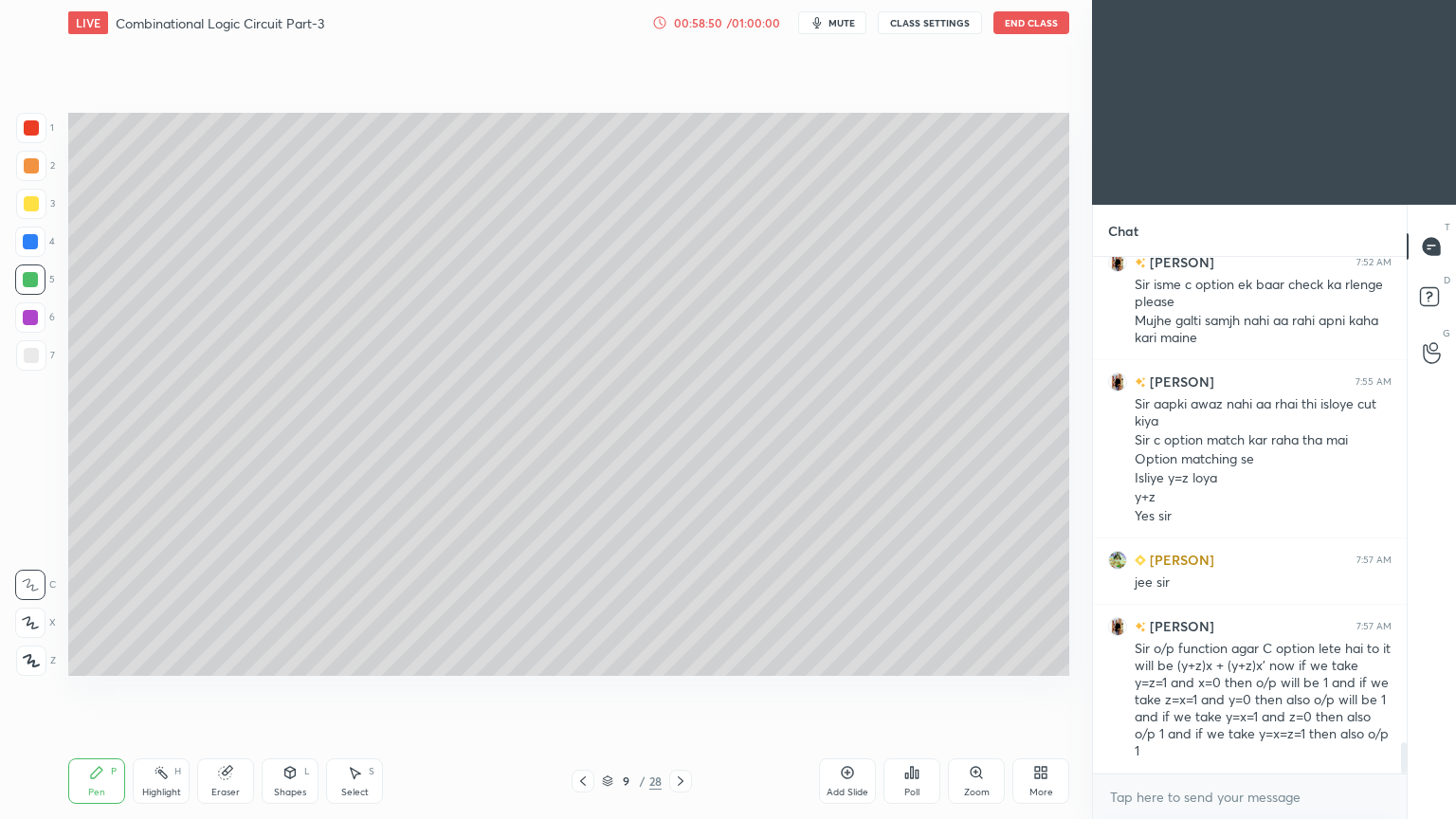 click on "6" at bounding box center [35, 321] 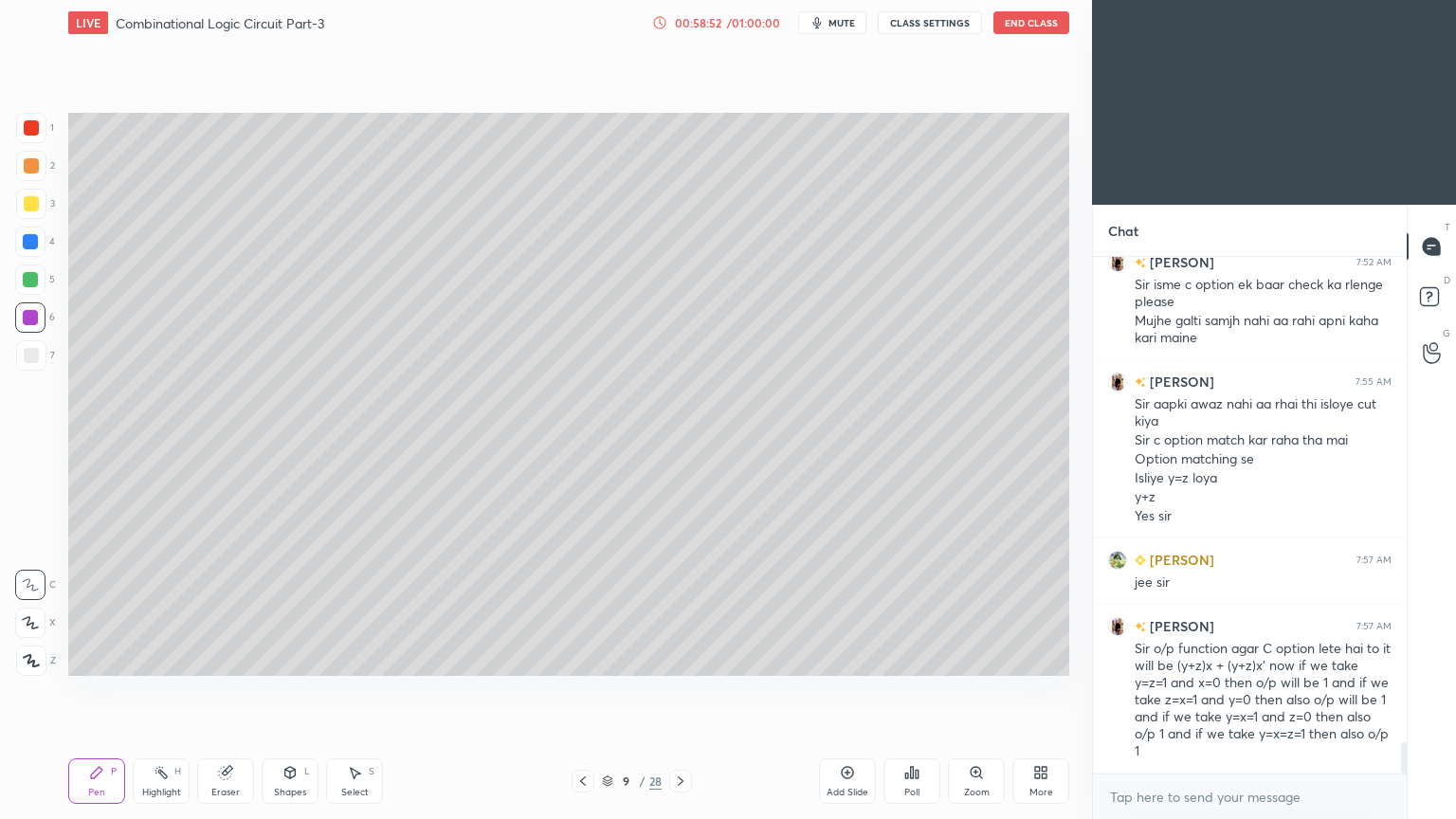 click at bounding box center (31, 355) 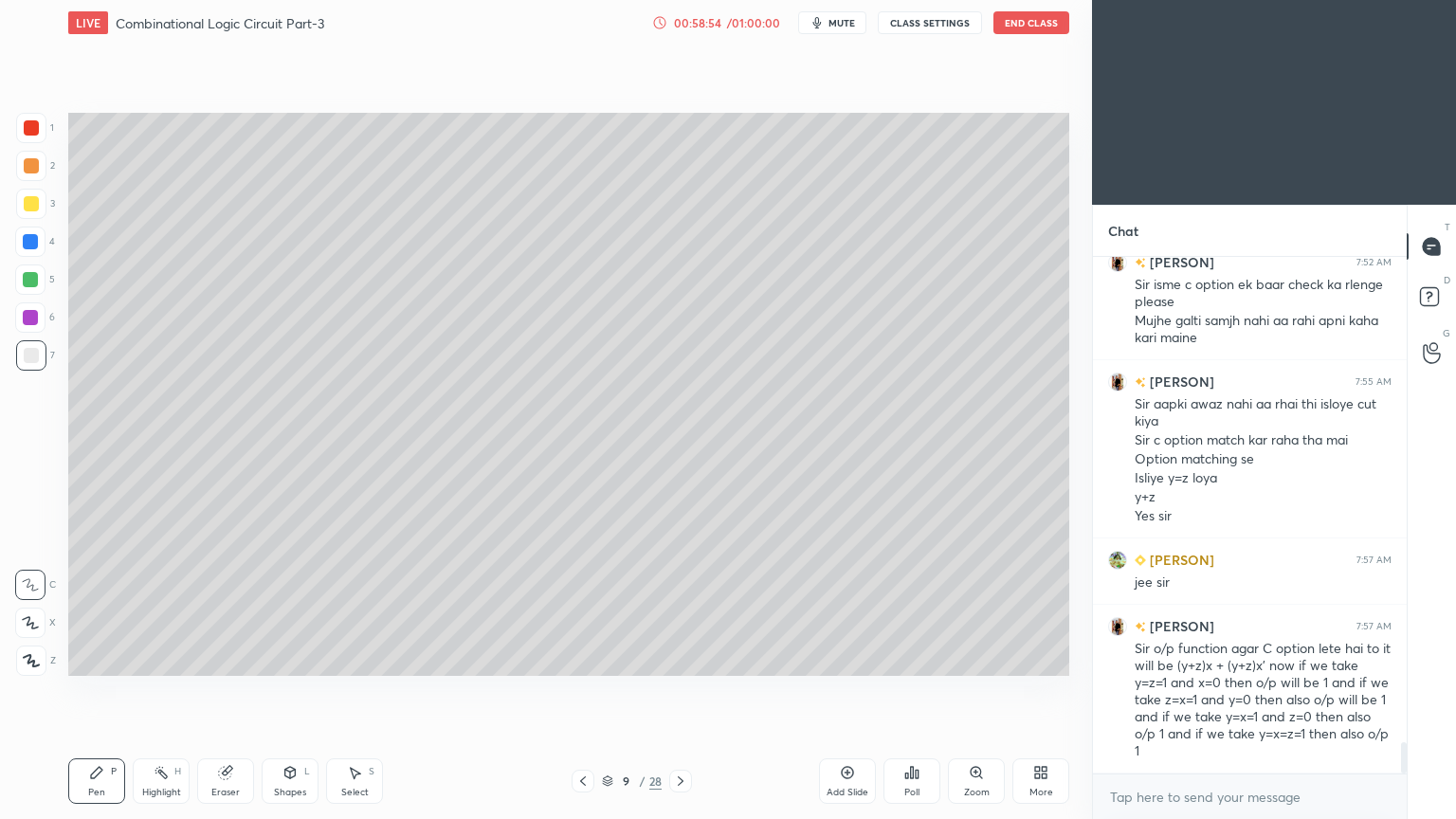 click 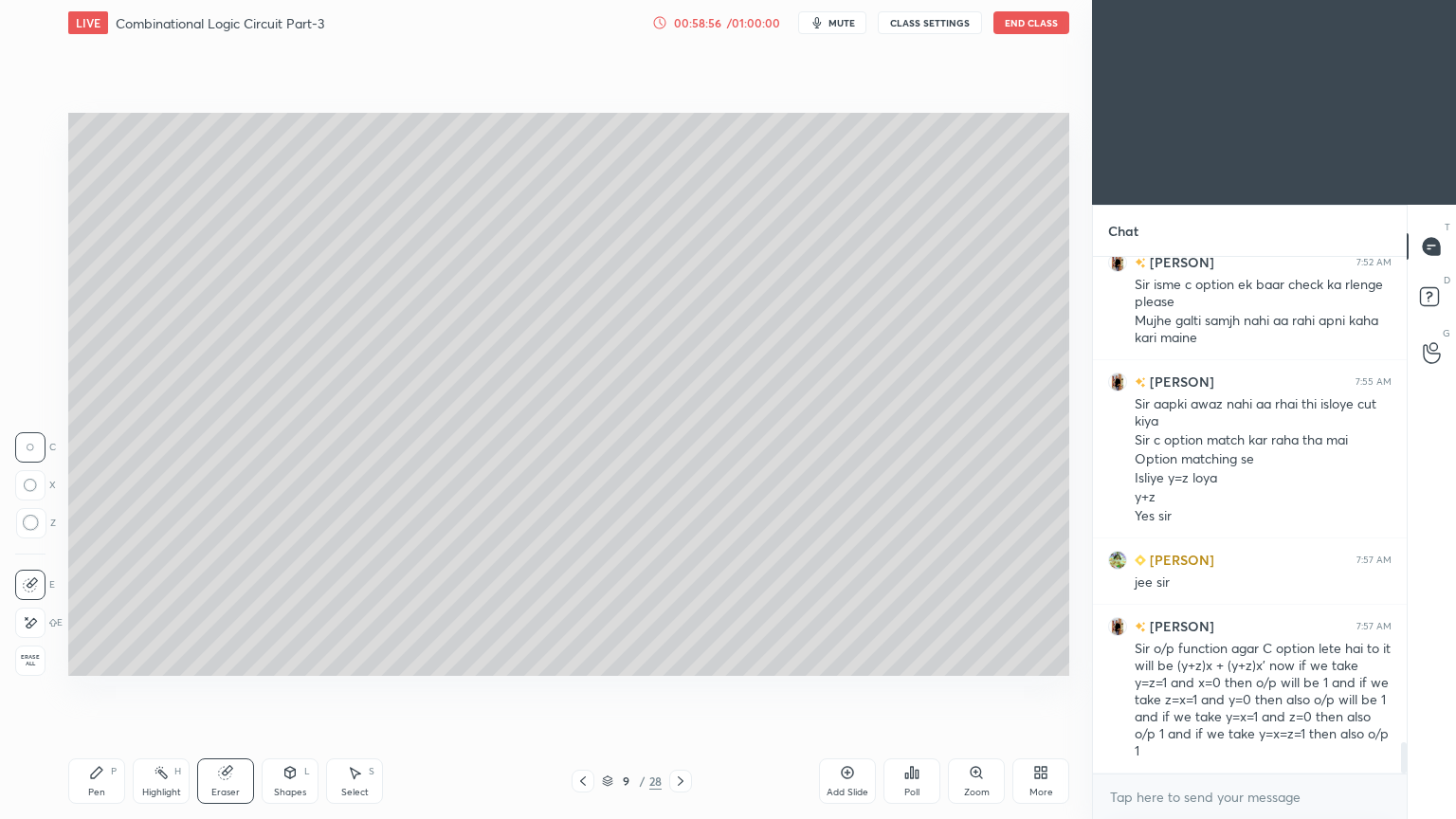 click 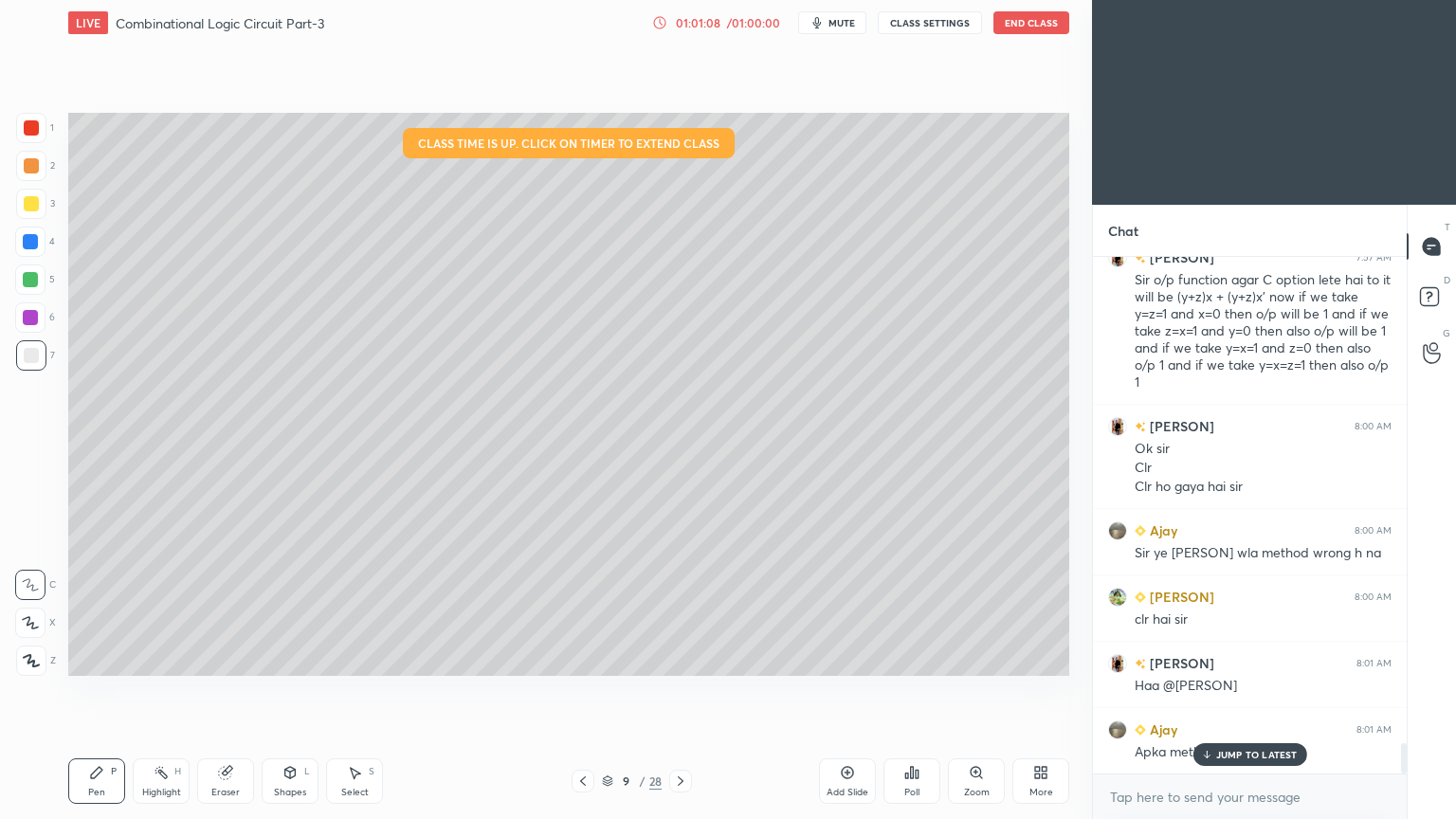 scroll, scrollTop: 8481, scrollLeft: 0, axis: vertical 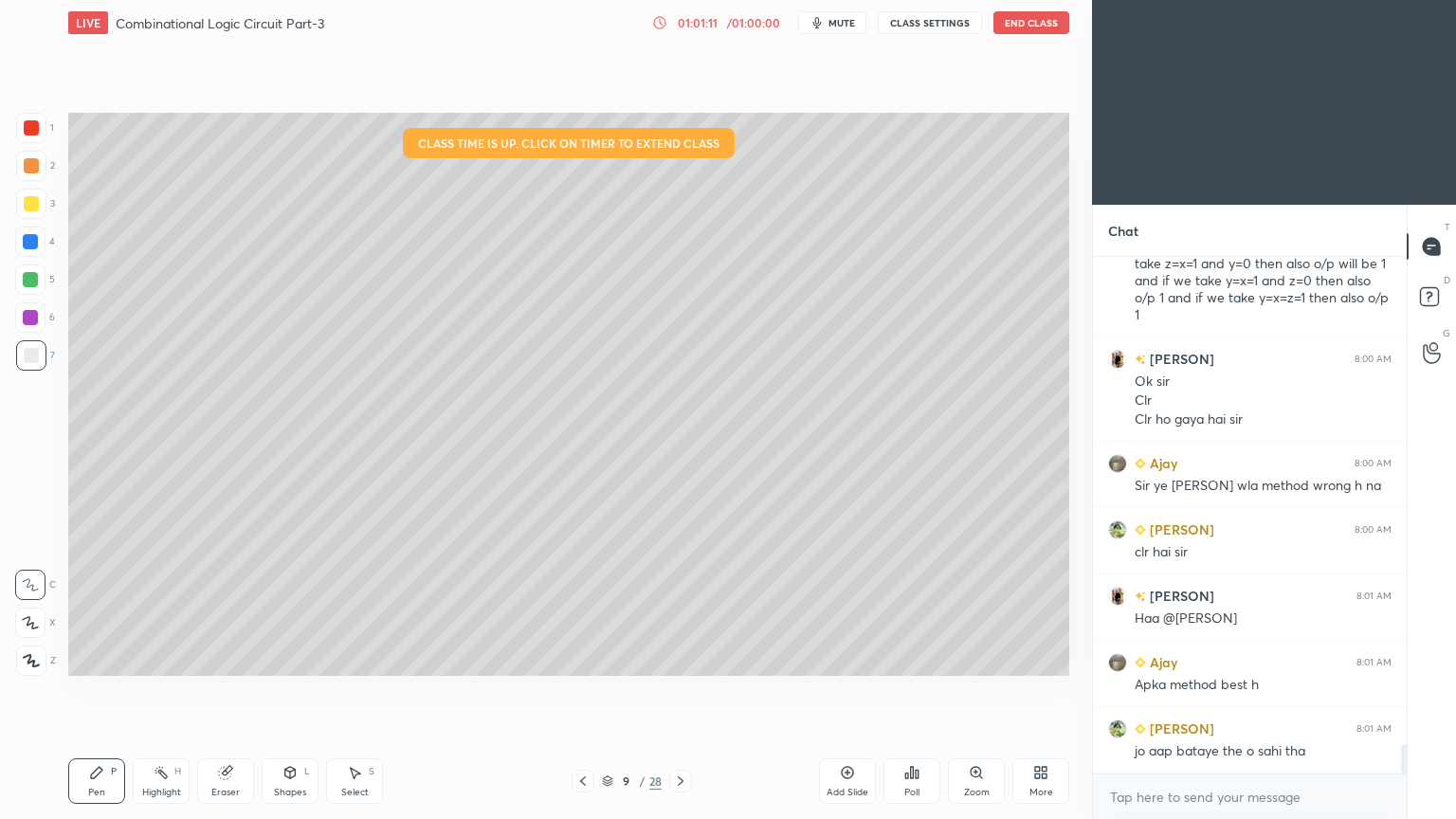 click on "1 2 3 4 5 6 7 C X Z C X Z E E Erase all   H H" at bounding box center [30, 394] 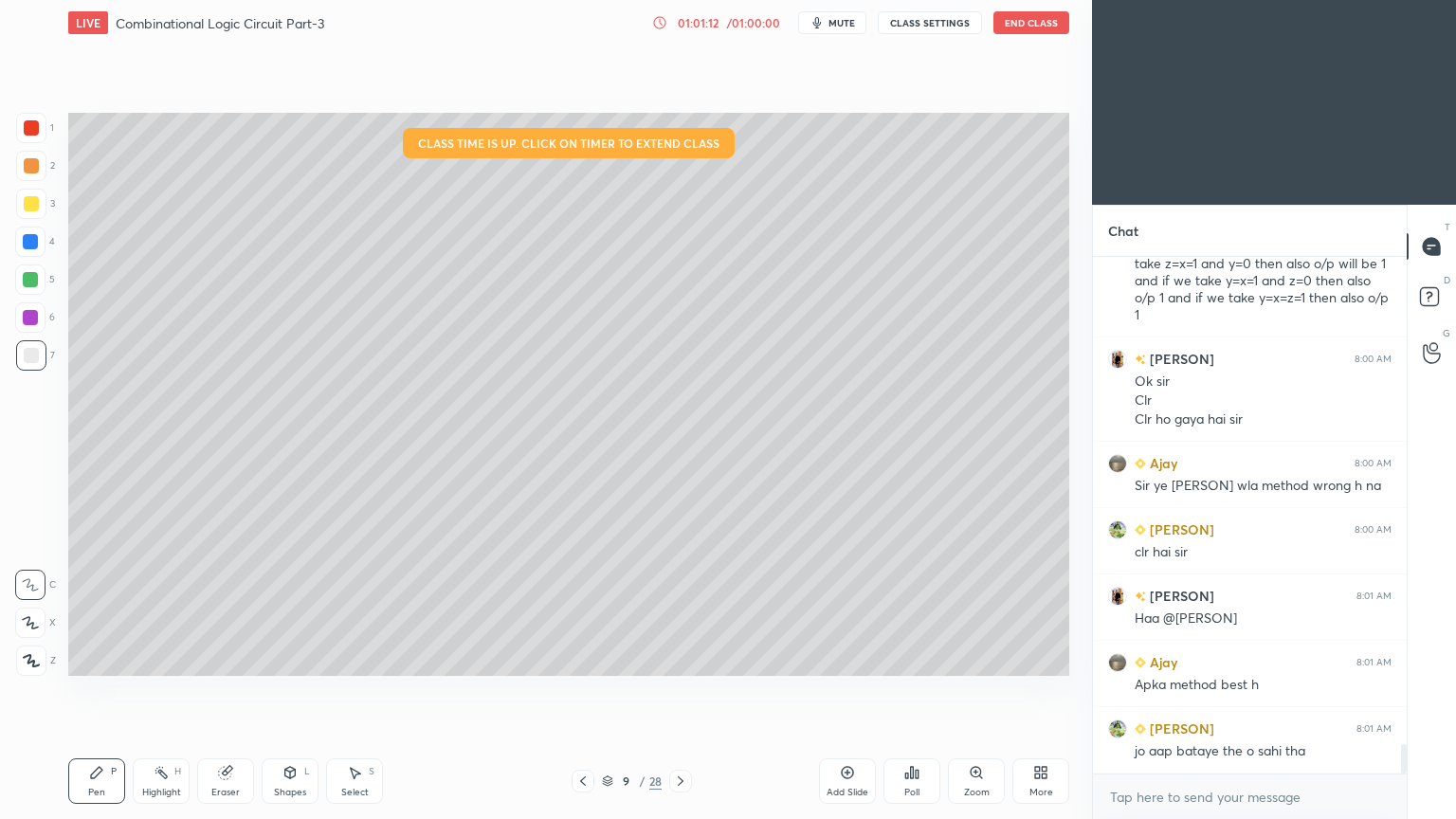 click at bounding box center [30, 318] 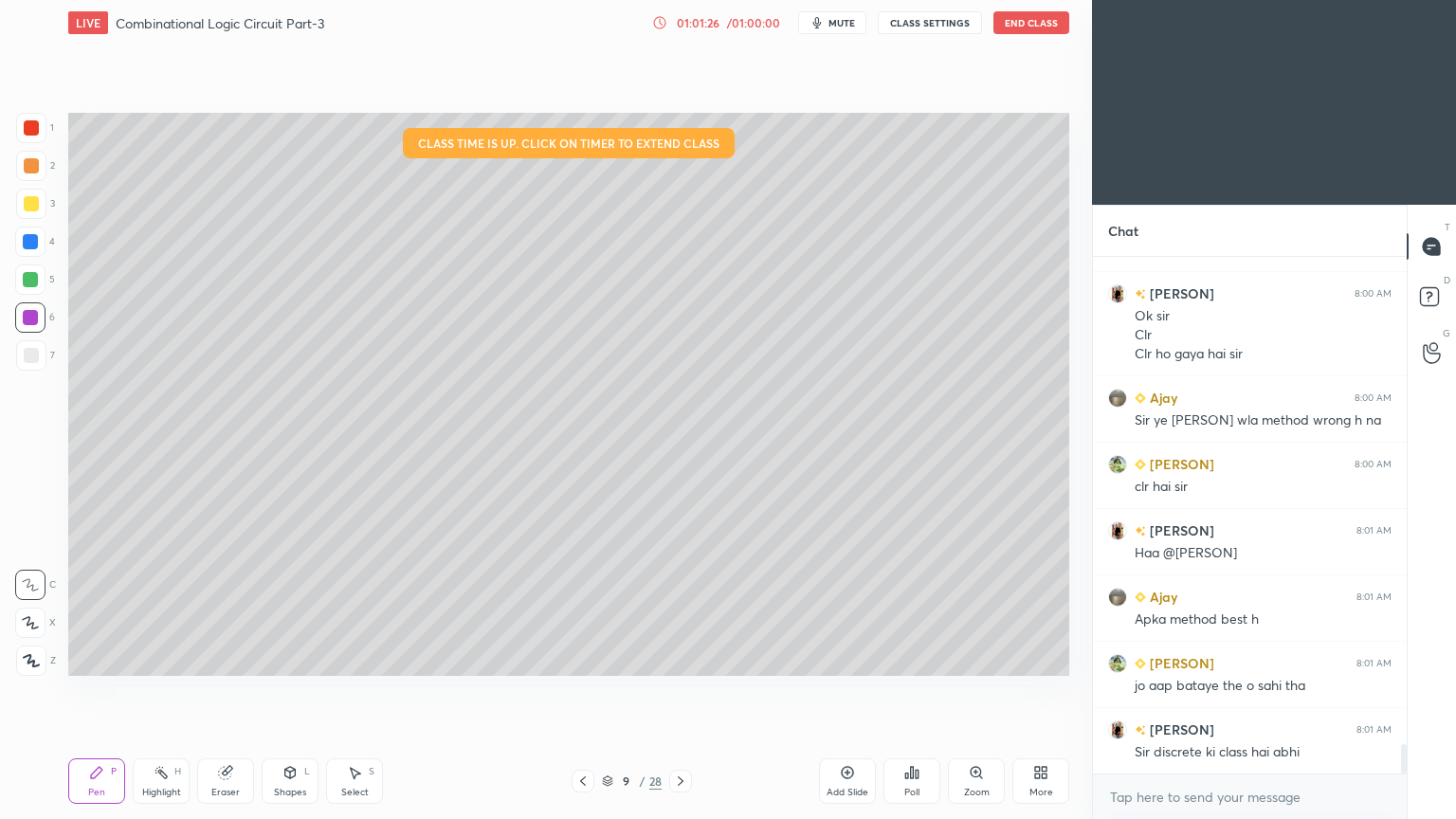 scroll, scrollTop: 8614, scrollLeft: 0, axis: vertical 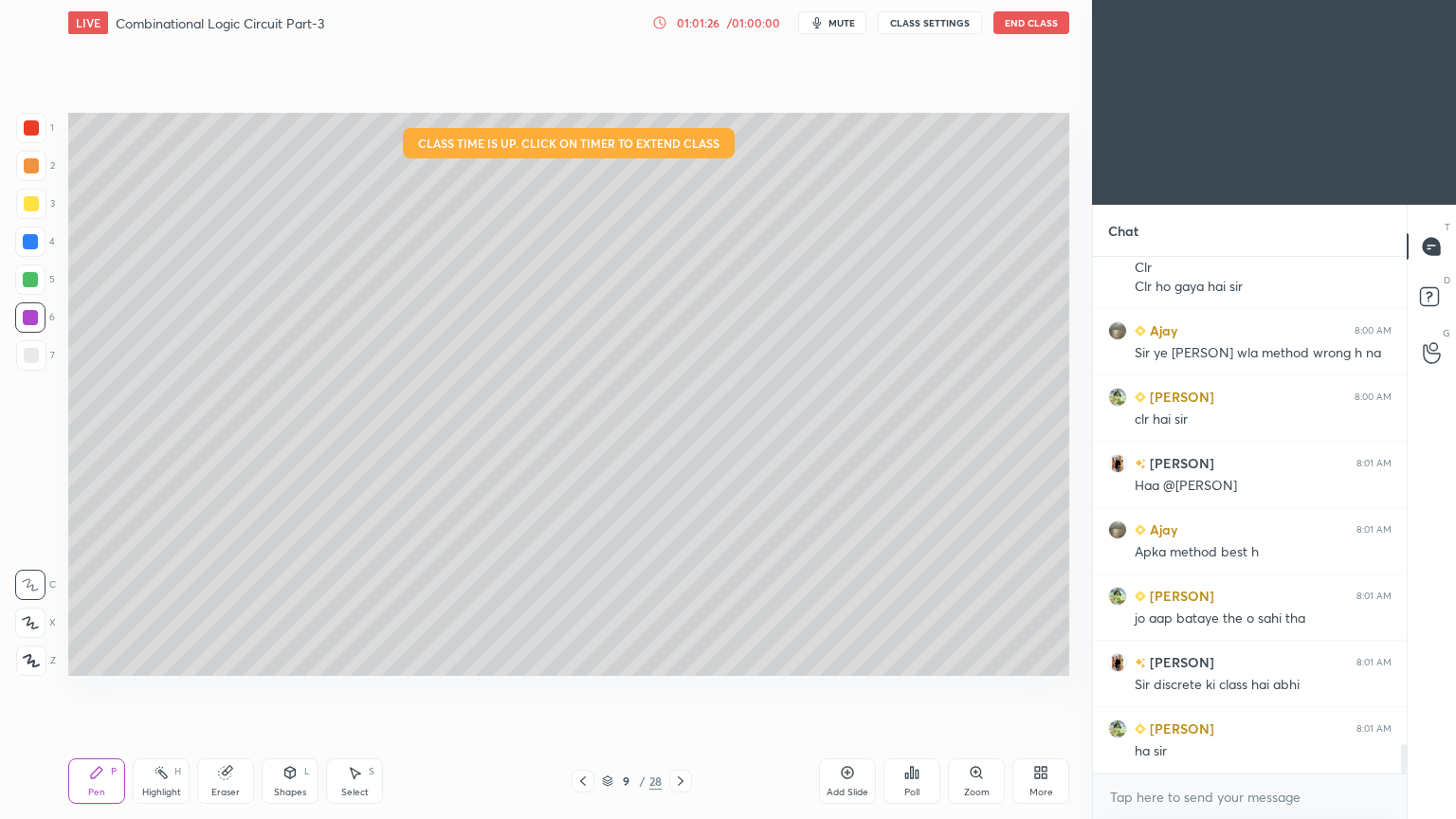 click on "[FIRST] 7:57 AM Sir o/p function agar C option lete hai to it will be (y+z)x + (y+z)x' now if we take y=z=1 and x=0 then o/p will be 1 and if we take z=x=1 and y=0 then also o/p will be 1 and if we take y=x=1 and z=0 then also o/p 1 and if we take y=x=z=1 then also o/p 1 [FIRST] 8:00 AM Ok sir Clr Clr ho gaya hai sir [FIRST] 8:00 AM Sir ye siddhnath wla method wrong h na [LAST] 8:00 AM clr hai sir [FIRST] 8:01 AM Haa @[FIRST] [FIRST] 8:01 AM Apka method best h [LAST] 8:01 AM jo aap bataye the o sahi tha [FIRST] 8:01 AM Sir discrete ki class hai abhi [LAST] 8:01 AM ha sir" at bounding box center [1249, 515] 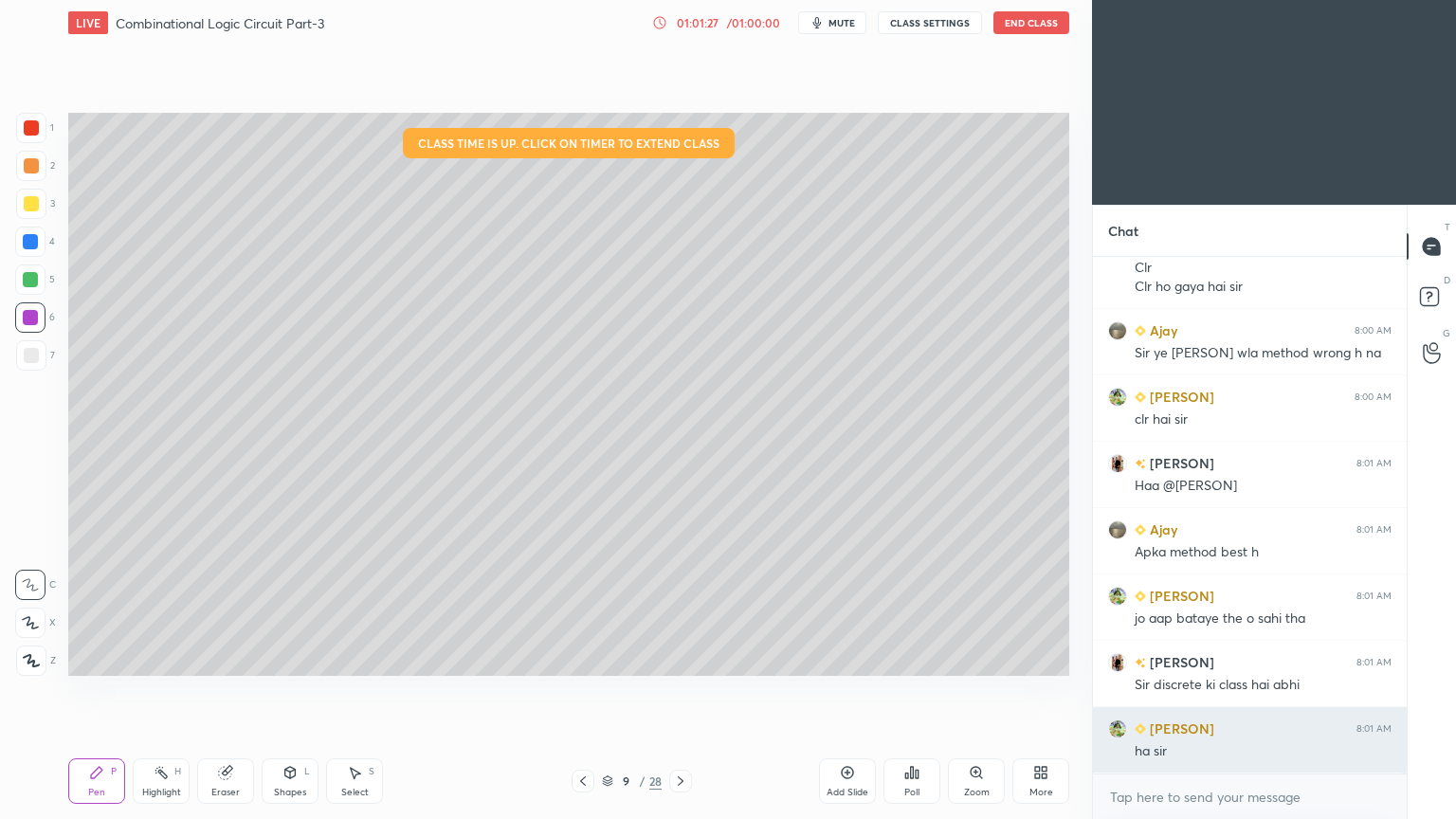 scroll, scrollTop: 8679, scrollLeft: 0, axis: vertical 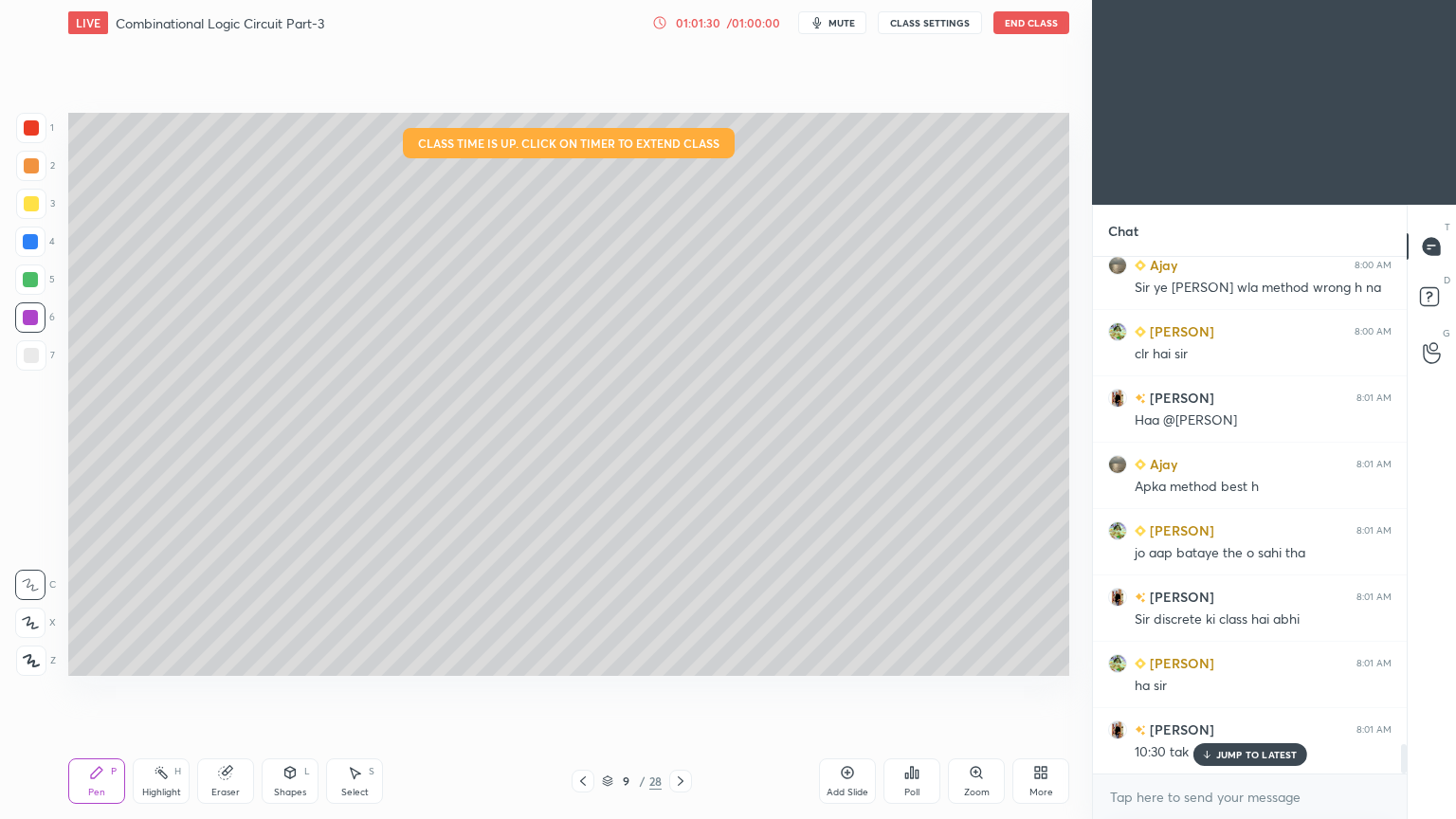 click on "Eraser" at bounding box center (226, 781) 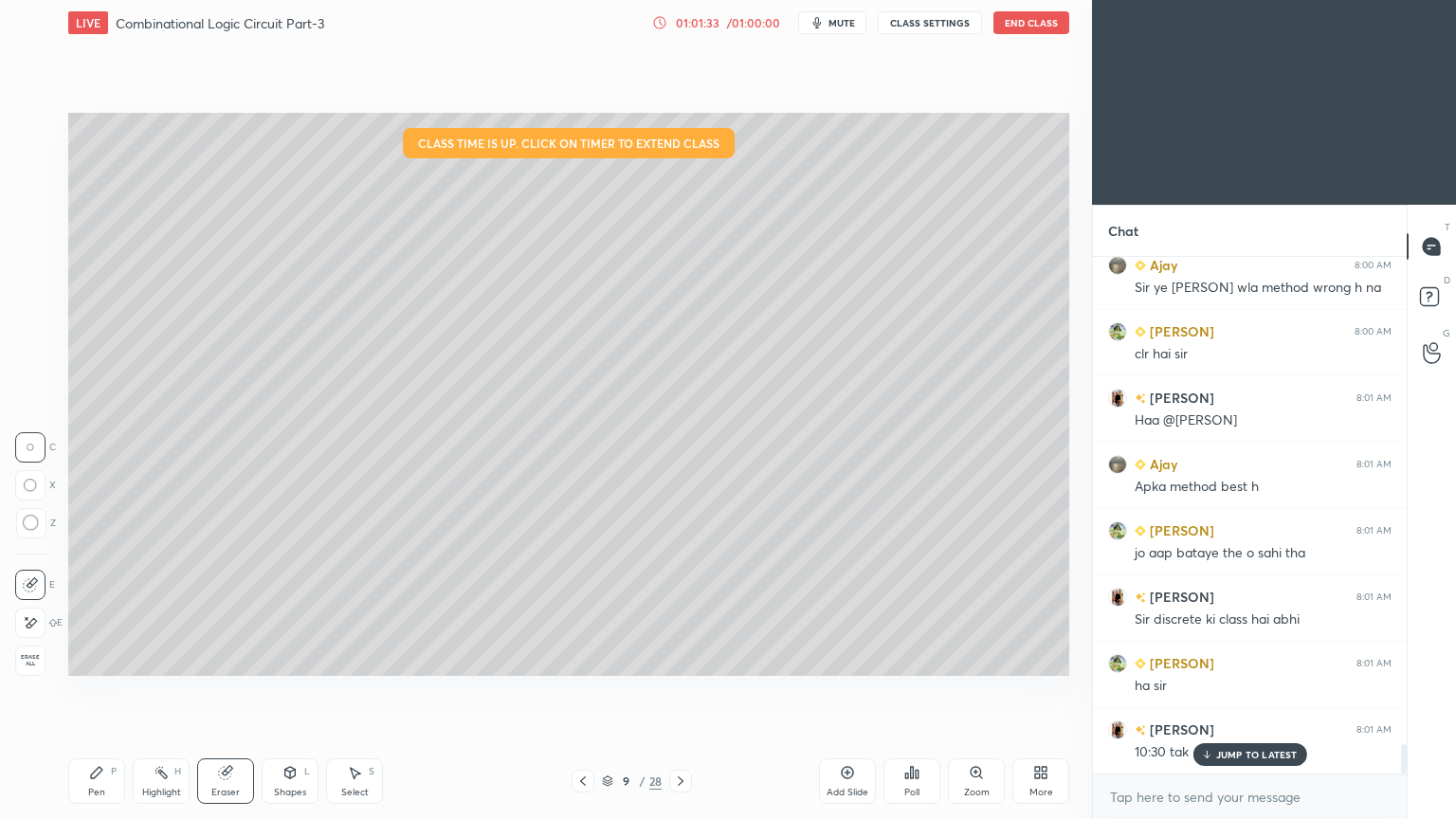 click 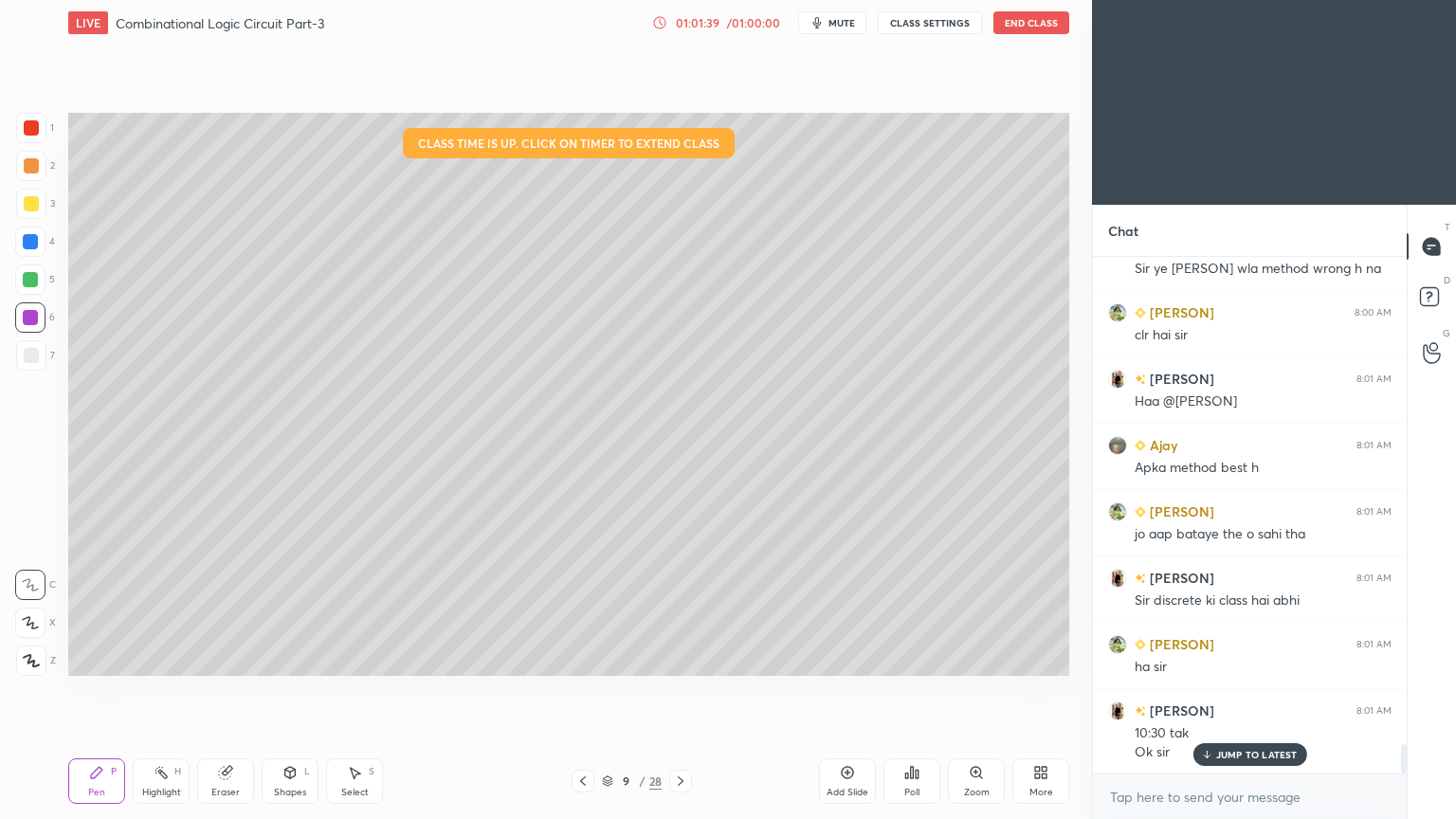 scroll, scrollTop: 8765, scrollLeft: 0, axis: vertical 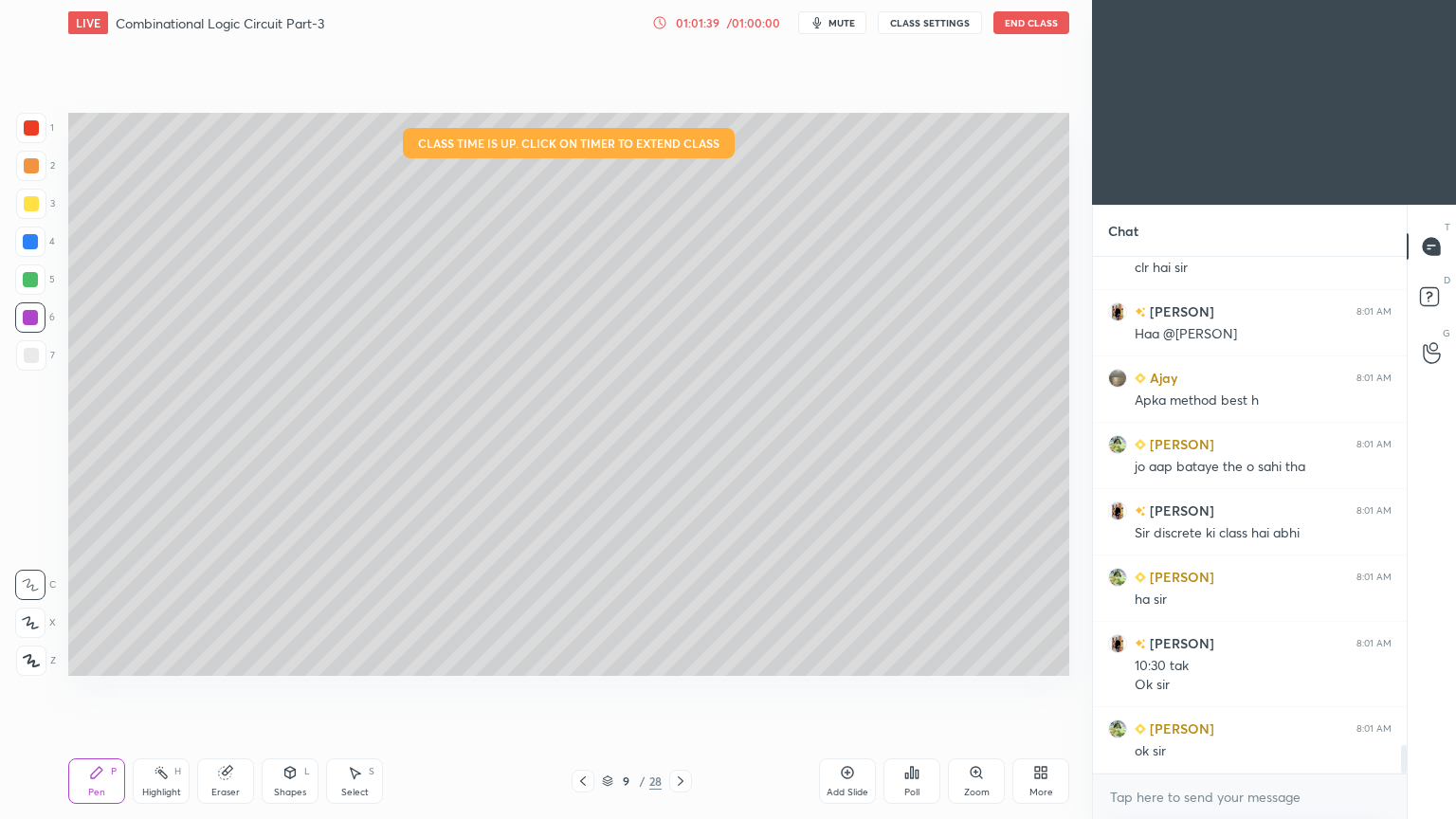 click on "Select" at bounding box center (355, 792) 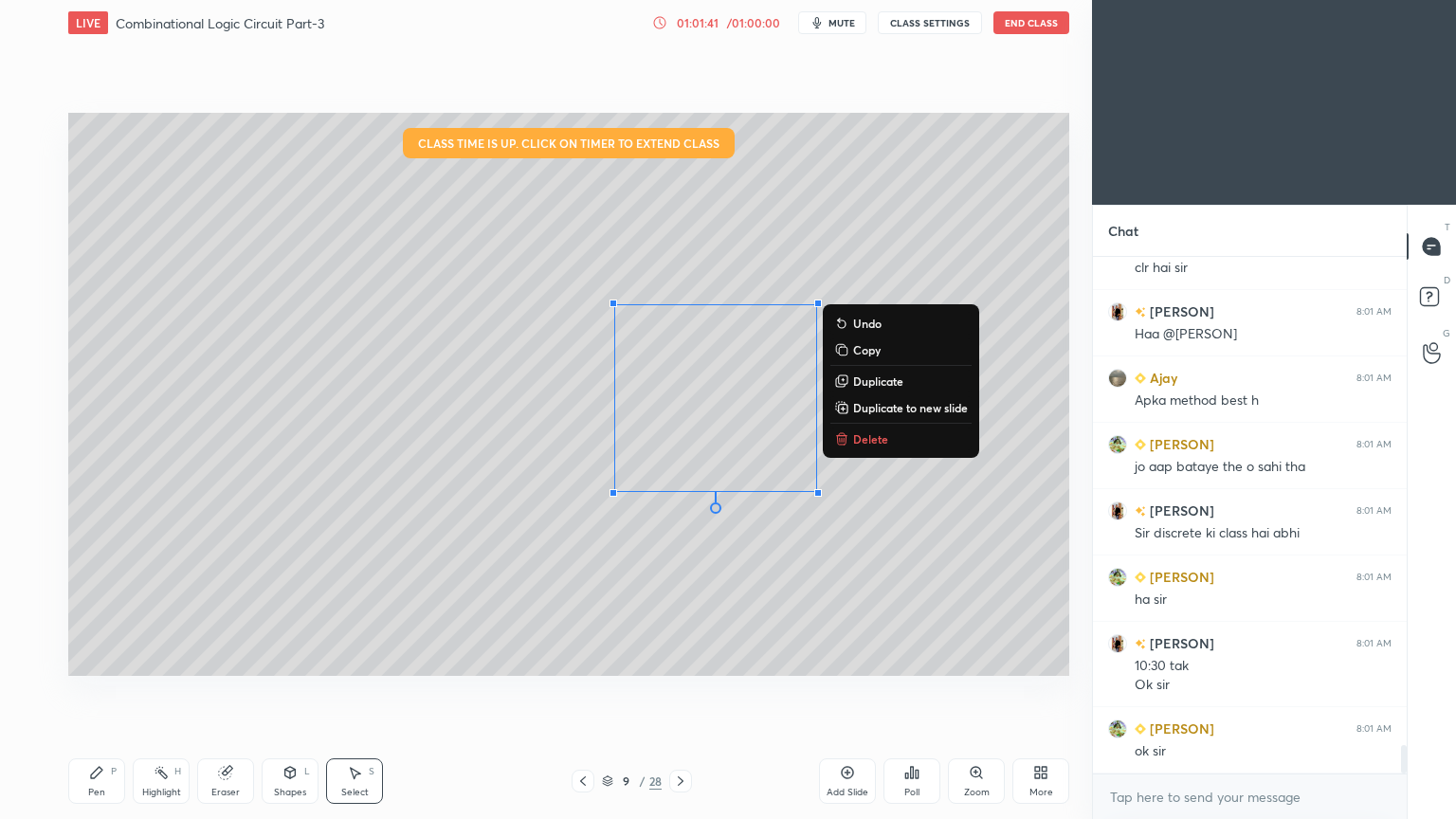 click on "Delete" at bounding box center [870, 439] 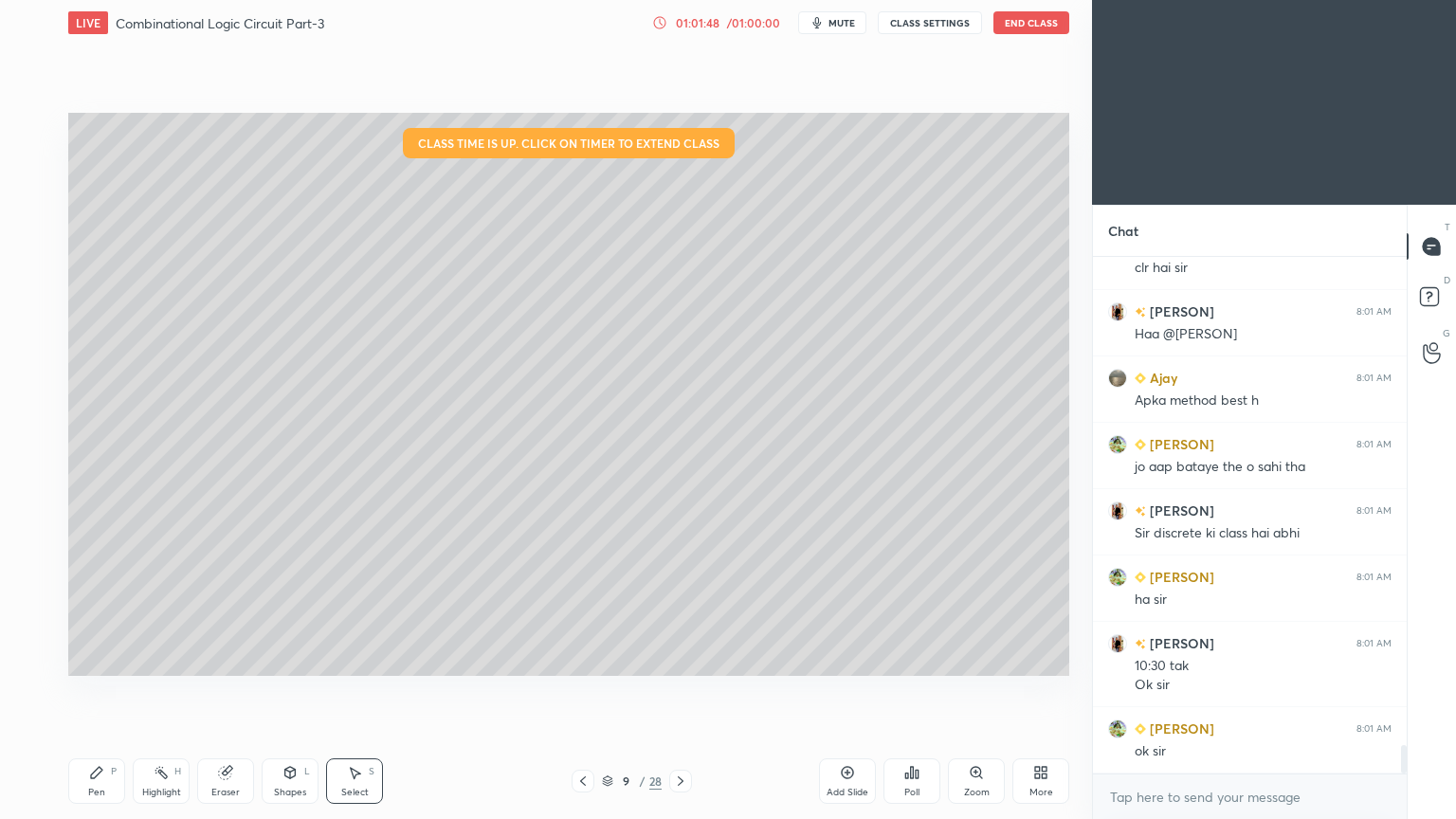click on "End Class" at bounding box center (1031, 23) 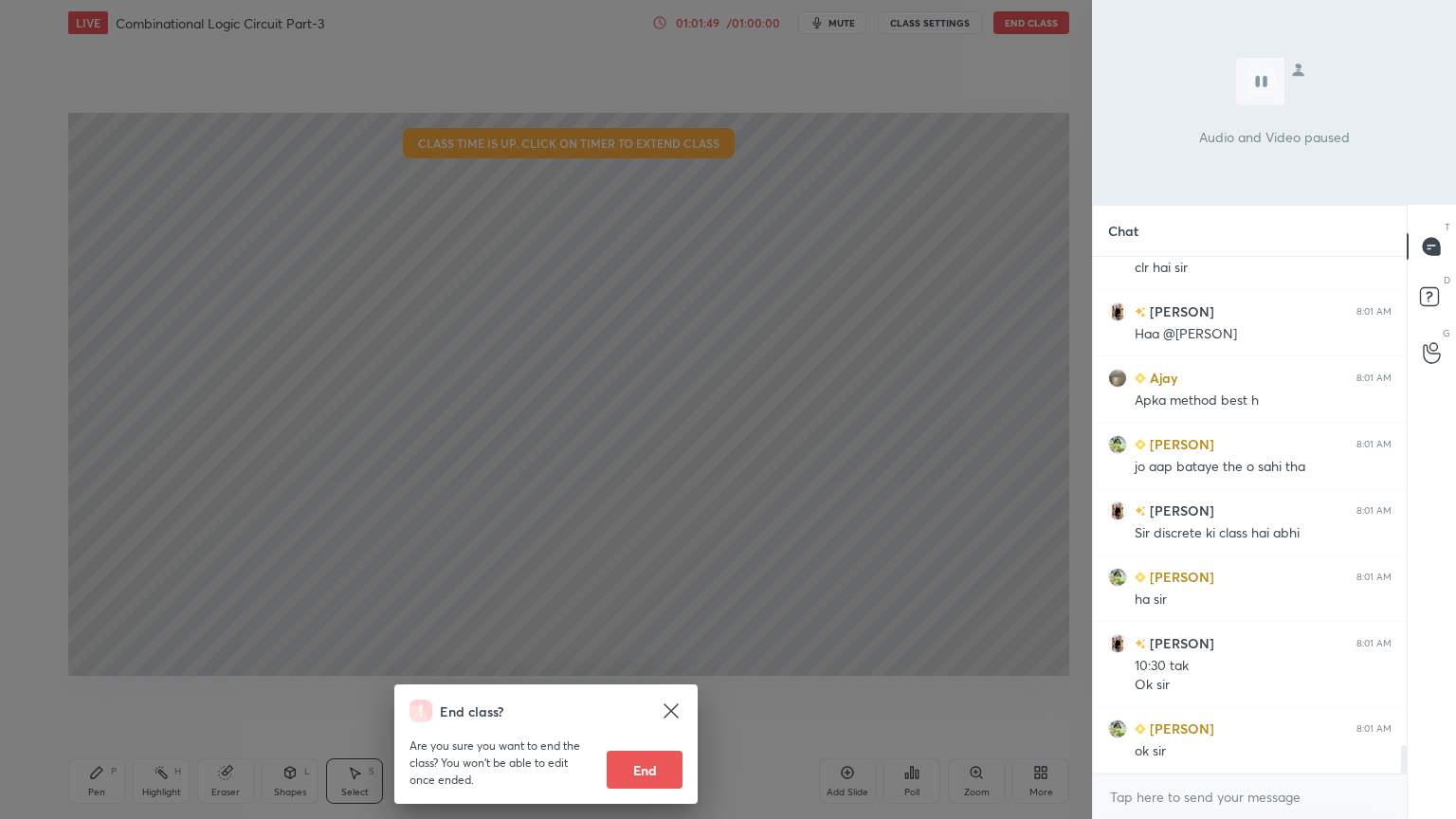 scroll, scrollTop: 8831, scrollLeft: 0, axis: vertical 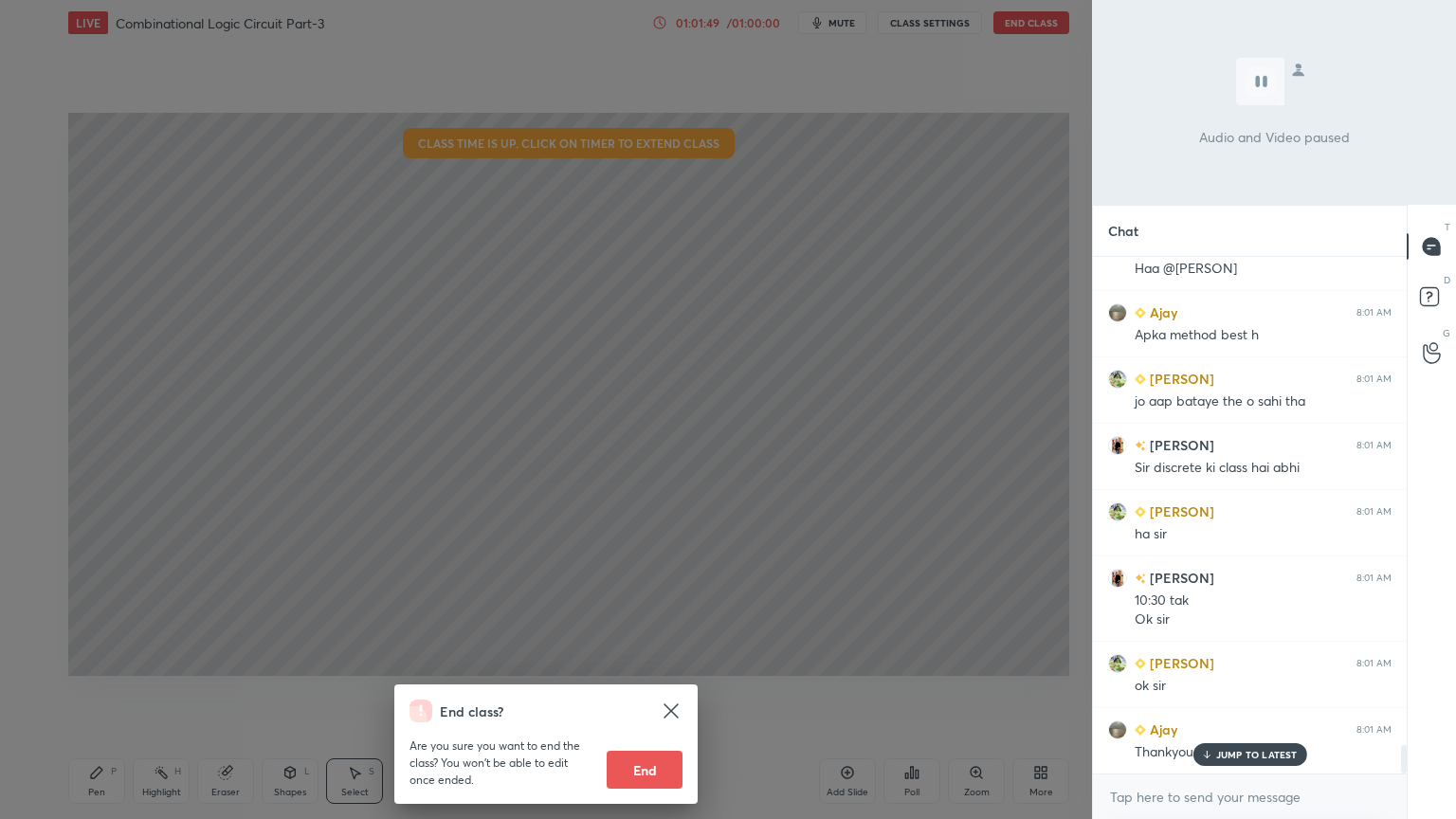 click on "End" at bounding box center (645, 770) 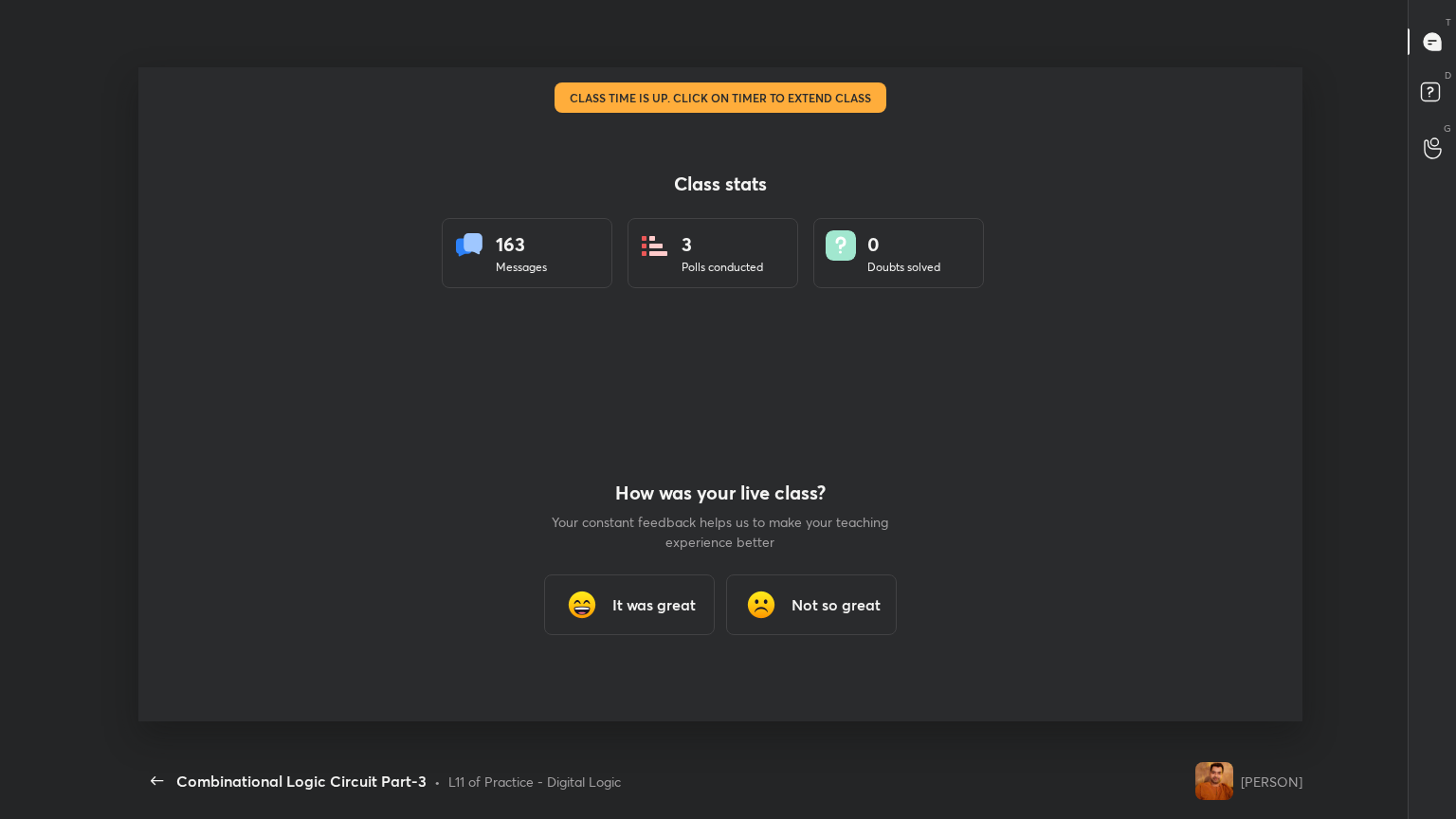 scroll, scrollTop: 94094, scrollLeft: 93351, axis: both 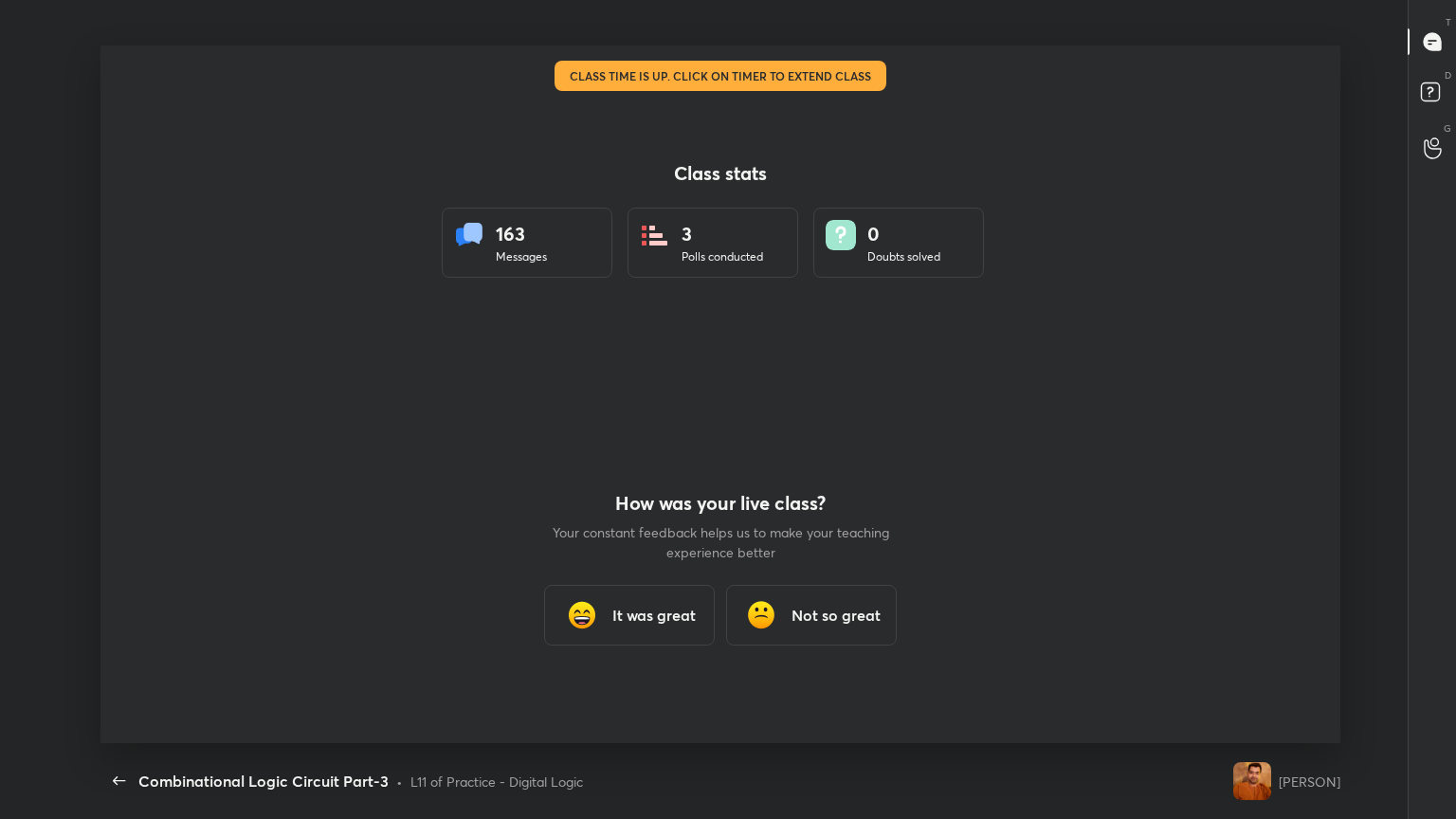 click on "It was great" at bounding box center [654, 615] 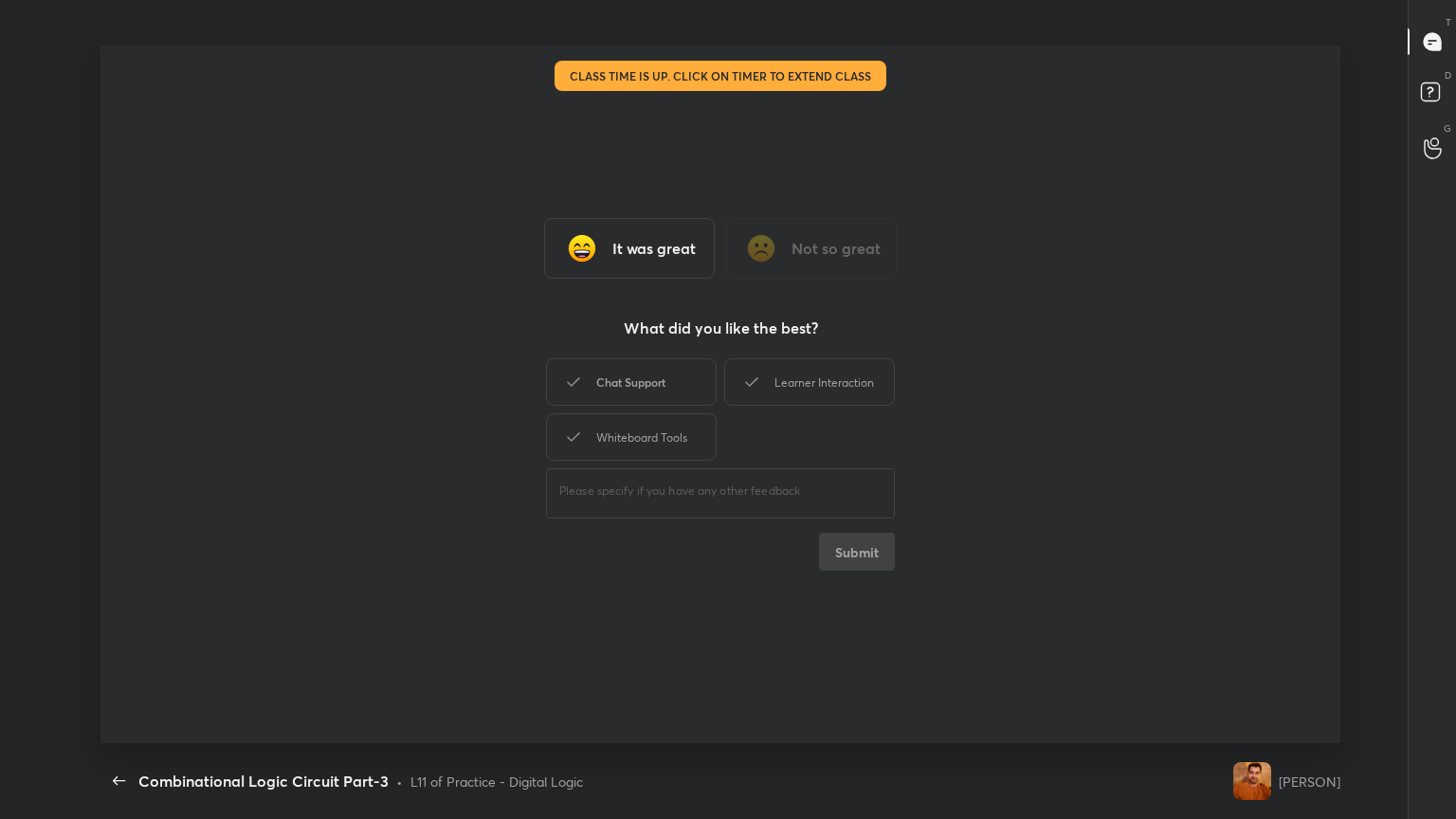 click on "Chat Support" at bounding box center [631, 382] 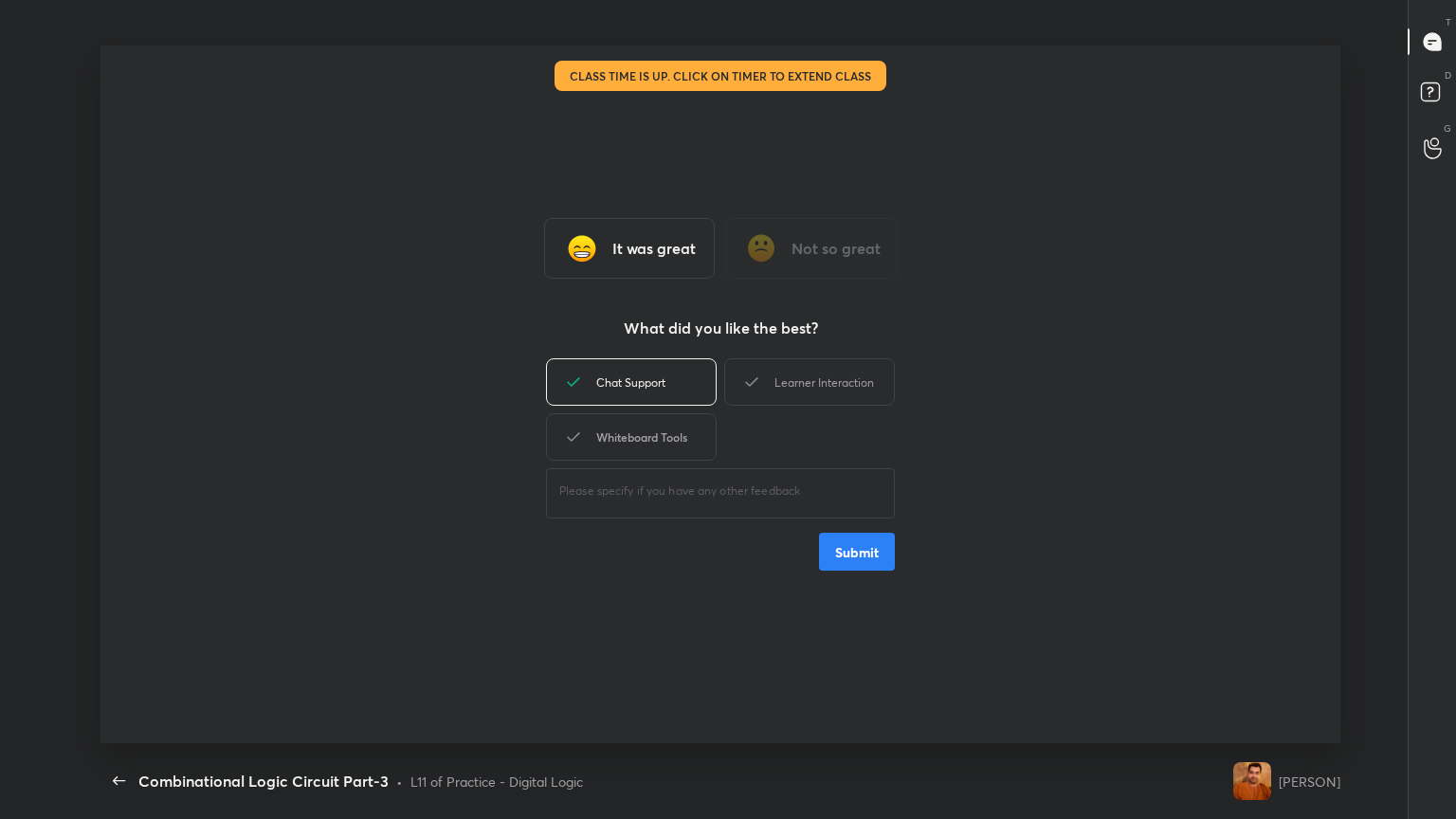 click on "Whiteboard Tools" at bounding box center (631, 437) 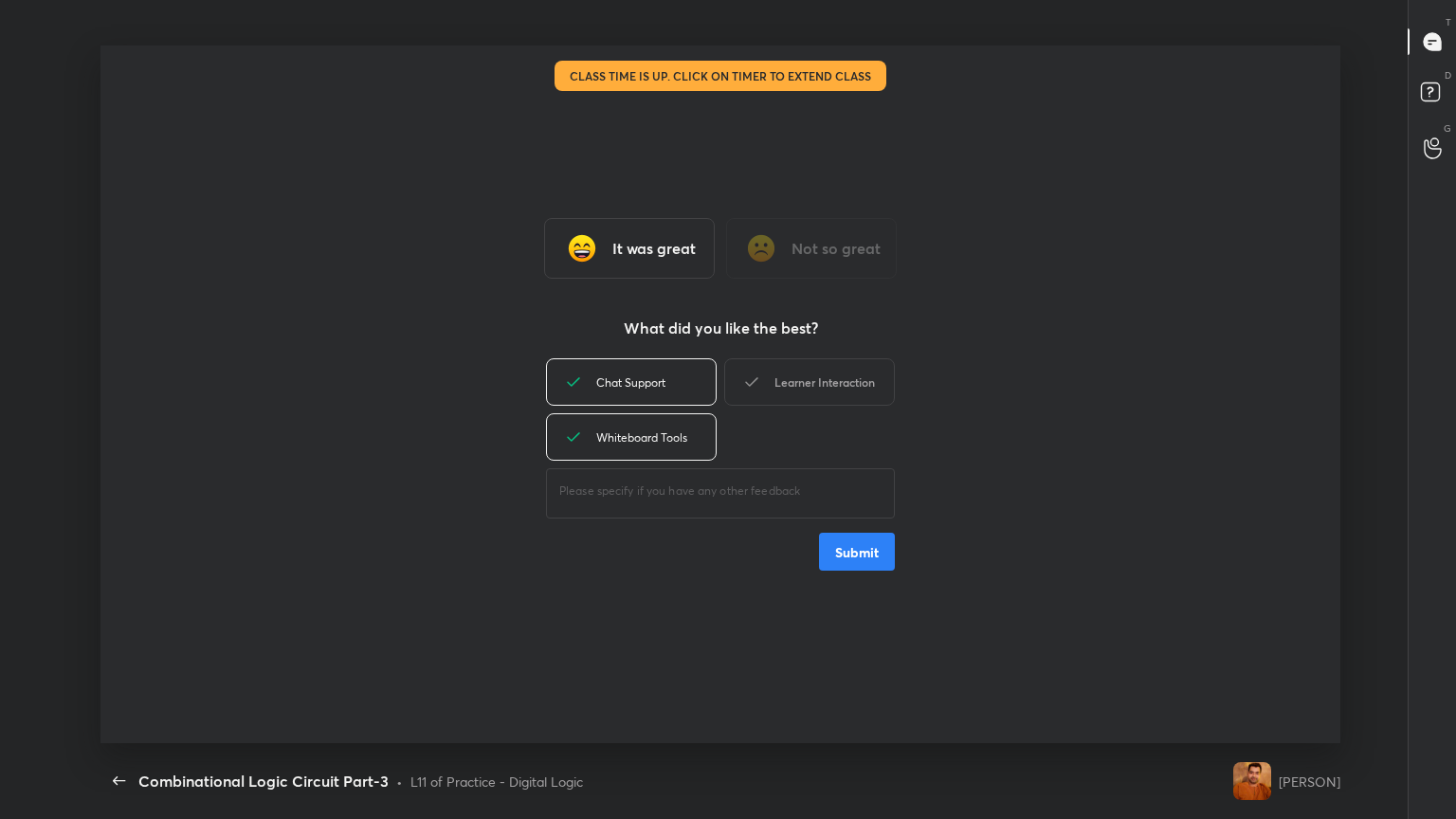 click on "Learner Interaction" at bounding box center [810, 382] 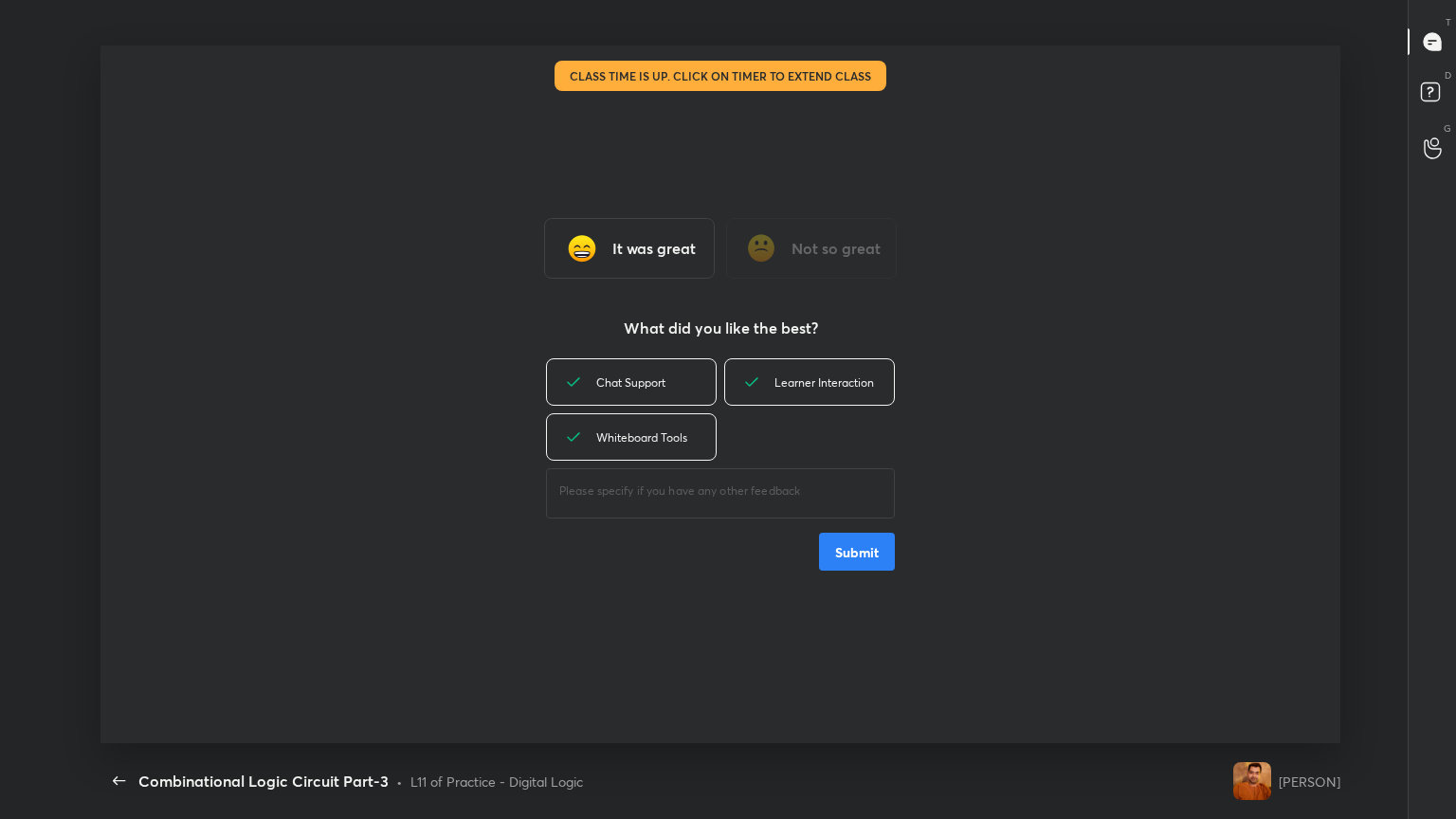 click on "Submit" at bounding box center [857, 552] 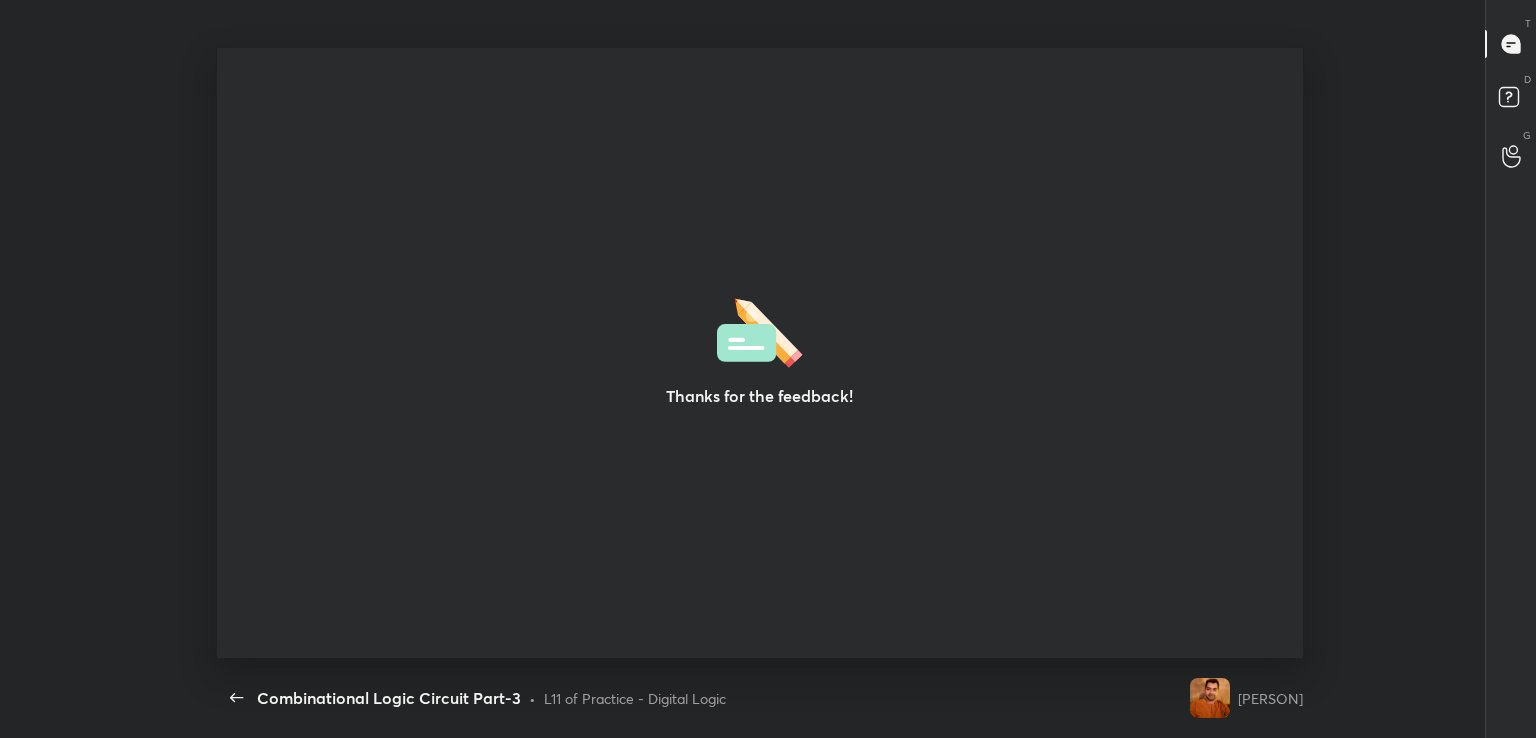 type on "x" 